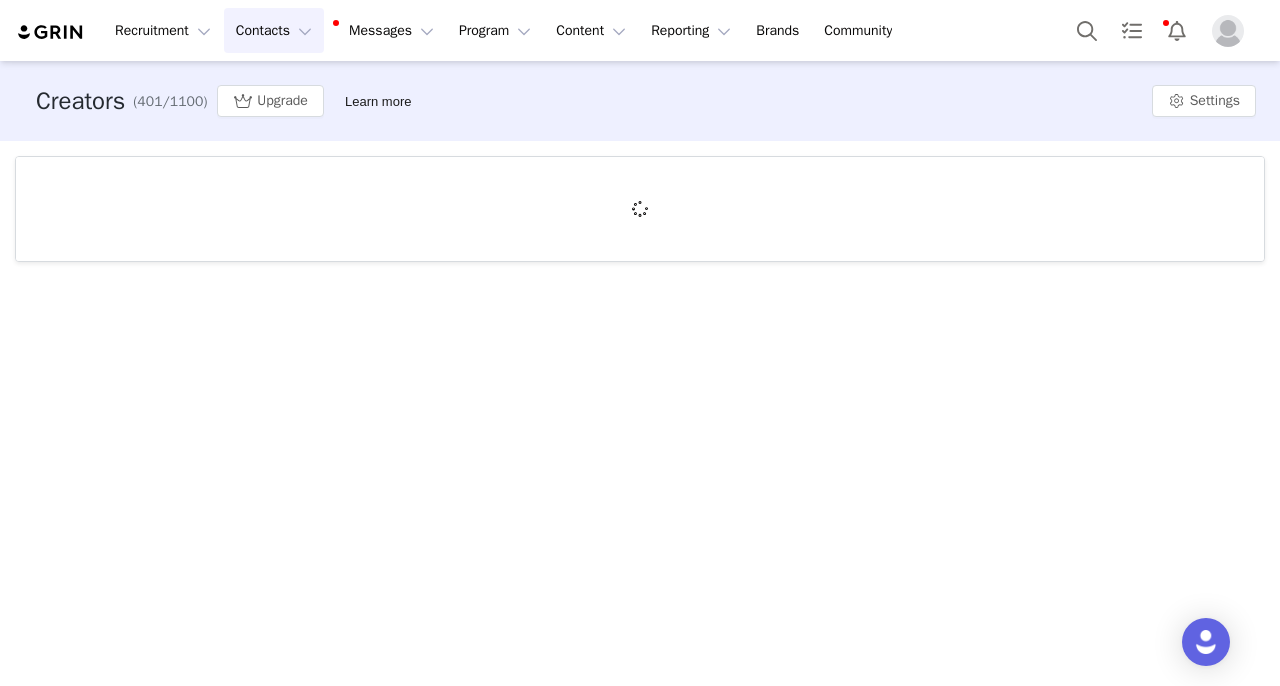 scroll, scrollTop: 0, scrollLeft: 0, axis: both 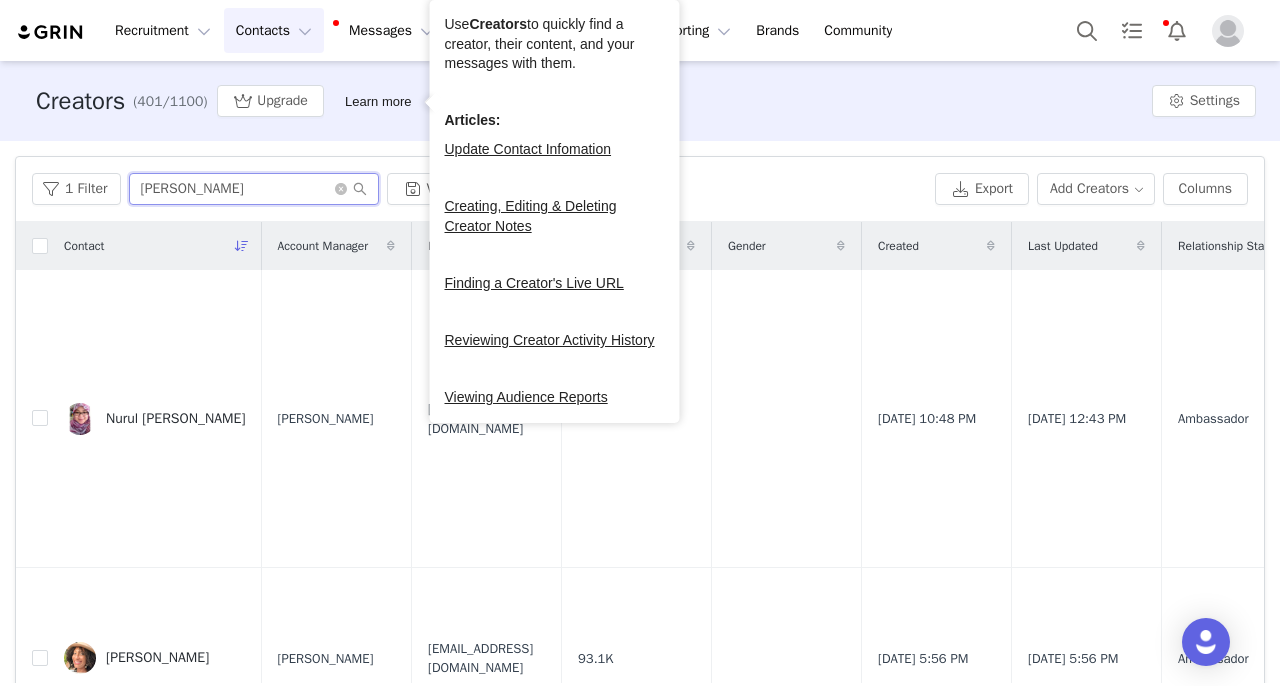 click on "lisa" at bounding box center (254, 189) 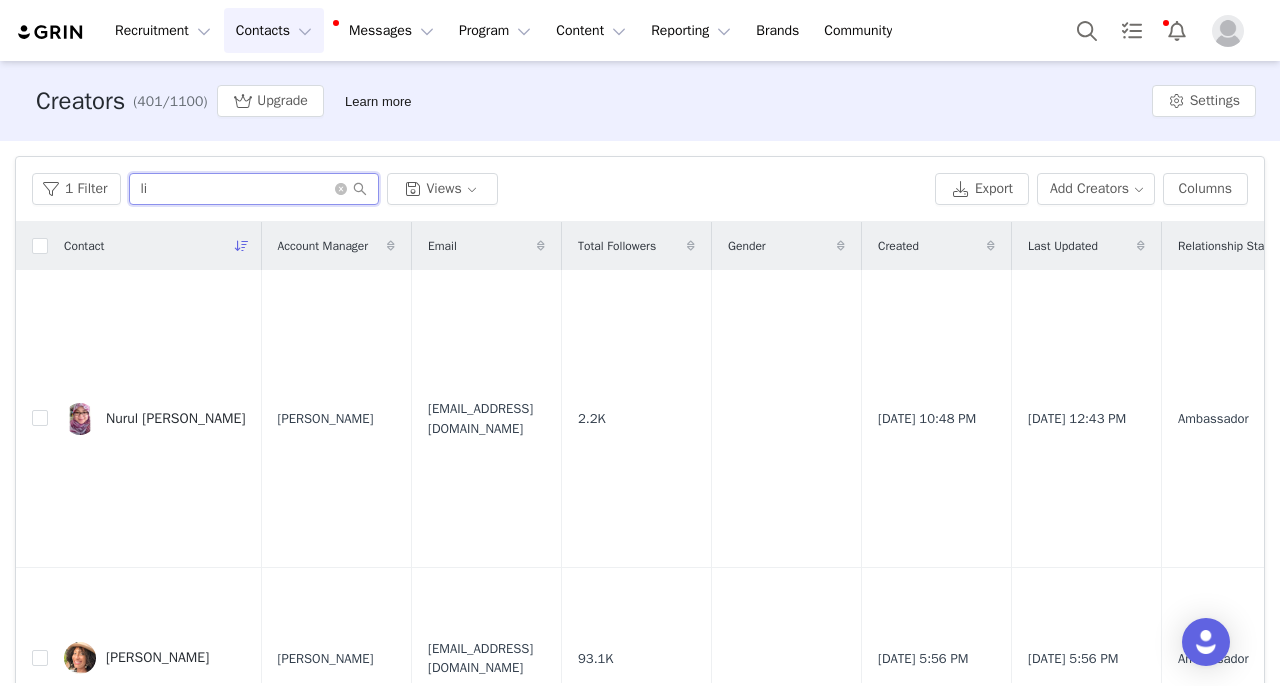 type on "l" 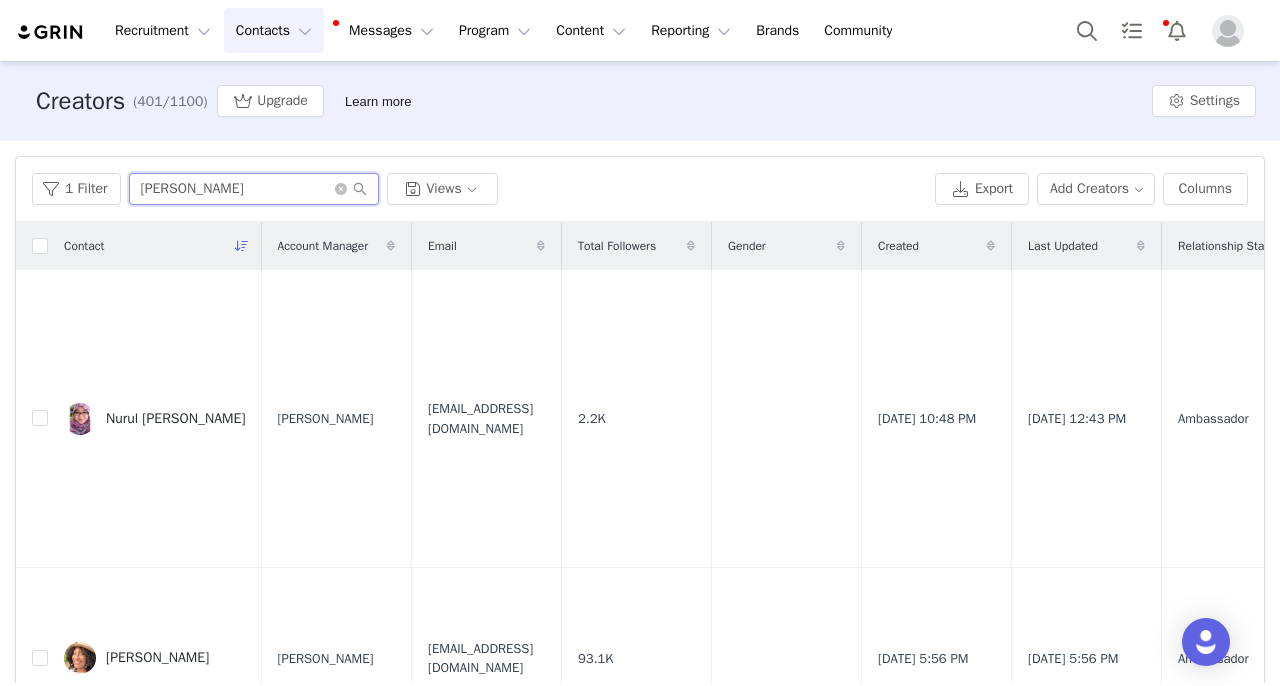 type on "randi" 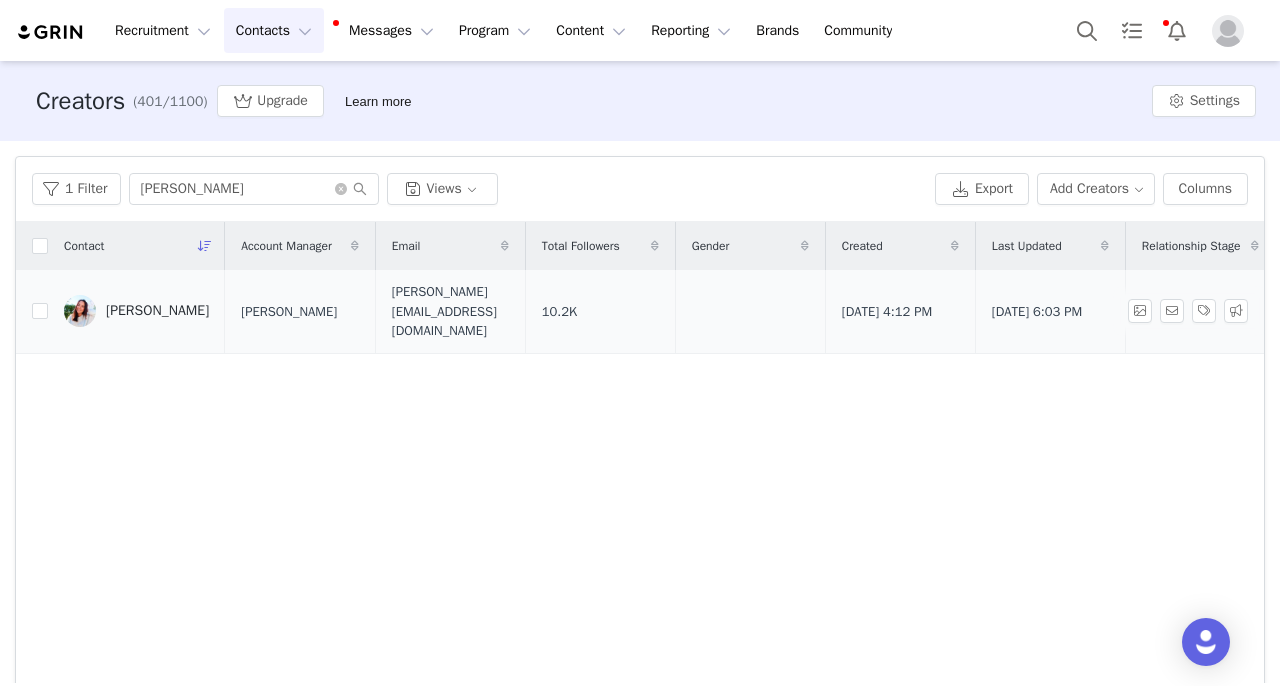 click on "Randi Sullivan" at bounding box center [136, 311] 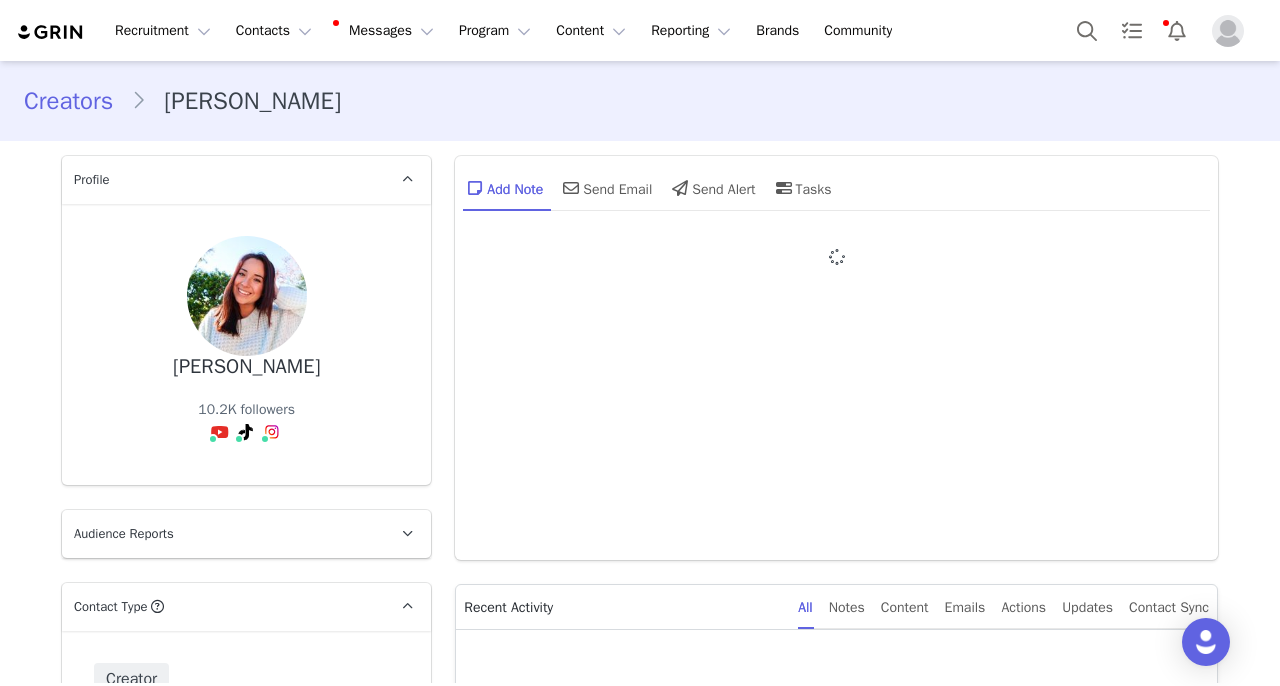 type on "+1 ([GEOGRAPHIC_DATA])" 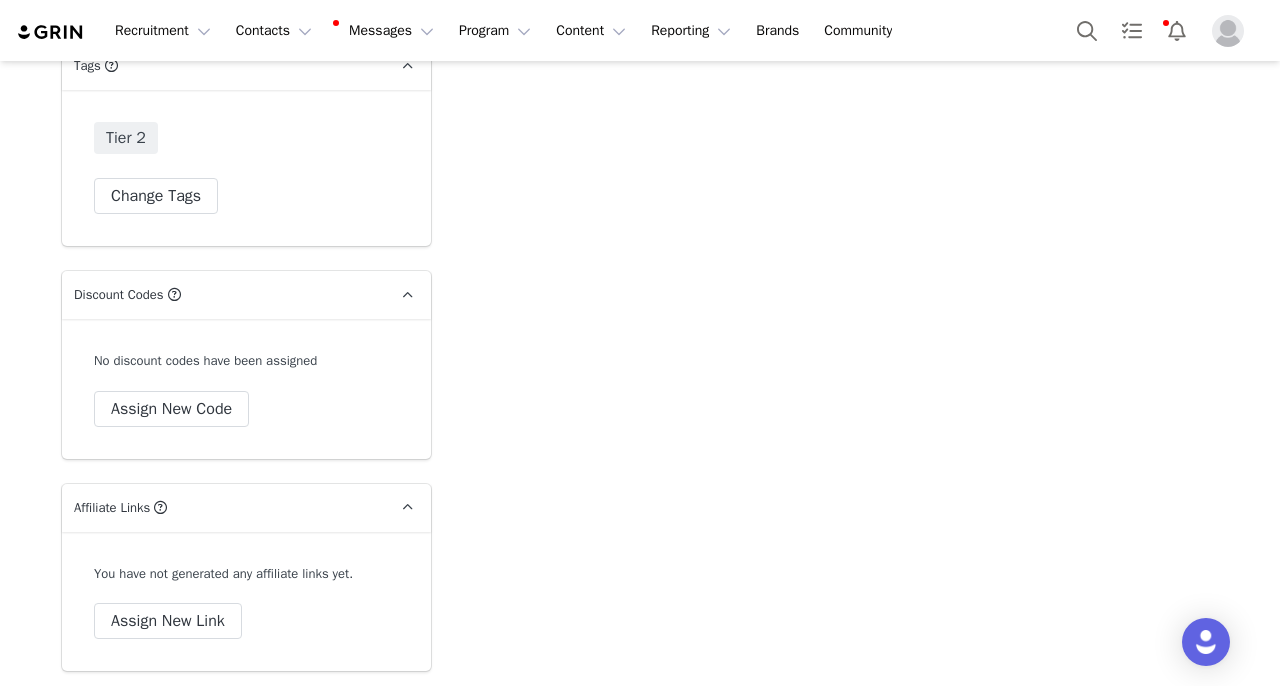 scroll, scrollTop: 2708, scrollLeft: 0, axis: vertical 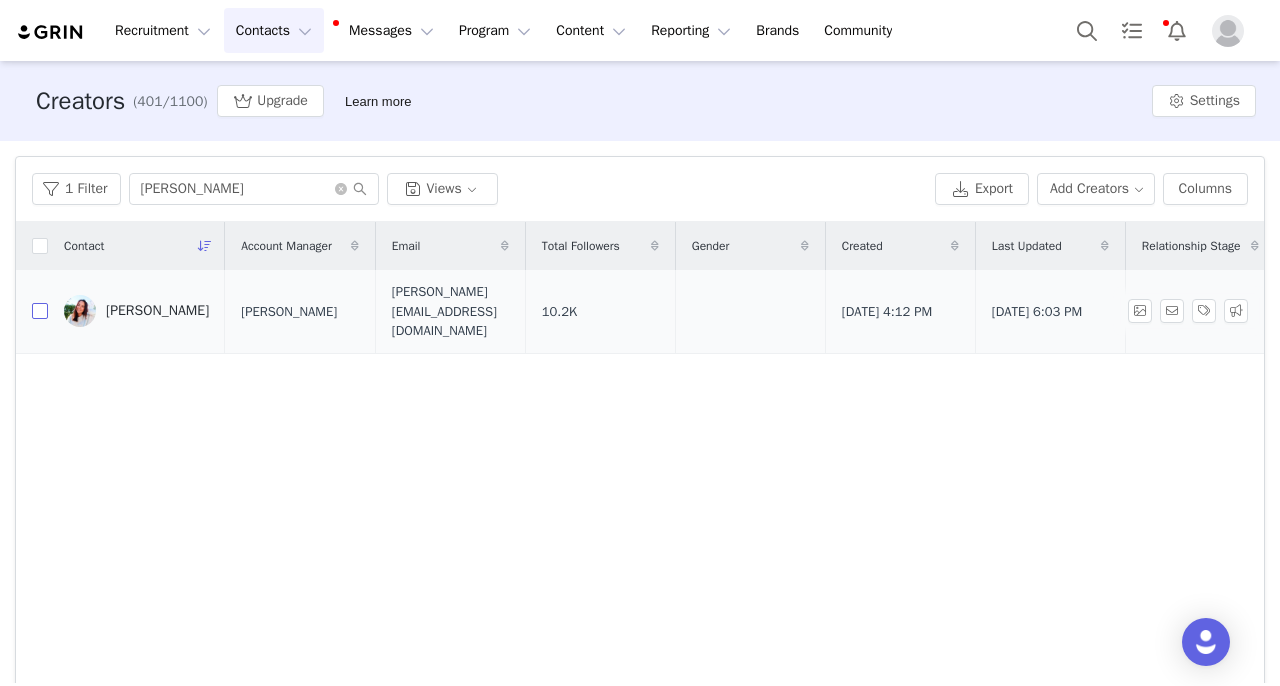 click at bounding box center [40, 311] 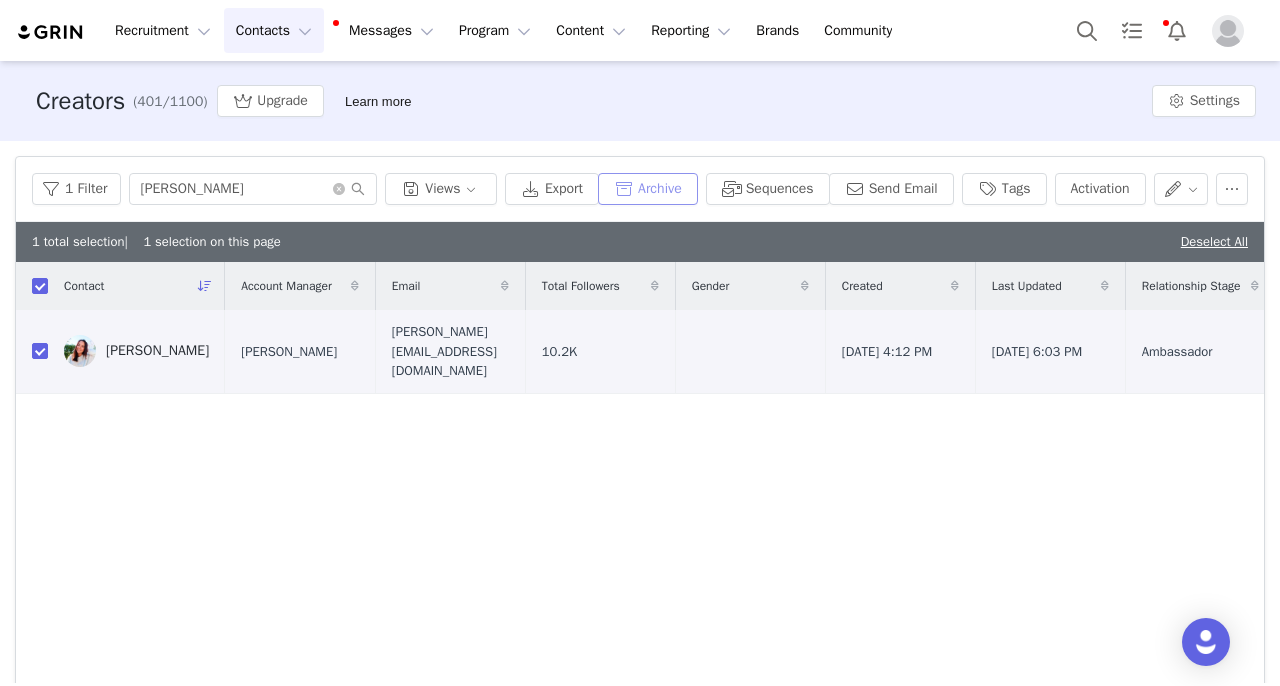 click on "Archive" at bounding box center [648, 189] 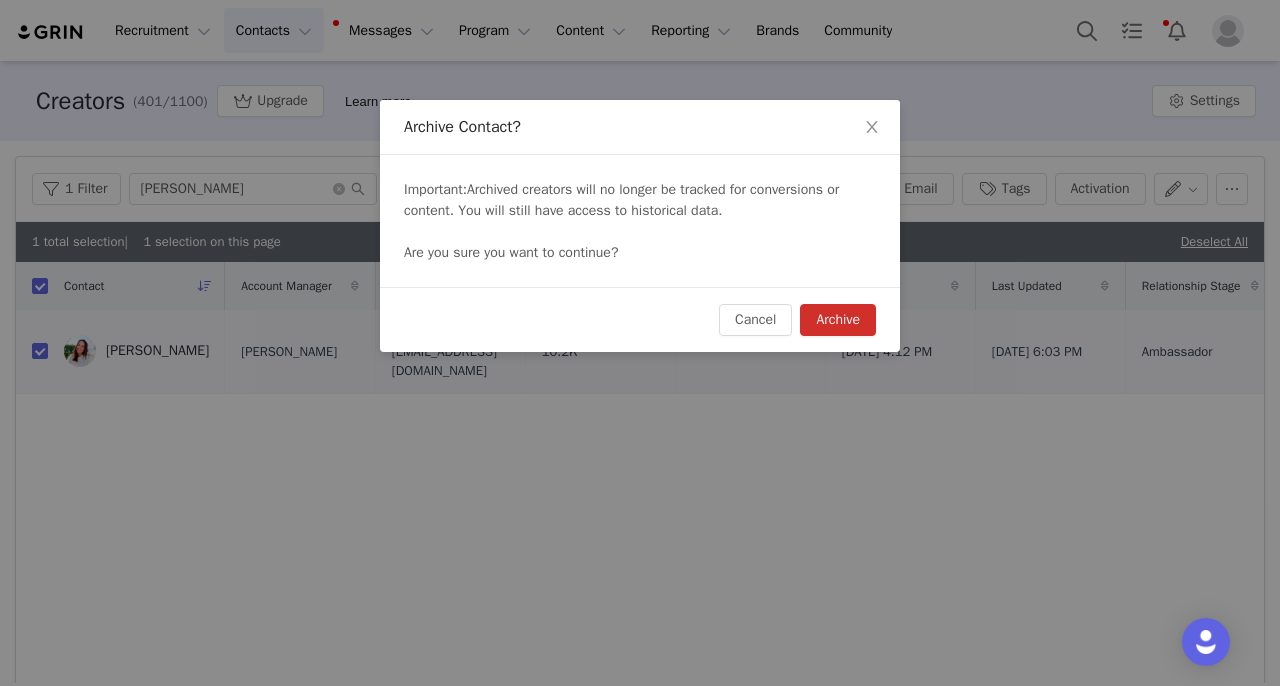 click on "Archive" at bounding box center (838, 320) 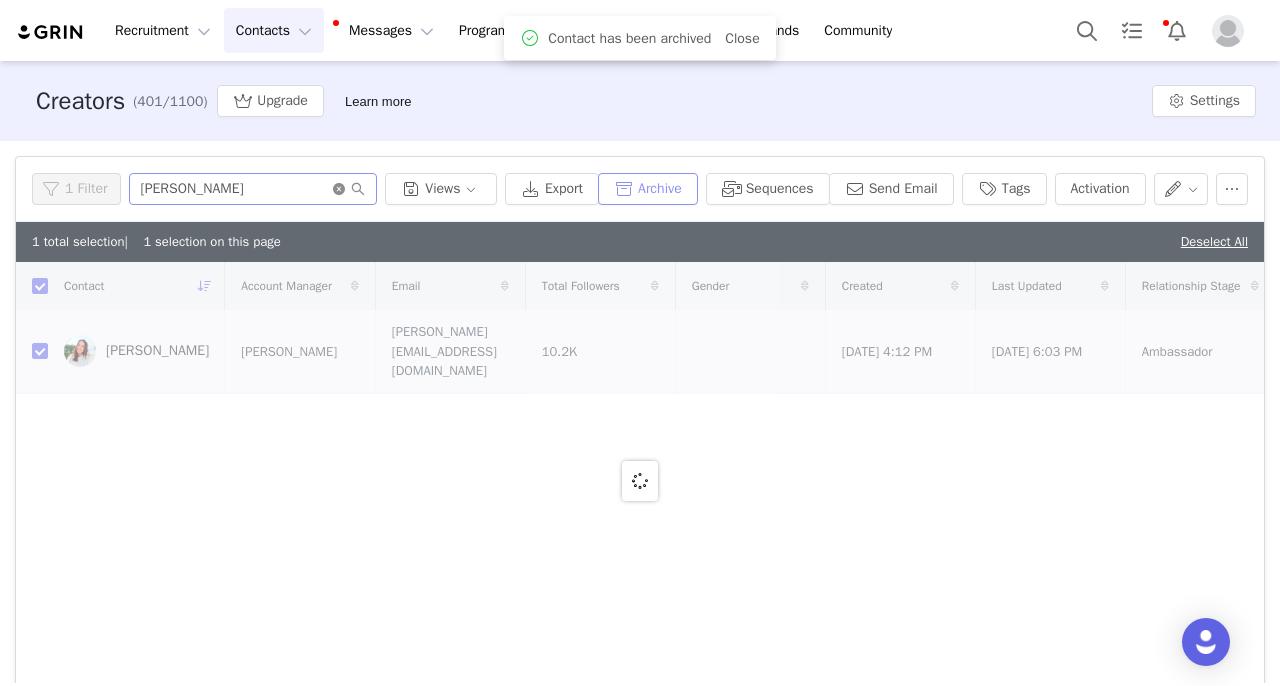 checkbox on "false" 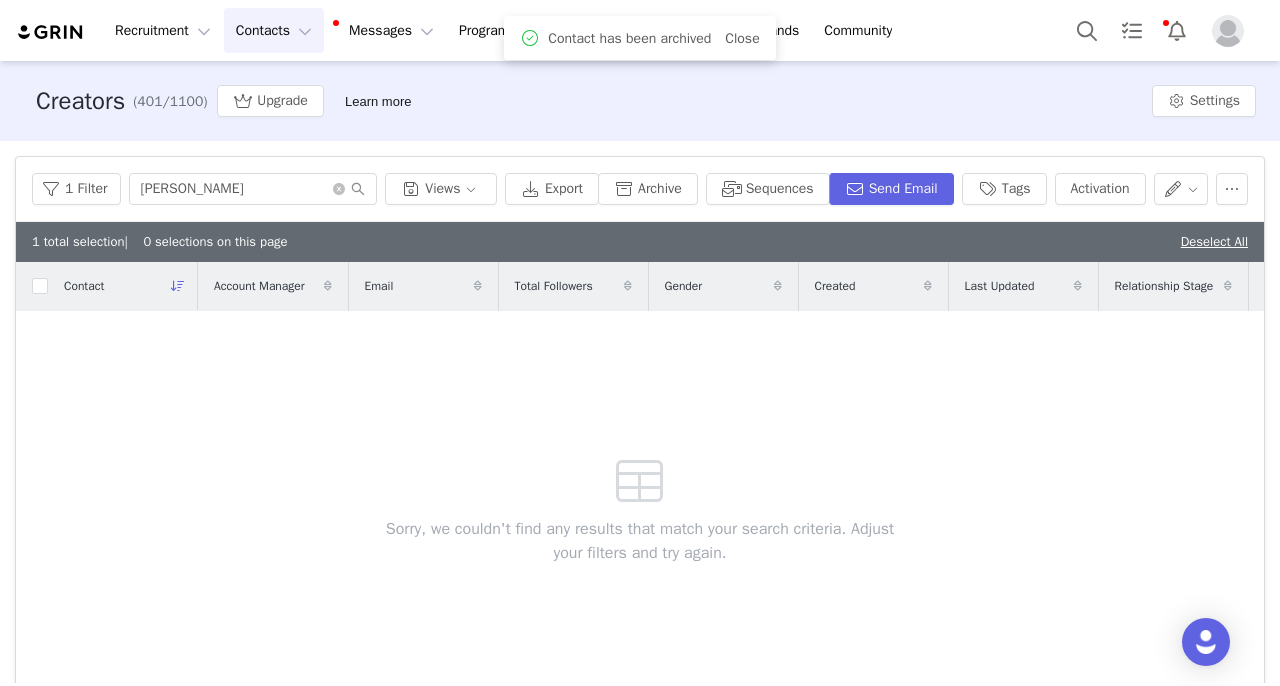 click on "1 total selection     |    0 selections on this page  Deselect All" at bounding box center [640, 242] 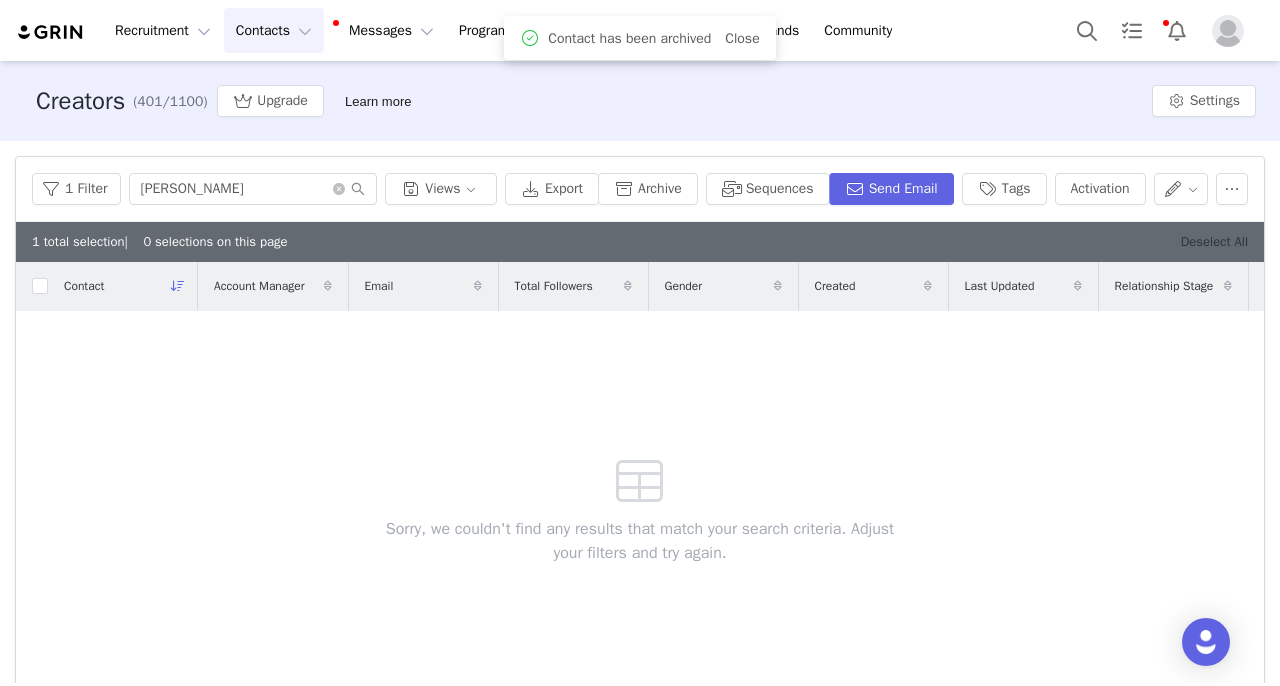 click on "Deselect All" at bounding box center [1214, 241] 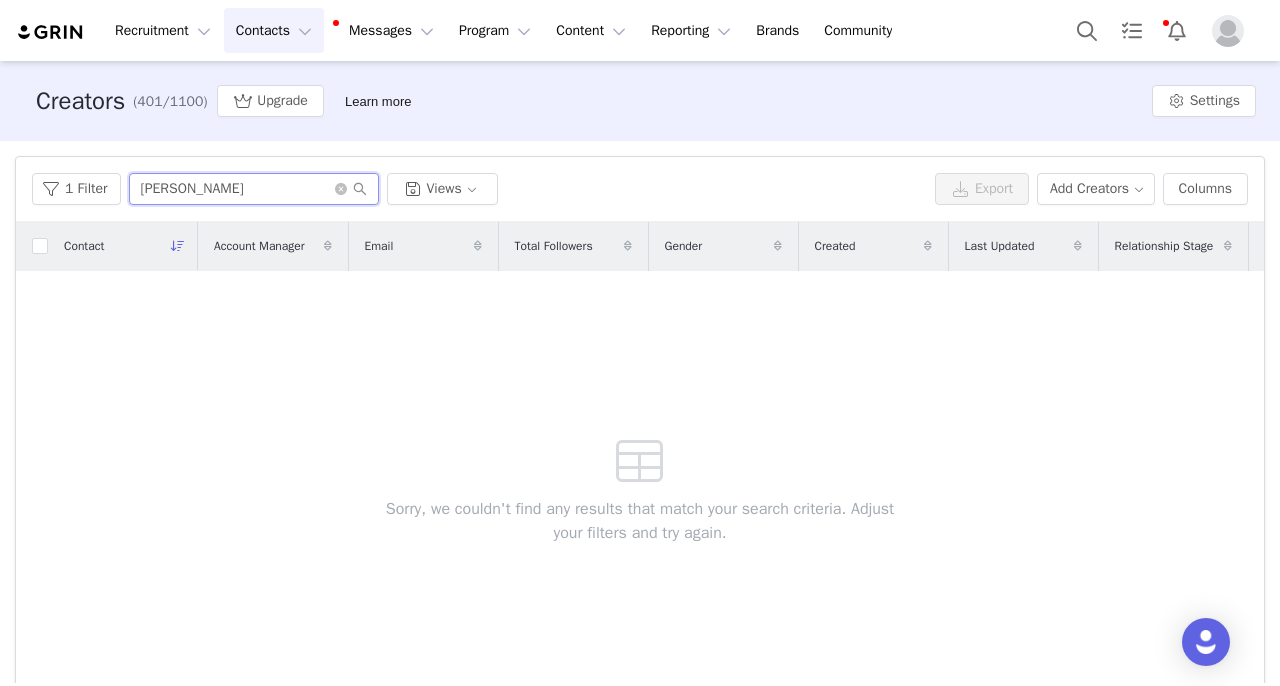 drag, startPoint x: 212, startPoint y: 189, endPoint x: 32, endPoint y: 149, distance: 184.39088 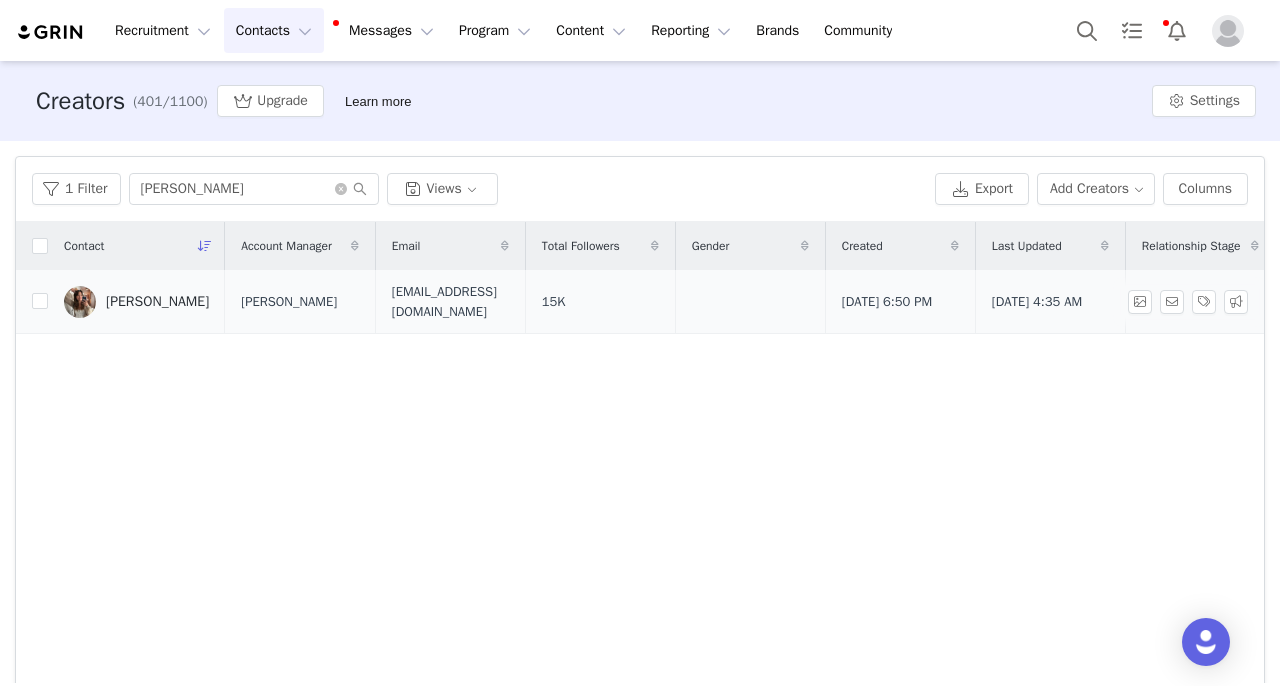 click on "[PERSON_NAME]" at bounding box center [157, 302] 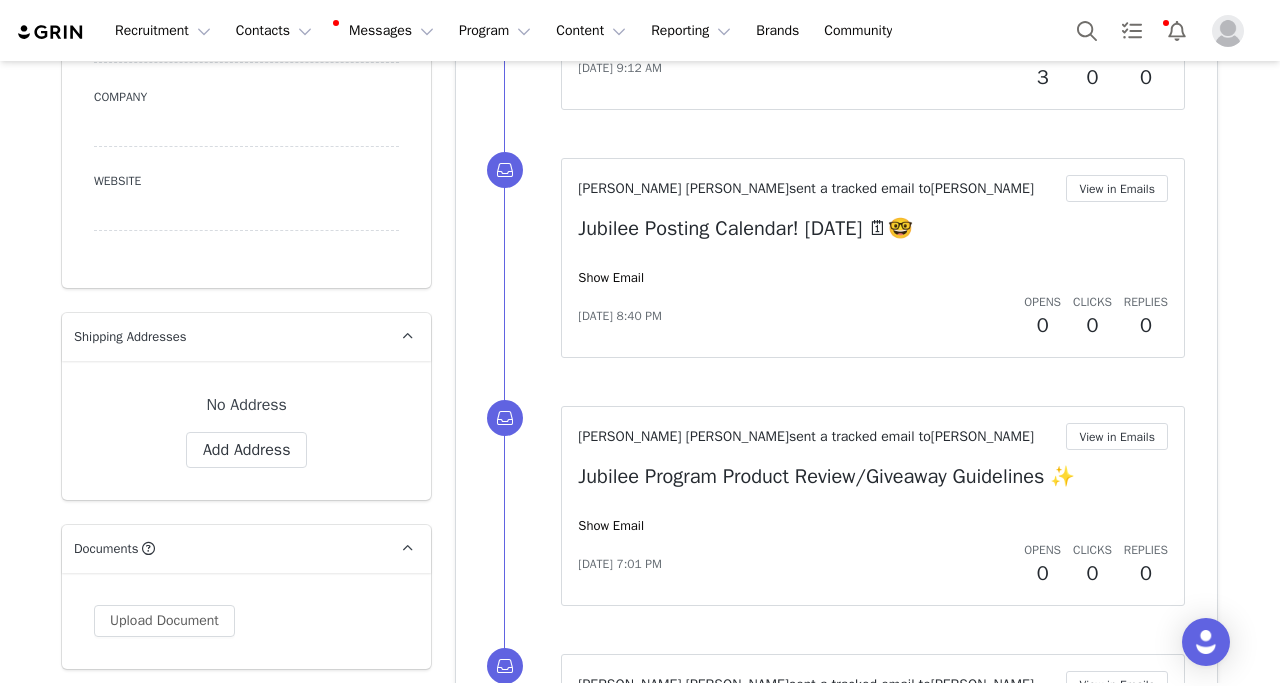 scroll, scrollTop: 2236, scrollLeft: 0, axis: vertical 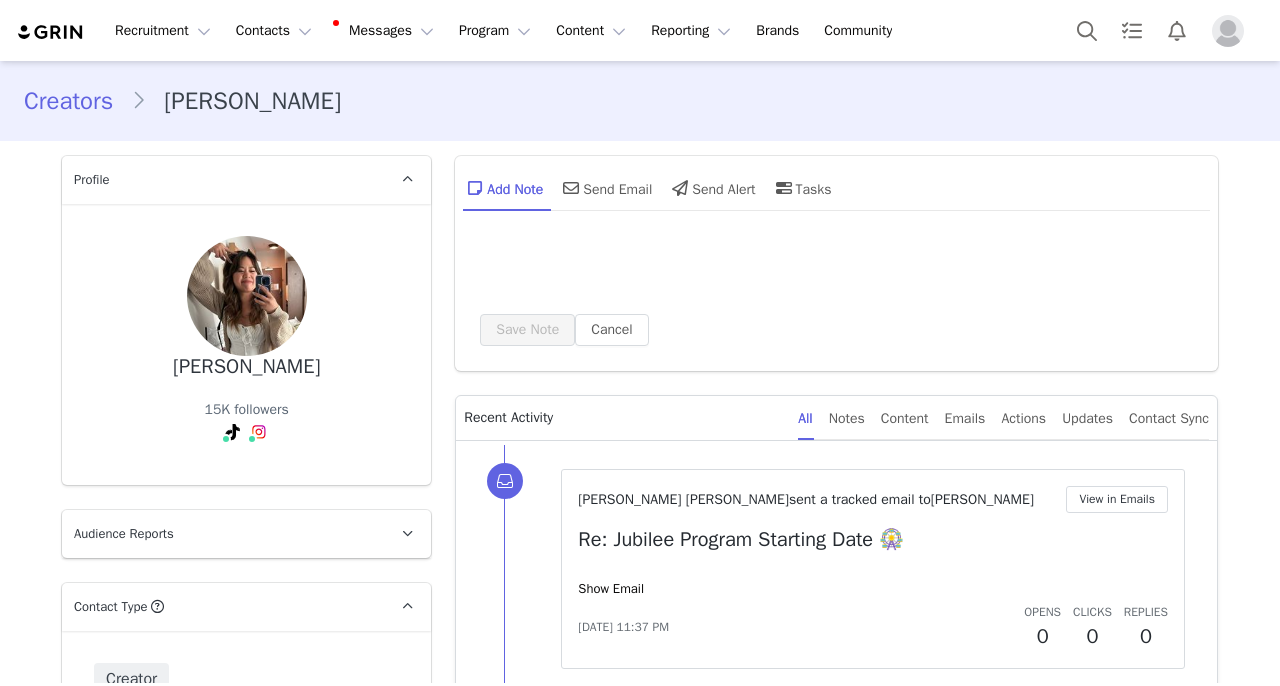 type on "+1 ([GEOGRAPHIC_DATA])" 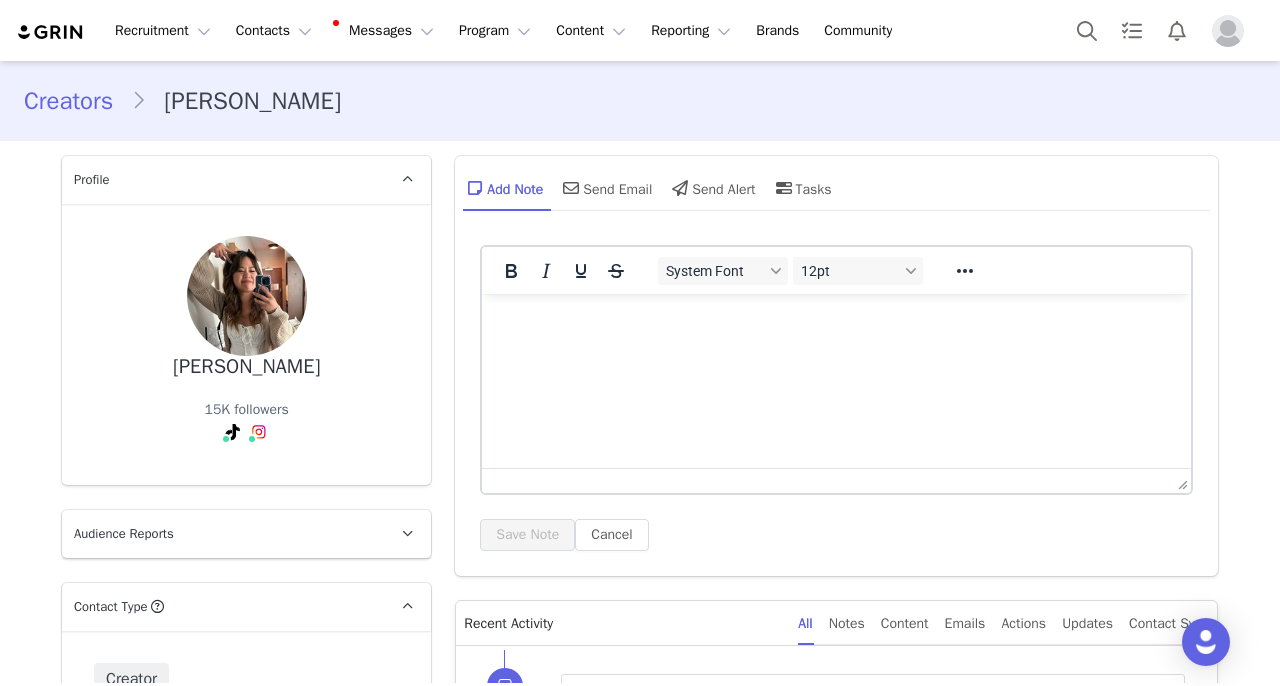 scroll, scrollTop: 0, scrollLeft: 0, axis: both 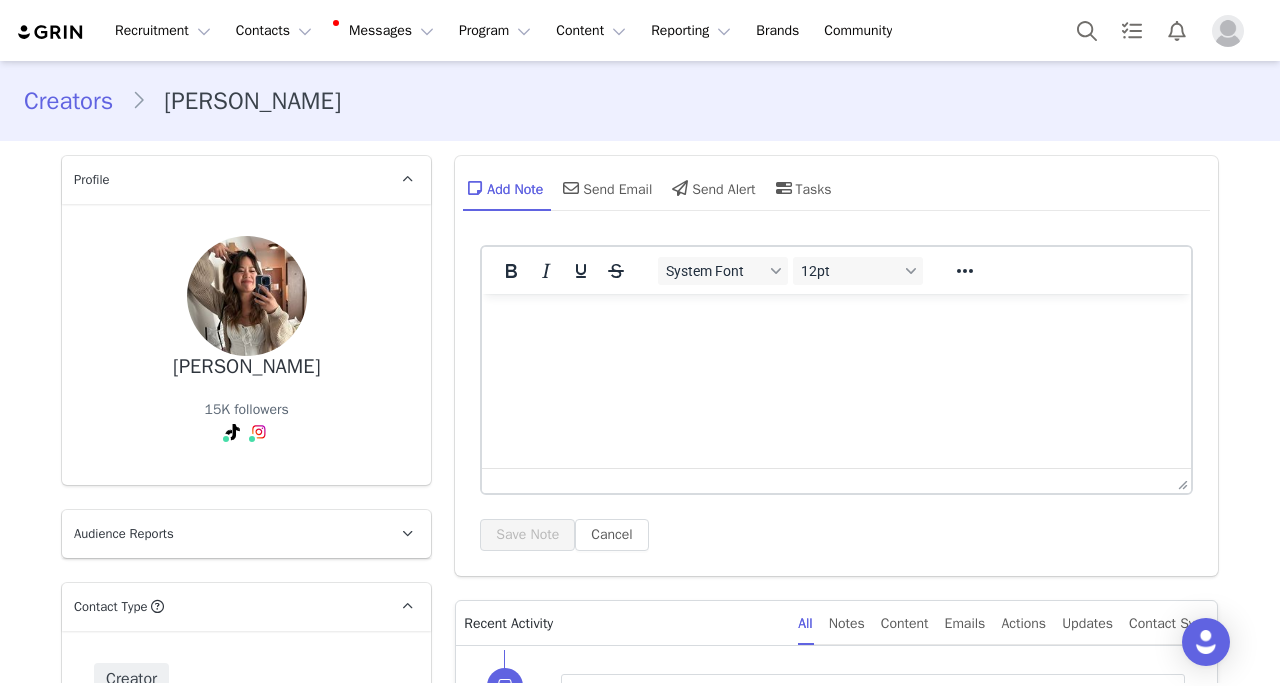 type on "+1 ([GEOGRAPHIC_DATA])" 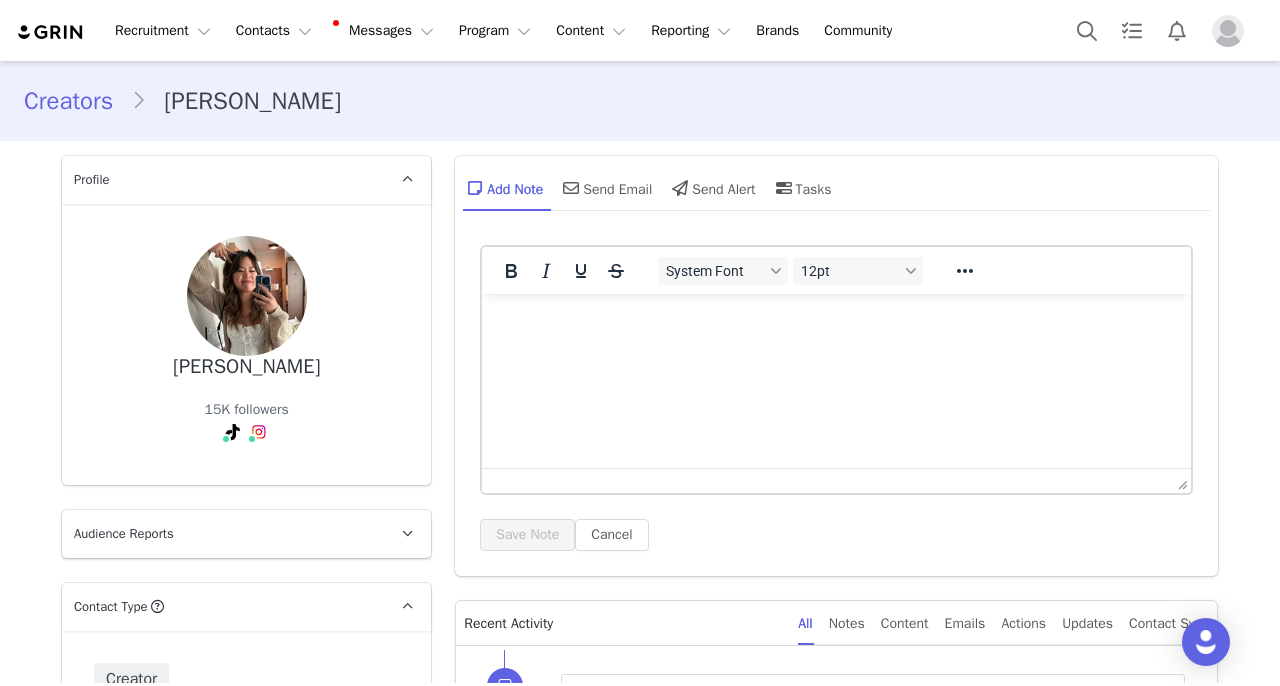 scroll, scrollTop: 0, scrollLeft: 0, axis: both 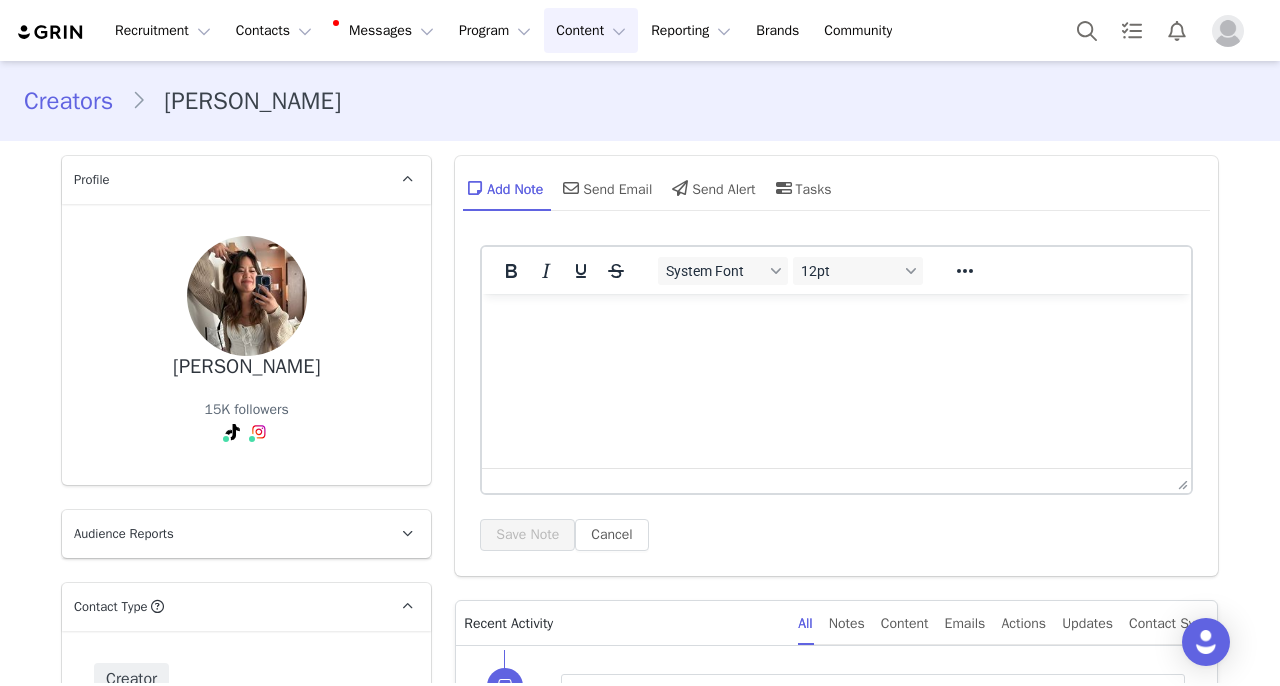 click on "Content Content" at bounding box center (591, 30) 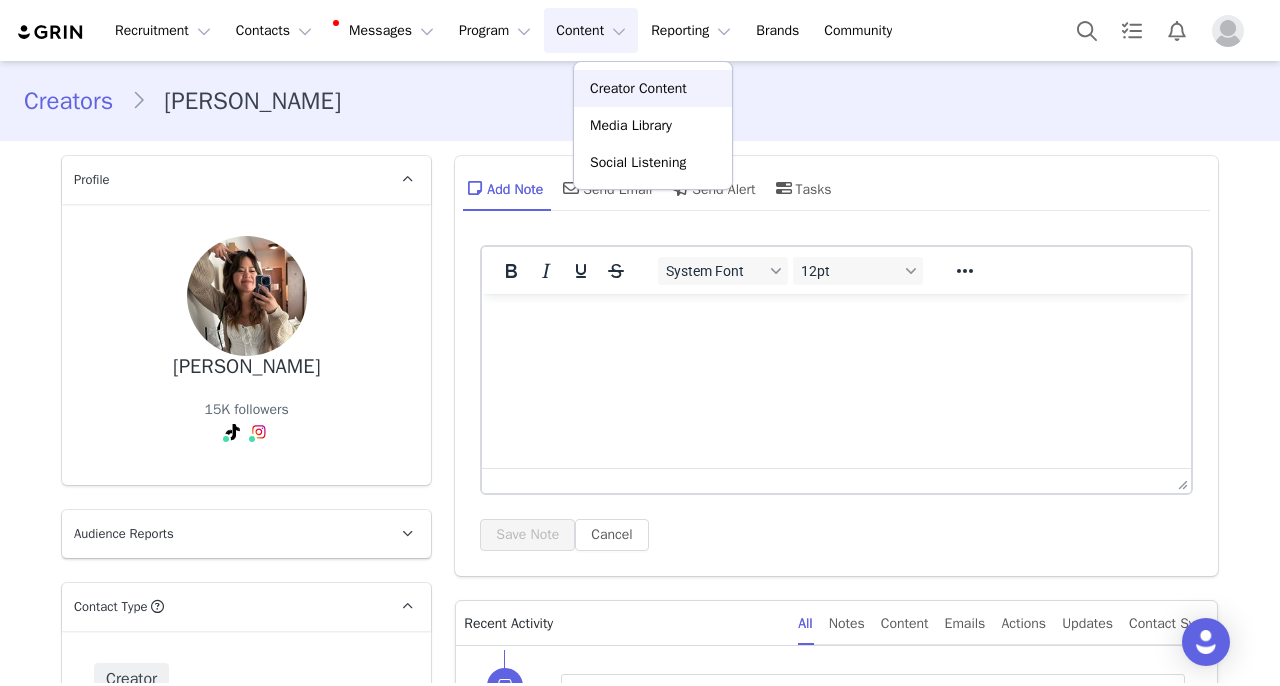 click on "Creator Content" at bounding box center (638, 88) 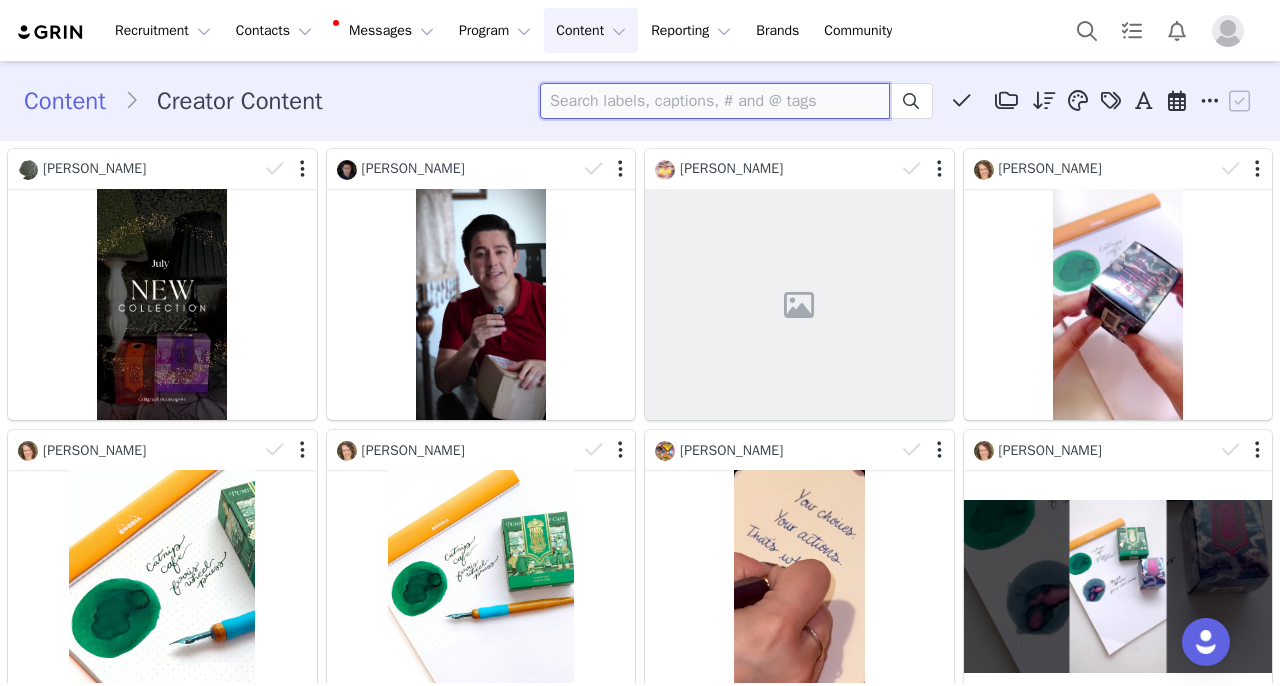 click at bounding box center [715, 101] 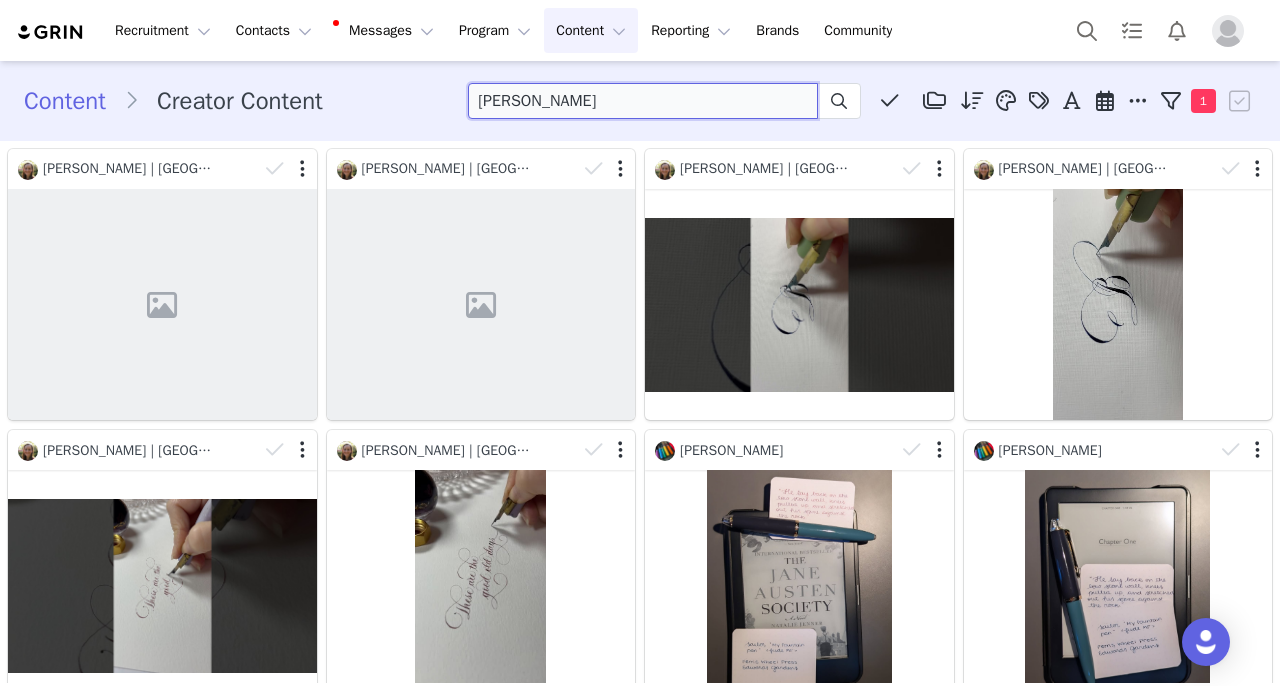 drag, startPoint x: 642, startPoint y: 109, endPoint x: 449, endPoint y: 108, distance: 193.0026 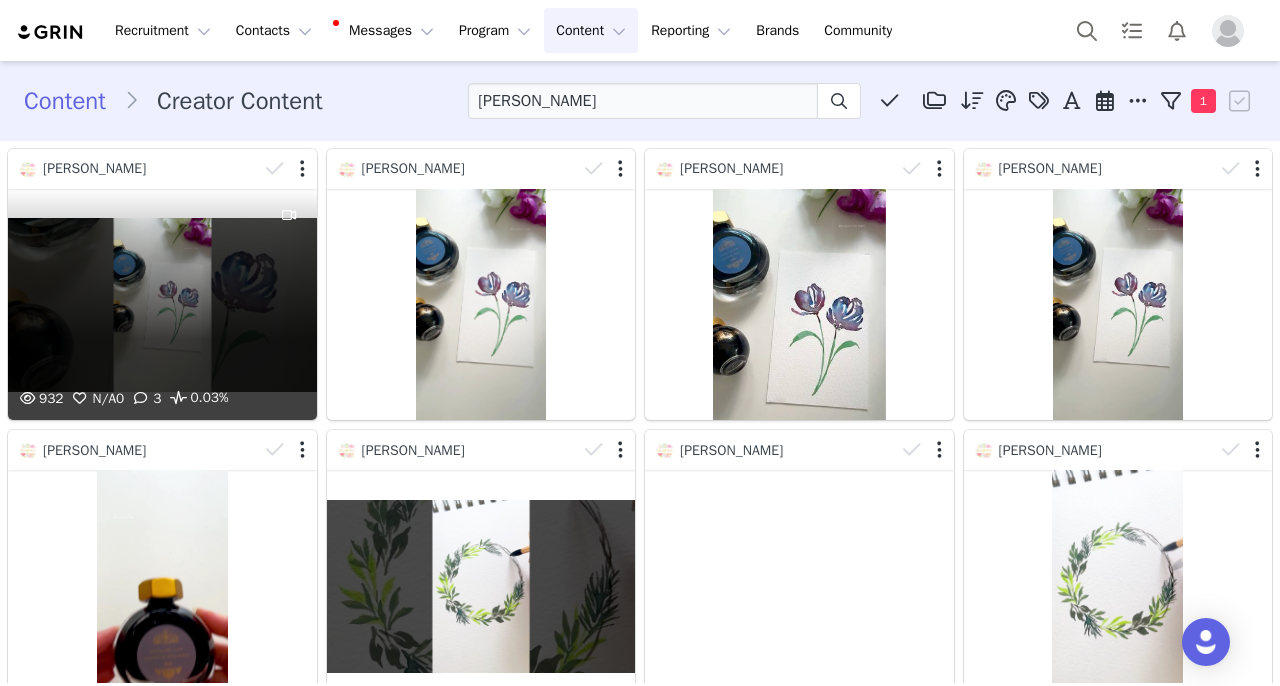 click on "932   N/A  0  3  0.03%" at bounding box center (162, 304) 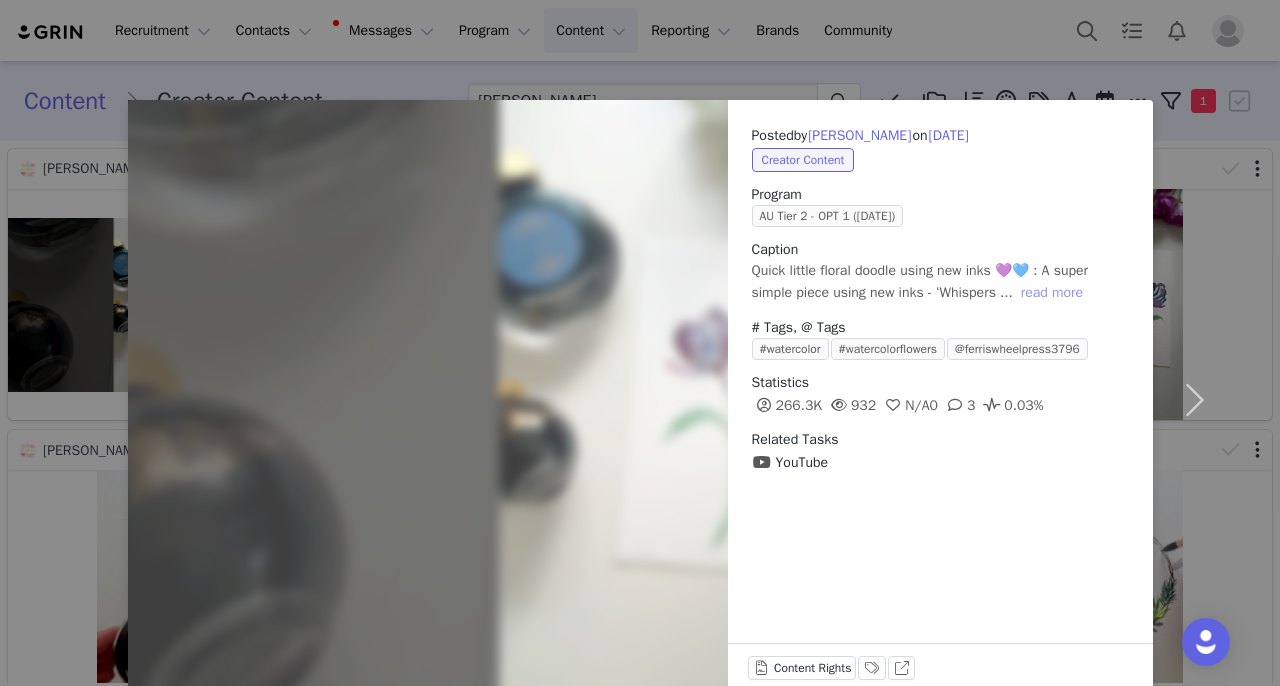 click on "read more" at bounding box center (1052, 293) 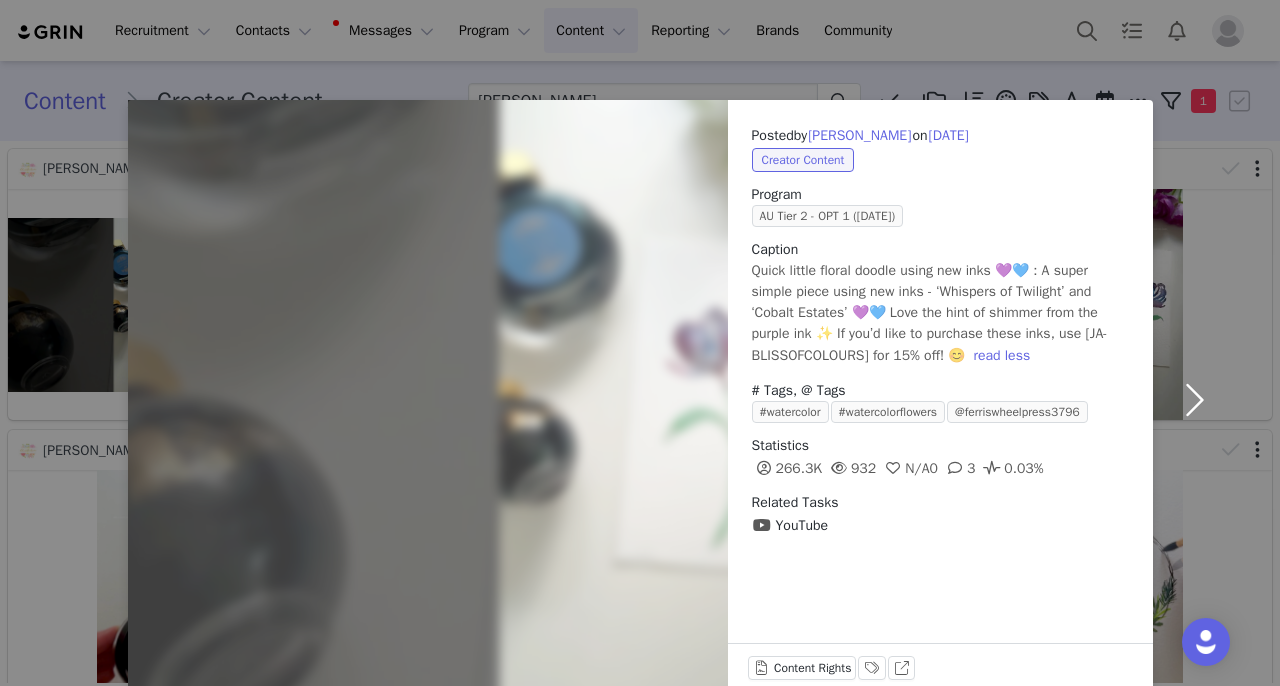 click at bounding box center [1195, 400] 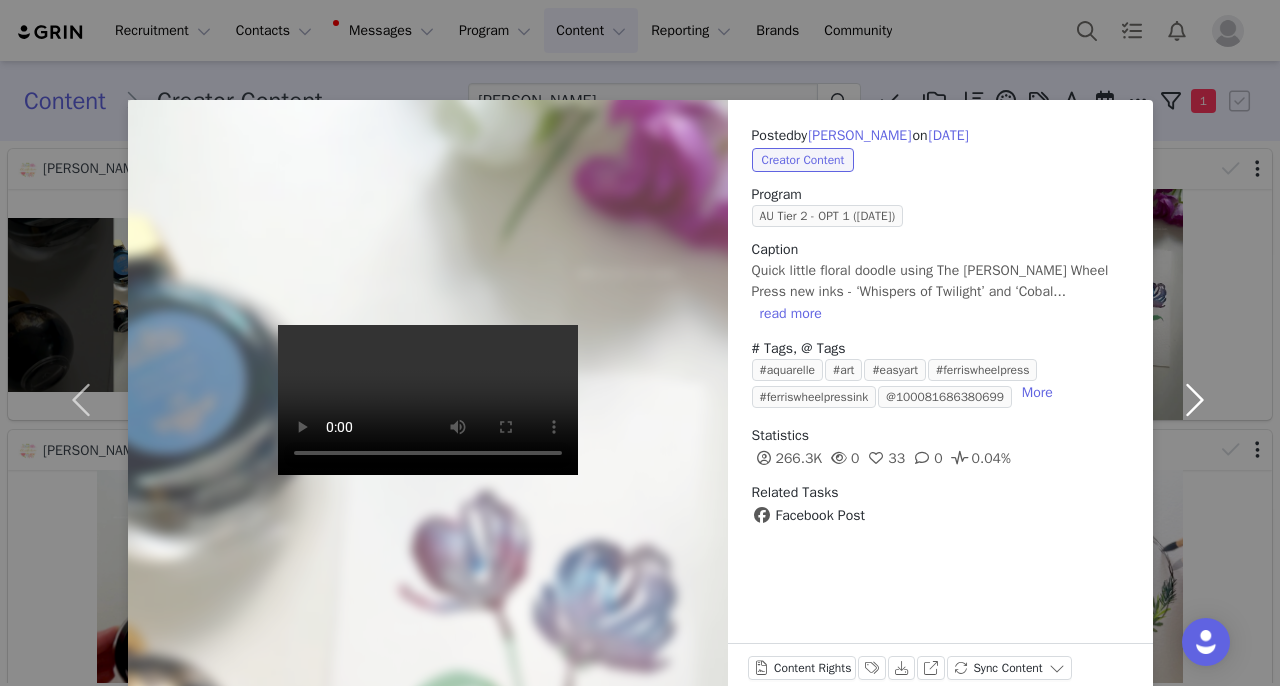 click at bounding box center [1195, 400] 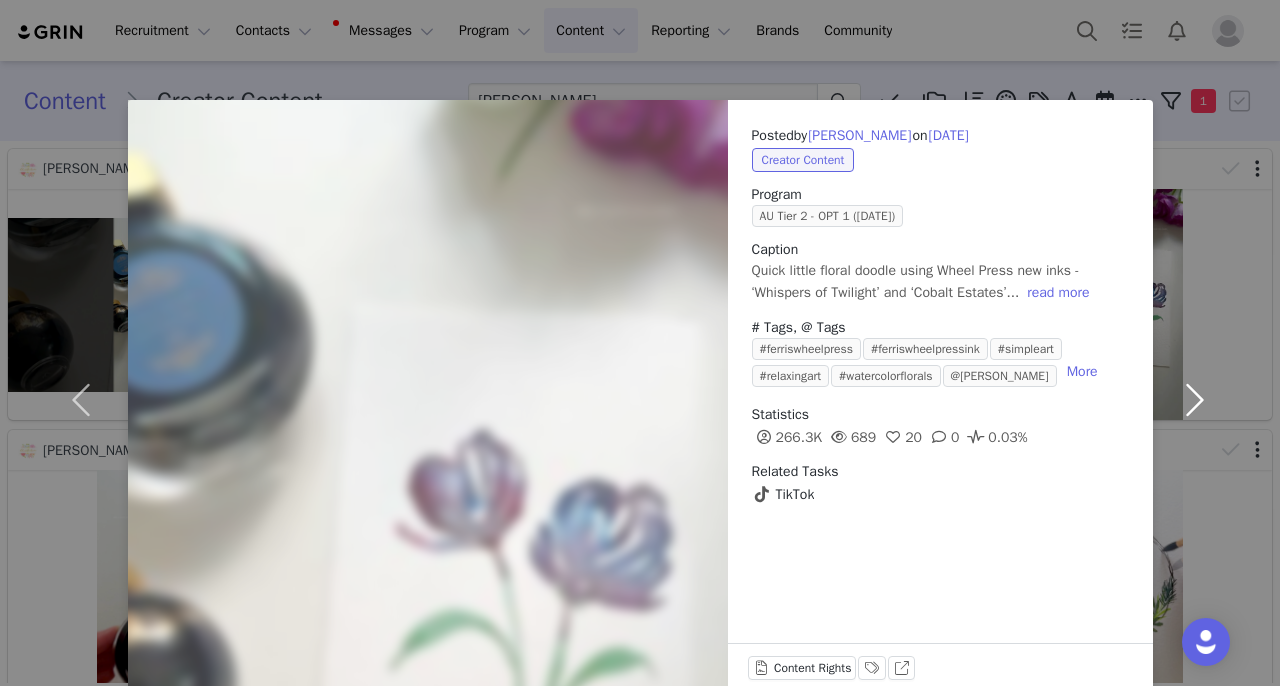 click at bounding box center [1195, 400] 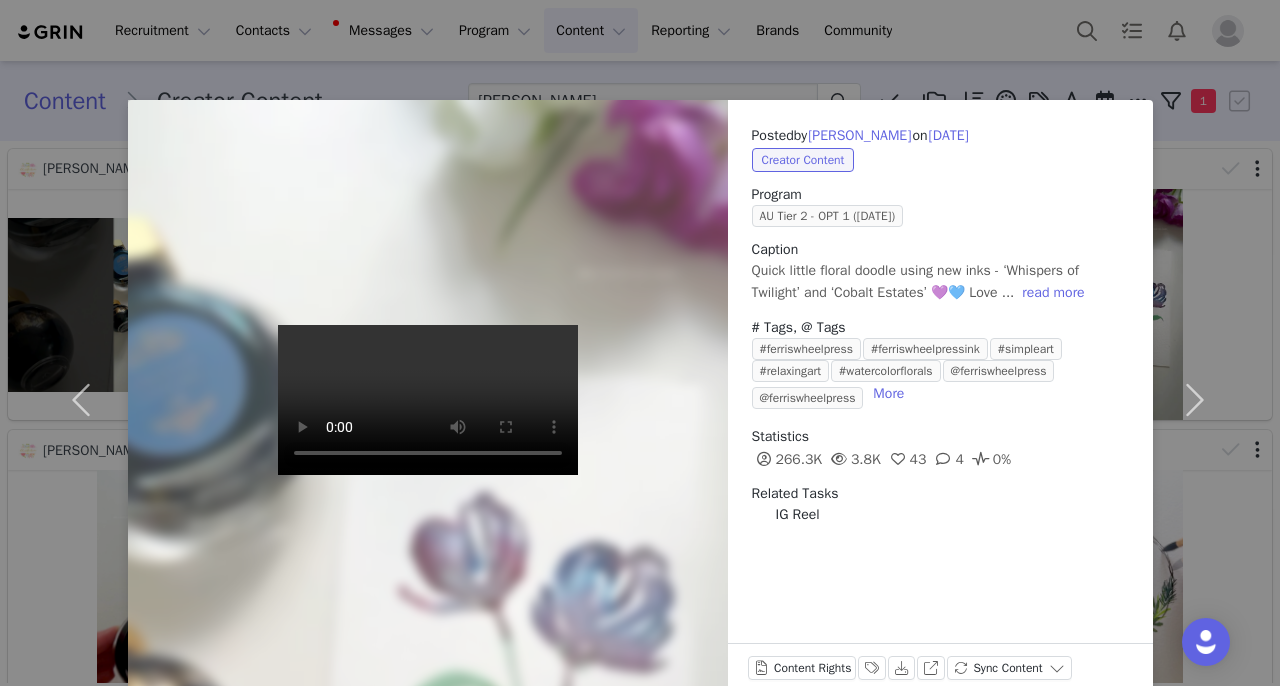 click on "Posted  by  Kawai Lin  on  Jul 6, 2025  Creator Content  Program AU Tier 2 - OPT 1 (June 2025) Caption Quick little floral doodle using  new inks - ‘Whispers of Twilight’ and ‘Cobalt Estates’ 💜💙
Love ... read more # Tags, @ Tags  #ferriswheelpress   #ferriswheelpressink   #simpleart   #relaxingart   #watercolorflorals   @ferriswheelpress   @ferriswheelpress  More     Statistics 266.3K  3.8K  43  4  0%  Related Tasks IG Reel     Content Rights Labels & Tags Download View on Instagram Sync Content" at bounding box center [640, 343] 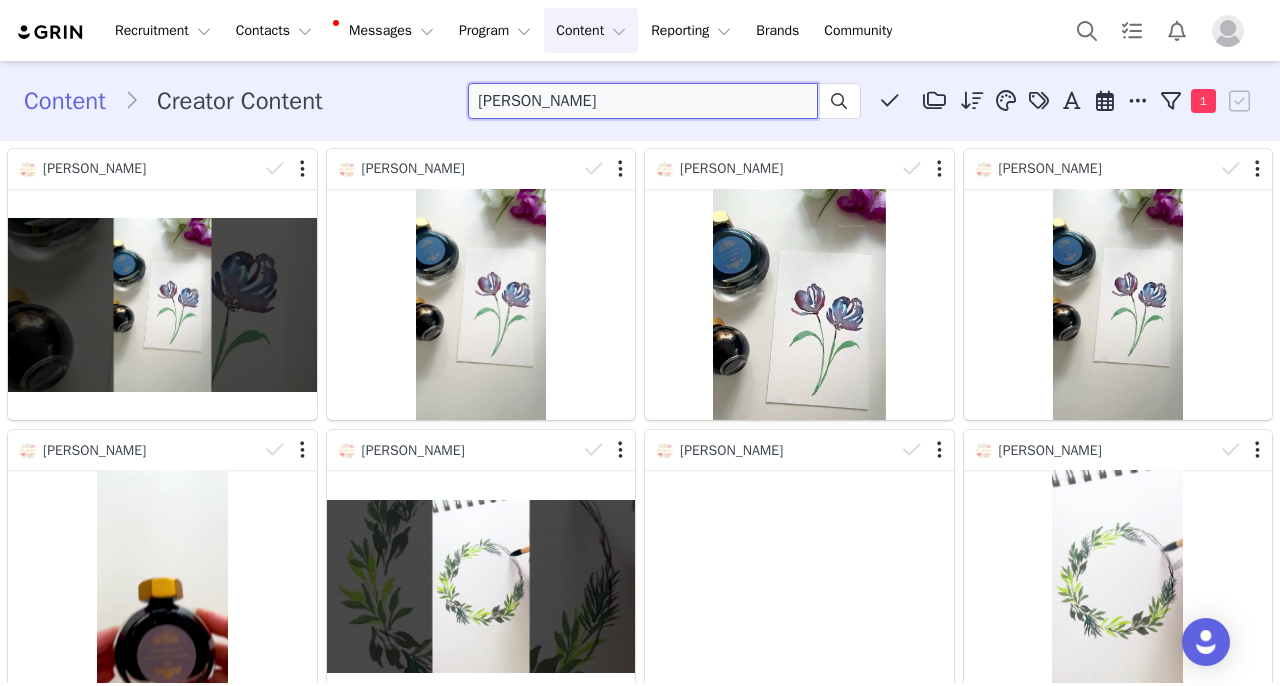 drag, startPoint x: 574, startPoint y: 104, endPoint x: 104, endPoint y: 79, distance: 470.66443 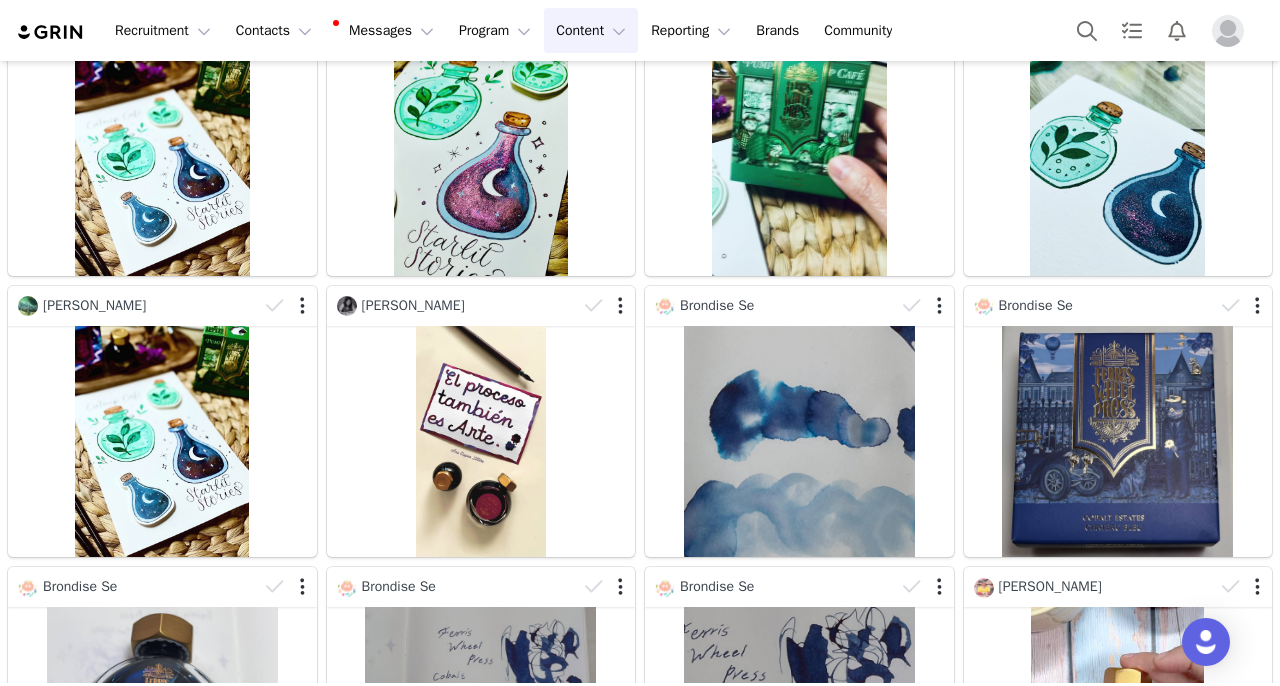 scroll, scrollTop: 993, scrollLeft: 0, axis: vertical 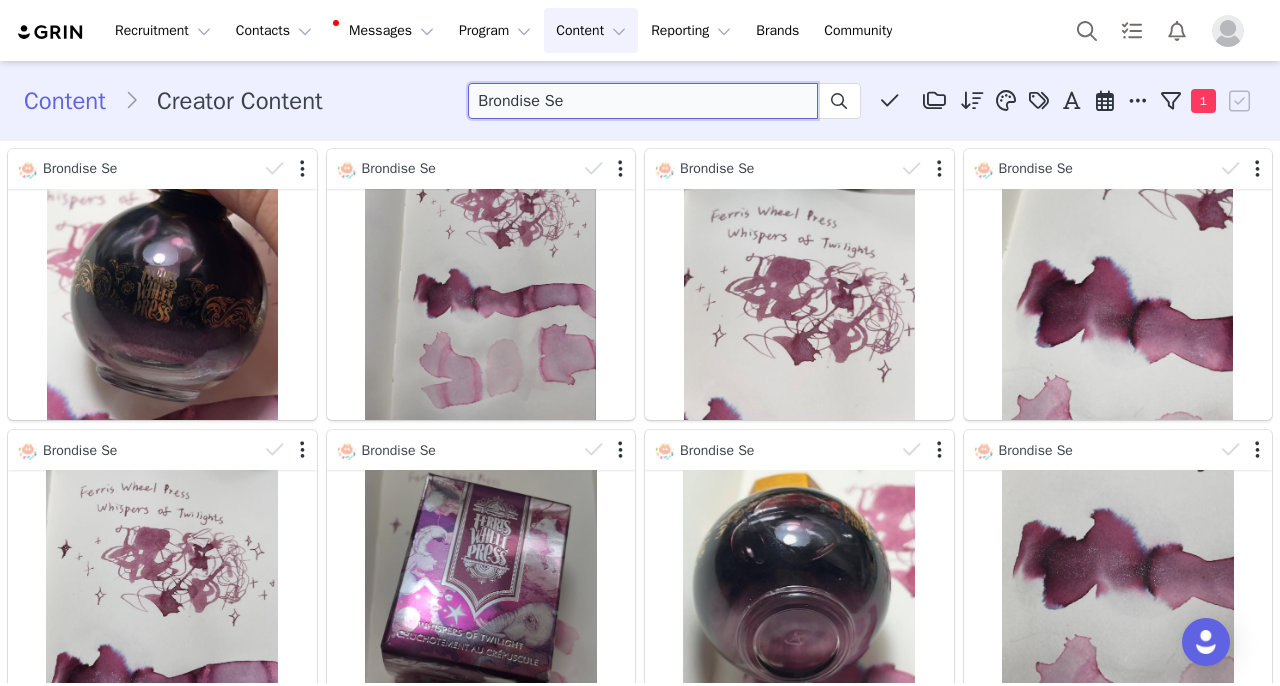 drag, startPoint x: 603, startPoint y: 105, endPoint x: 174, endPoint y: 107, distance: 429.00467 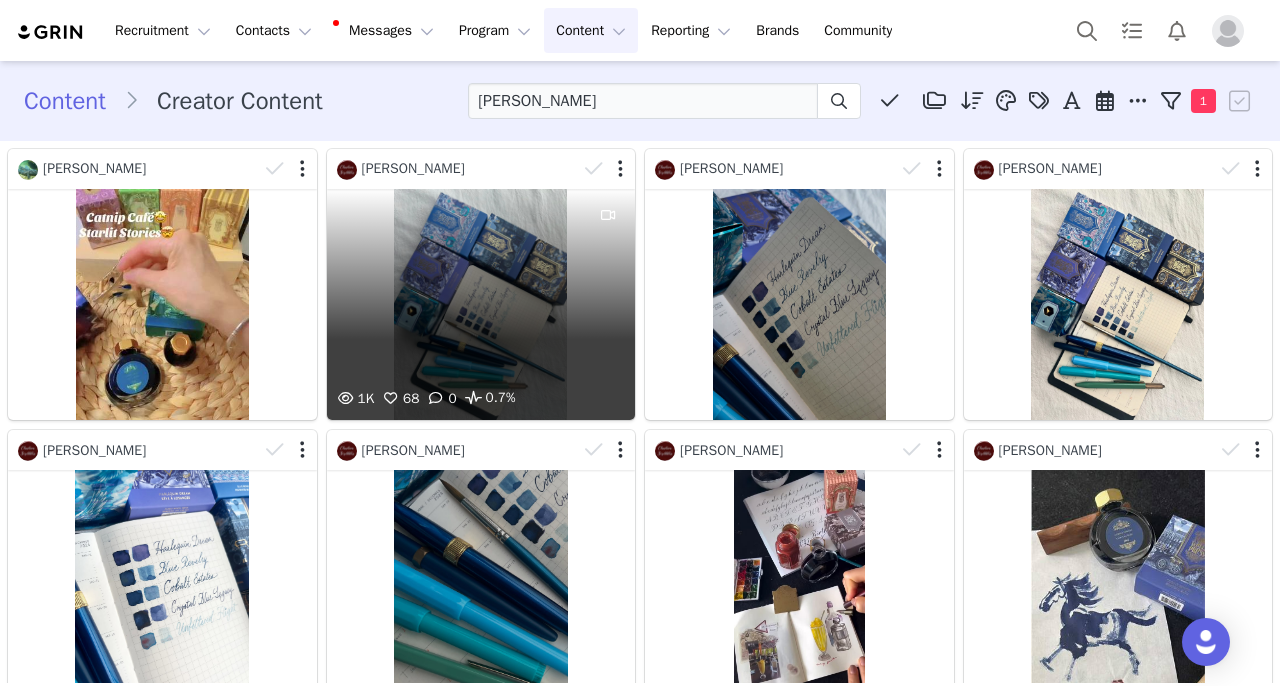 click on "1K  68  0  0.7%" at bounding box center [481, 304] 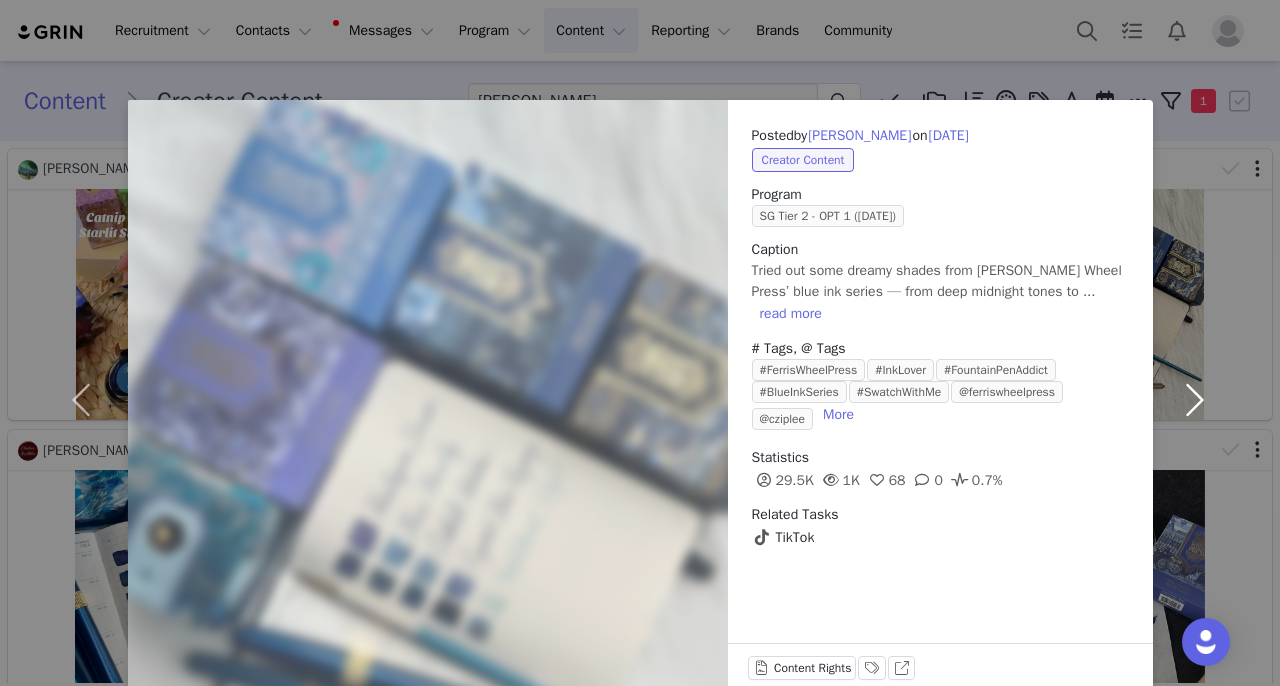 click at bounding box center (1195, 400) 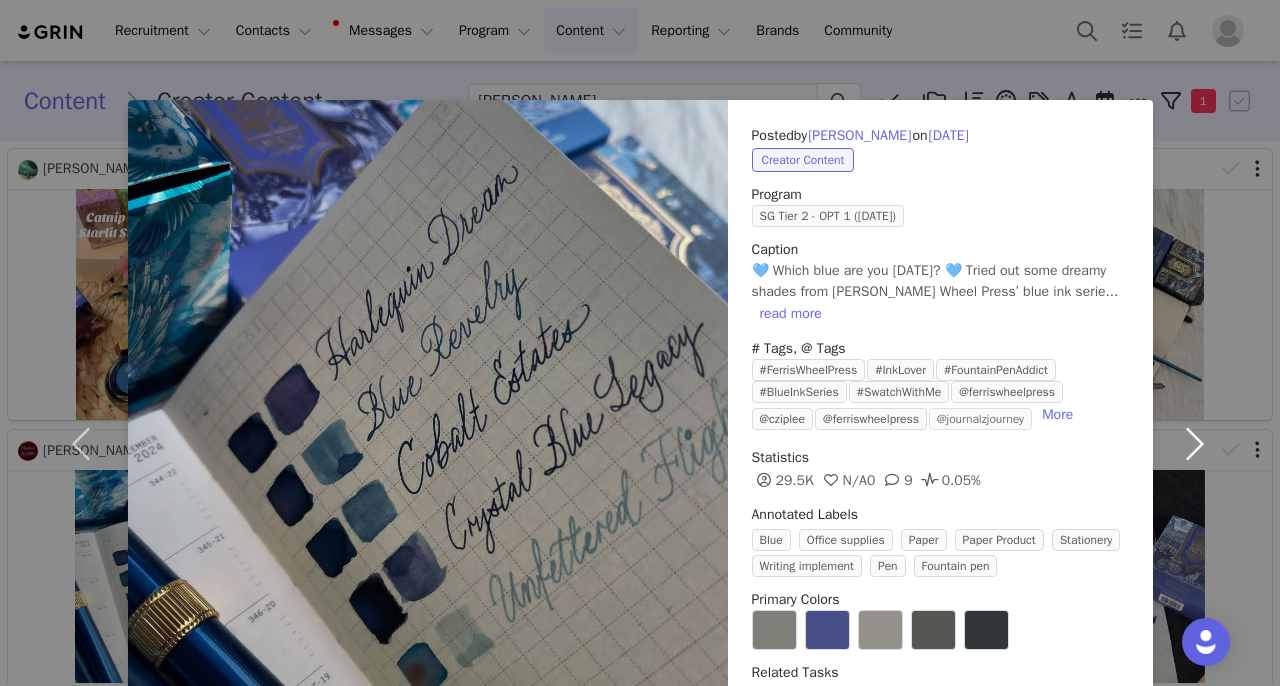 scroll, scrollTop: 75, scrollLeft: 0, axis: vertical 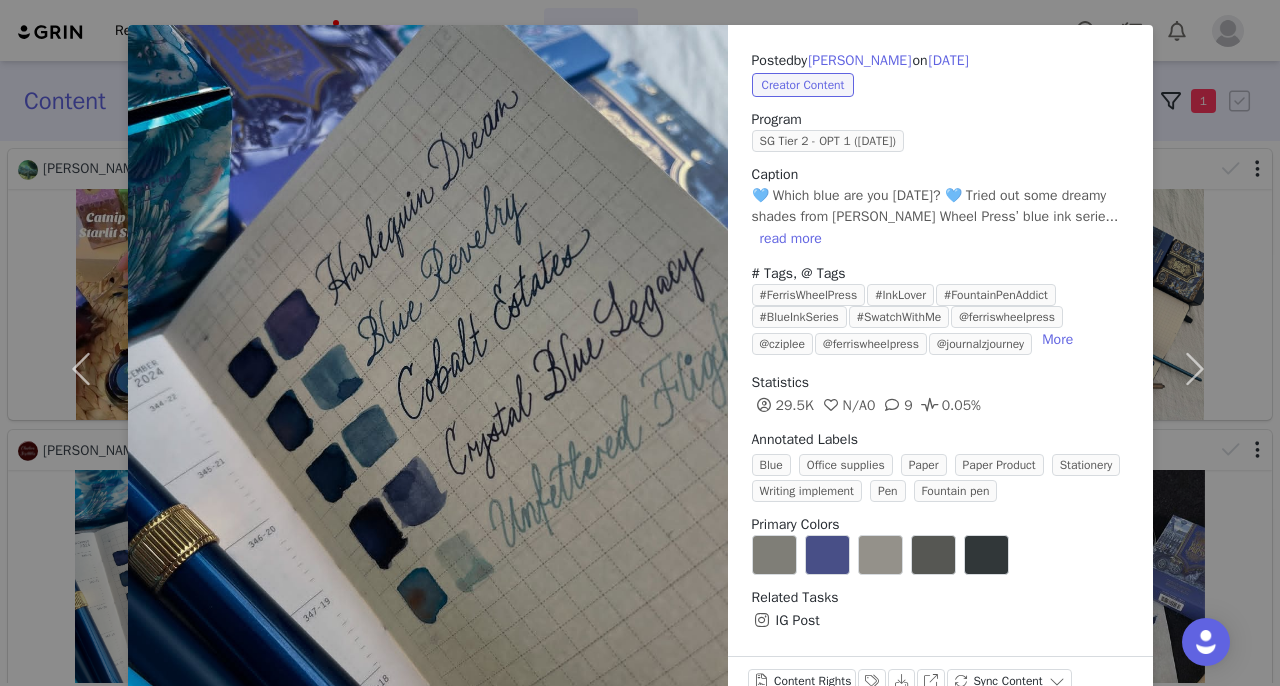 click on "Posted  by  CHUSHAN TAN  on  Jun 29, 2025  Creator Content  Program SG Tier 2 - OPT 1 (June 2025) Caption 💙 Which blue are you today? 💙
Tried out some dreamy shades from Ferris Wheel Press’ blue ink serie... read more # Tags, @ Tags  #FerrisWheelPress   #InkLover   #FountainPenAddict   #BlueInkSeries   #SwatchWithMe   @ferriswheelpress   @cziplee   @ferriswheelpress   @journalzjourney  More     Statistics 29.5K   N/A  0  9  0.05%  Annotated Labels  Blue   Office supplies   Paper   Paper Product   Stationery   Writing implement   Pen   Fountain pen  Primary Colors Related Tasks IG Post     Content Rights Labels & Tags Download View on Instagram Sync Content" at bounding box center [640, 343] 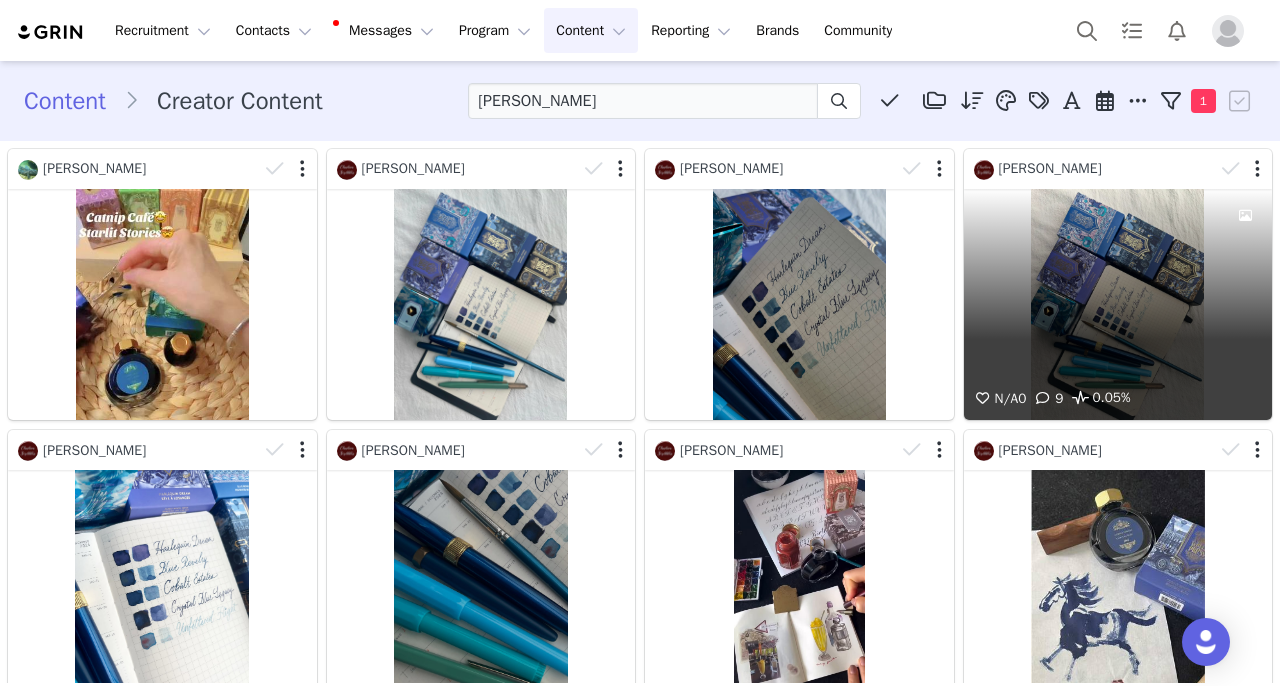 click on "N/A  0  9  0.05%" at bounding box center (1118, 304) 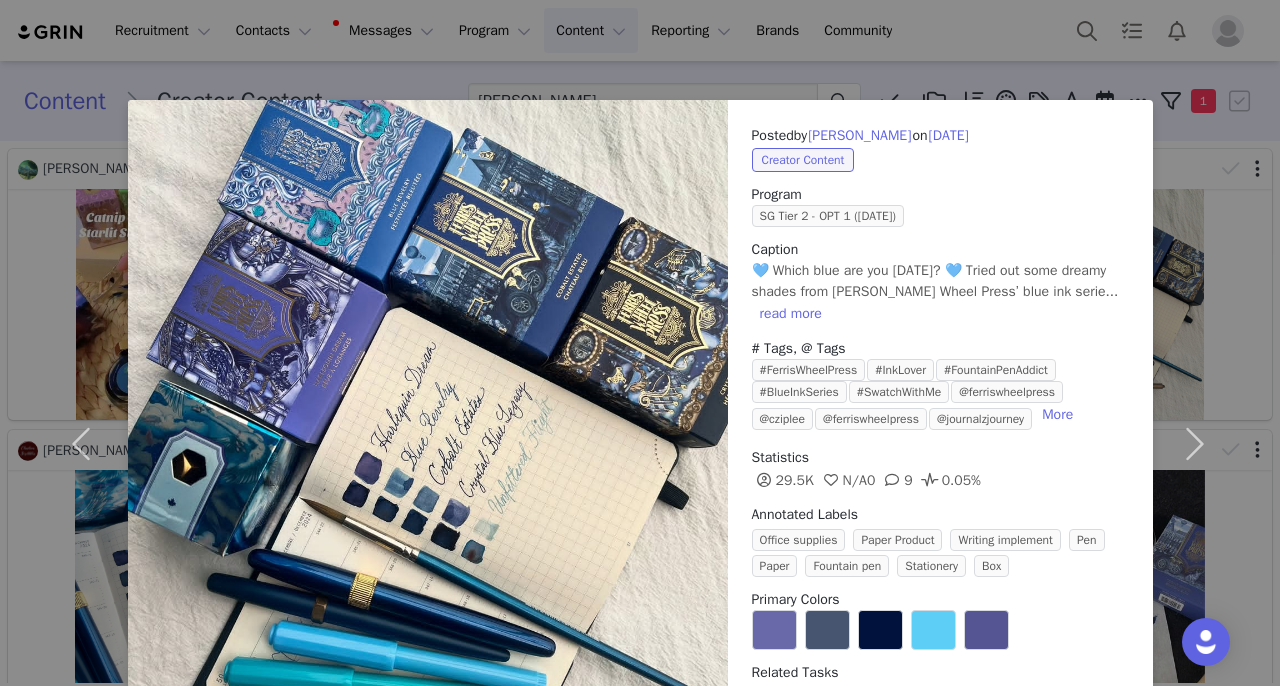 click on "Posted  by  CHUSHAN TAN  on  Jun 29, 2025  Creator Content  Program SG Tier 2 - OPT 1 (June 2025) Caption 💙 Which blue are you today? 💙
Tried out some dreamy shades from Ferris Wheel Press’ blue ink serie... read more # Tags, @ Tags  #FerrisWheelPress   #InkLover   #FountainPenAddict   #BlueInkSeries   #SwatchWithMe   @ferriswheelpress   @cziplee   @ferriswheelpress   @journalzjourney  More     Statistics 29.5K   N/A  0  9  0.05%  Annotated Labels  Office supplies   Paper Product   Writing implement   Pen   Paper   Fountain pen   Stationery   Box  Primary Colors Related Tasks IG Post     Content Rights Labels & Tags Download View on Instagram Sync Content" at bounding box center (640, 343) 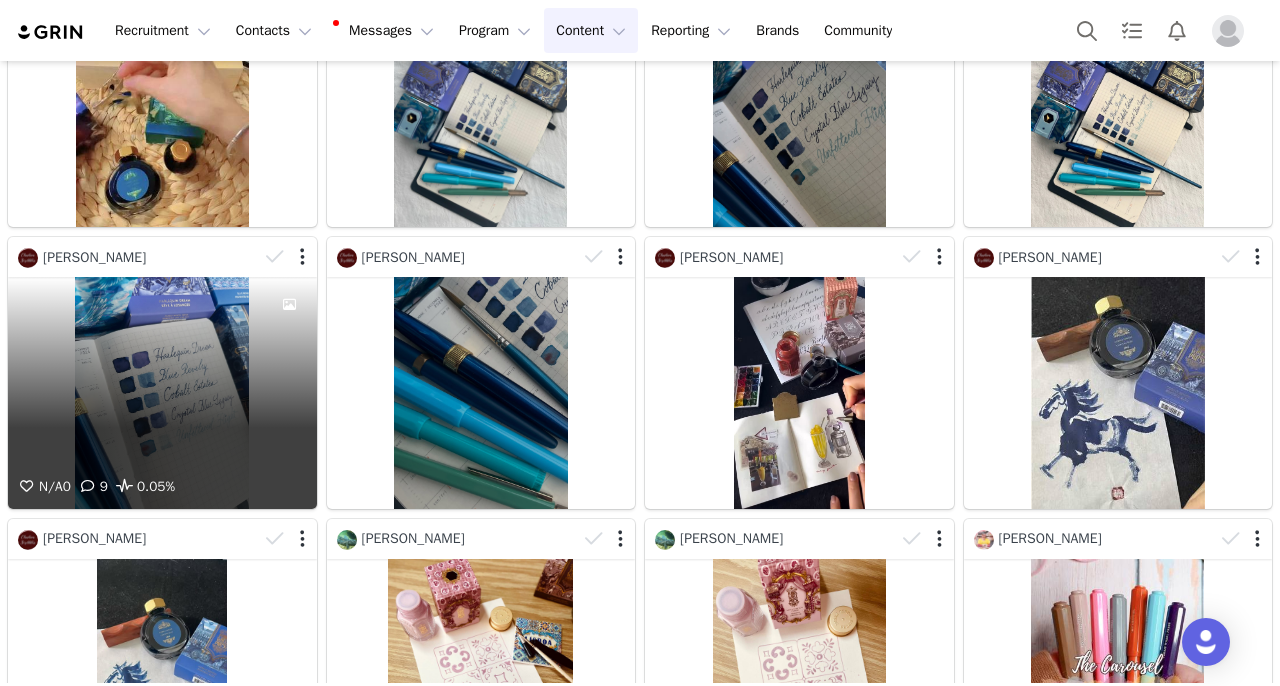 click on "N/A  0  9  0.05%" at bounding box center (162, 392) 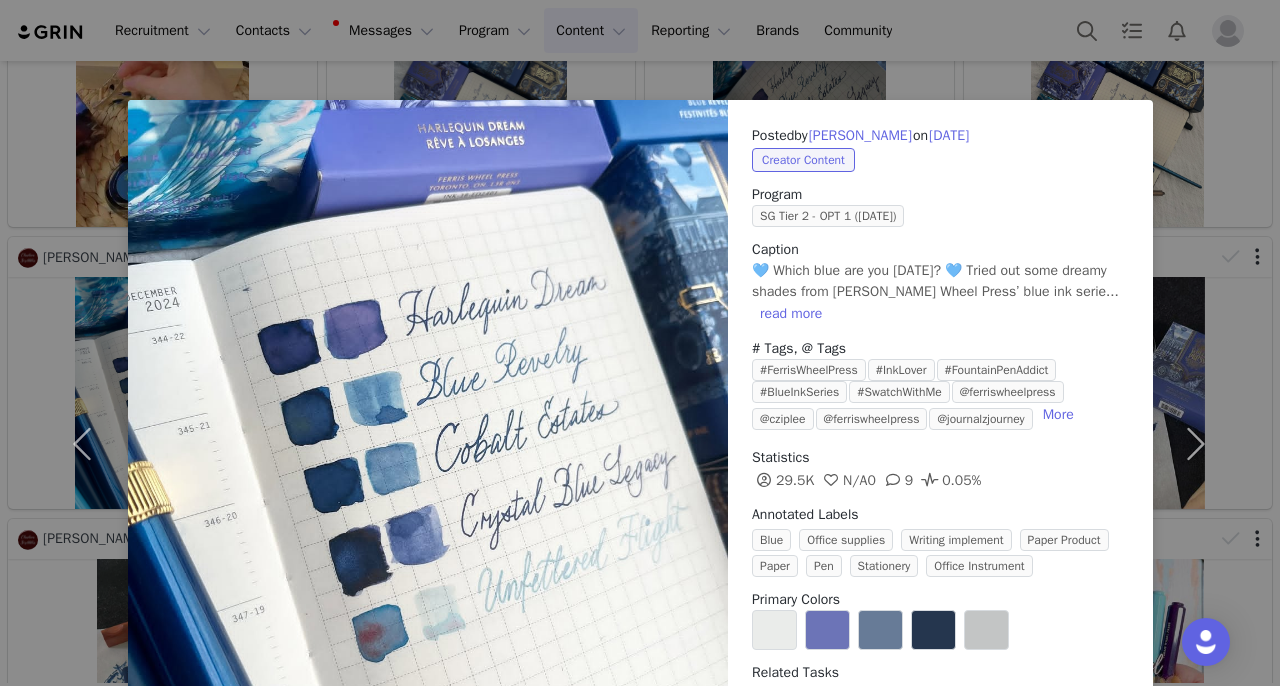 scroll, scrollTop: 193, scrollLeft: 0, axis: vertical 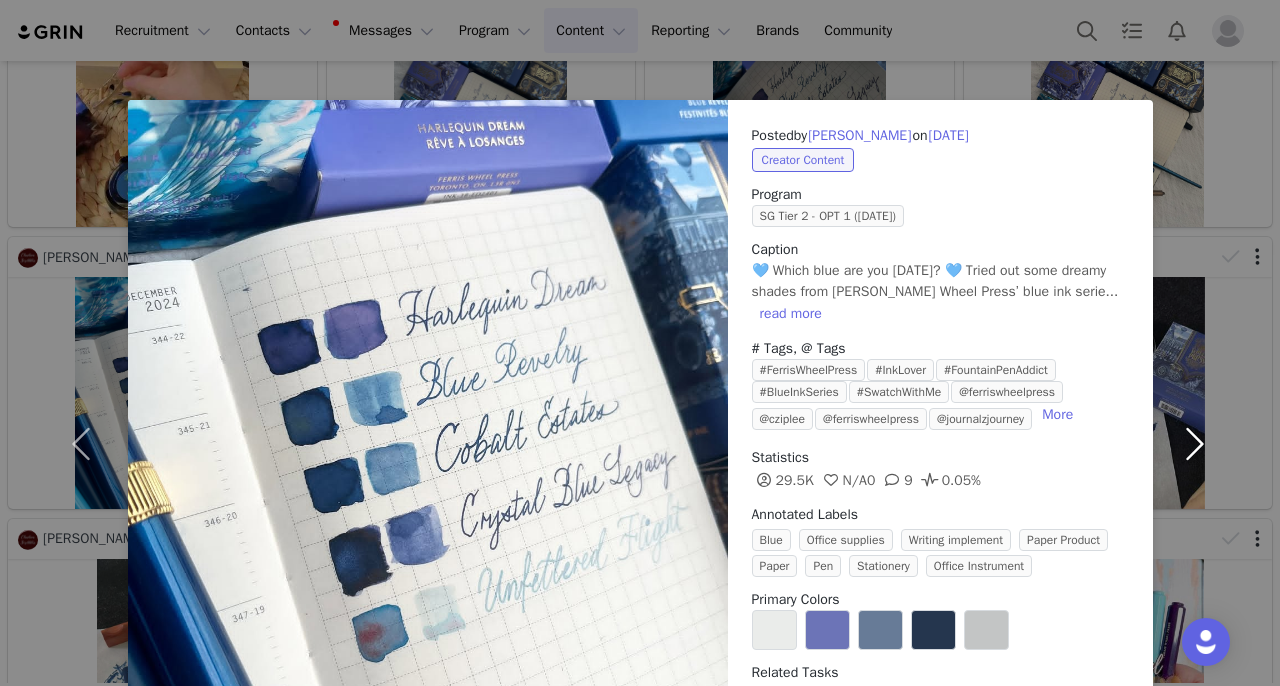 click at bounding box center (1195, 444) 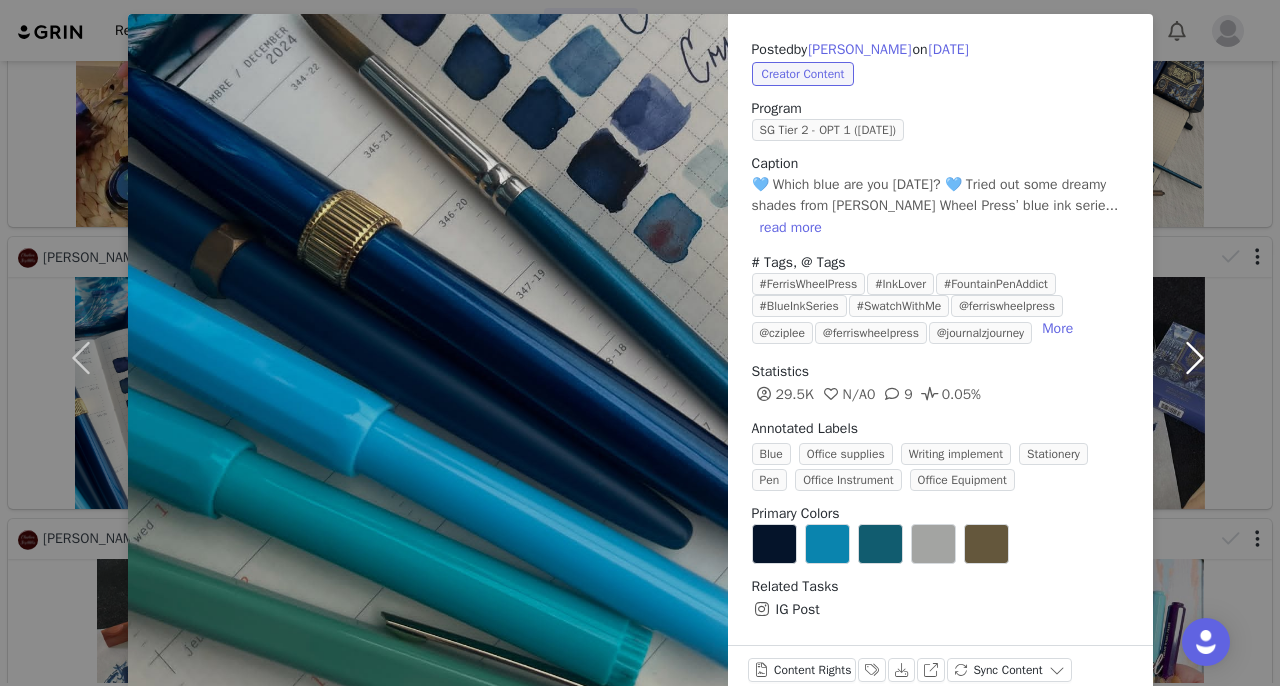 scroll, scrollTop: 123, scrollLeft: 0, axis: vertical 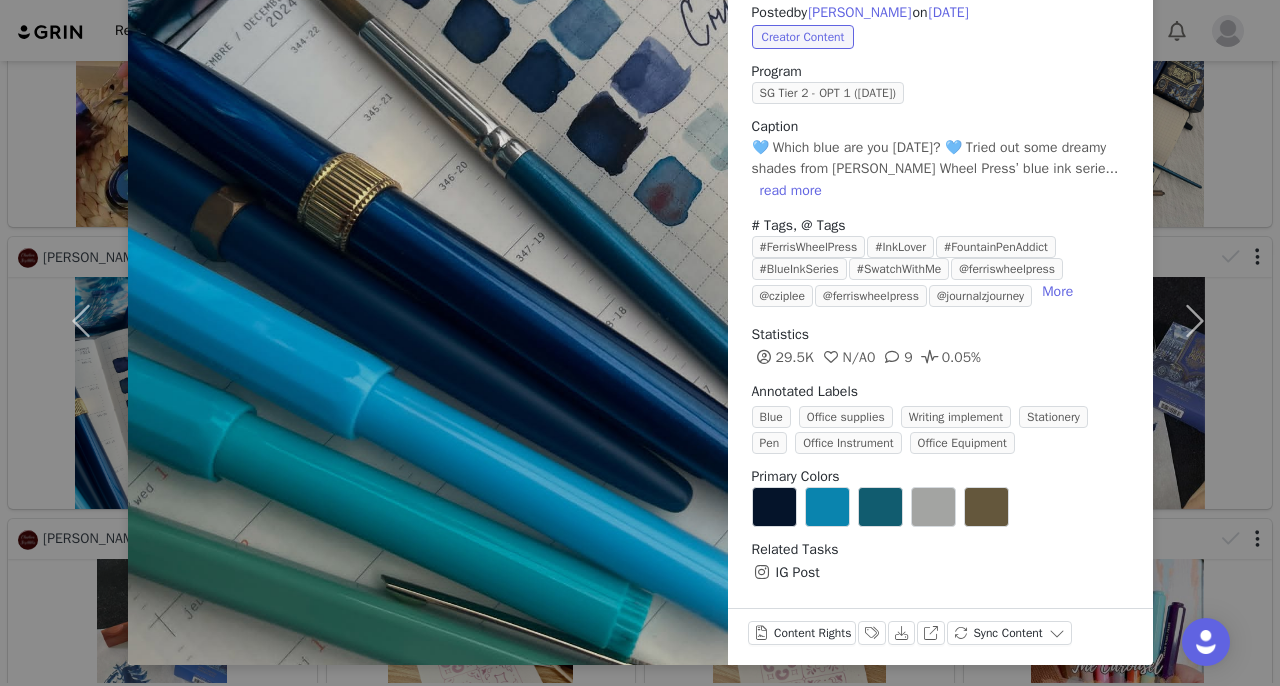 click on "Posted  by  CHUSHAN TAN  on  Jun 29, 2025  Creator Content  Program SG Tier 2 - OPT 1 (June 2025) Caption 💙 Which blue are you today? 💙
Tried out some dreamy shades from Ferris Wheel Press’ blue ink serie... read more # Tags, @ Tags  #FerrisWheelPress   #InkLover   #FountainPenAddict   #BlueInkSeries   #SwatchWithMe   @ferriswheelpress   @cziplee   @ferriswheelpress   @journalzjourney  More     Statistics 29.5K   N/A  0  9  0.05%  Annotated Labels  Blue   Office supplies   Writing implement   Stationery   Pen   Office Instrument   Office Equipment  Primary Colors Related Tasks IG Post     Content Rights Labels & Tags Download View on Instagram Sync Content" at bounding box center [640, 343] 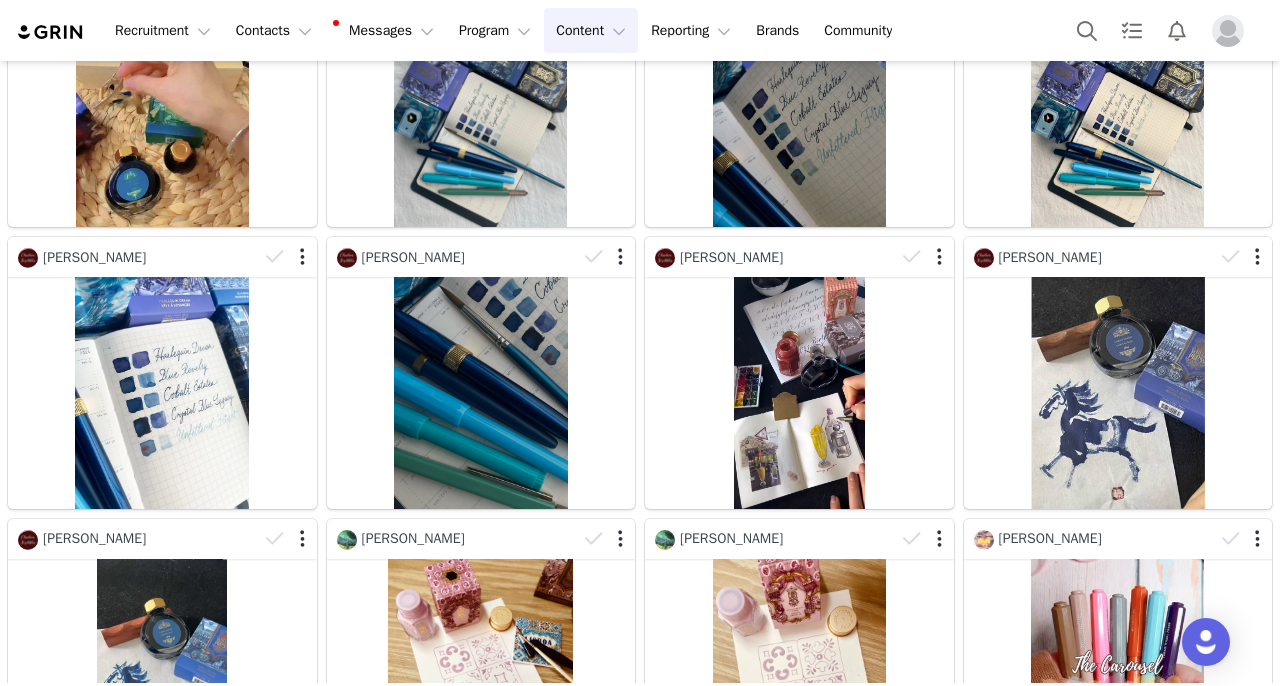 scroll, scrollTop: 193, scrollLeft: 0, axis: vertical 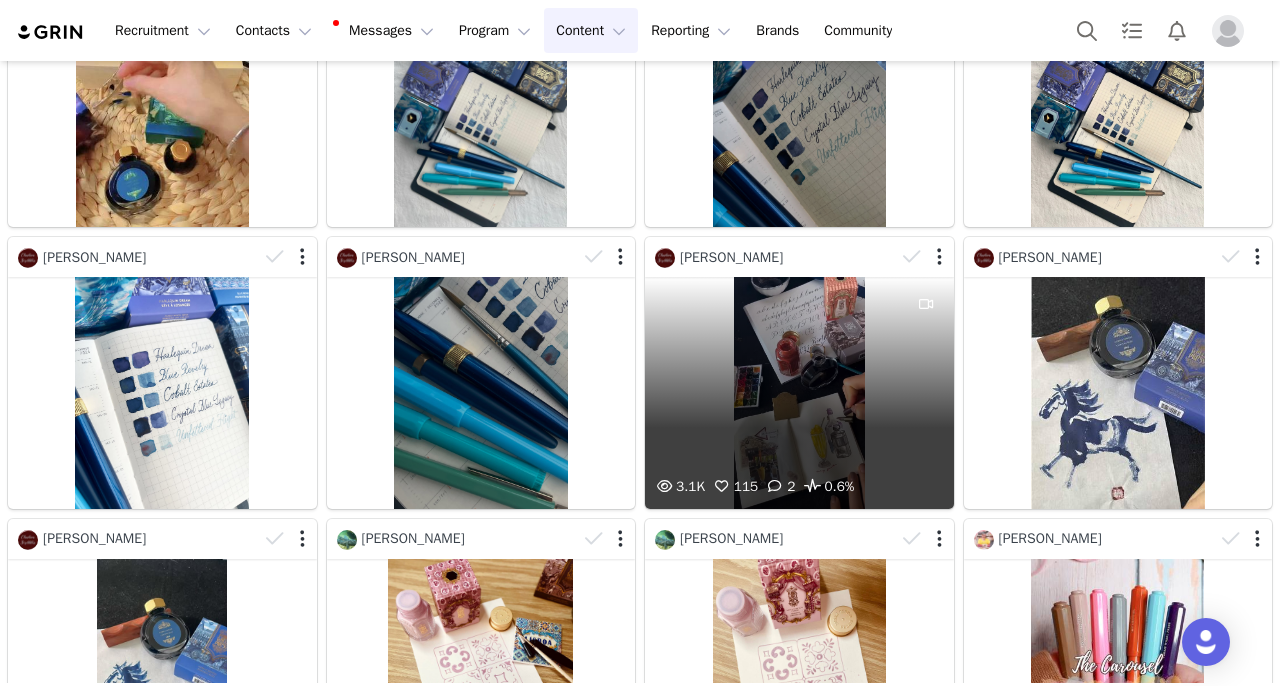 click on "3.1K  115  2  0.6%" at bounding box center (799, 392) 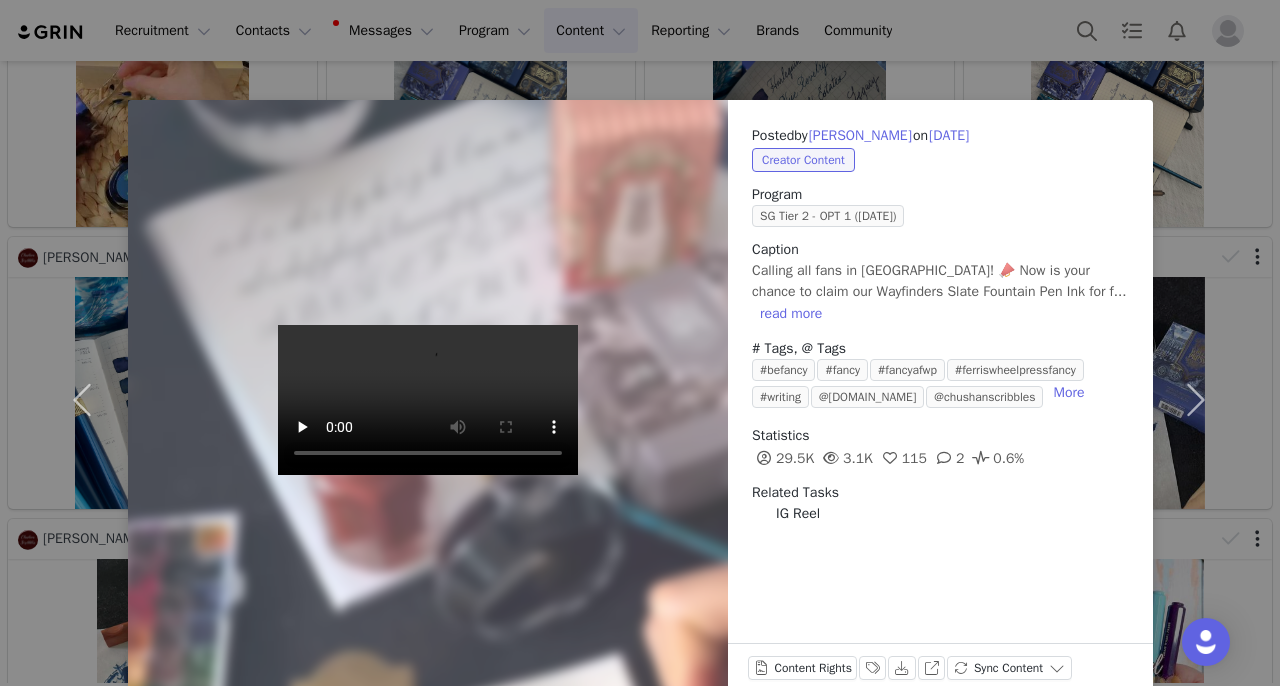 scroll, scrollTop: 193, scrollLeft: 0, axis: vertical 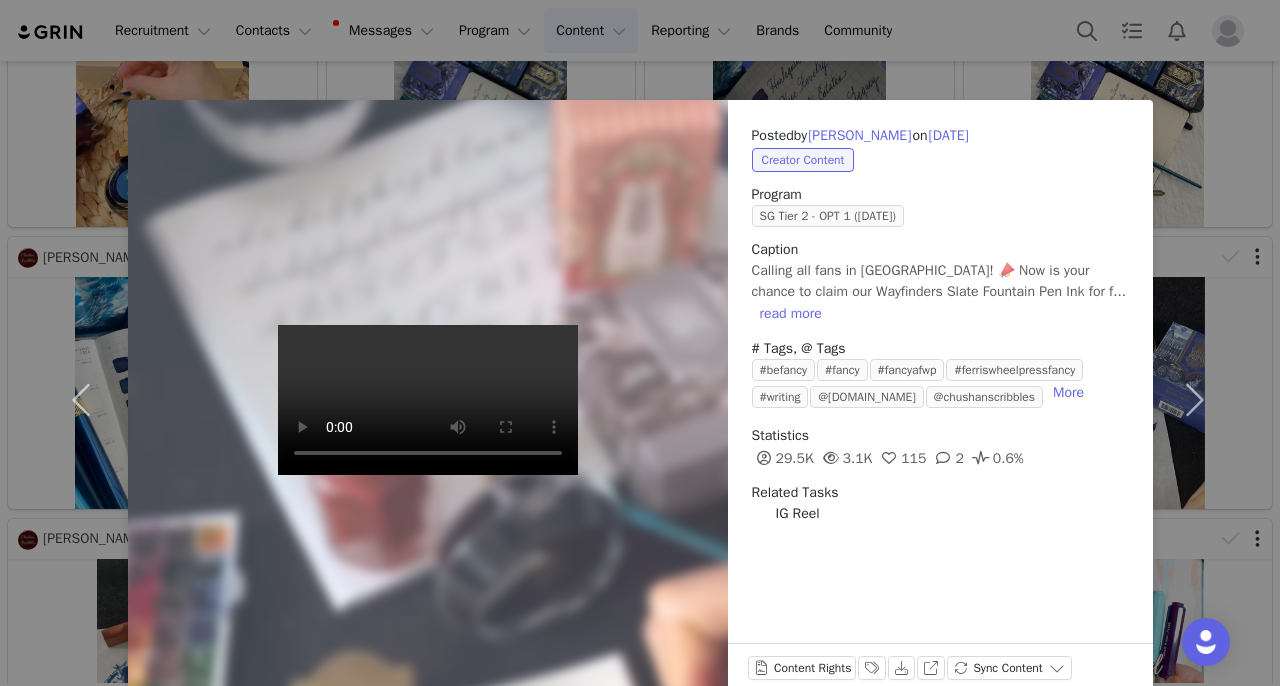 click on "Posted  by  CHUSHAN TAN  on  Jun 27, 2025  Creator Content  Program SG Tier 2 - OPT 1 (June 2025) Caption Calling all fans in Asia! 📣 Now is your chance to claim our Wayfinders Slate Fountain Pen Ink for f... read more # Tags, @ Tags  #befancy   #fancy   #fancyafwp   #ferriswheelpressfancy   #writing   @ferriswheelpress.asia   @chushanscribbles  More     Statistics 29.5K  3.1K  115  2  0.6%  Related Tasks IG Reel     Content Rights Labels & Tags Download View on Instagram Sync Content" at bounding box center [640, 343] 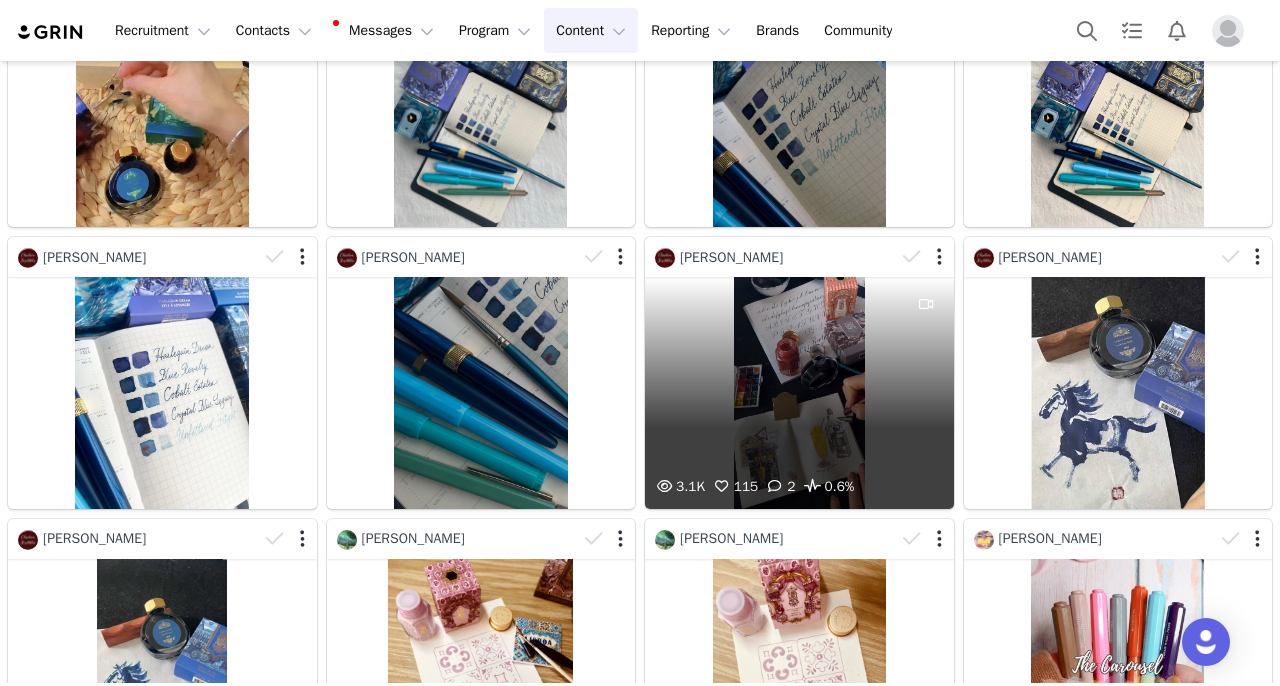 click on "3.1K  115  2  0.6%" at bounding box center [799, 392] 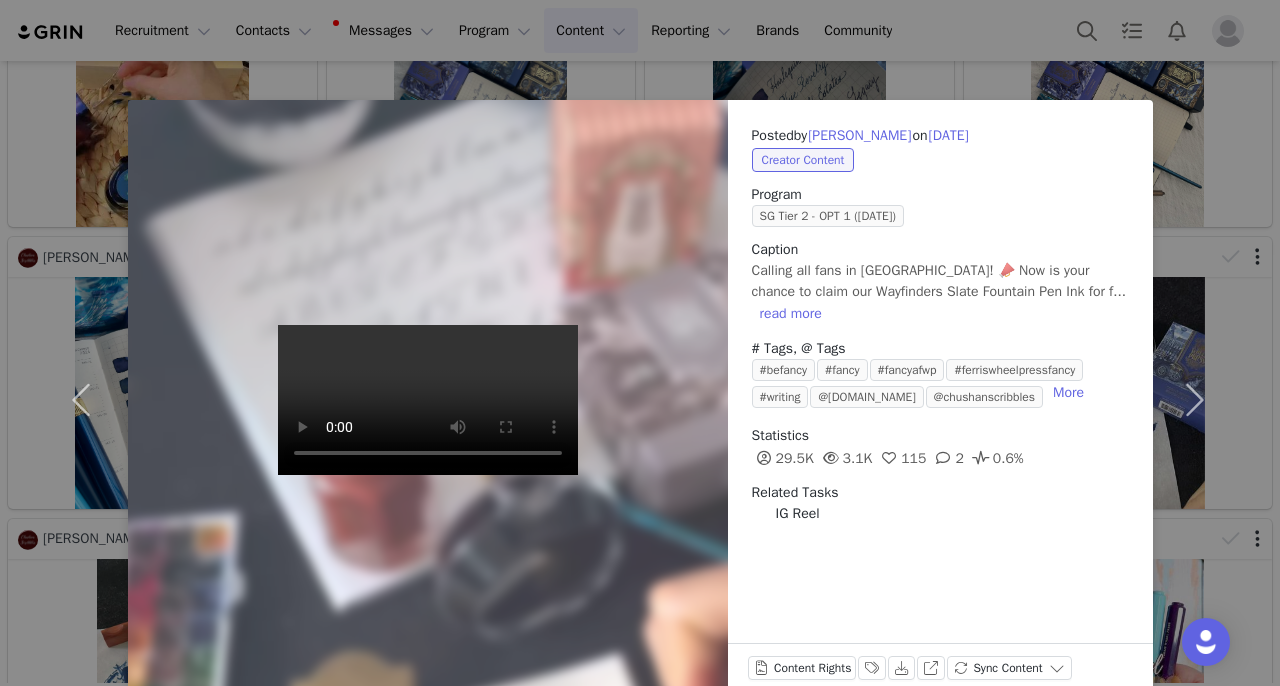 click on "Posted  by  CHUSHAN TAN  on  Jun 27, 2025  Creator Content  Program SG Tier 2 - OPT 1 (June 2025) Caption Calling all fans in Asia! 📣 Now is your chance to claim our Wayfinders Slate Fountain Pen Ink for f... read more # Tags, @ Tags  #befancy   #fancy   #fancyafwp   #ferriswheelpressfancy   #writing   @ferriswheelpress.asia   @chushanscribbles  More     Statistics 29.5K  3.1K  115  2  0.6%  Related Tasks IG Reel     Content Rights Labels & Tags Download View on Instagram Sync Content" at bounding box center [640, 343] 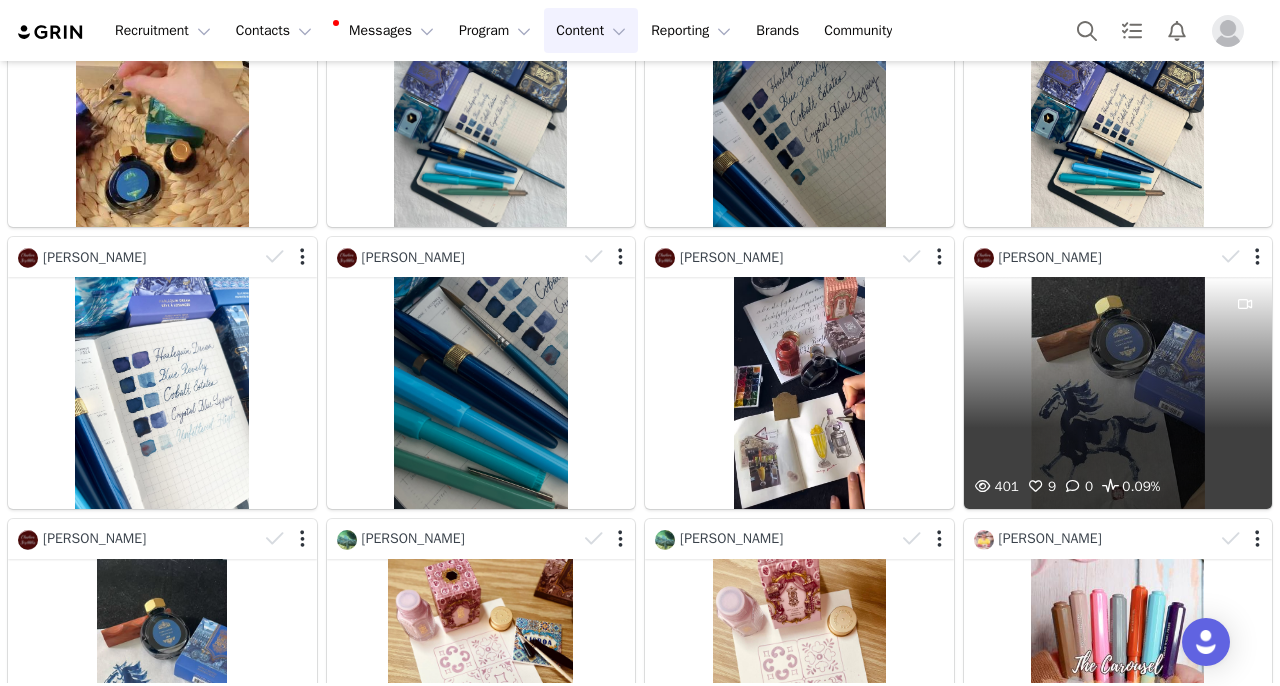 click on "401  9  0  0.09%" at bounding box center (1118, 392) 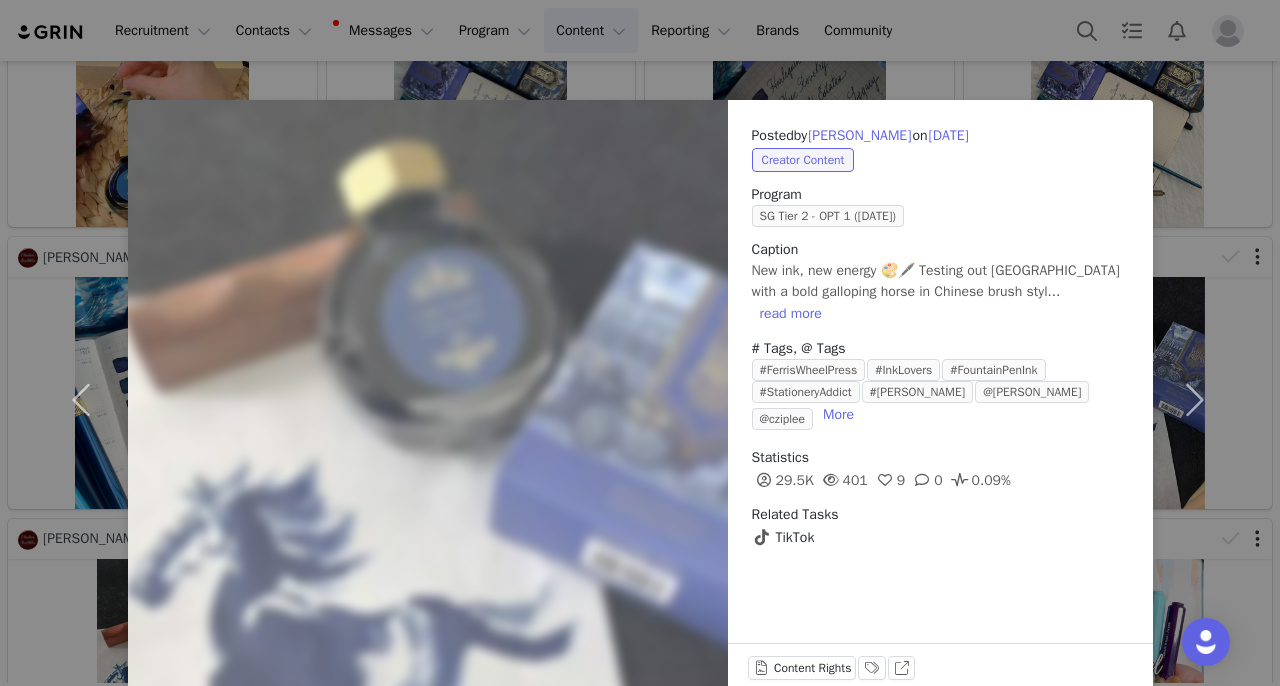 click on "Posted  by  CHUSHAN TAN  on  Jun 27, 2025  Creator Content  Program SG Tier 2 - OPT 1 (June 2025) Caption New ink, new energy 🎨🖋️ Testing out Château Bleu with a bold galloping horse in Chinese brush styl... read more # Tags, @ Tags  #FerrisWheelPress   #InkLovers   #FountainPenInk   #StationeryAddict   #ChushanScribbles   @Ferris   @cziplee  More     Statistics 29.5K  401  9  0  0.09%  Related Tasks TikTok     Content Rights Labels & Tags View on TikTok" at bounding box center (640, 343) 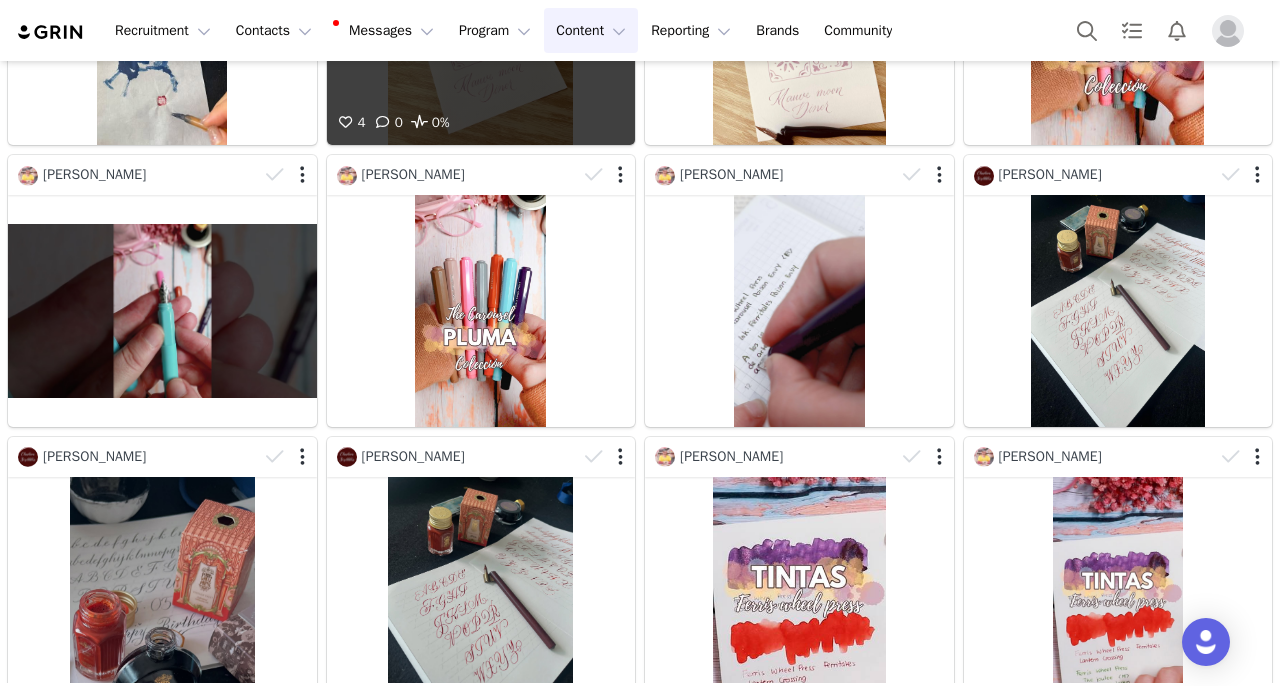 scroll, scrollTop: 858, scrollLeft: 0, axis: vertical 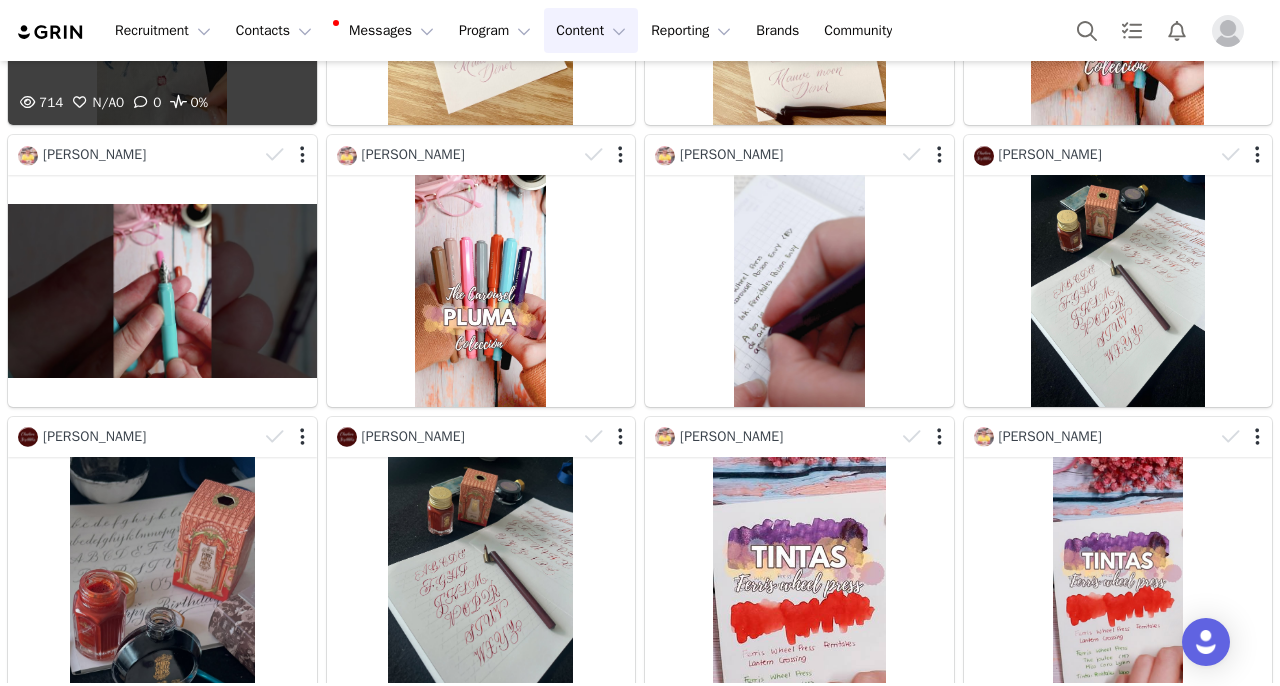 click on "714   N/A  0  0  0%" at bounding box center (162, 9) 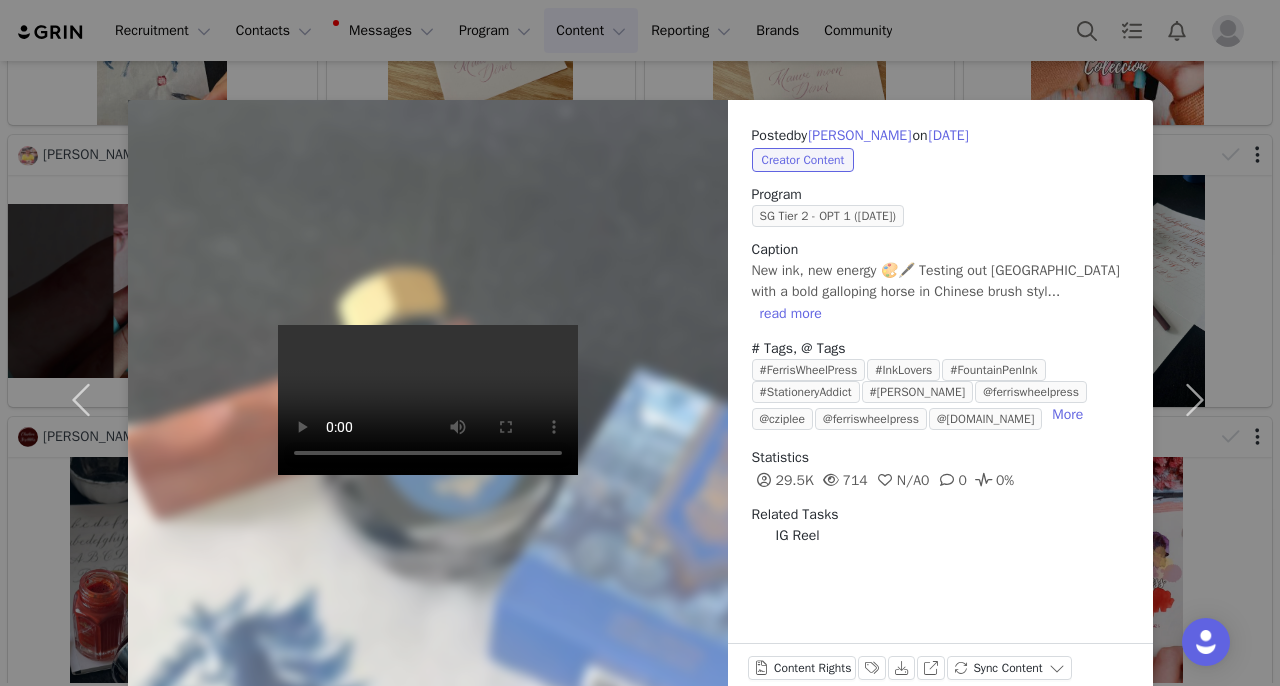 click on "Posted  by  CHUSHAN TAN  on  Jun 26, 2025  Creator Content  Program SG Tier 2 - OPT 1 (June 2025) Caption New ink, new energy 🎨🖋️
Testing out Château Bleu with a bold galloping horse in Chinese brush styl... read more # Tags, @ Tags  #FerrisWheelPress   #InkLovers   #FountainPenInk   #StationeryAddict   #ChushanScribbles   @ferriswheelpress   @cziplee   @ferriswheelpress   @ferriswheelpress.asia  More     Statistics 29.5K  714   N/A  0  0  0%  Related Tasks IG Reel     Content Rights Labels & Tags Download View on Instagram Sync Content" at bounding box center [640, 343] 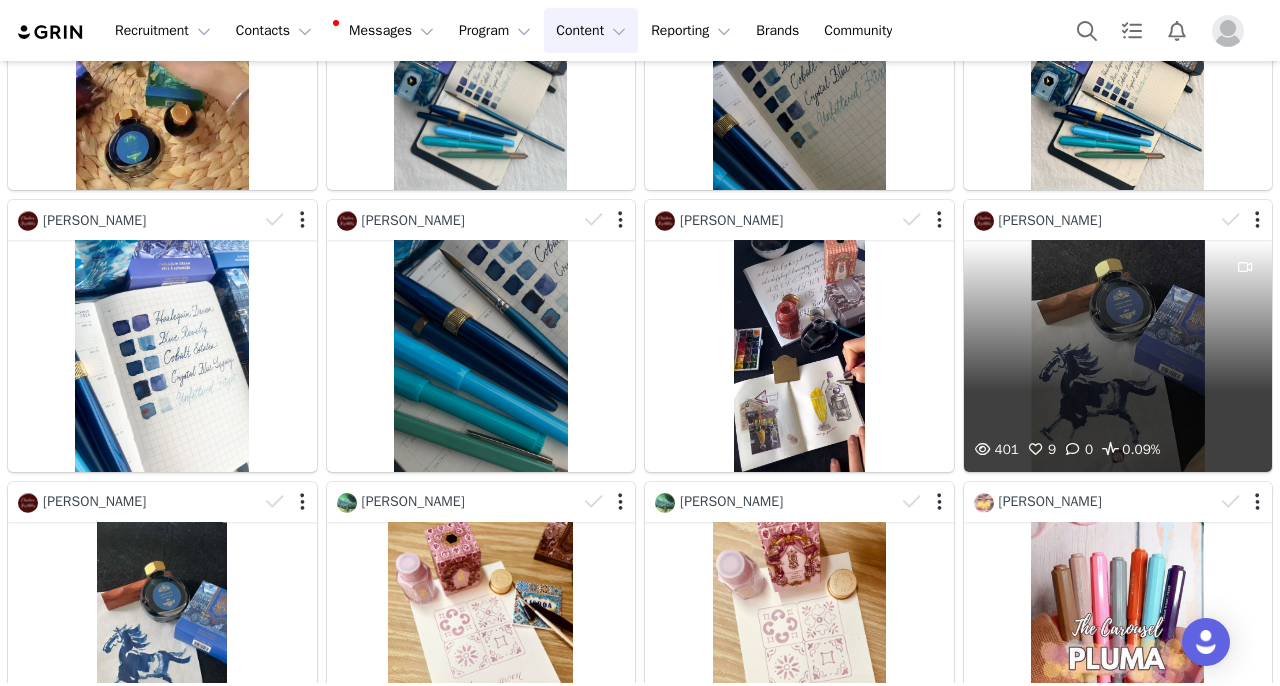 click on "401  9  0  0.09%" at bounding box center (1118, 355) 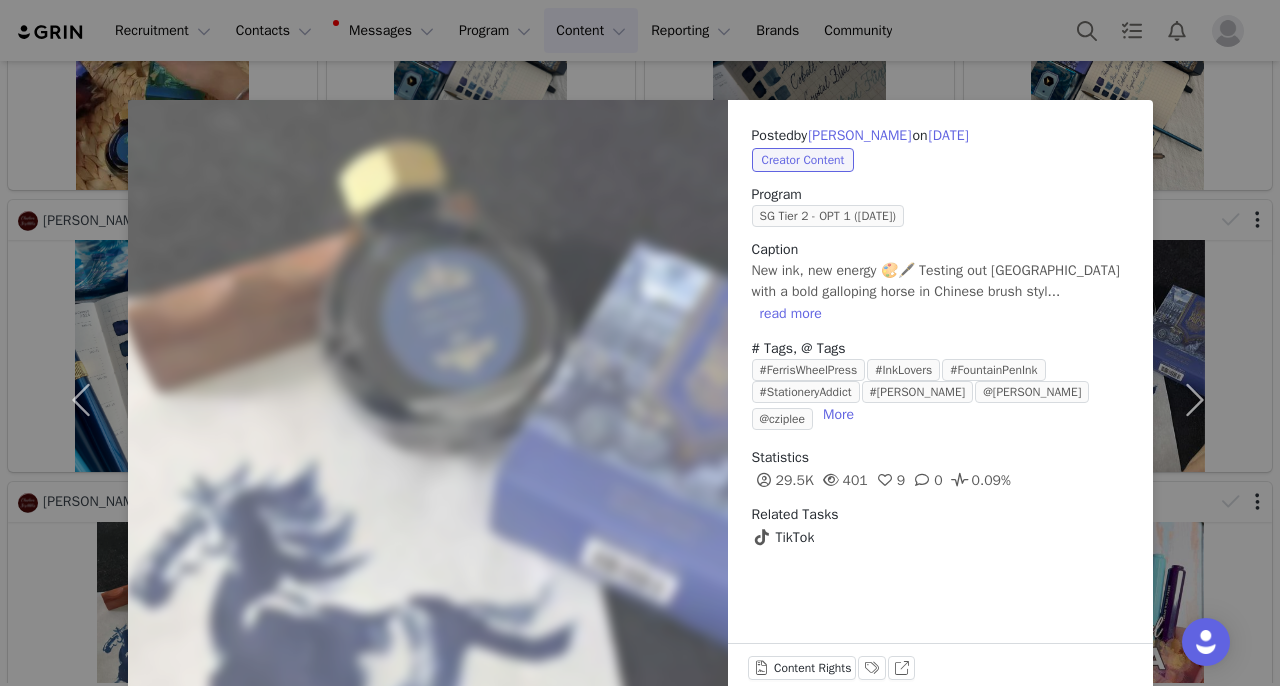click on "Posted  by  CHUSHAN TAN  on  Jun 27, 2025  Creator Content  Program SG Tier 2 - OPT 1 (June 2025) Caption New ink, new energy 🎨🖋️ Testing out Château Bleu with a bold galloping horse in Chinese brush styl... read more # Tags, @ Tags  #FerrisWheelPress   #InkLovers   #FountainPenInk   #StationeryAddict   #ChushanScribbles   @Ferris   @cziplee  More     Statistics 29.5K  401  9  0  0.09%  Related Tasks TikTok     Content Rights Labels & Tags View on TikTok" at bounding box center [640, 343] 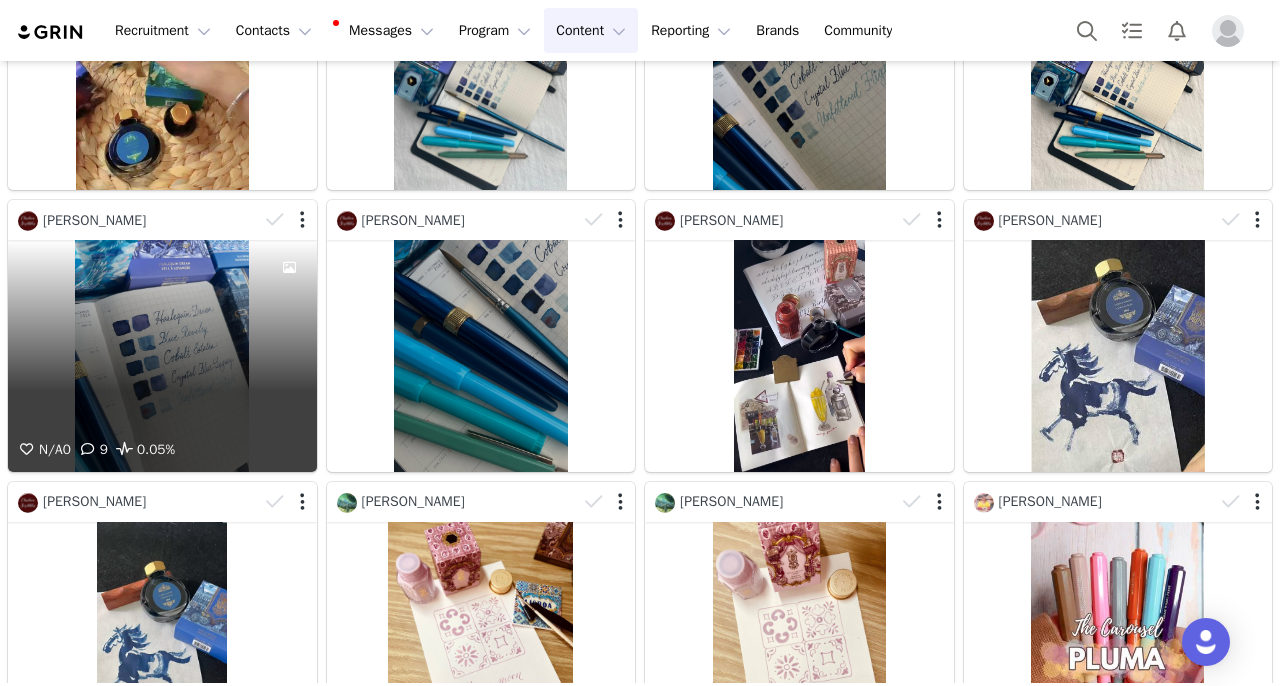 scroll, scrollTop: 230, scrollLeft: 0, axis: vertical 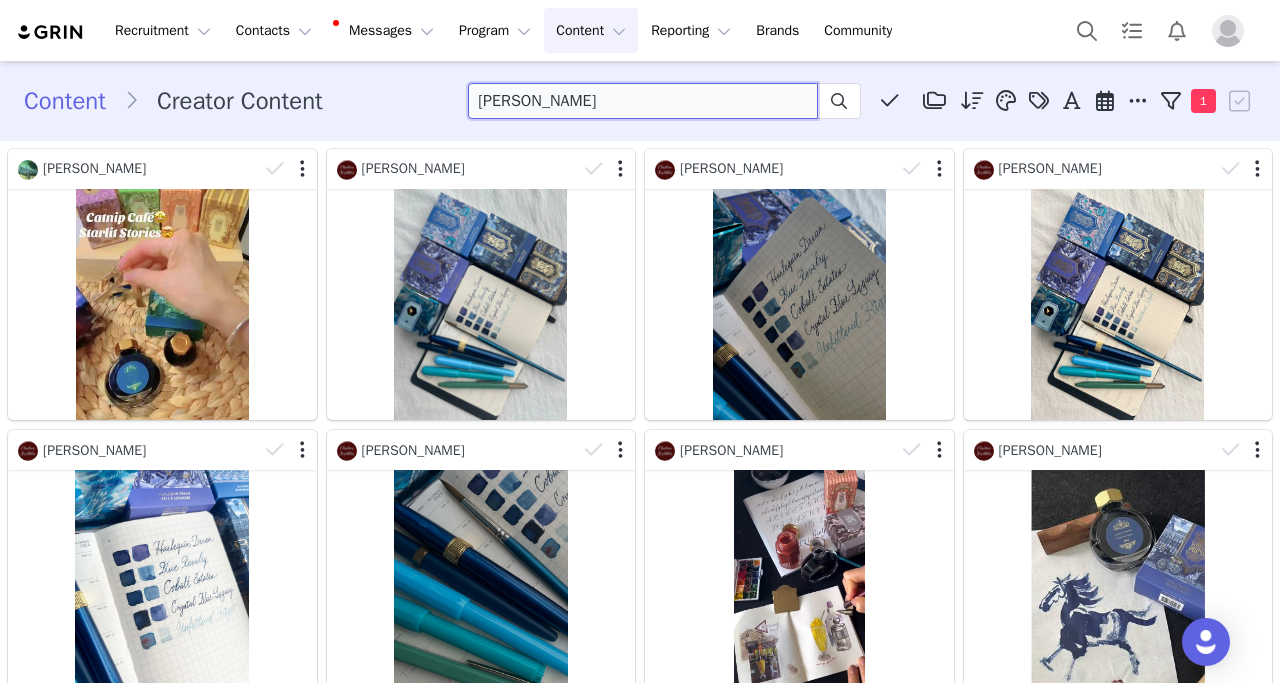 drag, startPoint x: 601, startPoint y: 102, endPoint x: 348, endPoint y: 101, distance: 253.00198 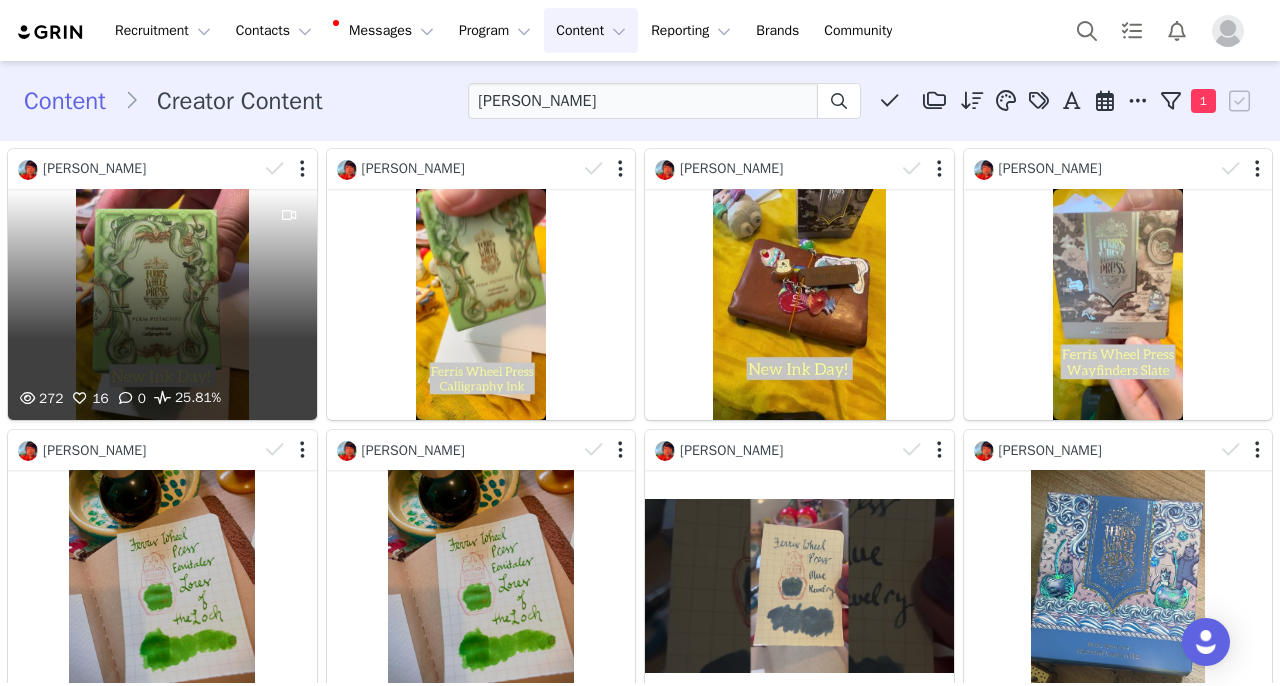 click on "272  16  0  25.81%" at bounding box center (162, 304) 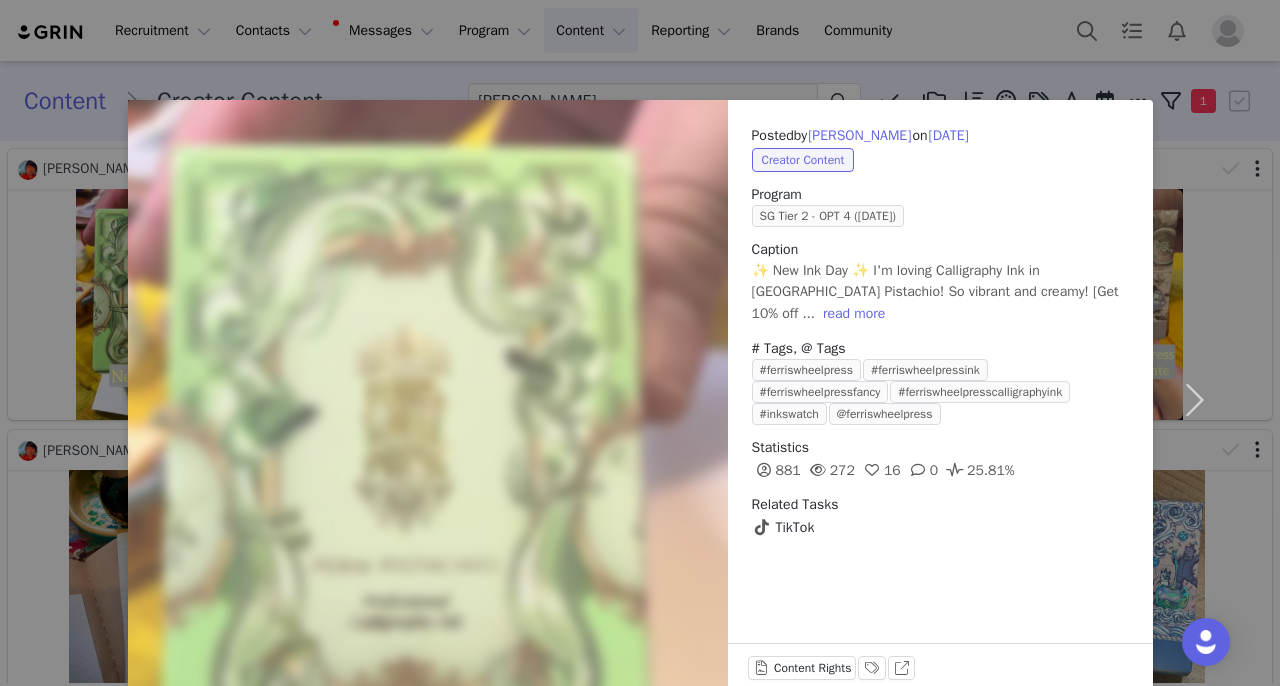 click on "Posted  by  Danice Mae Sison  on  Jun 8, 2025  Creator Content  Program SG Tier 2 - OPT 4 (May 2025) Caption ✨ New Ink Day ✨ I'm loving  Calligraphy Ink in Perm Pistachio! So vibrant and creamy!  [Get 10% off ... read more # Tags, @ Tags  #ferriswheelpress   #ferriswheelpressink   #ferriswheelpressfancy   #ferriswheelpresscalligraphyink   #inkswatch   @ferriswheelpress      Statistics 881  272  16  0  25.81%  Related Tasks TikTok     Content Rights Labels & Tags View on TikTok" at bounding box center (640, 343) 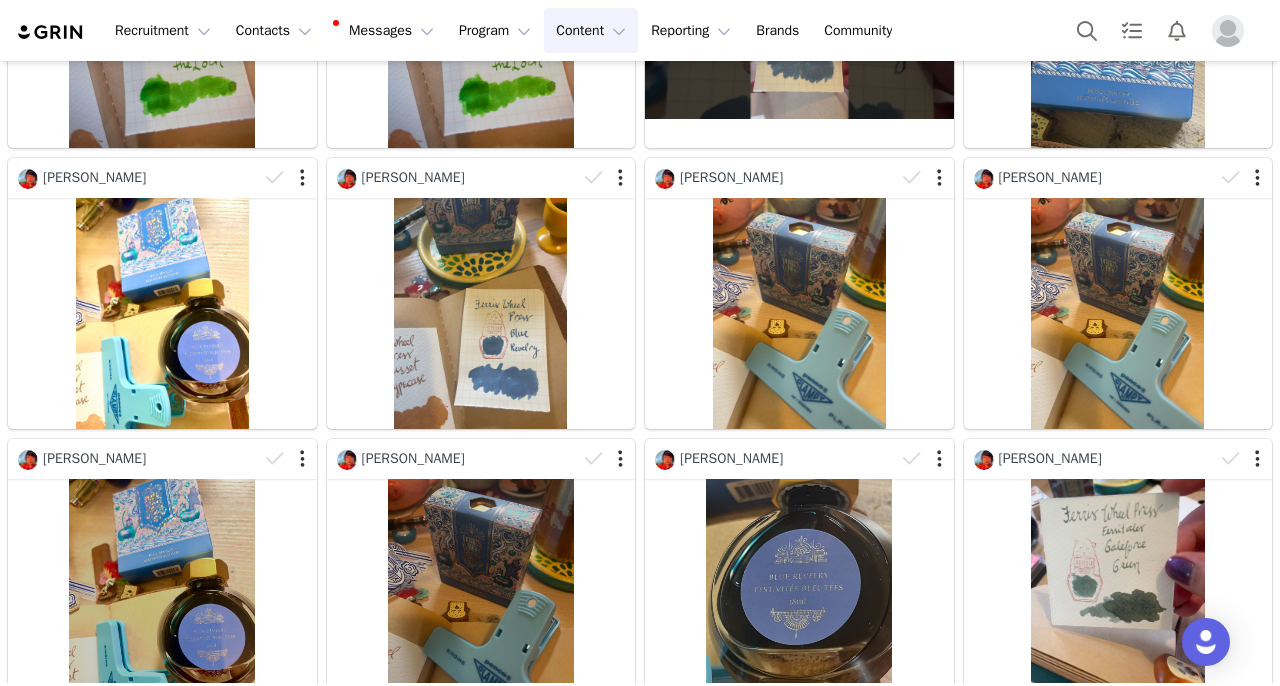 scroll, scrollTop: 0, scrollLeft: 0, axis: both 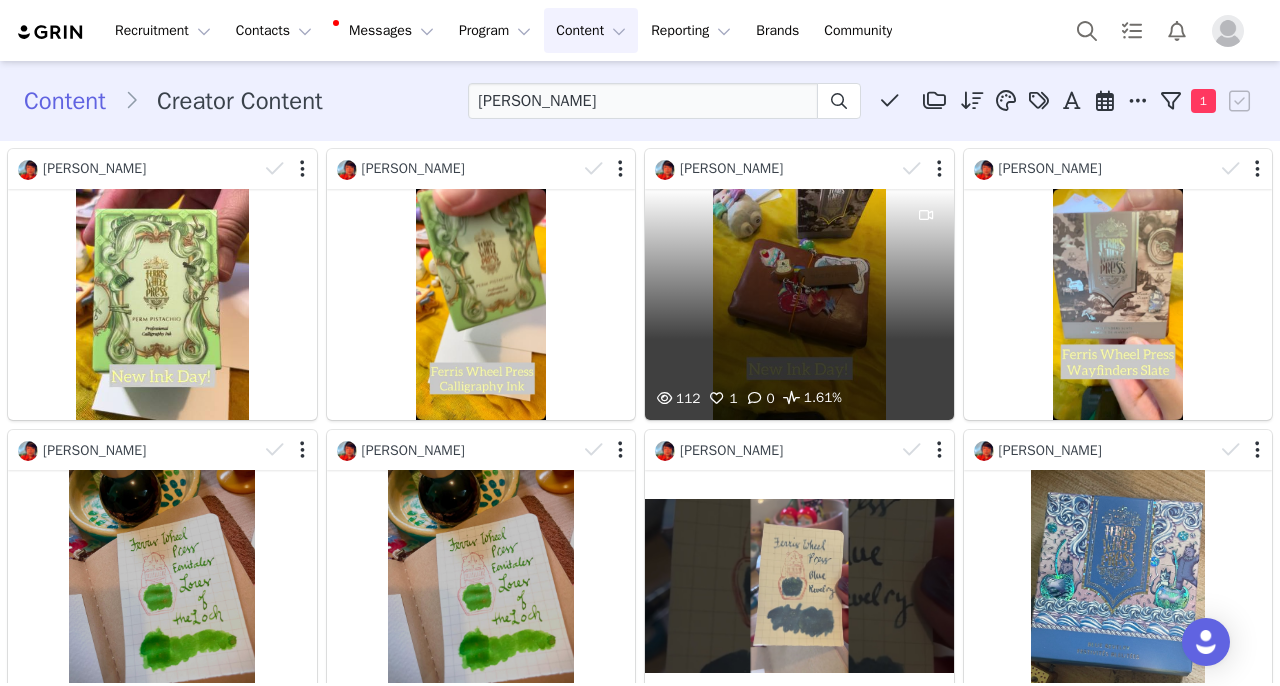 click on "112  1  0  1.61%" at bounding box center (799, 304) 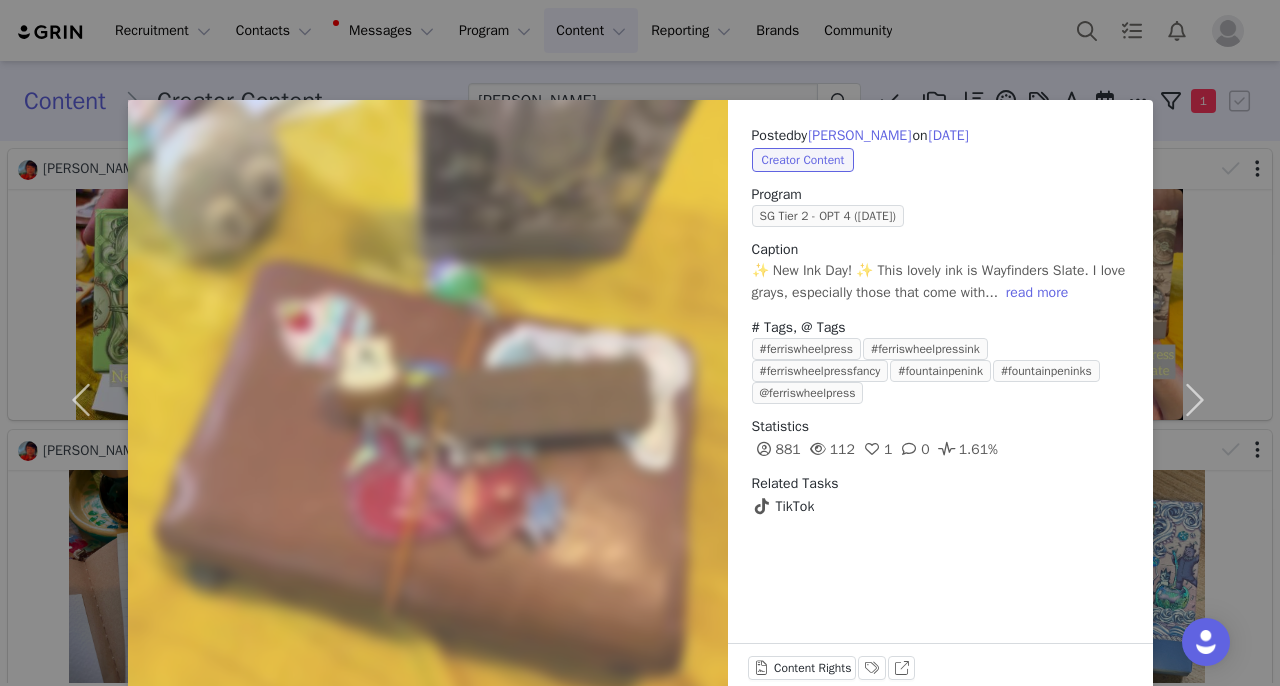 click on "Posted  by  Danice Mae Sison  on  Jun 7, 2025  Creator Content  Program SG Tier 2 - OPT 4 (May 2025) Caption ✨ New Ink Day! ✨ This lovely ink is  Wayfinders Slate. I love grays, especially those that come with... read more # Tags, @ Tags  #ferriswheelpress   #ferriswheelpressink   #ferriswheelpressfancy   #fountainpenink   #fountainpeninks   @ferriswheelpress      Statistics 881  112  1  0  1.61%  Related Tasks TikTok     Content Rights Labels & Tags View on TikTok" at bounding box center (640, 343) 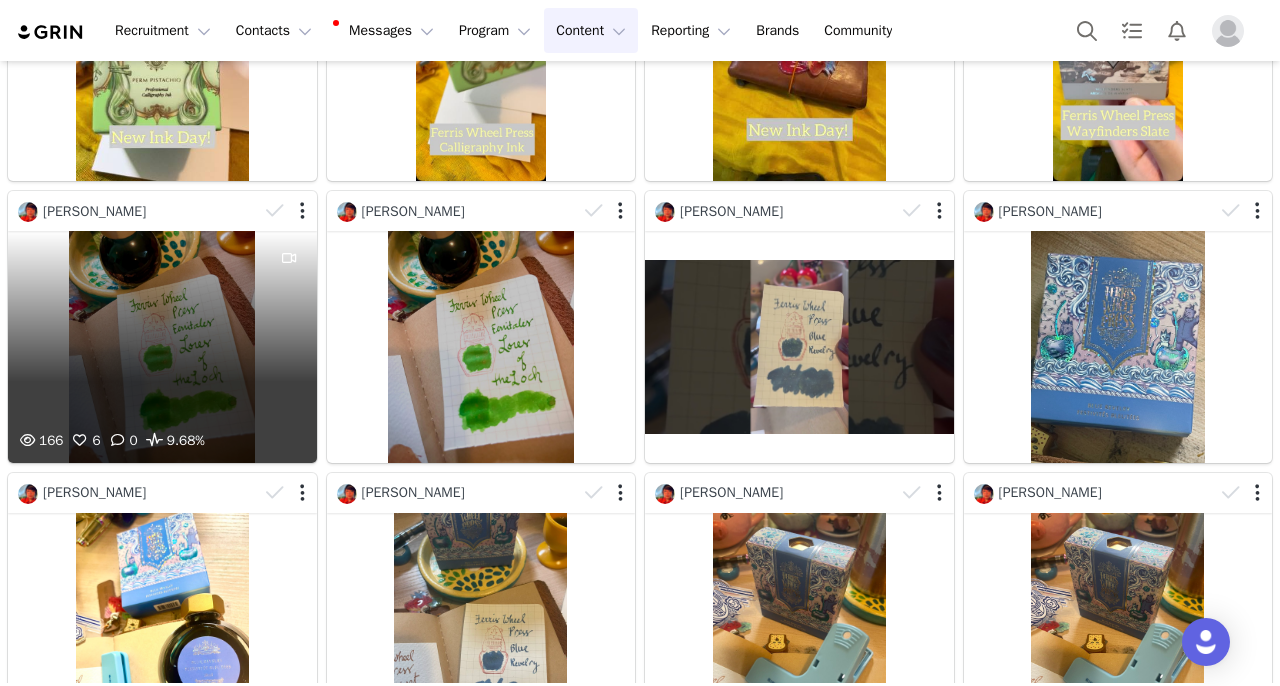 scroll, scrollTop: 241, scrollLeft: 0, axis: vertical 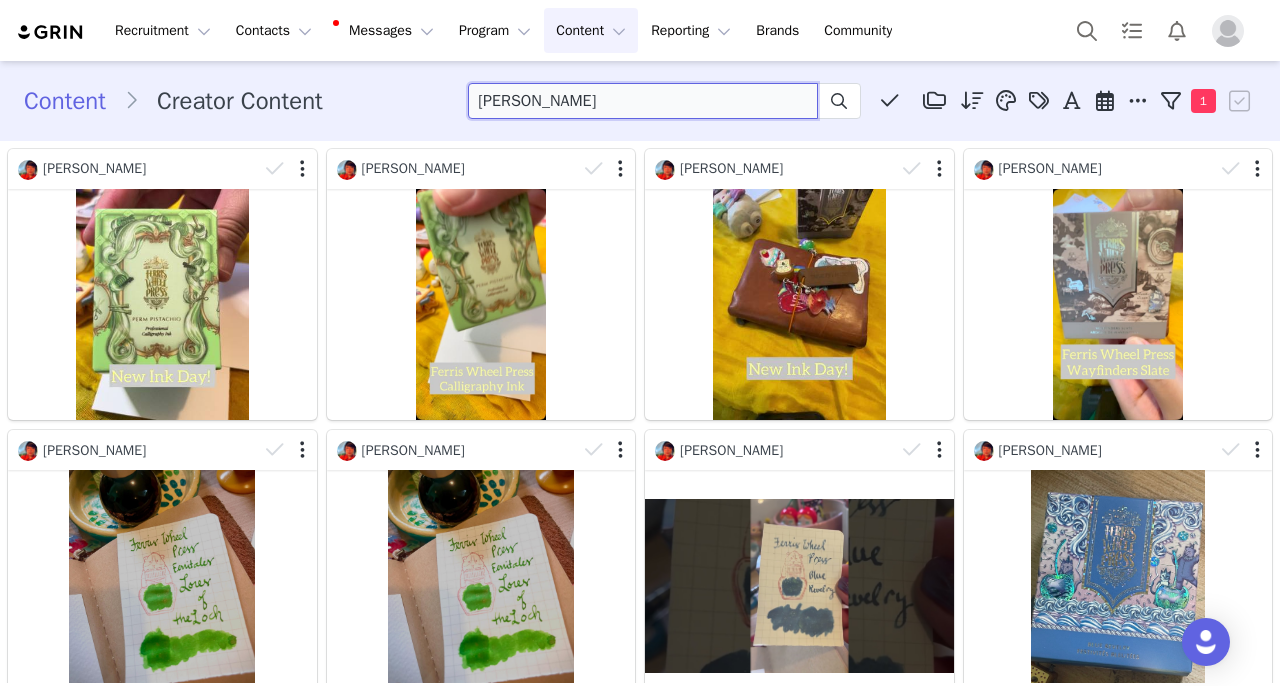 drag, startPoint x: 638, startPoint y: 87, endPoint x: 333, endPoint y: 71, distance: 305.41937 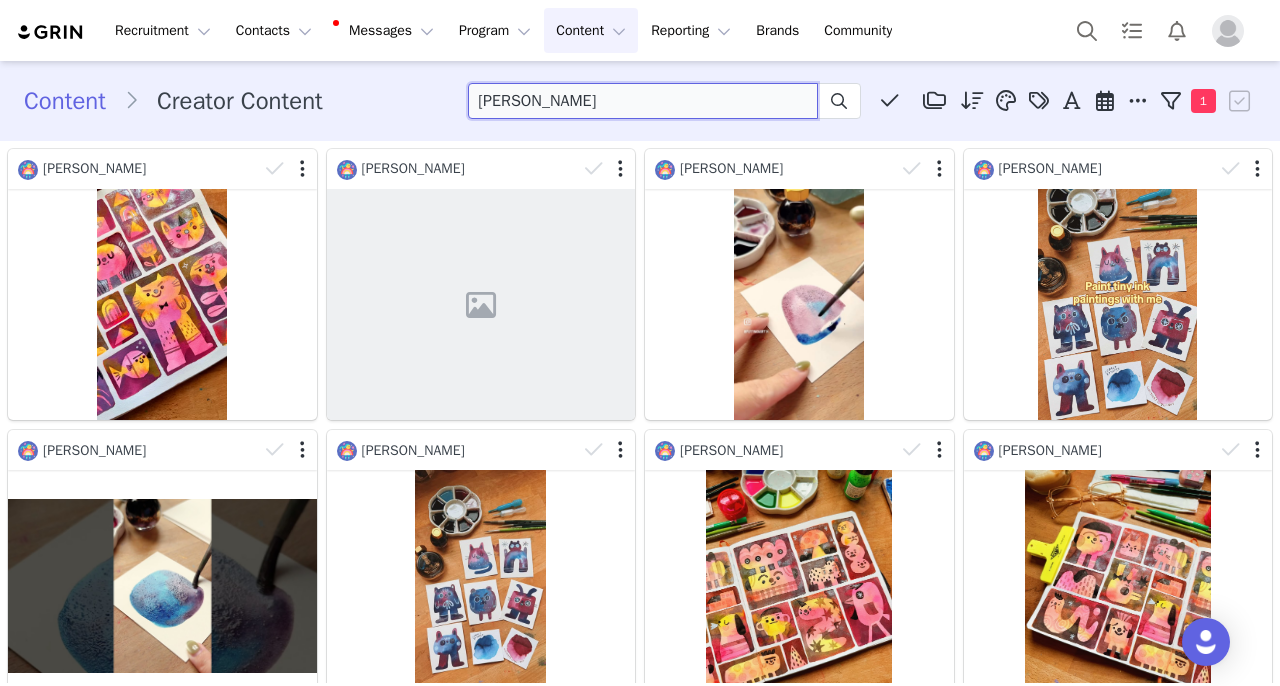 drag, startPoint x: 604, startPoint y: 105, endPoint x: 199, endPoint y: 105, distance: 405 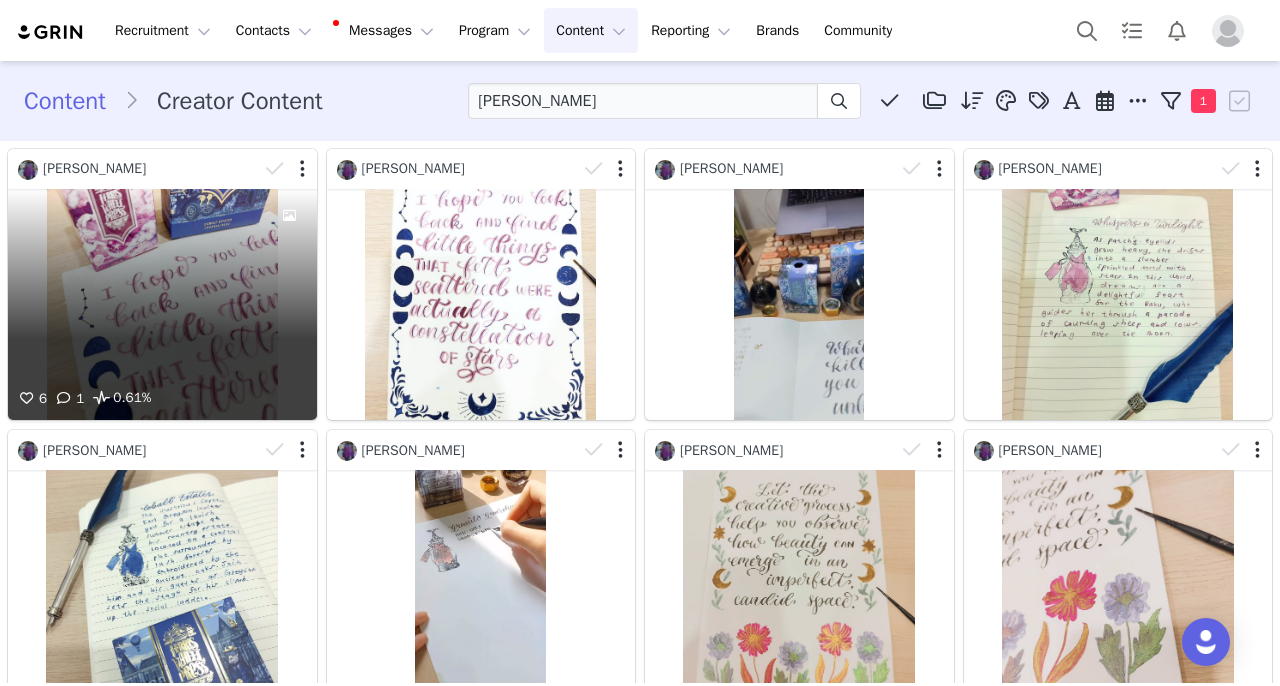click on "6  1  0.61%" at bounding box center (162, 304) 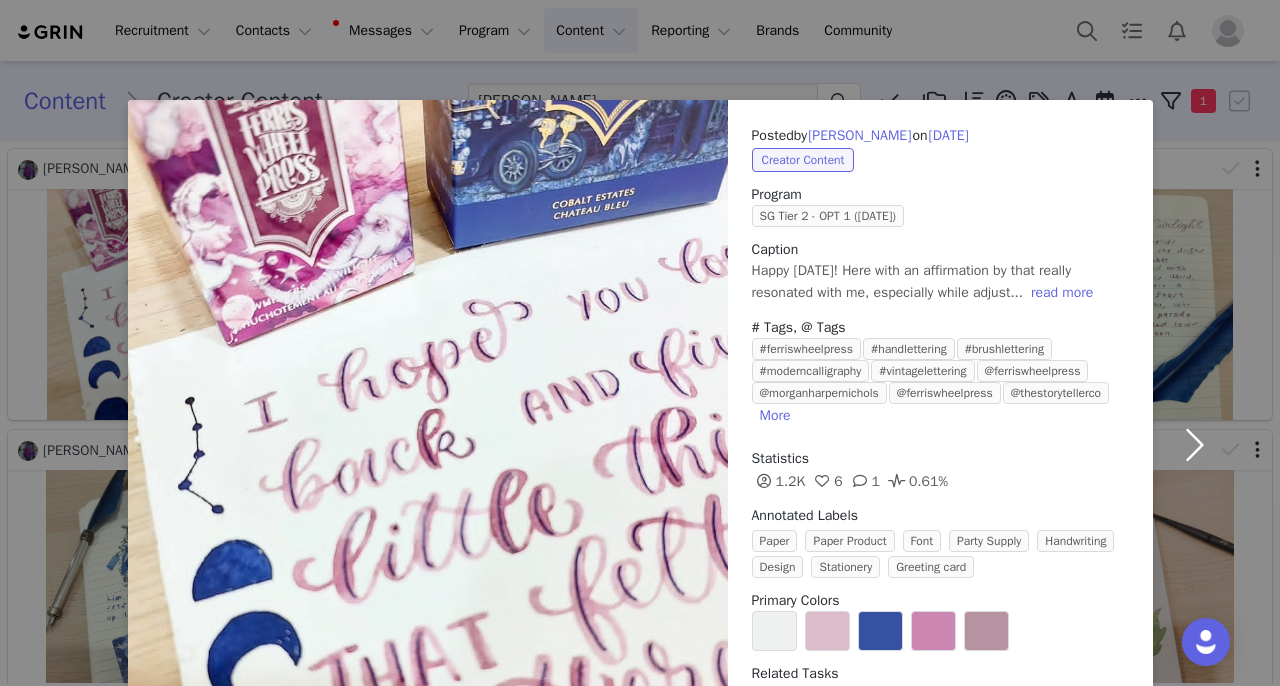 click at bounding box center (1195, 444) 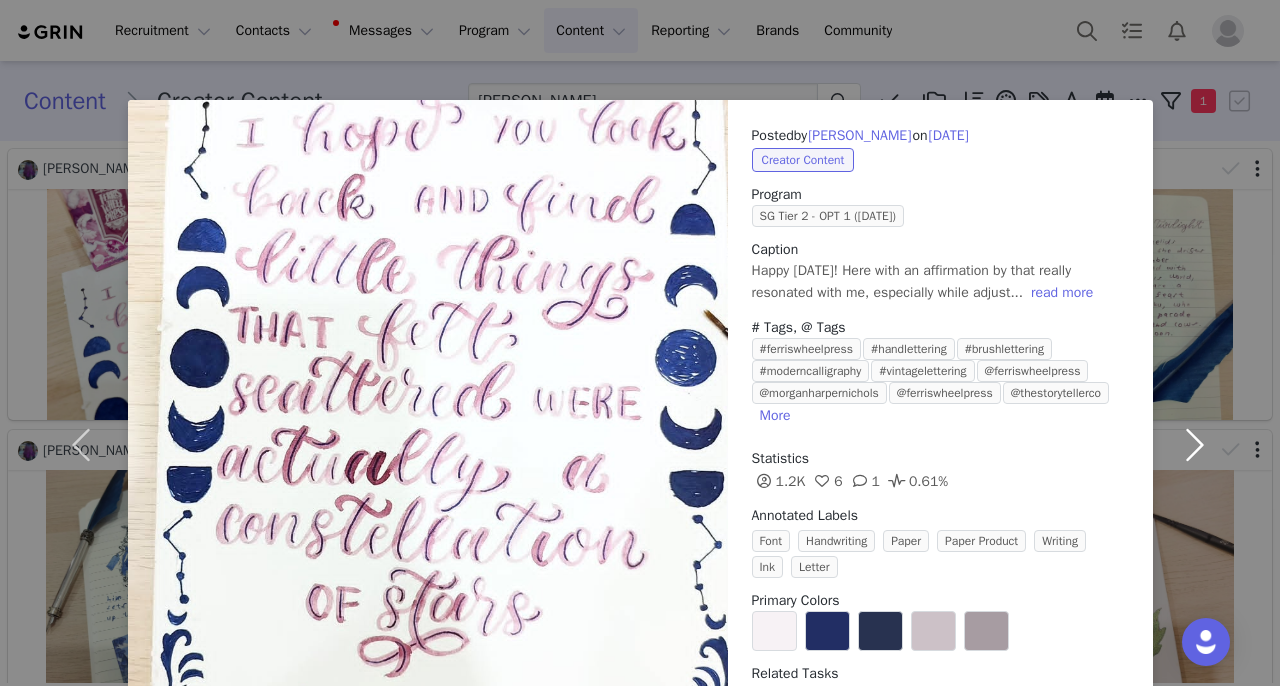 click at bounding box center [1195, 444] 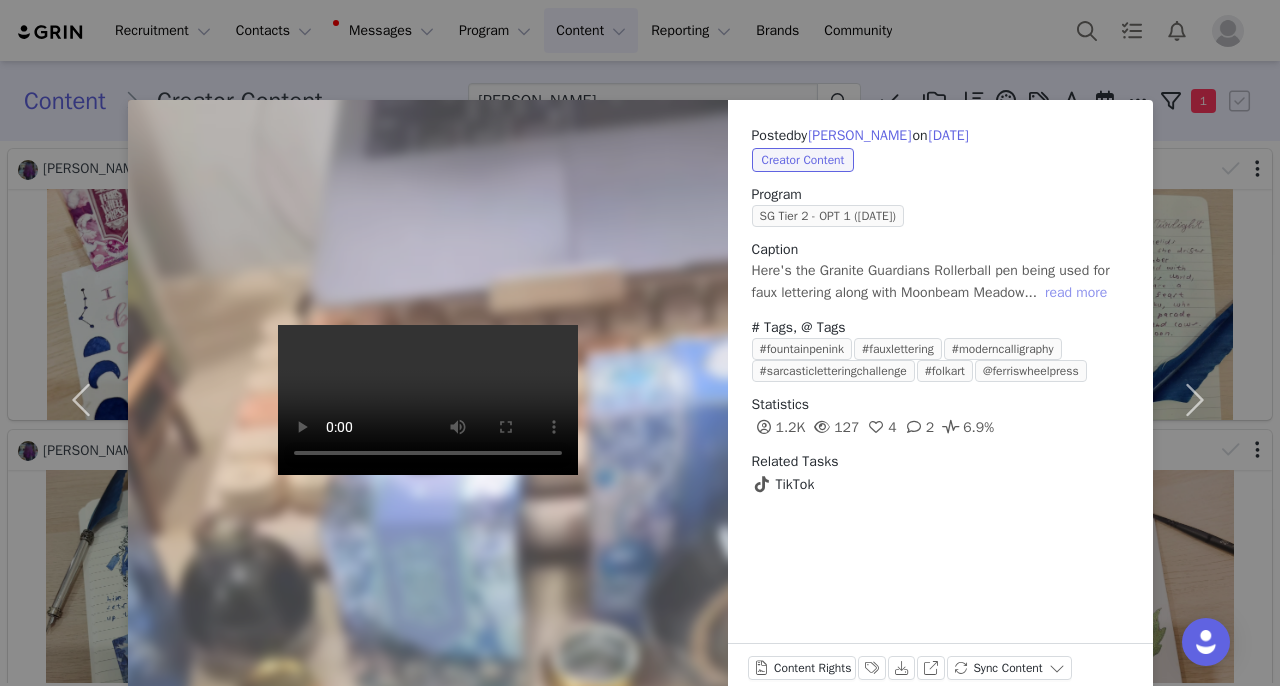 click on "read more" at bounding box center (1076, 293) 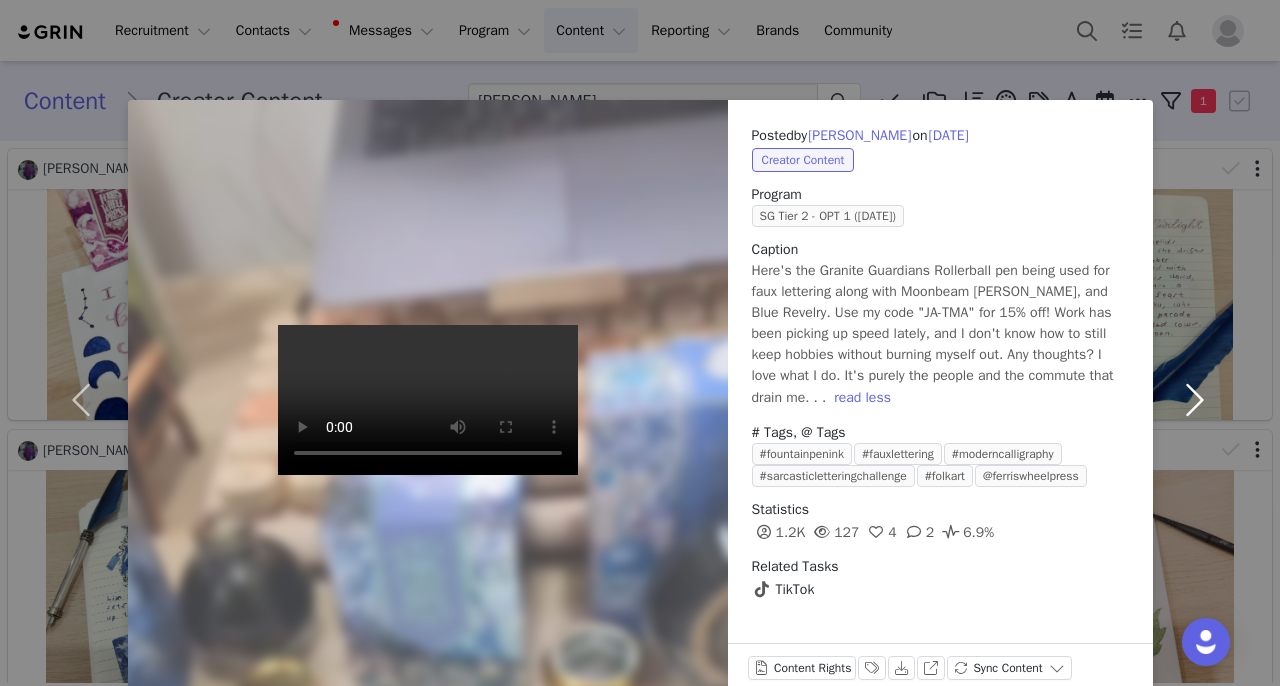 click at bounding box center (1195, 400) 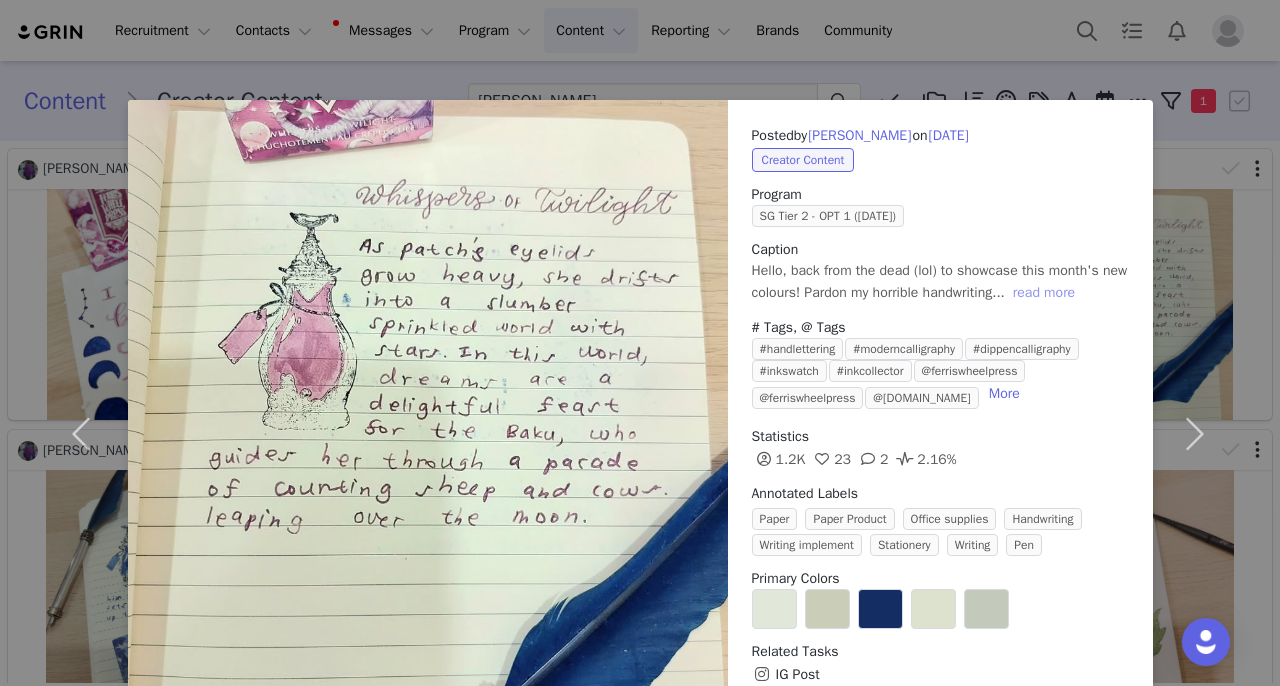 click on "read more" at bounding box center [1044, 293] 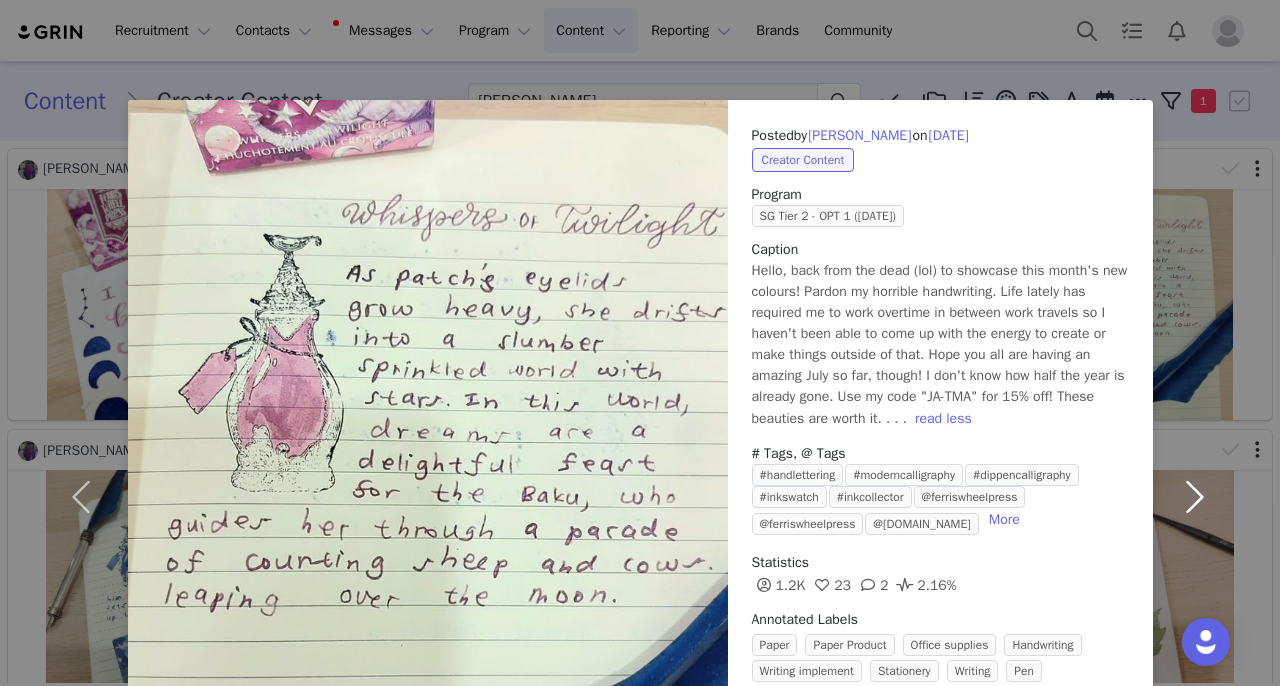 click at bounding box center (1195, 496) 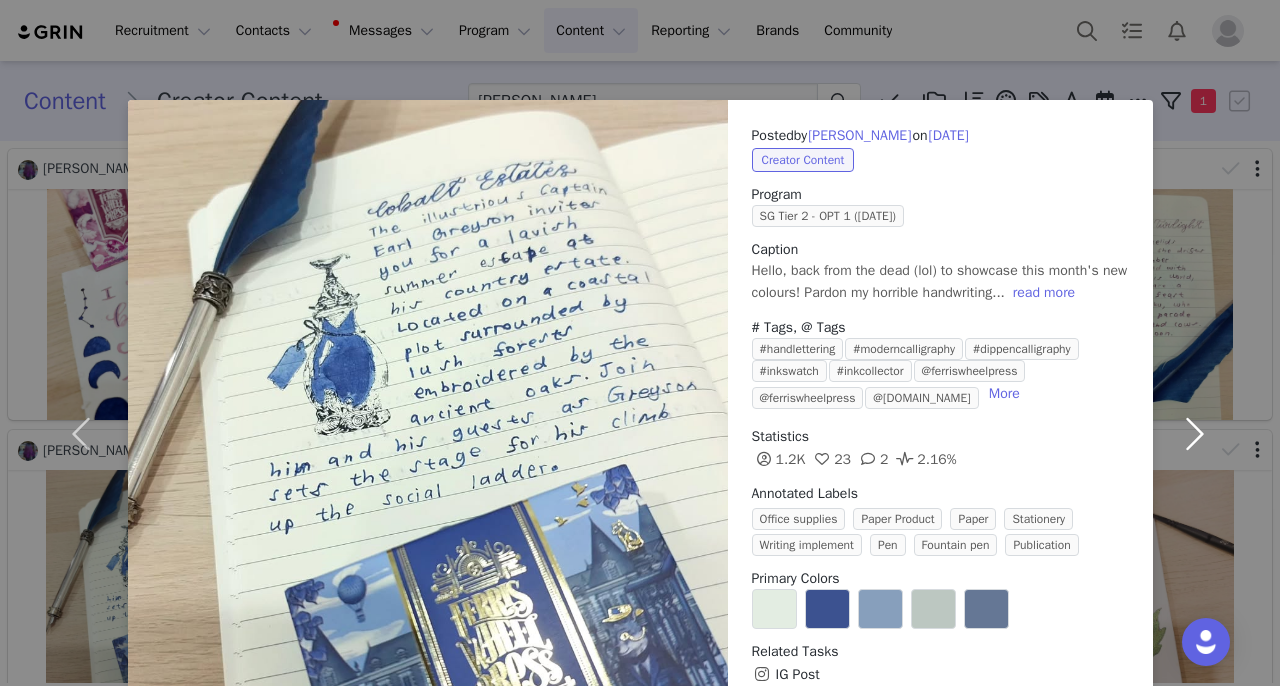 click at bounding box center [1195, 433] 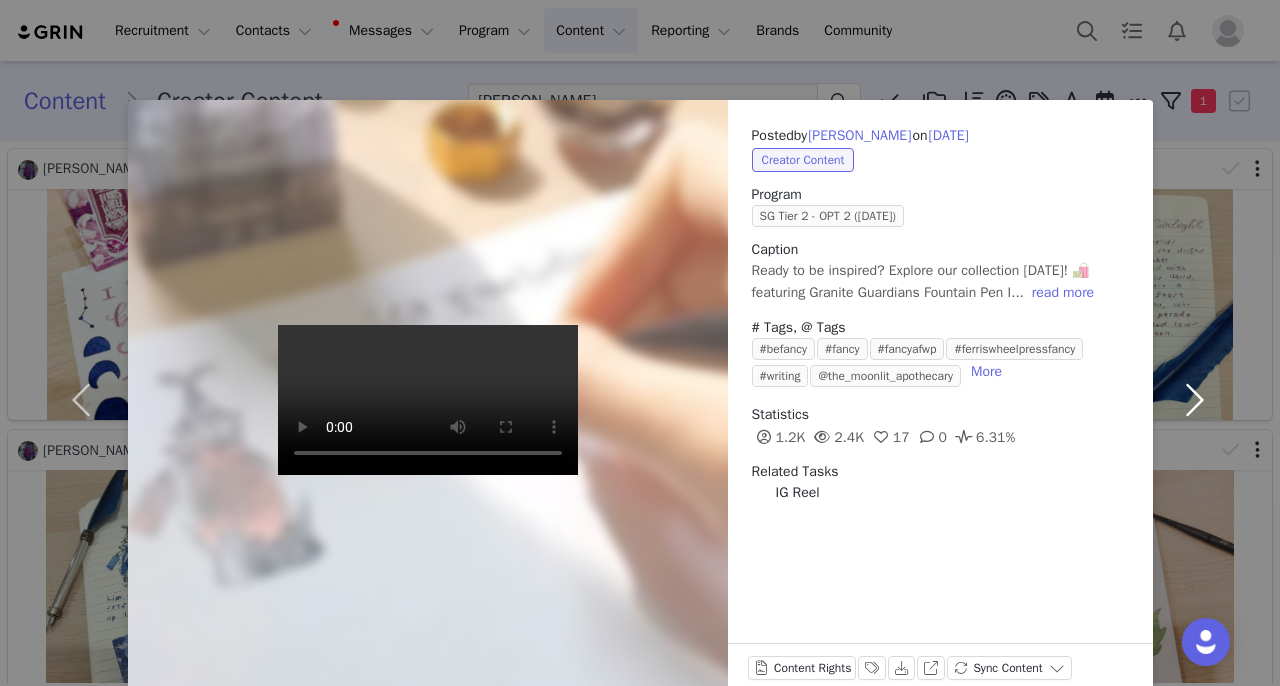 click at bounding box center [1195, 400] 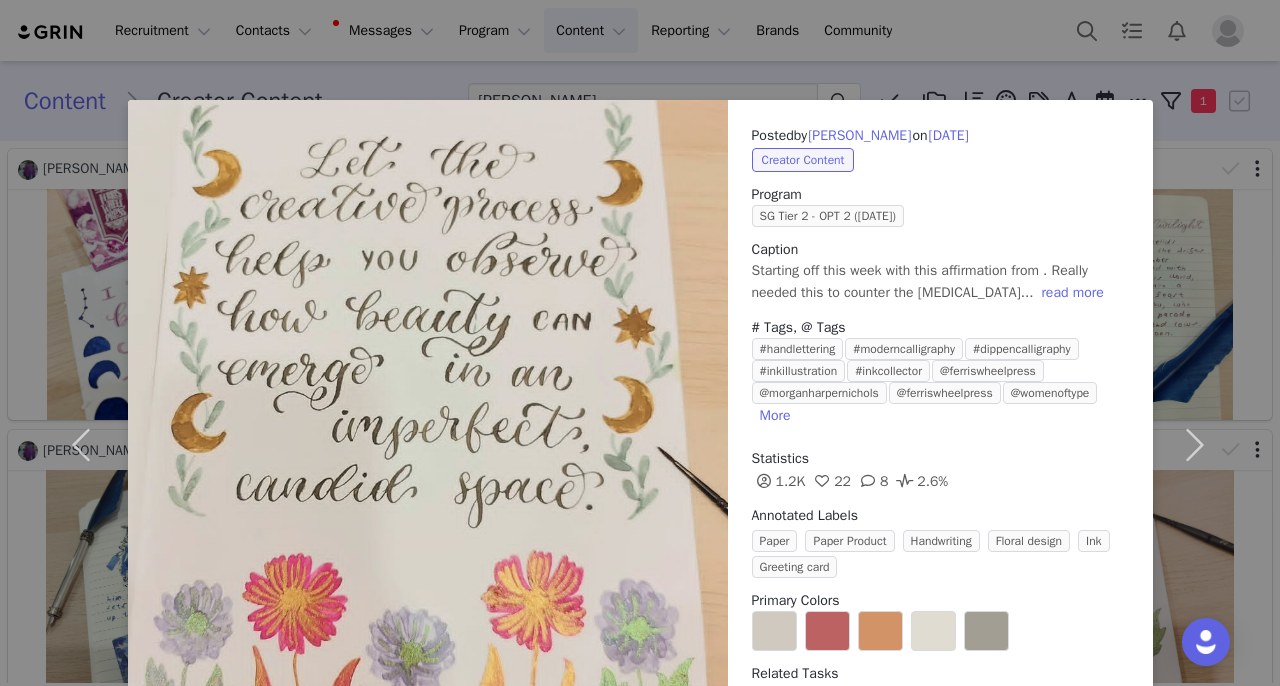 click on "Caption Starting off this week with this affirmation from  . Really needed this to counter the perfectionism... read more" at bounding box center (940, 272) 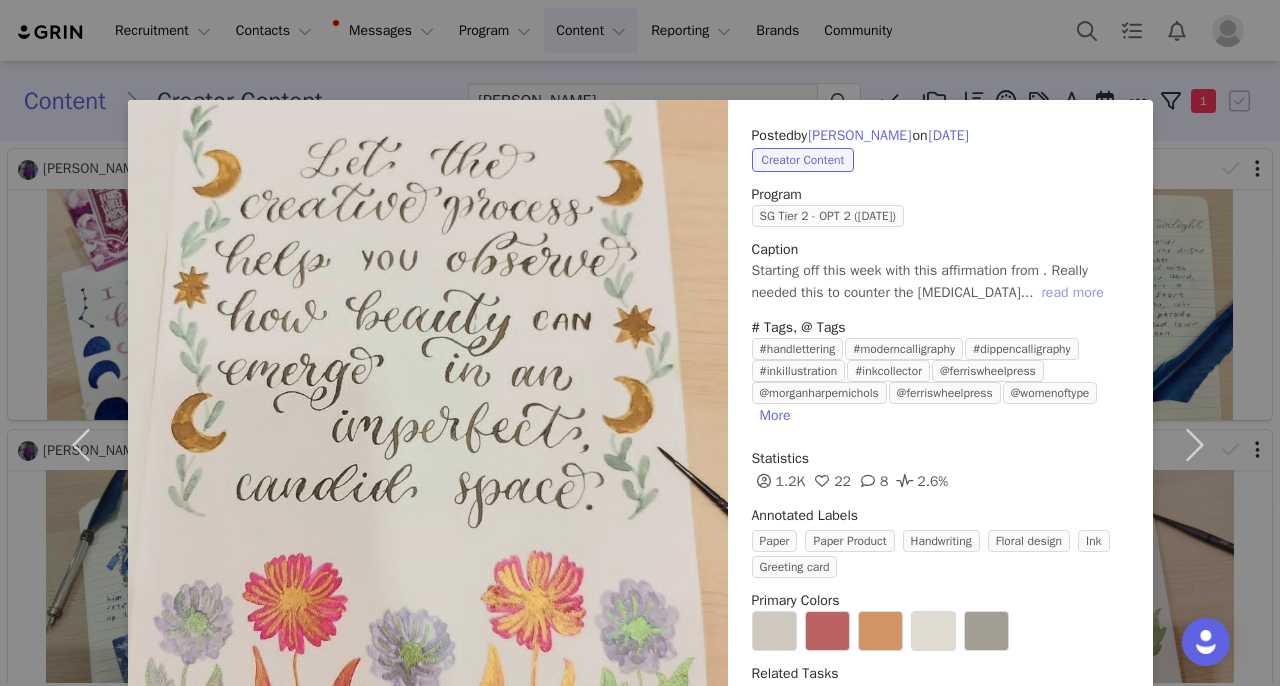 click on "read more" at bounding box center (1072, 293) 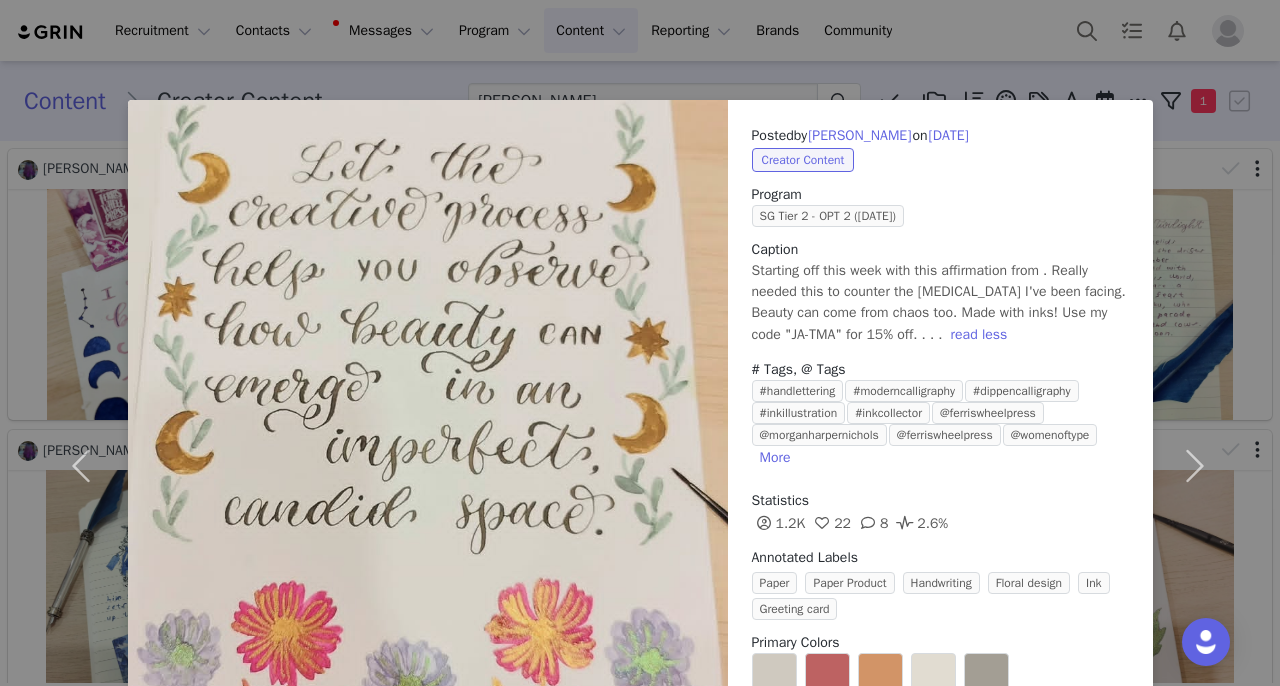 click on "Posted  by  Chloe Foong  on  Jun 10, 2025  Creator Content  Program SG Tier 2 - OPT 2 (May 2025) Caption Starting off this week with this affirmation from  . Really needed this to counter the perfectionism I've been facing. Beauty can come from chaos too.
Made with  inks! Use my code "JA-TMA" for 15% off.
.
.
.
read less # Tags, @ Tags  #handlettering   #moderncalligraphy   #dippencalligraphy   #inkillustration   #inkcollector   @ferriswheelpress   @morganharpernichols   @ferriswheelpress   @womenoftype  More     Statistics 1.2K  22  8  2.6%  Annotated Labels  Paper   Paper Product   Handwriting   Floral design   Ink   Greeting card  Primary Colors Related Tasks IG Post     Content Rights Labels & Tags Download View on Instagram Sync Content" at bounding box center (640, 343) 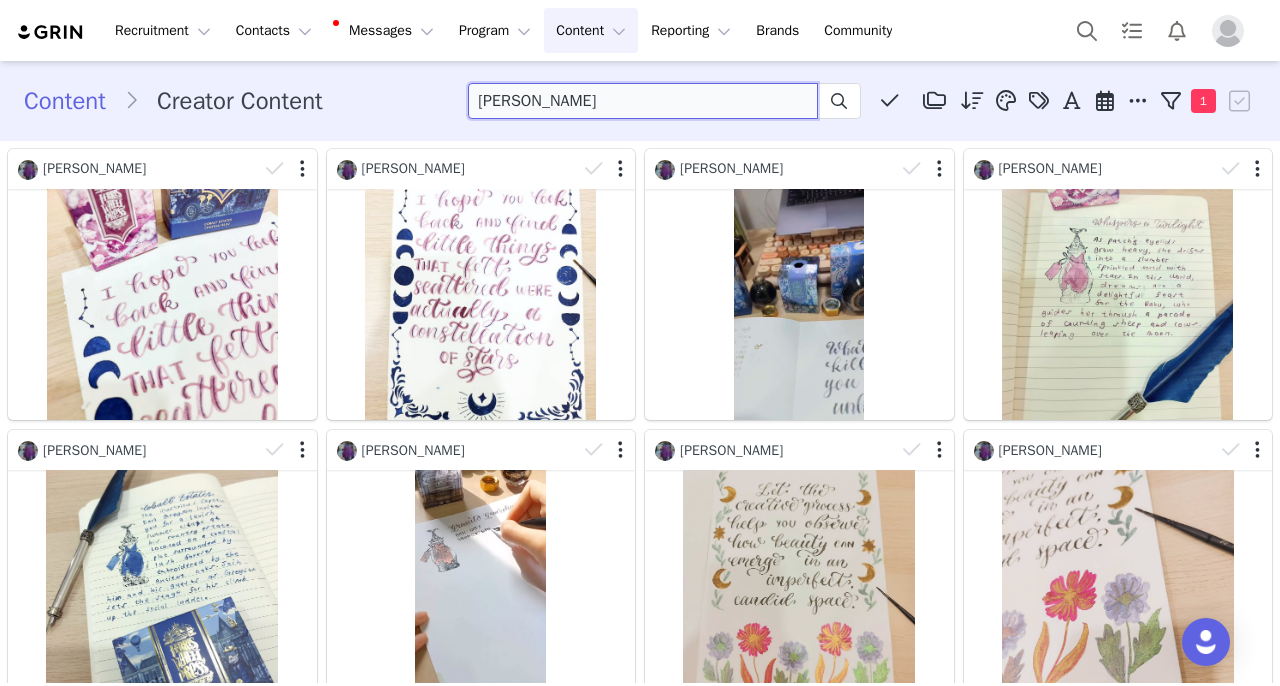 drag, startPoint x: 599, startPoint y: 101, endPoint x: 172, endPoint y: 85, distance: 427.29965 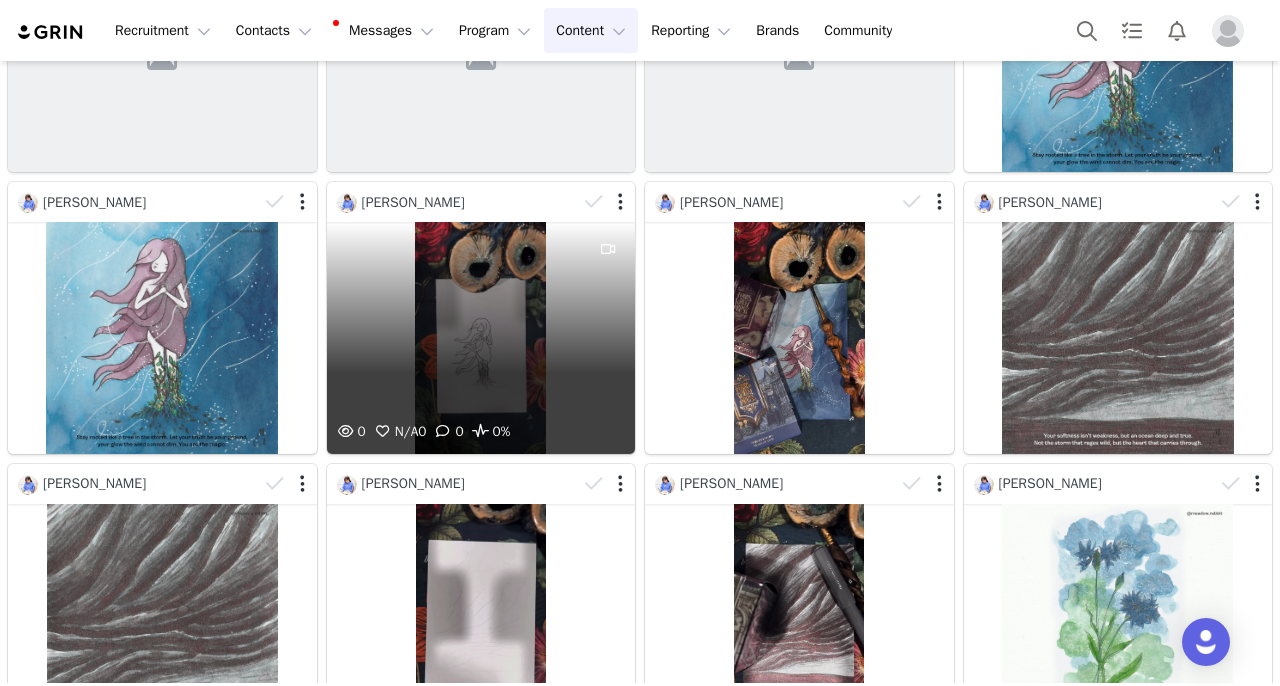 scroll, scrollTop: 261, scrollLeft: 0, axis: vertical 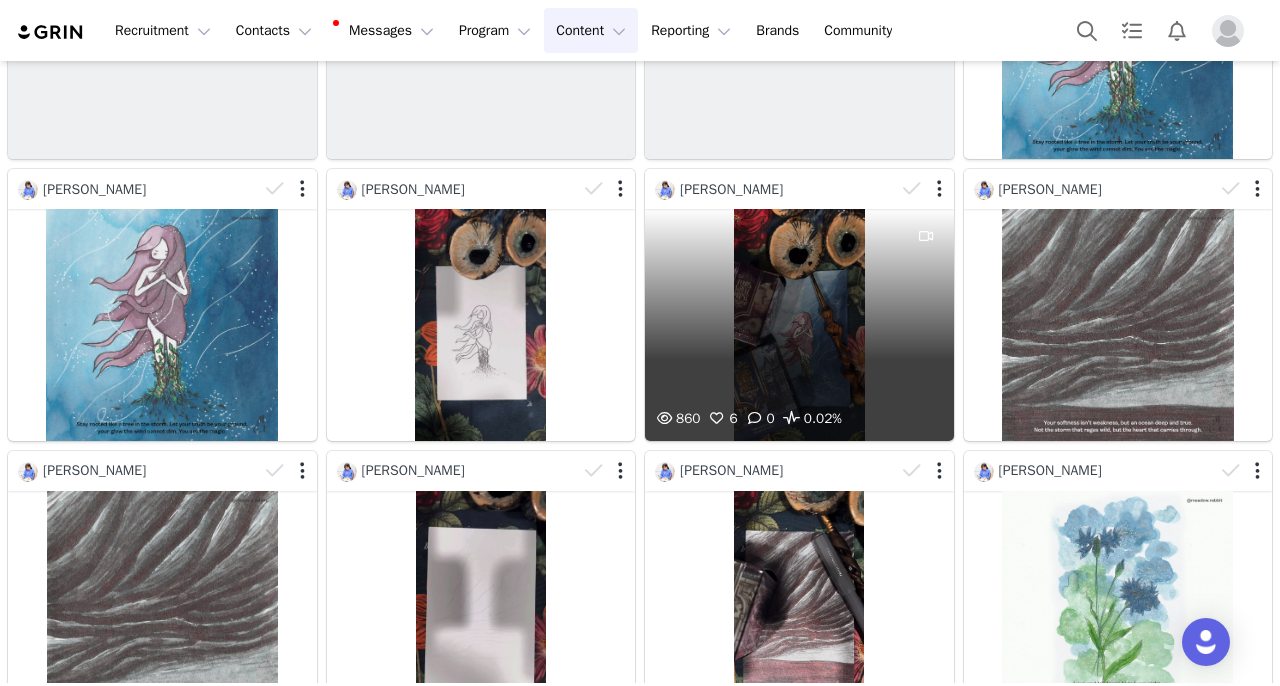click on "860  6  0  0.02%" at bounding box center [799, 324] 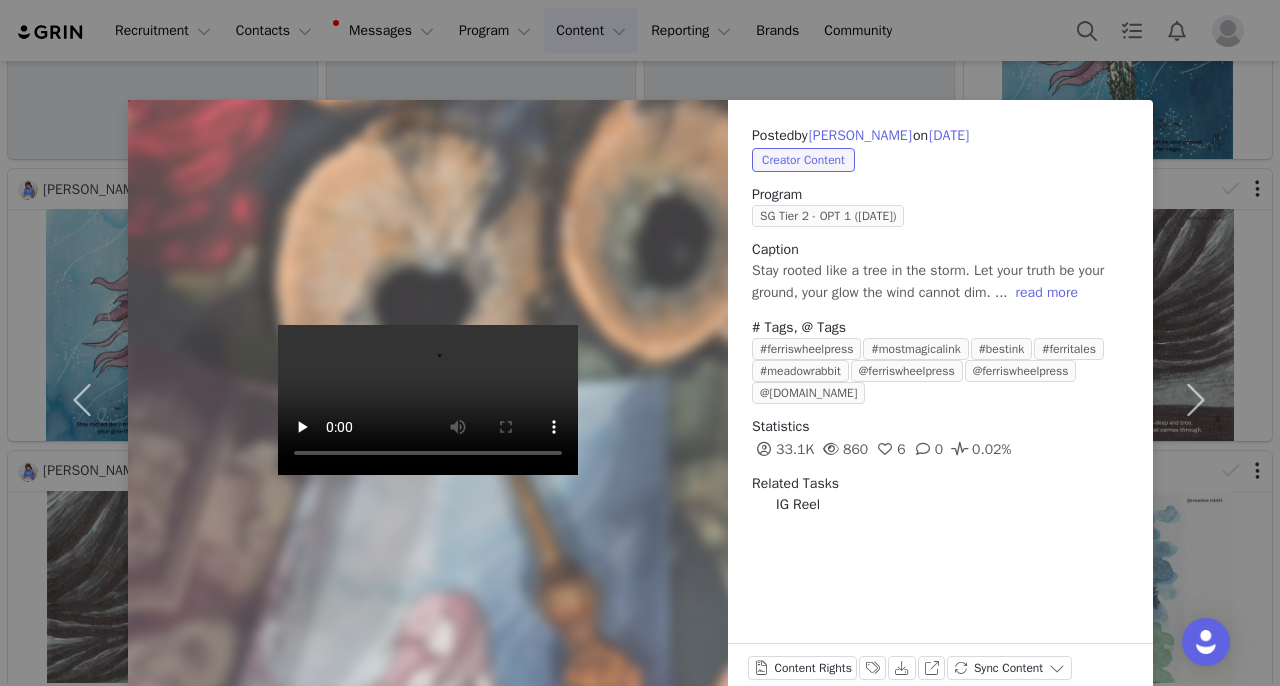 scroll, scrollTop: 261, scrollLeft: 0, axis: vertical 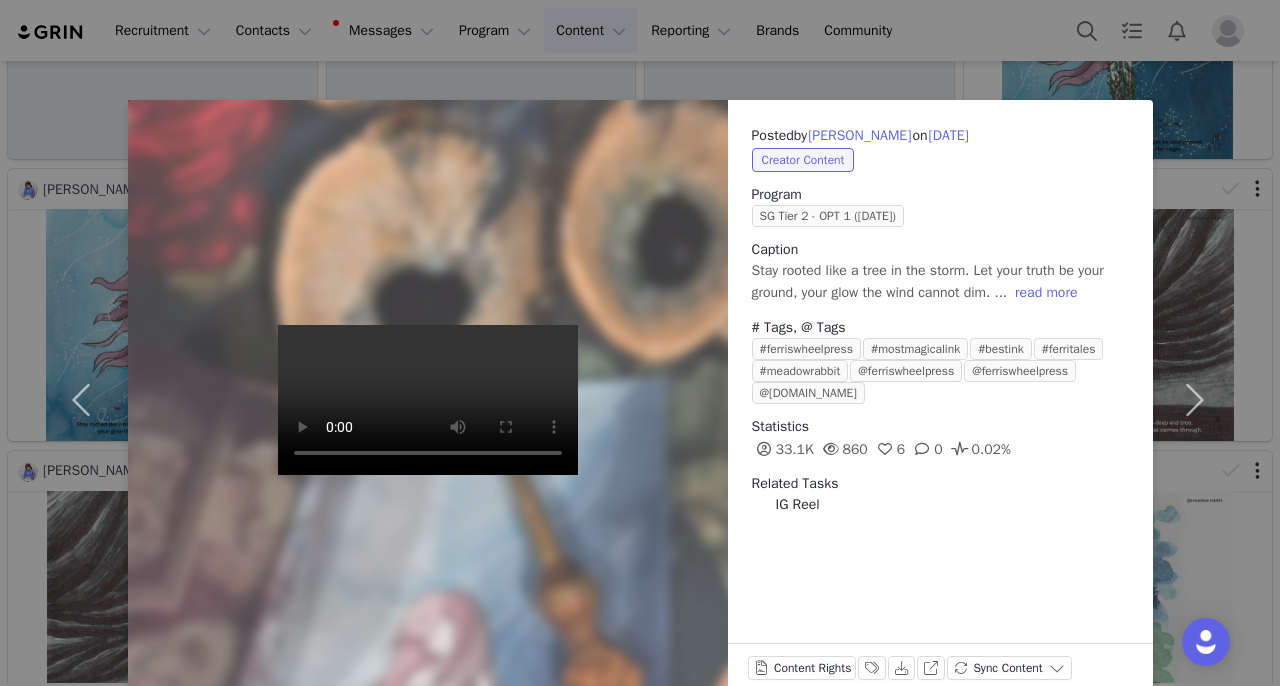 click on "Posted  by  Adeline Chua  on  Jun 29, 2025  Creator Content  Program SG Tier 2 - OPT 1 (June 2025) Caption Stay rooted like a tree in the storm. Let your truth be your ground, your glow the wind cannot dim. ... read more # Tags, @ Tags  #ferriswheelpress   #mostmagicalink   #bestink   #ferritales   #meadowrabbit   @ferriswheelpress   @ferriswheelpress   @ferriswheelpress.asia      Statistics 33.1K  860  6  0  0.02%  Related Tasks IG Reel     Content Rights Labels & Tags Download View on Instagram Sync Content" at bounding box center [640, 343] 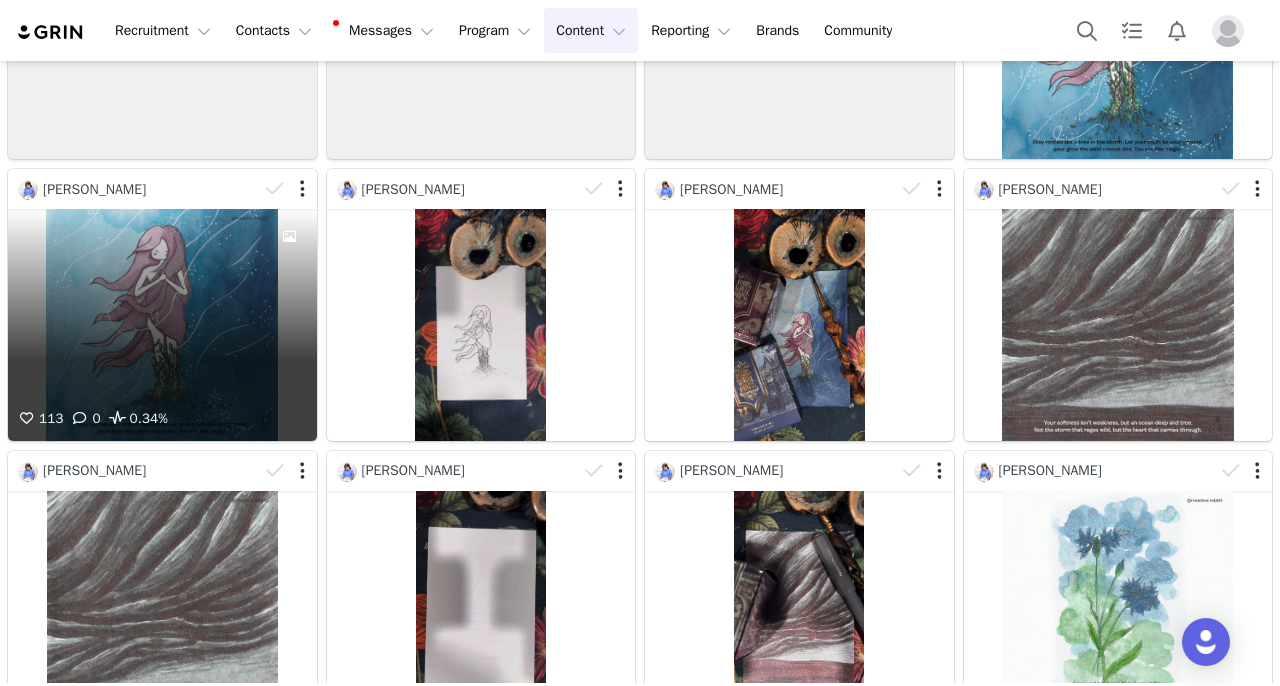 scroll, scrollTop: 261, scrollLeft: 0, axis: vertical 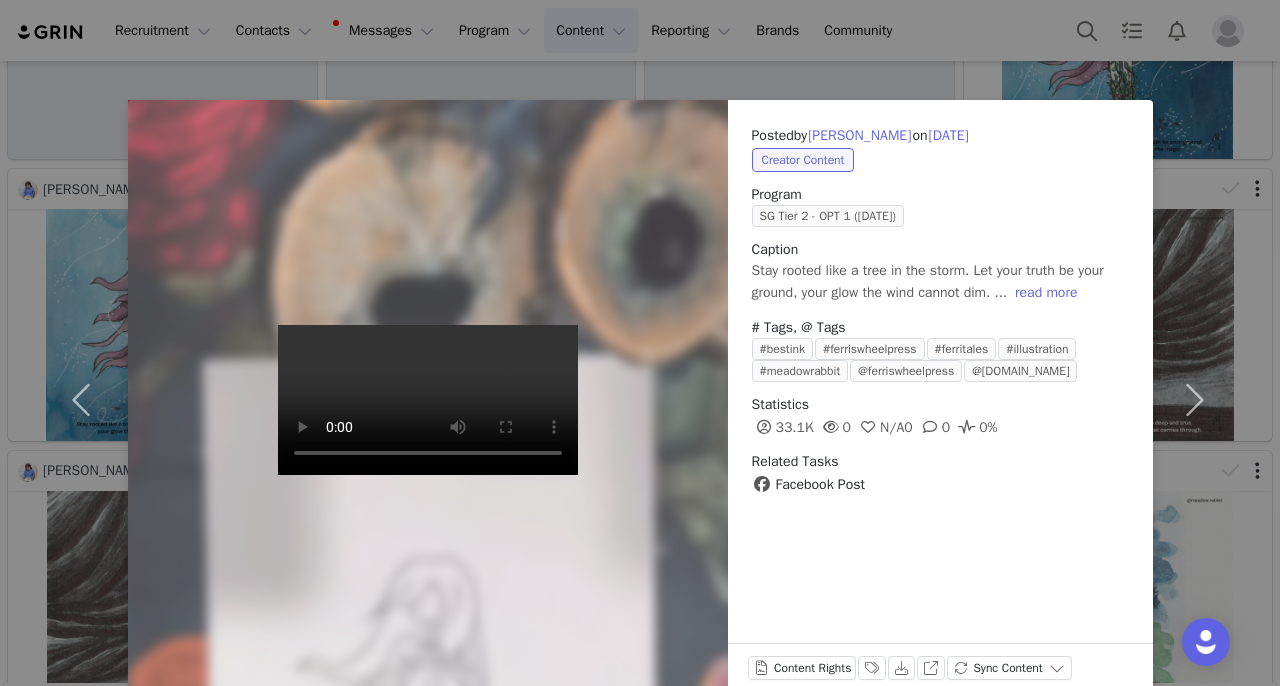 click on "Posted  by  Adeline Chua  on  Jun 29, 2025  Creator Content  Program SG Tier 2 - OPT 1 (June 2025) Caption Stay rooted like a tree in the storm. Let your truth be your ground, your glow the wind cannot dim. ... read more # Tags, @ Tags  #bestink   #ferriswheelpress   #ferritales   #illustration   #meadowrabbit   @ferriswheelpress   @ferriswheelpress.asia      Statistics 33.1K  0   N/A  0  0  0%  Related Tasks Facebook Post     Content Rights Labels & Tags Download View on Facebook Sync Content" at bounding box center [640, 343] 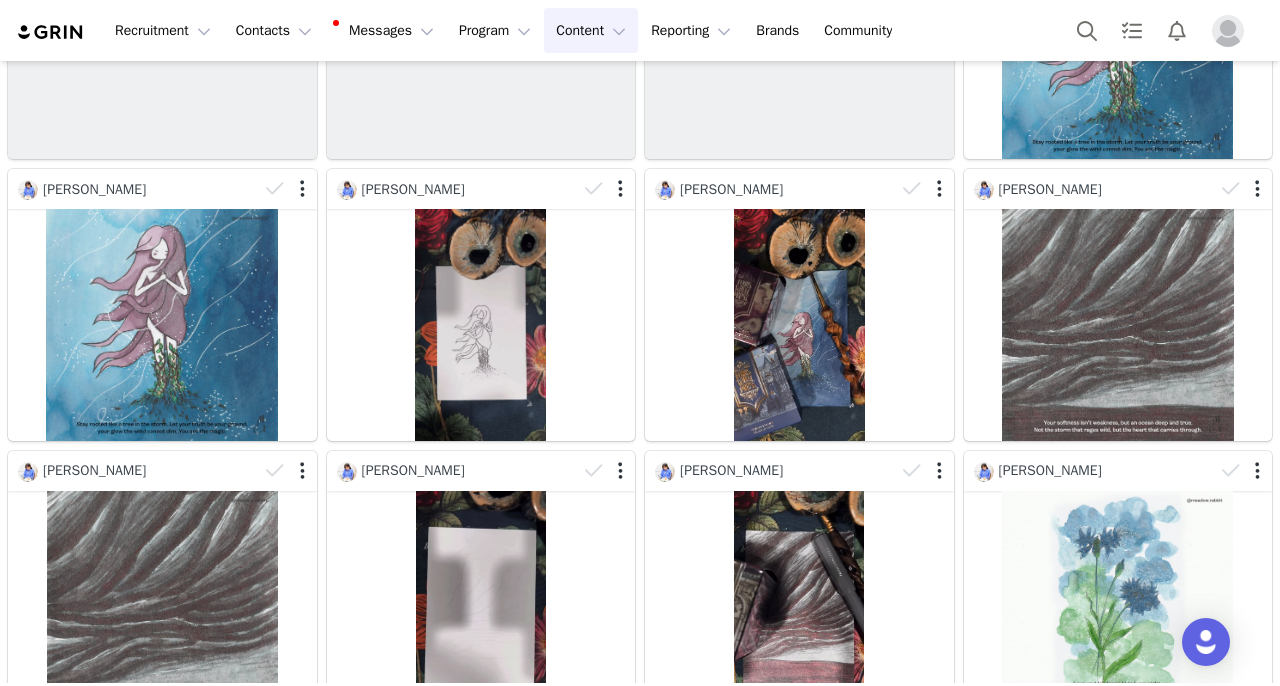 scroll, scrollTop: 261, scrollLeft: 0, axis: vertical 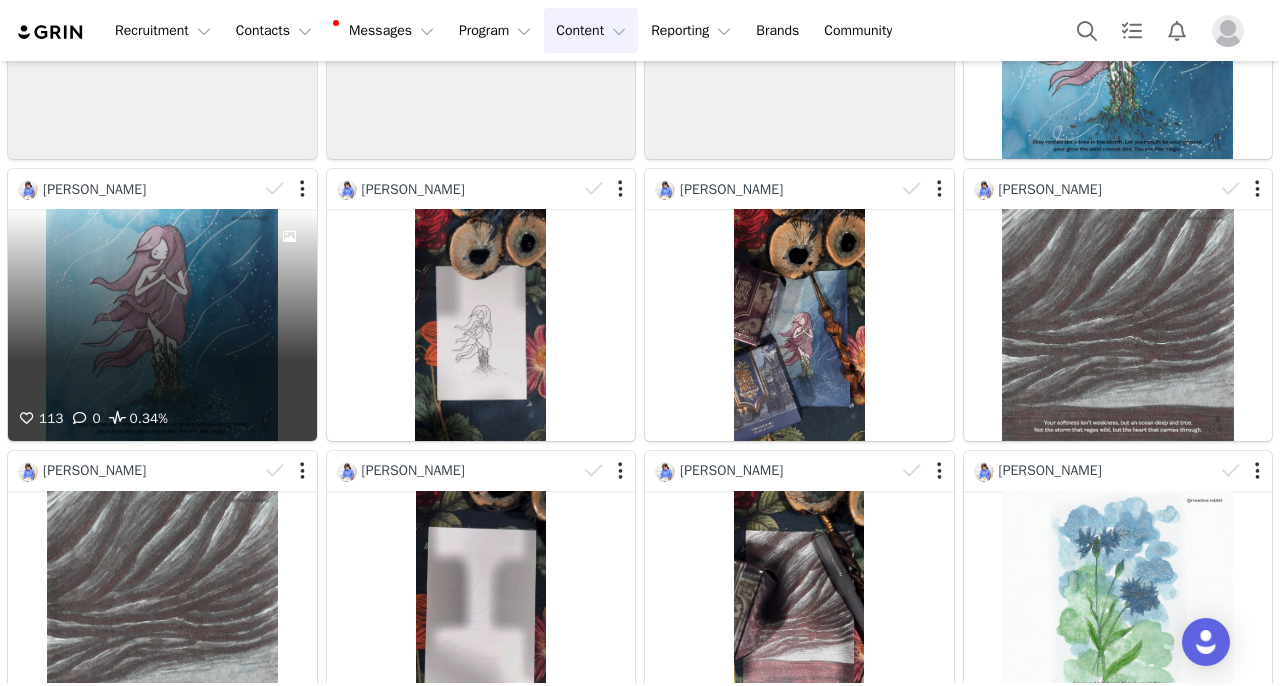 click on "113  0  0.34%" at bounding box center (162, 324) 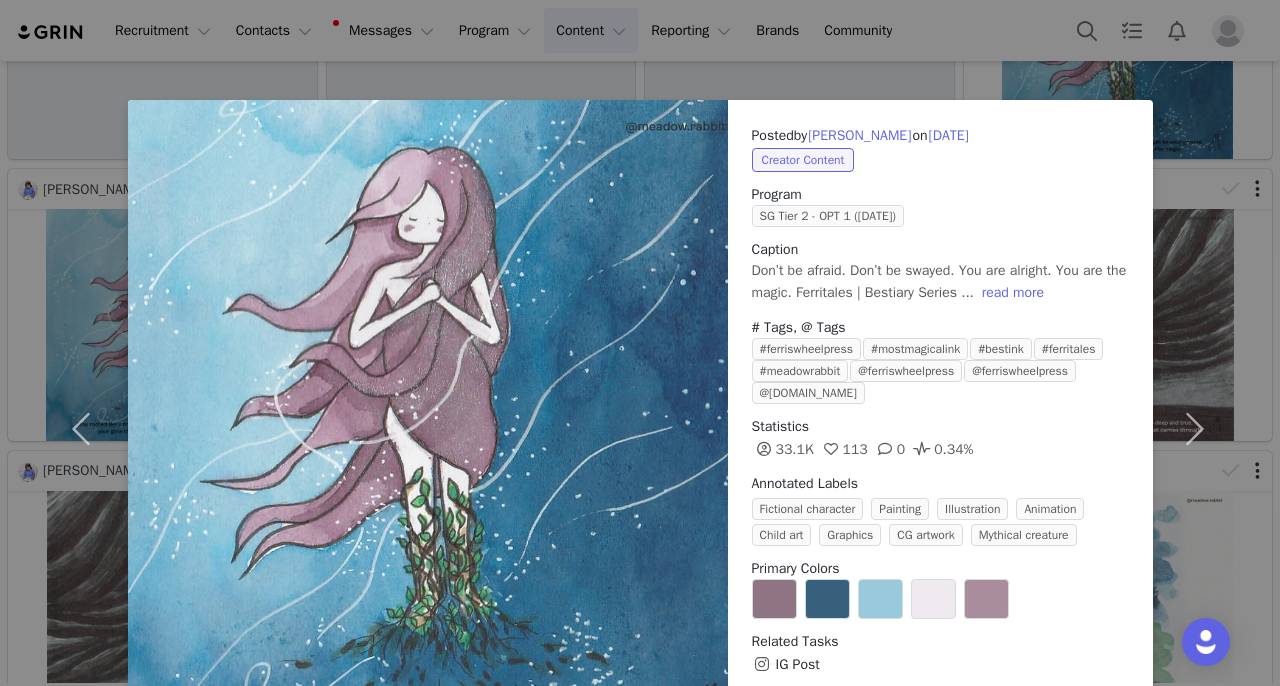 scroll, scrollTop: 261, scrollLeft: 0, axis: vertical 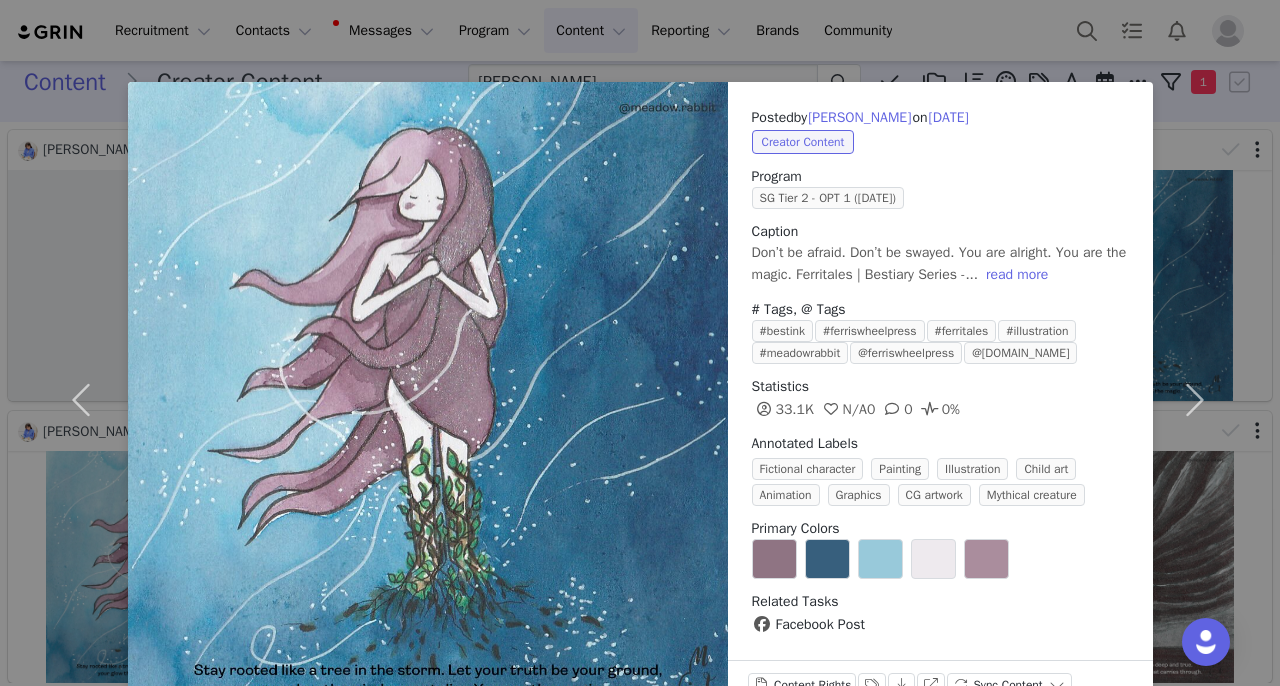 click on "Posted  by  Adeline Chua  on  Jun 29, 2025  Creator Content  Program SG Tier 2 - OPT 1 (June 2025) Caption Don’t be afraid. Don’t be swayed. You are alright. You are the magic. Ferritales | Bestiary Series -... read more # Tags, @ Tags  #bestink   #ferriswheelpress   #ferritales   #illustration   #meadowrabbit   @ferriswheelpress   @ferriswheelpress.asia      Statistics 33.1K   N/A  0  0  0%  Annotated Labels  Fictional character   Painting   Illustration   Child art   Animation   Graphics   CG artwork   Mythical creature  Primary Colors Related Tasks Facebook Post     Content Rights Labels & Tags Download View on Facebook Sync Content" at bounding box center [640, 343] 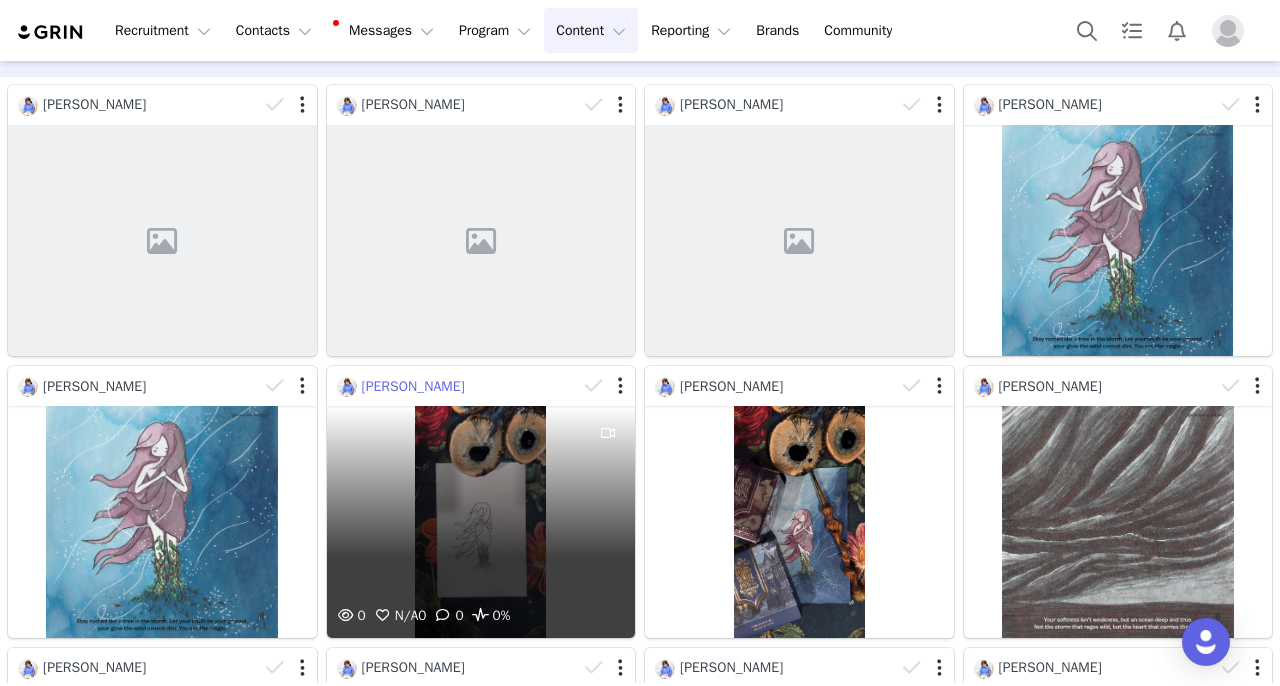 scroll, scrollTop: 81, scrollLeft: 0, axis: vertical 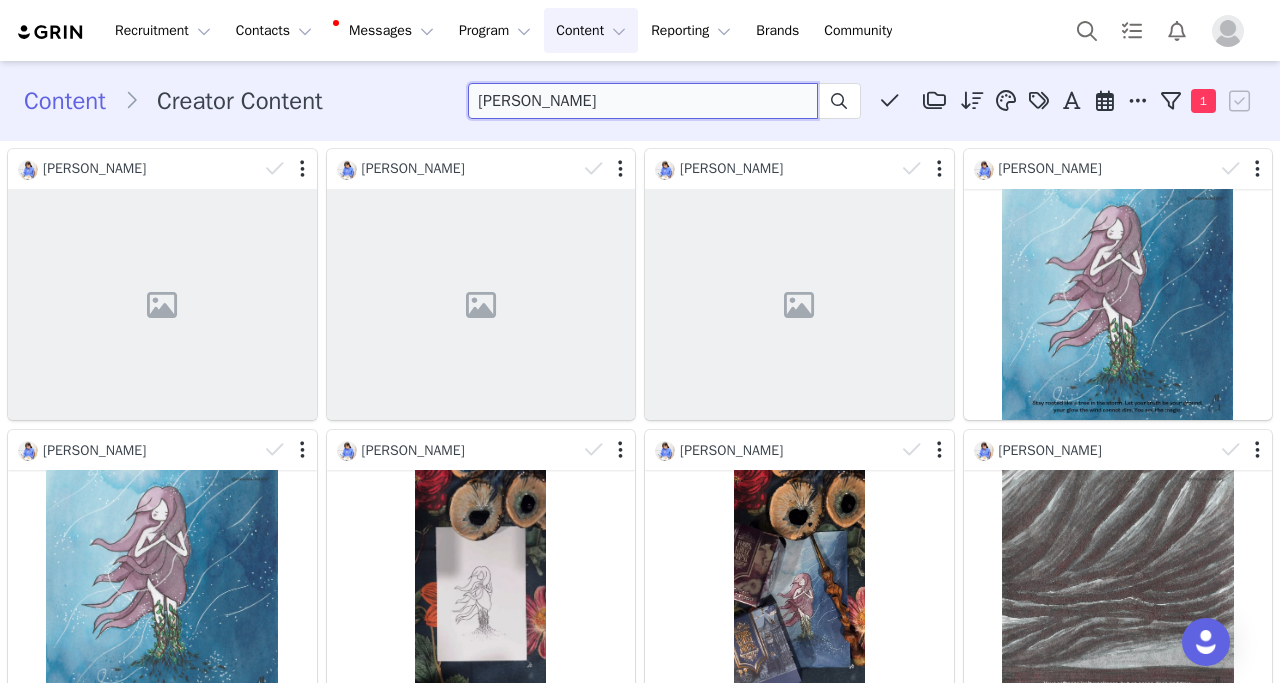drag, startPoint x: 600, startPoint y: 114, endPoint x: 82, endPoint y: 102, distance: 518.139 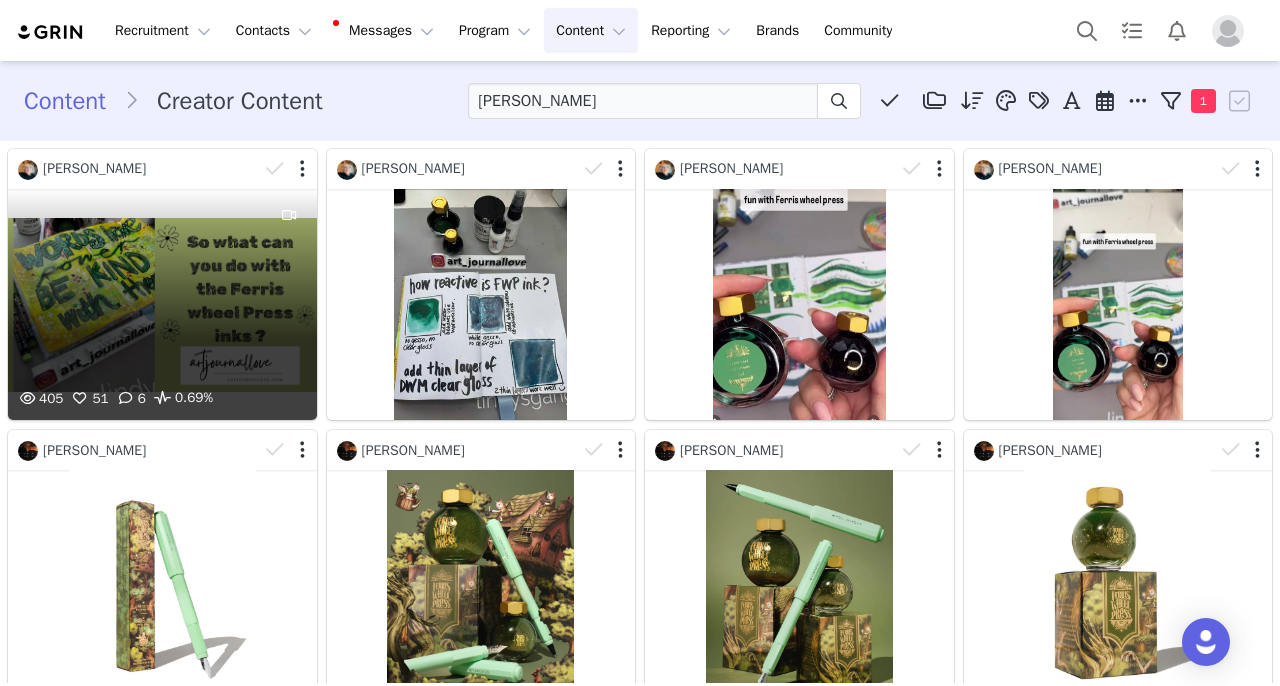 click at bounding box center (290, 287) 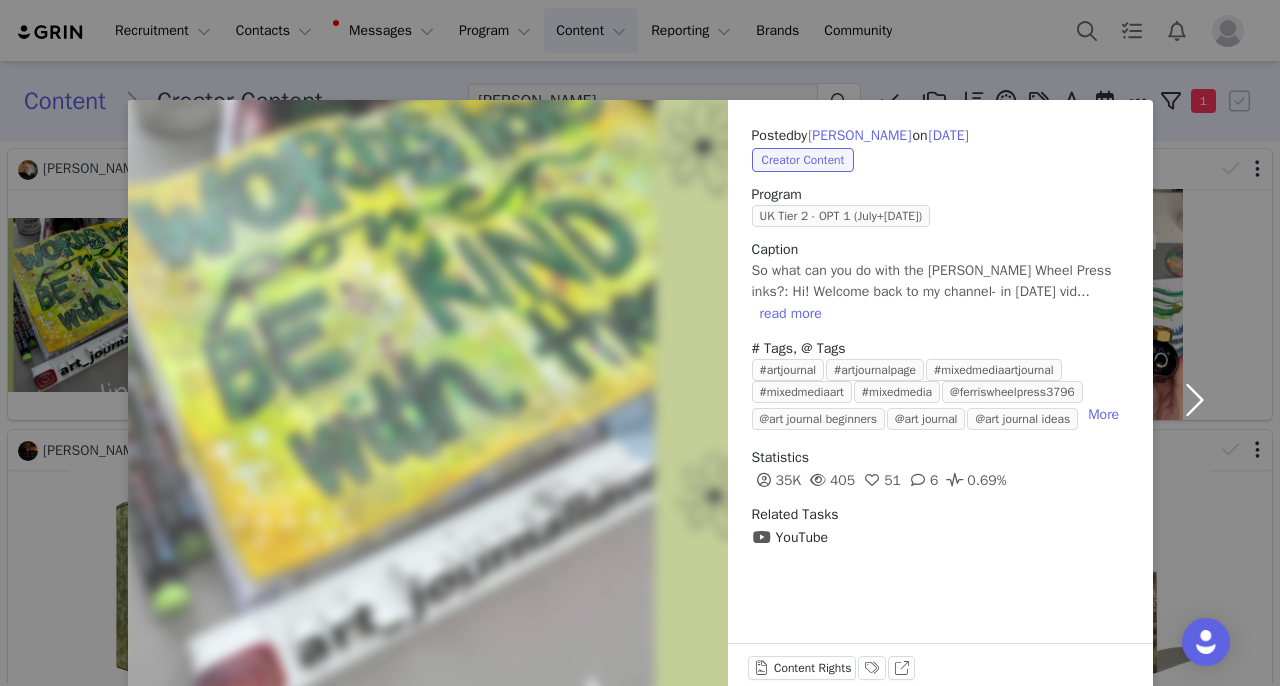 click at bounding box center (1195, 400) 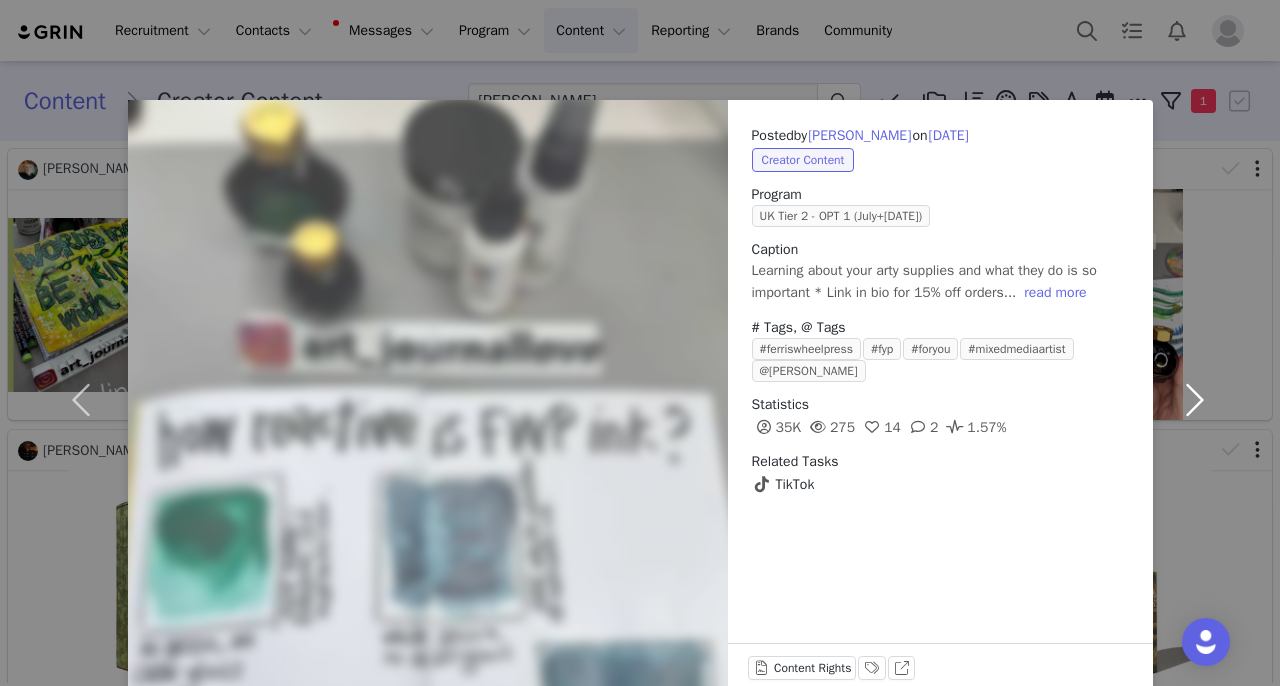 click at bounding box center [1195, 400] 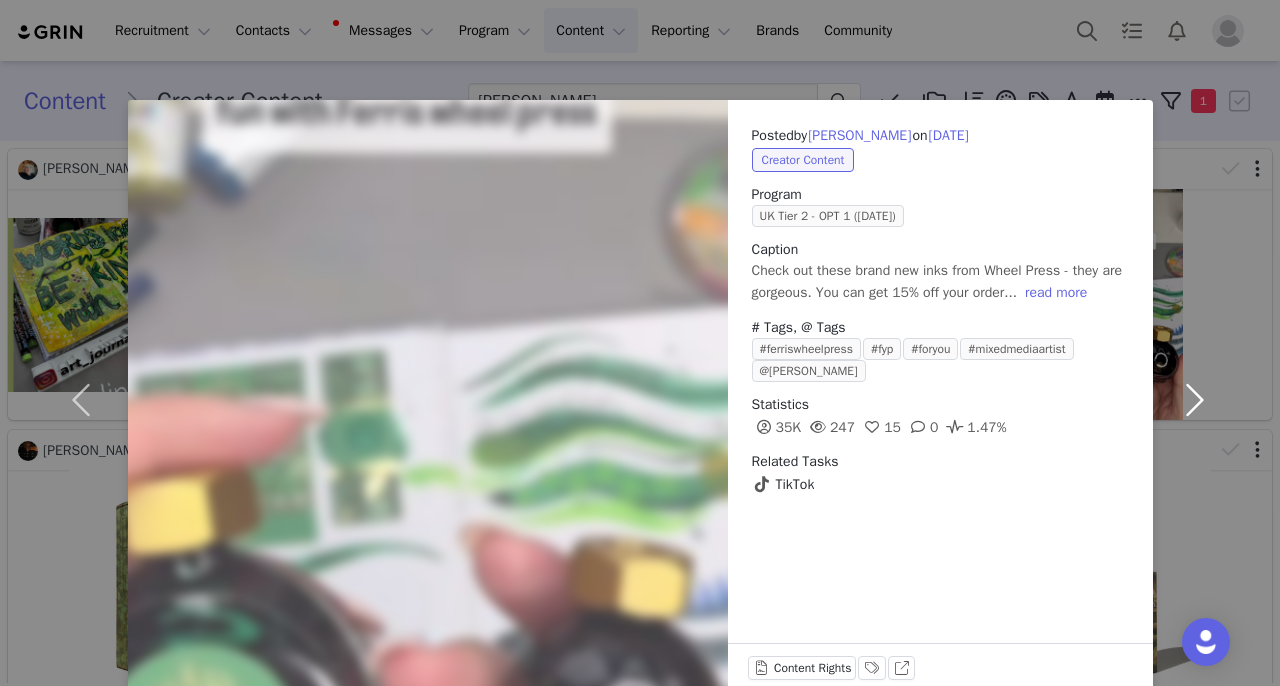 click at bounding box center [1195, 400] 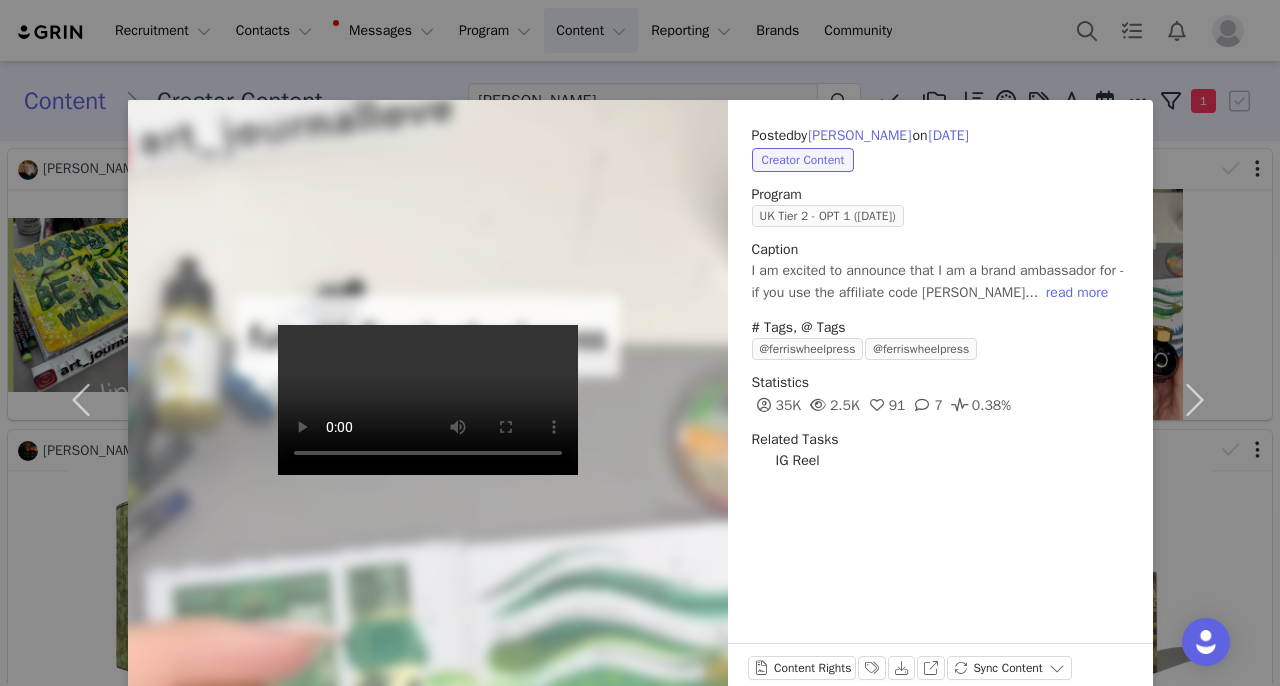 click on "Posted  by  Claire Stead  on  Jul 4, 2025  Creator Content  Program UK Tier 2 - OPT 1 (June 2025) Caption I am excited to announce that I am a brand ambassador for  - if you use the affiliate code JA-CLAIRE... read more # Tags, @ Tags  @ferriswheelpress   @ferriswheelpress      Statistics 35K  2.5K  91  7  0.38%  Related Tasks IG Reel     Content Rights Labels & Tags Download View on Instagram Sync Content" at bounding box center (640, 343) 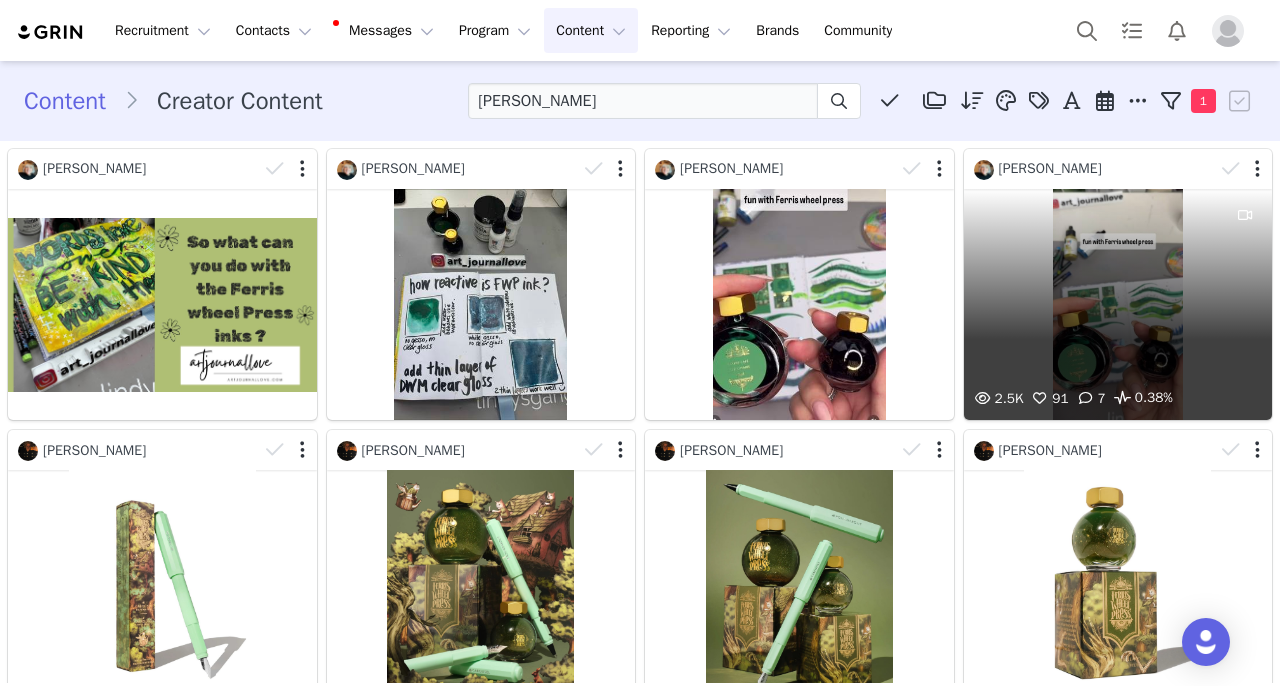 click on "2.5K  91  7  0.38%" at bounding box center (1118, 304) 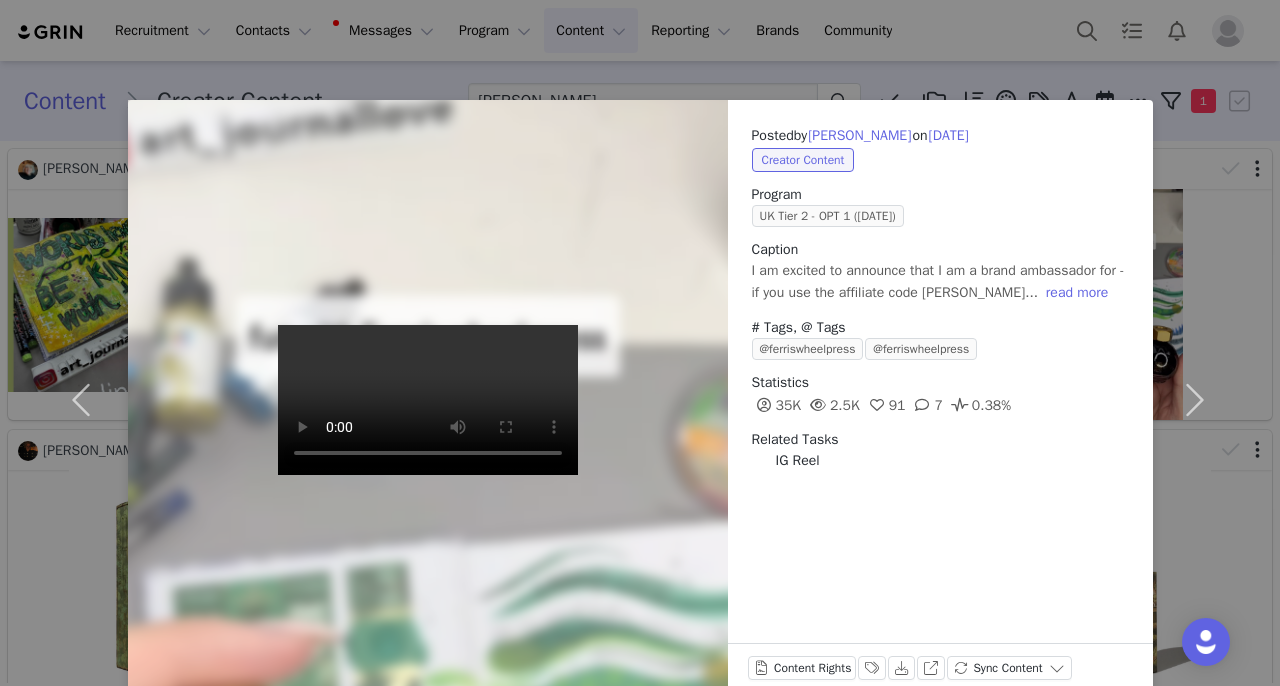click on "Posted  by  Claire Stead  on  Jul 4, 2025  Creator Content  Program UK Tier 2 - OPT 1 (June 2025) Caption I am excited to announce that I am a brand ambassador for  - if you use the affiliate code JA-CLAIRE... read more # Tags, @ Tags  @ferriswheelpress   @ferriswheelpress      Statistics 35K  2.5K  91  7  0.38%  Related Tasks IG Reel     Content Rights Labels & Tags Download View on Instagram Sync Content" at bounding box center [640, 343] 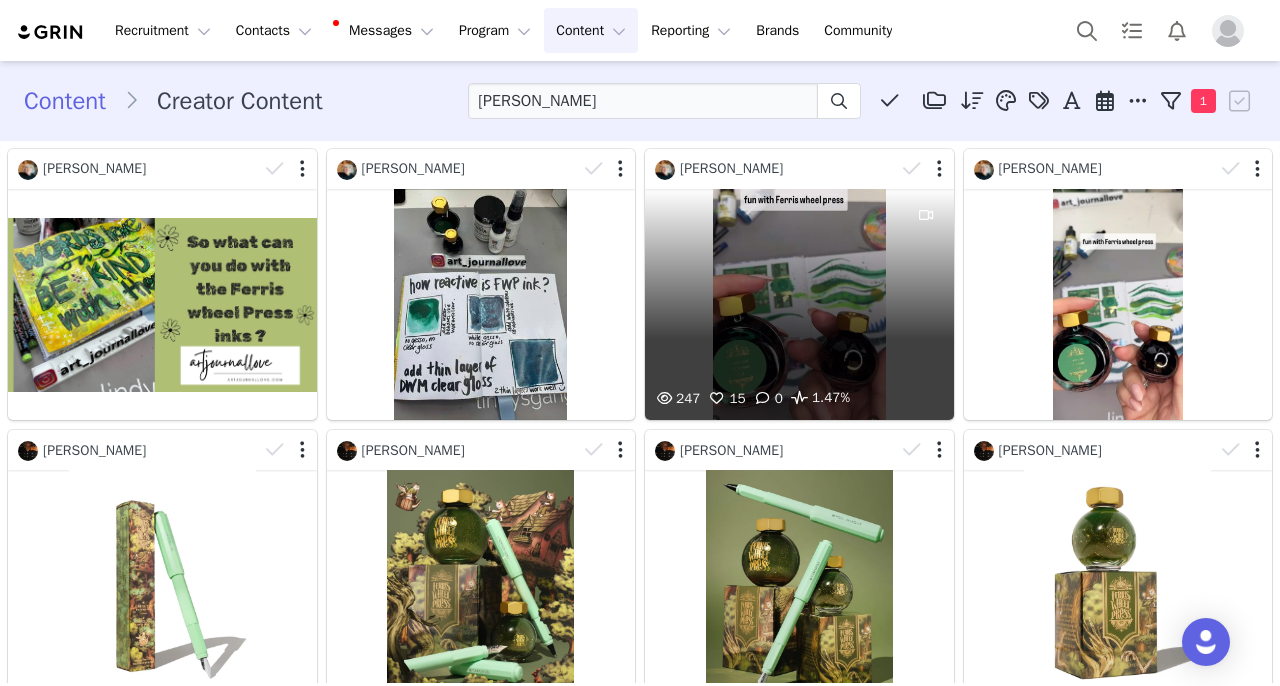 click on "247  15  0  1.47%" at bounding box center [799, 304] 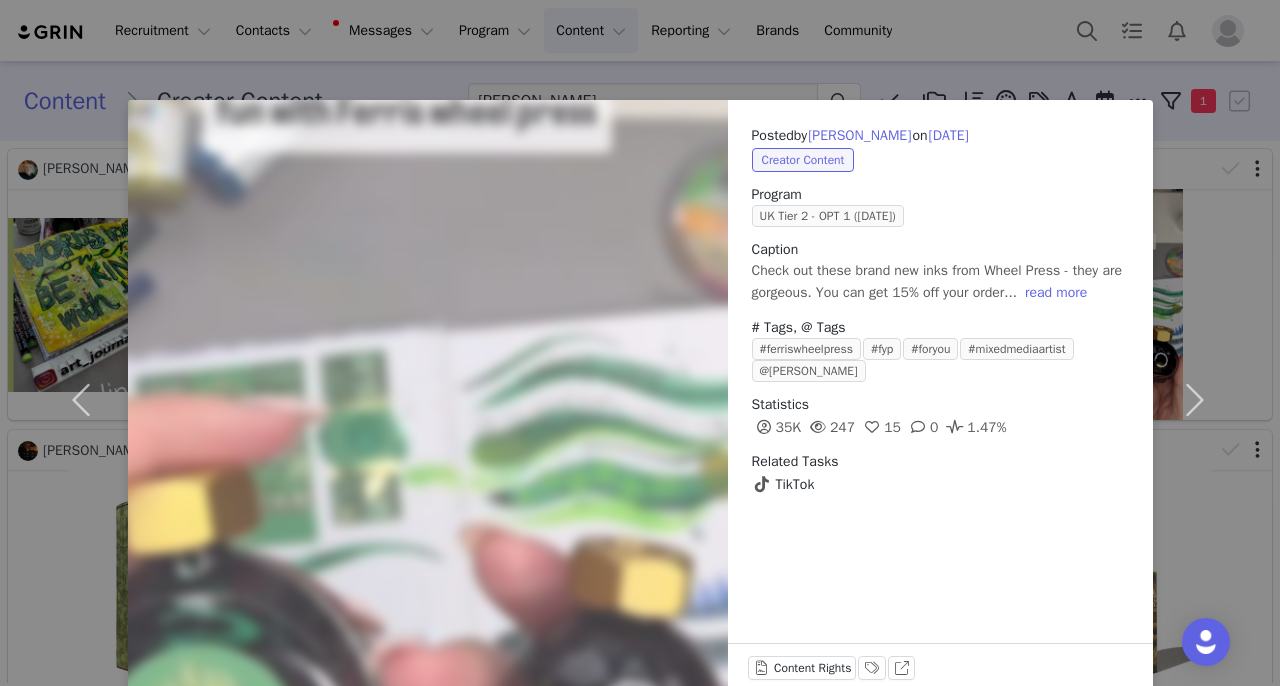 click on "Posted  by  Claire Stead  on  Jul 5, 2025  Creator Content  Program UK Tier 2 - OPT 1 (June 2025) Caption Check out these brand new inks from  Wheel Press - they are gorgeous. You can get 15% off your order... read more # Tags, @ Tags  #ferriswheelpress   #fyp   #foryou   #mixedmediaartist   @Ferris      Statistics 35K  247  15  0  1.47%  Related Tasks TikTok     Content Rights Labels & Tags View on TikTok" at bounding box center [640, 343] 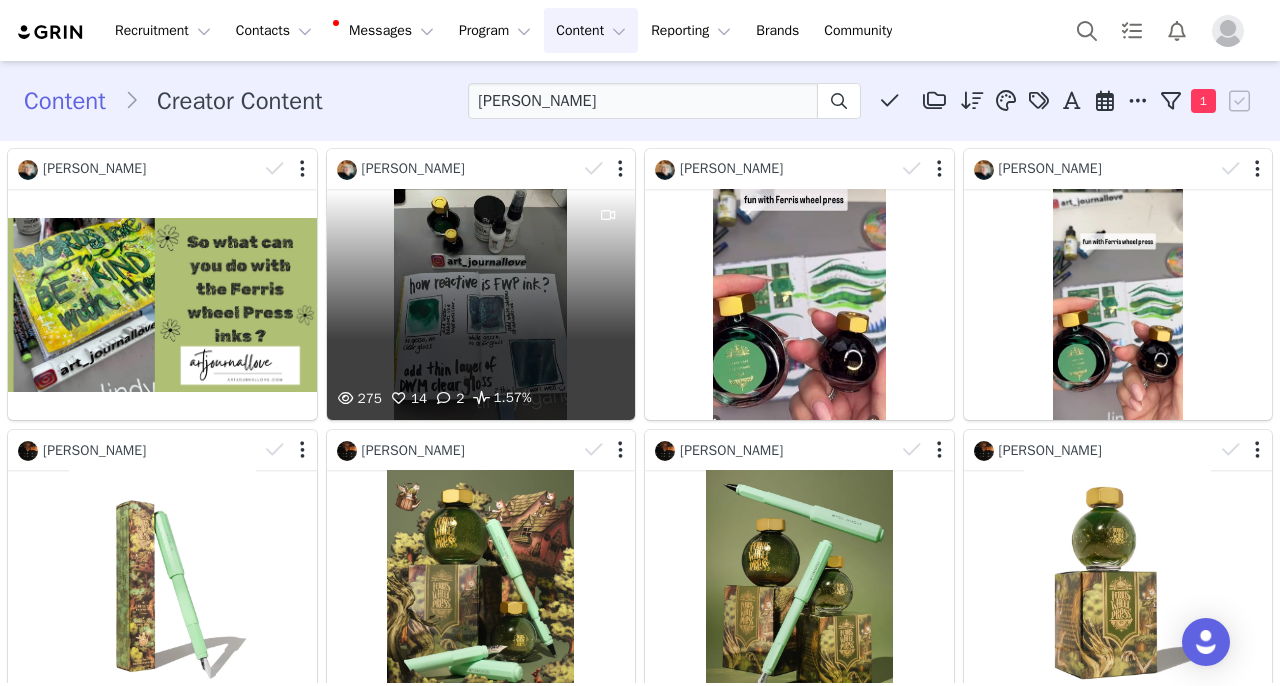 click on "275  14  2  1.57%" at bounding box center (481, 304) 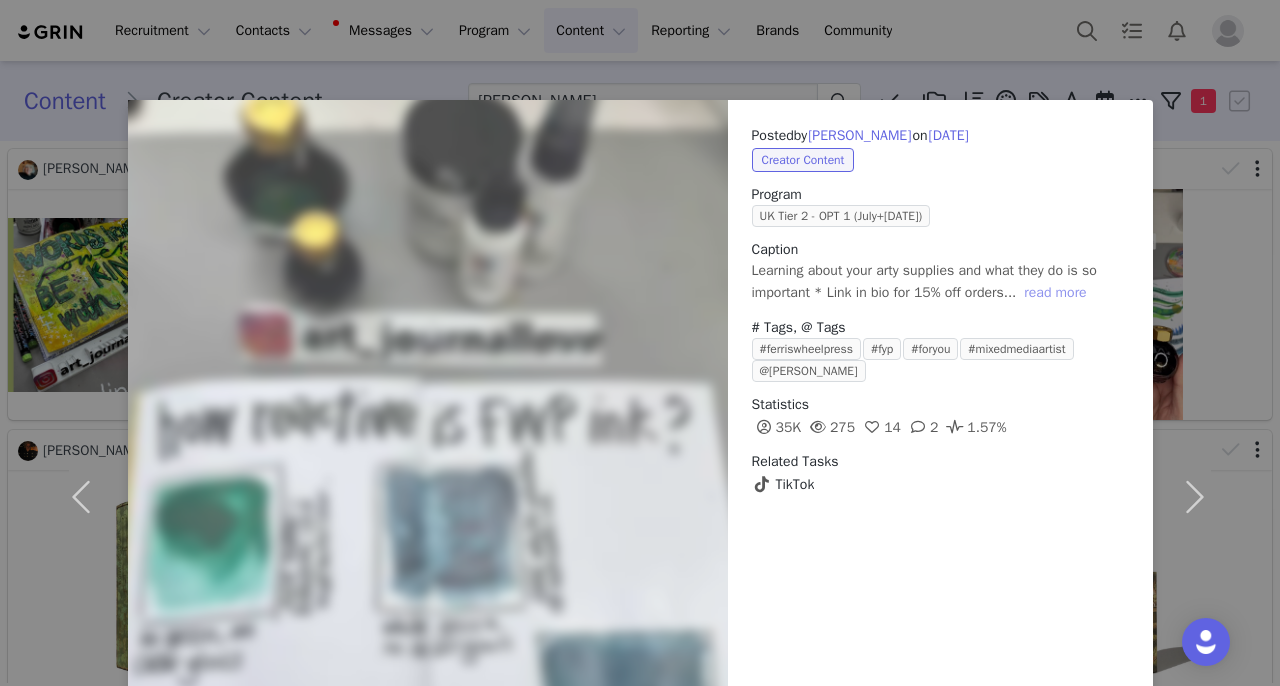 click on "read more" at bounding box center [1055, 293] 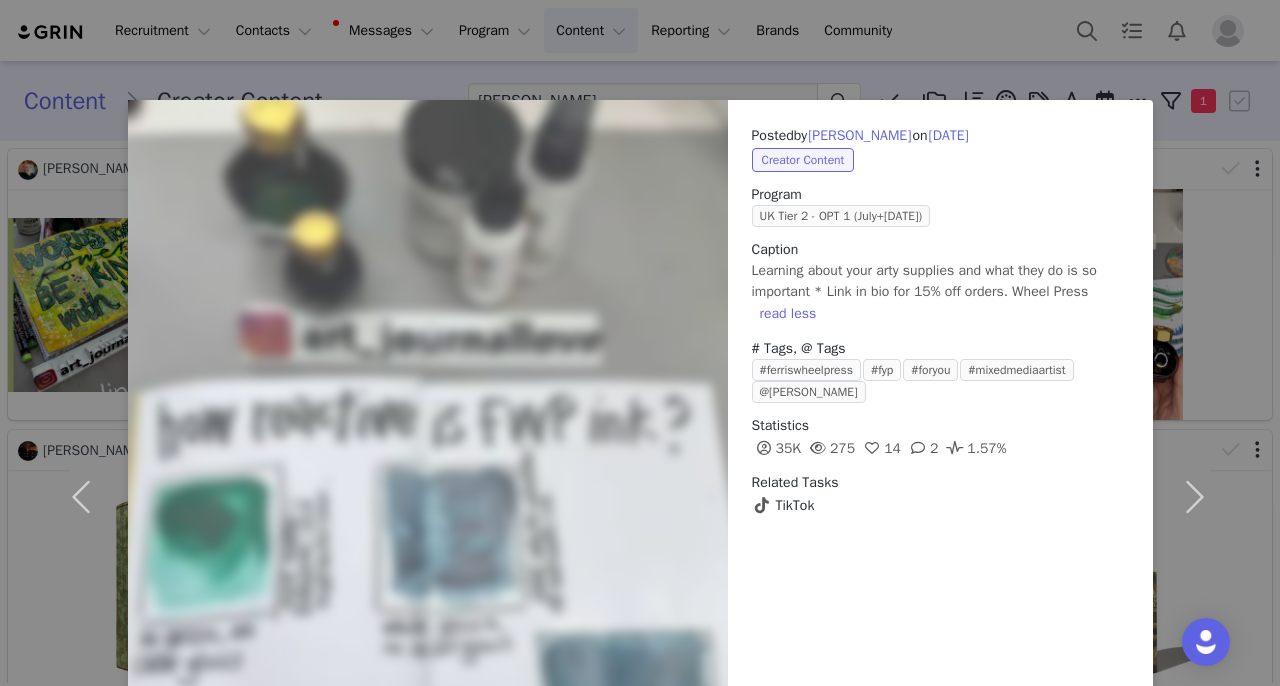 click on "Posted  by  Claire Stead  on  Jul 6, 2025  Creator Content  Program UK Tier 2 - OPT 1 (July+August 2025) Caption Learning about your arty supplies and what they do is so important  * Link in bio for 15% off orders.    Wheel Press     read less # Tags, @ Tags  #ferriswheelpress   #fyp   #foryou   #mixedmediaartist   @Ferris      Statistics 35K  275  14  2  1.57%  Related Tasks TikTok     Content Rights Labels & Tags View on TikTok" at bounding box center [640, 343] 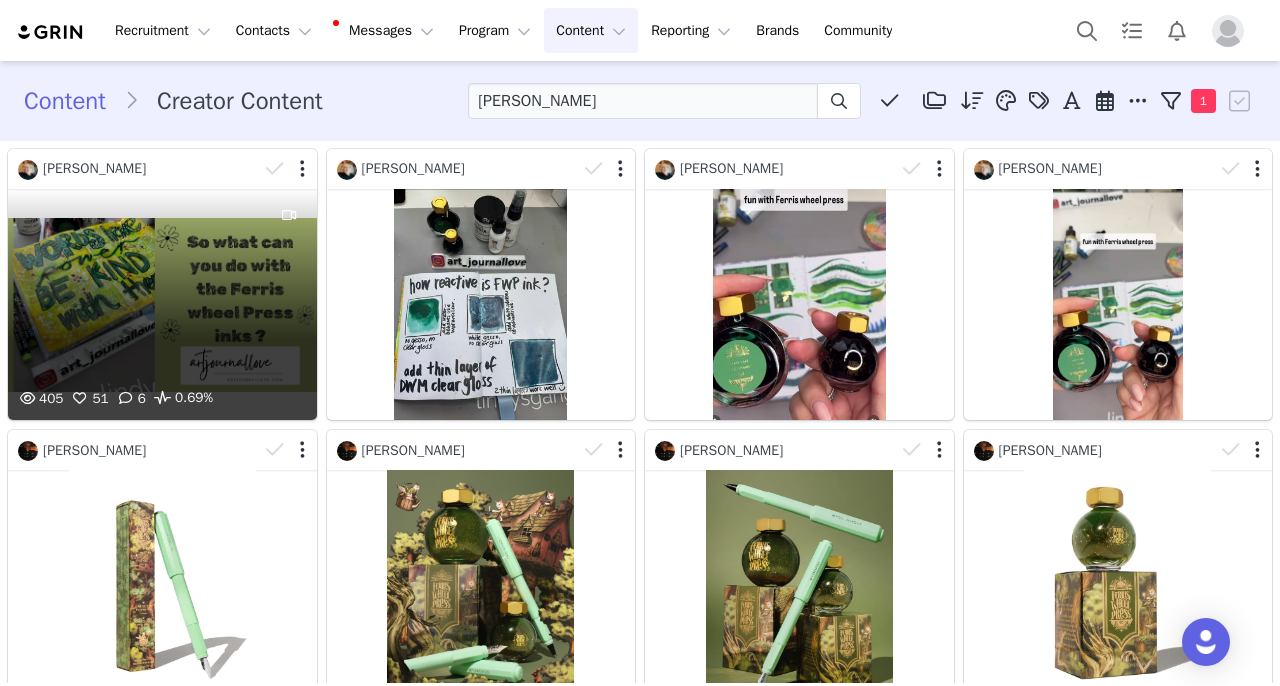 click on "405  51  6  0.69%" at bounding box center (162, 304) 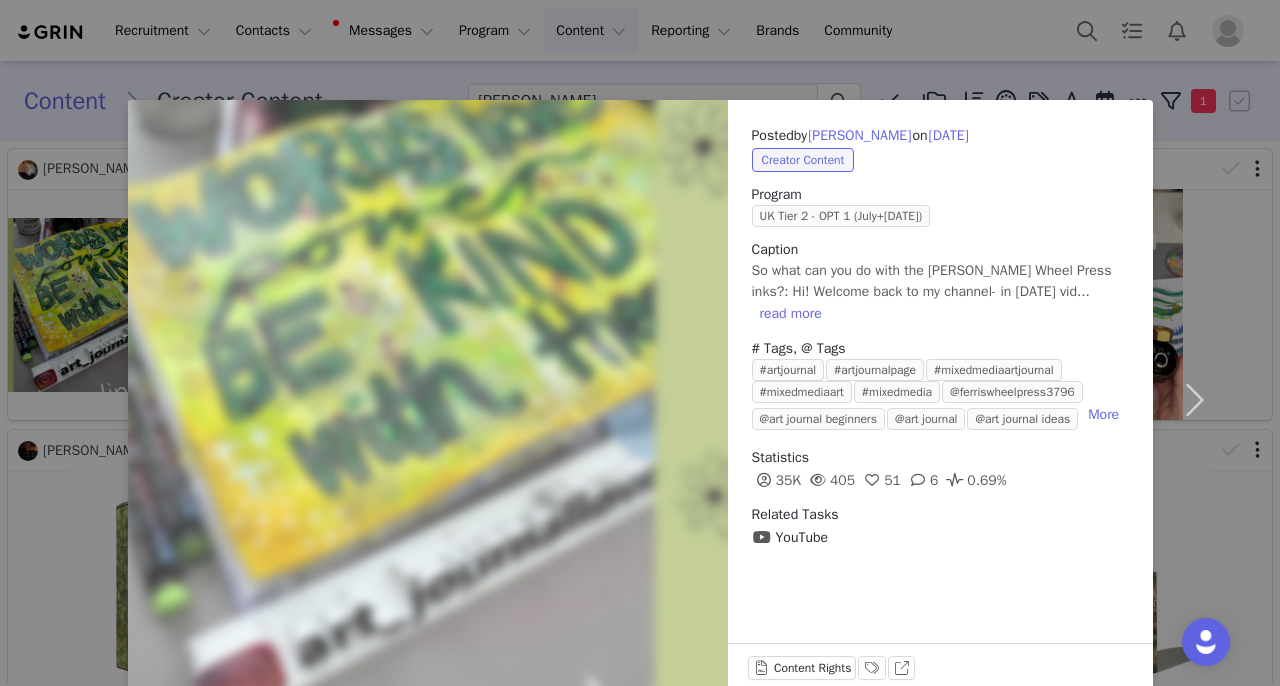click on "Posted  by  Claire Stead  on  Jul 7, 2025  Creator Content  Program UK Tier 2 - OPT 1 (July+August 2025) Caption So what can you do with the Ferris Wheel Press inks?: Hi! Welcome back to my channel- in today's vid... read more # Tags, @ Tags  #artjournal   #artjournalpage   #mixedmediaartjournal   #mixedmediaart   #mixedmedia   @ferriswheelpress3796   @art journal beginners   @art journal   @art journal ideas  More     Statistics 35K  405  51  6  0.69%  Related Tasks YouTube" at bounding box center (940, 336) 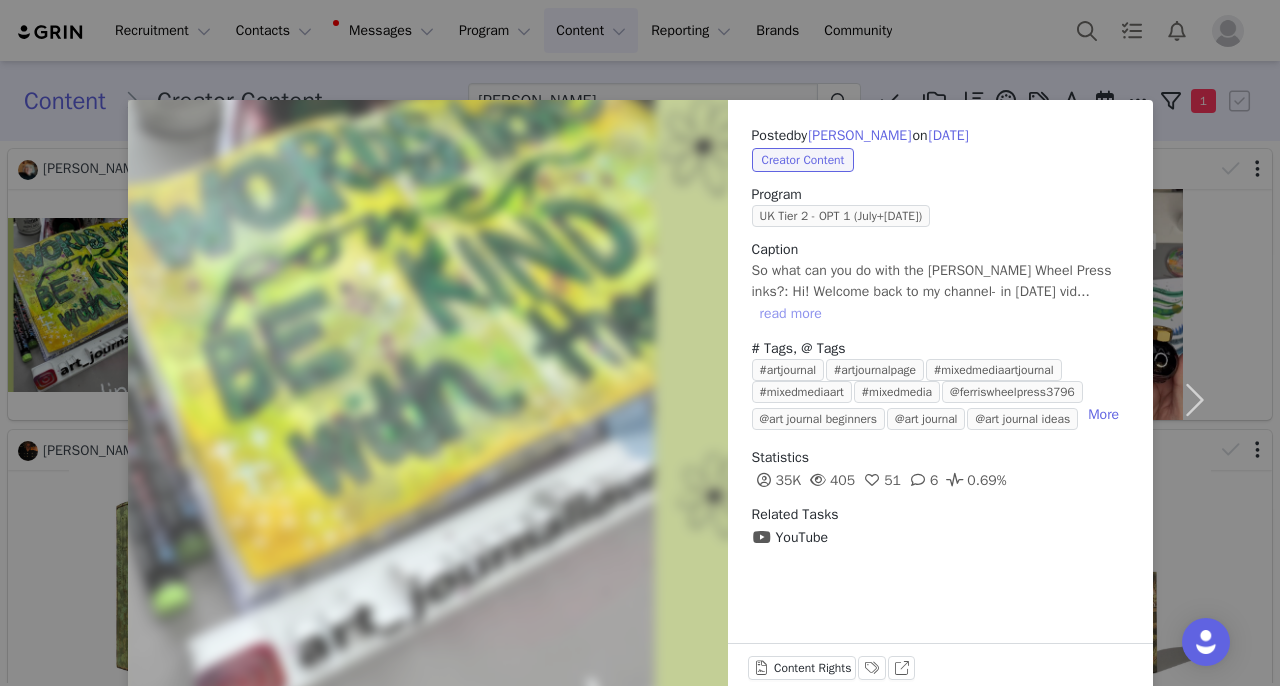 click on "read more" at bounding box center [791, 314] 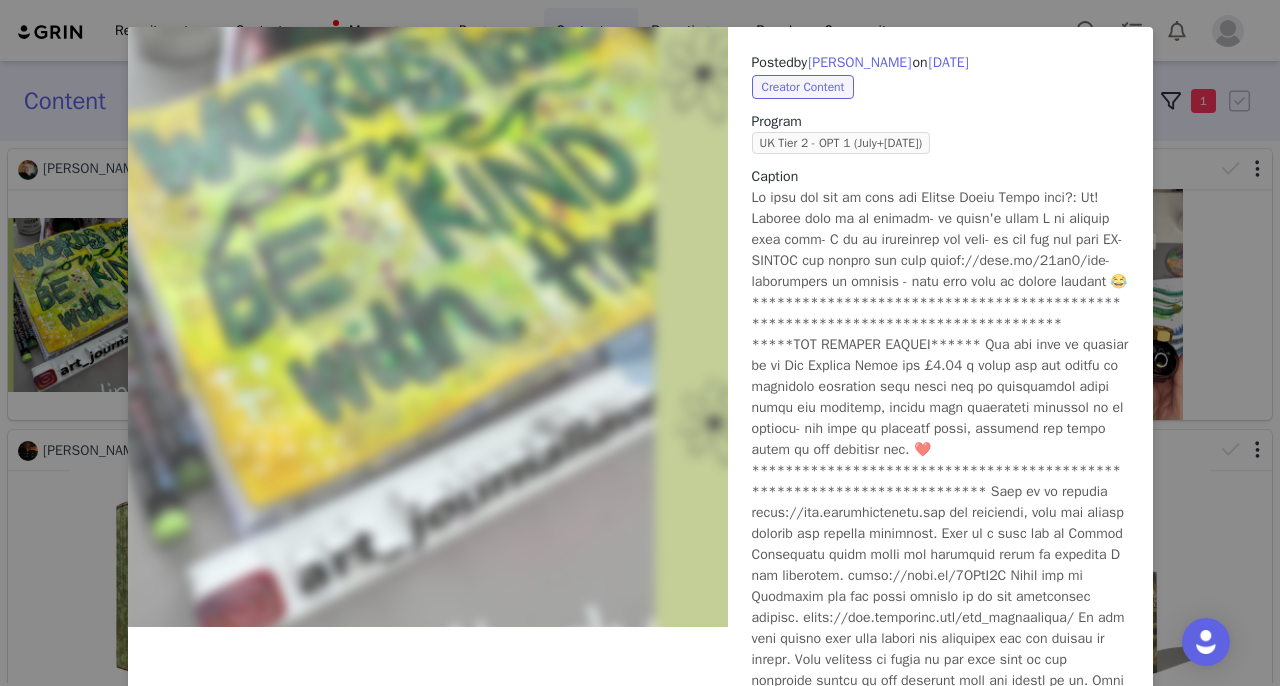 scroll, scrollTop: 83, scrollLeft: 0, axis: vertical 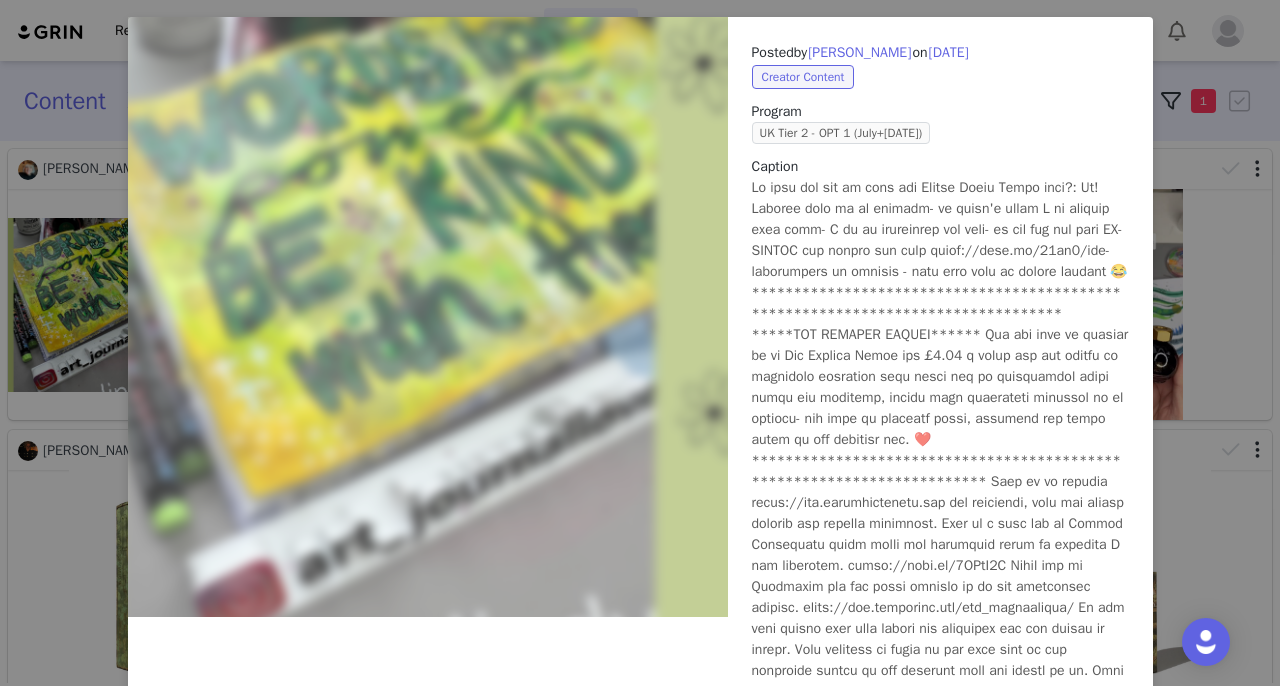 click on "Posted  by  Claire Stead  on  Jul 7, 2025  Creator Content  Program UK Tier 2 - OPT 1 (July+August 2025) Caption read less # Tags, @ Tags  #artjournal   #artjournalpage   #mixedmediaartjournal   #mixedmediaart   #mixedmedia   @ferriswheelpress3796   @art journal beginners   @art journal   @art journal ideas  More     Statistics 35K  405  51  6  0.69%  Related Tasks YouTube     Content Rights Labels & Tags View on YouTube" at bounding box center (640, 343) 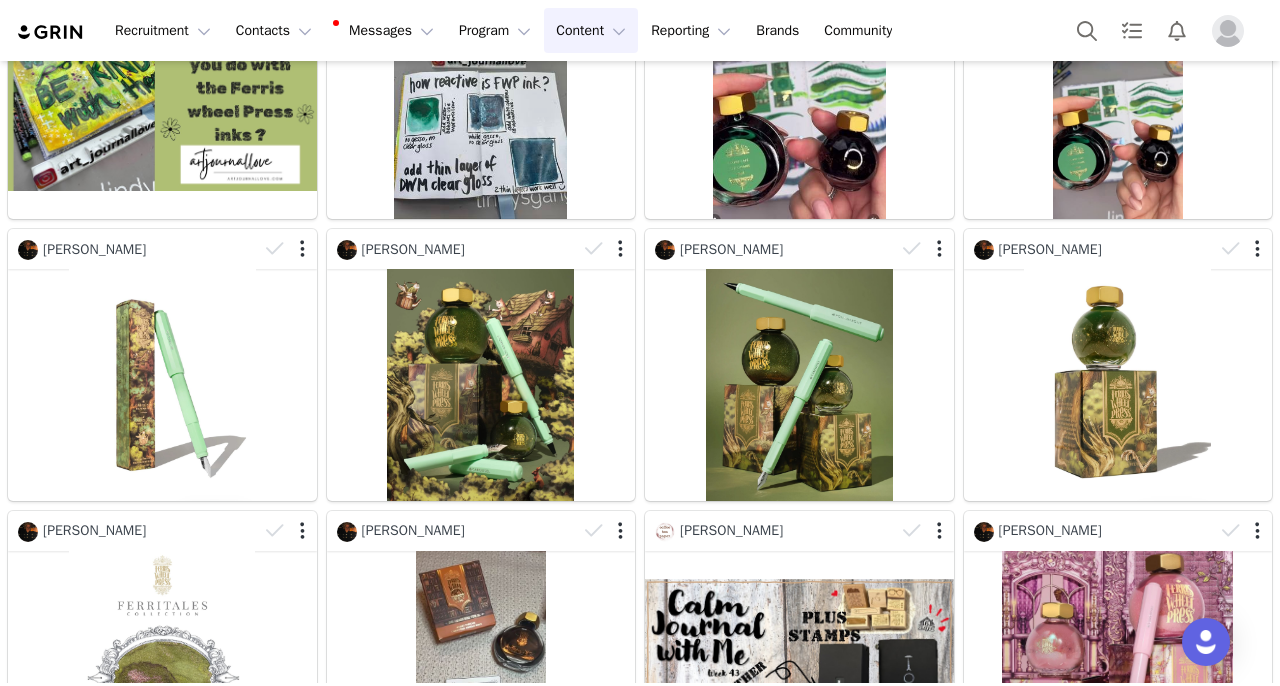 scroll, scrollTop: 0, scrollLeft: 0, axis: both 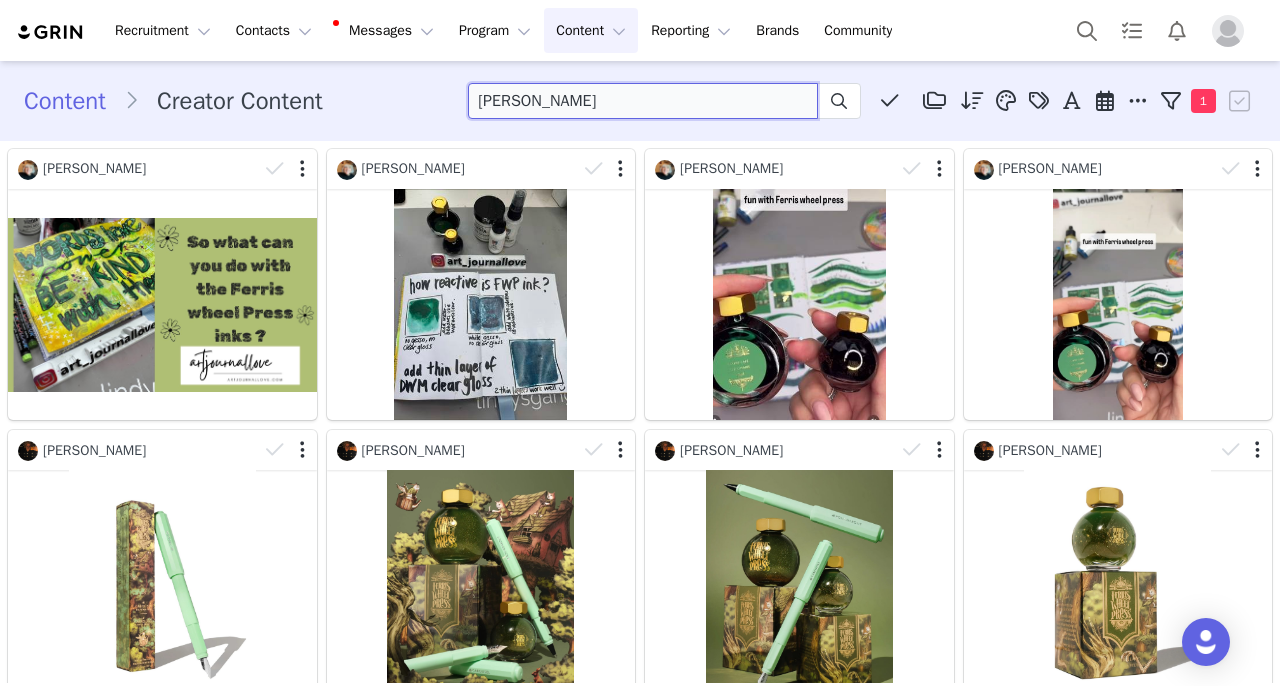 drag, startPoint x: 572, startPoint y: 102, endPoint x: 486, endPoint y: 106, distance: 86.09297 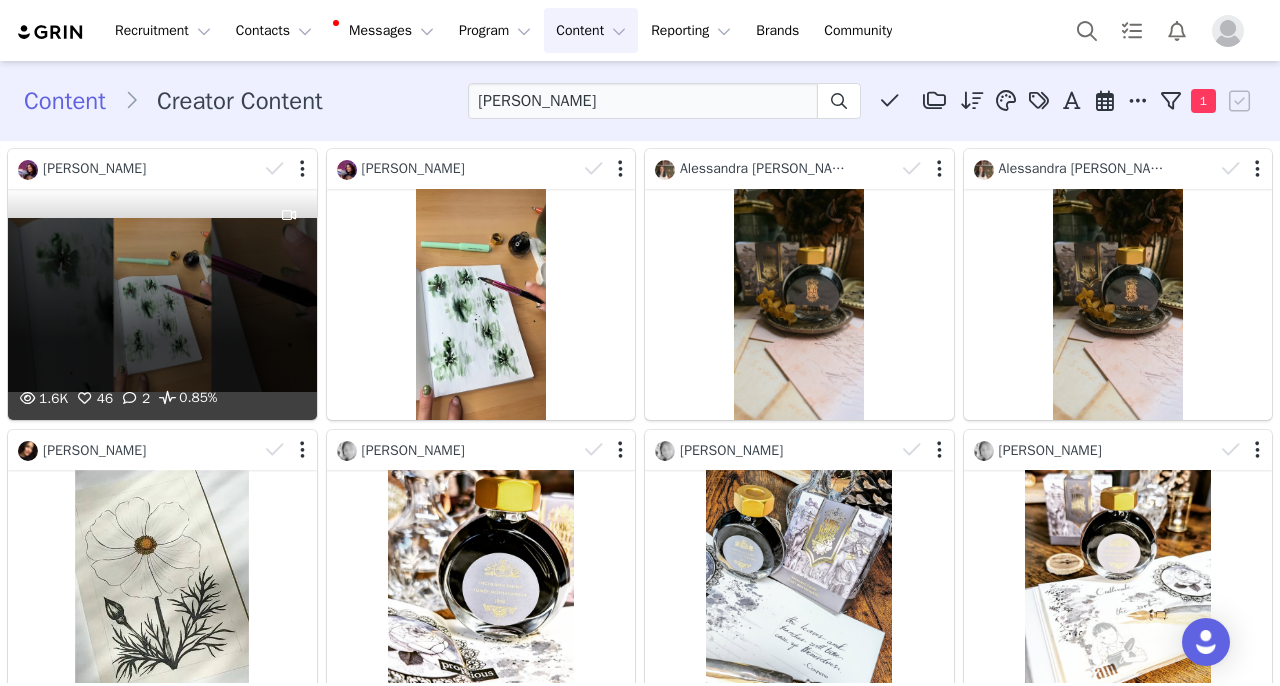 click on "1.6K  46  2  0.85%" at bounding box center (162, 304) 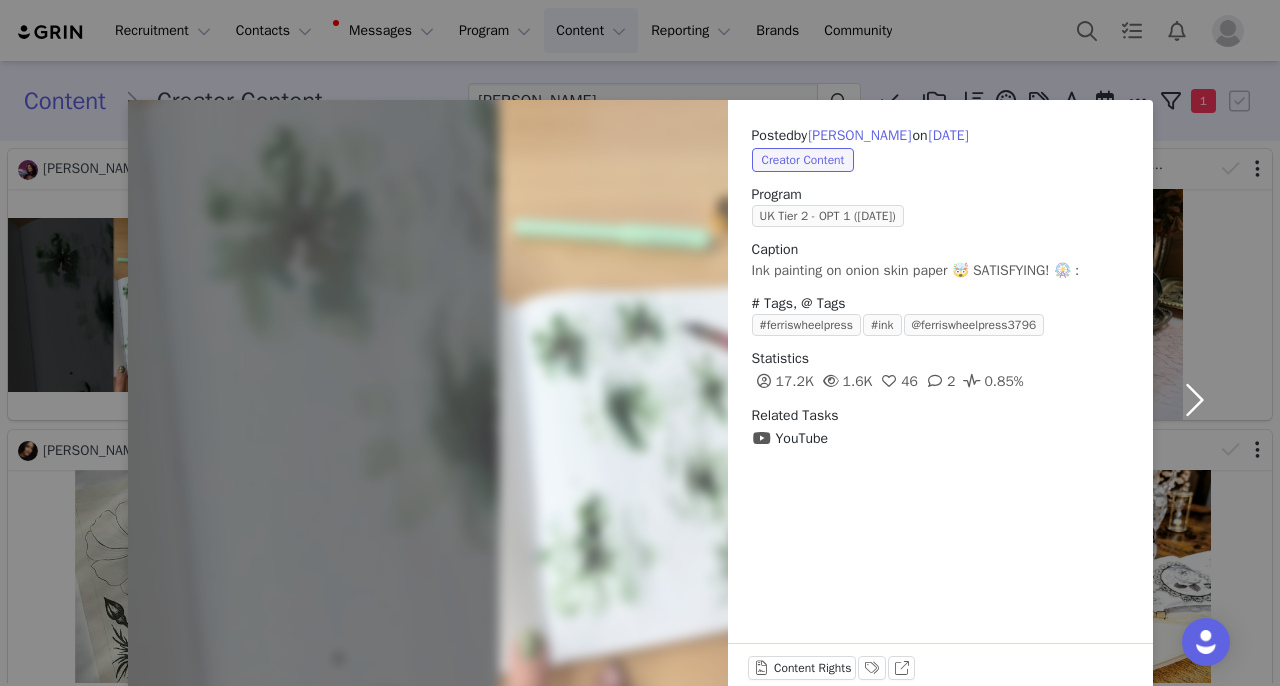click at bounding box center (1195, 400) 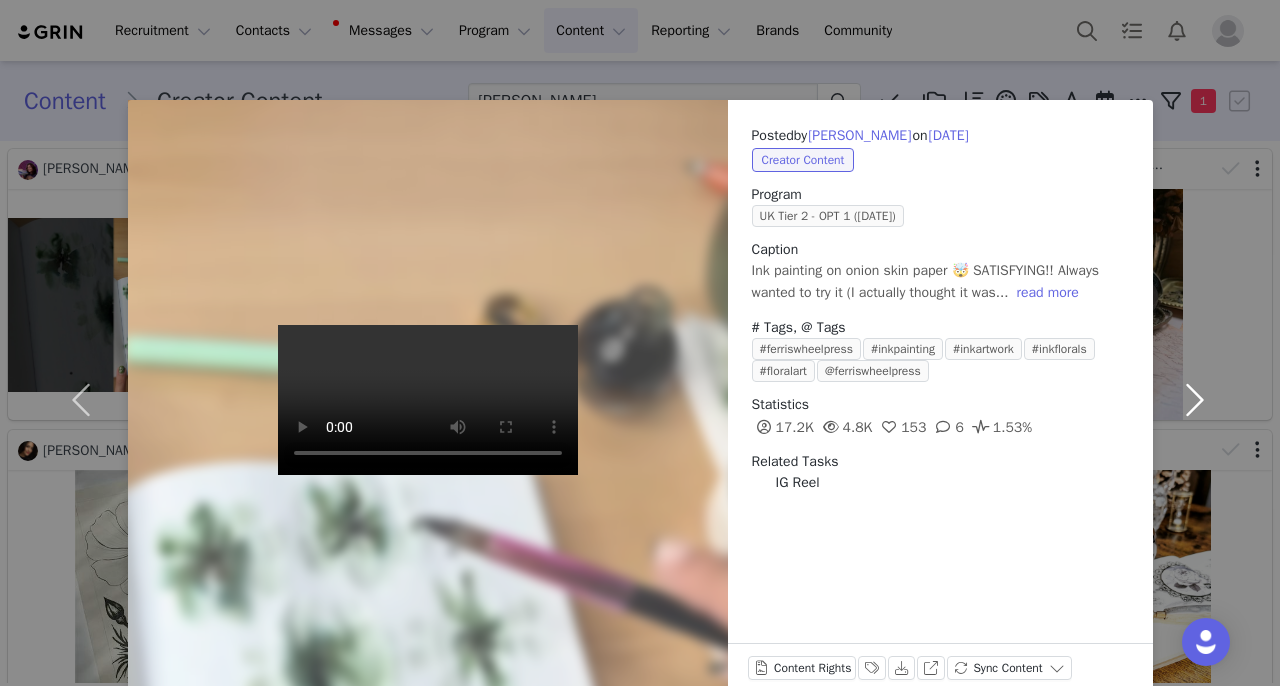 click at bounding box center (1195, 400) 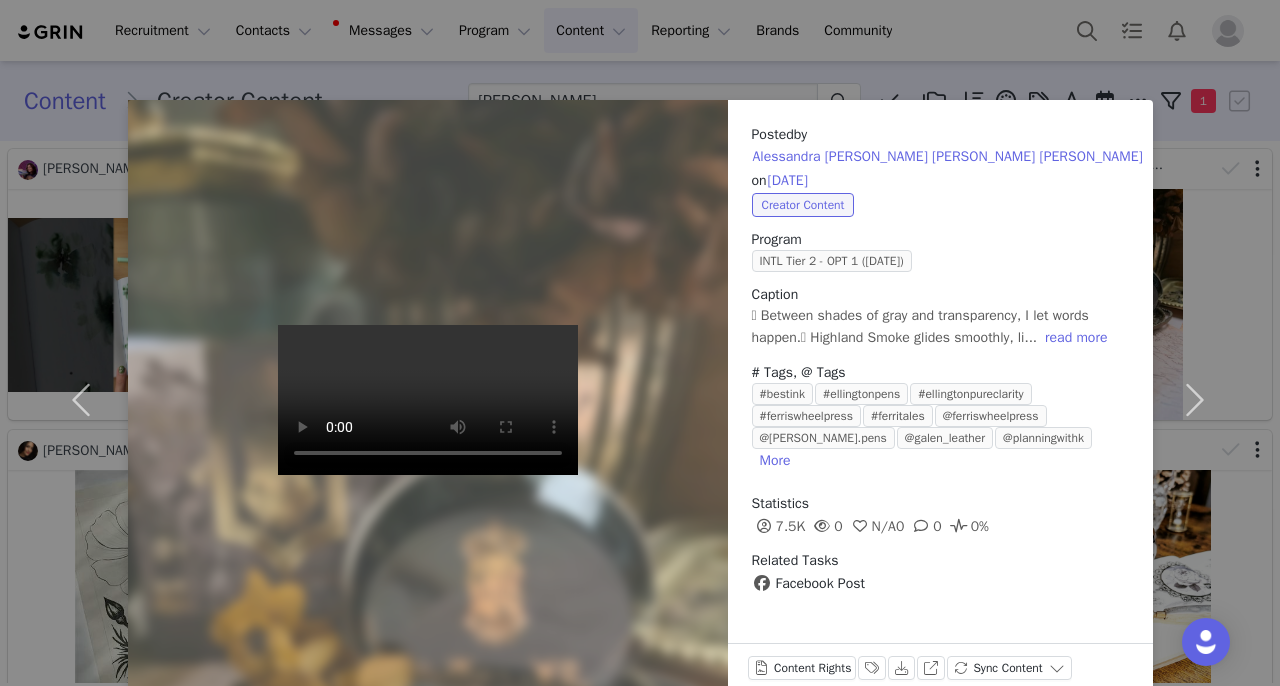 click on "Posted  by  Alessandra Carla Sousa Bastos Ribeiro  on  Jun 27, 2025  Creator Content  Program INTL Tier 2 - OPT 1 (June 2025) Caption 🩶 Between shades of gray and transparency, I let words happen.🩶 Highland Smoke glides smoothly, li... read more # Tags, @ Tags  #bestink   #ellingtonpens   #ellingtonpureclarity   #ferriswheelpress   #ferritales   @ferriswheelpress   @ellington.pens   @galen_leather   @planningwithk  More     Statistics 7.5K  0   N/A  0  0  0%  Related Tasks Facebook Post     Content Rights Labels & Tags Download View on Facebook Sync Content" at bounding box center (640, 343) 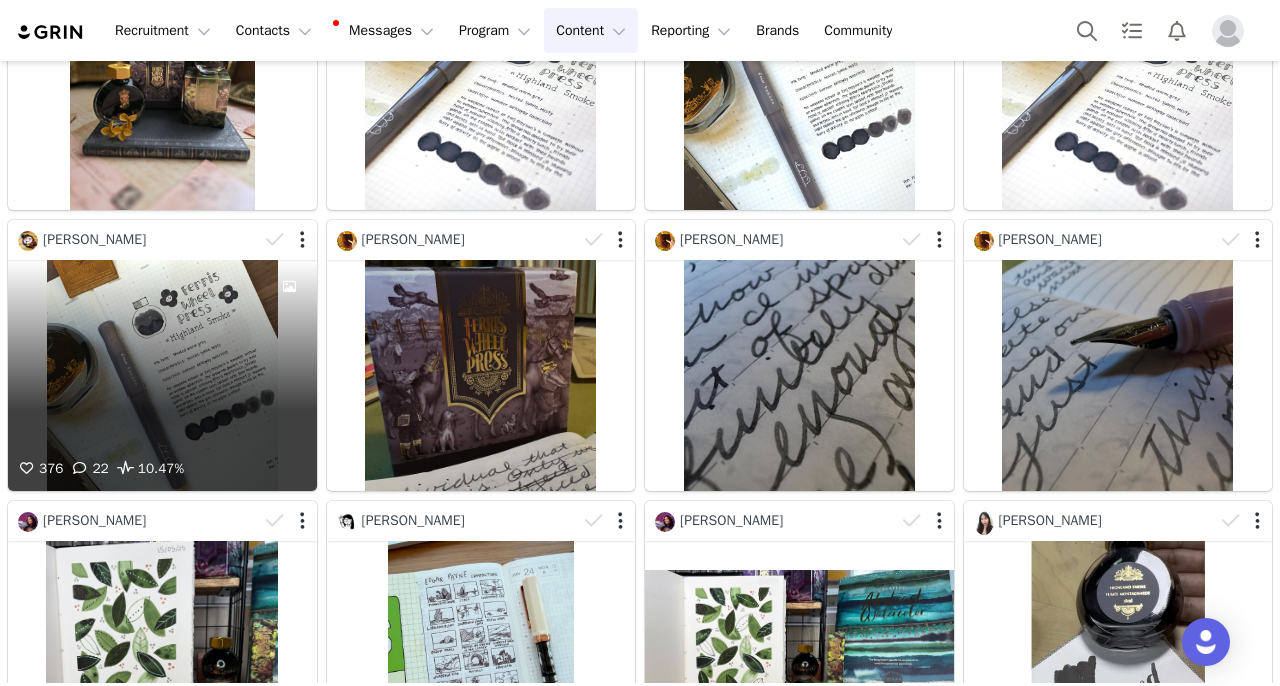scroll, scrollTop: 1538, scrollLeft: 0, axis: vertical 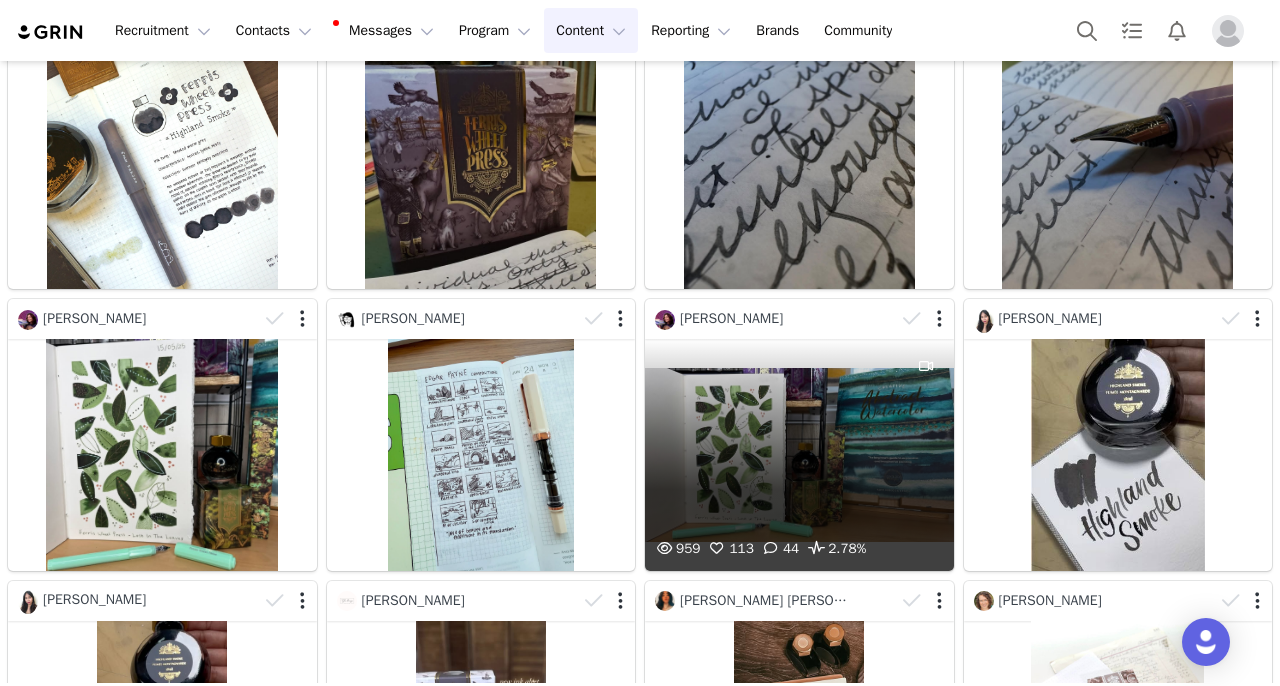click on "959  113  44  2.78%" at bounding box center [799, 454] 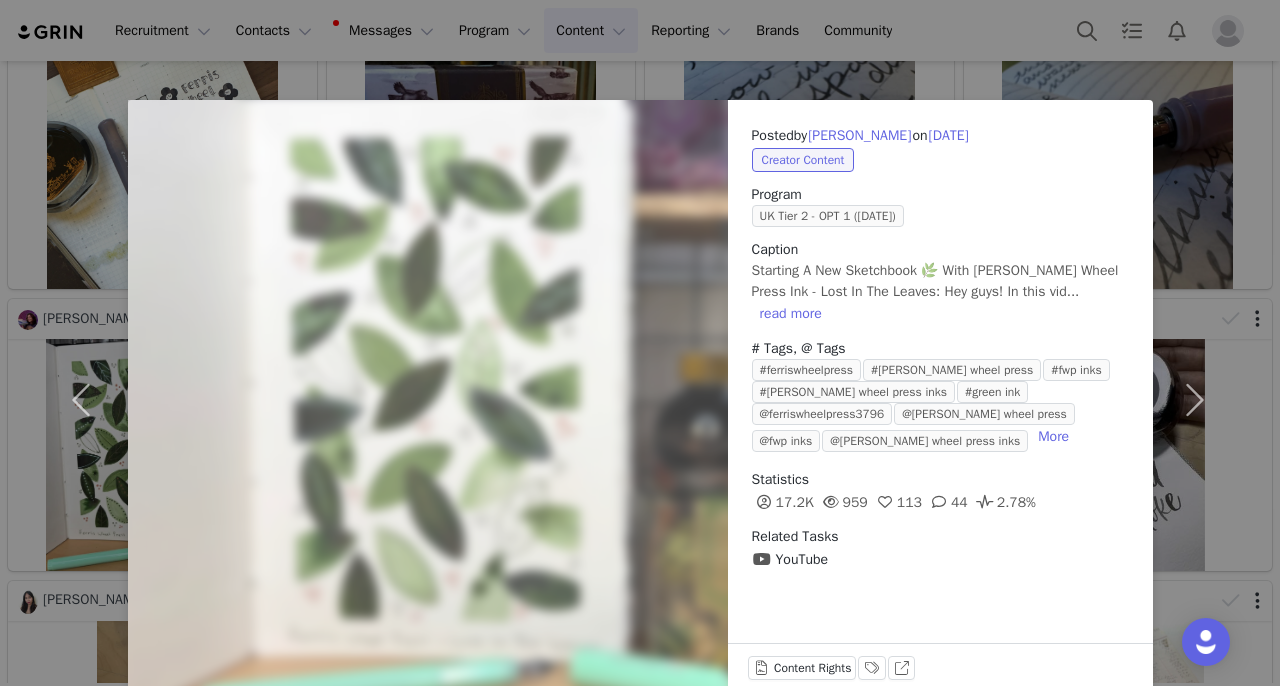 click on "Posted  by  Amber Gray  on  Jun 1, 2025  Creator Content  Program UK Tier 2 - OPT 1 (May 2025) Caption Starting A New Sketchbook 🌿 With Ferris Wheel Press Ink - Lost In The Leaves: Hey guys! In this vid... read more # Tags, @ Tags  #ferriswheelpress   #ferris wheel press   #fwp inks   #ferris wheel press inks   #green ink   @ferriswheelpress3796   @ferris wheel press   @fwp inks   @ferris wheel press inks  More     Statistics 17.2K  959  113  44  2.78%  Related Tasks YouTube     Content Rights Labels & Tags View on YouTube" at bounding box center (640, 343) 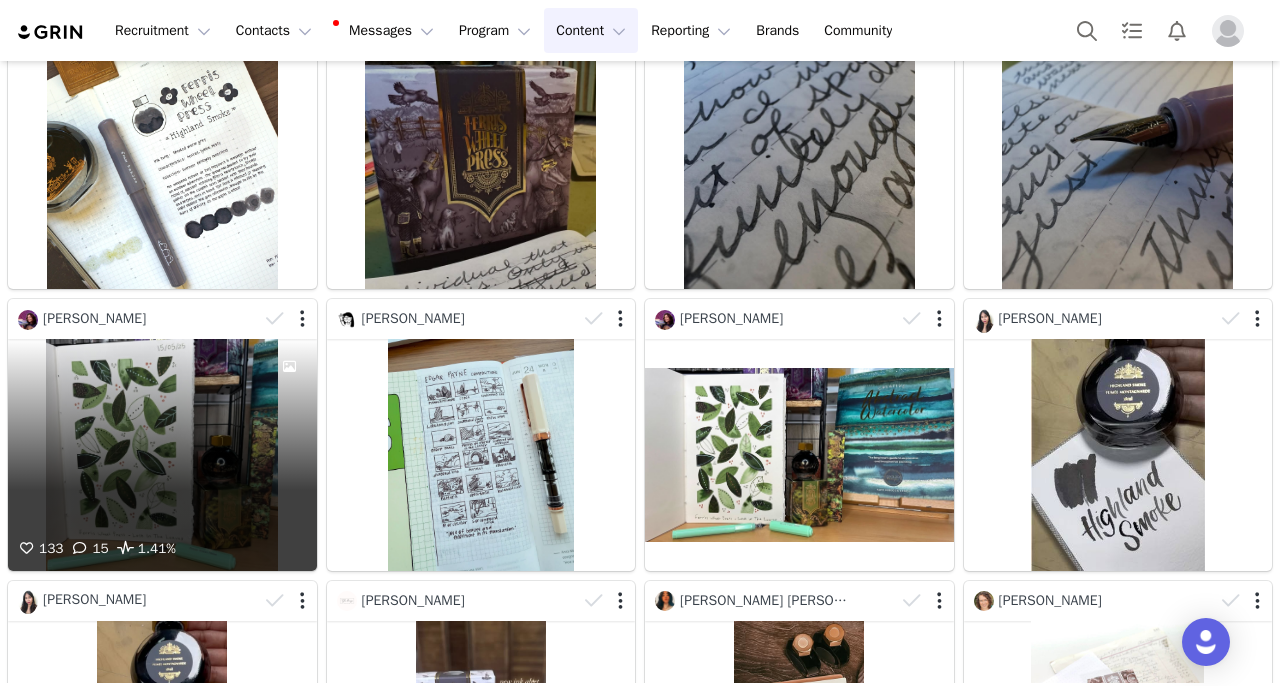 click on "133  15  1.41%" at bounding box center (162, 454) 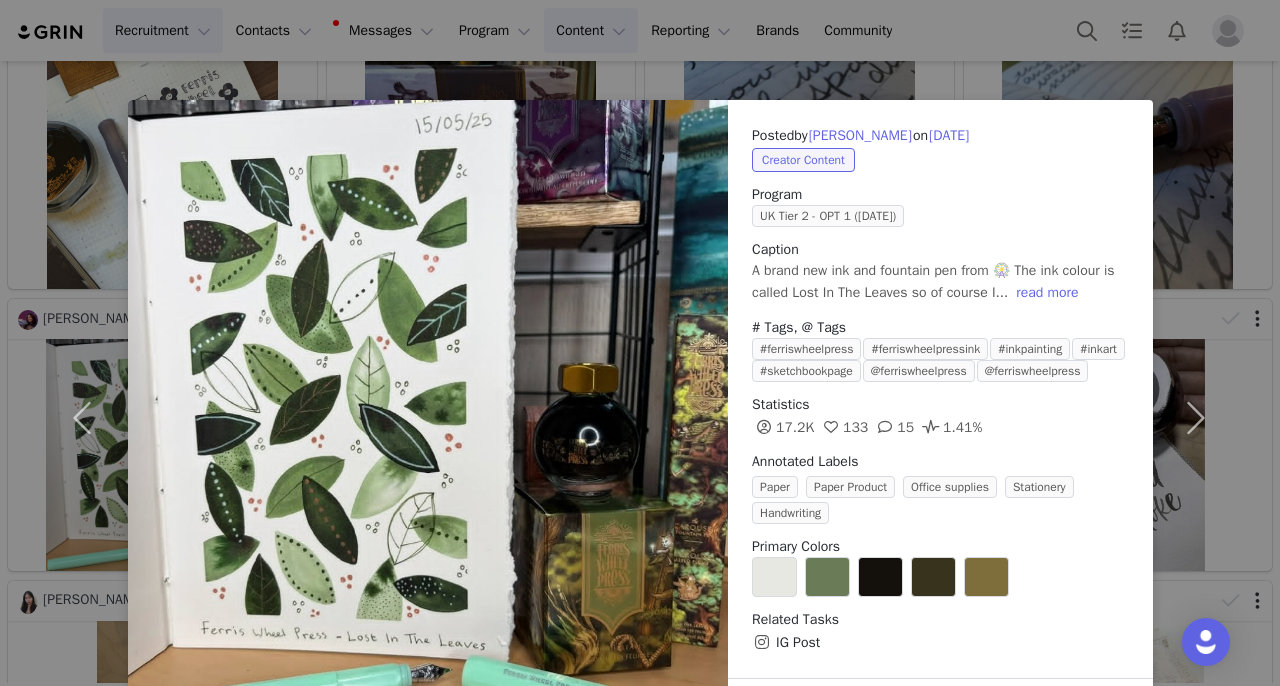 click on "Posted  by  Amber Gray  on  Jun 3, 2025  Creator Content  Program UK Tier 2 - OPT 1 (May 2025) Caption A brand new ink and fountain pen from  🎡 The ink colour is called Lost In The Leaves so of course I... read more # Tags, @ Tags  #ferriswheelpress   #ferriswheelpressink   #inkpainting   #inkart   #sketchbookpage   @ferriswheelpress   @ferriswheelpress      Statistics 17.2K  133  15  1.41%  Annotated Labels  Paper   Paper Product   Office supplies   Stationery   Handwriting  Primary Colors Related Tasks IG Post     Content Rights Labels & Tags Download View on Instagram Sync Content" at bounding box center (640, 343) 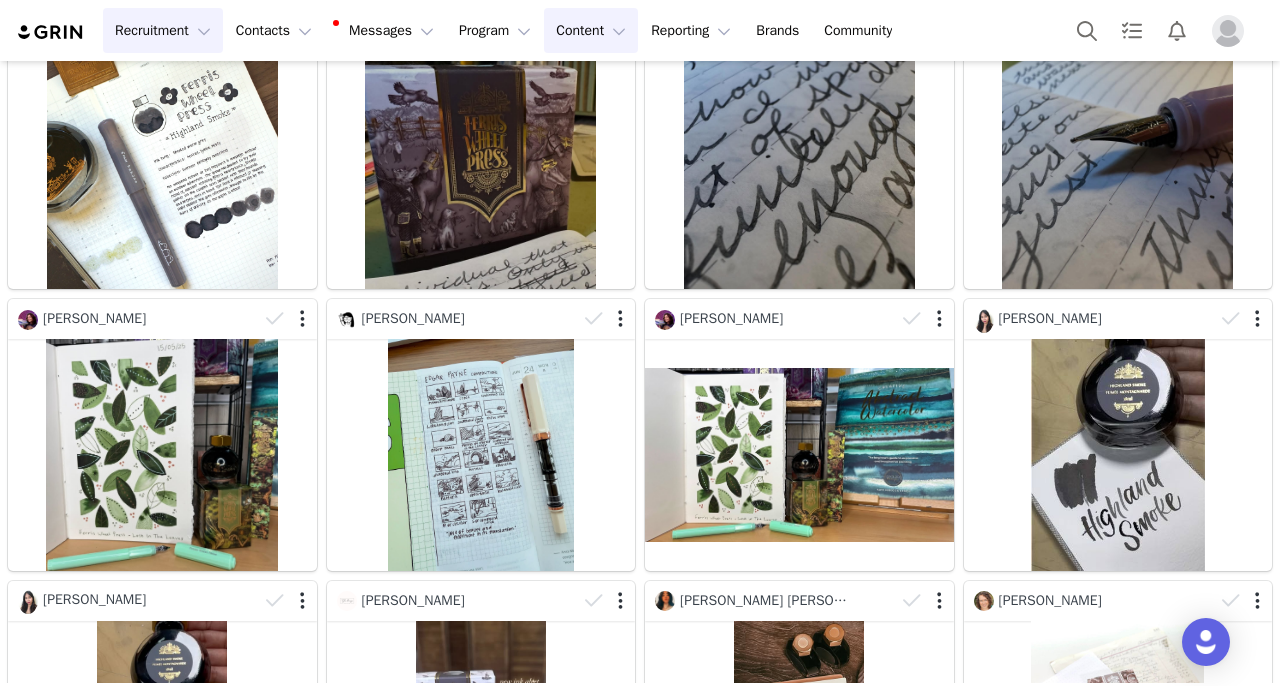 scroll, scrollTop: 1538, scrollLeft: 0, axis: vertical 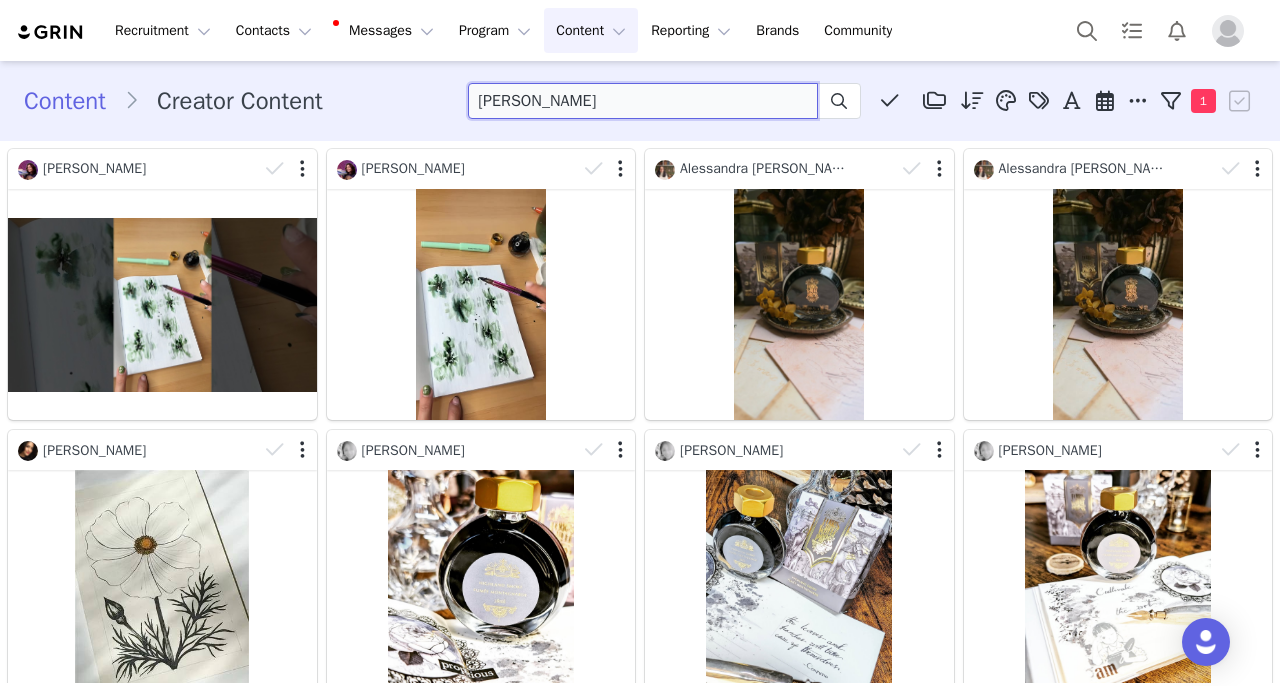 drag, startPoint x: 604, startPoint y: 101, endPoint x: 48, endPoint y: 89, distance: 556.12946 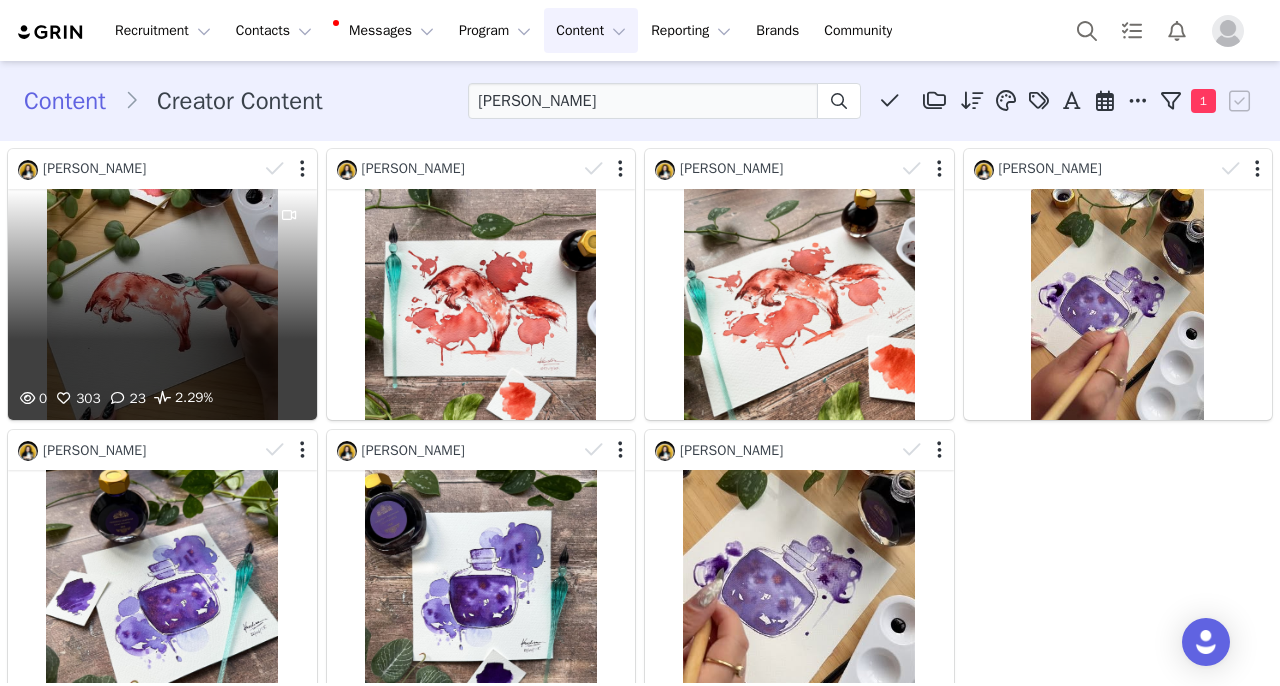 click on "0  303  23  2.29%" at bounding box center (162, 304) 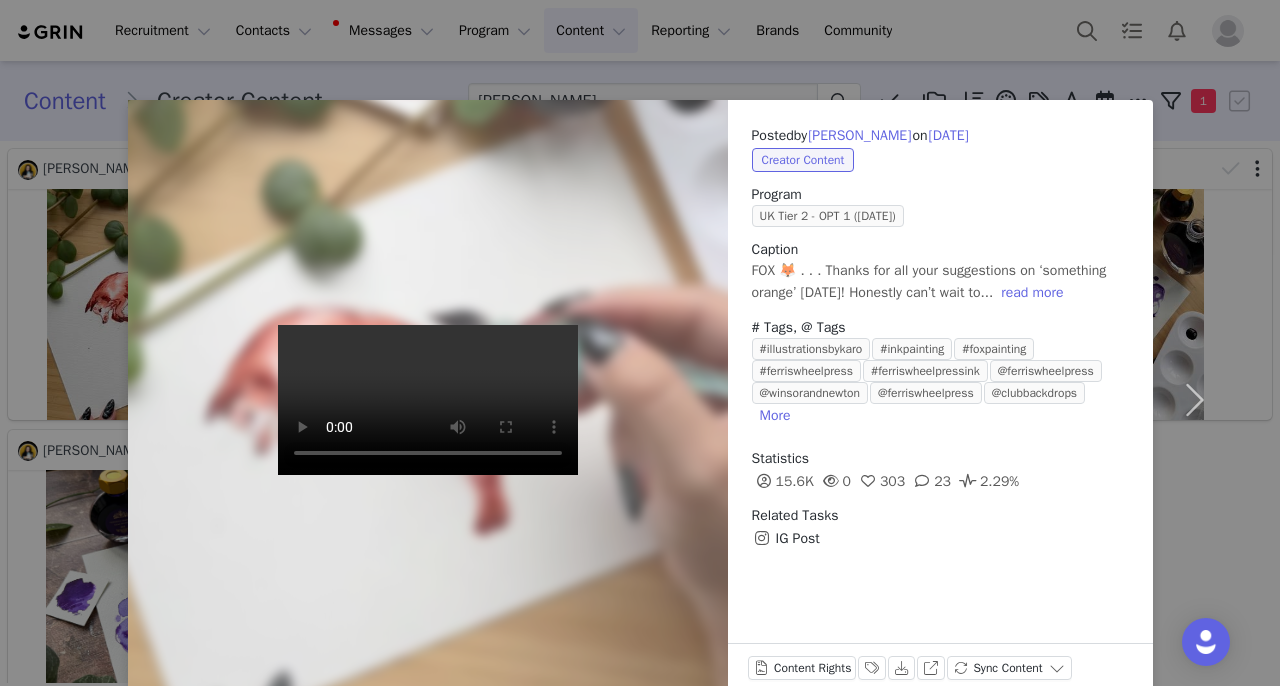 click on "Posted  by  Karolina Kwiatkowska  on  Jul 6, 2025  Creator Content  Program UK Tier 2 - OPT 1 (April 2025) Caption FOX 🦊
.
.
.
Thanks for all your suggestions on ‘something orange’ yesterday! Honestly can’t wait to... read more # Tags, @ Tags  #illustrationsbykaro   #inkpainting   #foxpainting   #ferriswheelpress   #ferriswheelpressink   @ferriswheelpress   @winsorandnewton   @ferriswheelpress   @clubbackdrops  More     Statistics 15.6K  0  303  23  2.29%  Related Tasks IG Post     Content Rights Labels & Tags Download View on Instagram Sync Content" at bounding box center [640, 343] 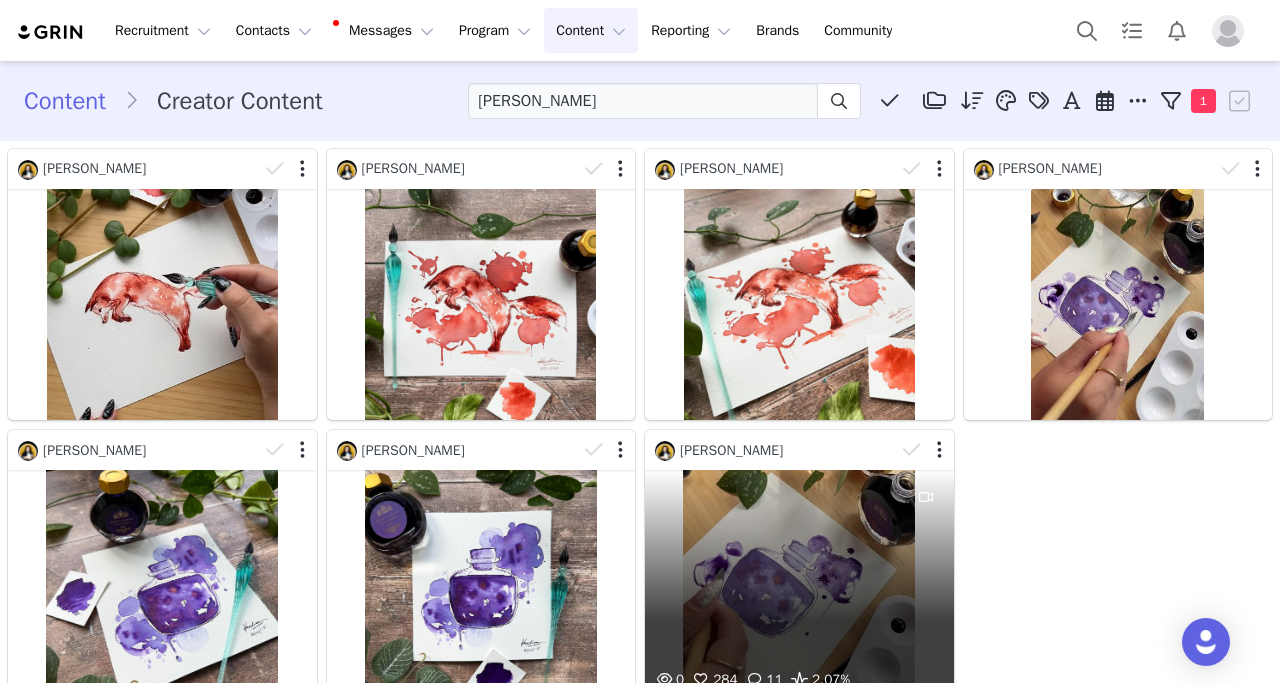 click on "0  284  11  2.07%" at bounding box center (799, 585) 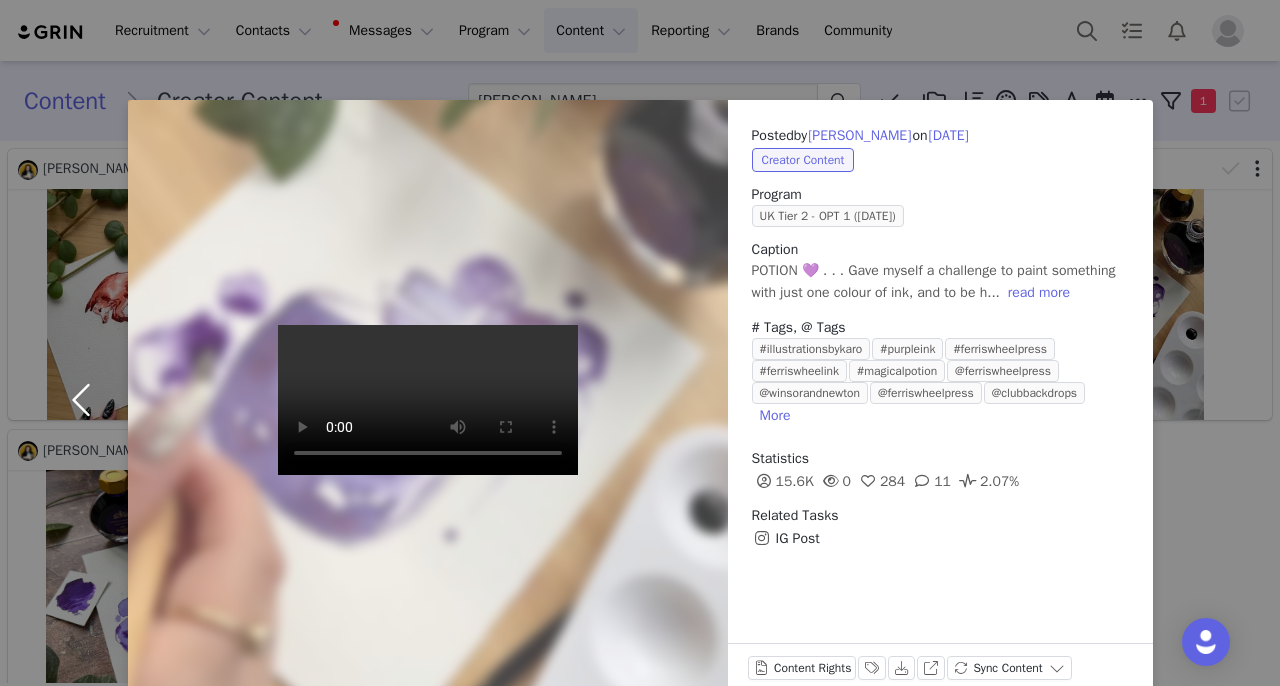 click at bounding box center (86, 400) 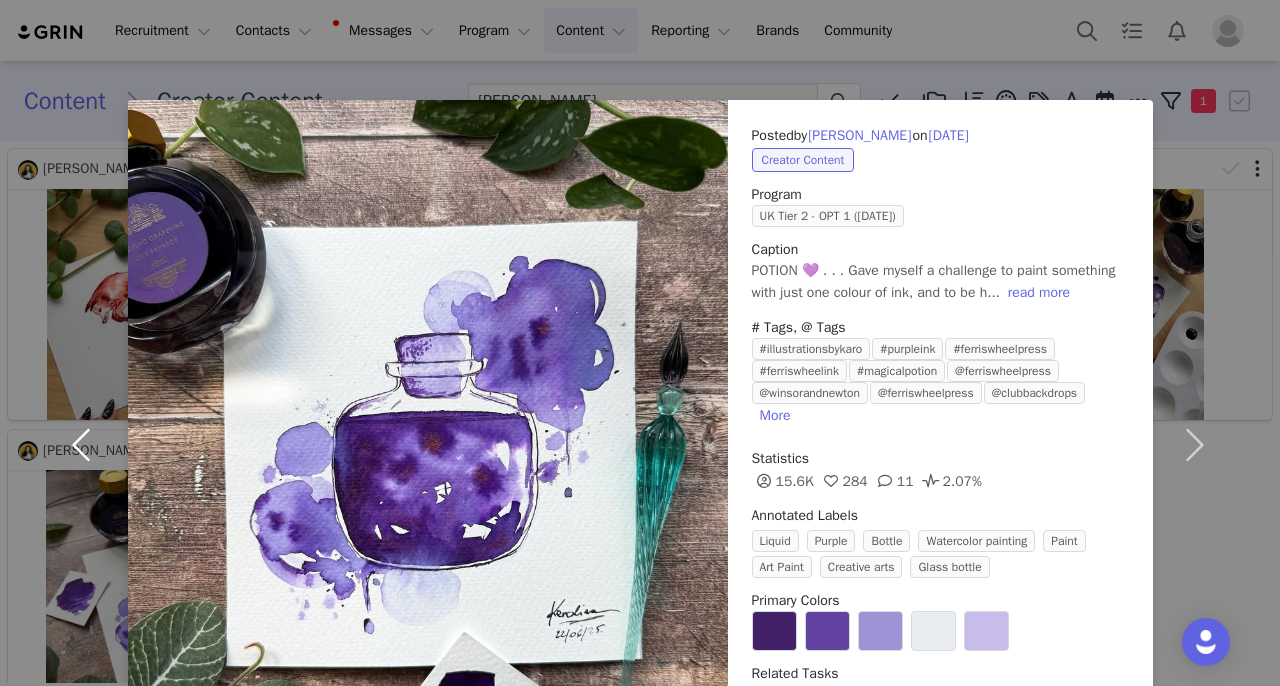 scroll, scrollTop: 149, scrollLeft: 0, axis: vertical 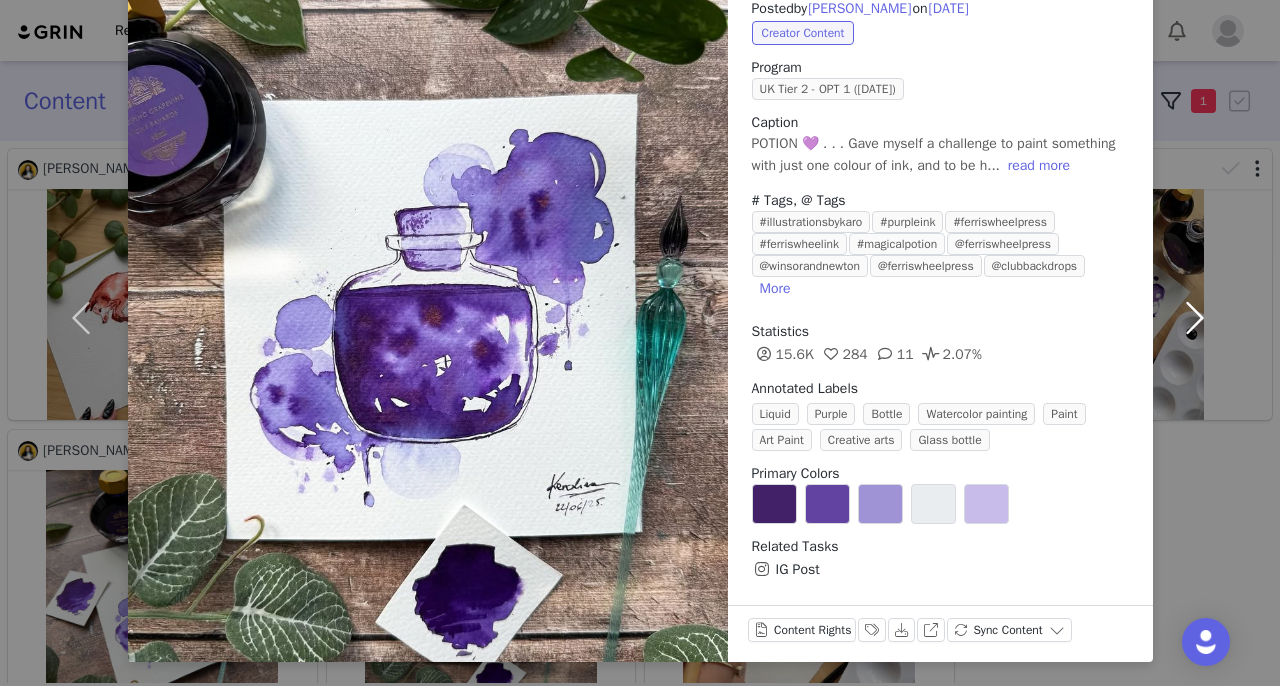 click at bounding box center (1195, 317) 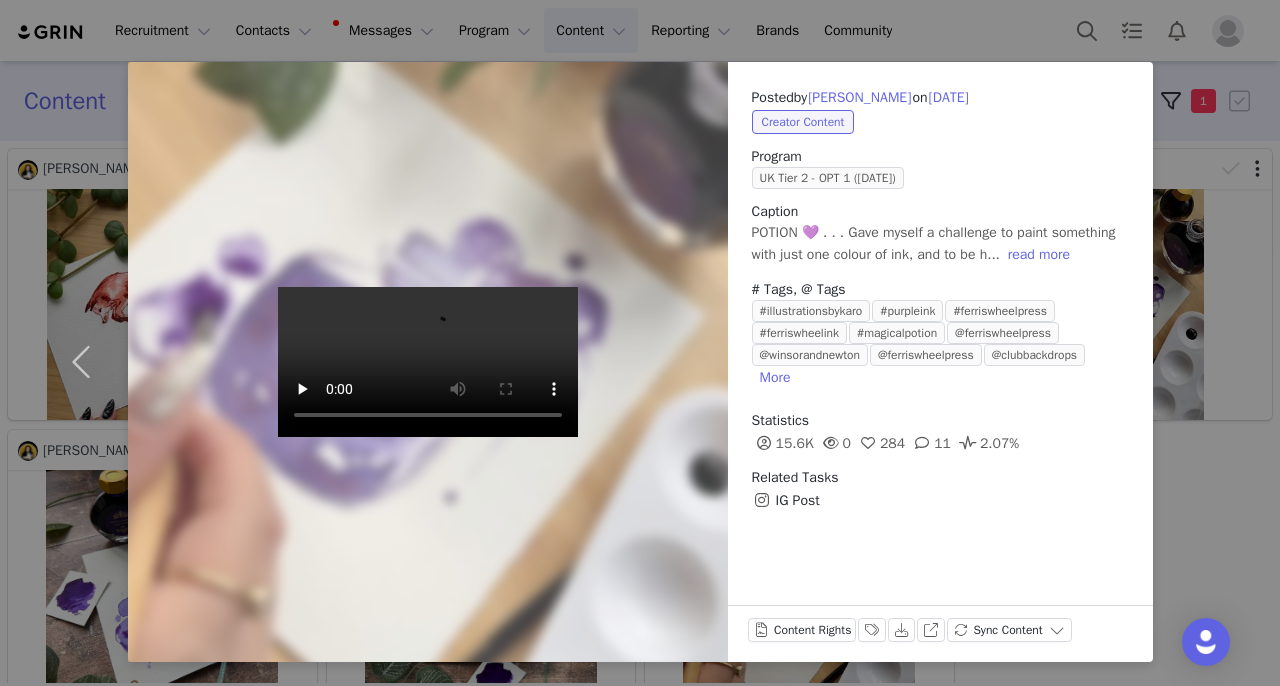 scroll, scrollTop: 38, scrollLeft: 0, axis: vertical 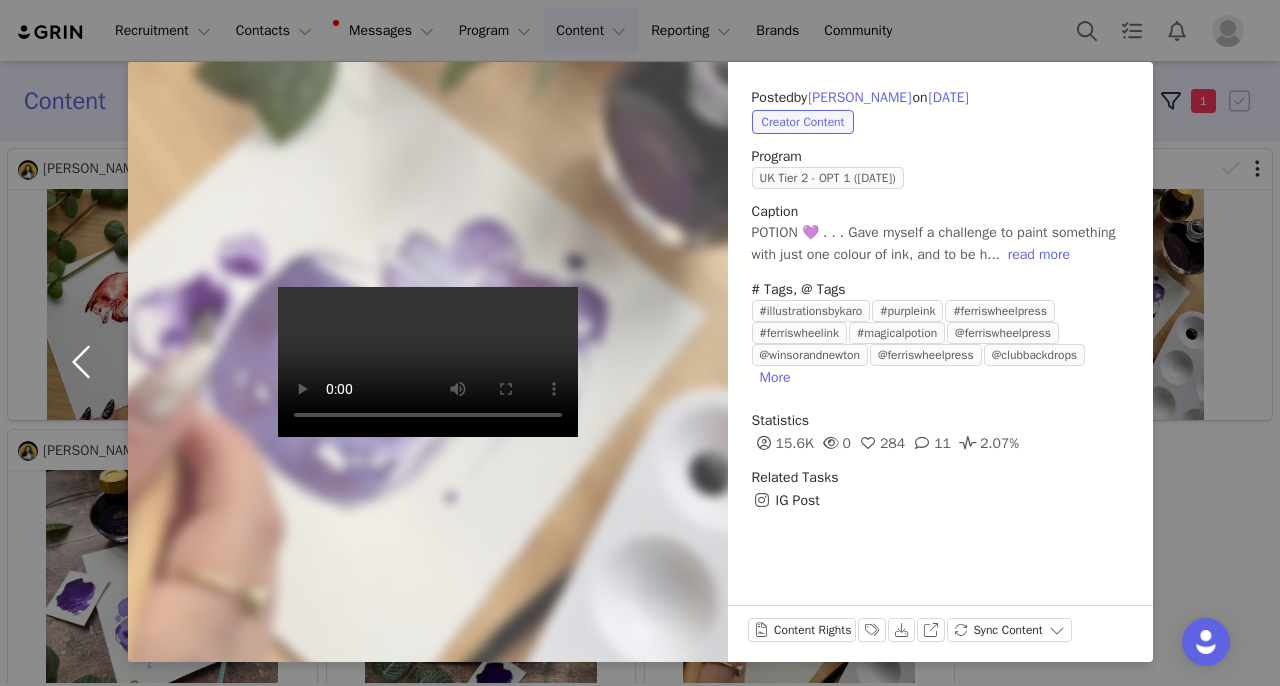 click at bounding box center (86, 362) 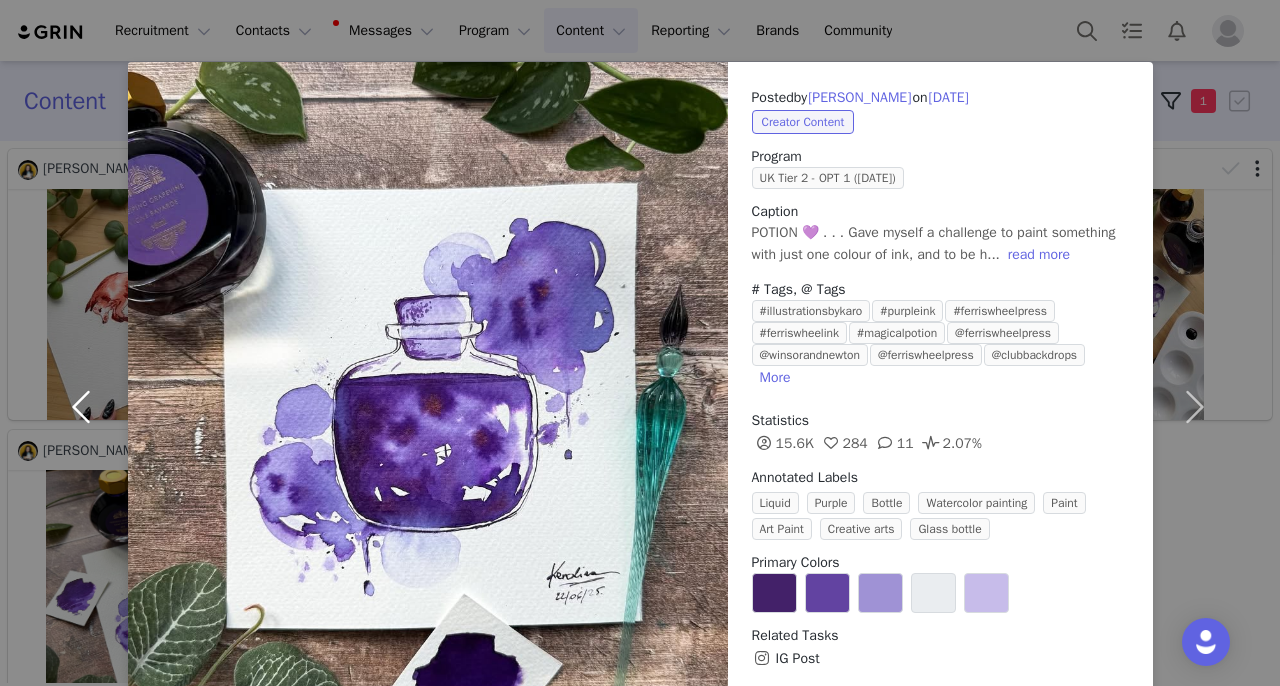 scroll, scrollTop: 149, scrollLeft: 0, axis: vertical 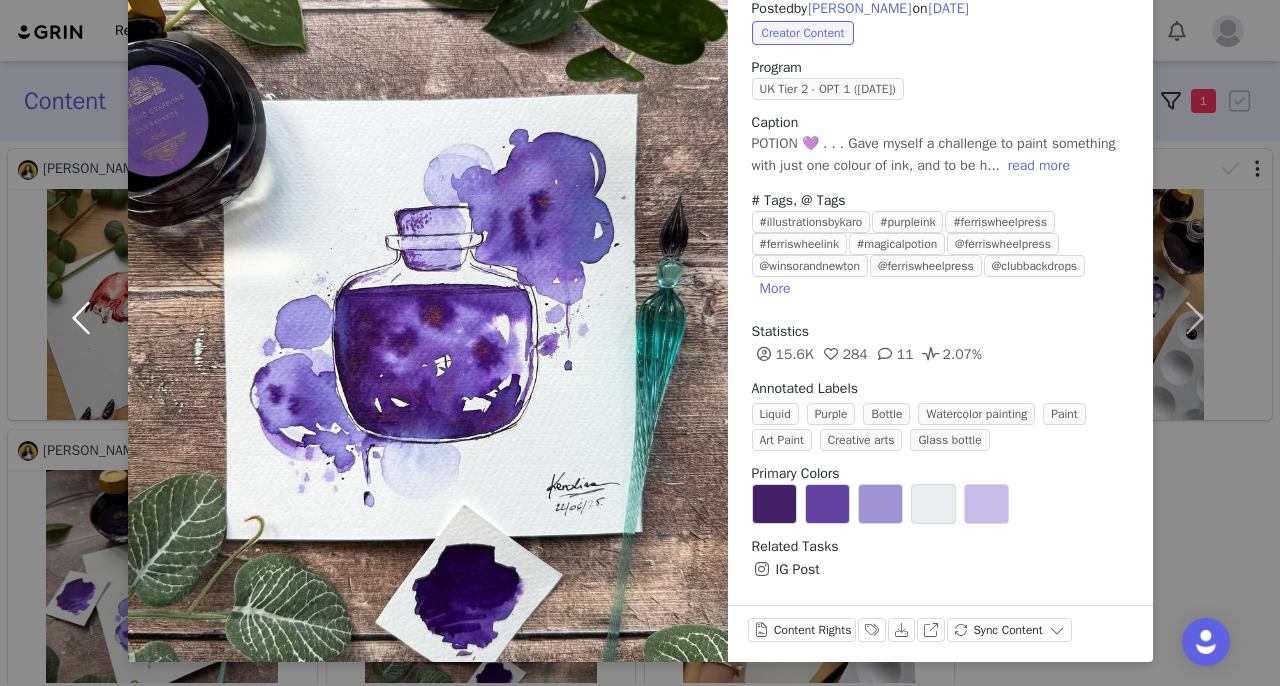 click at bounding box center (86, 317) 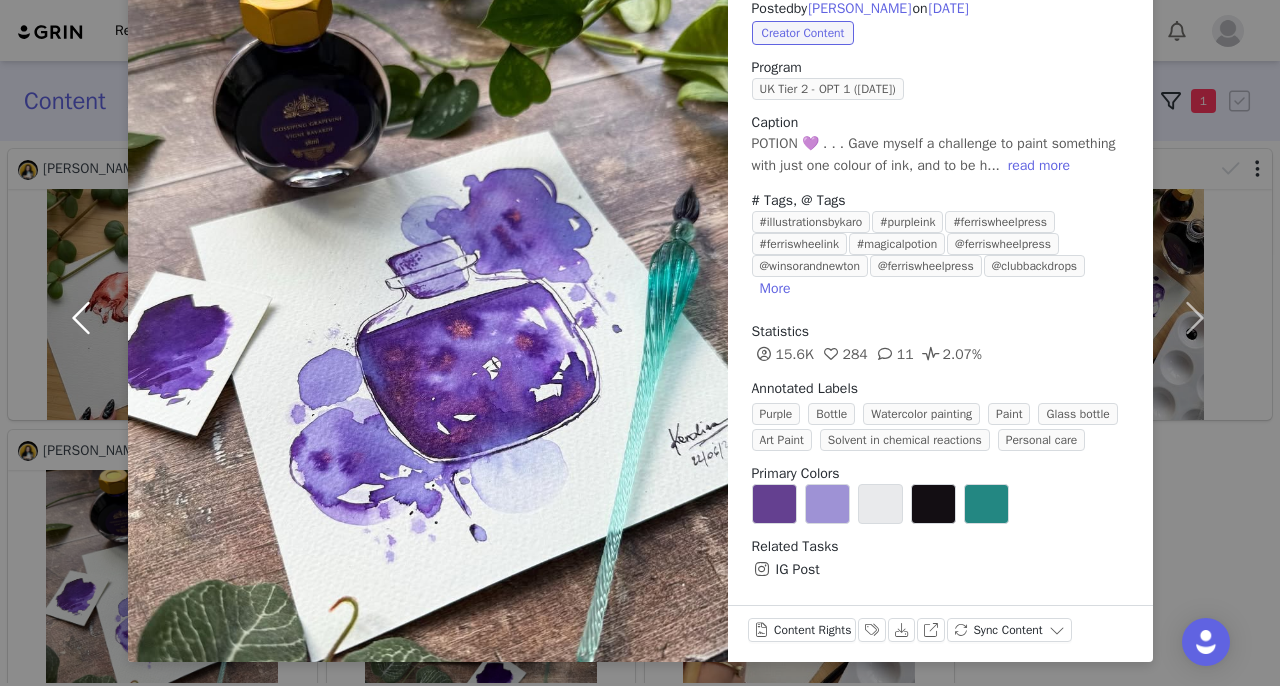 click at bounding box center (86, 317) 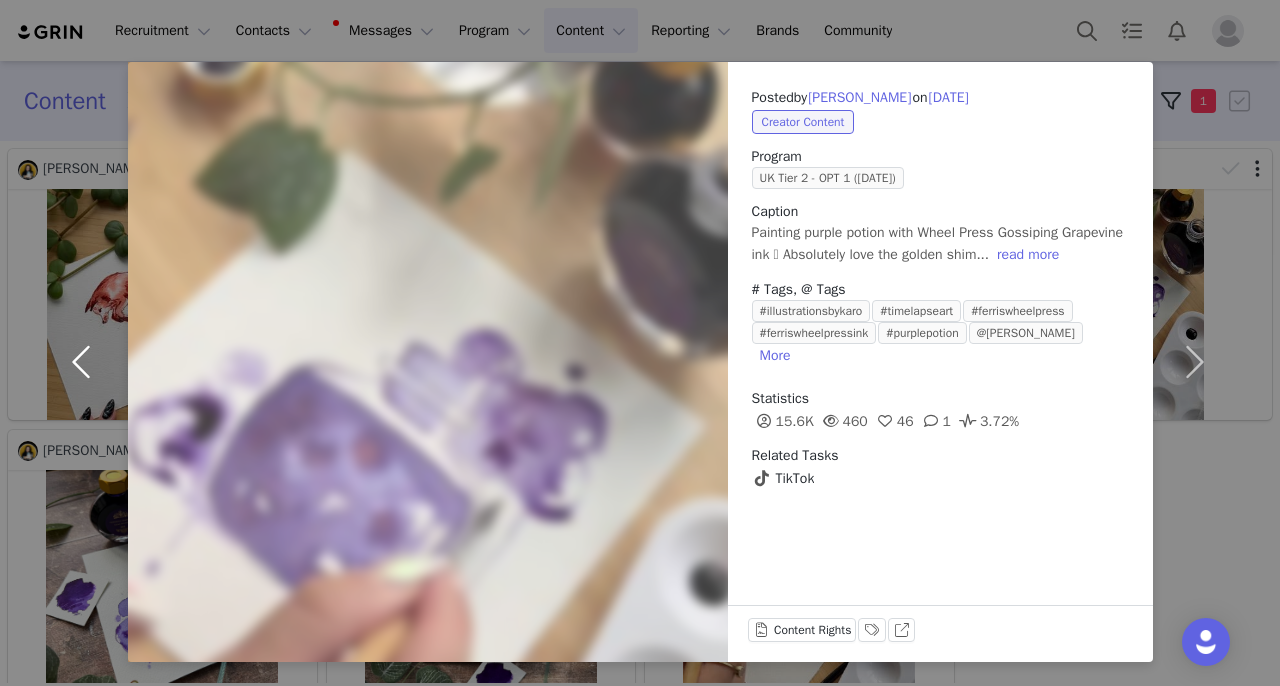scroll, scrollTop: 38, scrollLeft: 0, axis: vertical 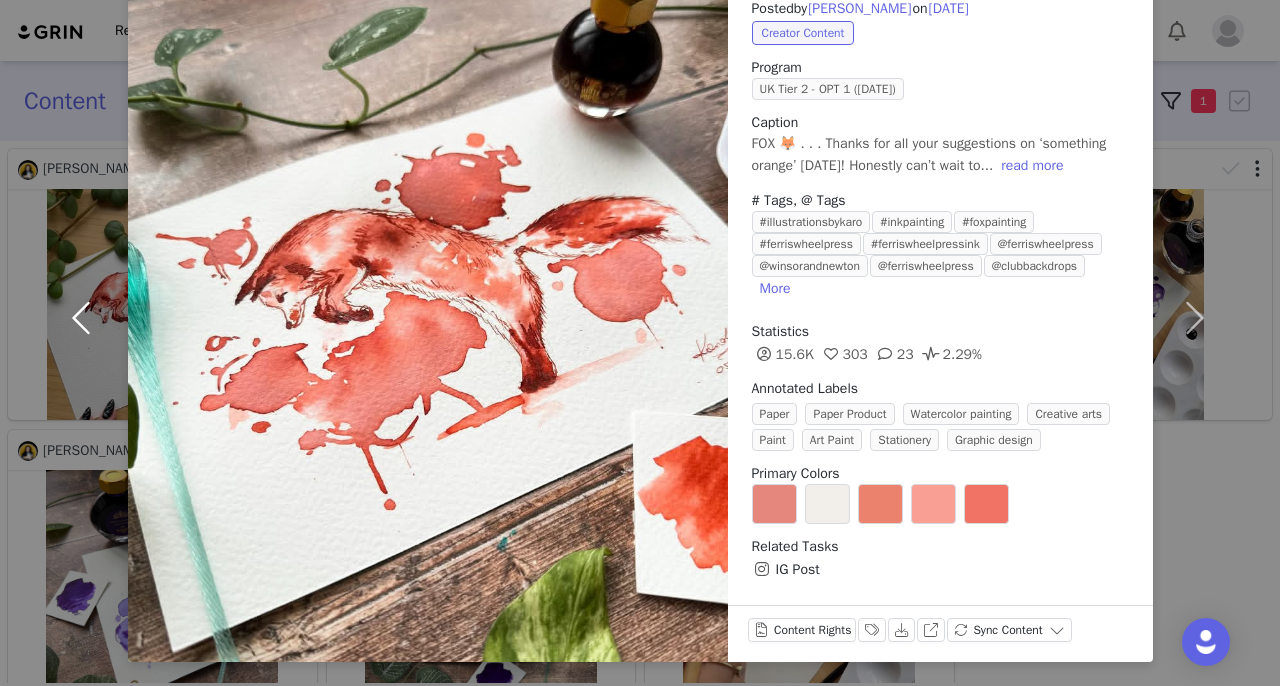 click at bounding box center [86, 317] 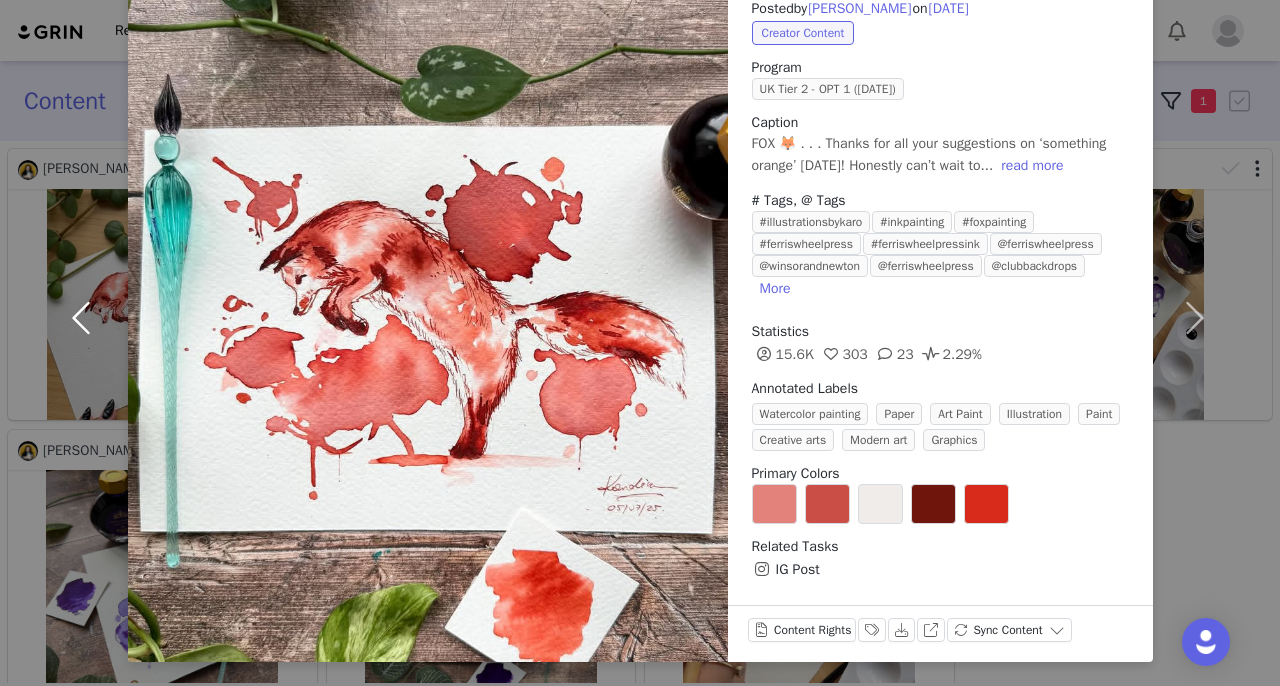 click at bounding box center (86, 317) 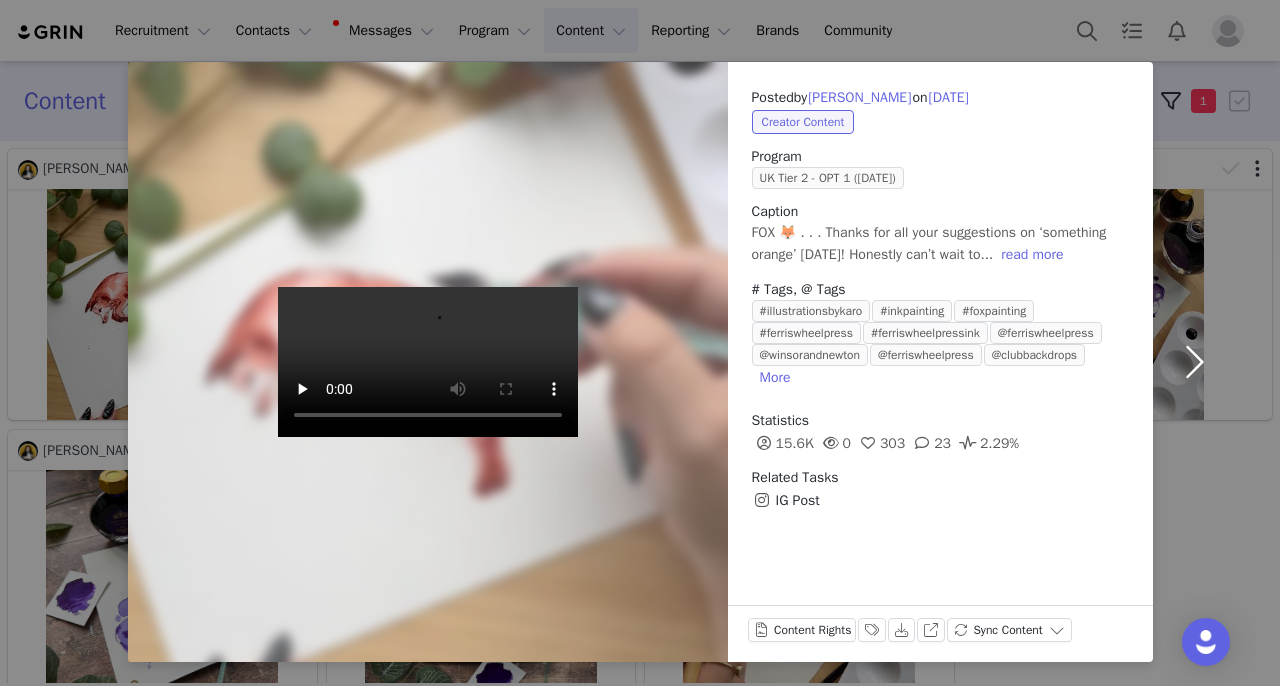 scroll, scrollTop: 38, scrollLeft: 0, axis: vertical 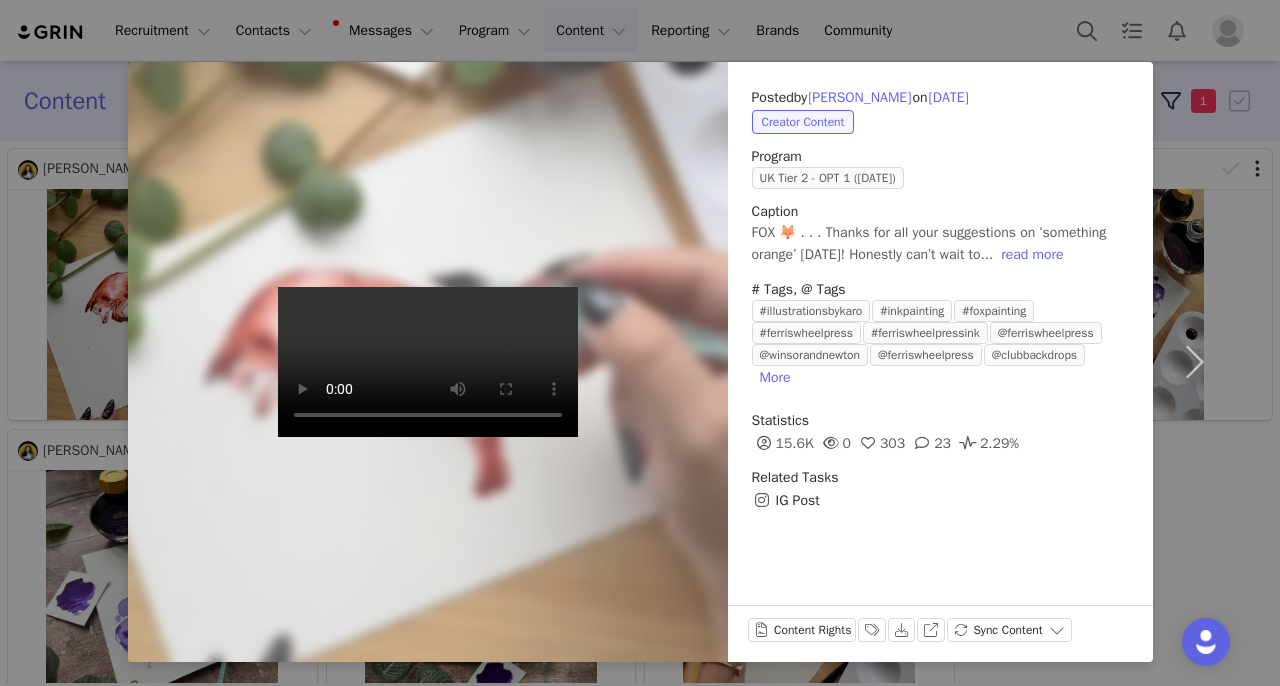 click on "Posted  by  Karolina Kwiatkowska  on  Jul 6, 2025  Creator Content  Program UK Tier 2 - OPT 1 (April 2025) Caption FOX 🦊
.
.
.
Thanks for all your suggestions on ‘something orange’ yesterday! Honestly can’t wait to... read more # Tags, @ Tags  #illustrationsbykaro   #inkpainting   #foxpainting   #ferriswheelpress   #ferriswheelpressink   @ferriswheelpress   @winsorandnewton   @ferriswheelpress   @clubbackdrops  More     Statistics 15.6K  0  303  23  2.29%  Related Tasks IG Post     Content Rights Labels & Tags Download View on Instagram Sync Content" at bounding box center [640, 343] 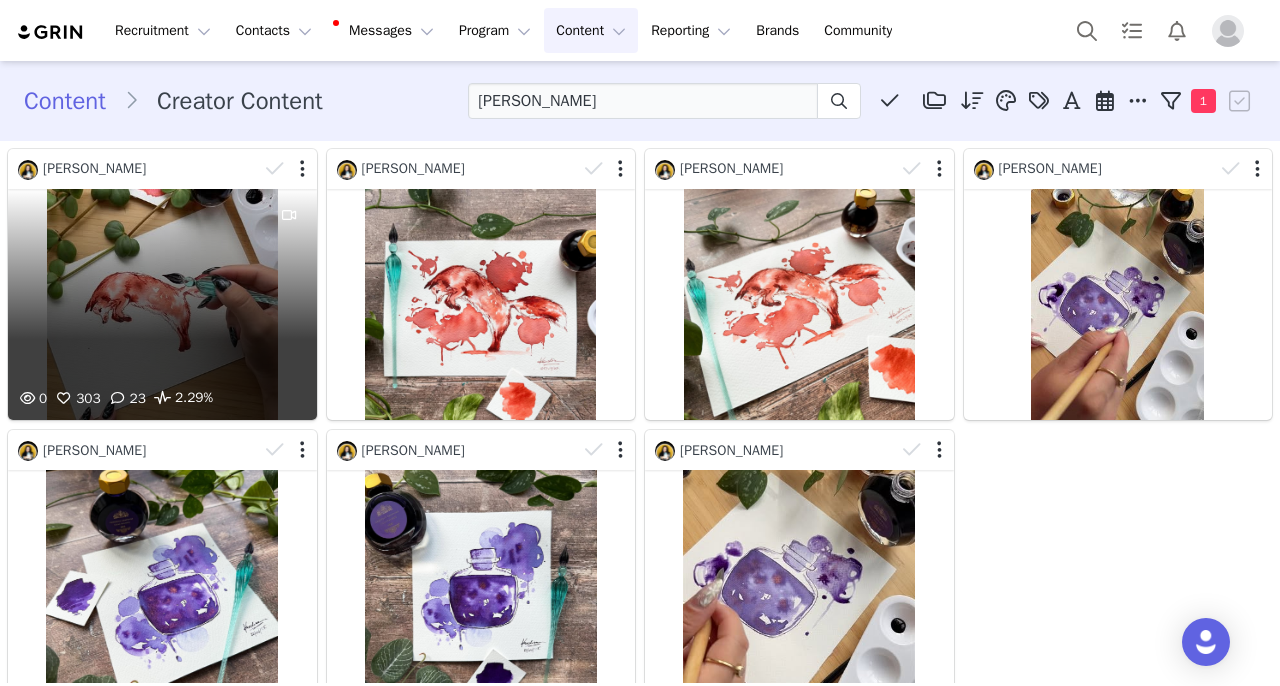 click on "0  303  23  2.29%" at bounding box center (162, 304) 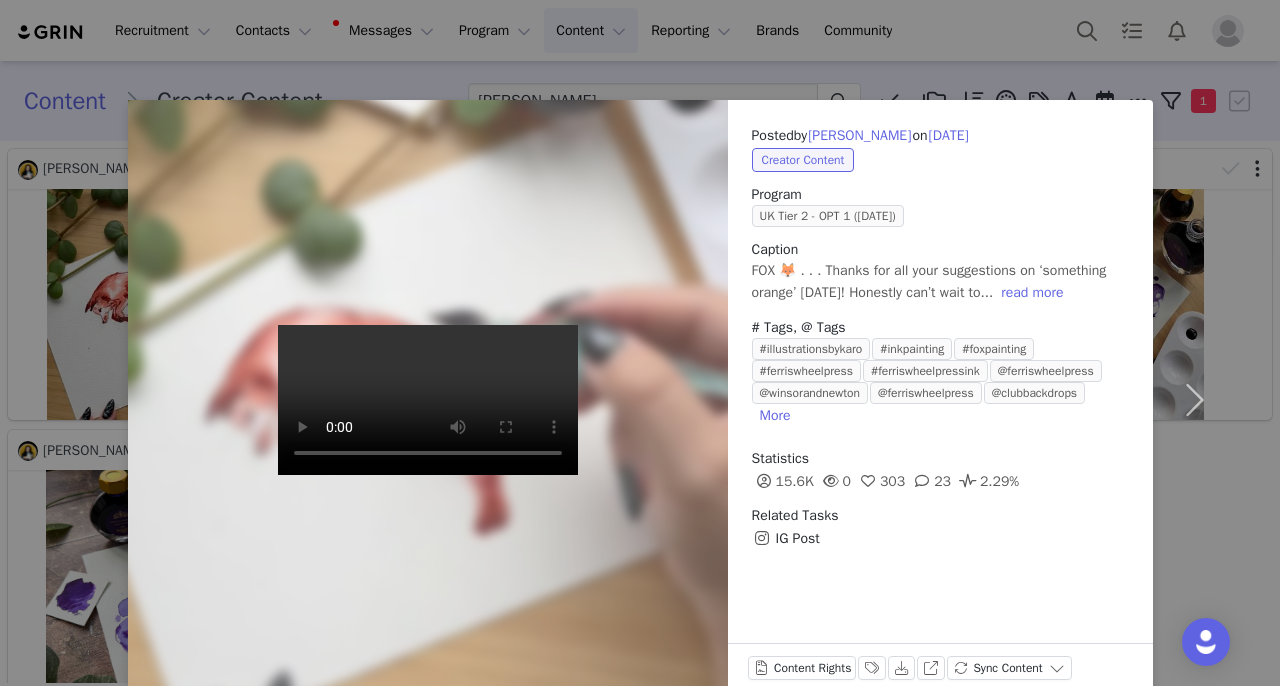 click on "Posted  by  Karolina Kwiatkowska  on  Jul 6, 2025  Creator Content  Program UK Tier 2 - OPT 1 (April 2025) Caption FOX 🦊
.
.
.
Thanks for all your suggestions on ‘something orange’ yesterday! Honestly can’t wait to... read more # Tags, @ Tags  #illustrationsbykaro   #inkpainting   #foxpainting   #ferriswheelpress   #ferriswheelpressink   @ferriswheelpress   @winsorandnewton   @ferriswheelpress   @clubbackdrops  More     Statistics 15.6K  0  303  23  2.29%  Related Tasks IG Post     Content Rights Labels & Tags Download View on Instagram Sync Content" at bounding box center [640, 343] 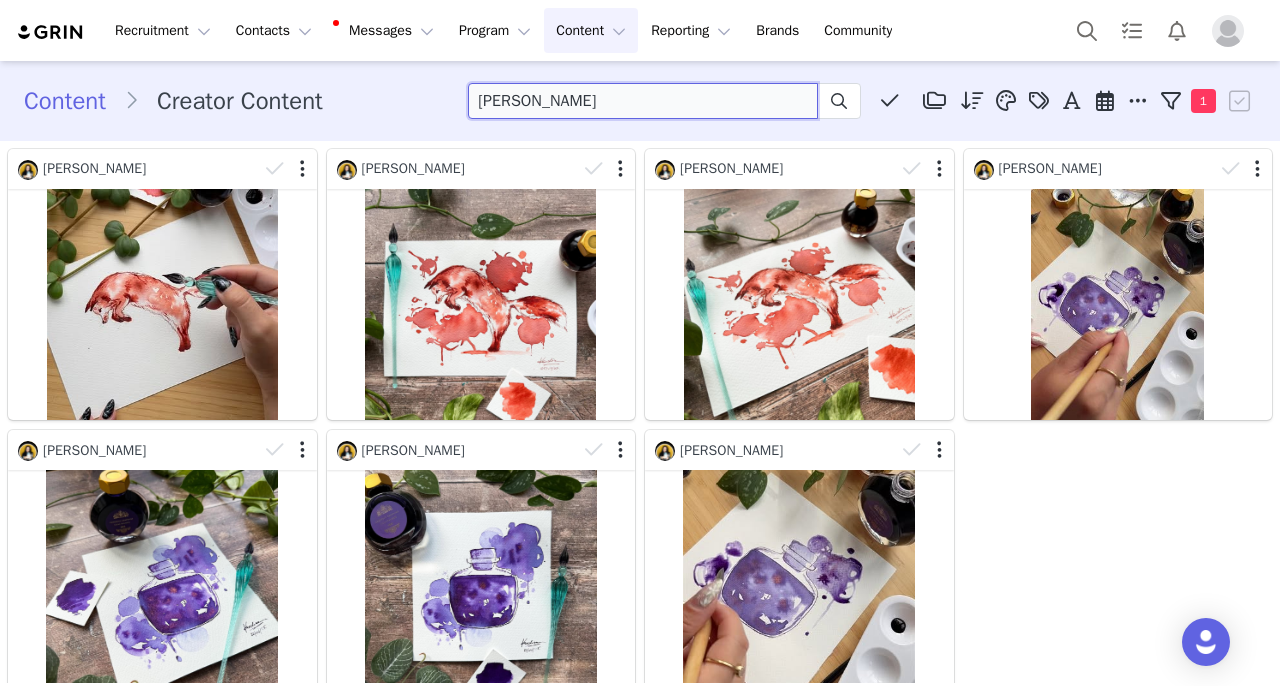 drag, startPoint x: 669, startPoint y: 100, endPoint x: 354, endPoint y: 91, distance: 315.12854 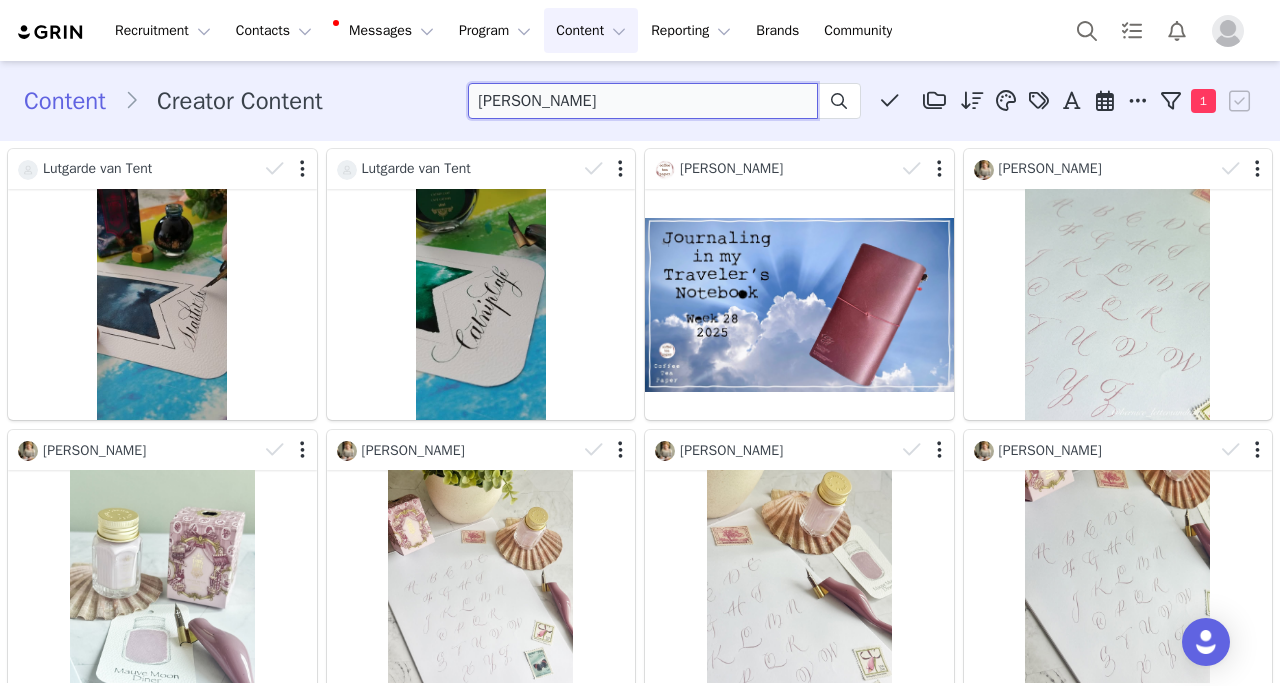 drag, startPoint x: 607, startPoint y: 102, endPoint x: 63, endPoint y: 79, distance: 544.486 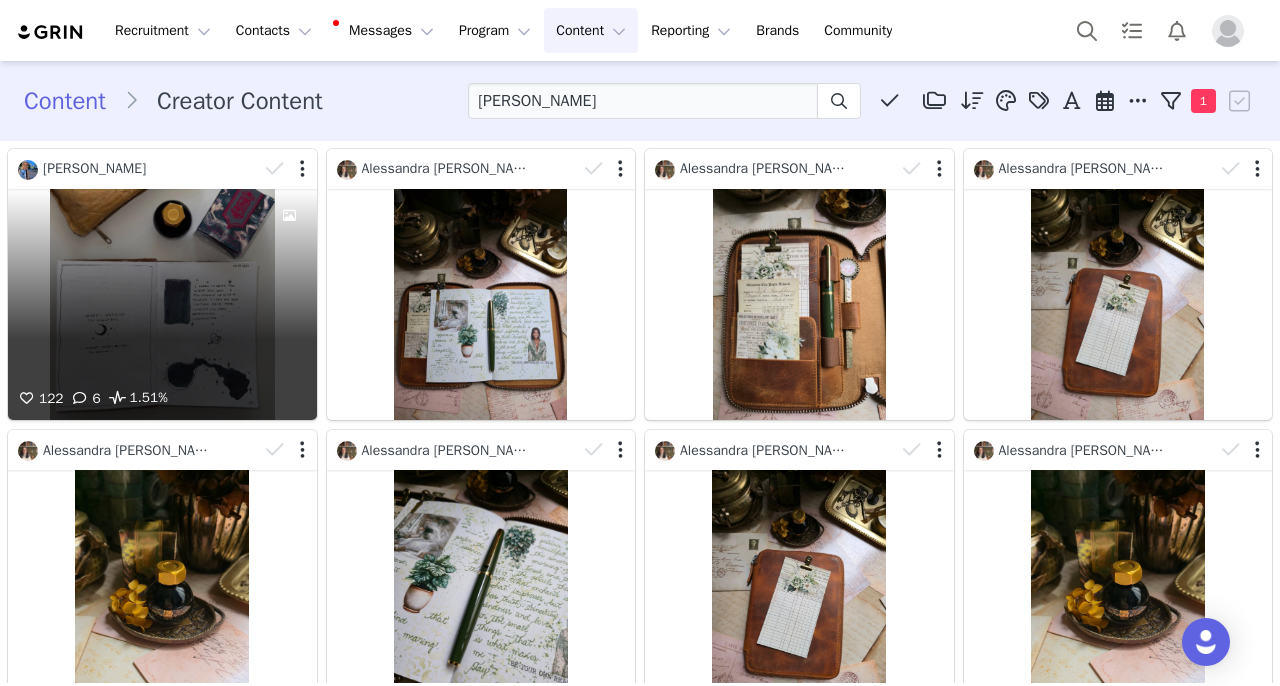 click at bounding box center (290, 287) 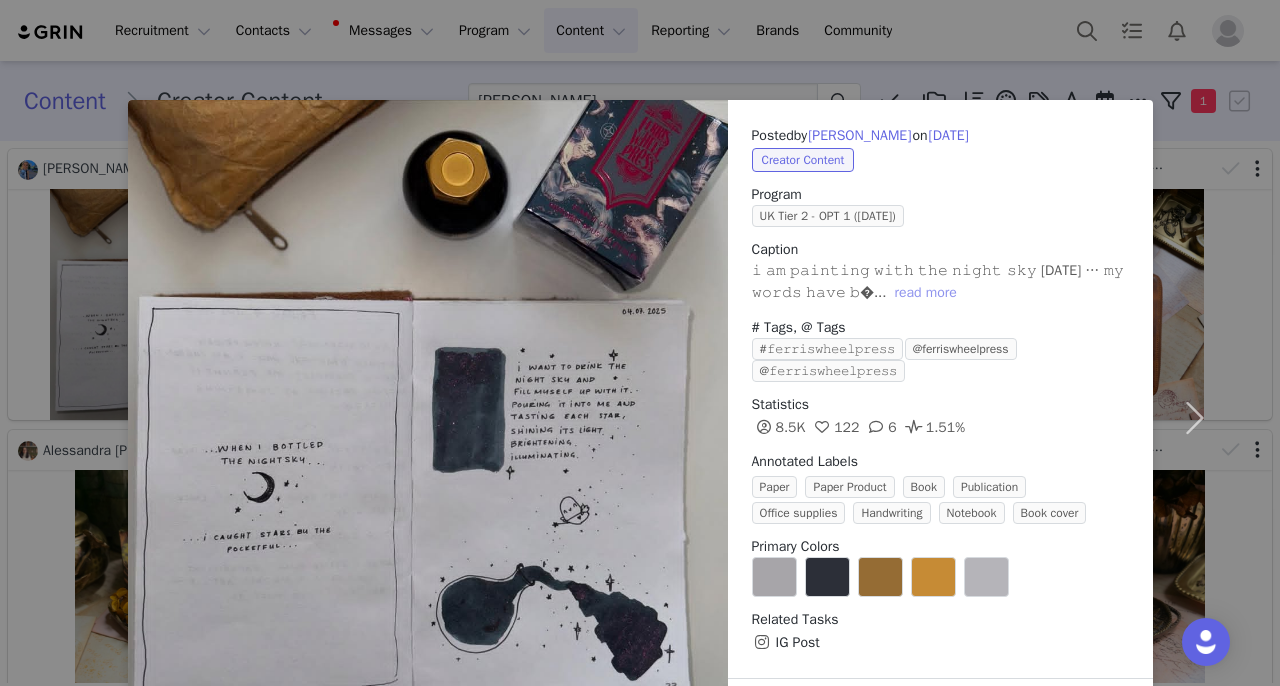click on "read more" at bounding box center [926, 293] 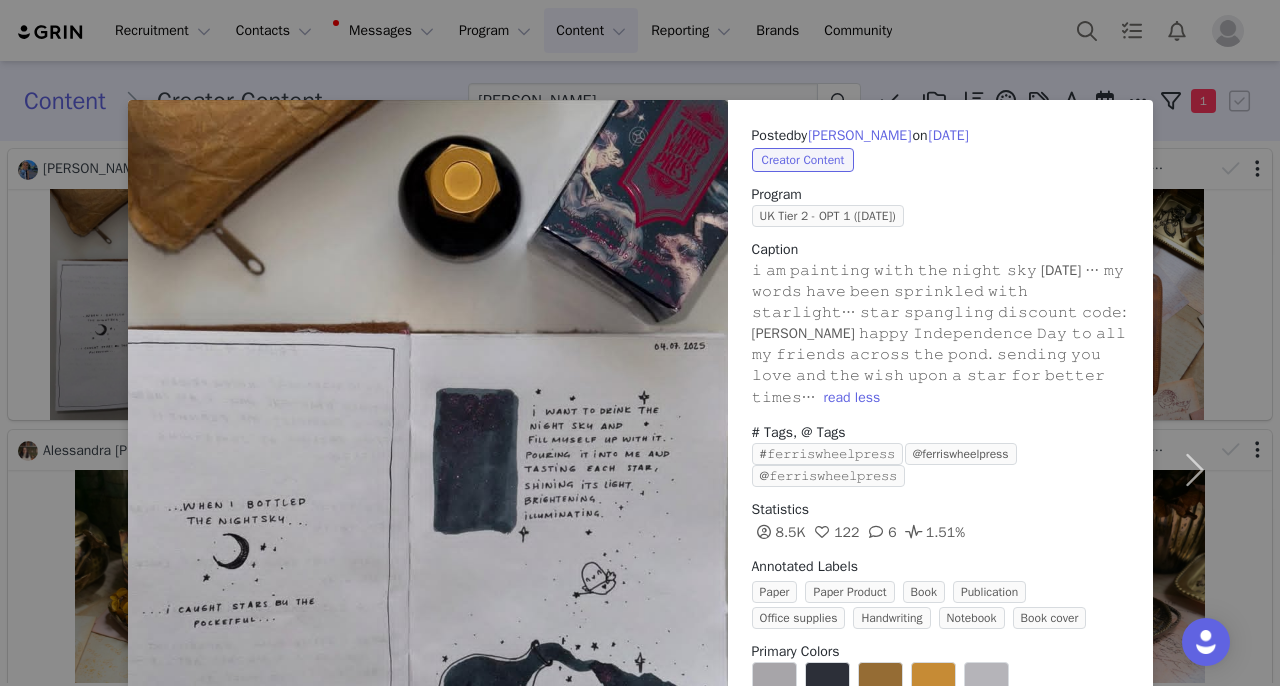 click on "Posted  by  Carrie Millard  on  Jul 4, 2025  Creator Content  Program UK Tier 2 - OPT 1 (June 2025) Caption 𝚒 𝚊𝚖 𝚙𝚊𝚒𝚗𝚝𝚒𝚗𝚐 𝚠𝚒𝚝𝚑 𝚝𝚑𝚎 𝚗𝚒𝚐𝚑𝚝 𝚜𝚔𝚢 𝚝𝚘𝚍𝚊𝚢 … 𝚖𝚢 𝚠𝚘𝚛𝚍𝚜 𝚑𝚊𝚟𝚎 𝚋𝚎𝚎𝚗 𝚜𝚙𝚛𝚒𝚗𝚔𝚕𝚎𝚍 𝚠𝚒𝚝𝚑 𝚜𝚝𝚊𝚛𝚕𝚒𝚐𝚑𝚝…
𝚜𝚝𝚊𝚛 𝚜𝚙𝚊𝚗𝚐𝚕𝚒𝚗𝚐 𝚍𝚒𝚜𝚌𝚘𝚞𝚗𝚝 𝚌𝚘𝚍𝚎: 𝙹𝙰-𝙲𝙰𝚁𝚁𝙸𝙴
𝚑𝚊𝚙𝚙𝚢 𝙸𝚗𝚍𝚎𝚙𝚎𝚗𝚍𝚎𝚗𝚌𝚎 𝙳𝚊𝚢 𝚝𝚘 𝚊𝚕𝚕 𝚖𝚢 𝚏𝚛𝚒𝚎𝚗𝚍𝚜 𝚊𝚌𝚛𝚘𝚜𝚜 𝚝𝚑𝚎 𝚙𝚘𝚗𝚍. 𝚜𝚎𝚗𝚍𝚒𝚗𝚐 𝚢𝚘𝚞 𝚕𝚘𝚟𝚎 𝚊𝚗𝚍 𝚝𝚑𝚎 𝚠𝚒𝚜𝚑 𝚞𝚙𝚘𝚗 𝚊 𝚜𝚝𝚊𝚛 𝚏𝚘𝚛 𝚋𝚎𝚝𝚝𝚎𝚛 𝚝𝚒𝚖𝚎𝚜… read less # Tags, @ Tags  @ferriswheelpress      Statistics 8.5K  122  6" at bounding box center (640, 343) 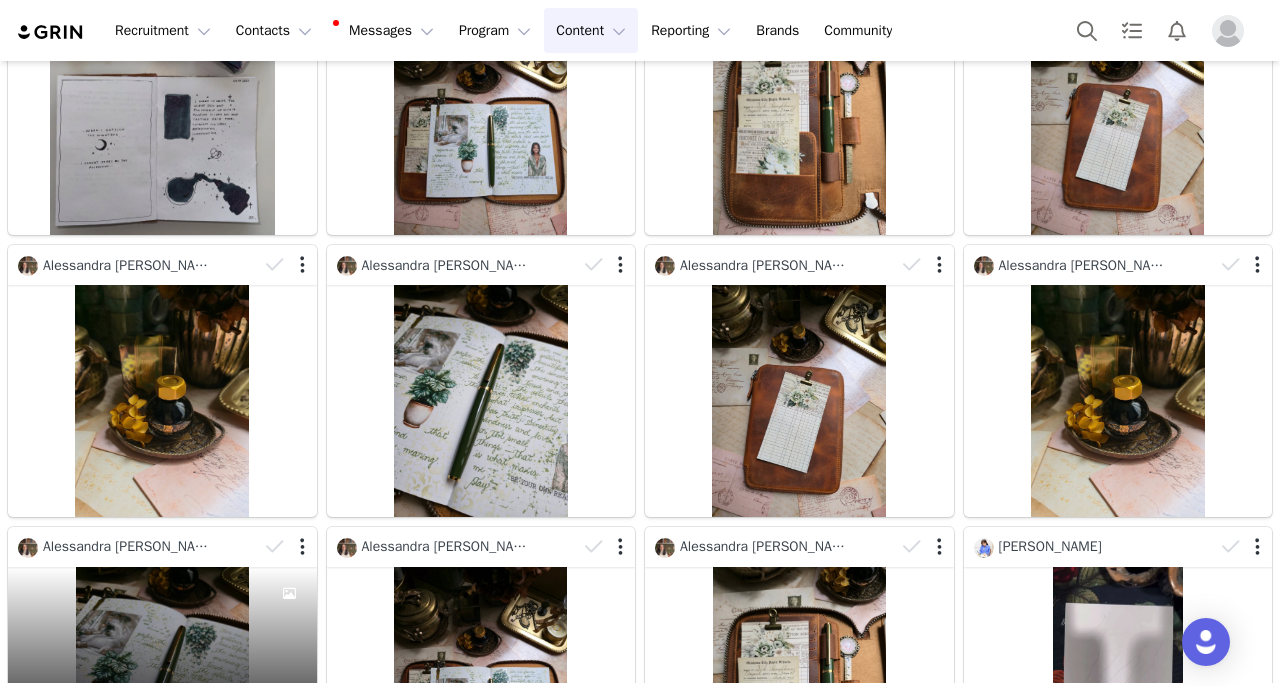 scroll, scrollTop: 0, scrollLeft: 0, axis: both 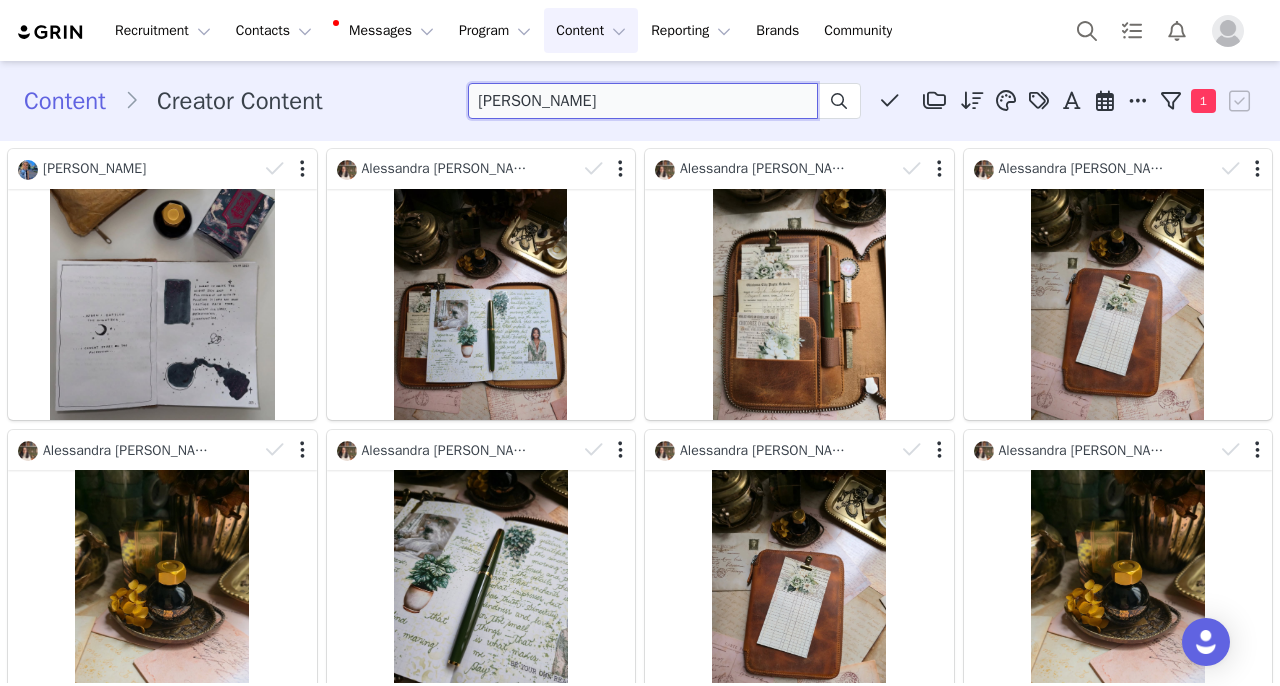 drag, startPoint x: 609, startPoint y: 116, endPoint x: 191, endPoint y: 55, distance: 422.42752 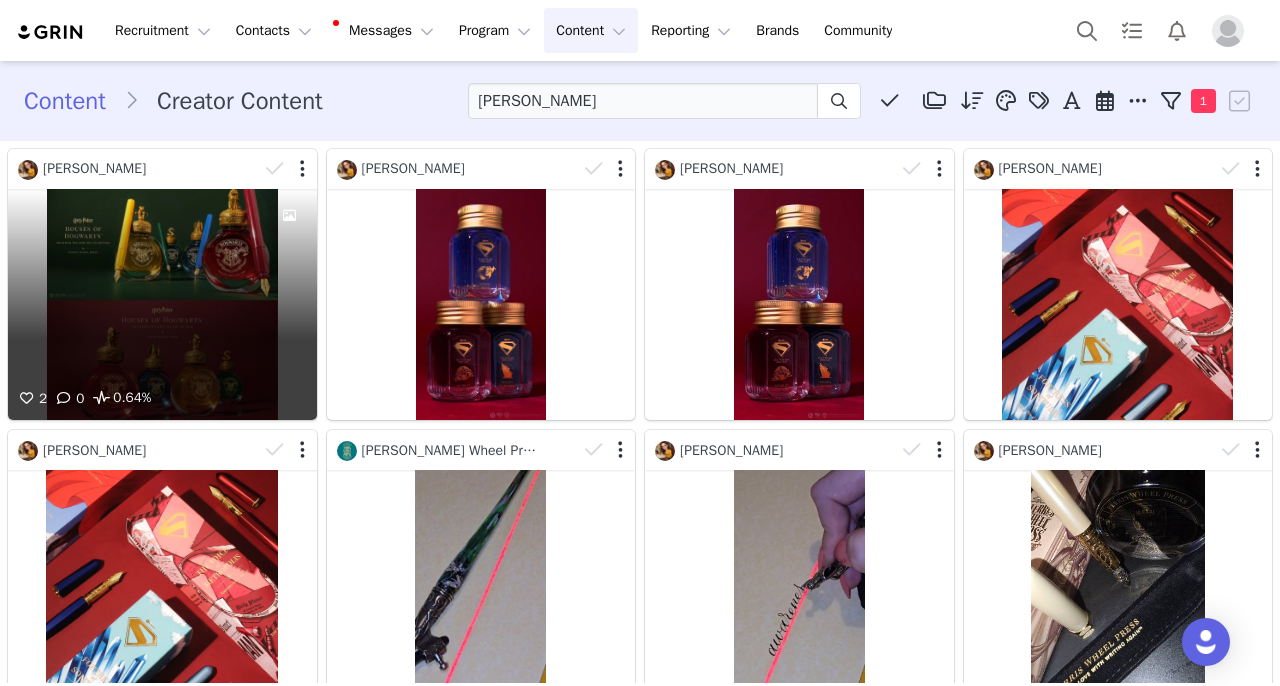 click on "2  0  0.64%" at bounding box center (162, 304) 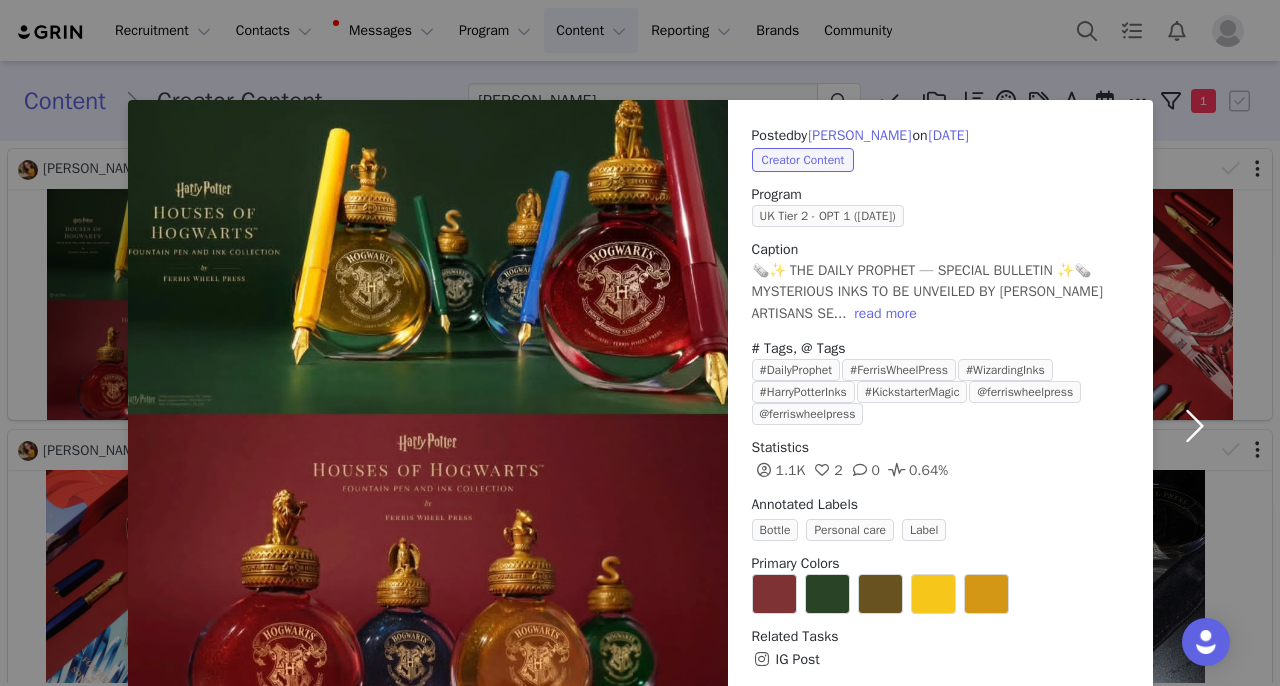 click at bounding box center [1195, 426] 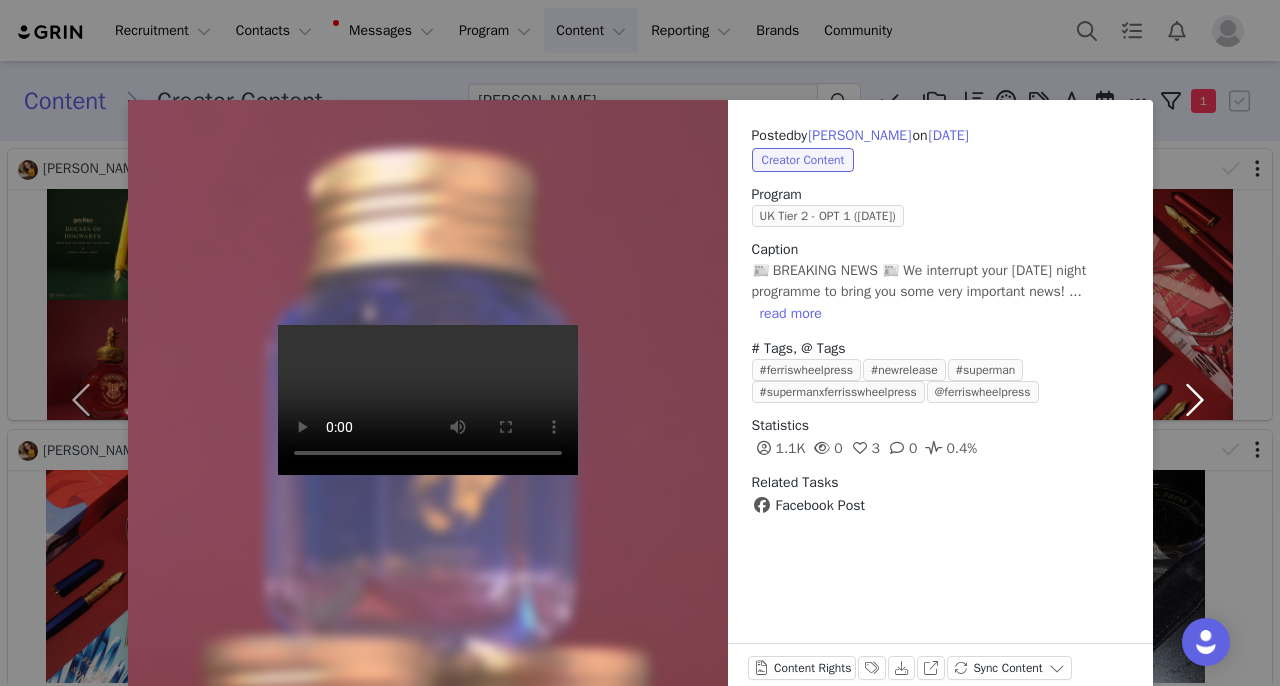 click at bounding box center [1195, 400] 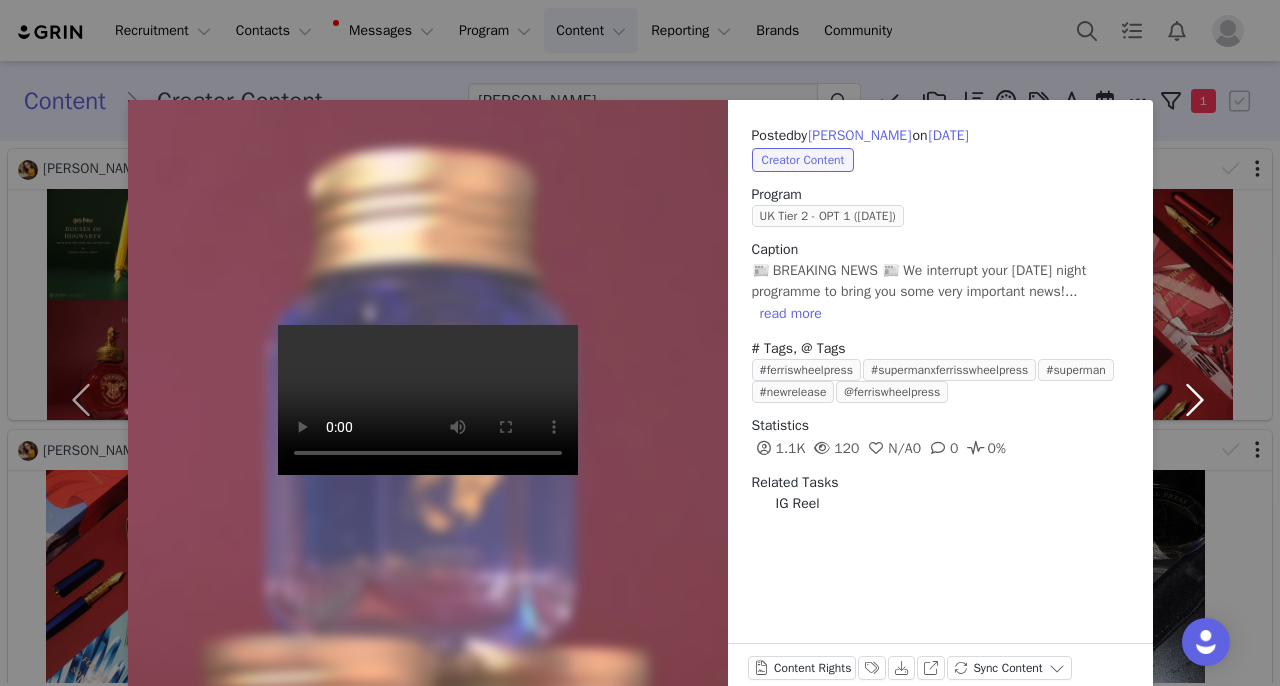 click at bounding box center [1195, 400] 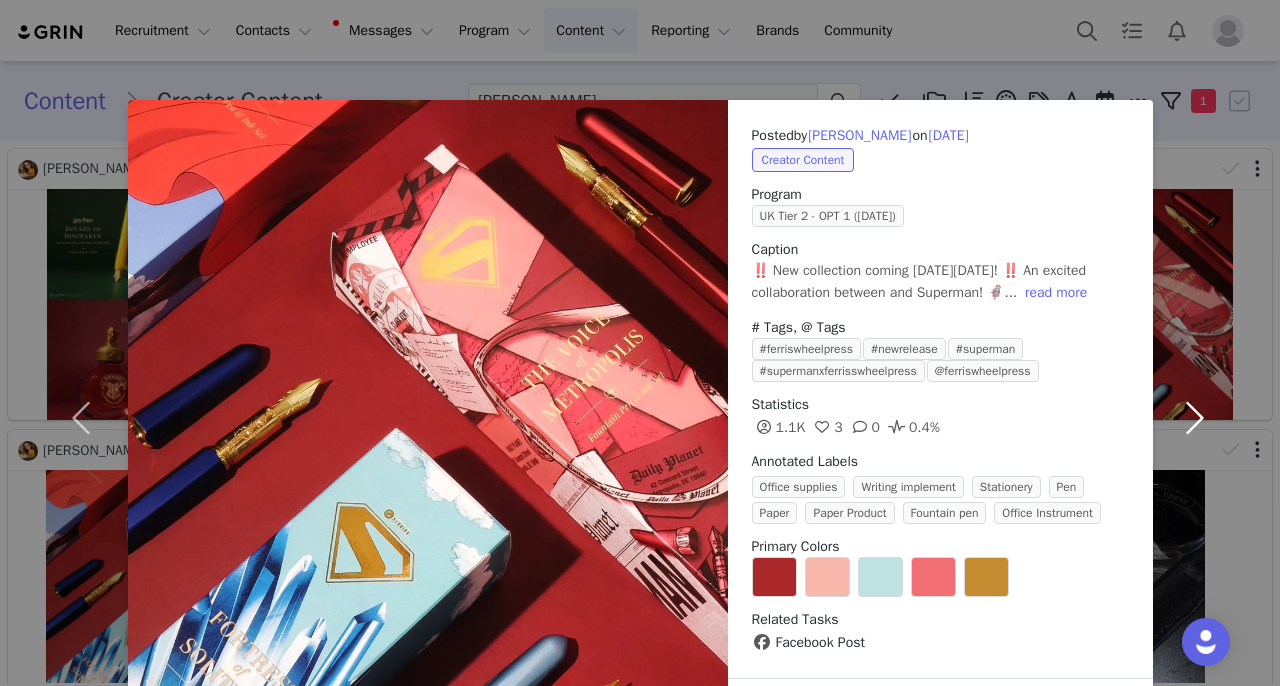 scroll, scrollTop: 121, scrollLeft: 0, axis: vertical 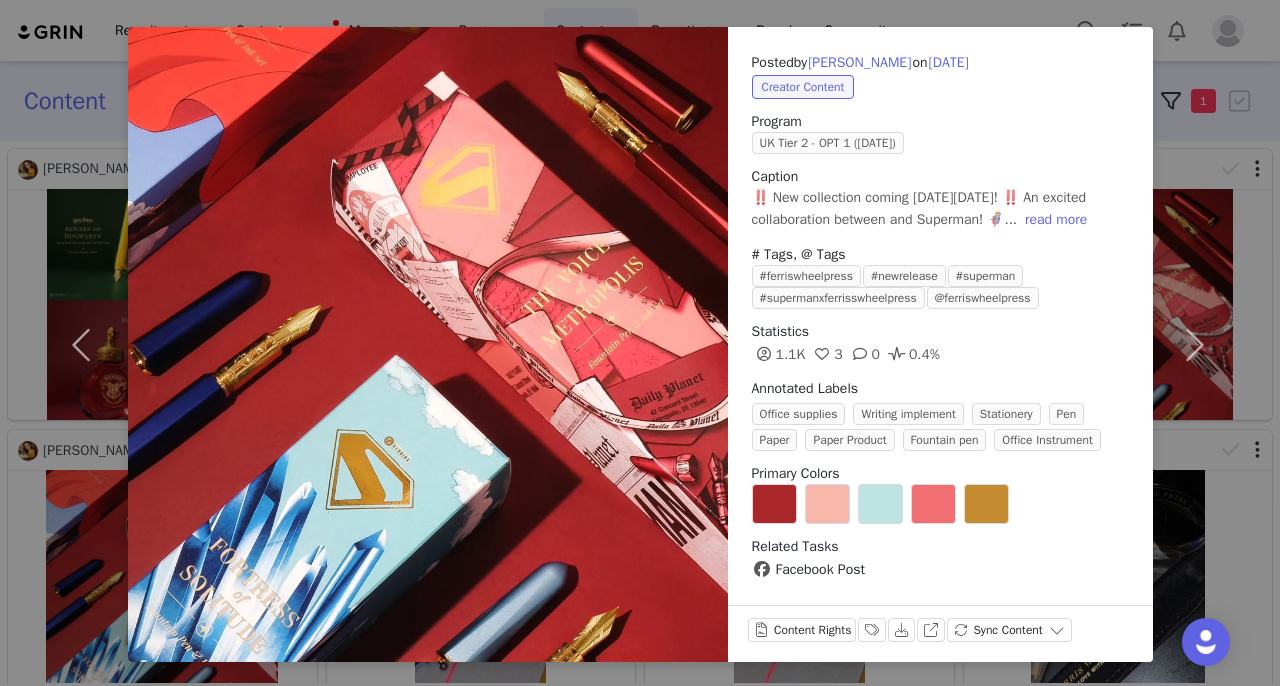 click on "Posted  by  Iulia Motoc  on  Jun 18, 2025  Creator Content  Program UK Tier 2 - OPT 1 (June 2025) Caption ‼️ New collection coming on Friday, 20th June! ‼️ An excited collaboration between  and Superman! 🦸... read more # Tags, @ Tags  #ferriswheelpress   #newrelease   #superman   #supermanxferrisswheelpress   @ferriswheelpress      Statistics 1.1K  3  0  0.4%  Annotated Labels  Office supplies   Writing implement   Stationery   Pen   Paper   Paper Product   Fountain pen   Office Instrument  Primary Colors Related Tasks Facebook Post     Content Rights Labels & Tags Download View on Facebook Sync Content" at bounding box center (640, 343) 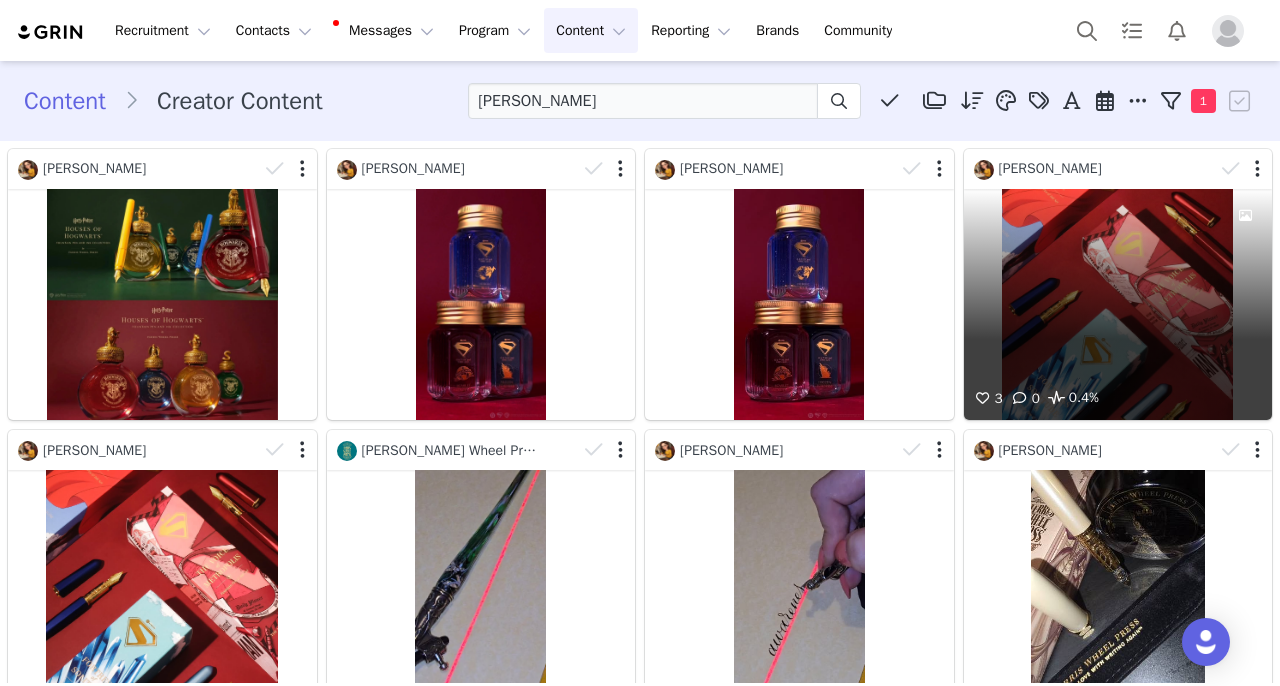 click on "3  0  0.4%" at bounding box center [1118, 304] 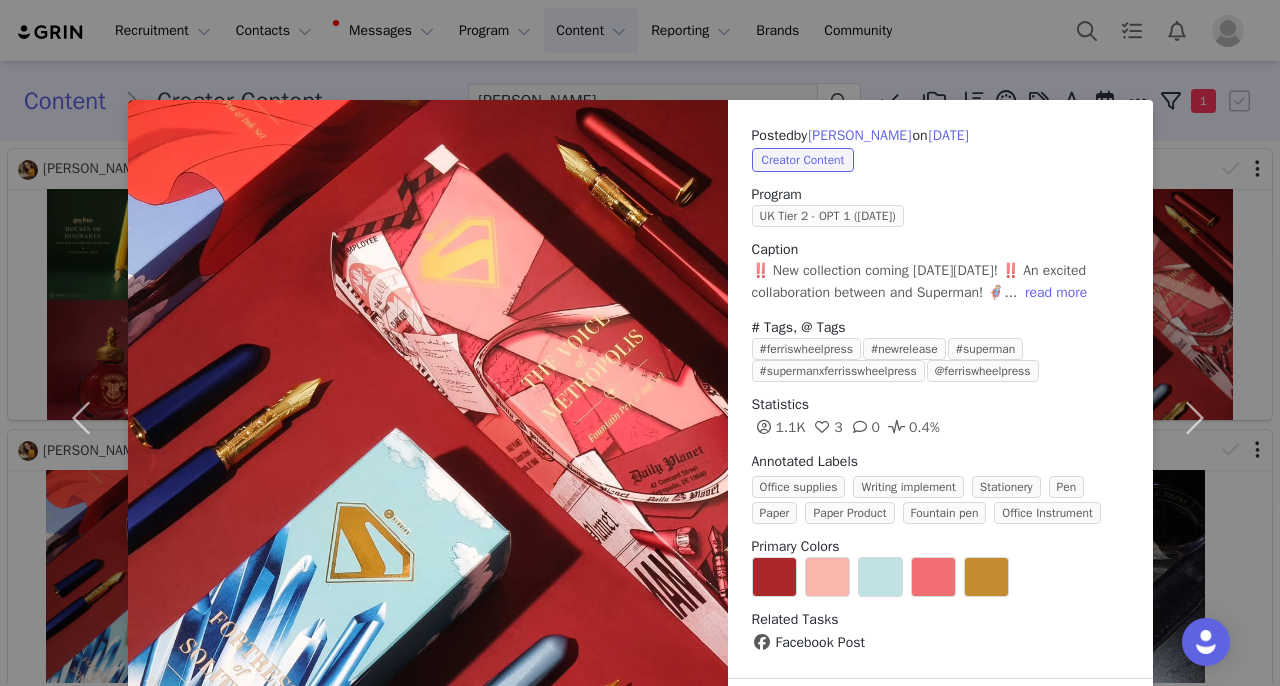 click on "Posted  by  Iulia Motoc  on  Jun 18, 2025  Creator Content  Program UK Tier 2 - OPT 1 (June 2025) Caption ‼️ New collection coming on Friday, 20th June! ‼️ An excited collaboration between  and Superman! 🦸... read more # Tags, @ Tags  #ferriswheelpress   #newrelease   #superman   #supermanxferrisswheelpress   @ferriswheelpress      Statistics 1.1K  3  0  0.4%  Annotated Labels  Office supplies   Writing implement   Stationery   Pen   Paper   Paper Product   Fountain pen   Office Instrument  Primary Colors Related Tasks Facebook Post     Content Rights Labels & Tags Download View on Facebook Sync Content" at bounding box center (640, 343) 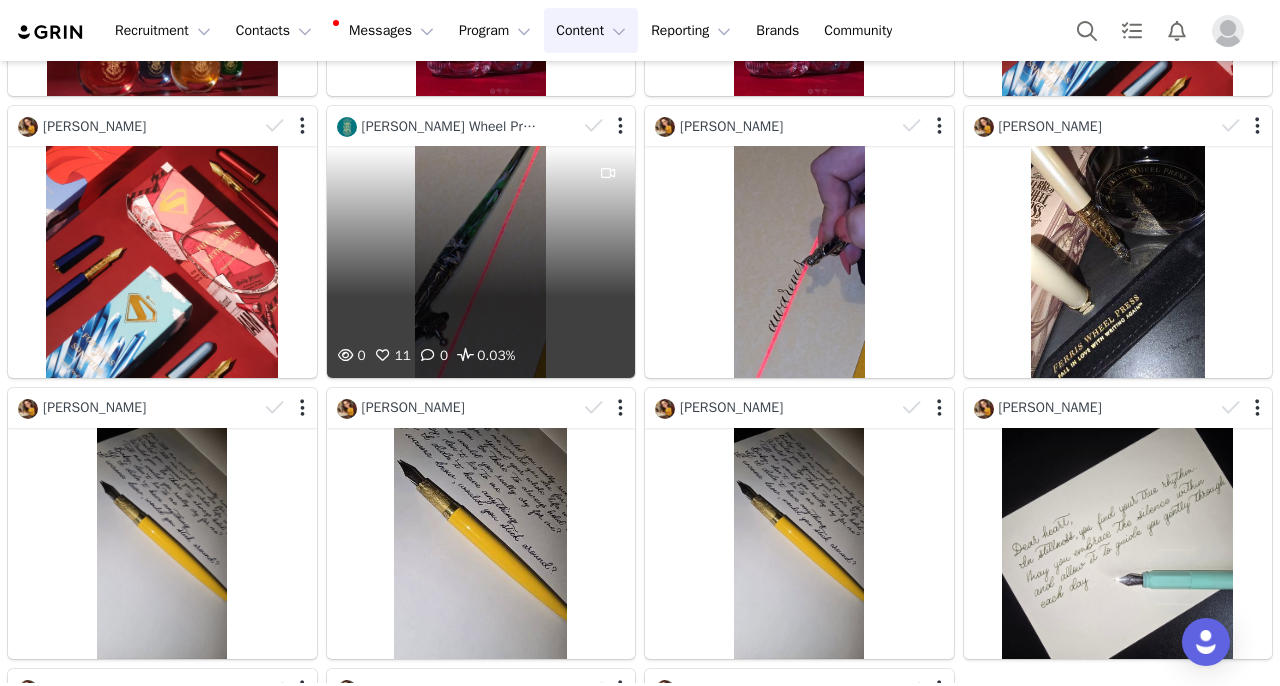 scroll, scrollTop: 327, scrollLeft: 0, axis: vertical 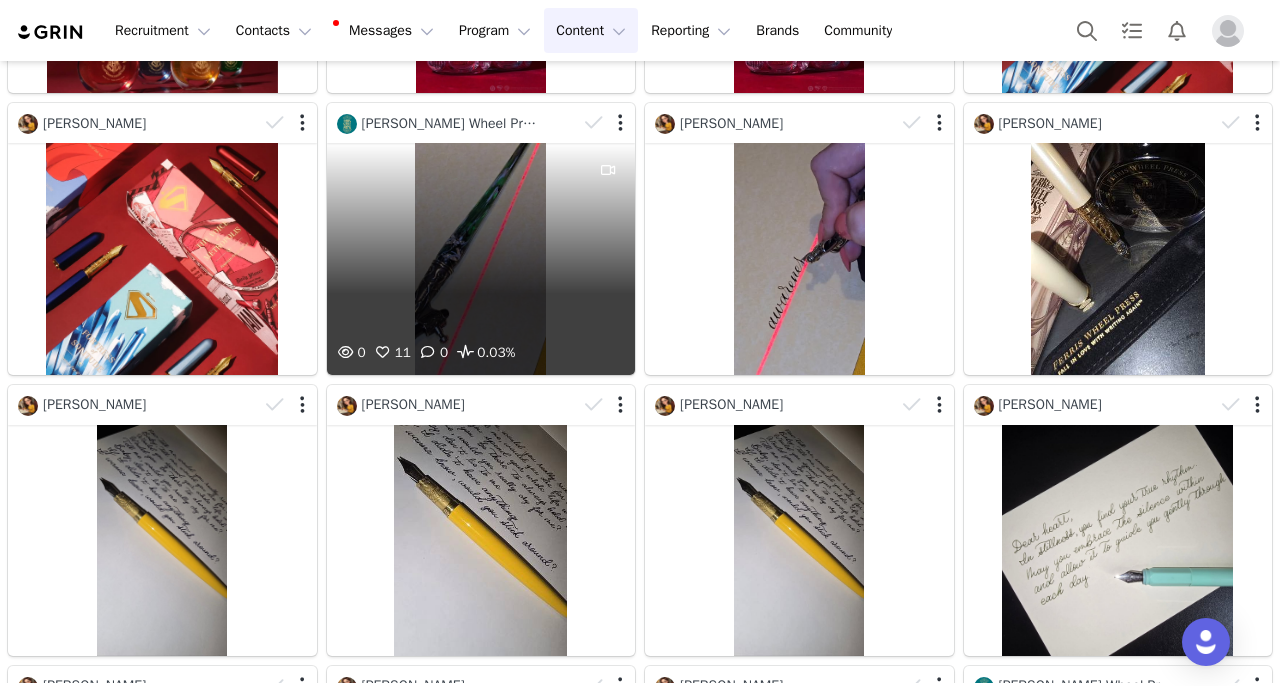 click on "0  11  0  0.03%" at bounding box center (481, 258) 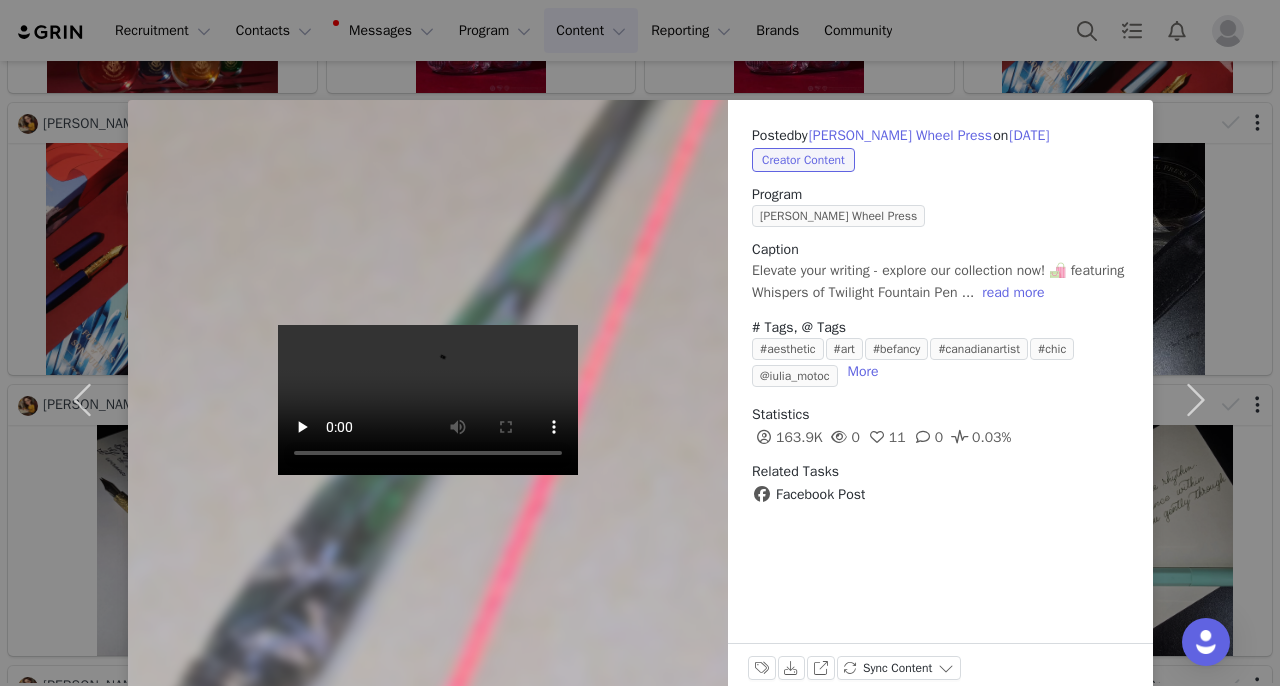 scroll, scrollTop: 327, scrollLeft: 0, axis: vertical 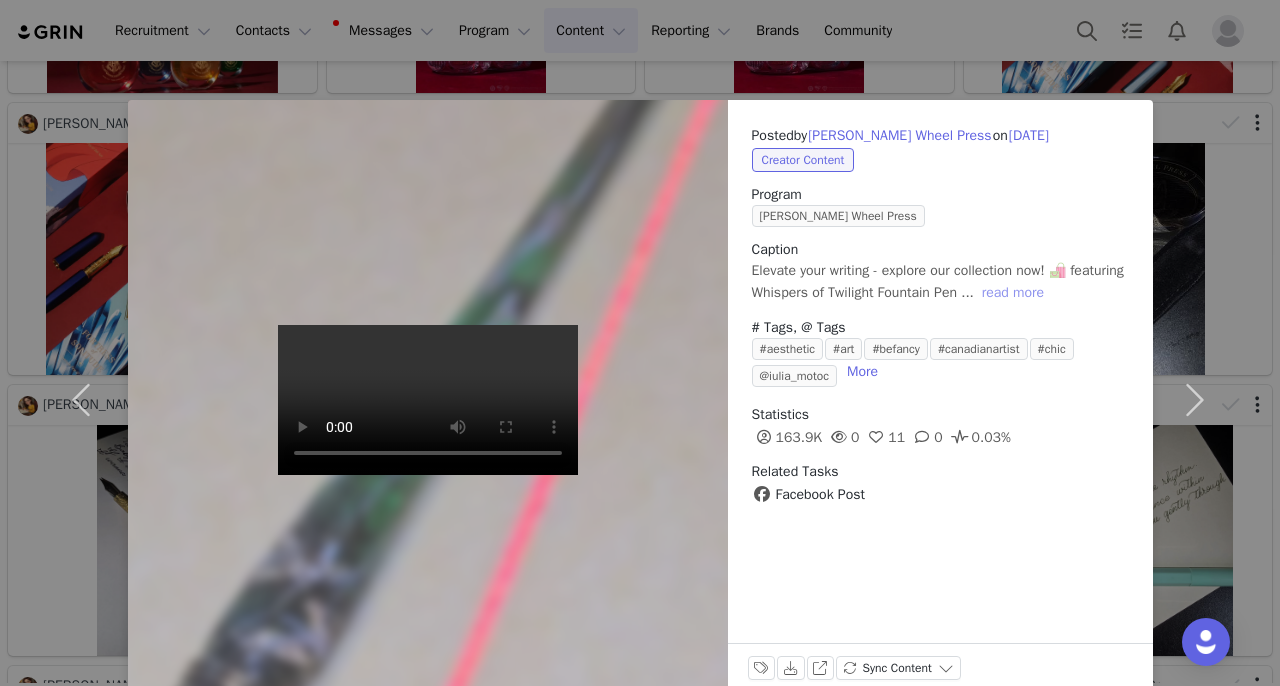 click on "read more" at bounding box center [1013, 293] 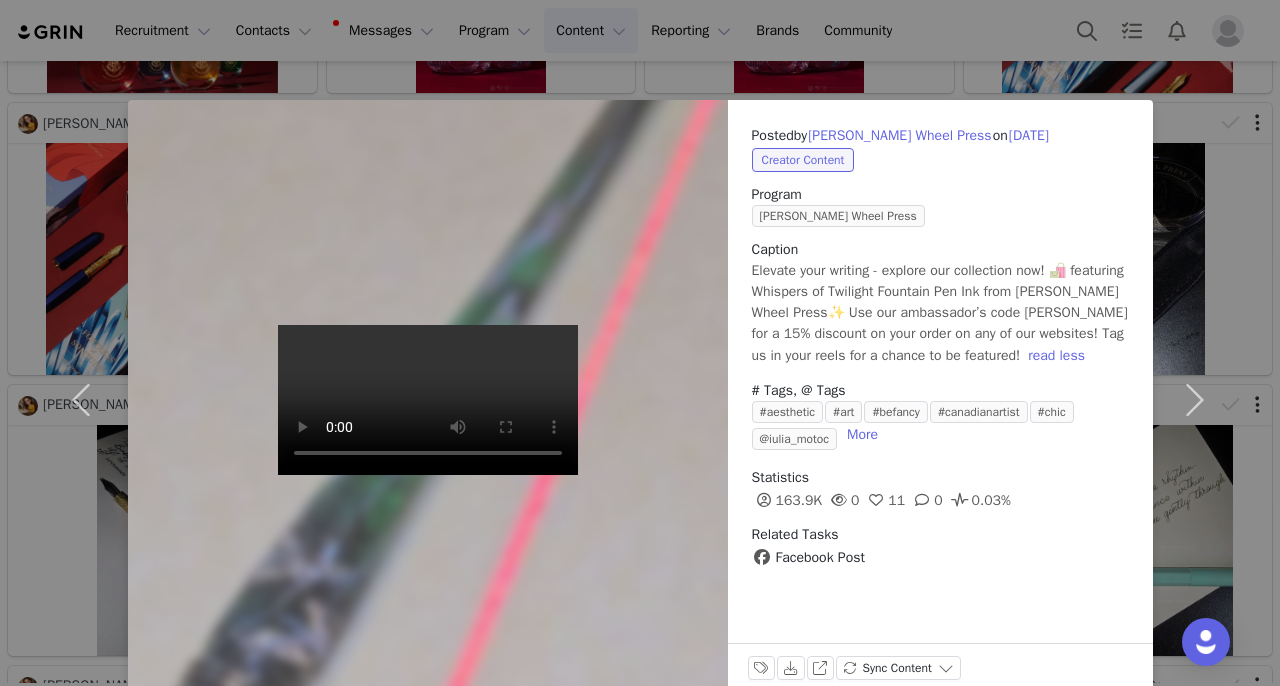 click on "Posted  by  Ferris Wheel Press  on  Jun 12, 2025  Creator Content  Program Ferris Wheel Press Caption Elevate your writing - explore our collection now! 🛍️  featuring Whispers of Twilight Fountain Pen Ink from Ferris Wheel Press✨ Use our ambassador’s code JA-IULIA for a 15% discount on your order on any of our websites! Tag us in your reels for a chance to be featured!                       read less # Tags, @ Tags  #aesthetic   #art   #befancy   #canadianartist   #chic   @iulia_motoc  More     Statistics 163.9K  0  11  0  0.03%  Related Tasks Facebook Post     Labels & Tags Download View on Facebook Sync Content" at bounding box center [640, 343] 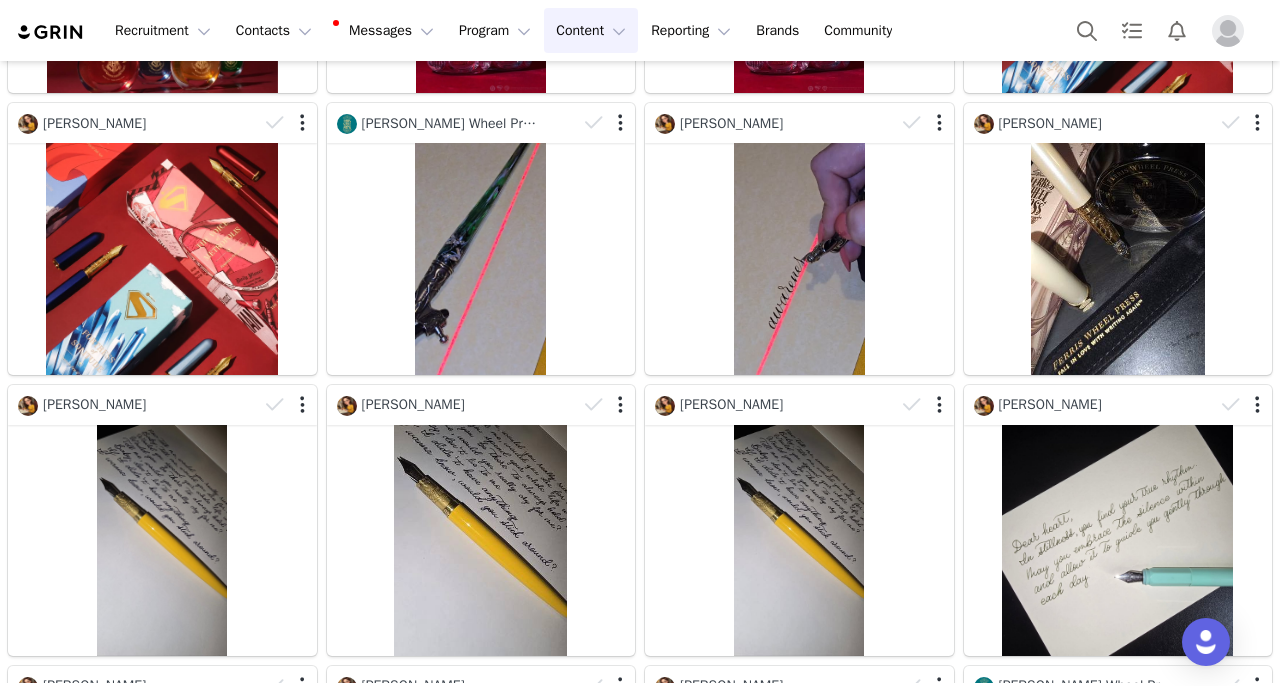 scroll, scrollTop: 327, scrollLeft: 0, axis: vertical 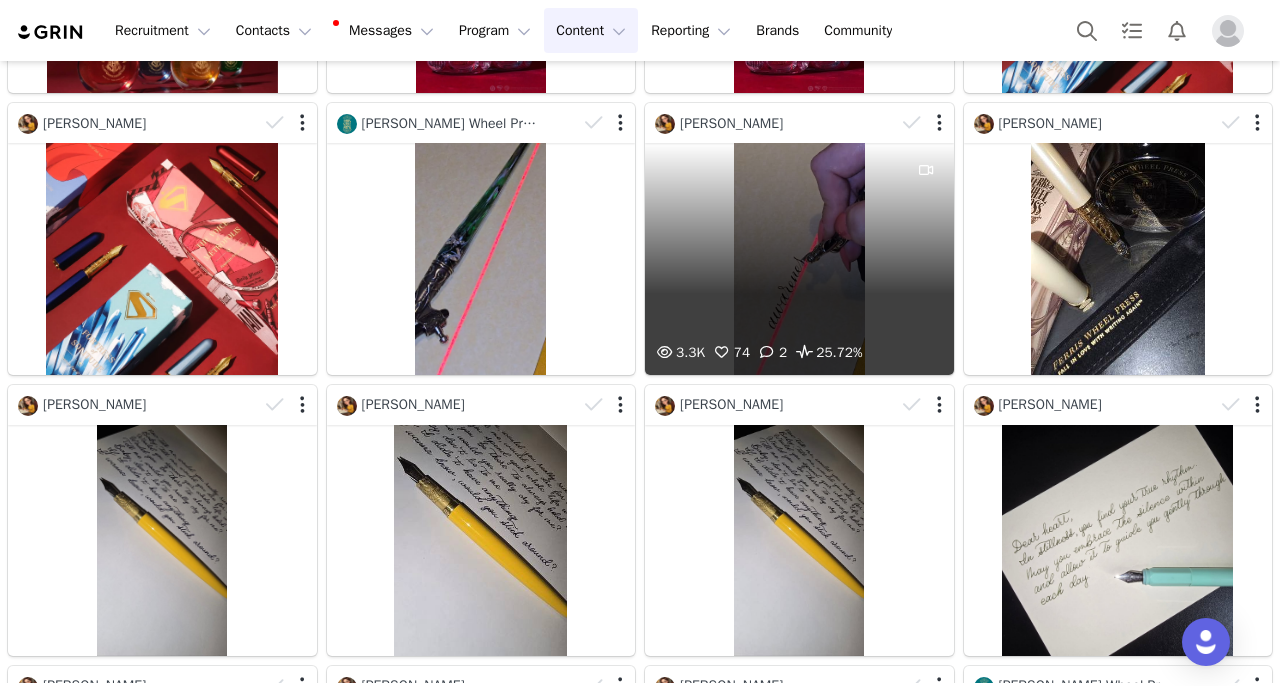 click on "3.3K  74  2  25.72%" at bounding box center [799, 258] 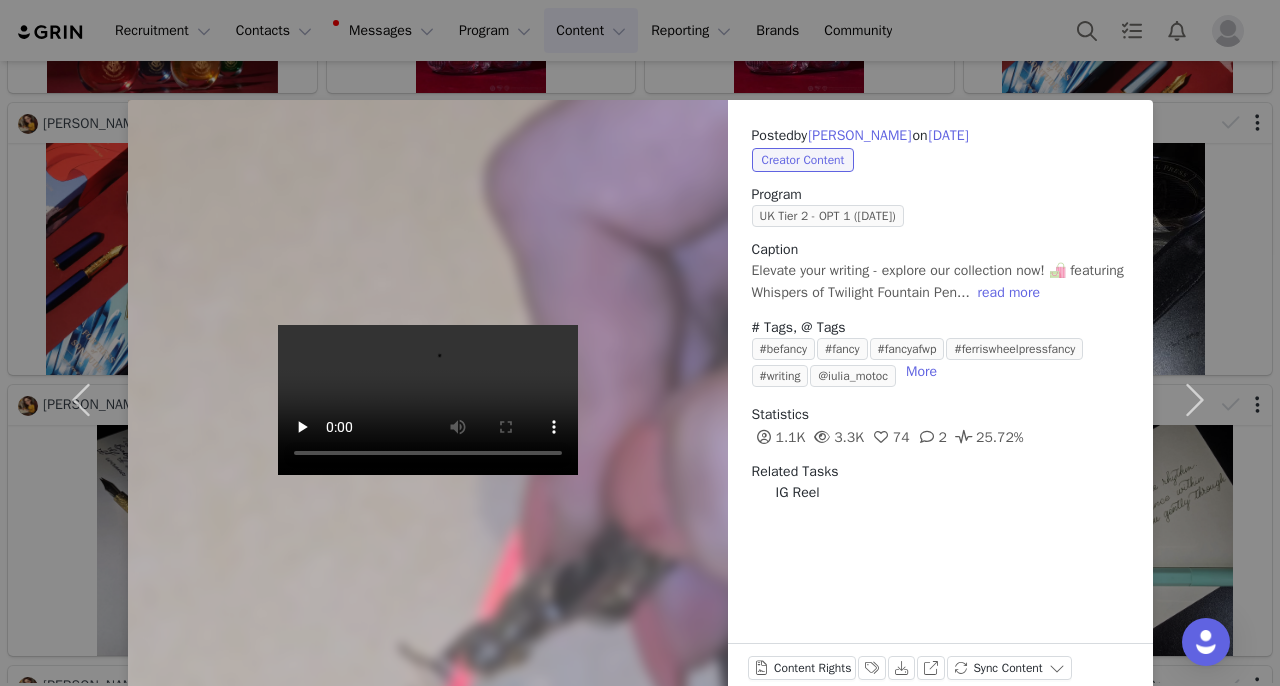 scroll, scrollTop: 327, scrollLeft: 0, axis: vertical 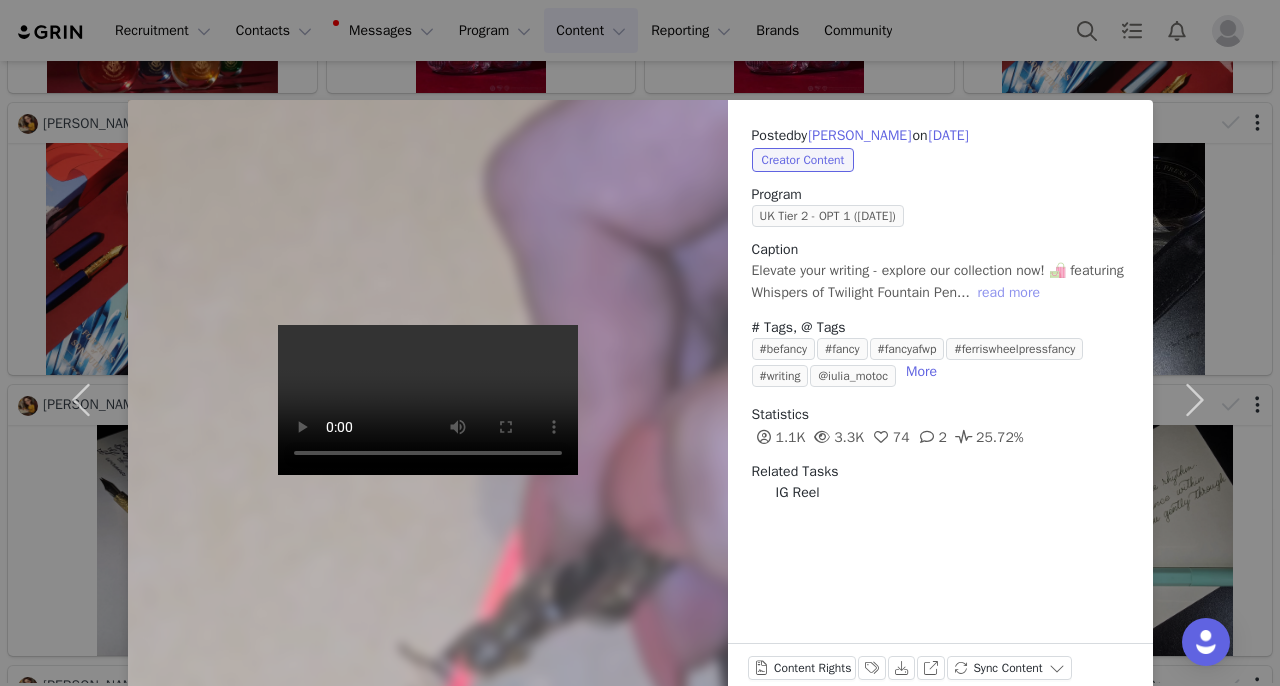 click on "read more" at bounding box center (1009, 293) 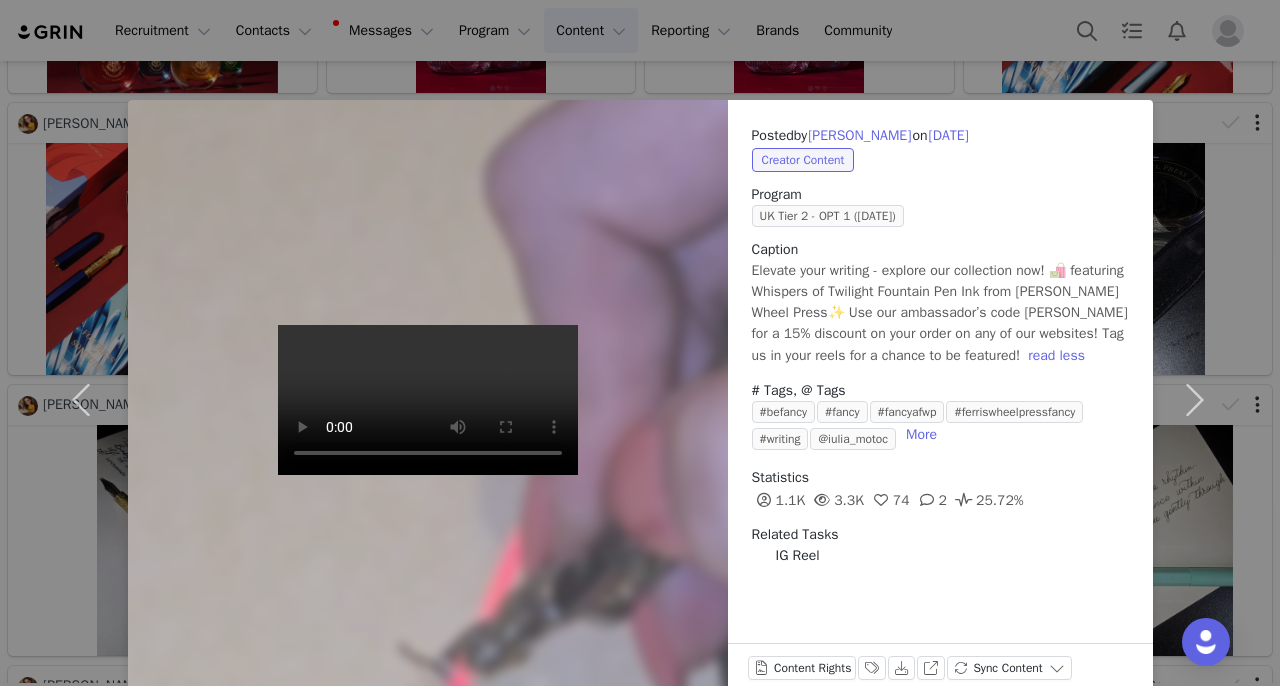 click on "Posted  by  Iulia Motoc  on  Jun 12, 2025  Creator Content  Program UK Tier 2 - OPT 1 (June 2025) Caption Elevate your writing - explore our collection now! 🛍️
featuring Whispers of Twilight Fountain Pen Ink from Ferris Wheel Press✨
Use our ambassador’s code JA-IULIA for a 15% discount on your order on any of our websites!
Tag us in your reels for a chance to be featured!
read less # Tags, @ Tags  #befancy   #fancy   #fancyafwp   #ferriswheelpressfancy   #writing   @iulia_motoc  More     Statistics 1.1K  3.3K  74  2  25.72%  Related Tasks IG Reel     Content Rights Labels & Tags Download View on Instagram Sync Content" at bounding box center (640, 343) 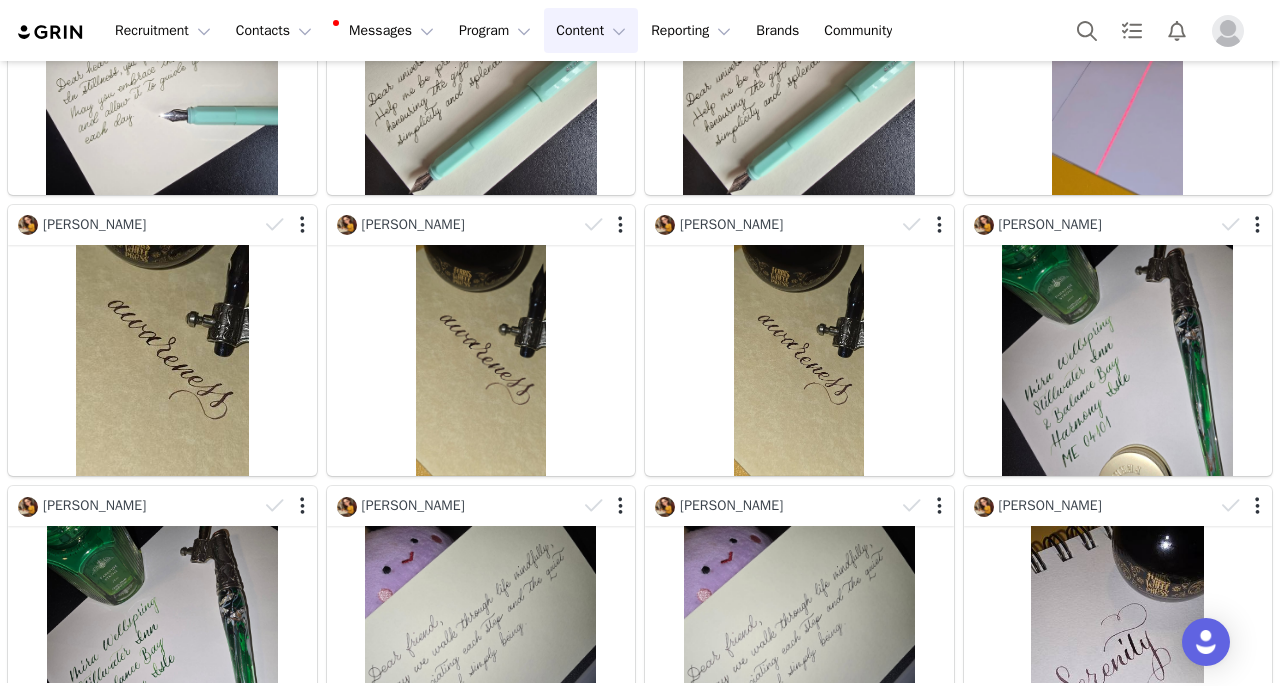 scroll, scrollTop: 1077, scrollLeft: 0, axis: vertical 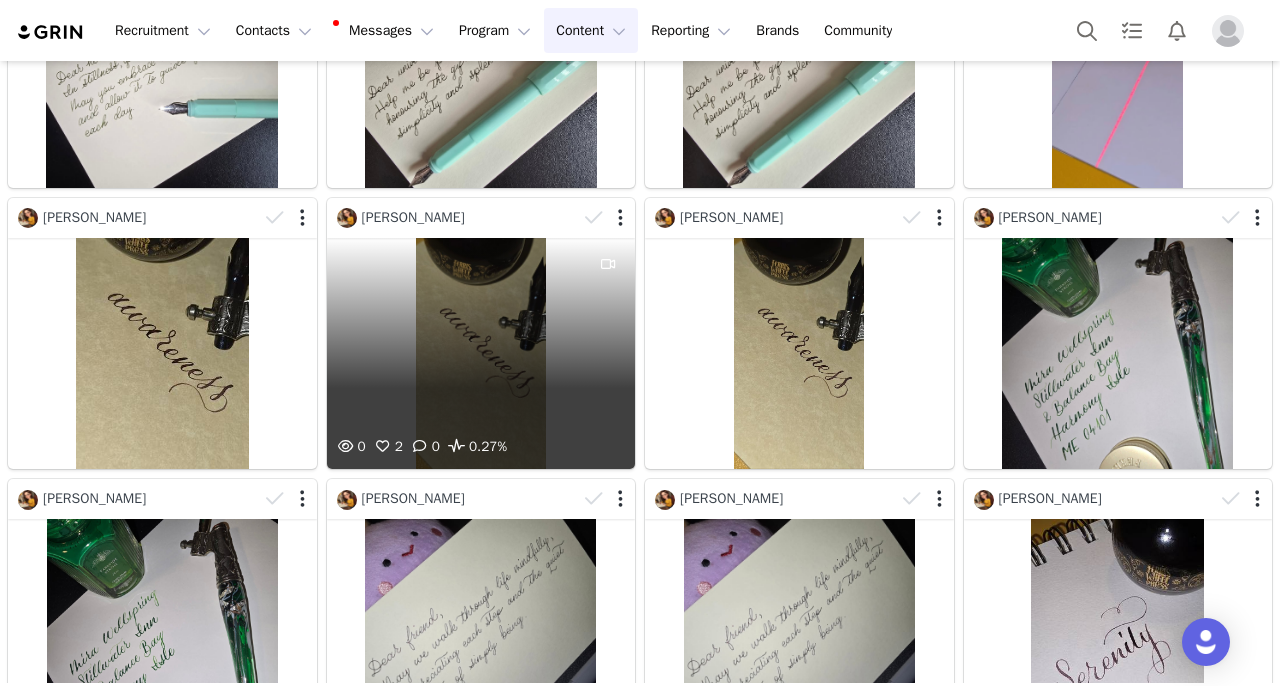 click on "0  2  0  0.27%" at bounding box center [481, 353] 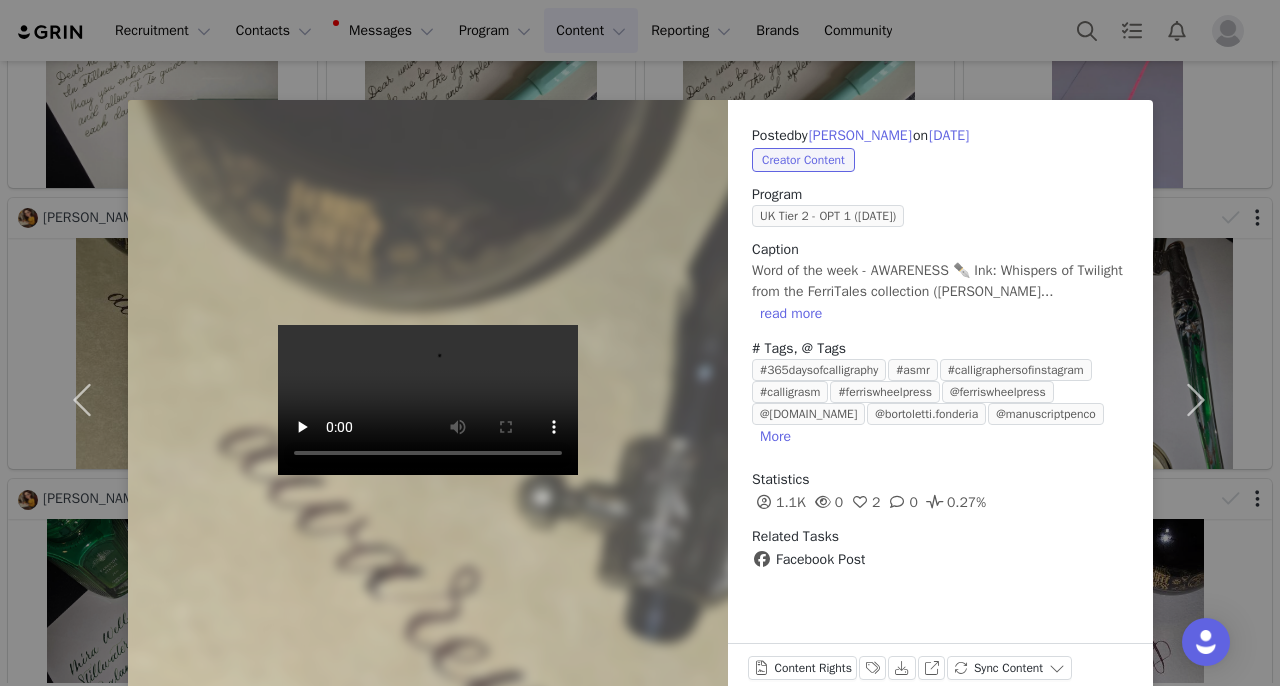 scroll, scrollTop: 1077, scrollLeft: 0, axis: vertical 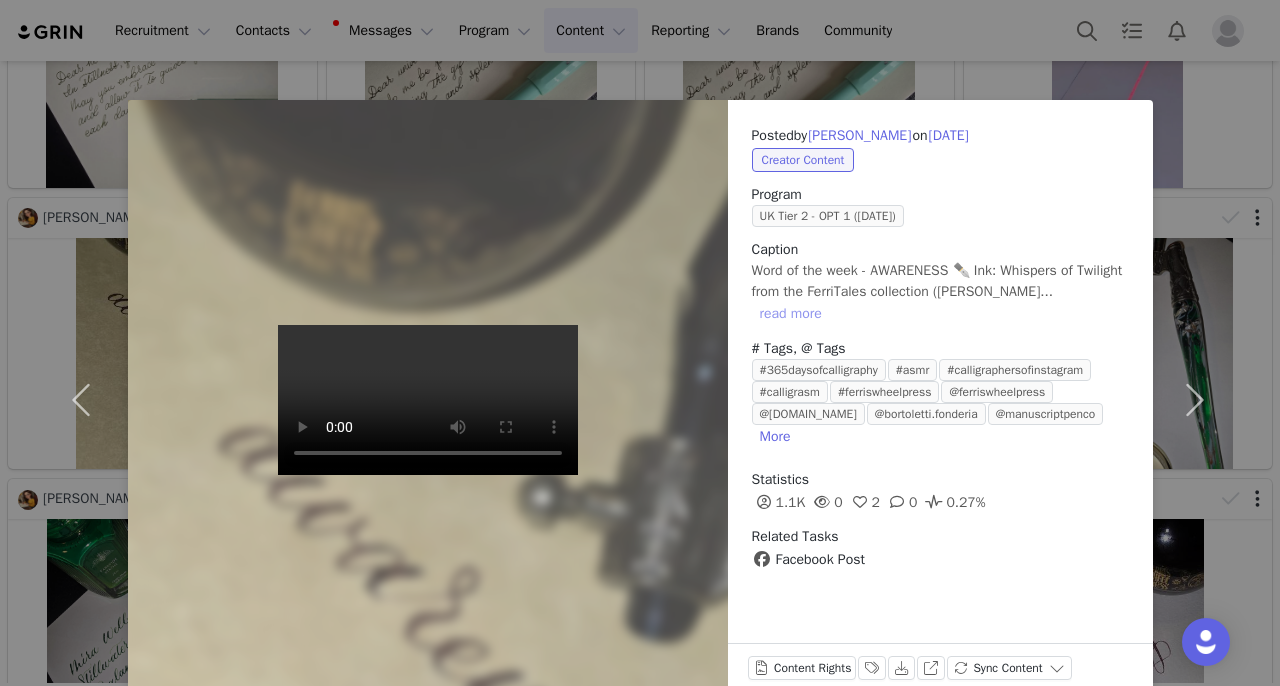 click on "read more" at bounding box center [791, 314] 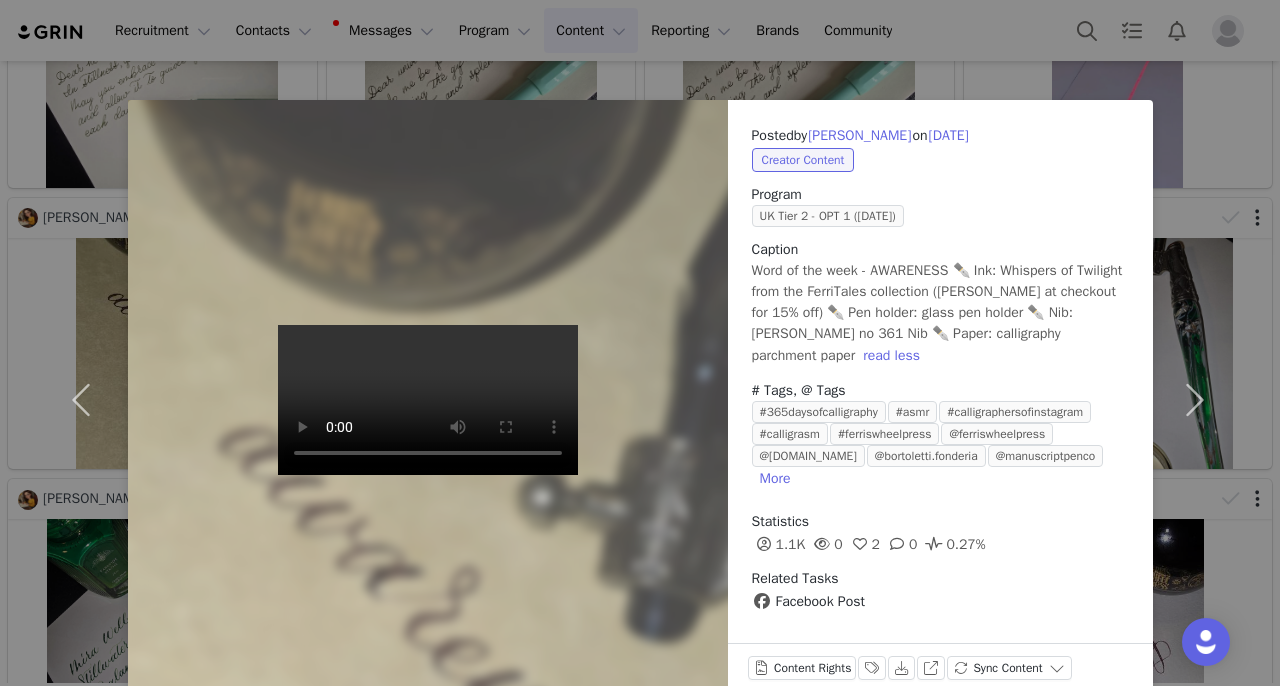 click on "Posted  by  Iulia Motoc  on  May 21, 2025  Creator Content  Program UK Tier 2 - OPT 1 (May 2025) Caption Word of the week - AWARENESS ✒️ Ink:   Whispers of Twilight from the FerriTales collection (JA-IULIA at checkout for 15% off) ✒️ Pen holder:  glass pen holder ✒️ Nib: Brause no 361 Nib ✒️ Paper:  calligraphy parchment paper           read less # Tags, @ Tags  #365daysofcalligraphy   #asmr   #calligraphersofinstagram   #calligrasm   #ferriswheelpress   @ferriswheelpress   @ferriswheelpress.uk   @bortoletti.fonderia   @manuscriptpenco  More     Statistics 1.1K  0  2  0  0.27%  Related Tasks Facebook Post     Content Rights Labels & Tags Download View on Facebook Sync Content" at bounding box center (640, 343) 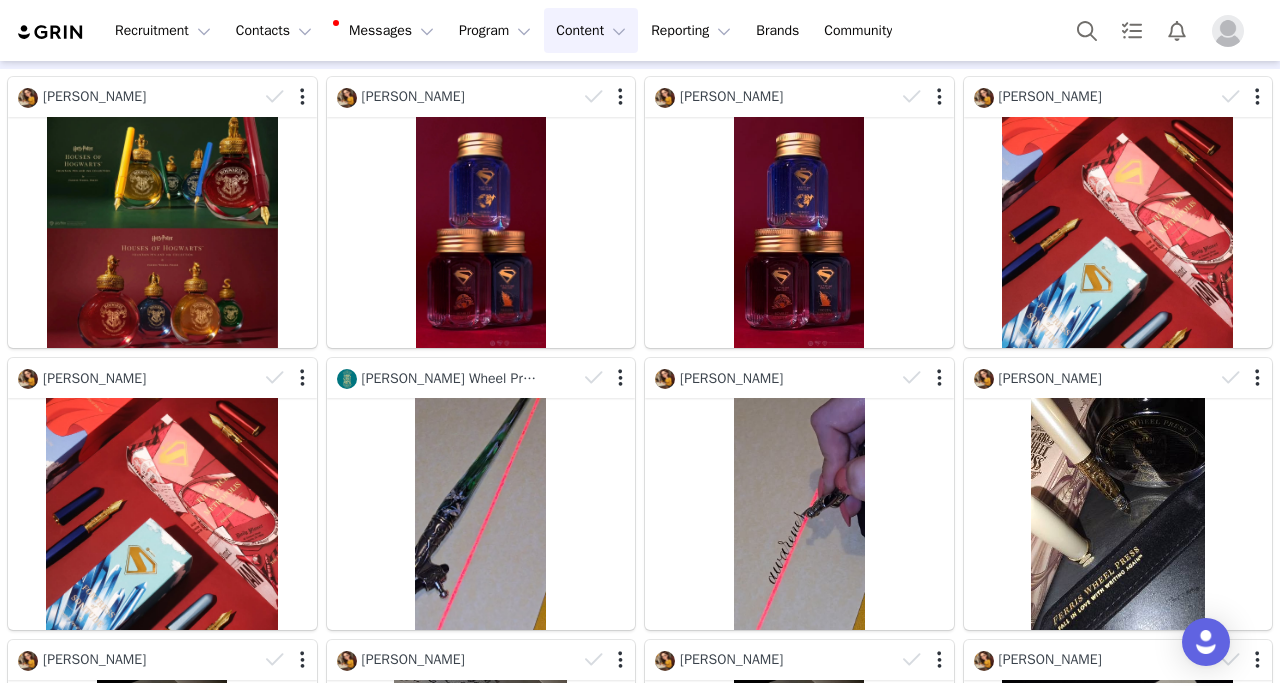 scroll, scrollTop: 0, scrollLeft: 0, axis: both 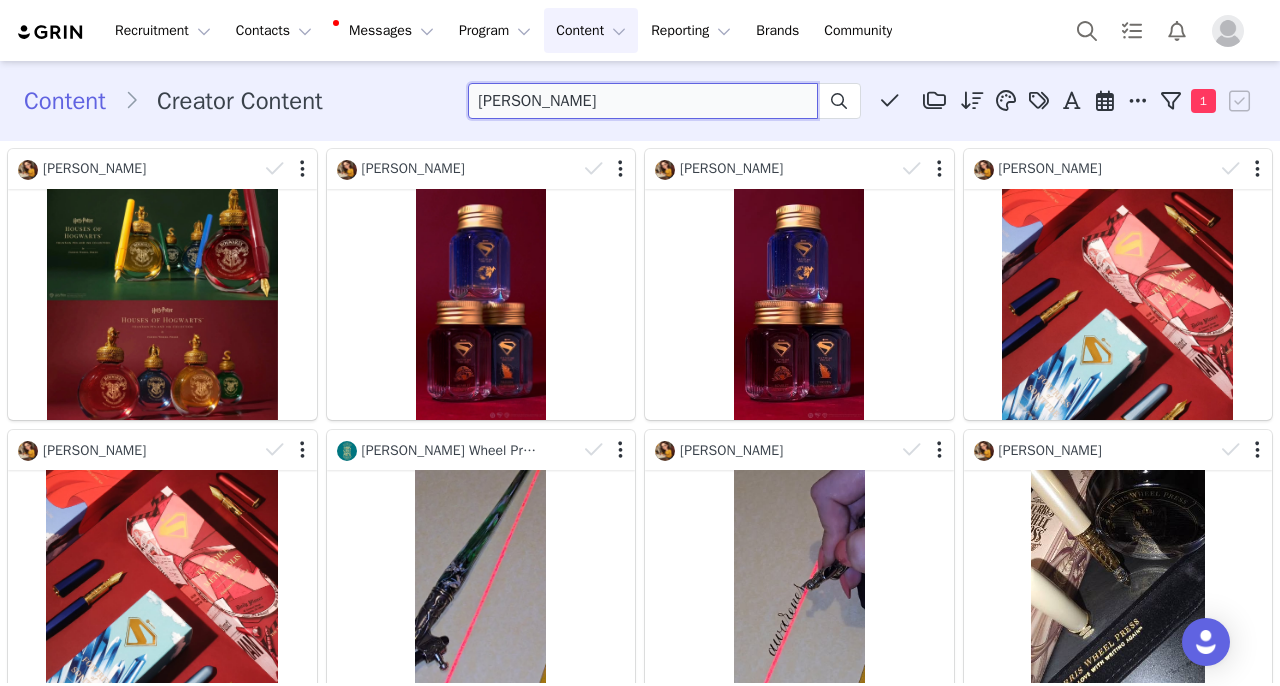 drag, startPoint x: 590, startPoint y: 97, endPoint x: 269, endPoint y: 90, distance: 321.07632 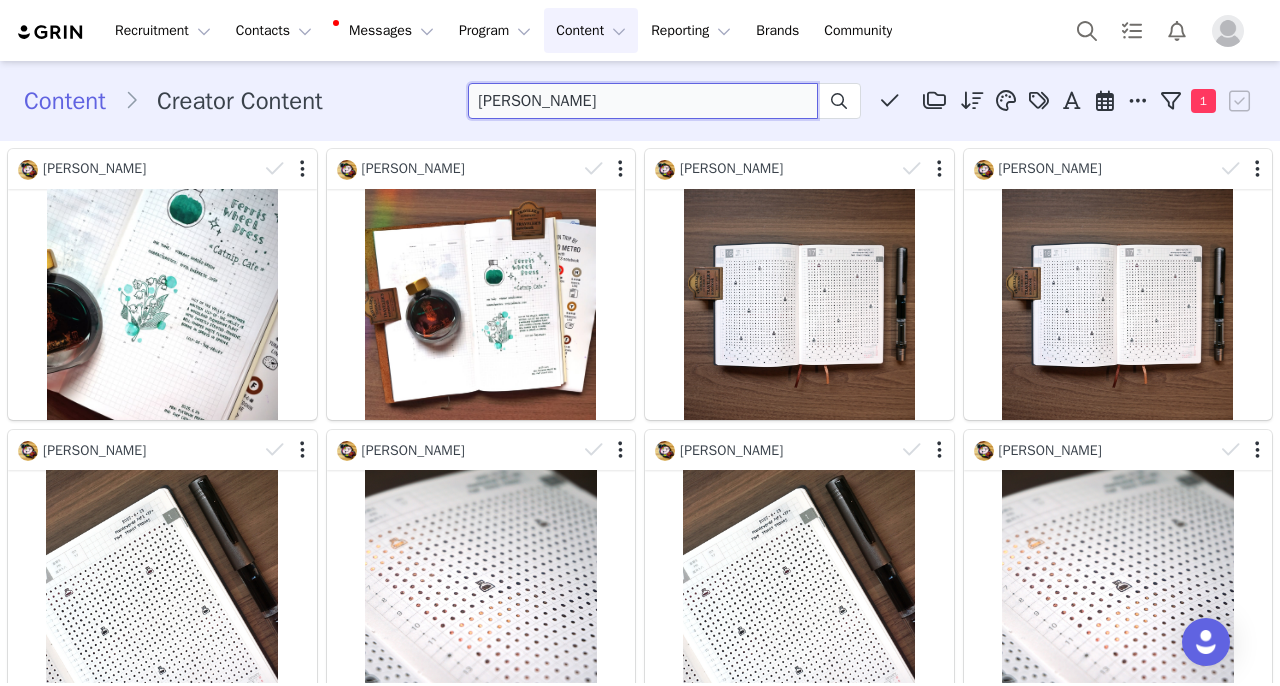 drag, startPoint x: 611, startPoint y: 98, endPoint x: 183, endPoint y: 98, distance: 428 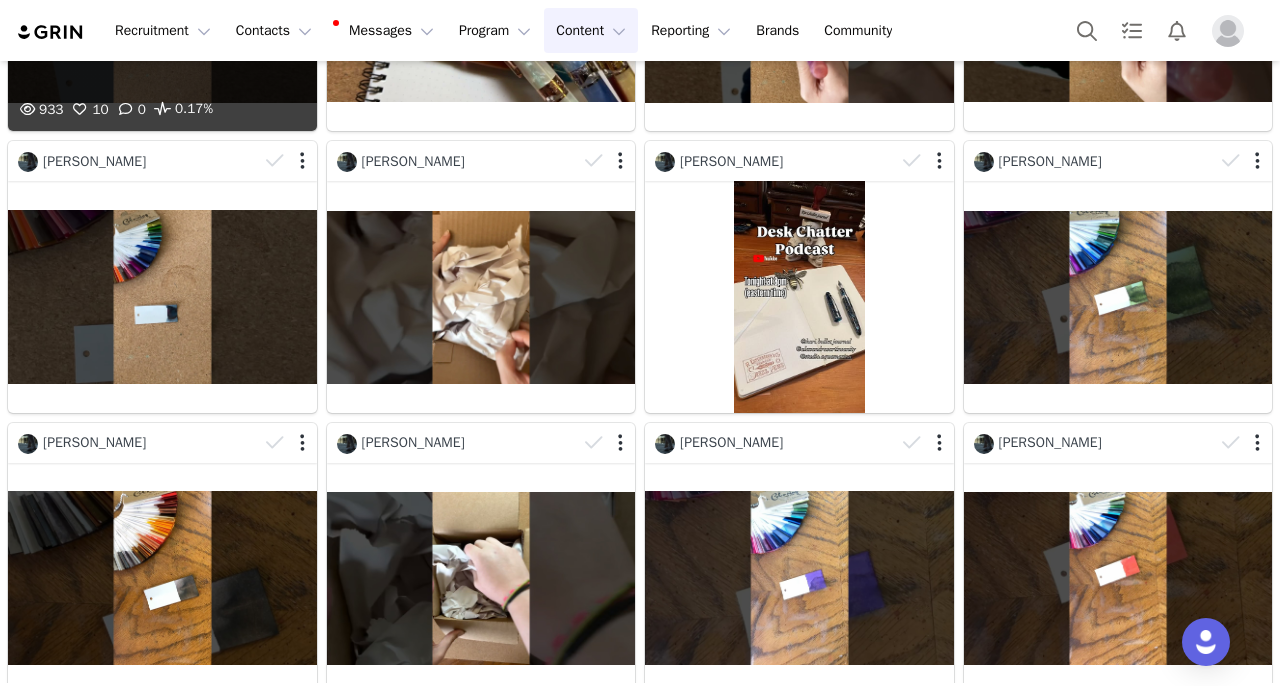scroll, scrollTop: 290, scrollLeft: 0, axis: vertical 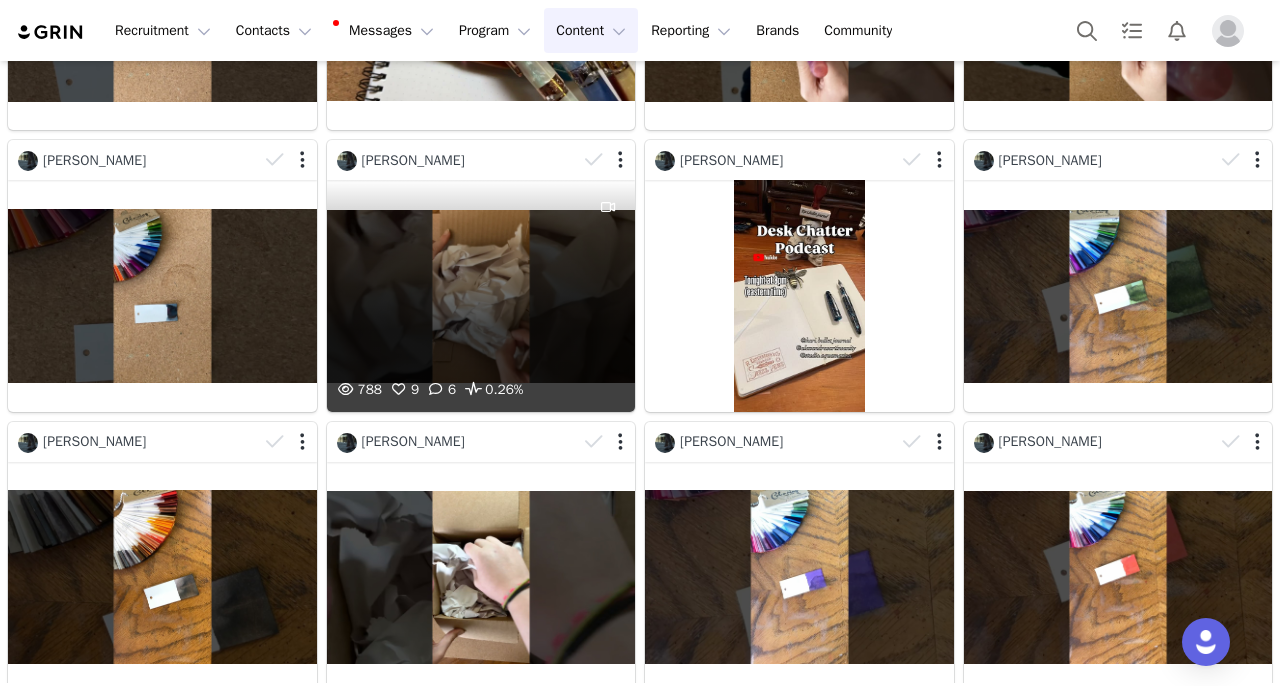 click on "788  9  6  0.26%" at bounding box center [481, 295] 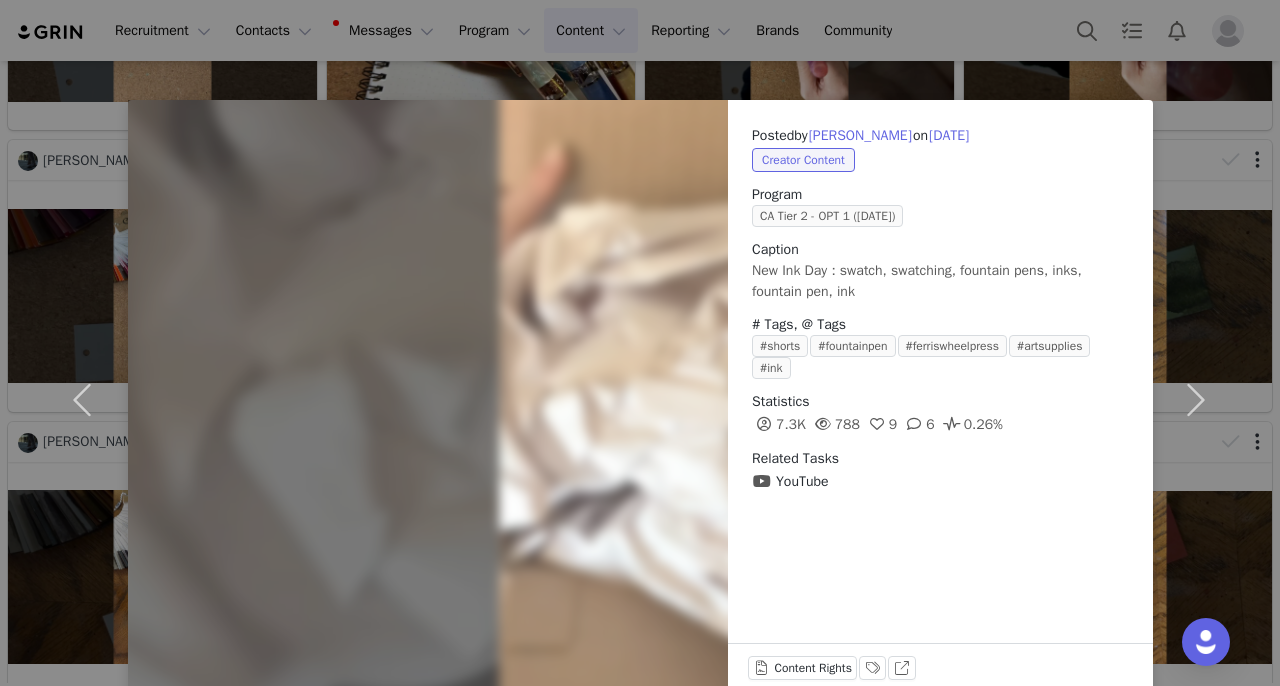scroll, scrollTop: 290, scrollLeft: 0, axis: vertical 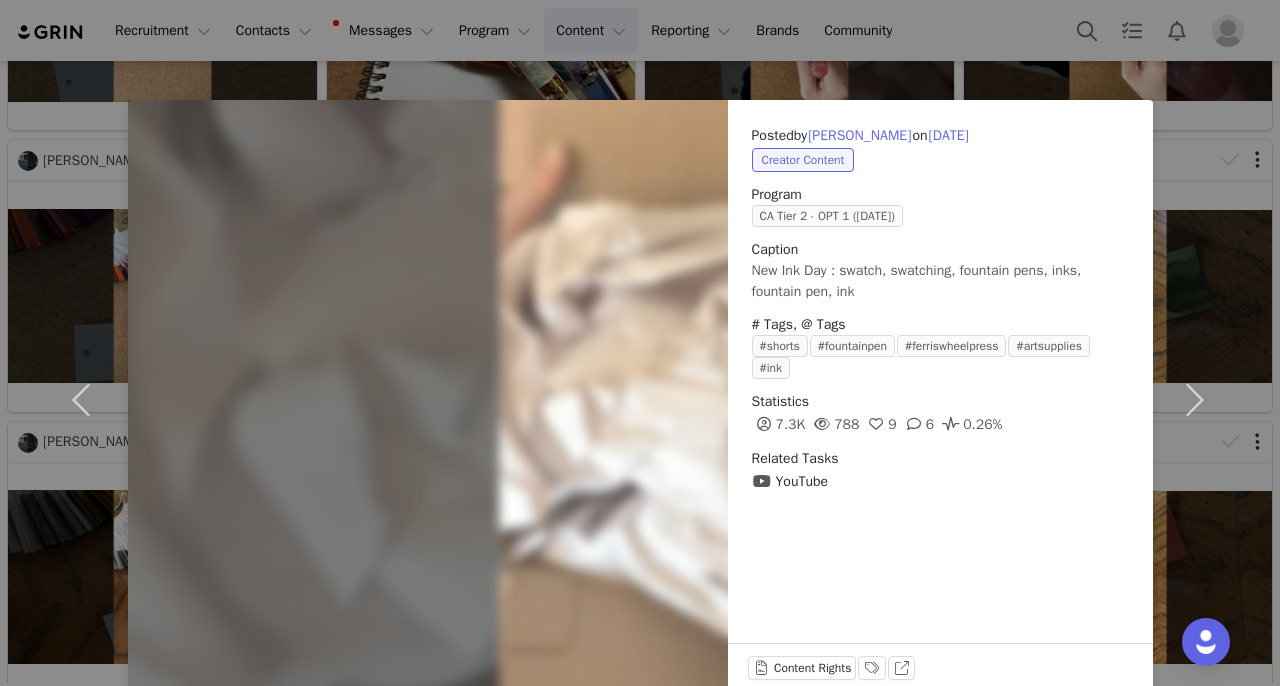 click on "Posted  by  Alexandra Richardson  on  Jun 24, 2025  Creator Content  Program CA Tier 2 - OPT 1 (June 2025) Caption New Ink Day     : swatch, swatching, fountain pens, inks, fountain pen, ink # Tags, @ Tags  #shorts   #fountainpen   #ferriswheelpress   #artsupplies   #ink      Statistics 7.3K  788  9  6  0.26%  Related Tasks YouTube     Content Rights Labels & Tags View on YouTube" at bounding box center (640, 343) 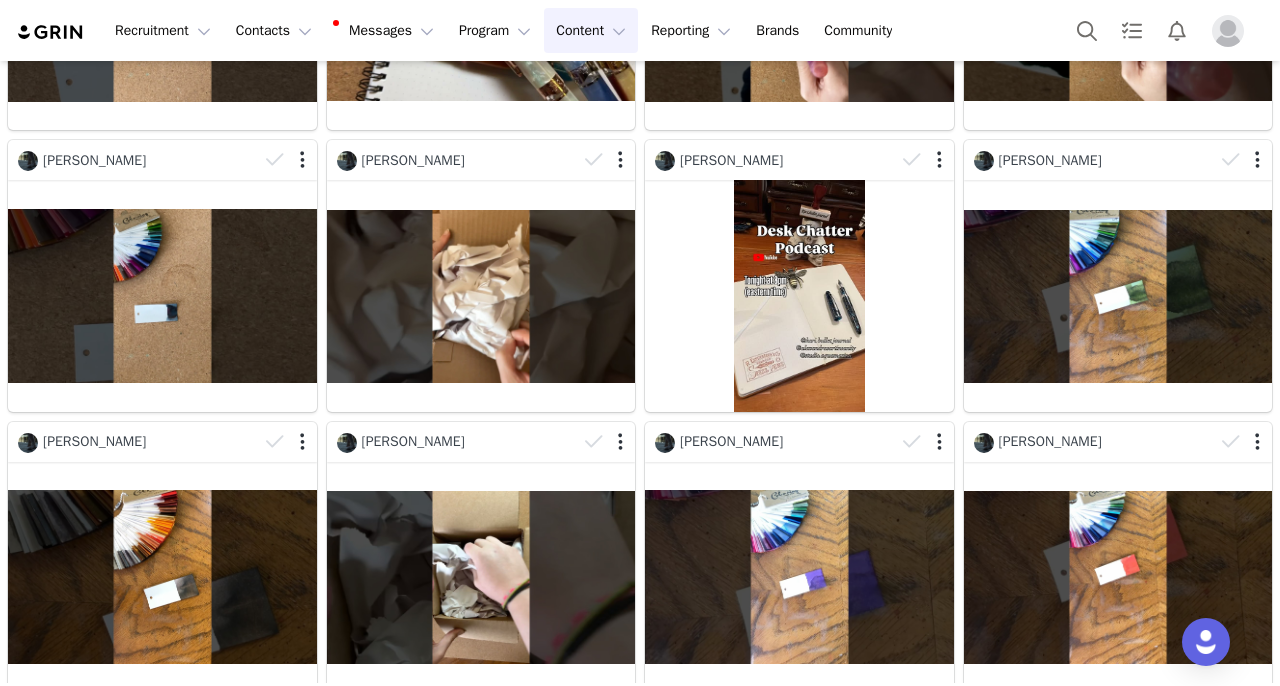 scroll, scrollTop: 0, scrollLeft: 0, axis: both 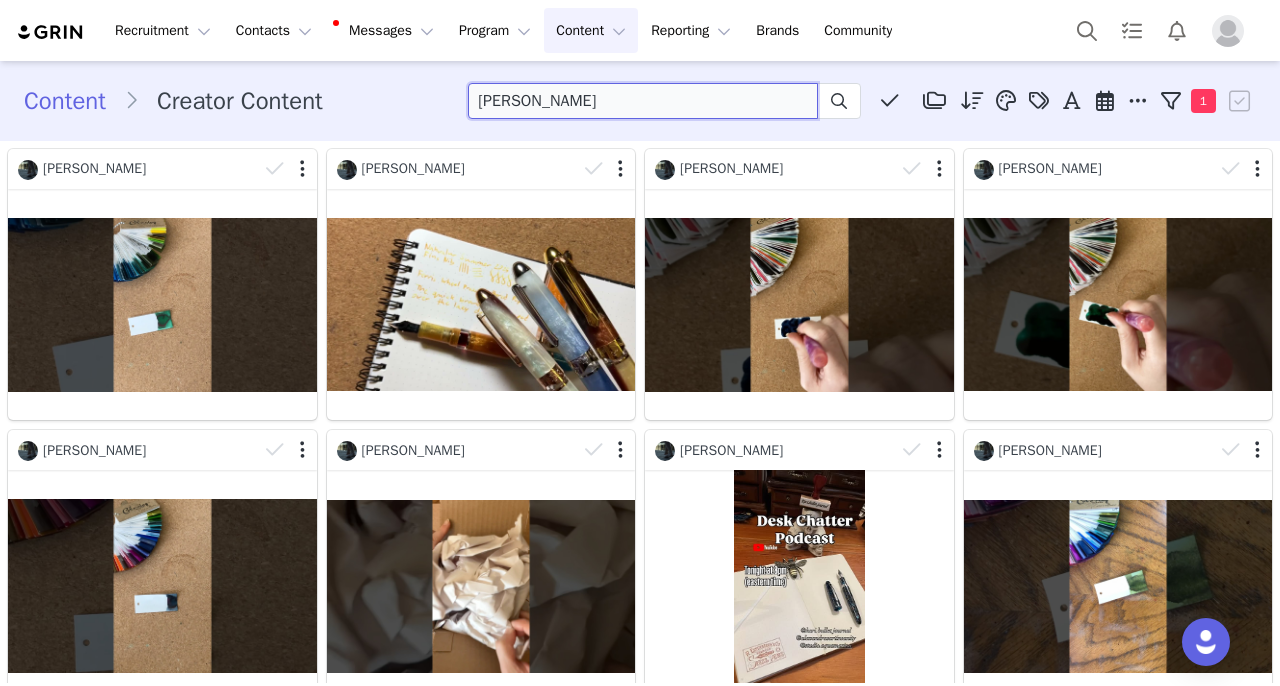 drag, startPoint x: 643, startPoint y: 106, endPoint x: 489, endPoint y: 106, distance: 154 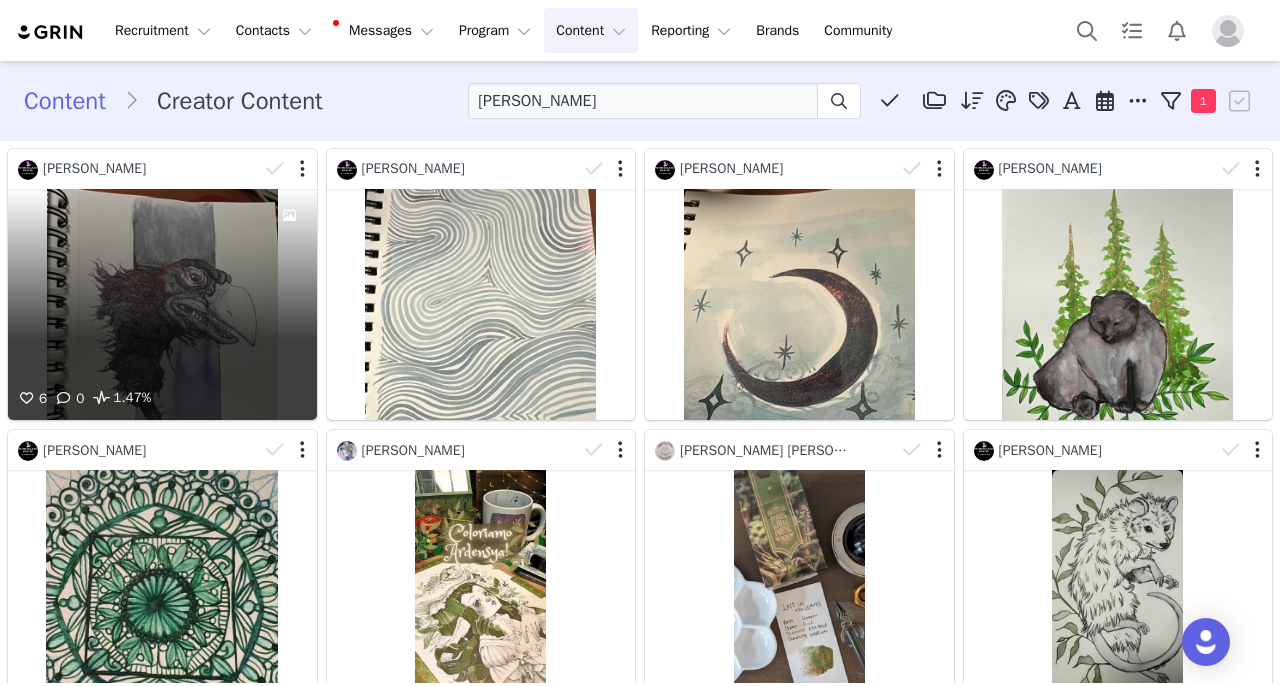click on "6  0  1.47%" at bounding box center [162, 304] 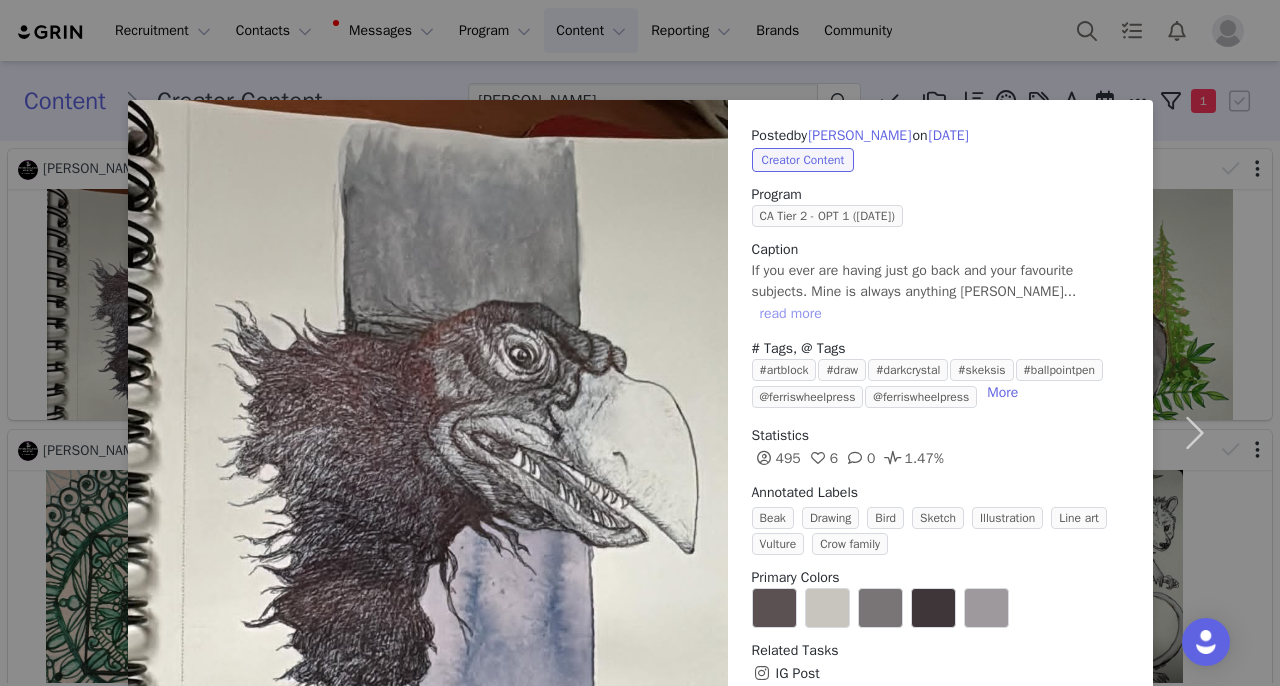 click on "read more" at bounding box center (791, 314) 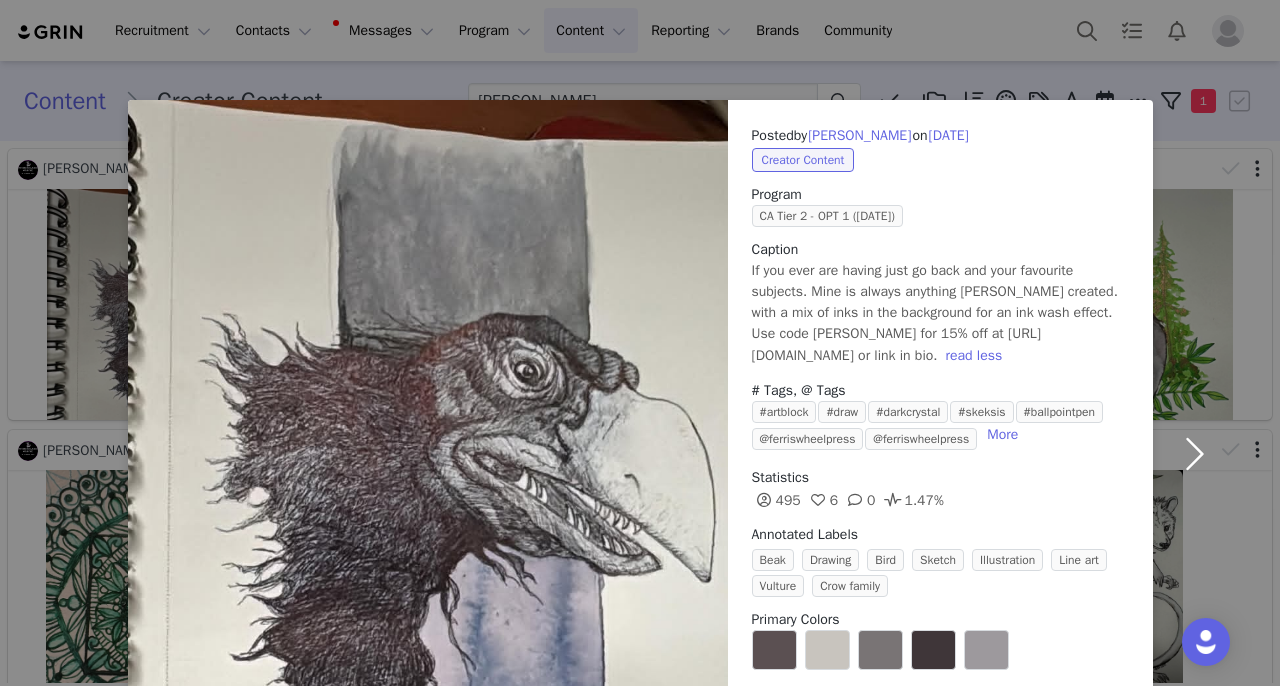 click at bounding box center (1195, 454) 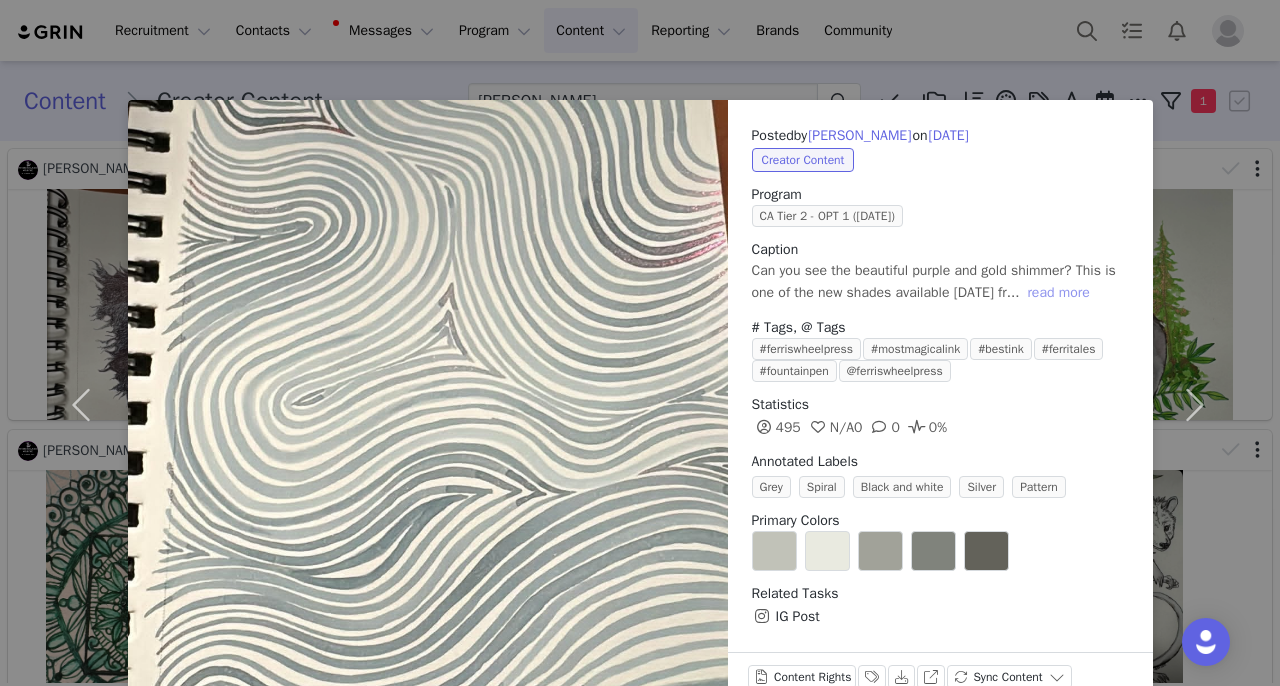 click on "read more" at bounding box center (1058, 293) 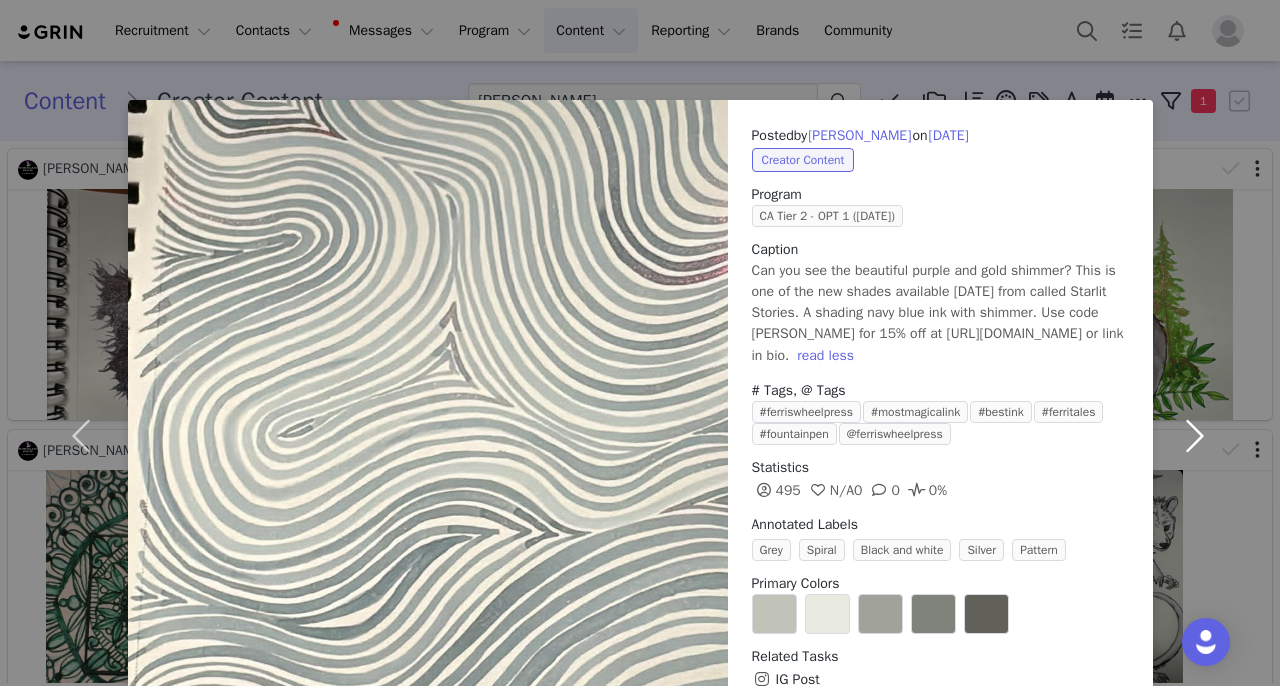 click at bounding box center [1195, 436] 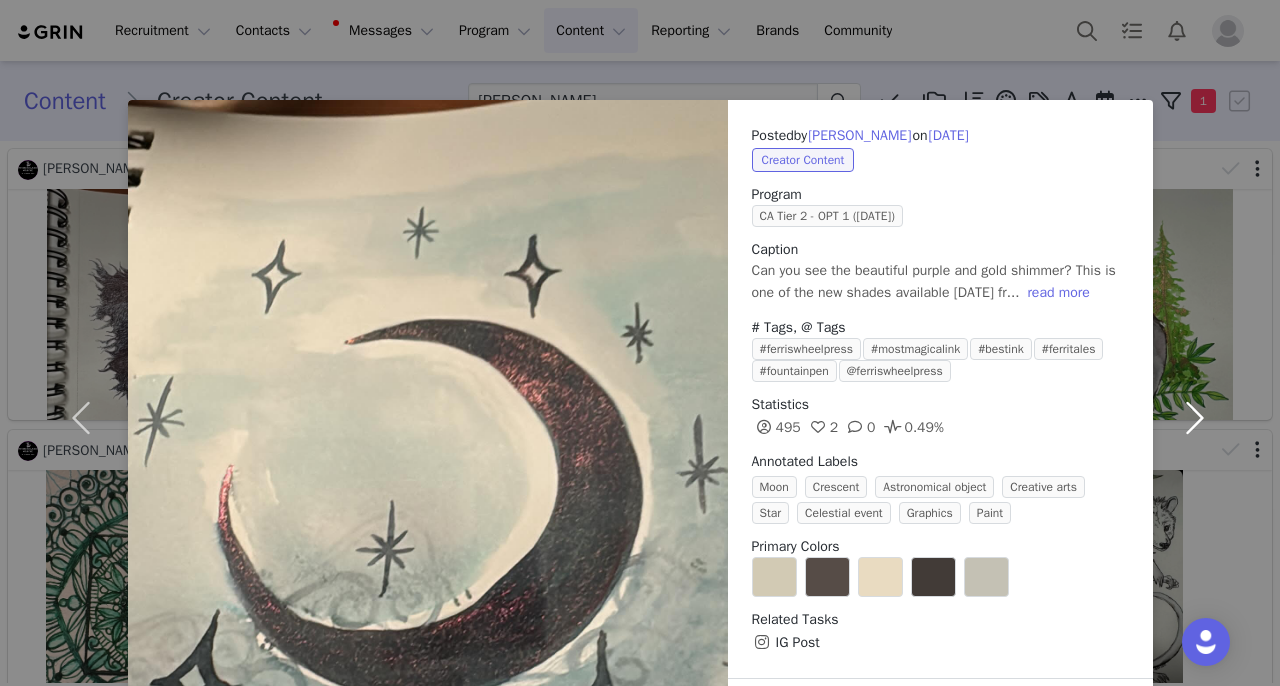click at bounding box center (1195, 417) 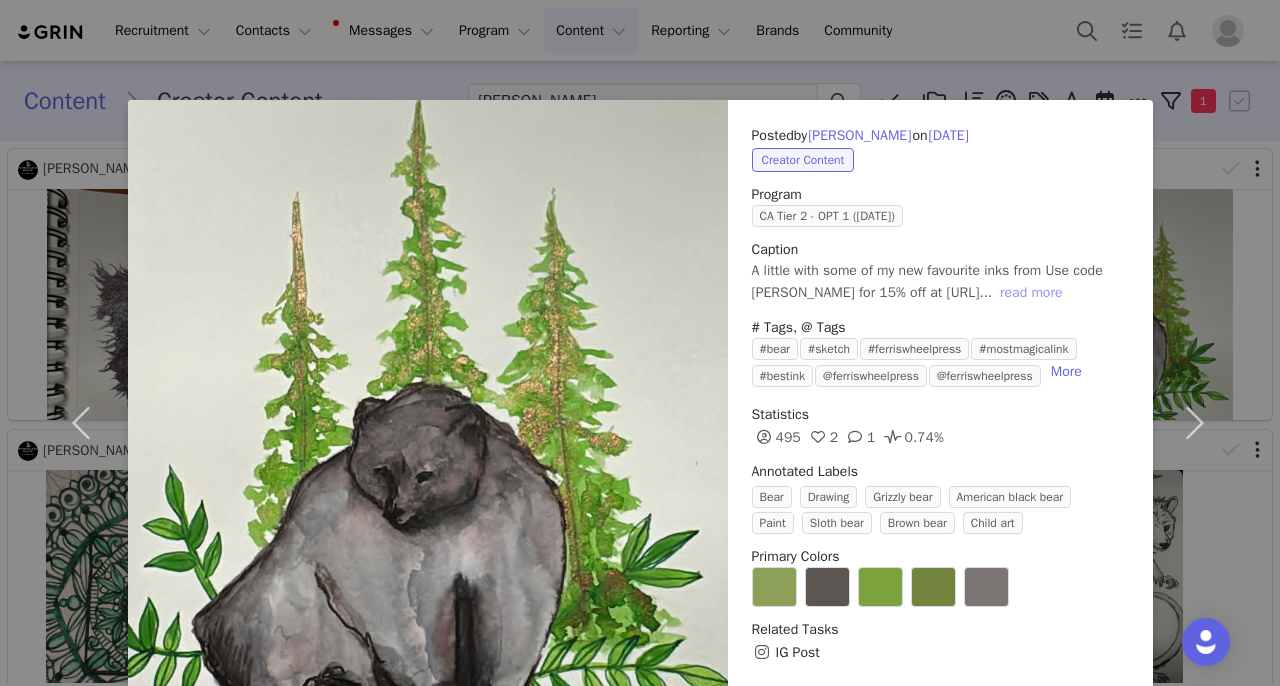 click on "read more" at bounding box center [1031, 293] 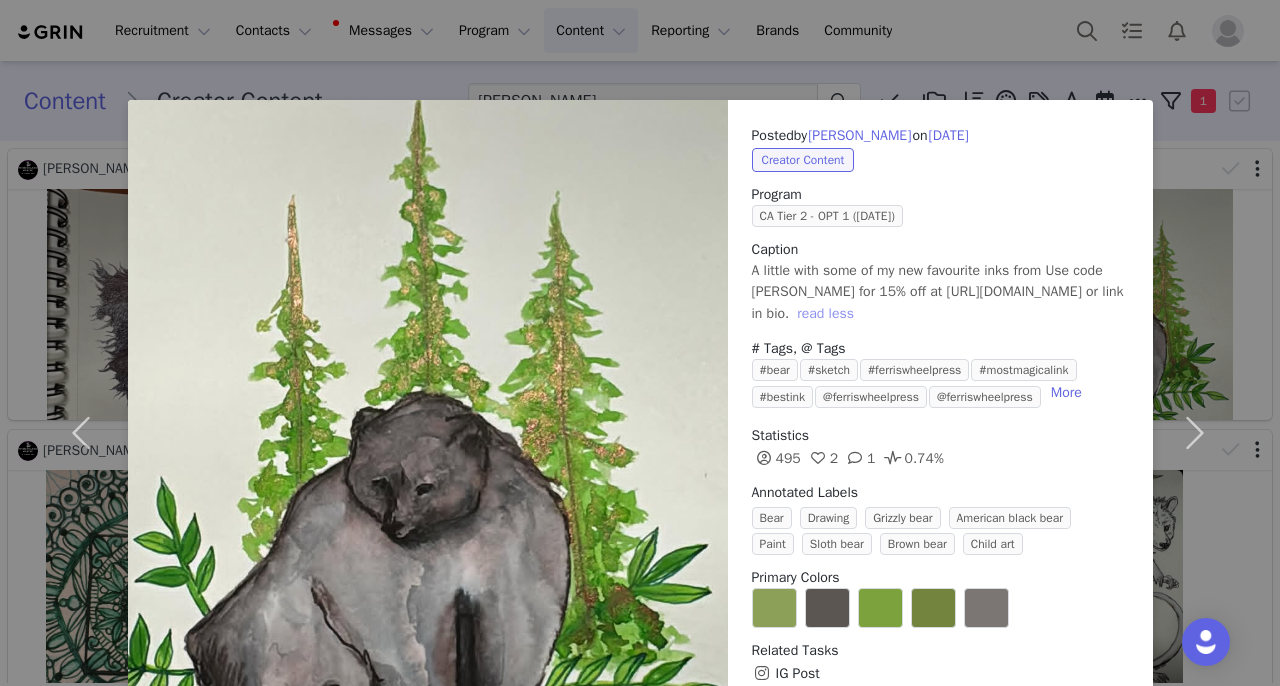 scroll, scrollTop: 105, scrollLeft: 0, axis: vertical 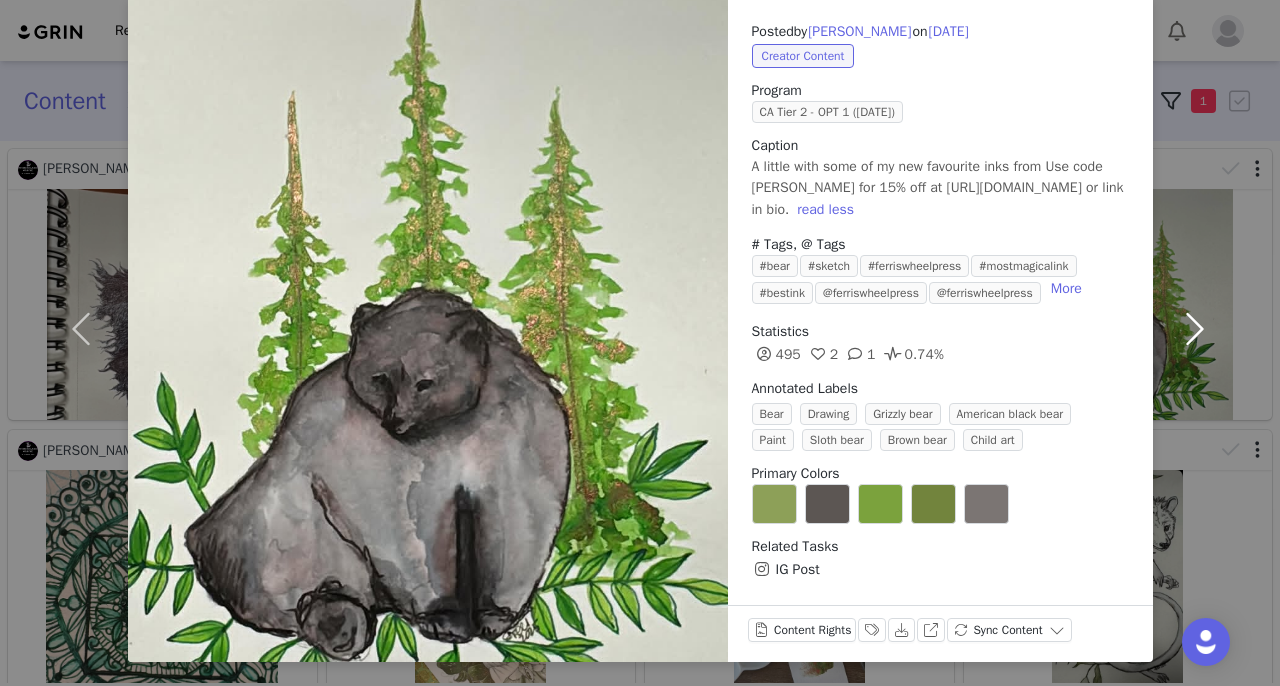 click at bounding box center (1195, 329) 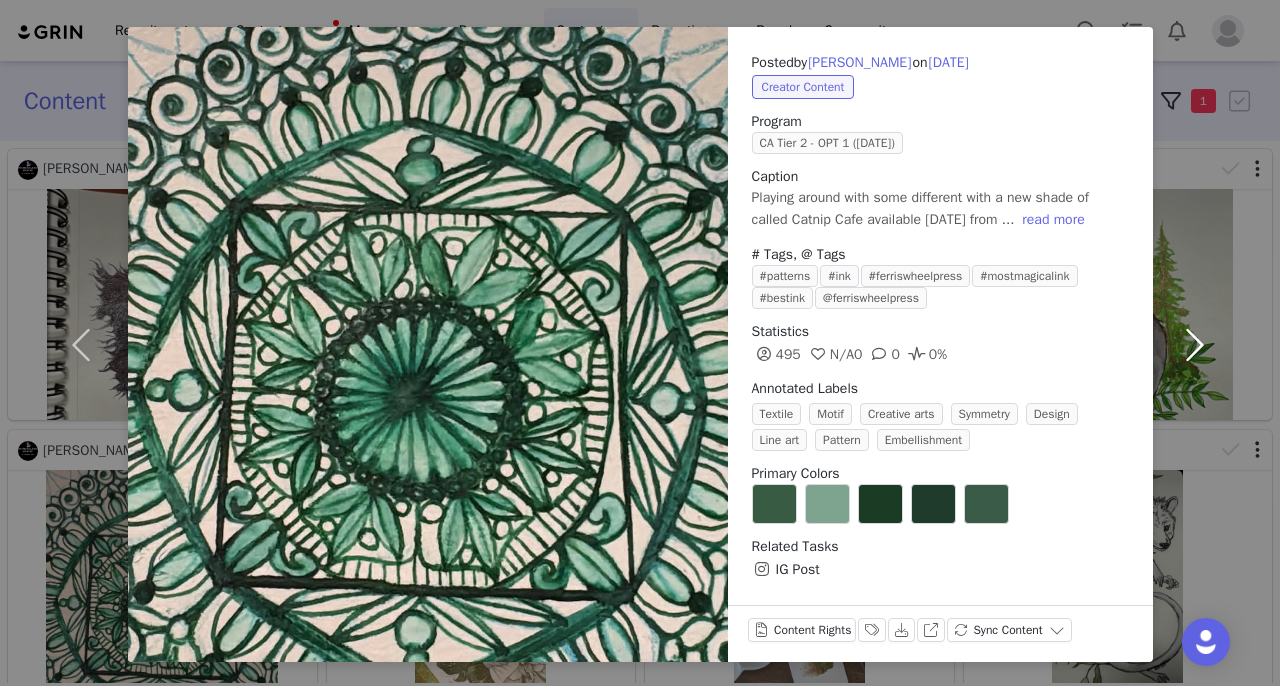 scroll, scrollTop: 74, scrollLeft: 0, axis: vertical 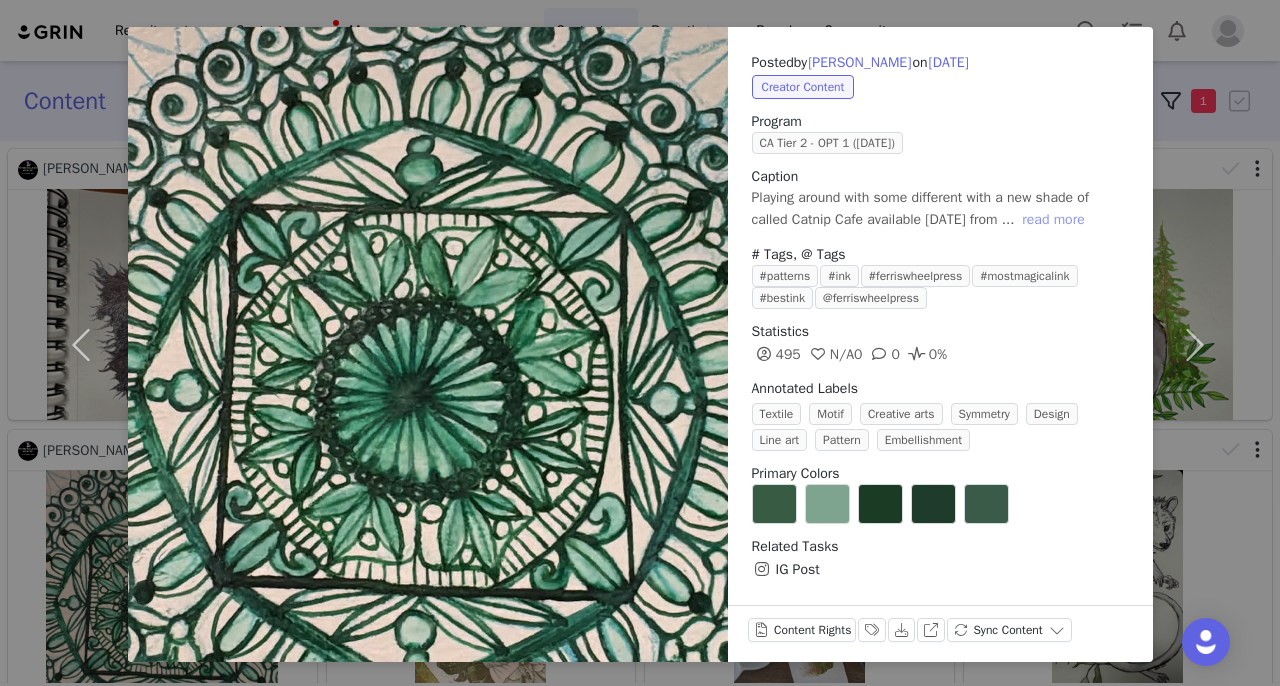 click on "read more" at bounding box center (1053, 220) 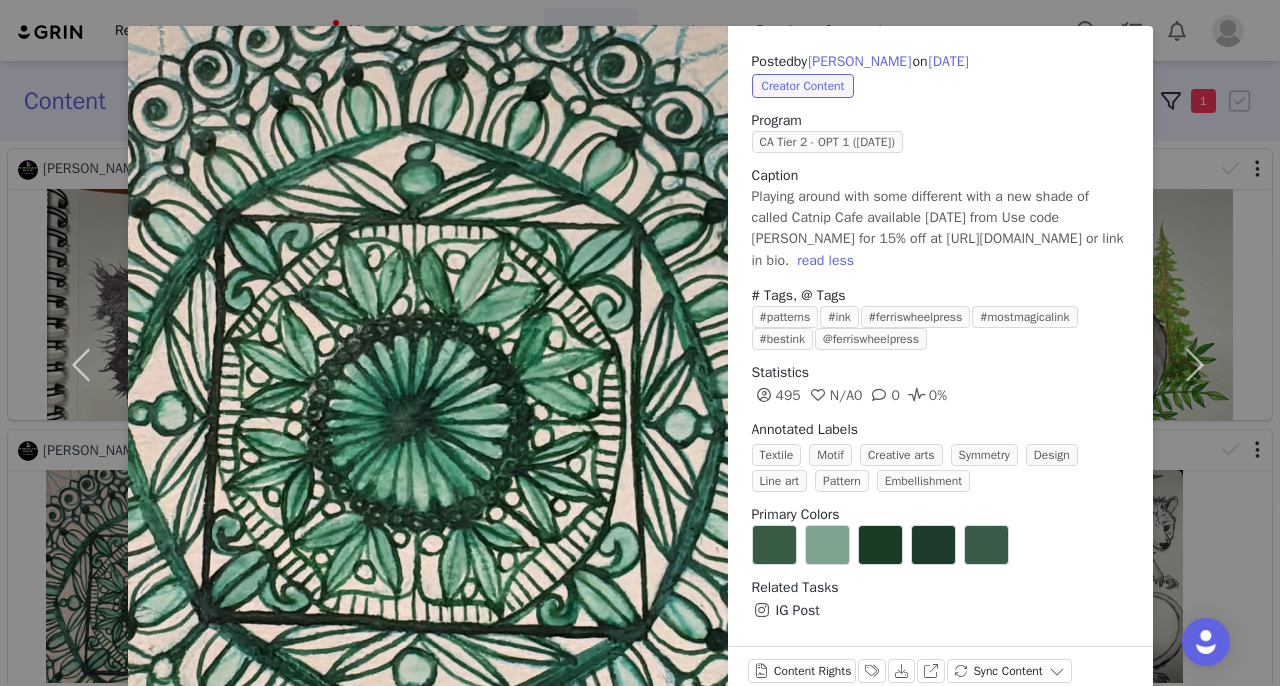 click on "Posted  by  Gaylynne Fell  on  Jun 25, 2025  Creator Content  Program CA Tier 2 - OPT 1 (June 2025) Caption Playing around with some different  with a new shade of  called Catnip Cafe available July 4 from       Use code JA-WG for 15% off at https://glnk.io/0mlx0/wonderlandgrafix or link in bio. read less # Tags, @ Tags  #patterns   #ink   #ferriswheelpress   #mostmagicalink   #bestink   @ferriswheelpress      Statistics 495   N/A  0  0  0%  Annotated Labels  Textile   Motif   Creative arts   Symmetry   Design   Line art   Pattern   Embellishment  Primary Colors Related Tasks IG Post     Content Rights Labels & Tags Download View on Instagram Sync Content" at bounding box center [640, 343] 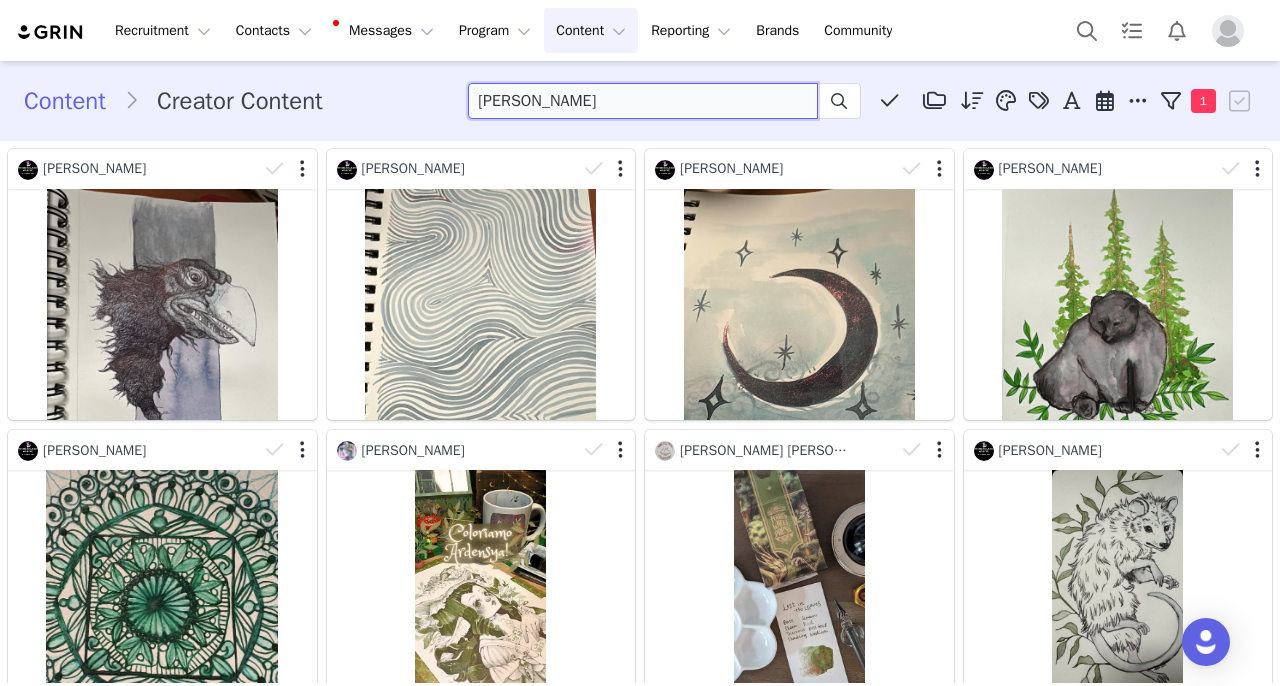 drag, startPoint x: 598, startPoint y: 92, endPoint x: 490, endPoint y: 99, distance: 108.226616 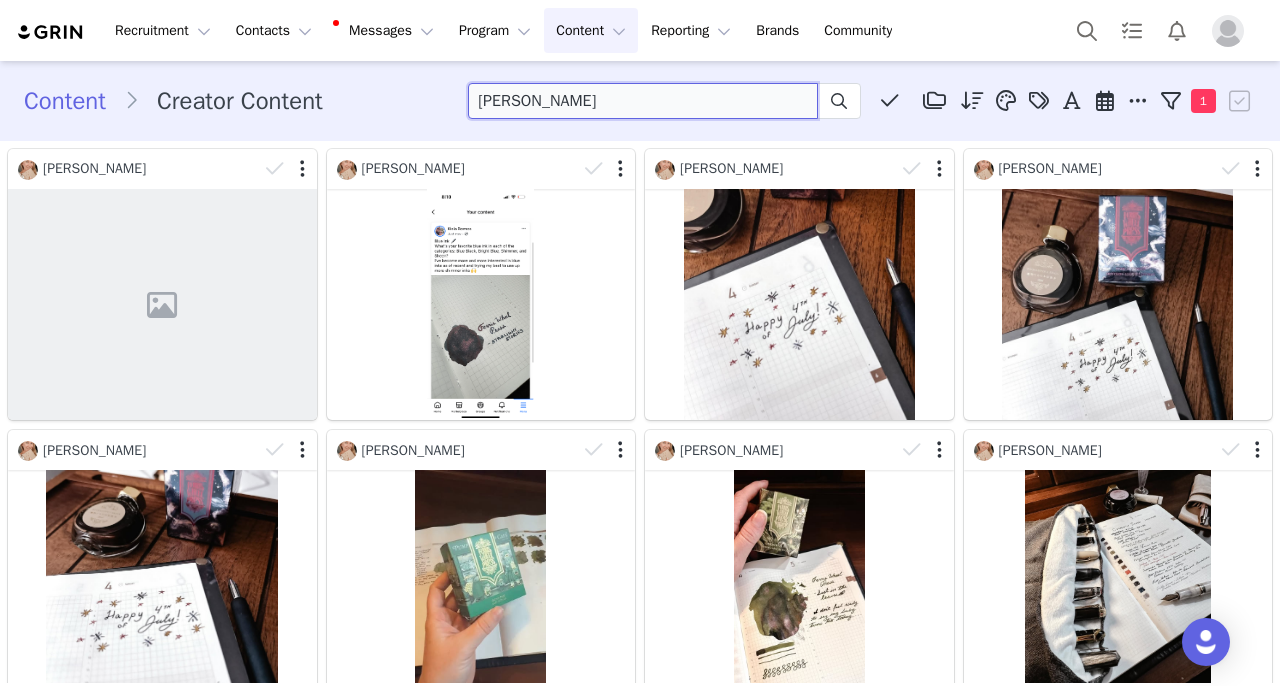 drag, startPoint x: 622, startPoint y: 111, endPoint x: 331, endPoint y: 78, distance: 292.86514 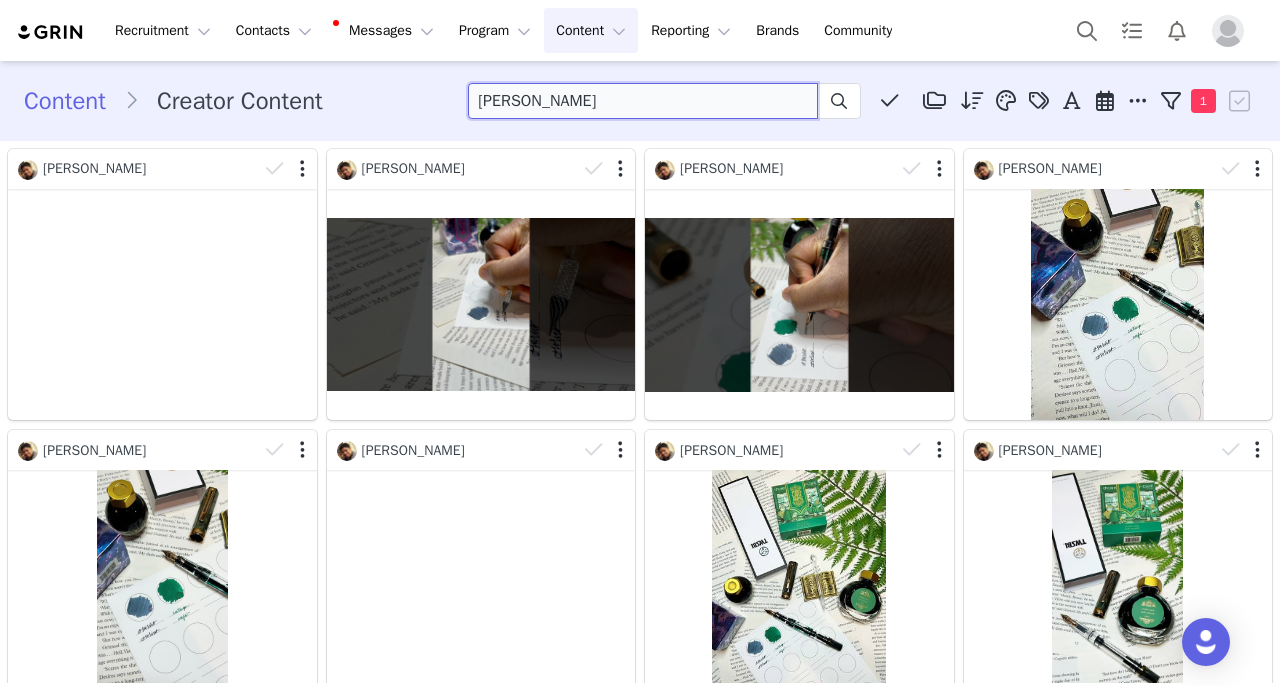 drag, startPoint x: 618, startPoint y: 106, endPoint x: 0, endPoint y: 90, distance: 618.2071 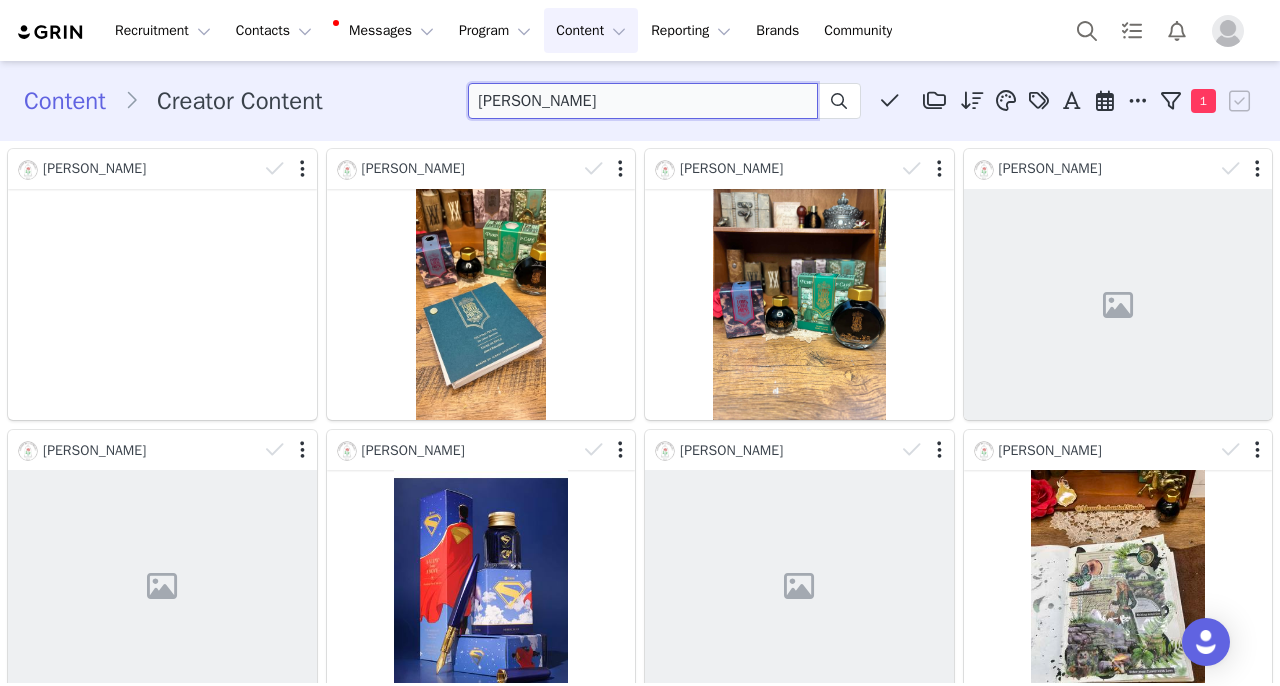 drag, startPoint x: 612, startPoint y: 107, endPoint x: 146, endPoint y: 96, distance: 466.12982 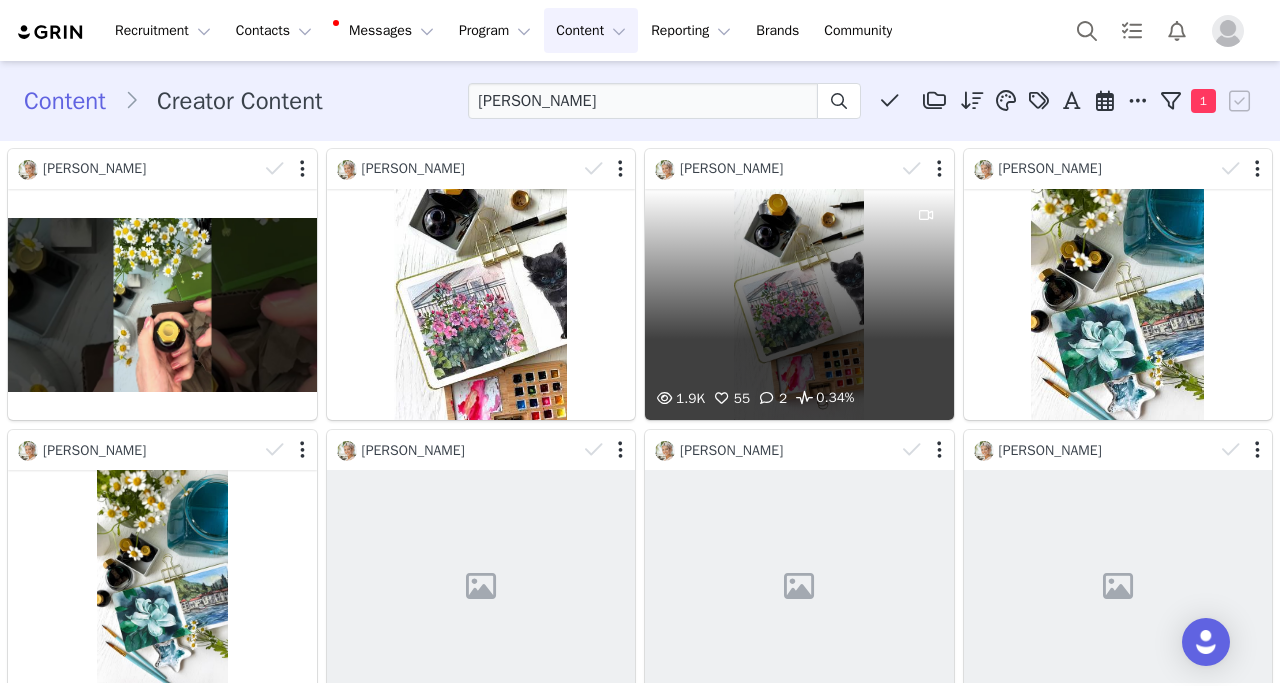 click on "1.9K  55  2  0.34%" at bounding box center [799, 304] 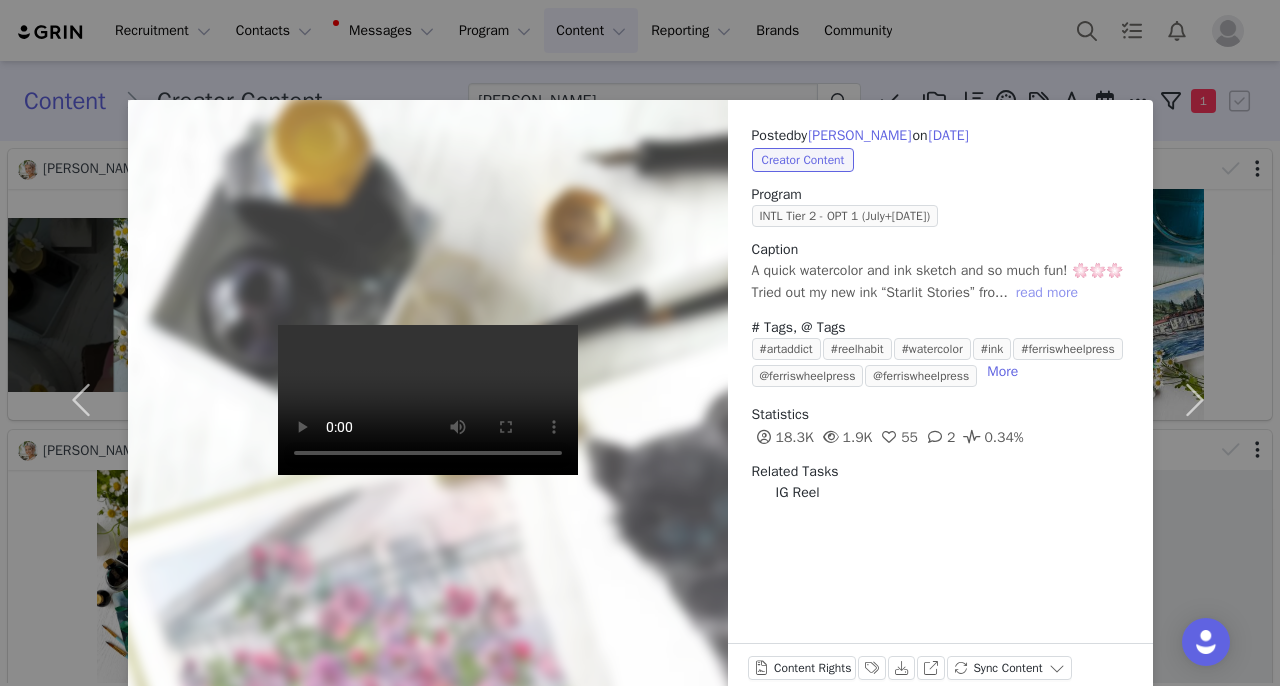 click on "read more" at bounding box center (1047, 293) 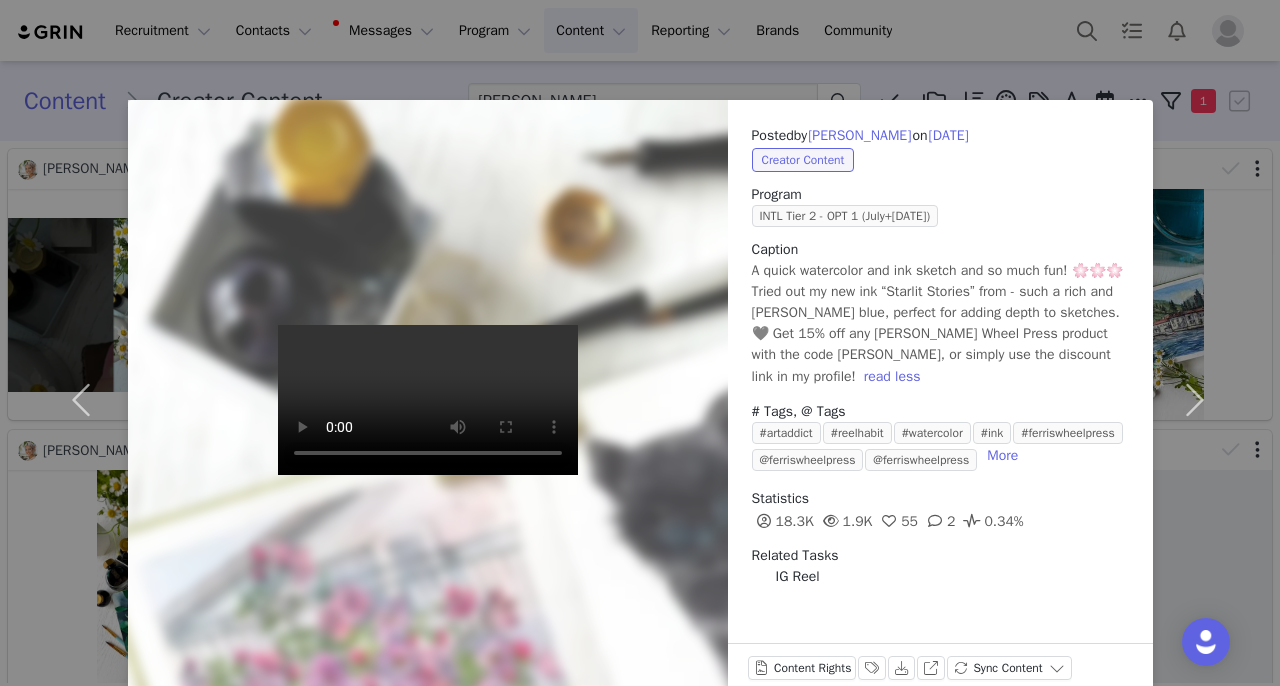 click on "Posted  by  Aleksandra Foster  on  Jul 9, 2025  Creator Content  Program INTL Tier 2 - OPT 1 (July+August 2025) Caption A quick watercolor and ink sketch and so much fun! 🌸🌸🌸
Tried out my new ink “Starlit Stories” from  - such a rich and moody blue, perfect for adding depth to sketches.
🖤 Get 15% off any Ferris Wheel Press product with the code JA-SASHA, or simply use the discount link in my profile!
read less # Tags, @ Tags  #artaddict   #reelhabit   #watercolor   #ink   #ferriswheelpress   @ferriswheelpress   @ferriswheelpress  More     Statistics 18.3K  1.9K  55  2  0.34%  Related Tasks IG Reel     Content Rights Labels & Tags Download View on Instagram Sync Content" at bounding box center [640, 343] 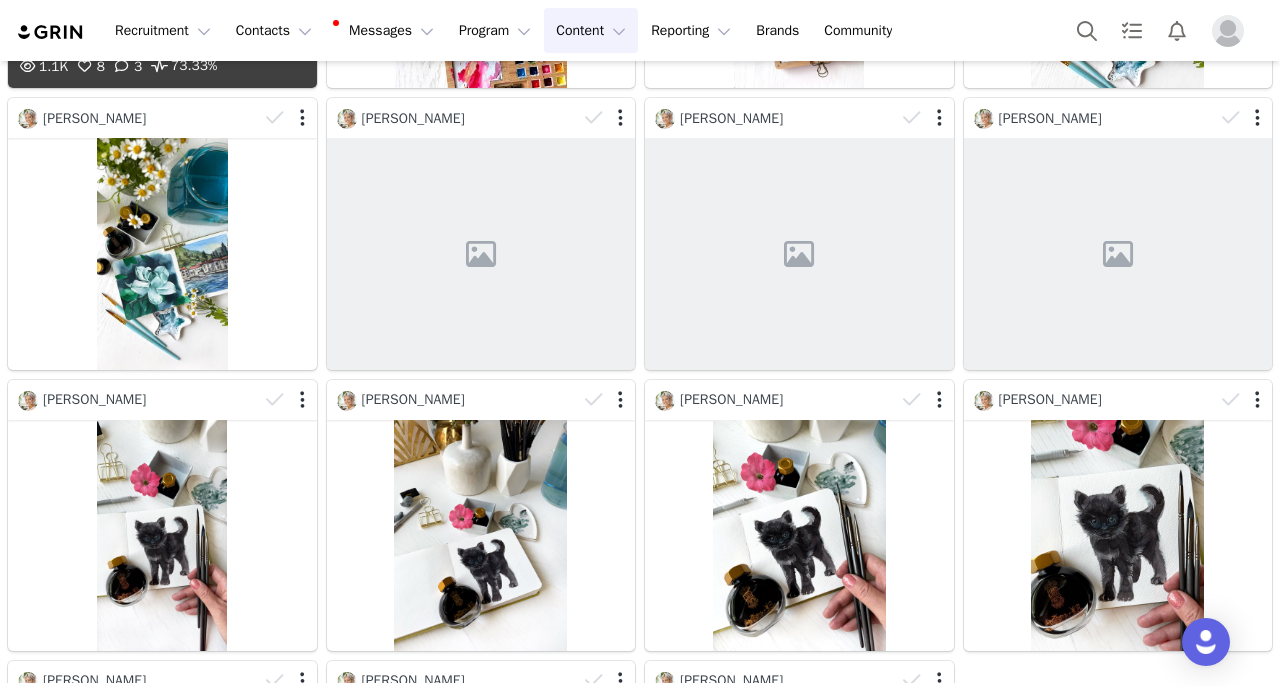 scroll, scrollTop: 336, scrollLeft: 0, axis: vertical 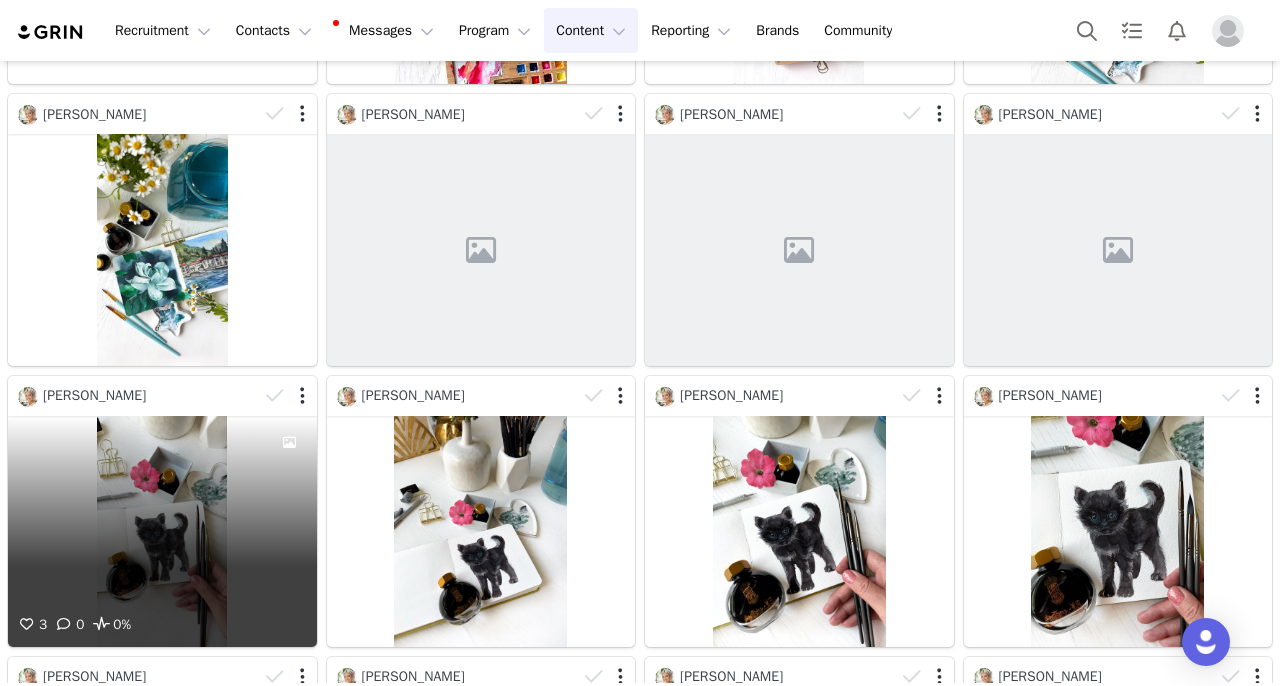 click on "3  0  0%" at bounding box center (162, 531) 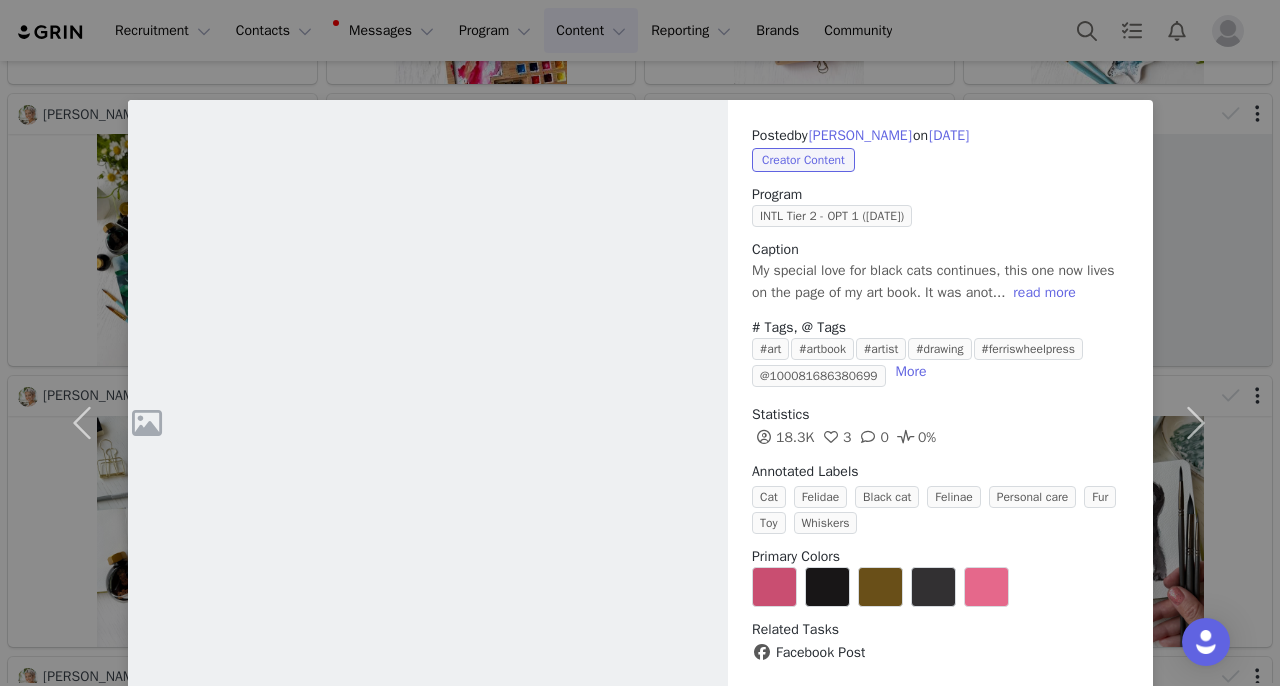 scroll, scrollTop: 336, scrollLeft: 0, axis: vertical 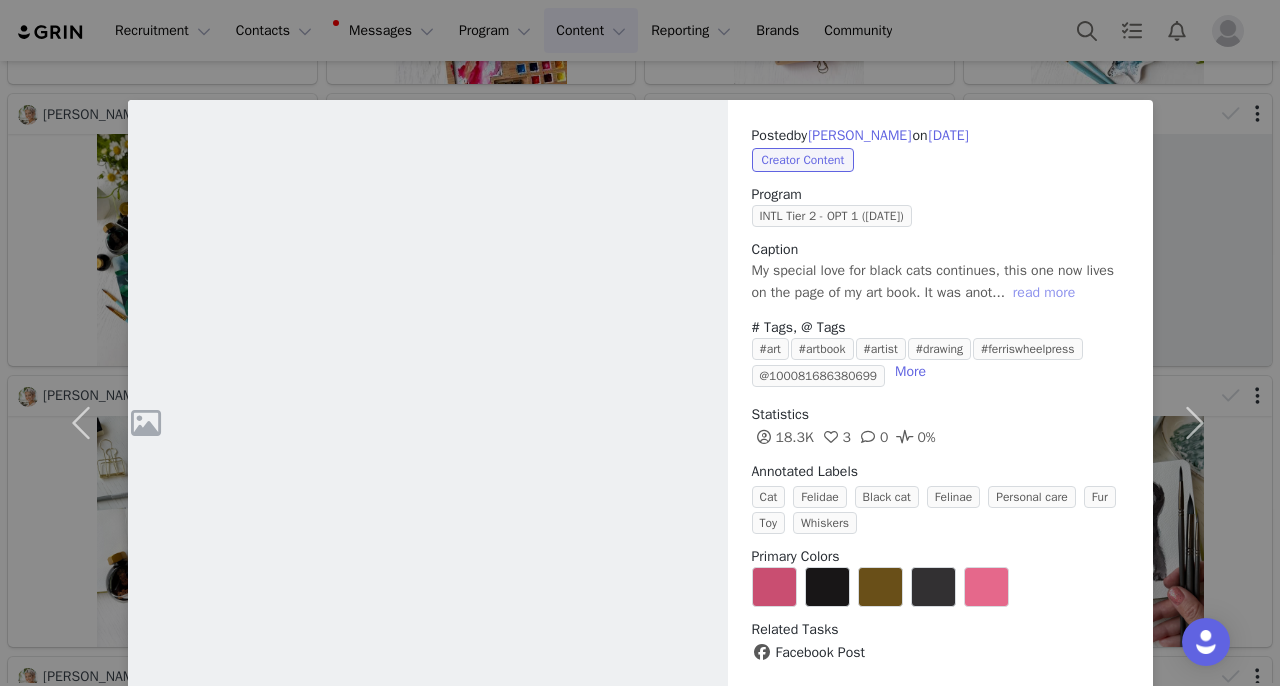 click on "read more" at bounding box center [1044, 293] 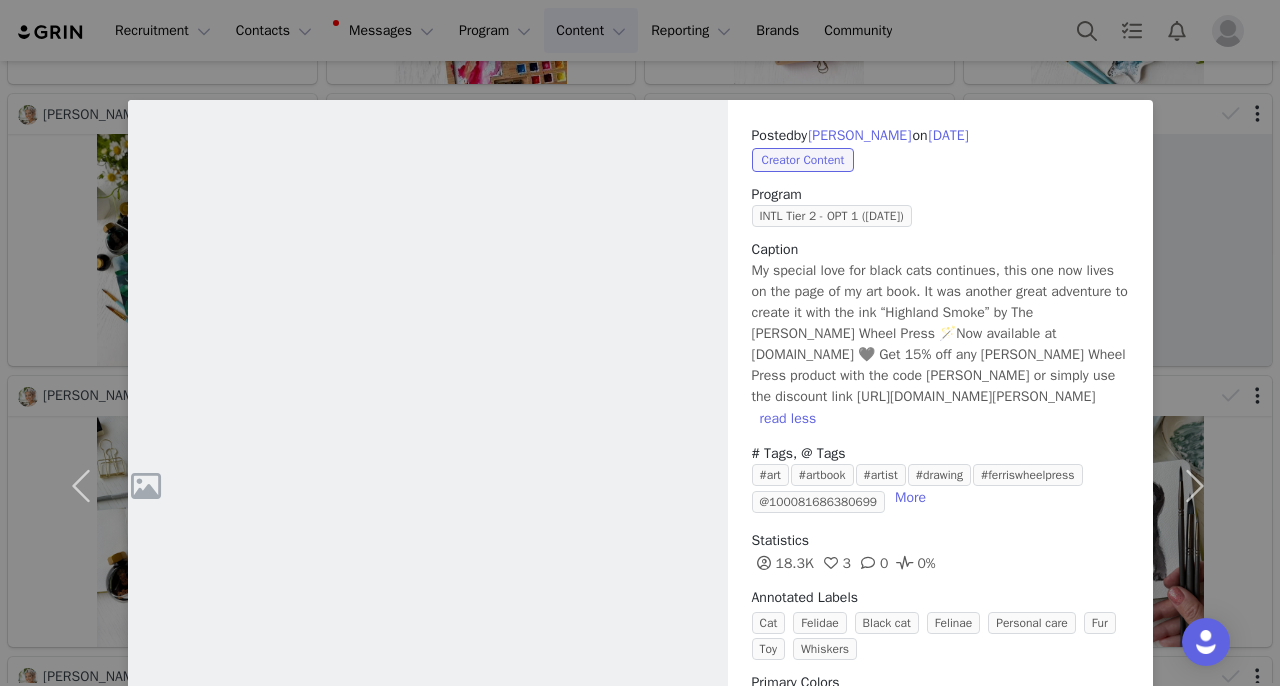 click on "Posted  by  Aleksandra Foster  on  Jun 20, 2025  Creator Content  Program INTL Tier 2 - OPT 1 (June 2025) Caption My special love for black cats continues, this one now lives on the page of my art book. It was another great adventure to create it with the ink “Highland Smoke” by The Ferris Wheel Press 🪄Now available at ferriswheelpress.com 🖤 Get 15% off any Ferris Wheel Press product with the code JA-SASHA or simply use the discount link https://glnk.io/5wqpp/sasha-foster              read less # Tags, @ Tags  #art   #artbook   #artist   #drawing   #ferriswheelpress   @100081686380699  More     Statistics 18.3K  3  0  0%  Annotated Labels  Cat   Felidae   Black cat   Felinae   Personal care   Fur   Toy   Whiskers  Primary Colors Related Tasks Facebook Post     Content Rights Labels & Tags Download View on Facebook Sync Content" at bounding box center [640, 343] 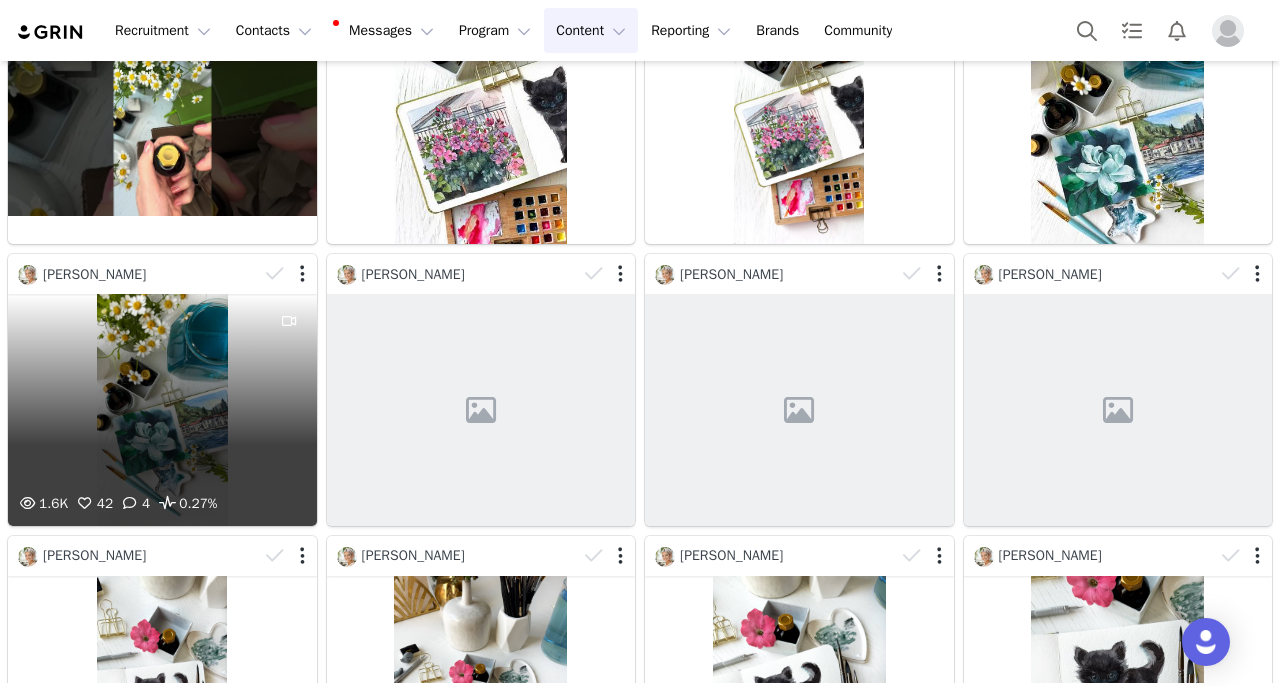 click on "1.6K  42  4  0.27%" at bounding box center (162, 409) 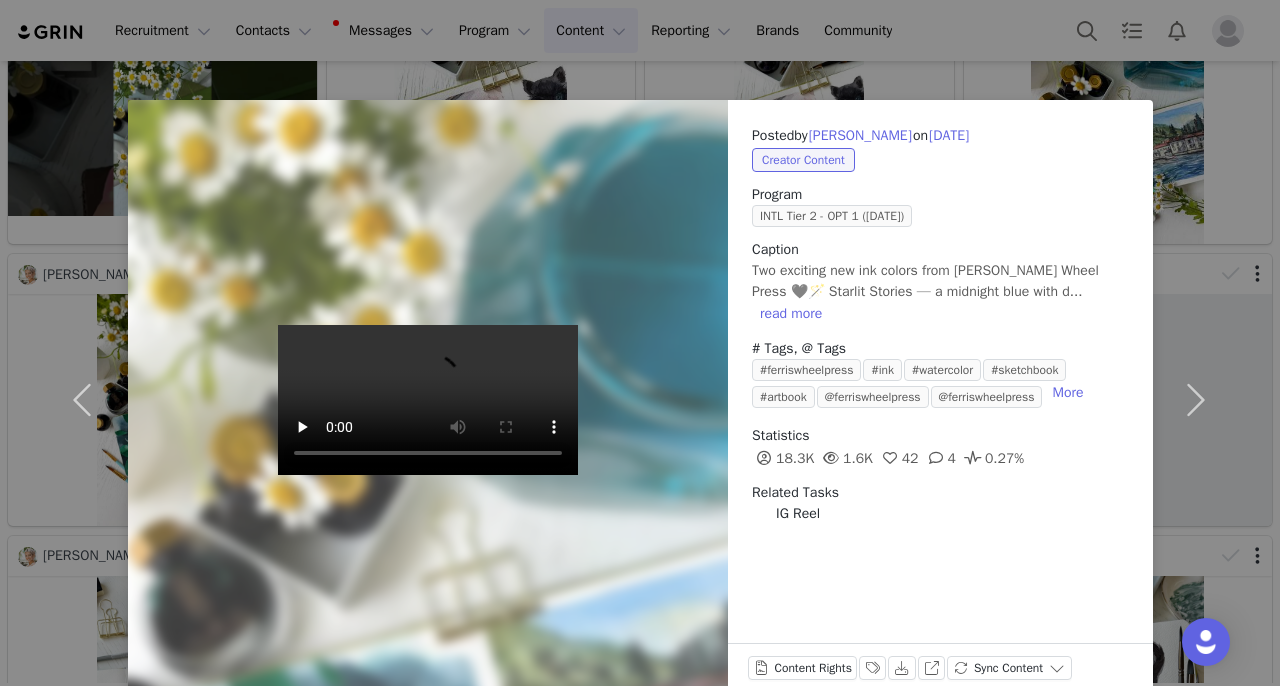 scroll, scrollTop: 176, scrollLeft: 0, axis: vertical 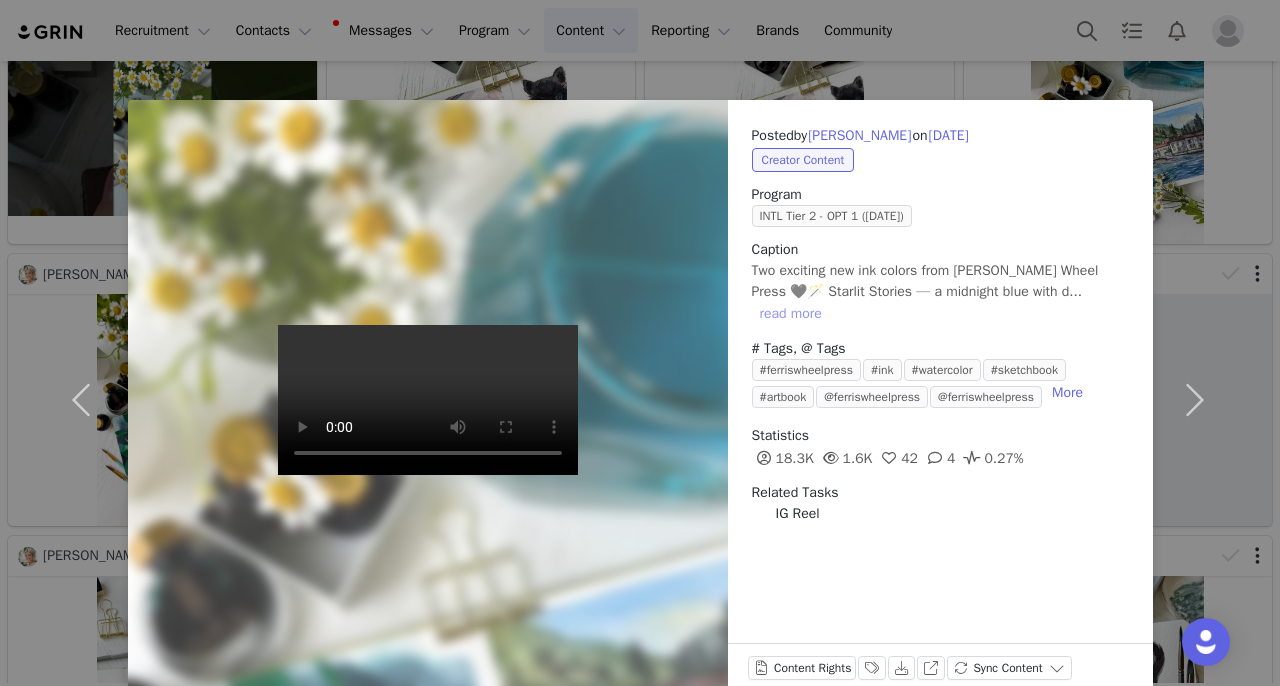 click on "read more" at bounding box center (791, 314) 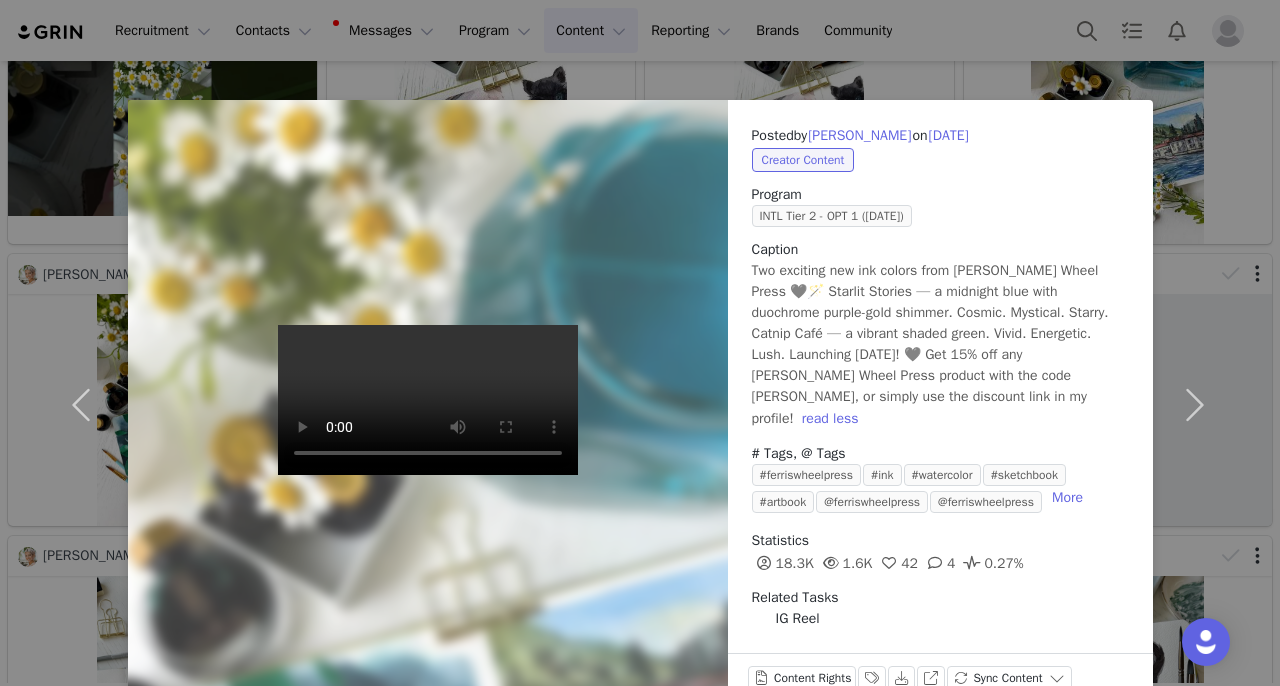 click on "Posted  by  Aleksandra Foster  on  Jul 3, 2025  Creator Content  Program INTL Tier 2 - OPT 1 (June 2025) Caption Two exciting new ink colors from Ferris Wheel Press 🖤🪄
Starlit Stories — a midnight blue with duochrome purple-gold shimmer.
Cosmic. Mystical. Starry.
Catnip Café — a vibrant shaded green.
Vivid. Energetic. Lush.
Launching tomorrow!
🖤 Get 15% off any Ferris Wheel Press product with the code JA-SASHA, or simply use the discount link in my profile!
read less # Tags, @ Tags  #ferriswheelpress   #ink   #watercolor   #sketchbook   #artbook   @ferriswheelpress   @ferriswheelpress  More     Statistics 18.3K  1.6K  42  4  0.27%  Related Tasks IG Reel     Content Rights Labels & Tags Download View on Instagram Sync Content" at bounding box center [640, 343] 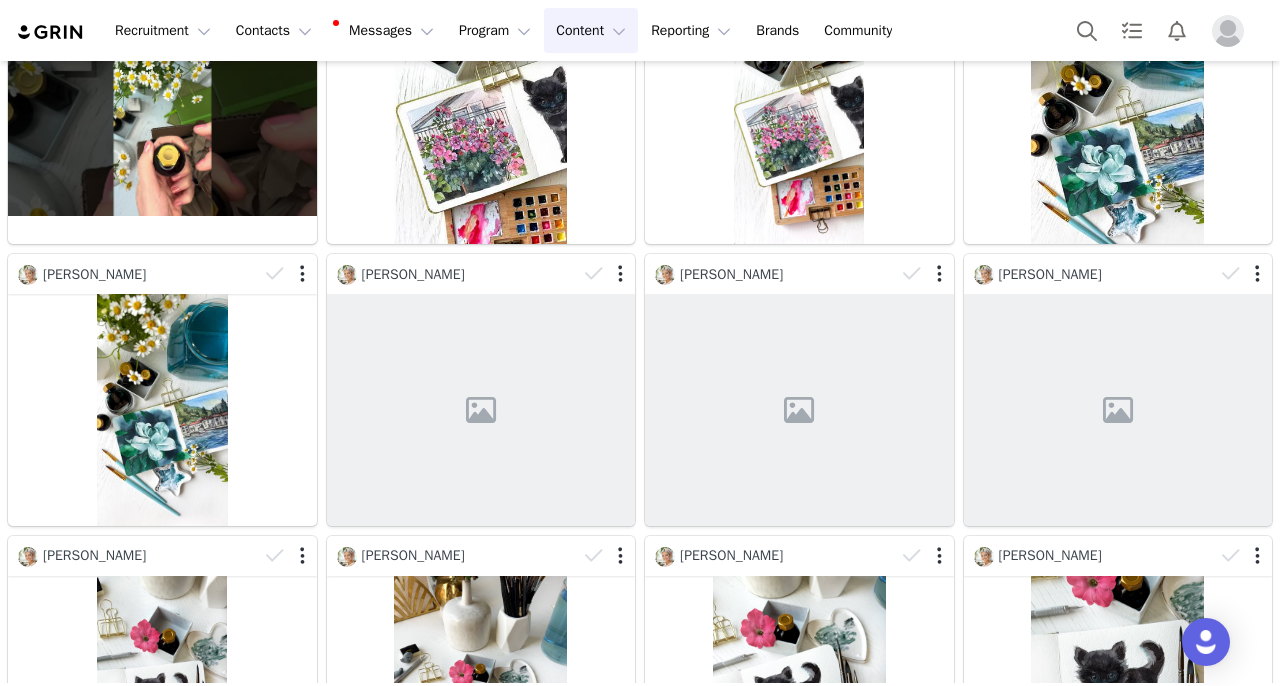 scroll, scrollTop: 176, scrollLeft: 0, axis: vertical 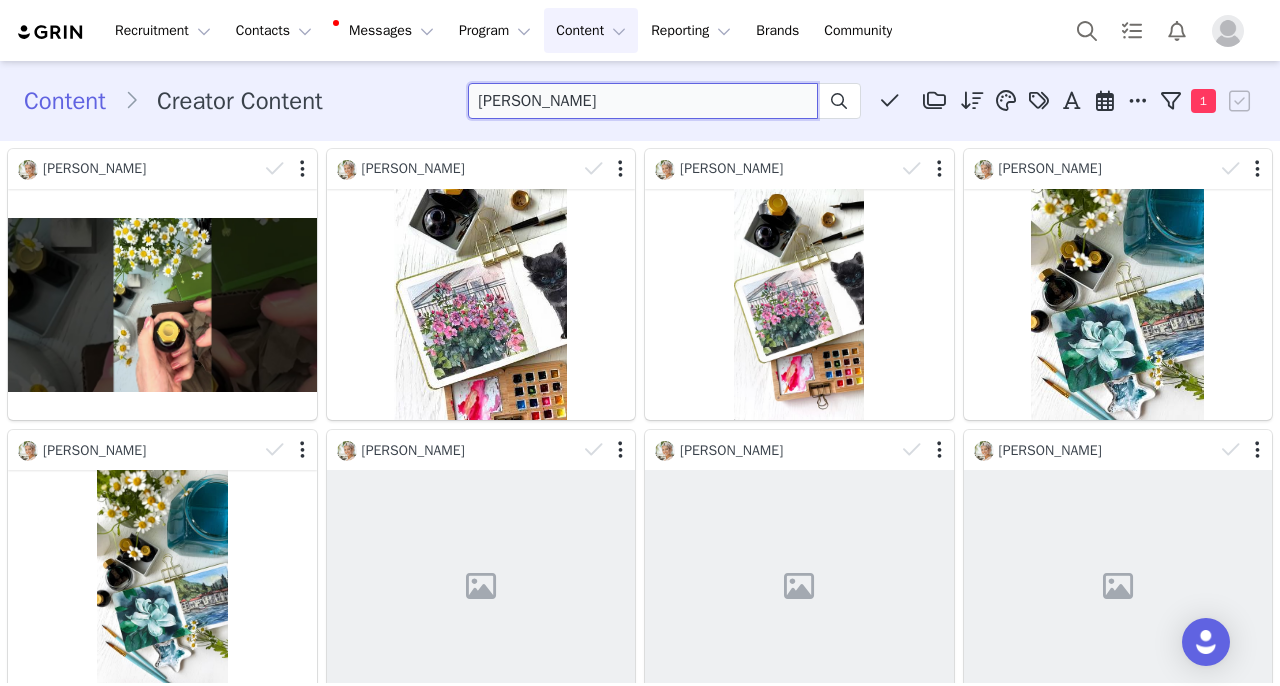 drag, startPoint x: 621, startPoint y: 105, endPoint x: 481, endPoint y: 103, distance: 140.01428 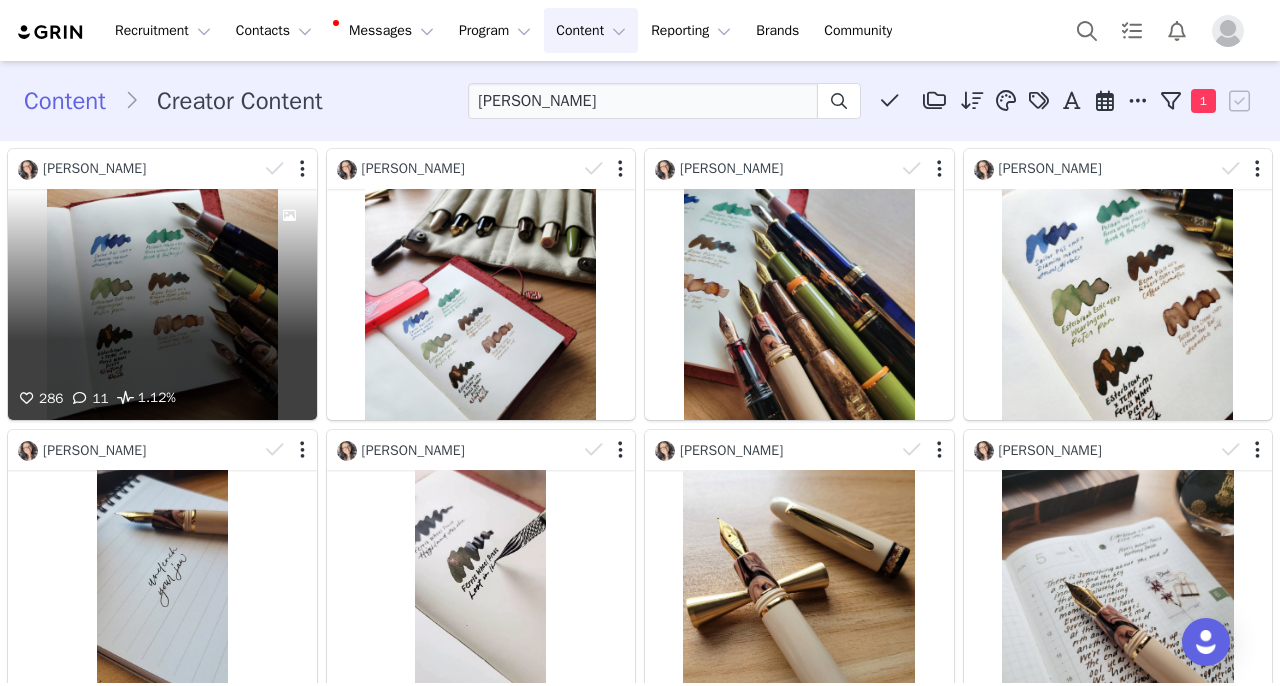 click on "286  11  1.12%" at bounding box center (162, 304) 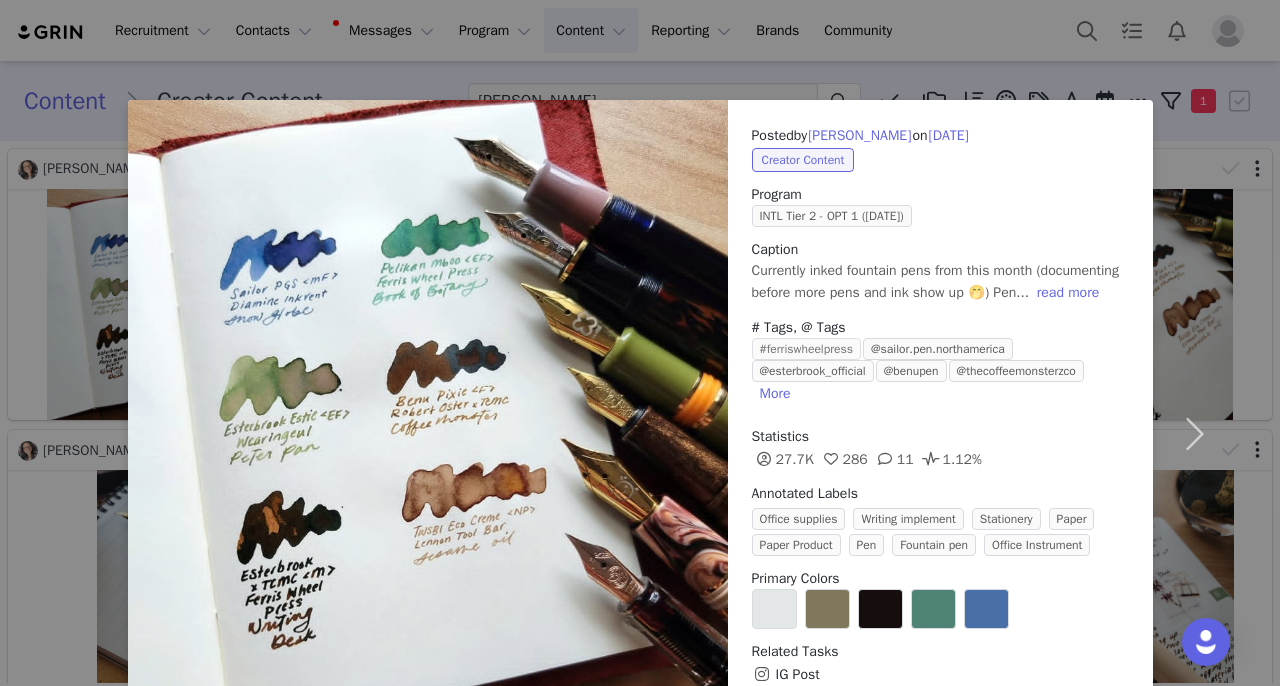 scroll, scrollTop: 84, scrollLeft: 0, axis: vertical 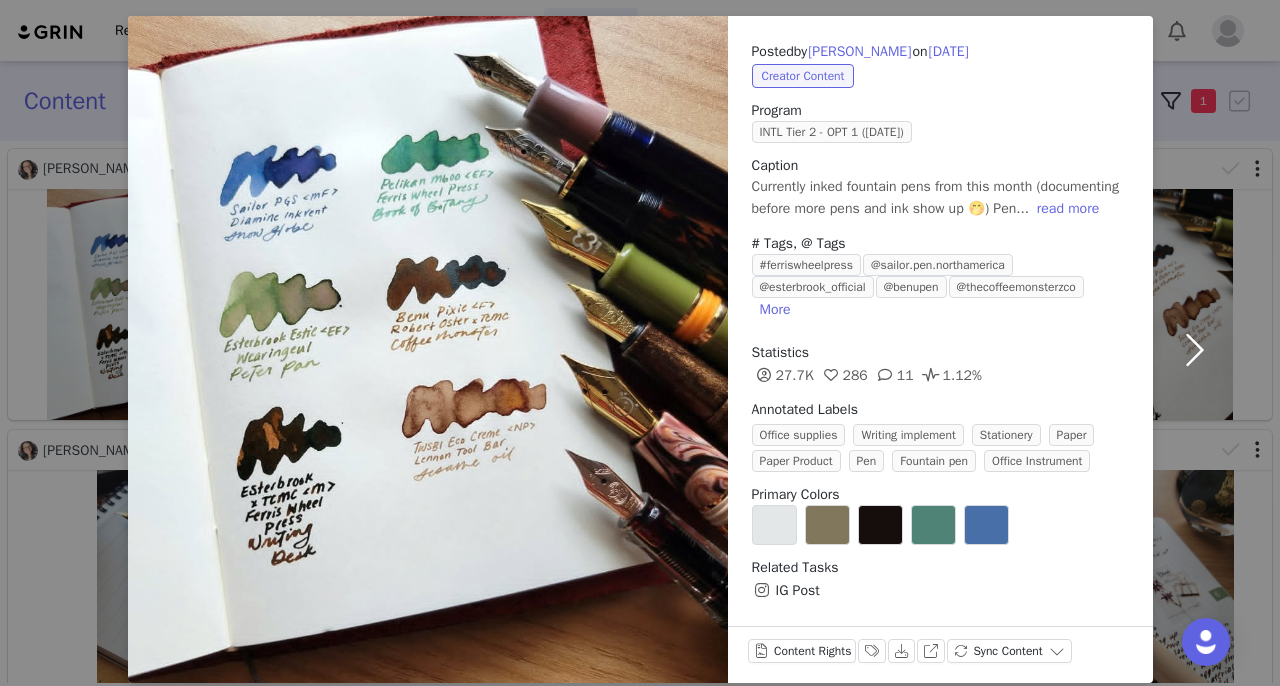 click at bounding box center (1195, 349) 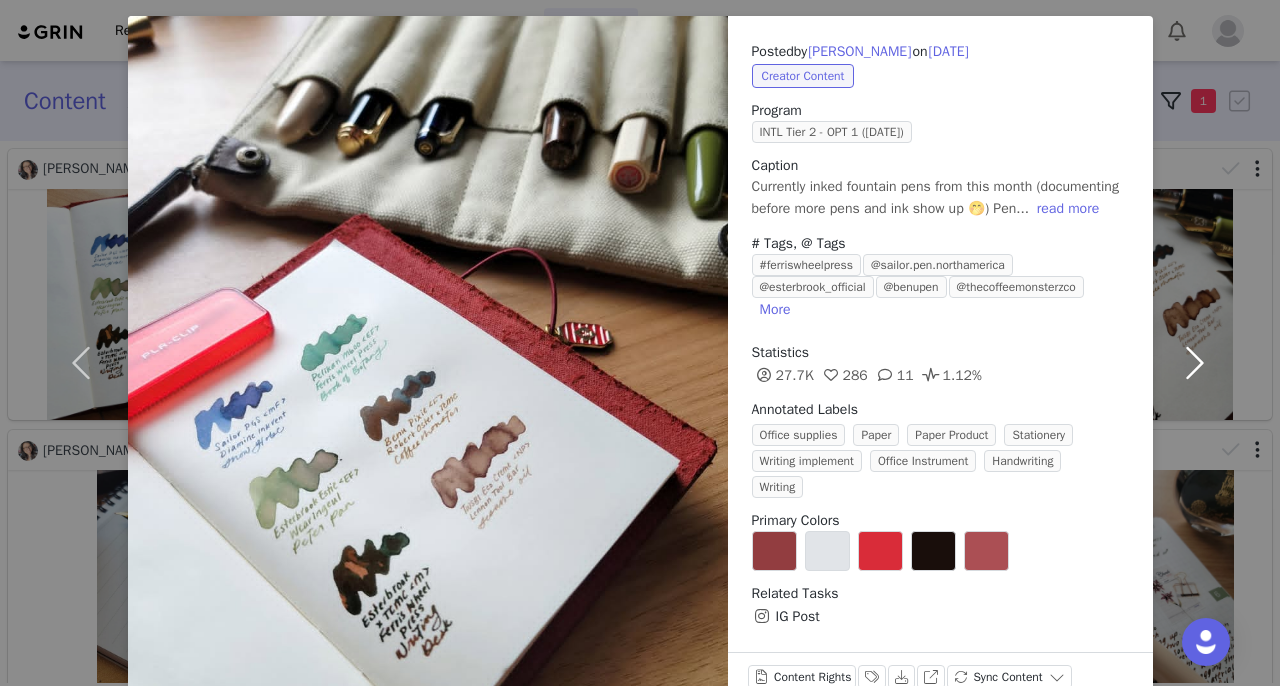 click at bounding box center (1195, 362) 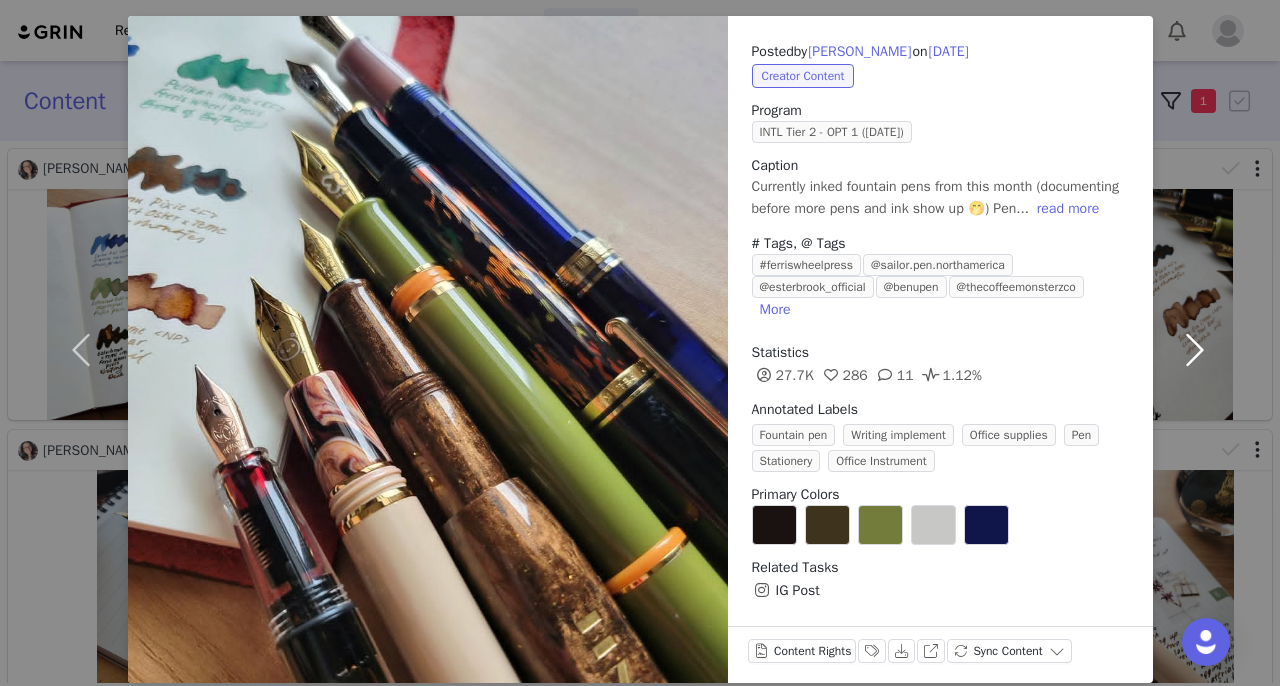 click at bounding box center (1195, 349) 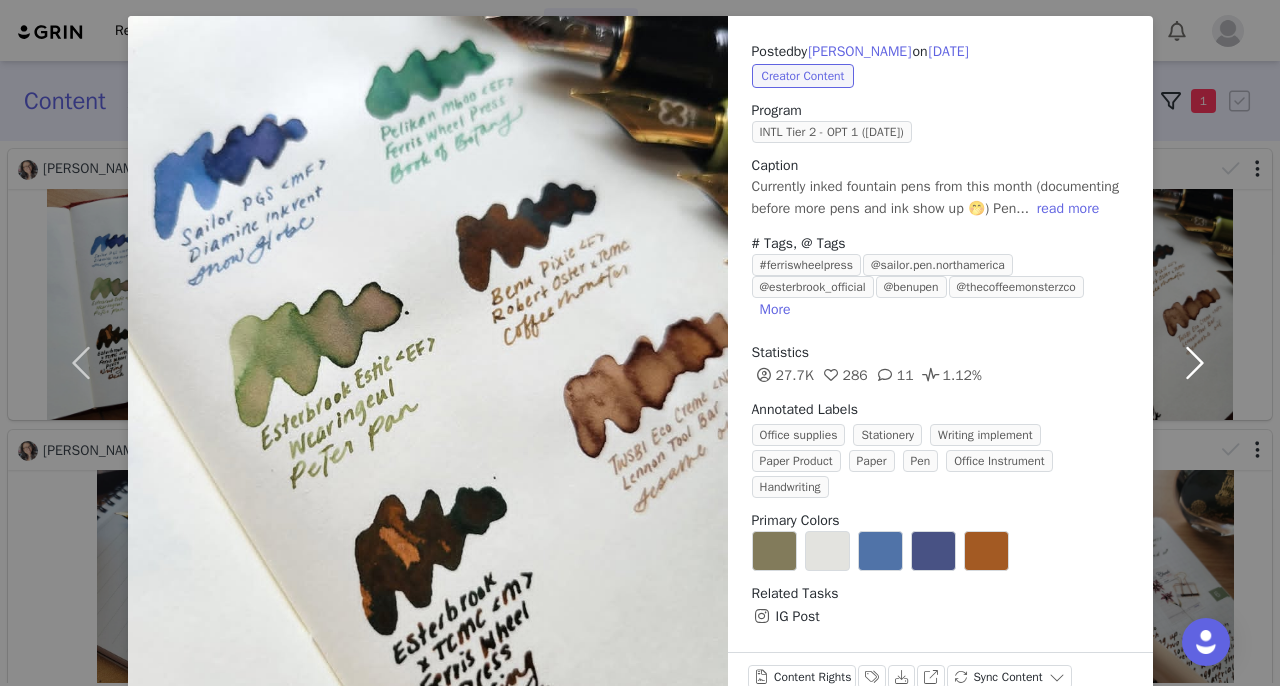click at bounding box center [1195, 362] 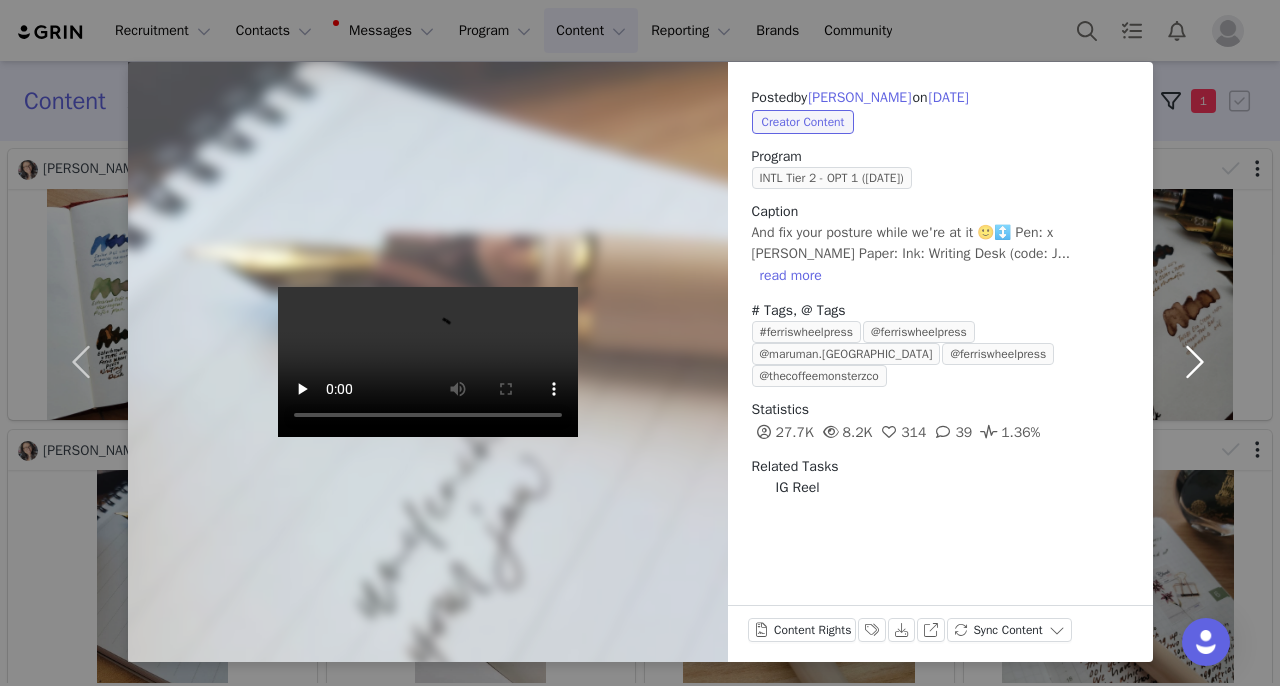 scroll, scrollTop: 38, scrollLeft: 0, axis: vertical 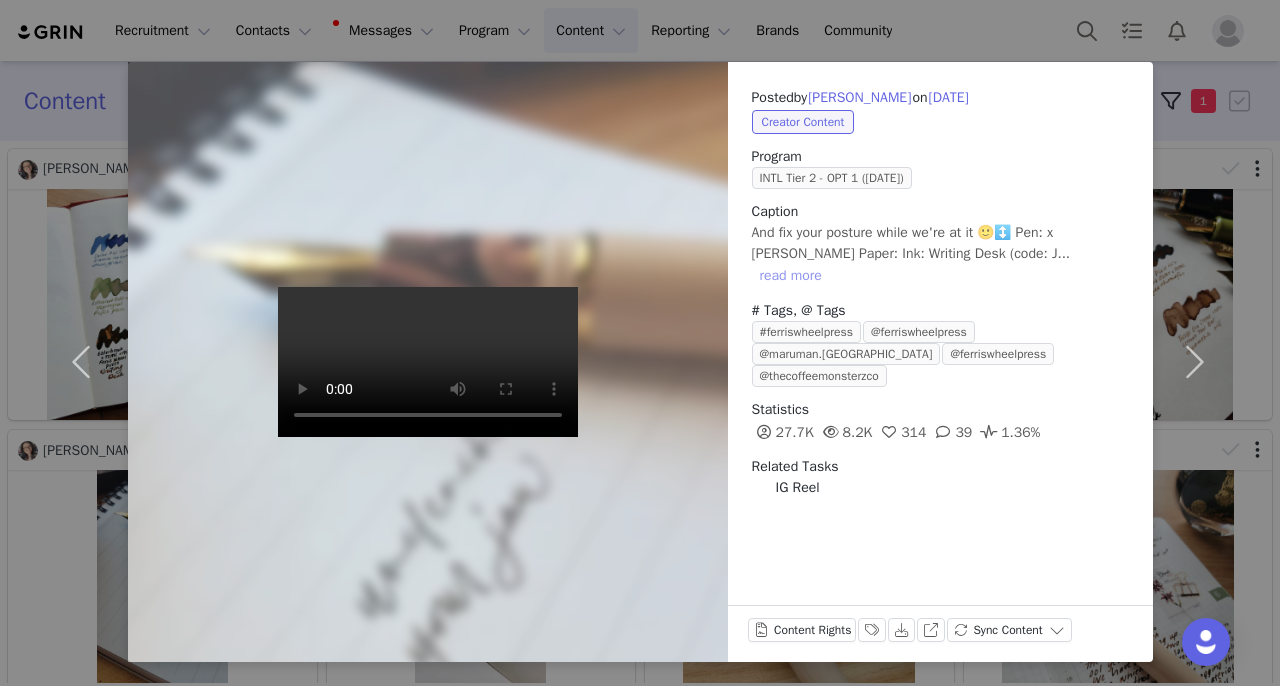 click on "Posted  by  Harmony Johnson  on  Jun 19, 2025  Creator Content  Program INTL Tier 2 - OPT 1 (May 2025) Caption And fix your posture while we're at it 🙂‍↕️
Pen:  x  Estie
Paper:
Ink:  Writing Desk (code: J... read more # Tags, @ Tags  #ferriswheelpress   @ferriswheelpress   @maruman.usa   @ferriswheelpress   @thecoffeemonsterzco      Statistics 27.7K  8.2K  314  39  1.36%  Related Tasks IG Reel" at bounding box center [940, 292] 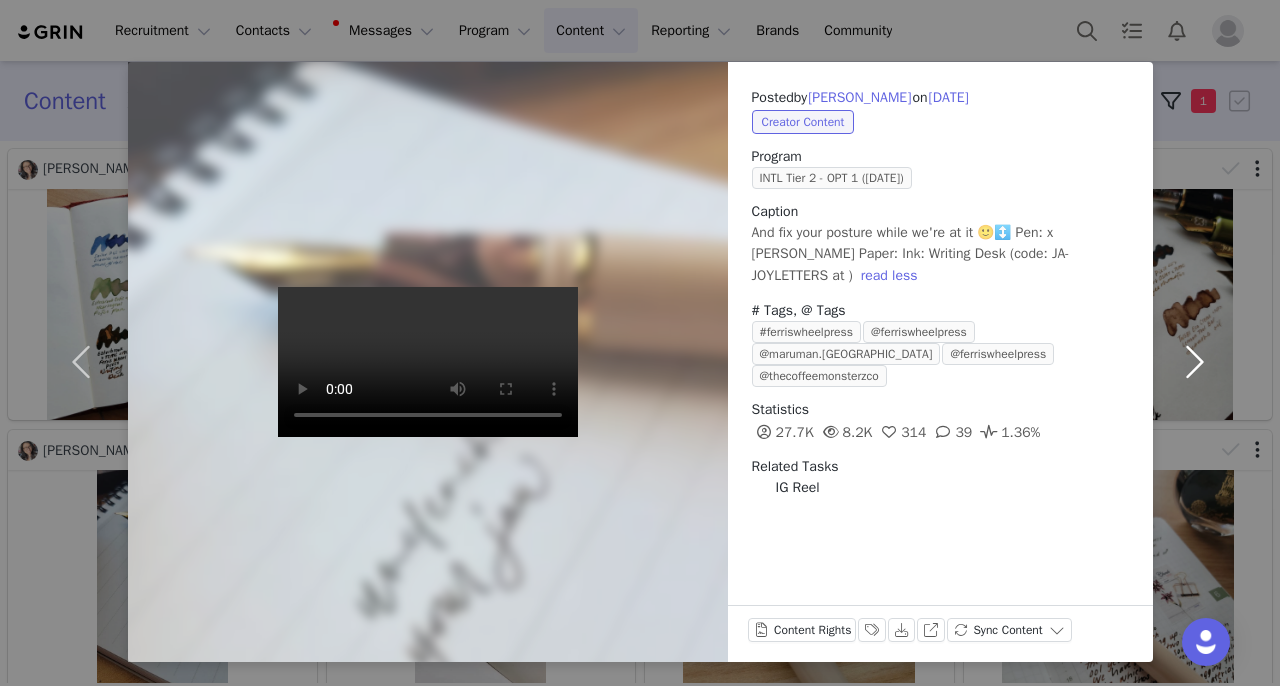 click at bounding box center (1195, 362) 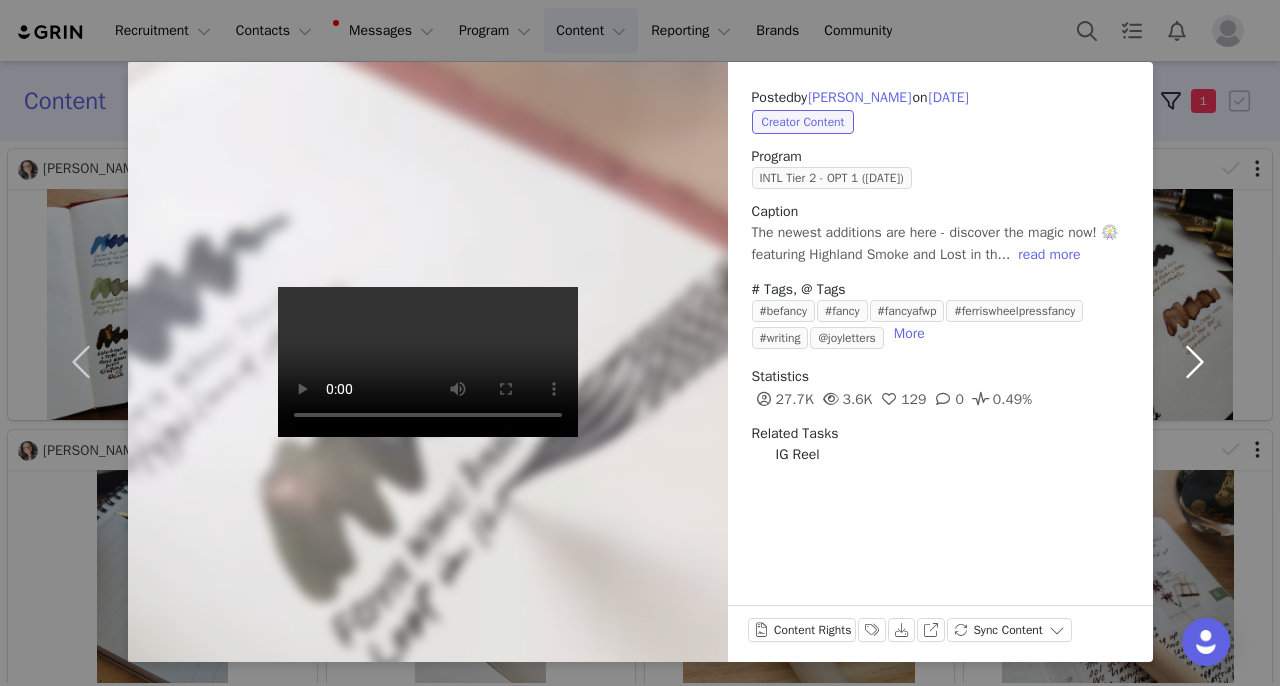 click at bounding box center [1195, 362] 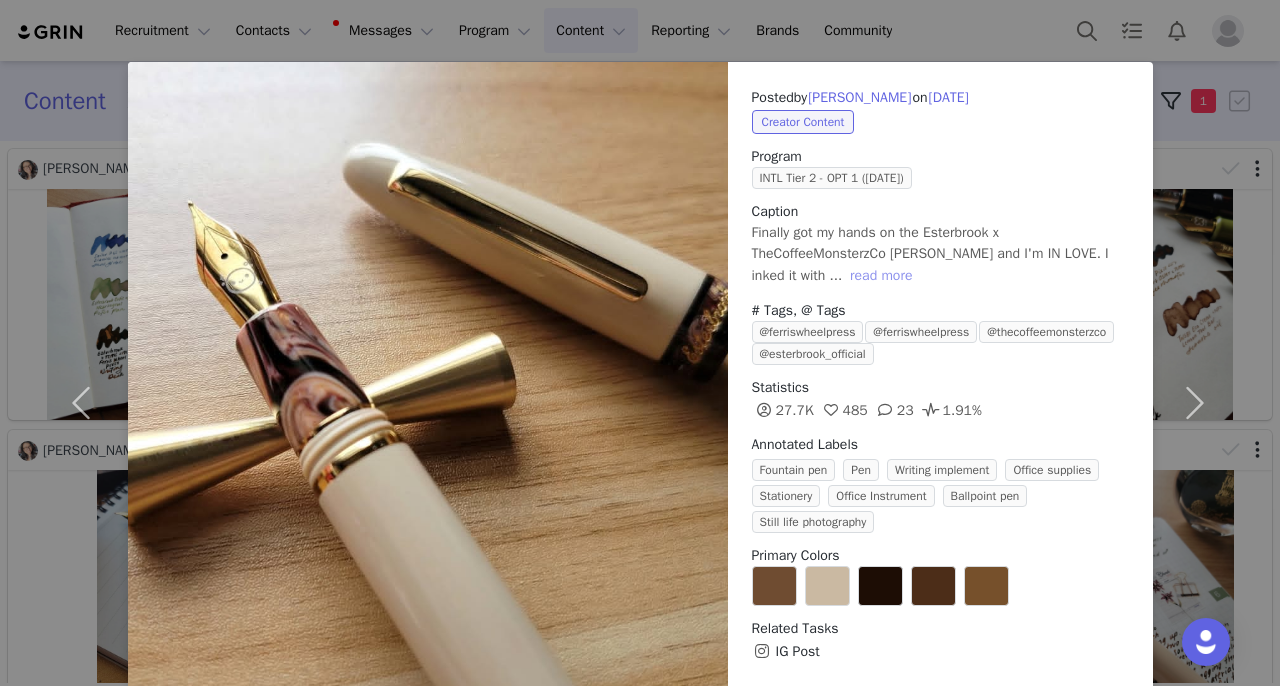 click on "read more" at bounding box center [881, 276] 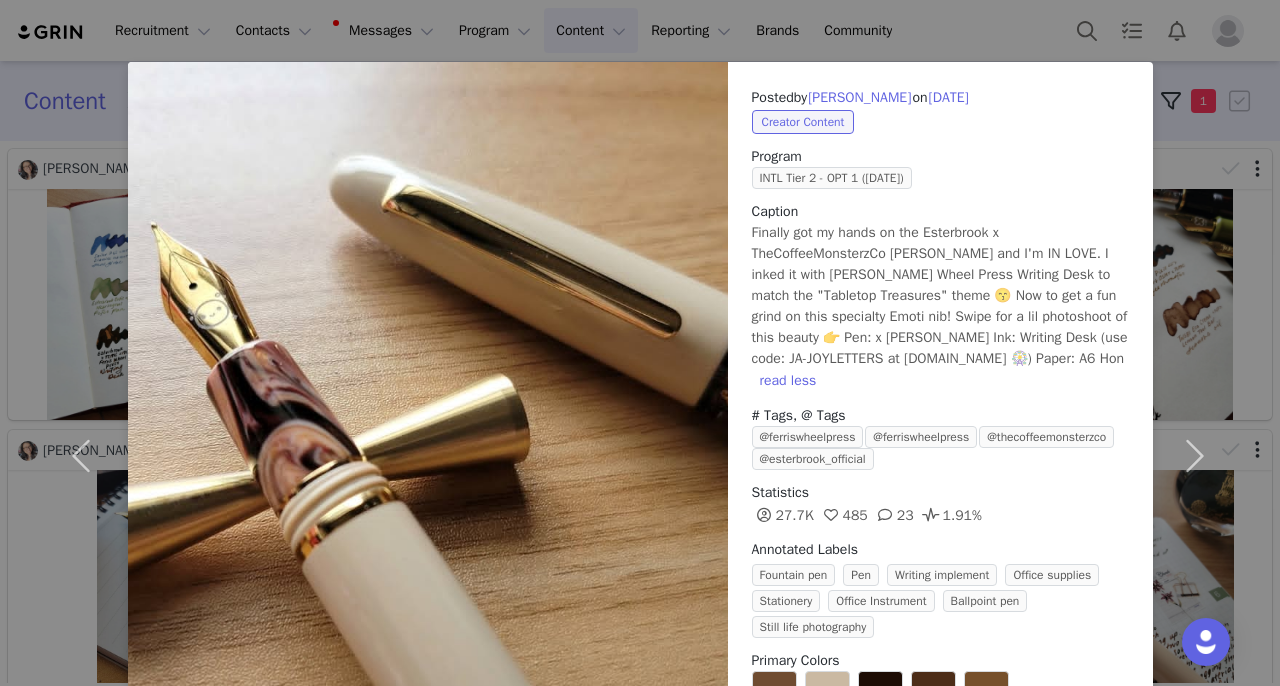 click on "Posted  by  Harmony Johnson  on  Jun 7, 2025  Creator Content  Program INTL Tier 2 - OPT 1 (May 2025) Caption Finally got my hands on the Esterbrook x TheCoffeeMonsterzCo Estie and I'm IN LOVE. I inked it with Ferris Wheel Press Writing Desk to match the "Tabletop Treasures" theme 😙 Now to get a fun grind on this specialty Emoti nib! Swipe for a lil photoshoot of this beauty 👉
Pen:  x  Estie
Ink:  Writing Desk (use code: JA-JOYLETTERS at ferriswheelpress.com 🎡)
Paper:  A6 Hon read less # Tags, @ Tags  @ferriswheelpress   @ferriswheelpress   @thecoffeemonsterzco   @esterbrook_official      Statistics 27.7K  485  23  1.91%  Annotated Labels  Fountain pen   Pen   Writing implement   Office supplies   Stationery   Office Instrument   Ballpoint pen   Still life photography  Primary Colors Related Tasks IG Post     Content Rights Labels & Tags Download View on Instagram Sync Content" at bounding box center (640, 343) 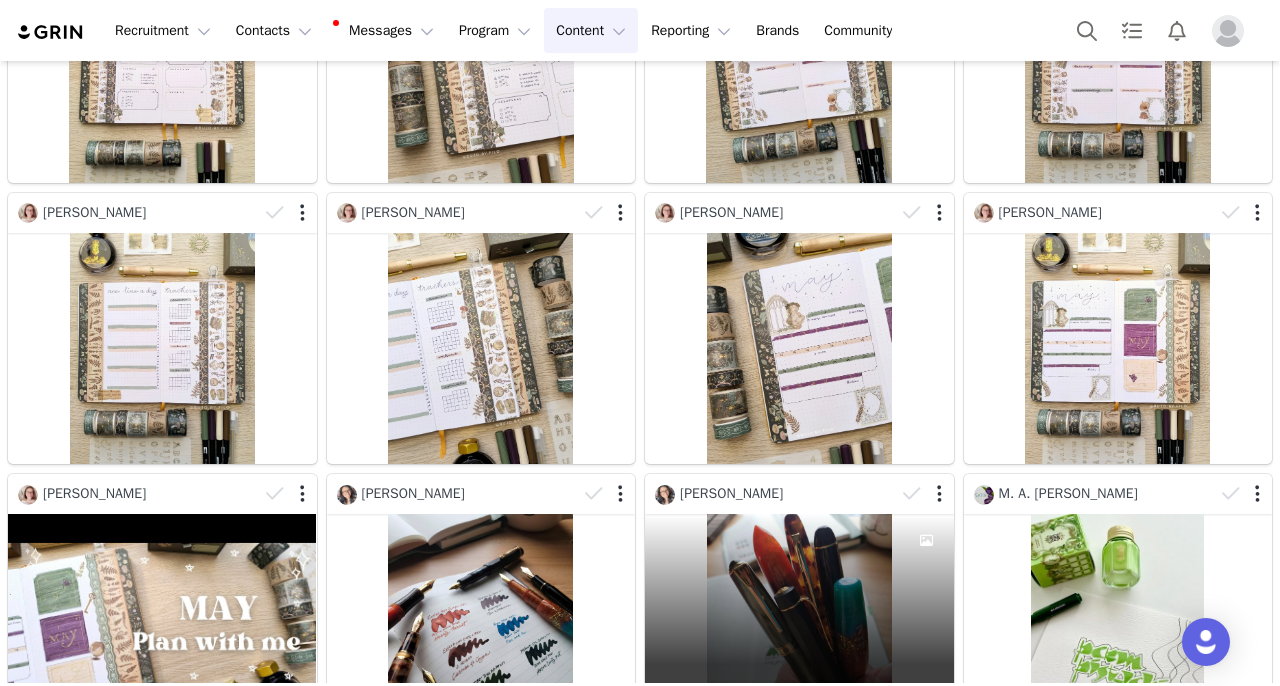 scroll, scrollTop: 1918, scrollLeft: 0, axis: vertical 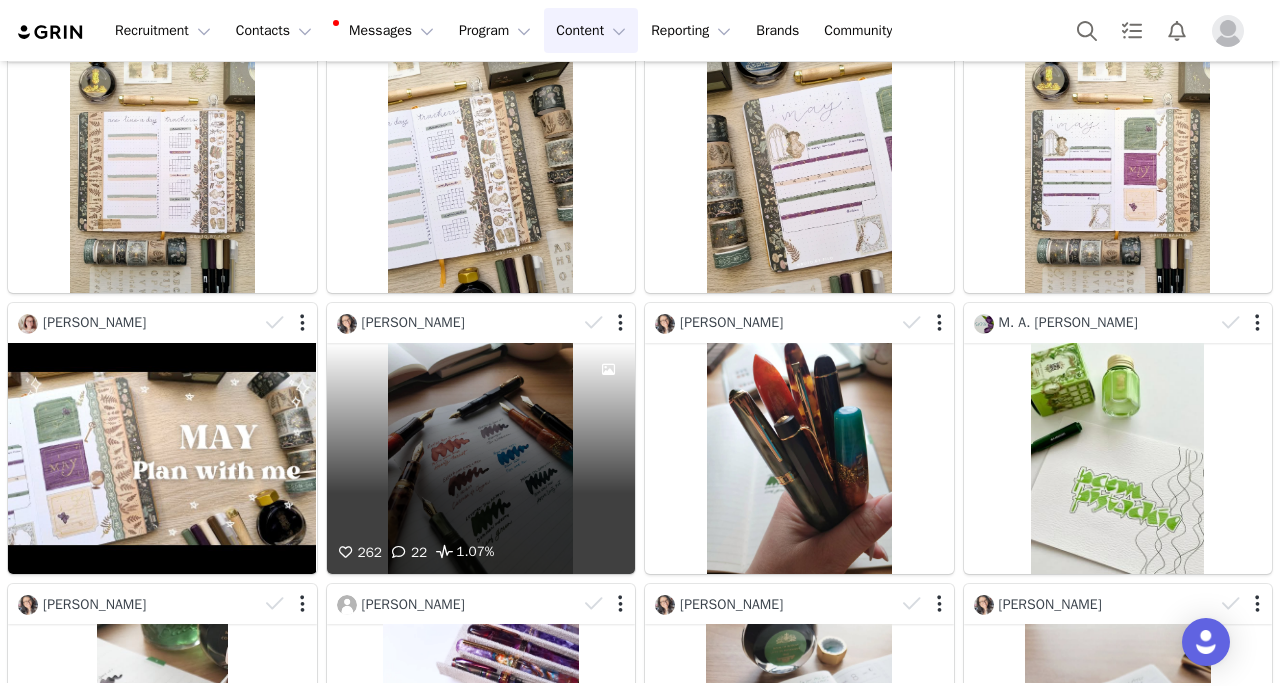 click on "262  22  1.07%" at bounding box center (481, 458) 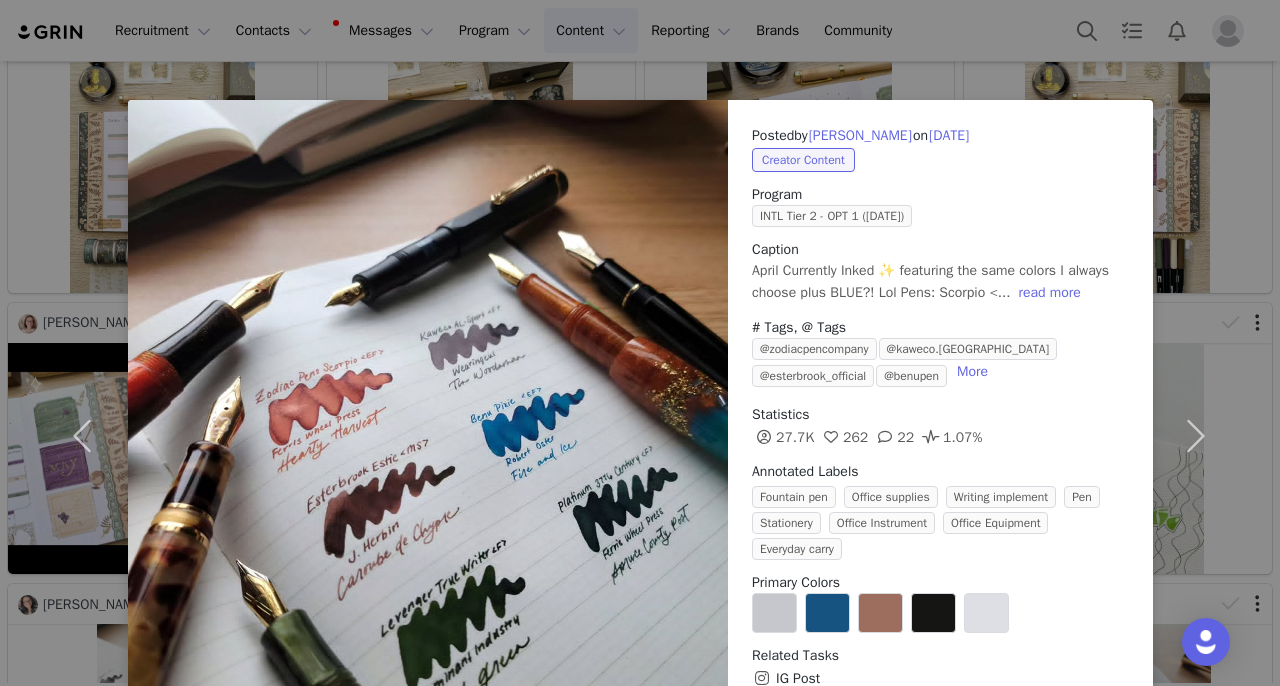 scroll, scrollTop: 2097, scrollLeft: 0, axis: vertical 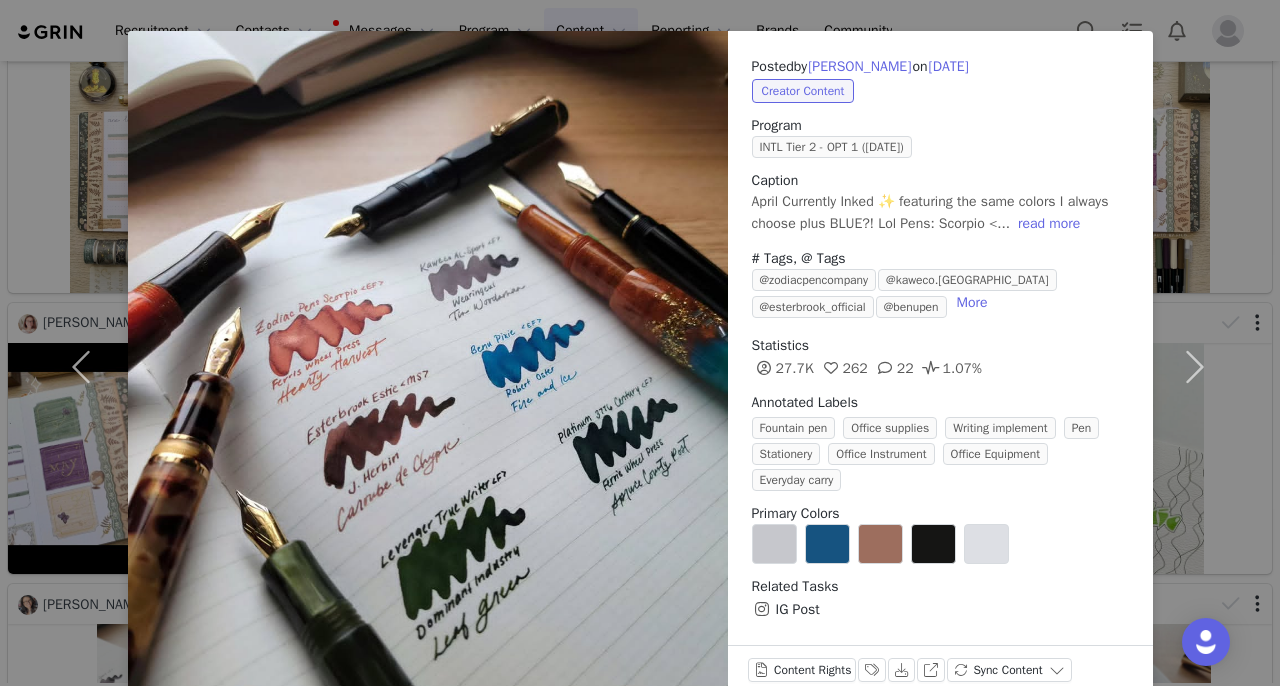 click on "Posted  by  Harmony Johnson  on  Apr 19, 2025  Creator Content  Program INTL Tier 2 - OPT 1 (January 2025) Caption April Currently Inked ✨️ featuring the same colors I always choose plus BLUE?! Lol
Pens:  Scorpio <... read more # Tags, @ Tags  @zodiacpencompany   @kaweco.germany   @esterbrook_official   @benupen  More     Statistics 27.7K  262  22  1.07%  Annotated Labels  Fountain pen   Office supplies   Writing implement   Pen   Stationery   Office Instrument   Office Equipment   Everyday carry  Primary Colors Related Tasks IG Post     Content Rights Labels & Tags Download View on Instagram Sync Content" at bounding box center (640, 343) 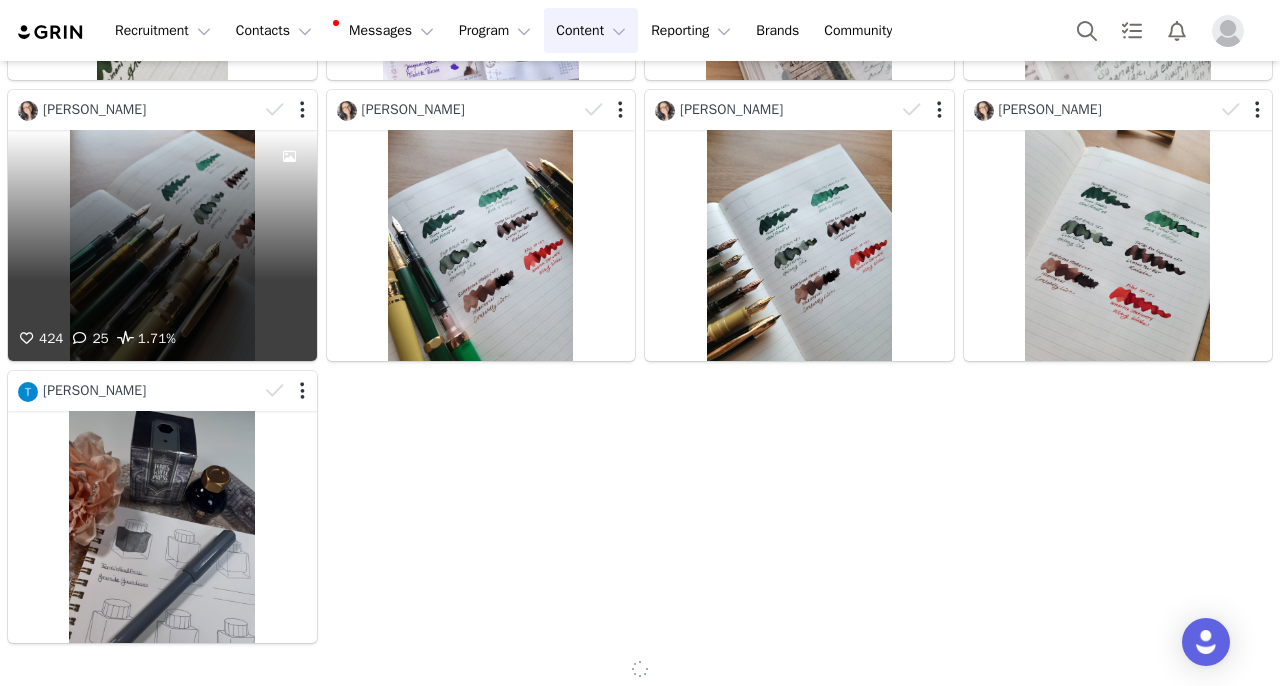 scroll, scrollTop: 2884, scrollLeft: 0, axis: vertical 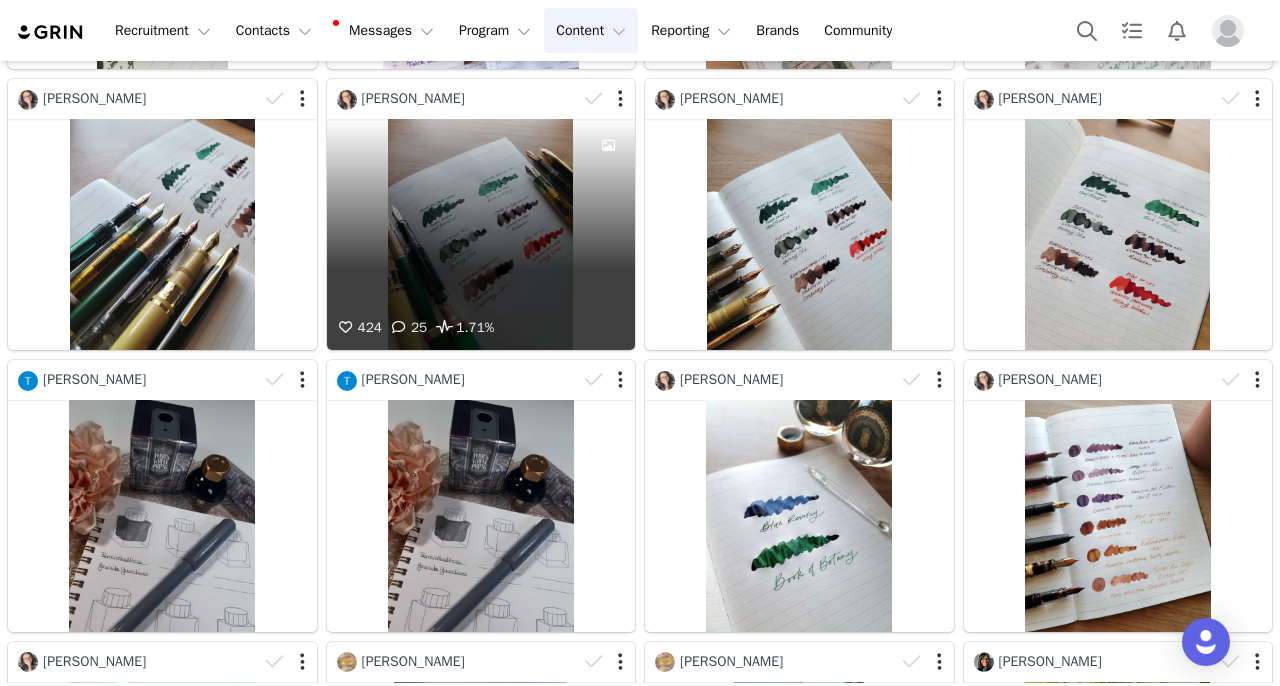 click on "424  25  1.71%" at bounding box center (481, 234) 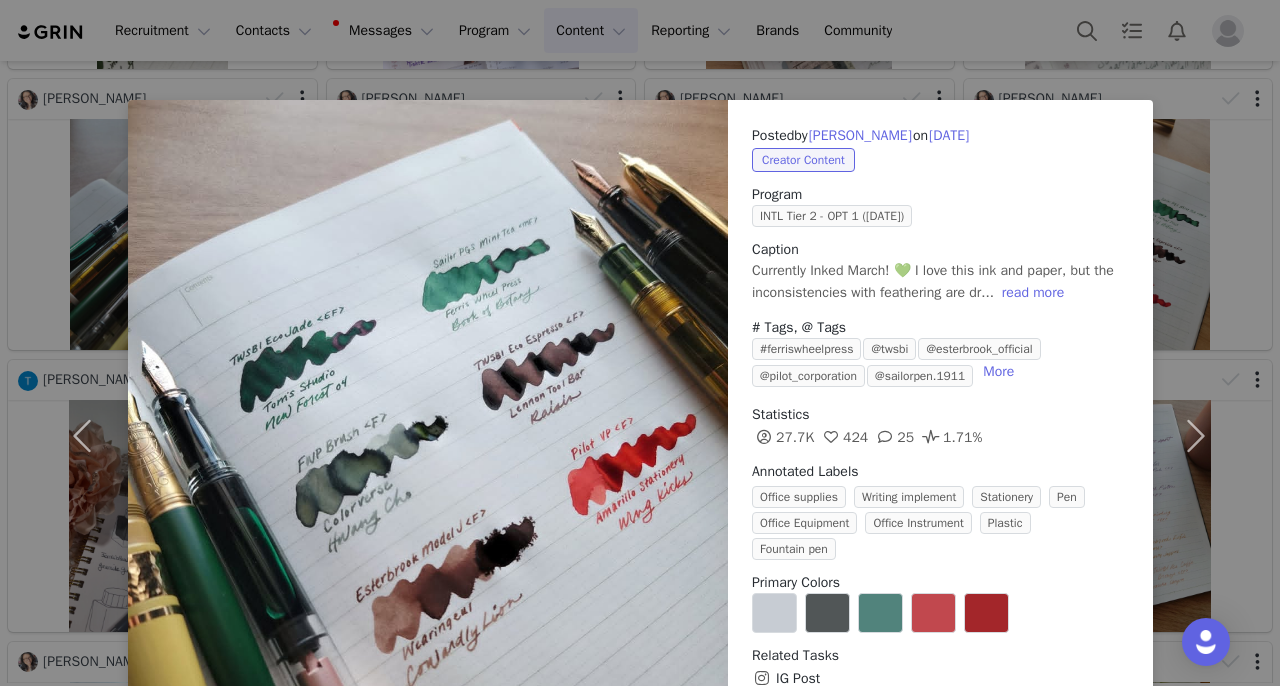 scroll, scrollTop: 2884, scrollLeft: 0, axis: vertical 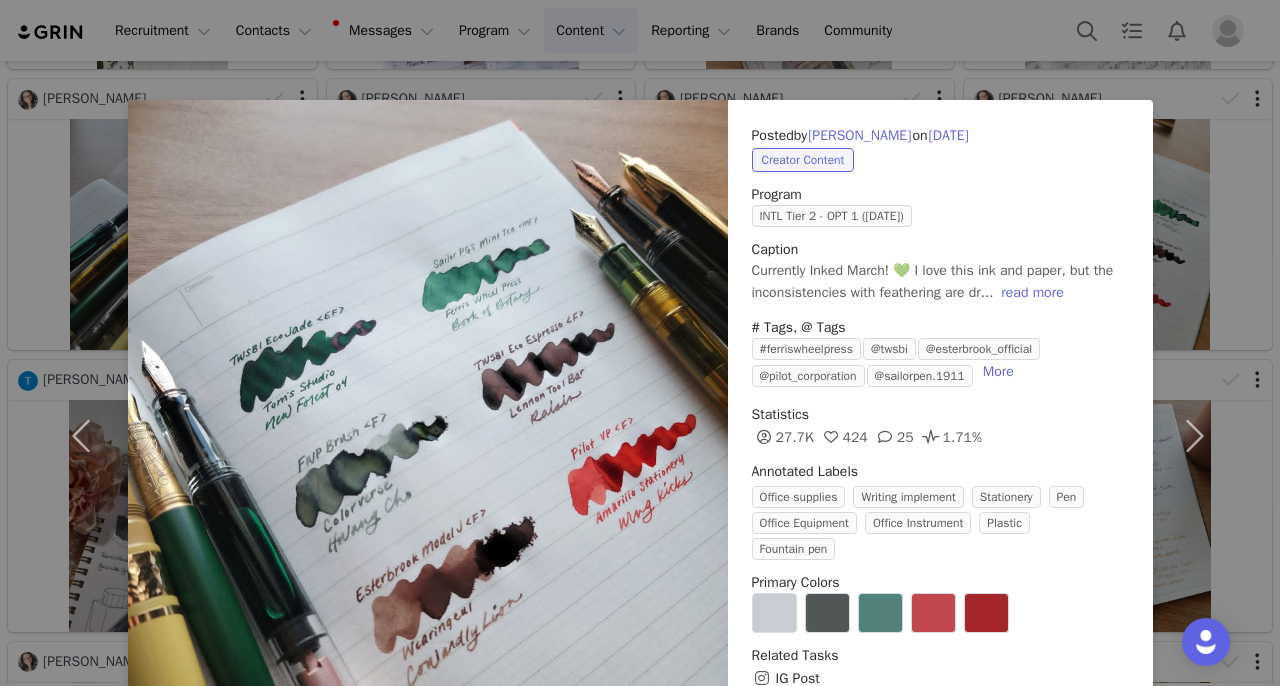 click on "Posted  by  Harmony Johnson  on  Mar 9, 2025  Creator Content  Program INTL Tier 2 - OPT 1 (January 2025) Caption Currently Inked March! 💚
I love this ink and paper, but the inconsistencies with feathering are dr... read more # Tags, @ Tags  #ferriswheelpress   @twsbi   @esterbrook_official   @pilot_corporation   @sailorpen.1911  More     Statistics 27.7K  424  25  1.71%  Annotated Labels  Office supplies   Writing implement   Stationery   Pen   Office Equipment   Office Instrument   Plastic   Fountain pen  Primary Colors Related Tasks IG Post     Content Rights Labels & Tags Download View on Instagram Sync Content" at bounding box center (640, 343) 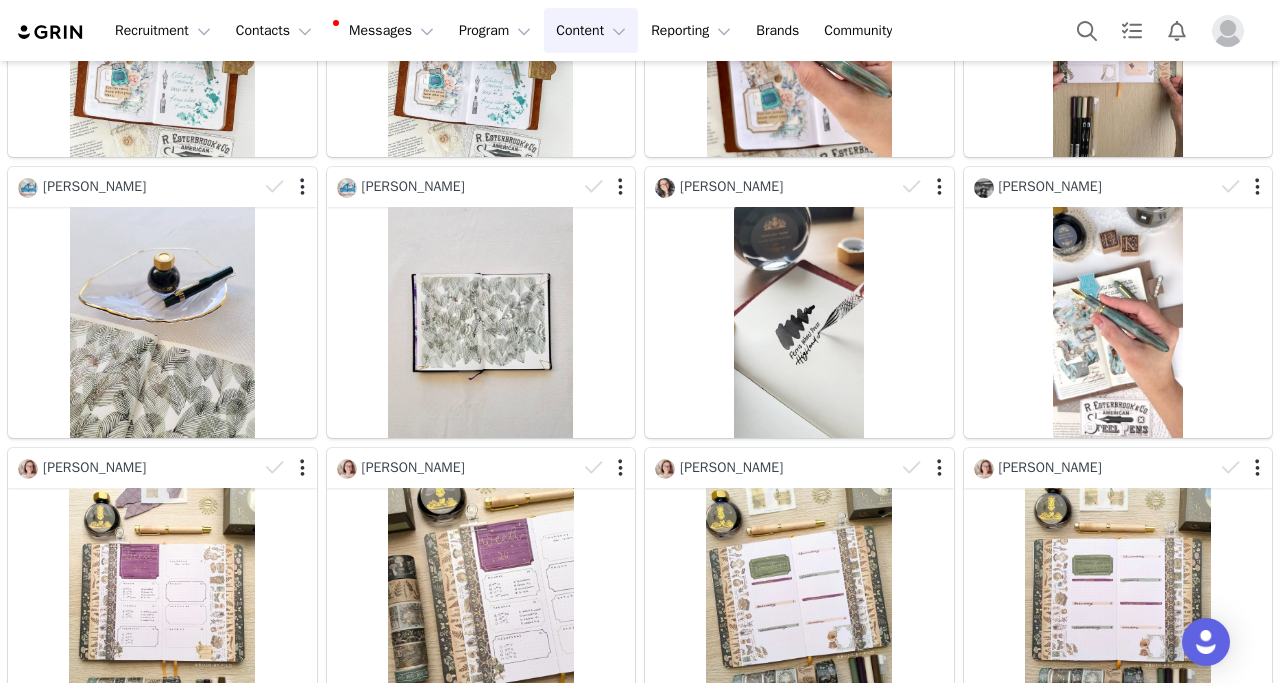 scroll, scrollTop: 1388, scrollLeft: 0, axis: vertical 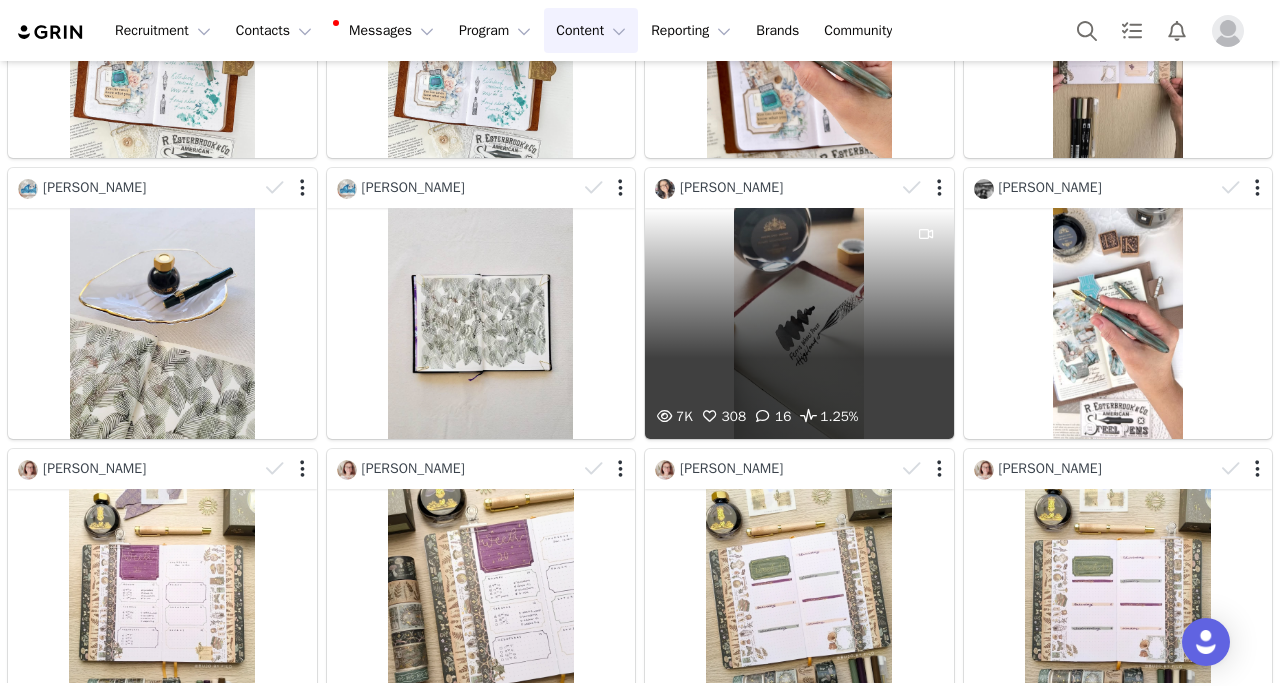 click on "7K  308  16  1.25%" at bounding box center [799, 323] 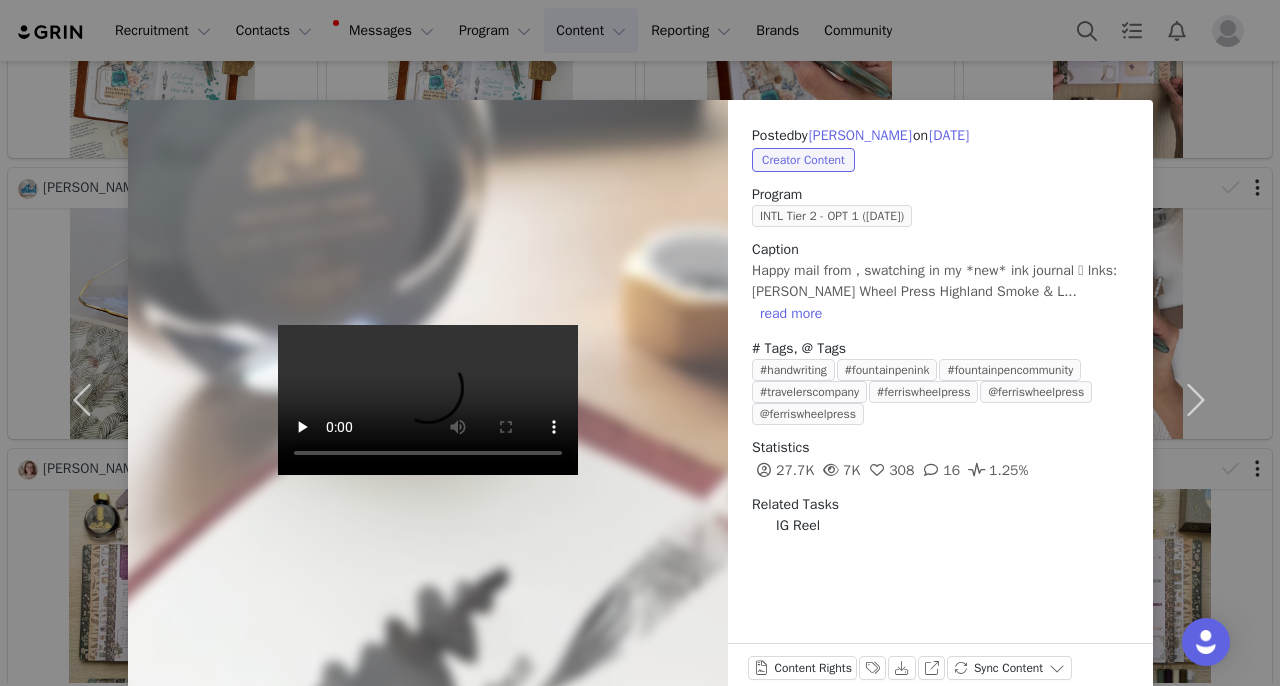 scroll, scrollTop: 1388, scrollLeft: 0, axis: vertical 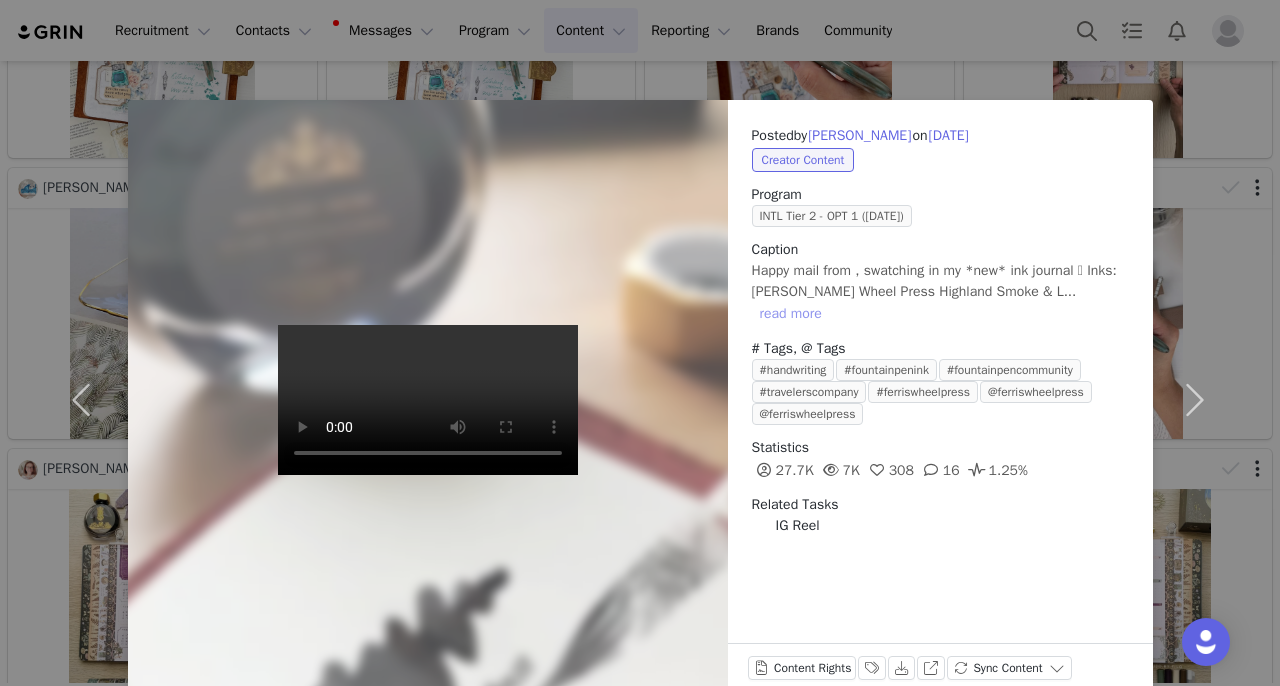 click on "read more" at bounding box center (791, 314) 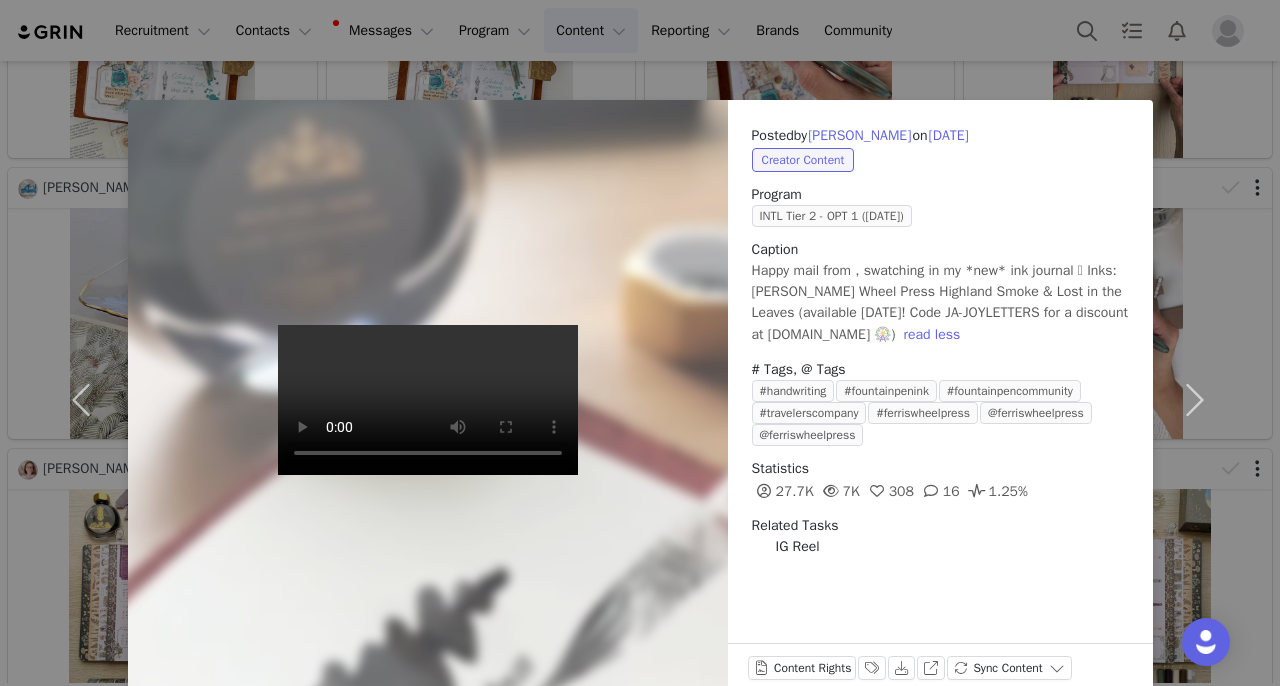 click on "Posted  by  Harmony Johnson  on  May 22, 2025  Creator Content  Program INTL Tier 2 - OPT 1 (May 2025) Caption Happy mail from , swatching in my *new* ink journal 🫢
Inks: Ferris Wheel Press Highland Smoke & Lost in the Leaves (available June 6th! Code JA-JOYLETTERS for a discount at ferriswheelpress.com 🎡)
read less # Tags, @ Tags  #handwriting   #fountainpenink   #fountainpencommunity   #travelerscompany   #ferriswheelpress   @ferriswheelpress   @ferriswheelpress      Statistics 27.7K  7K  308  16  1.25%  Related Tasks IG Reel     Content Rights Labels & Tags Download View on Instagram Sync Content" at bounding box center (640, 343) 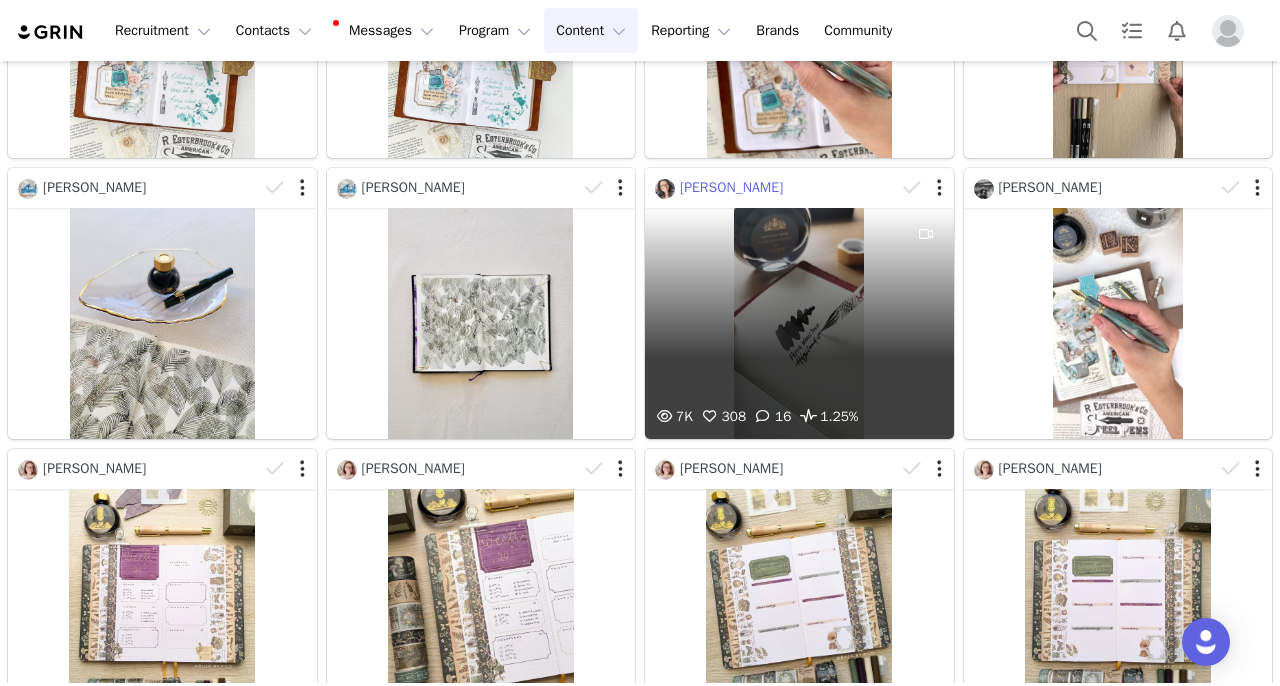 click on "[PERSON_NAME]" at bounding box center (731, 187) 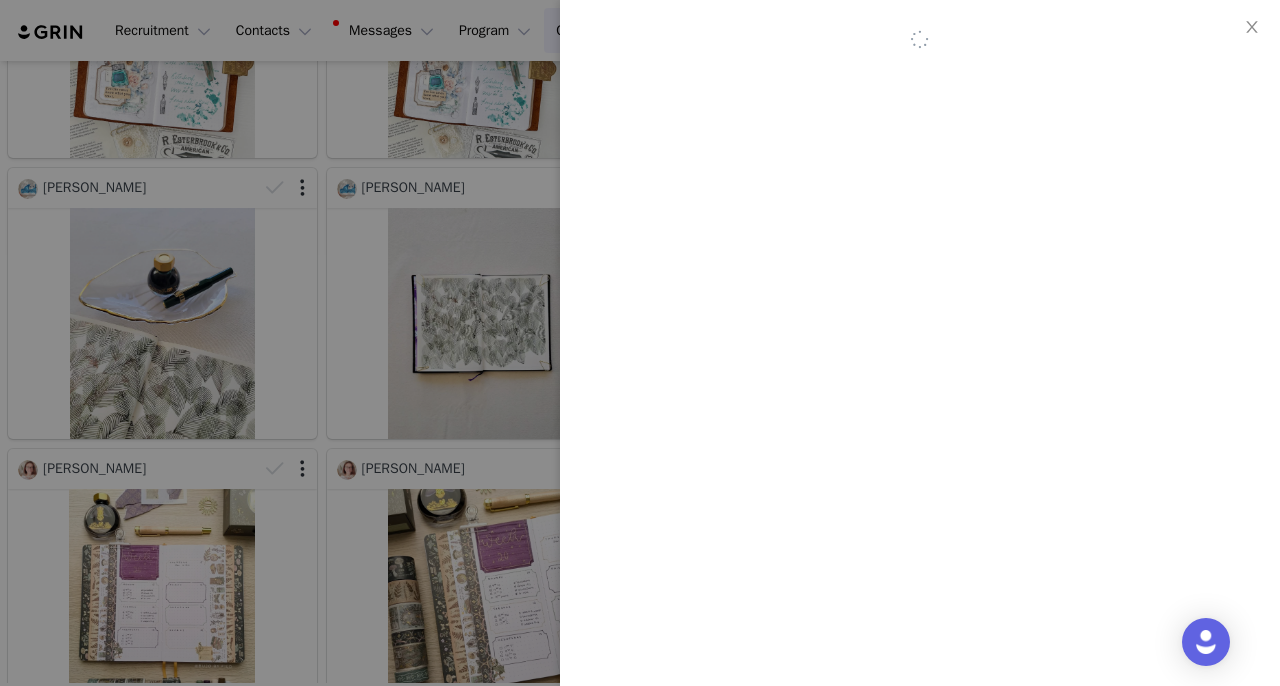 scroll, scrollTop: 1388, scrollLeft: 0, axis: vertical 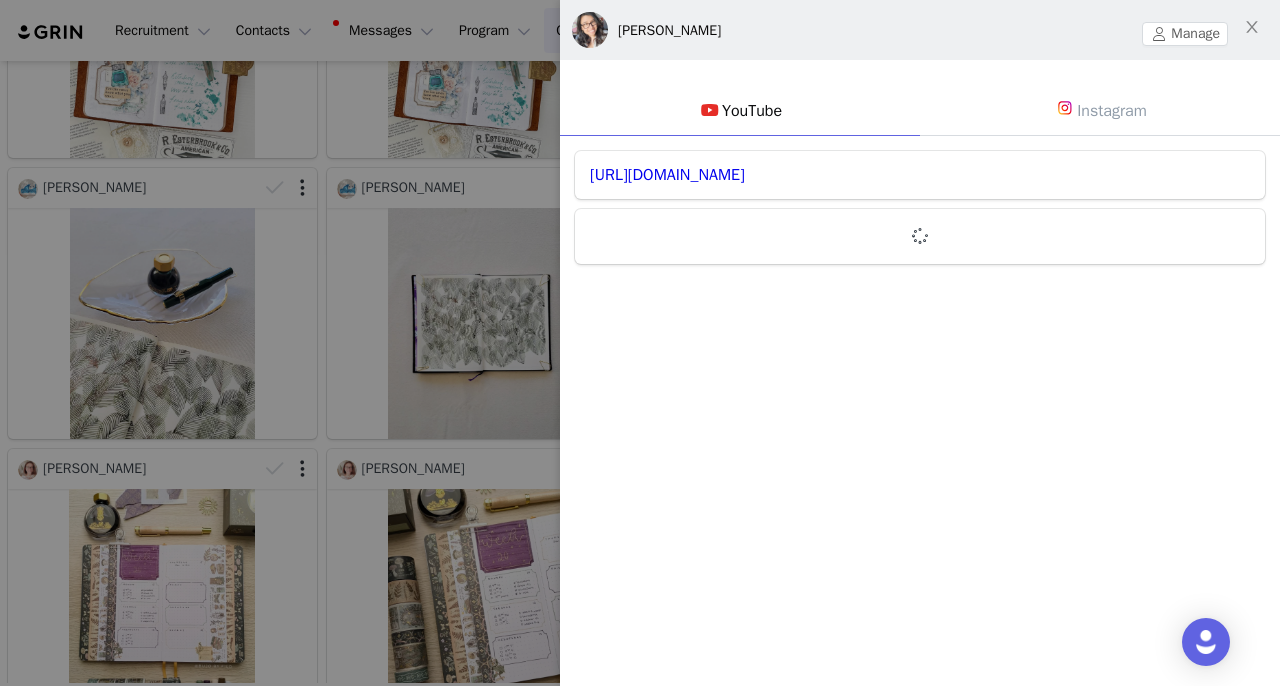 click at bounding box center [640, 343] 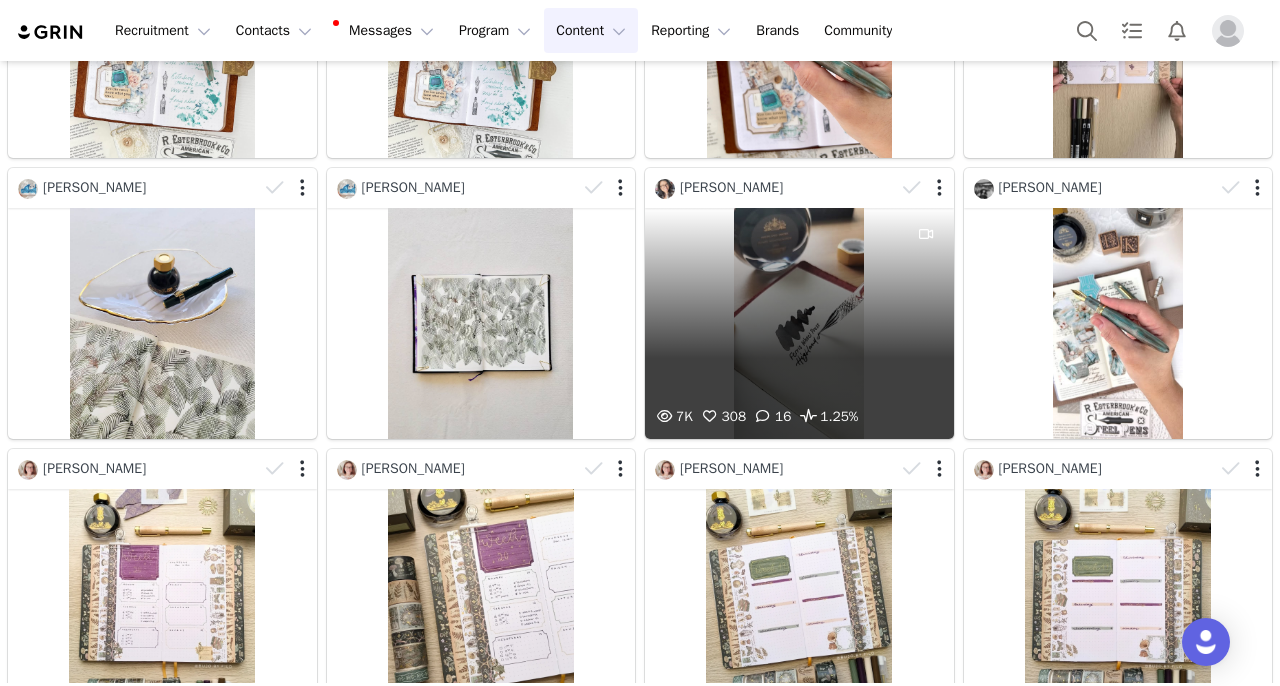 click on "7K  308  16  1.25%" at bounding box center [799, 323] 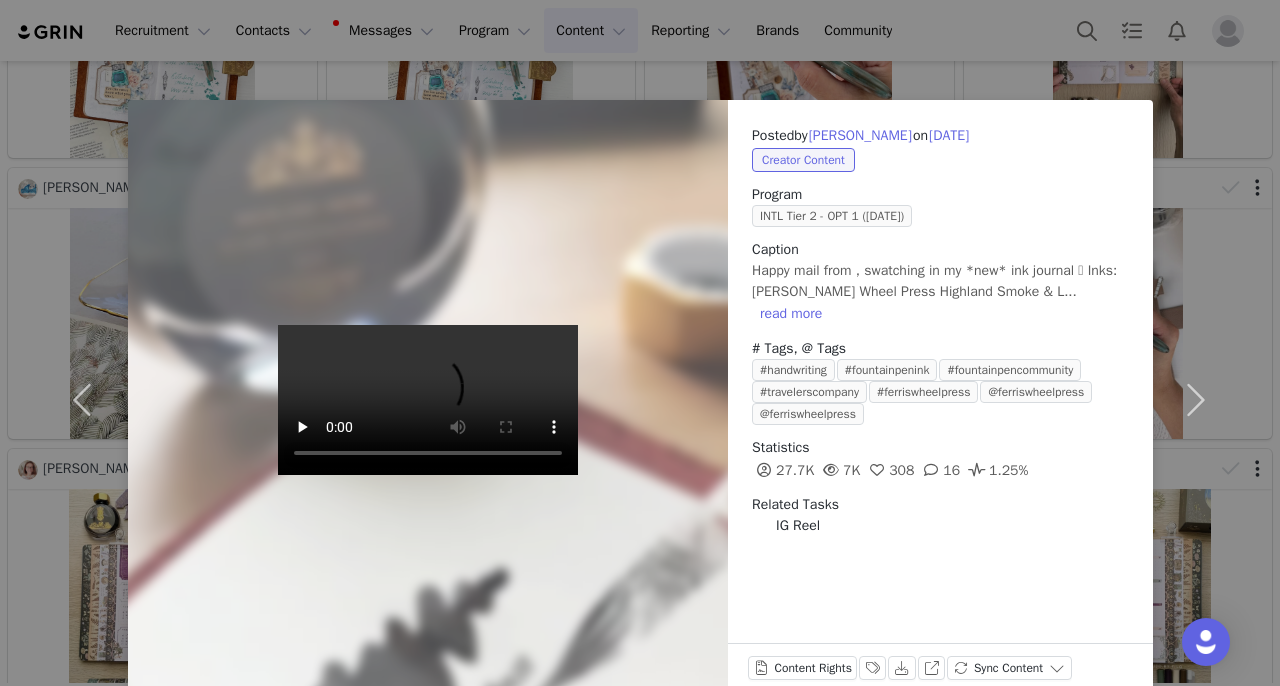 scroll, scrollTop: 1388, scrollLeft: 0, axis: vertical 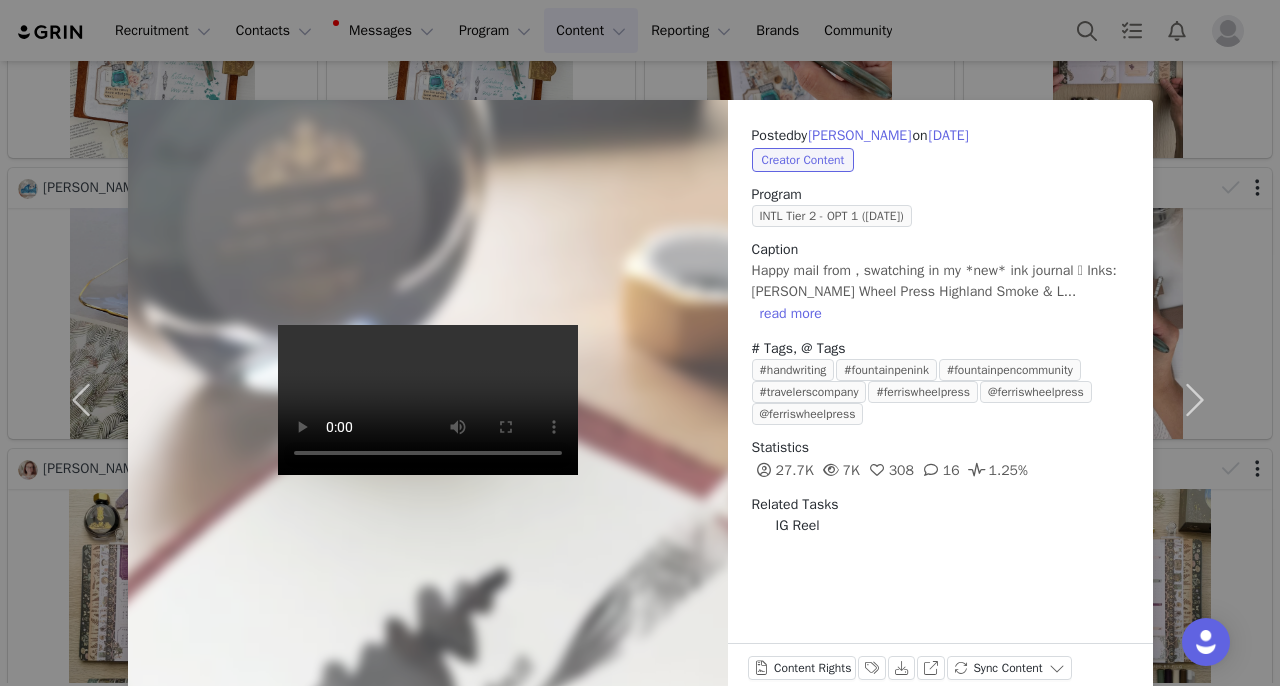 click on "Posted  by  Harmony Johnson  on  May 22, 2025  Creator Content  Program INTL Tier 2 - OPT 1 (May 2025) Caption Happy mail from , swatching in my *new* ink journal 🫢
Inks: Ferris Wheel Press Highland Smoke & L... read more # Tags, @ Tags  #handwriting   #fountainpenink   #fountainpencommunity   #travelerscompany   #ferriswheelpress   @ferriswheelpress   @ferriswheelpress      Statistics 27.7K  7K  308  16  1.25%  Related Tasks IG Reel     Content Rights Labels & Tags Download View on Instagram Sync Content" at bounding box center [640, 343] 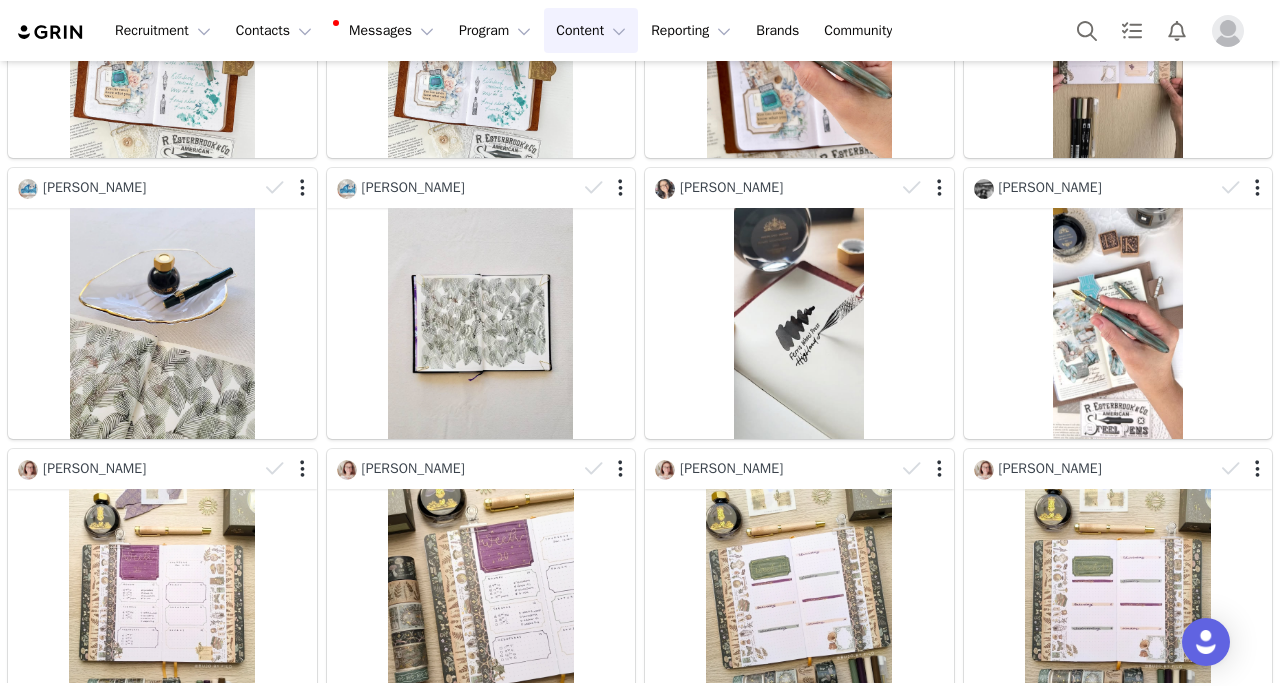 scroll, scrollTop: 1388, scrollLeft: 0, axis: vertical 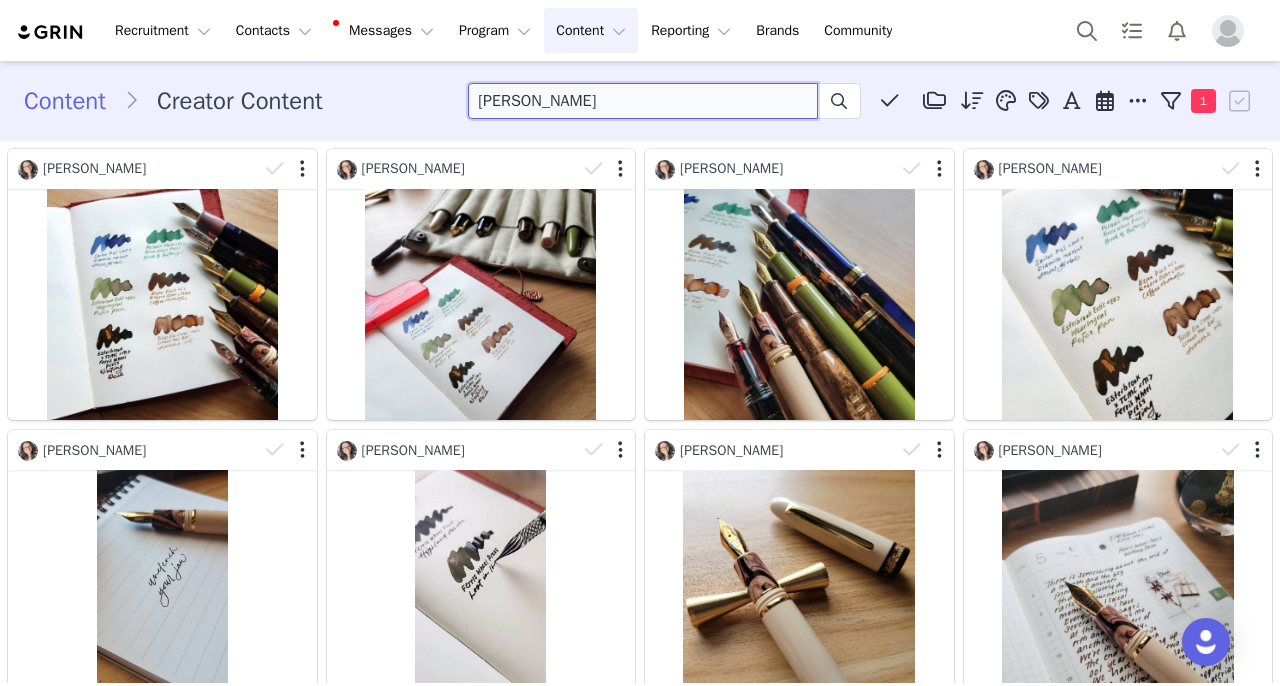 drag, startPoint x: 615, startPoint y: 100, endPoint x: 488, endPoint y: 100, distance: 127 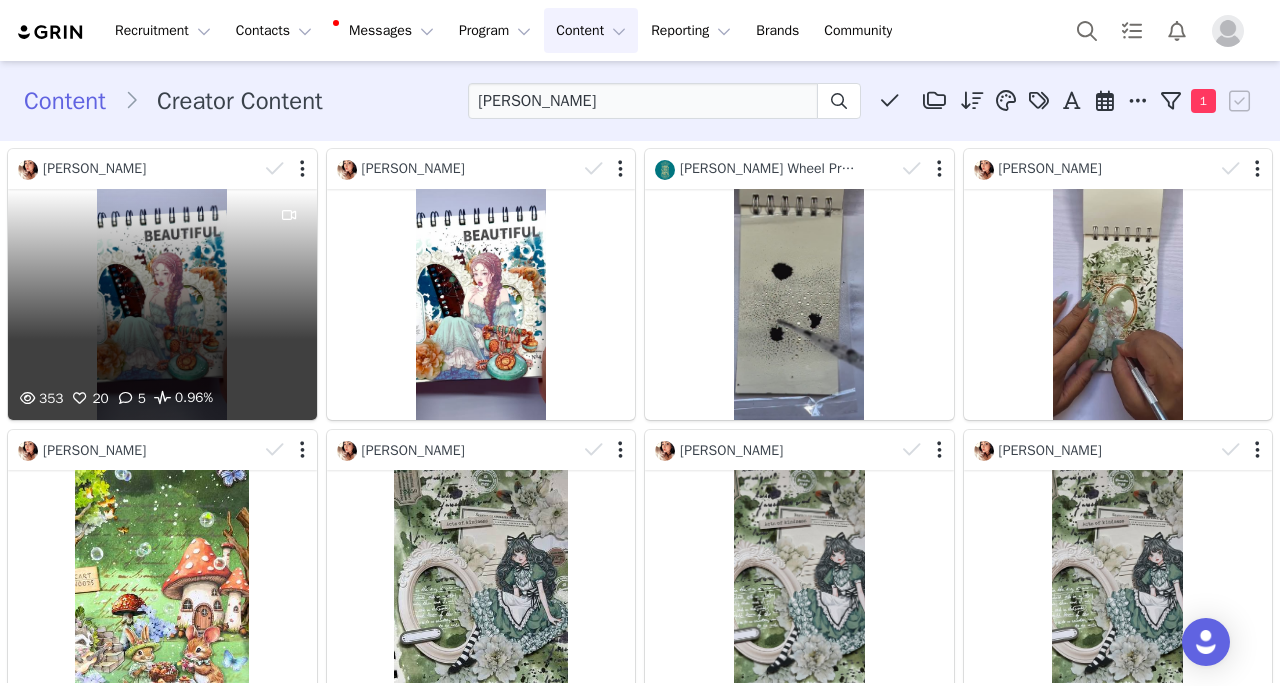 click on "353  20  5  0.96%" at bounding box center (162, 304) 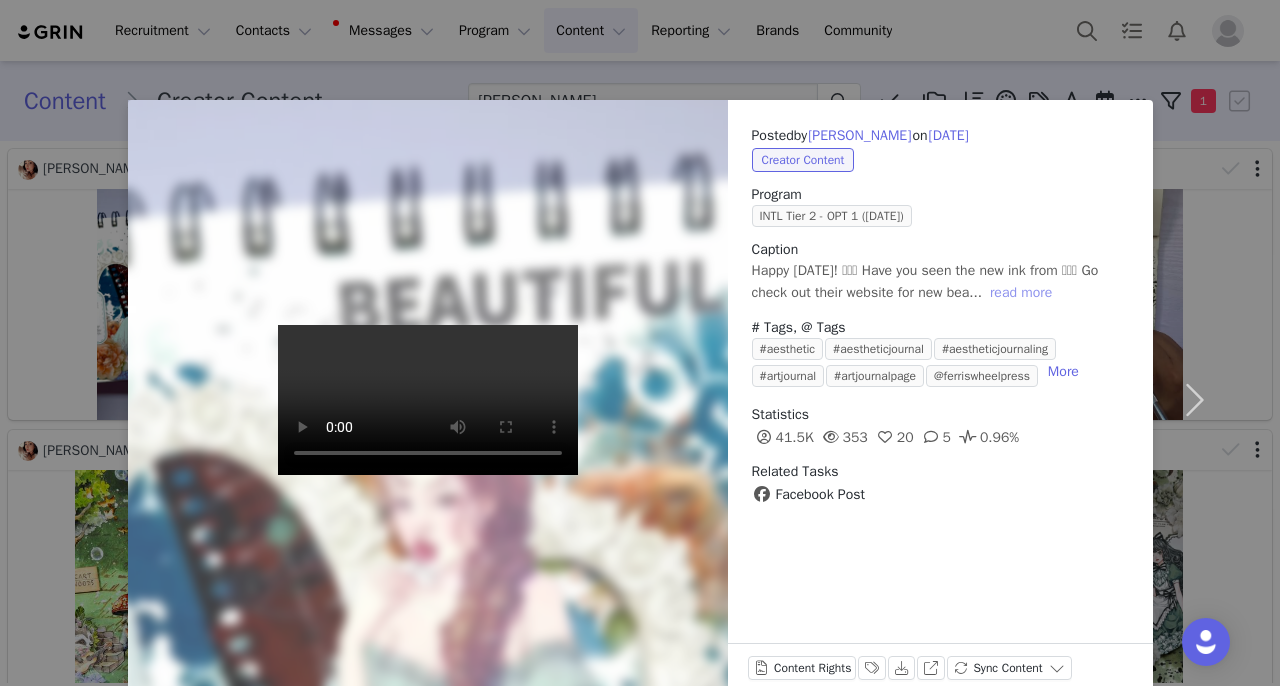 click on "read more" at bounding box center (1021, 293) 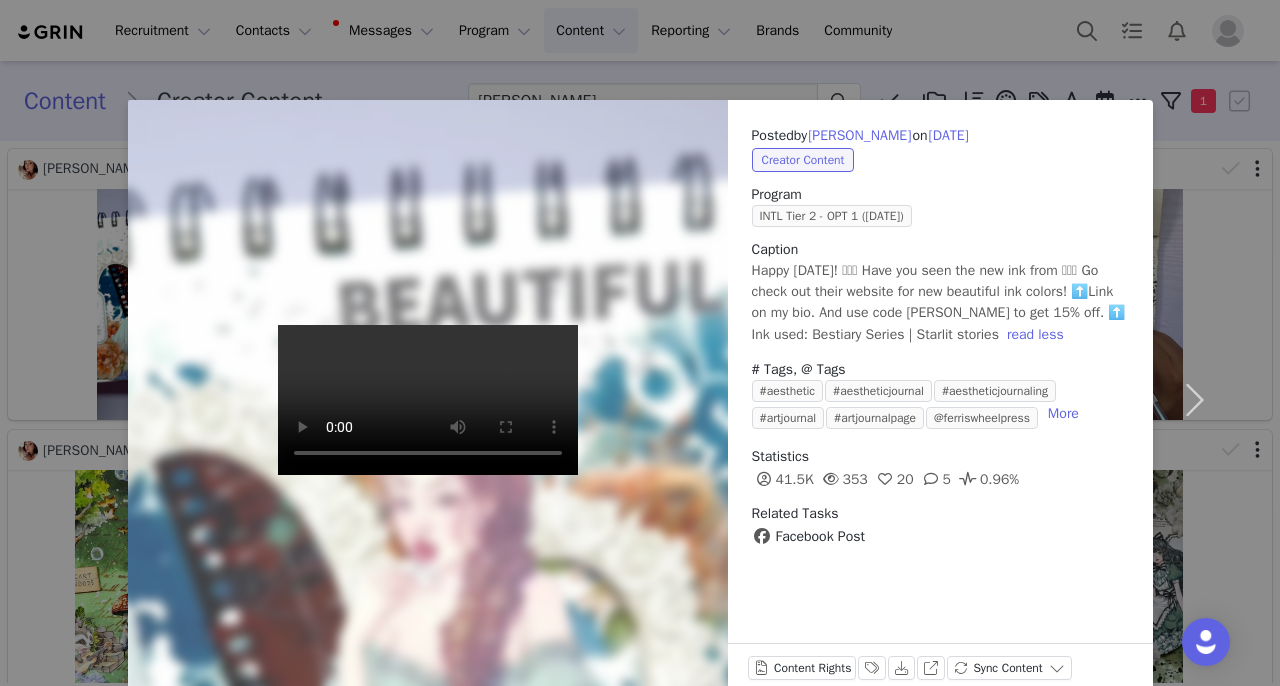 click on "Posted  by  Vena Gomez  on  Jul 5, 2025  Creator Content  Program INTL Tier 2 - OPT 1 (June 2025) Caption Happy Saturday! 🩵🩵🩵 Have you seen the new ink from  🩵🩵🩵 Go check out their website for new beautiful ink colors! ⬆️Link on my bio. And use code JA-VENA to get 15% off. ⬆️ Ink used: Bestiary Series | Starlit stories                          read less # Tags, @ Tags  #aesthetic   #aestheticjournal   #aestheticjournaling   #artjournal   #artjournalpage   @ferriswheelpress  More     Statistics 41.5K  353  20  5  0.96%  Related Tasks Facebook Post     Content Rights Labels & Tags Download View on Facebook Sync Content" at bounding box center [640, 343] 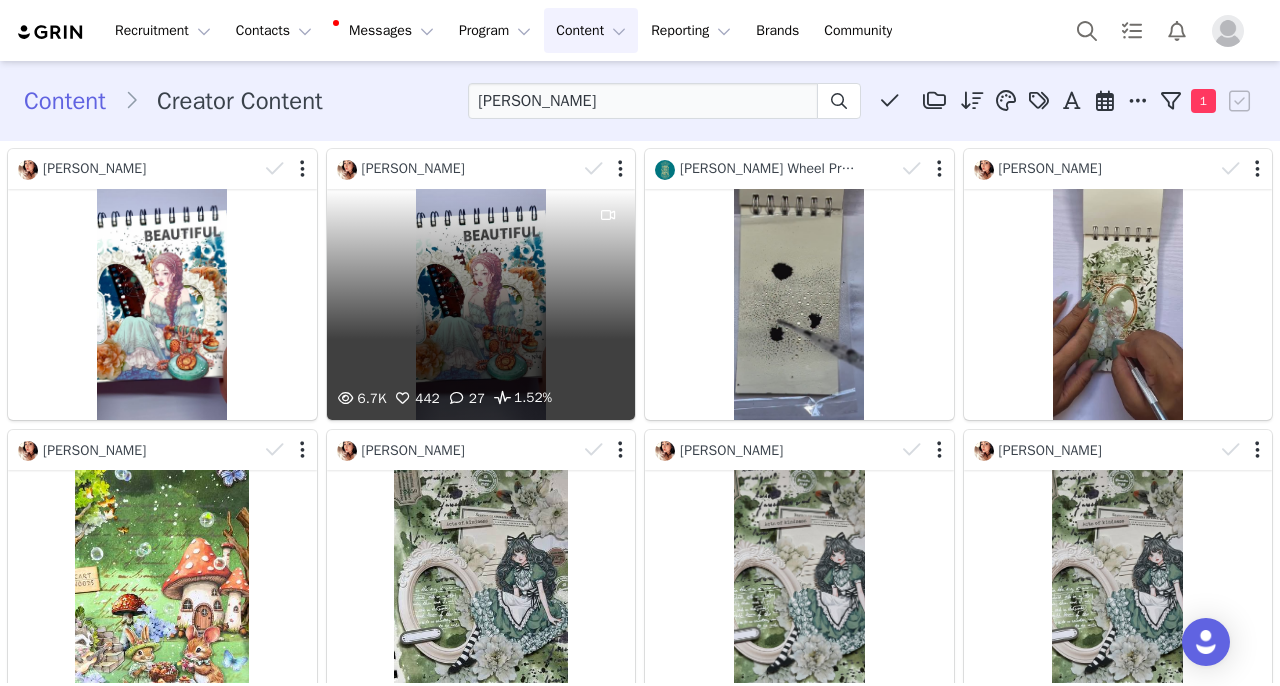 click on "6.7K  442  27  1.52%" at bounding box center [481, 304] 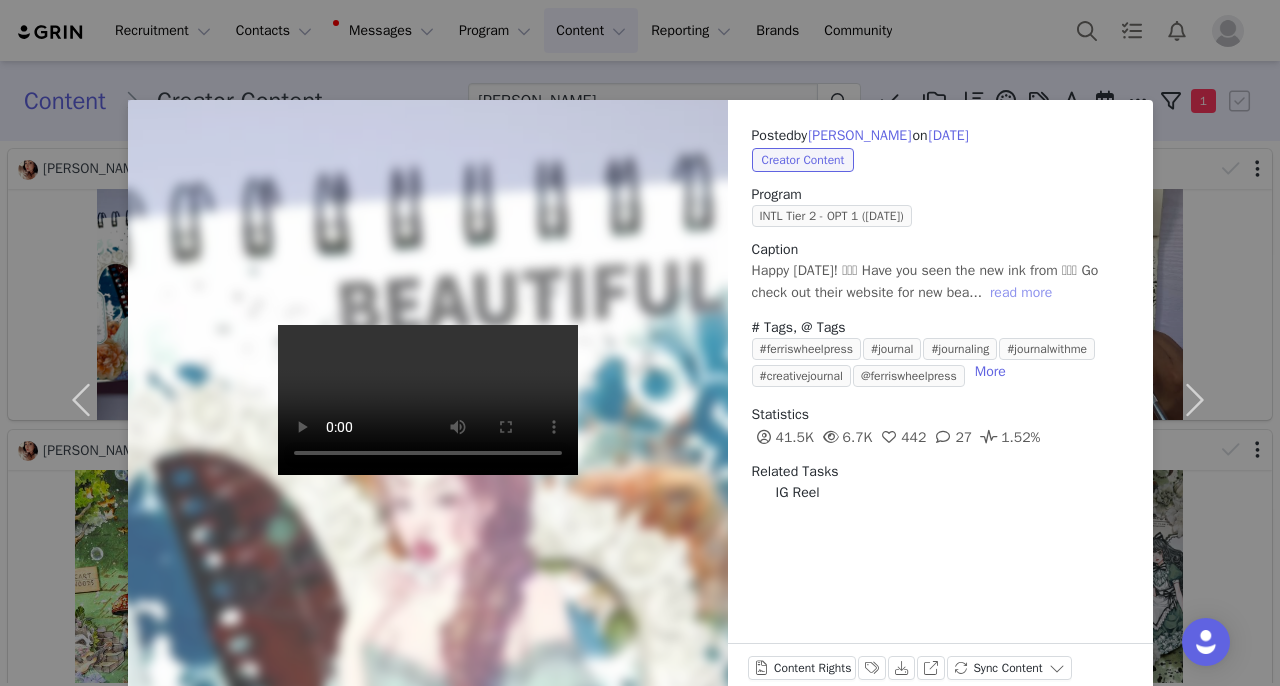 click on "read more" at bounding box center (1021, 293) 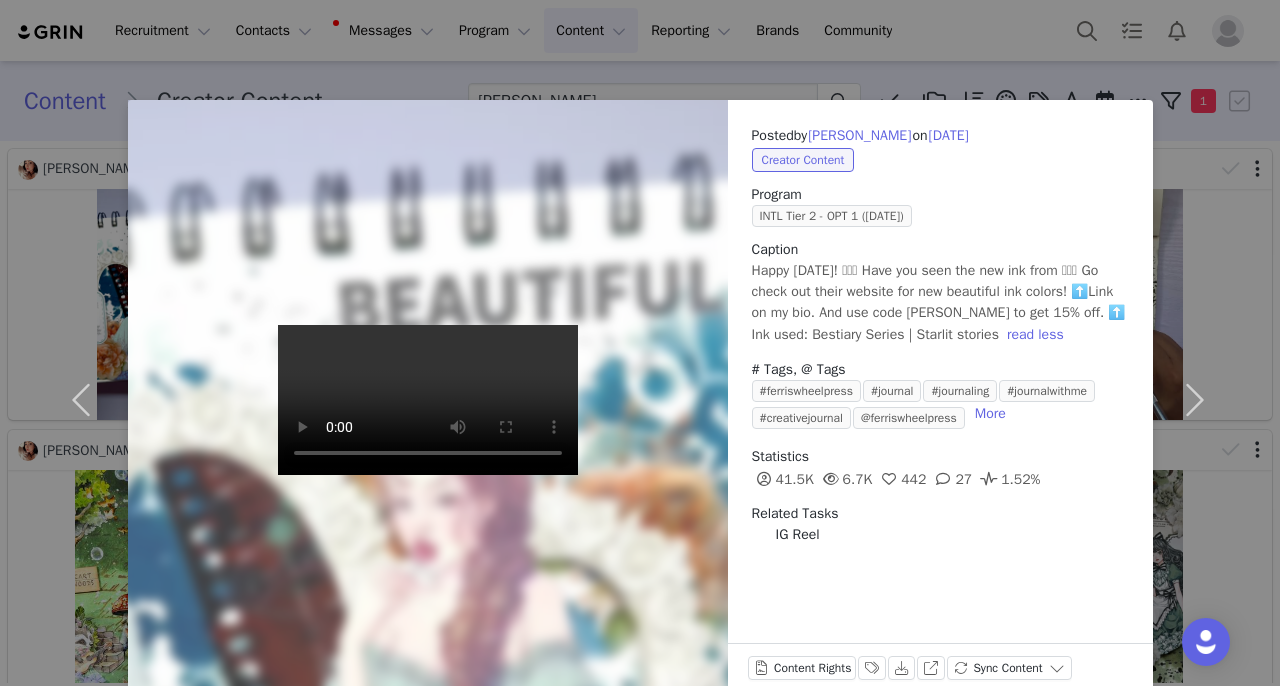 click on "Posted  by  Vena Gomez  on  Jul 5, 2025  Creator Content  Program INTL Tier 2 - OPT 1 (June 2025) Caption Happy Saturday! 🩵🩵🩵 Have you seen the new ink from  🩵🩵🩵 Go check out their website for new beautiful ink colors! ⬆️Link on my bio. And use code JA-VENA to get 15% off. ⬆️
Ink used: Bestiary Series | Starlit stories
read less # Tags, @ Tags  #ferriswheelpress   #journal   #journaling   #journalwithme   #creativejournal   @ferriswheelpress  More     Statistics 41.5K  6.7K  442  27  1.52%  Related Tasks IG Reel     Content Rights Labels & Tags Download View on Instagram Sync Content" at bounding box center (640, 343) 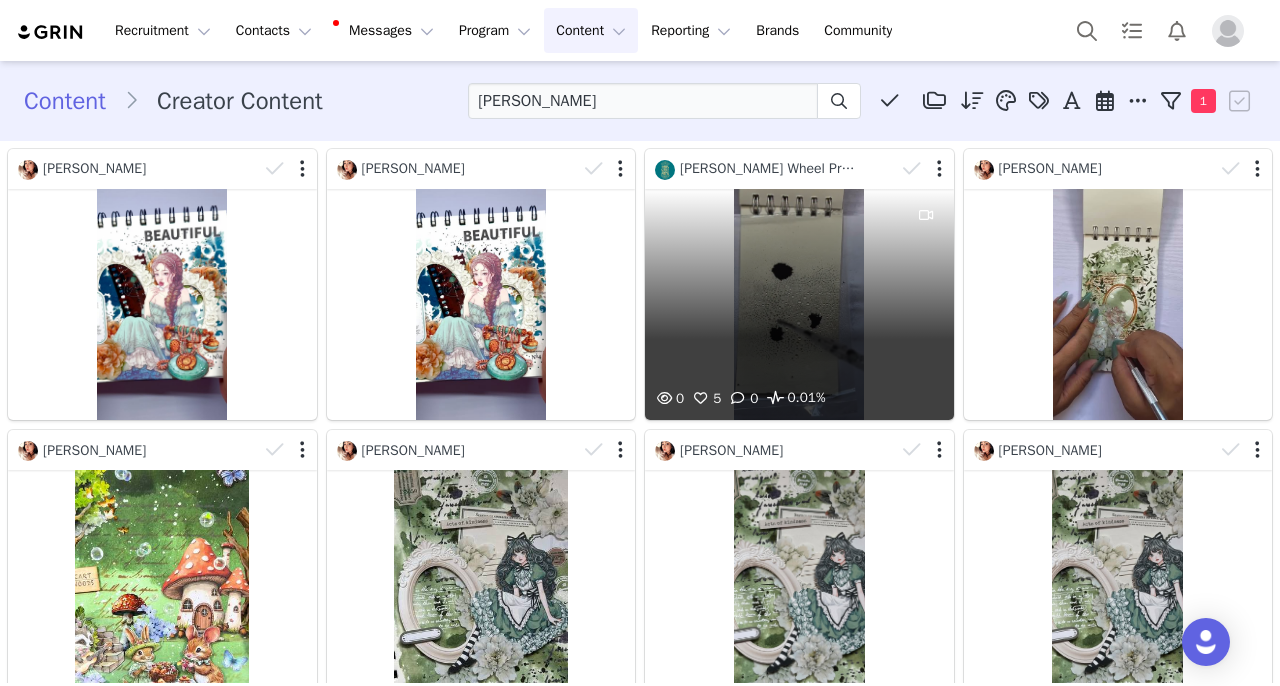click on "0  5  0  0.01%" at bounding box center [799, 304] 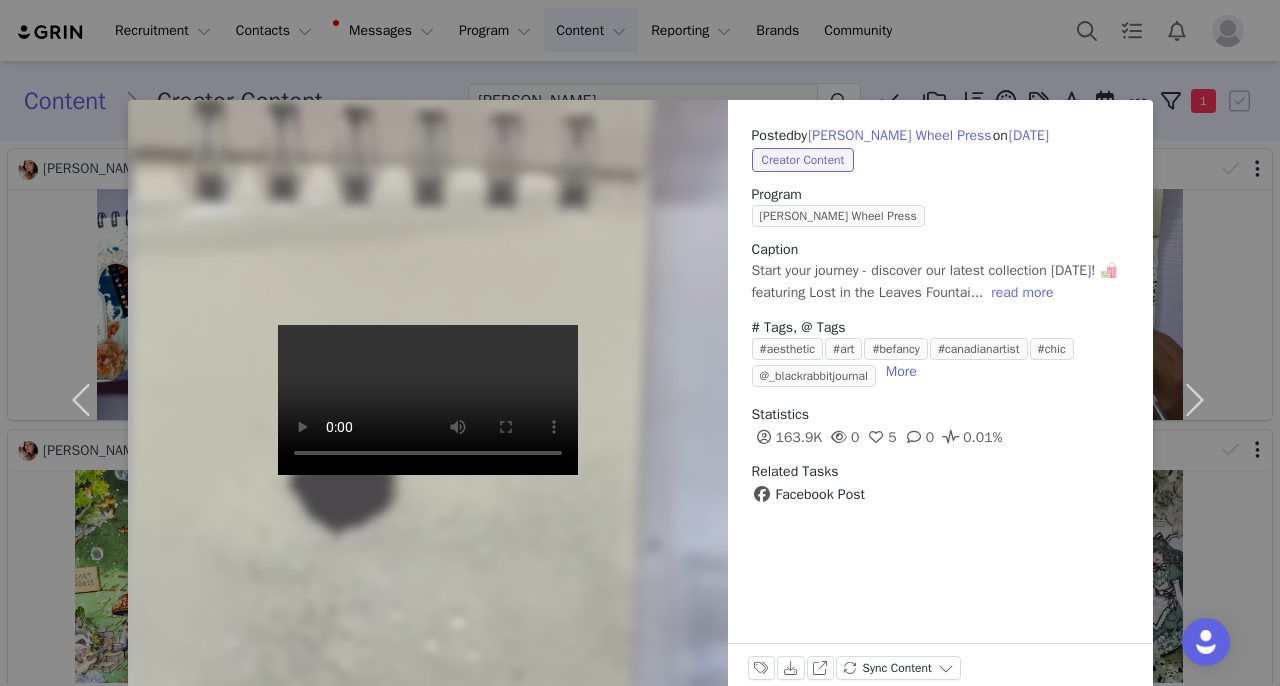click on "Posted  by  Ferris Wheel Press  on  Jul 2, 2025  Creator Content  Program Ferris Wheel Press Caption Start your journey - discover our latest collection today! 🛍️  featuring Lost in the Leaves Fountai... read more # Tags, @ Tags  #aesthetic   #art   #befancy   #canadianartist   #chic   @_blackrabbitjournal  More     Statistics 163.9K  0  5  0  0.01%  Related Tasks Facebook Post     Labels & Tags Download View on Facebook Sync Content" at bounding box center [640, 343] 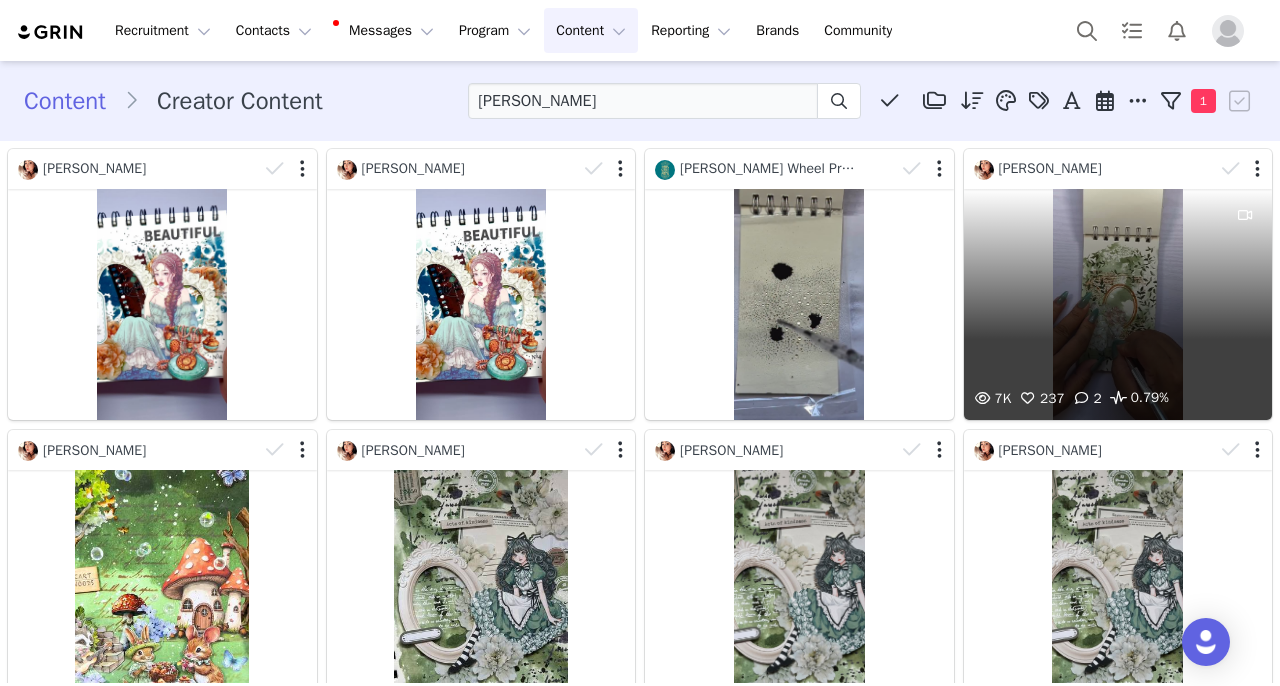 click on "7K  237  2  0.79%" at bounding box center [1118, 304] 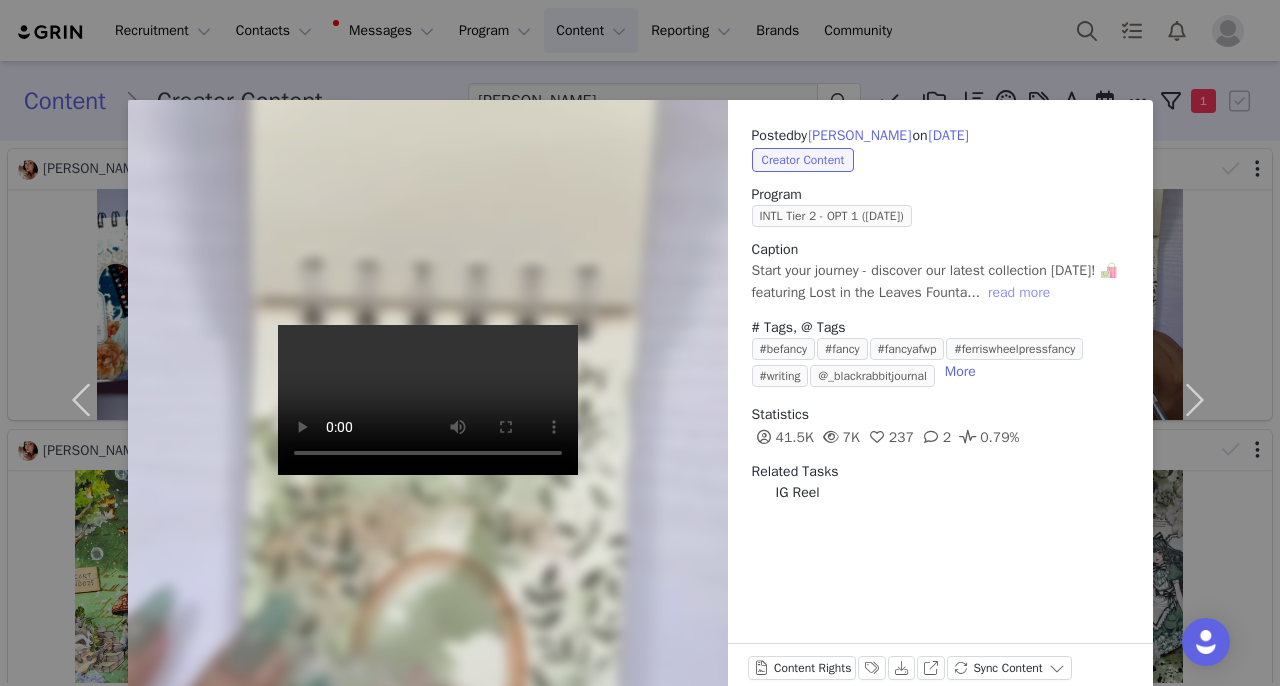 click on "read more" at bounding box center (1019, 293) 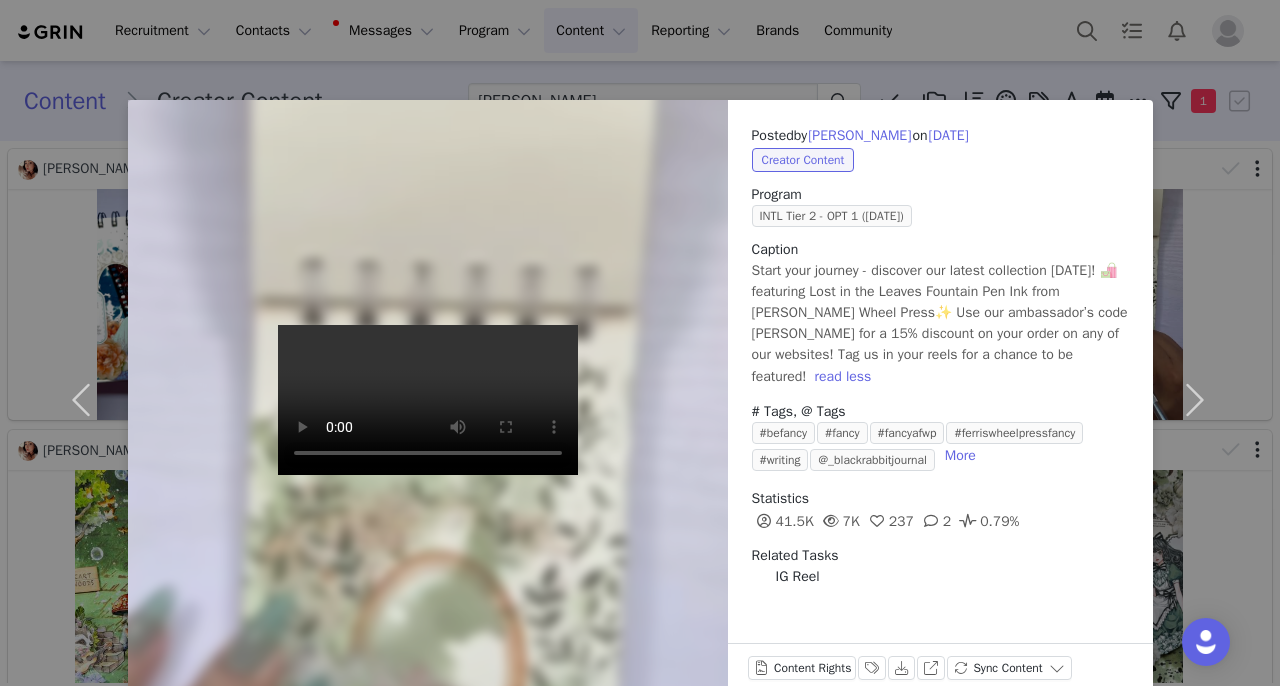 click on "Posted  by  Vena Gomez  on  Jul 2, 2025  Creator Content  Program INTL Tier 2 - OPT 1 (June 2025) Caption Start your journey - discover our latest collection today! 🛍️
featuring Lost in the Leaves Fountain Pen Ink from Ferris Wheel Press✨
Use our ambassador’s code JA-VENA for a 15% discount on your order on any of our websites!
Tag us in your reels for a chance to be featured!
read less # Tags, @ Tags  #befancy   #fancy   #fancyafwp   #ferriswheelpressfancy   #writing   @_blackrabbitjournal  More     Statistics 41.5K  7K  237  2  0.79%  Related Tasks IG Reel     Content Rights Labels & Tags Download View on Instagram Sync Content" at bounding box center [640, 343] 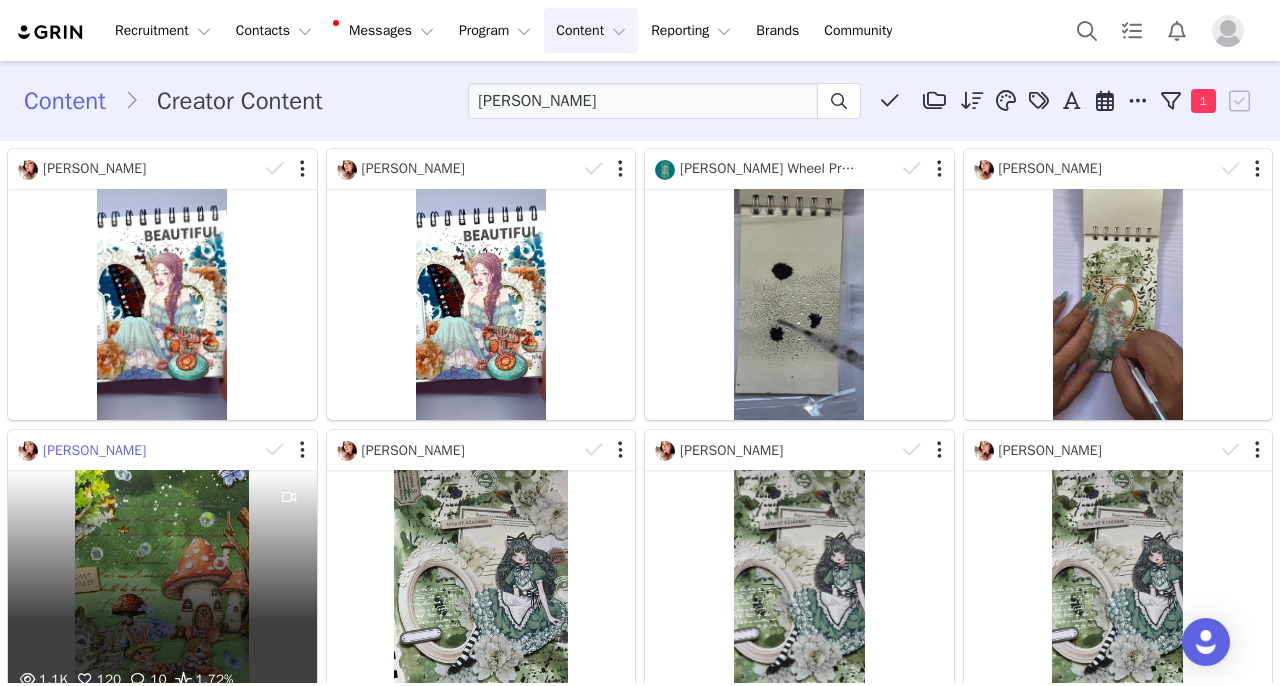 scroll, scrollTop: 138, scrollLeft: 0, axis: vertical 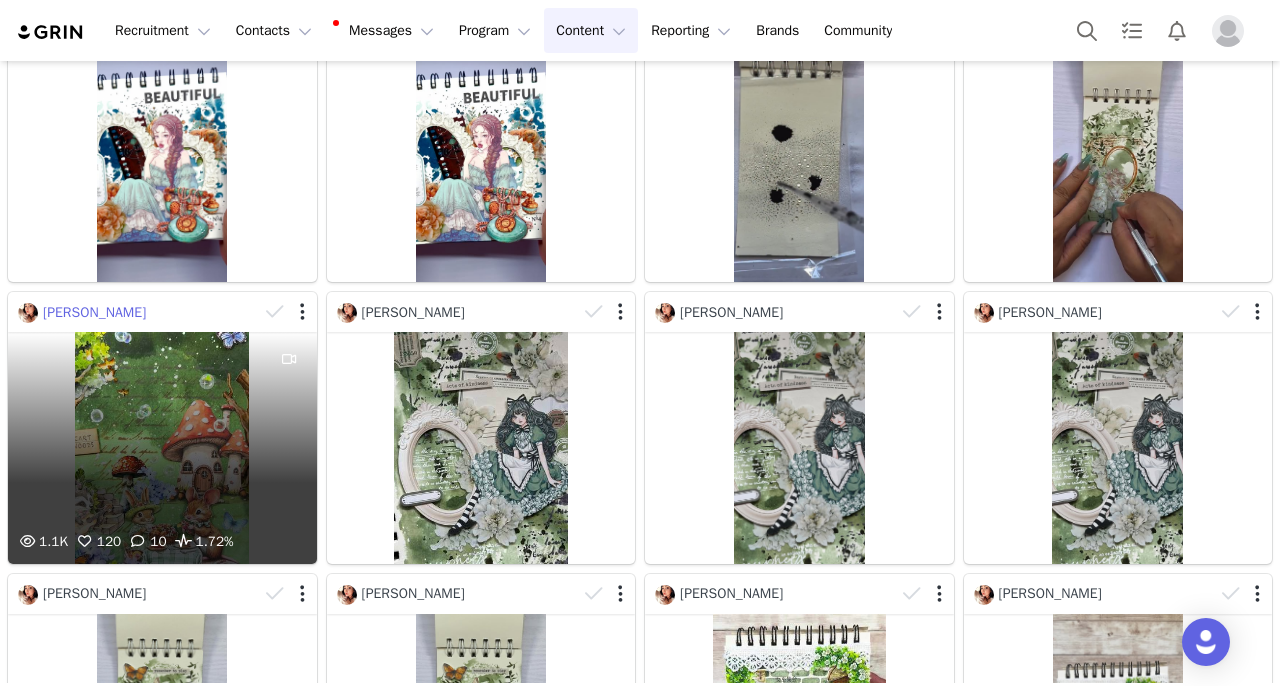 click on "1.1K  120  10  1.72%" at bounding box center [162, 447] 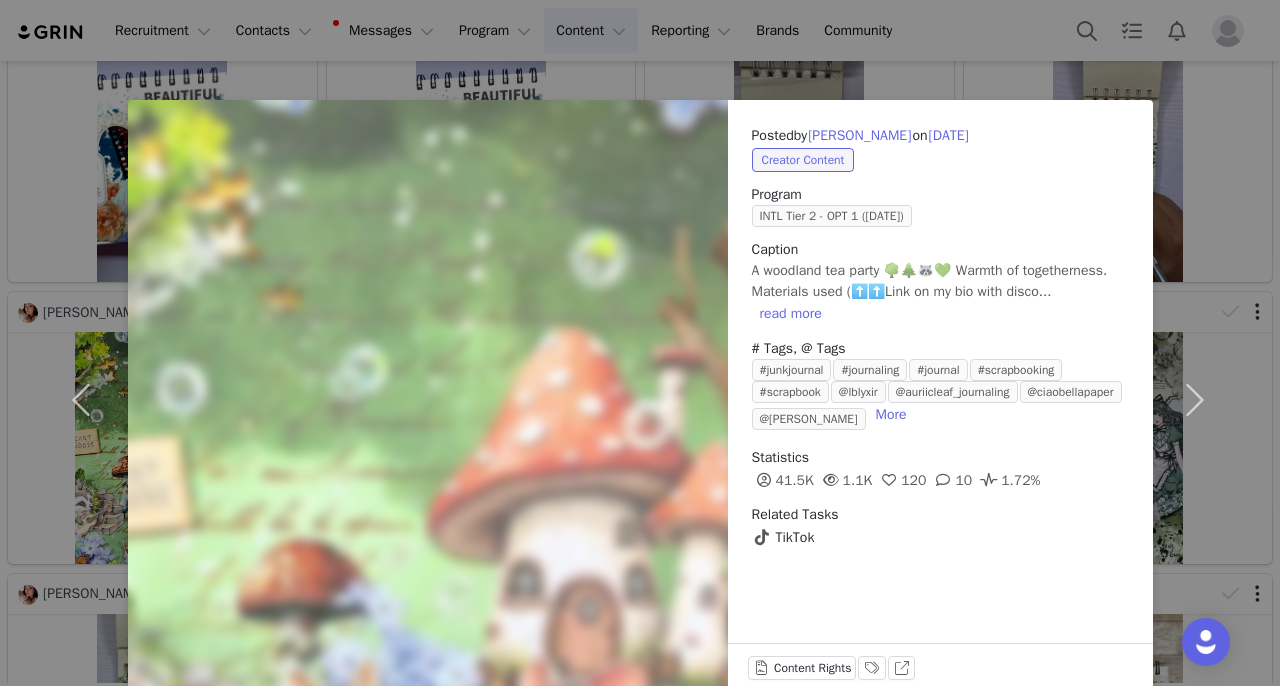 scroll, scrollTop: 138, scrollLeft: 0, axis: vertical 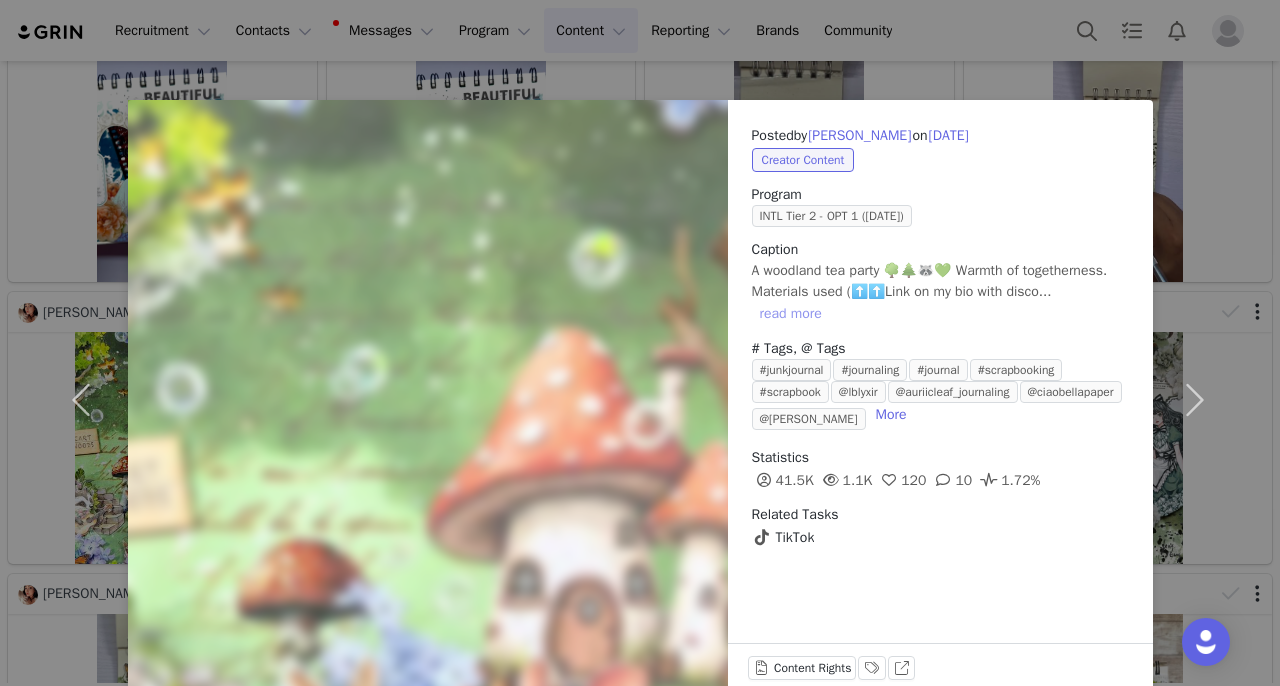 click on "read more" at bounding box center [791, 314] 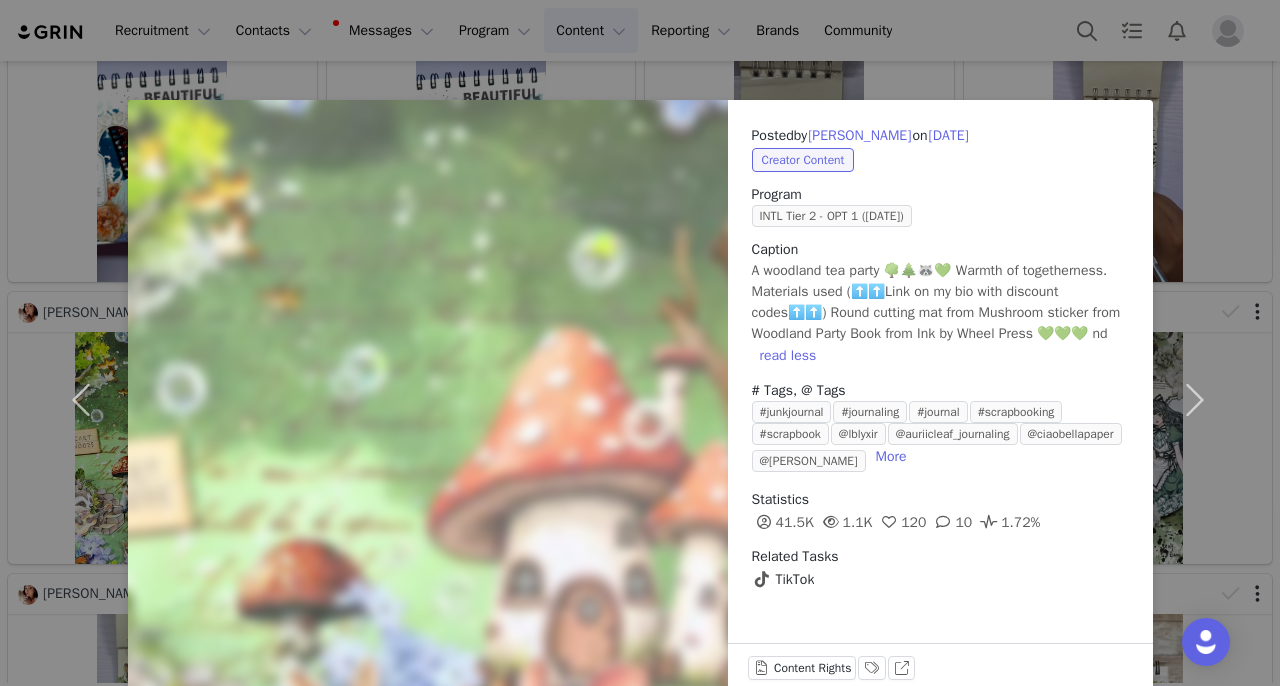 click on "Posted  by  Vena Gomez  on  Jul 1, 2025  Creator Content  Program INTL Tier 2 - OPT 1 (June 2025) Caption A woodland tea party 🌳🌲🦝💚 Warmth of togetherness.  Materials used (⬆️⬆️Link on my bio with discount codes⬆️⬆️) Round cutting mat from   Mushroom sticker from   Woodland Party Book from   Ink by  Wheel Press  💚💚💚                               nd read less # Tags, @ Tags  #junkjournal   #journaling   #journal   #scrapbooking   #scrapbook   @lblyxir   @auriicleaf_journaling   @ciaobellapaper   @Ferris  More     Statistics 41.5K  1.1K  120  10  1.72%  Related Tasks TikTok     Content Rights Labels & Tags View on TikTok" at bounding box center (640, 343) 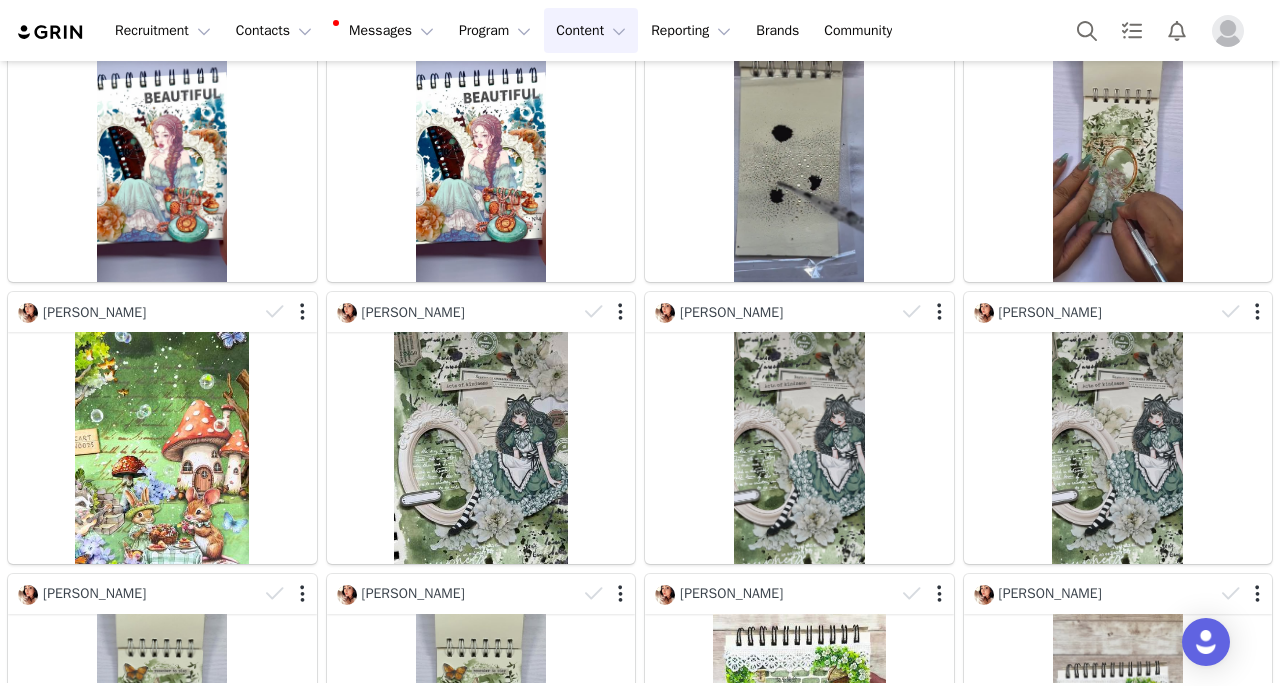 scroll, scrollTop: 138, scrollLeft: 0, axis: vertical 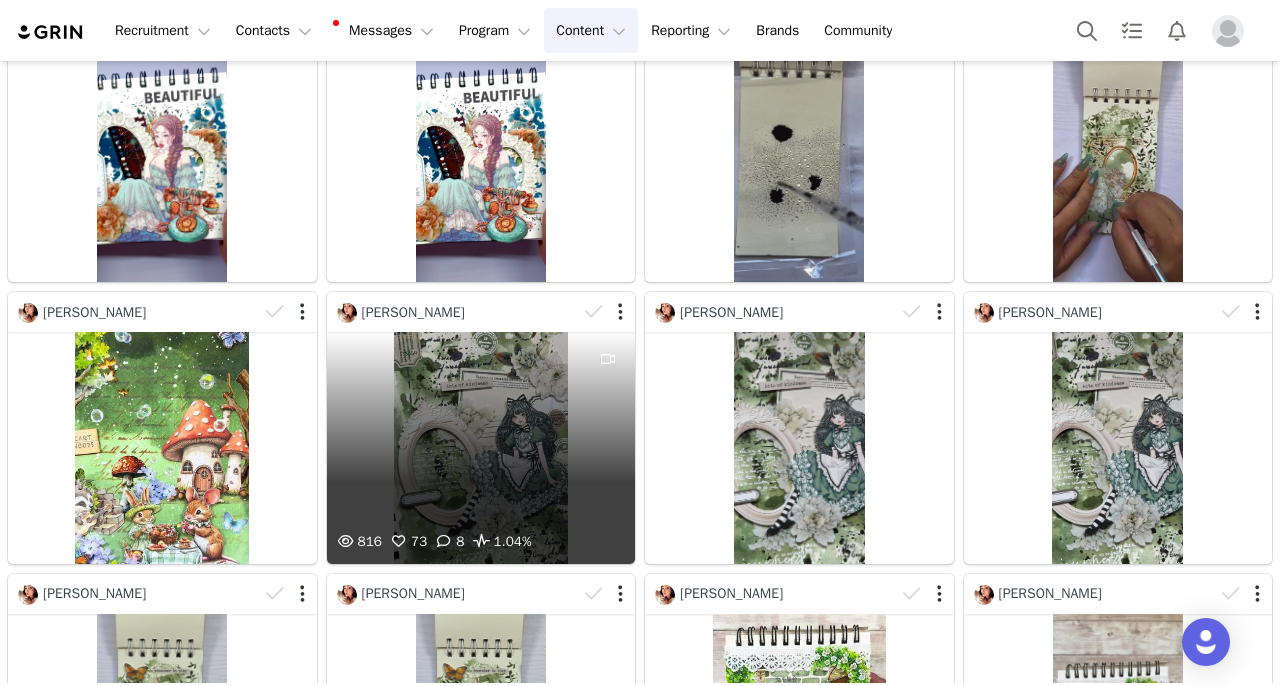 click on "816  73  8  1.04%" at bounding box center [481, 447] 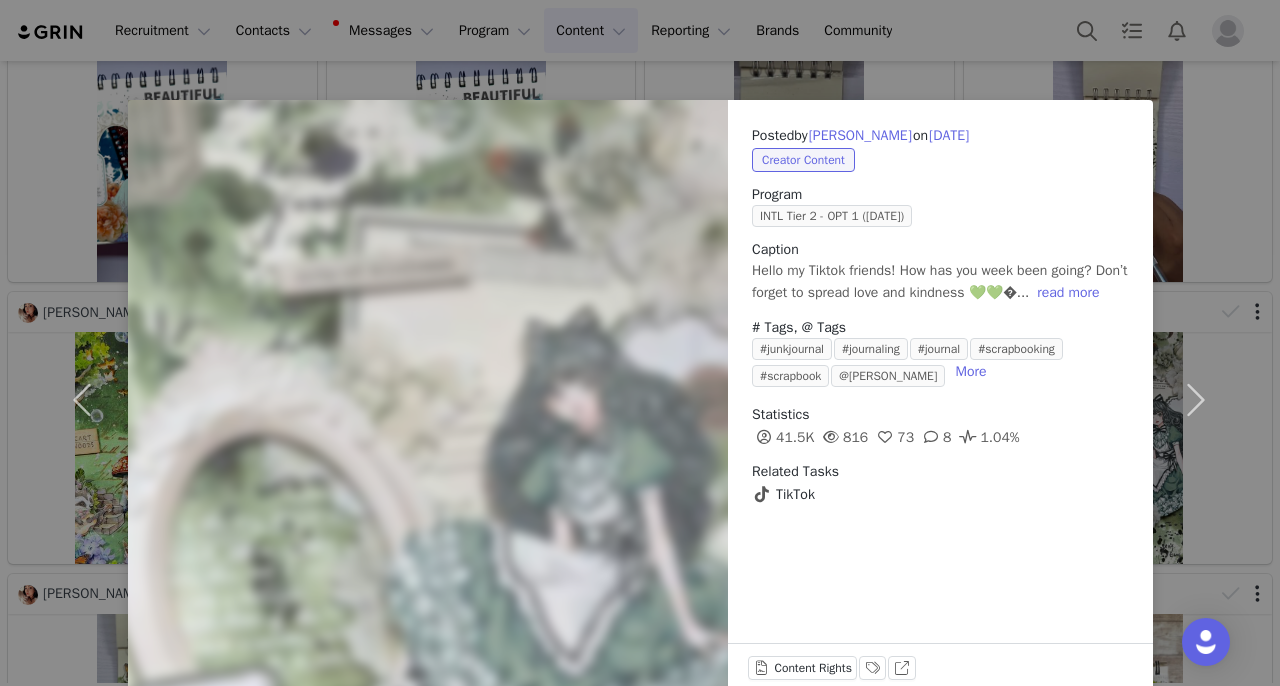 scroll, scrollTop: 138, scrollLeft: 0, axis: vertical 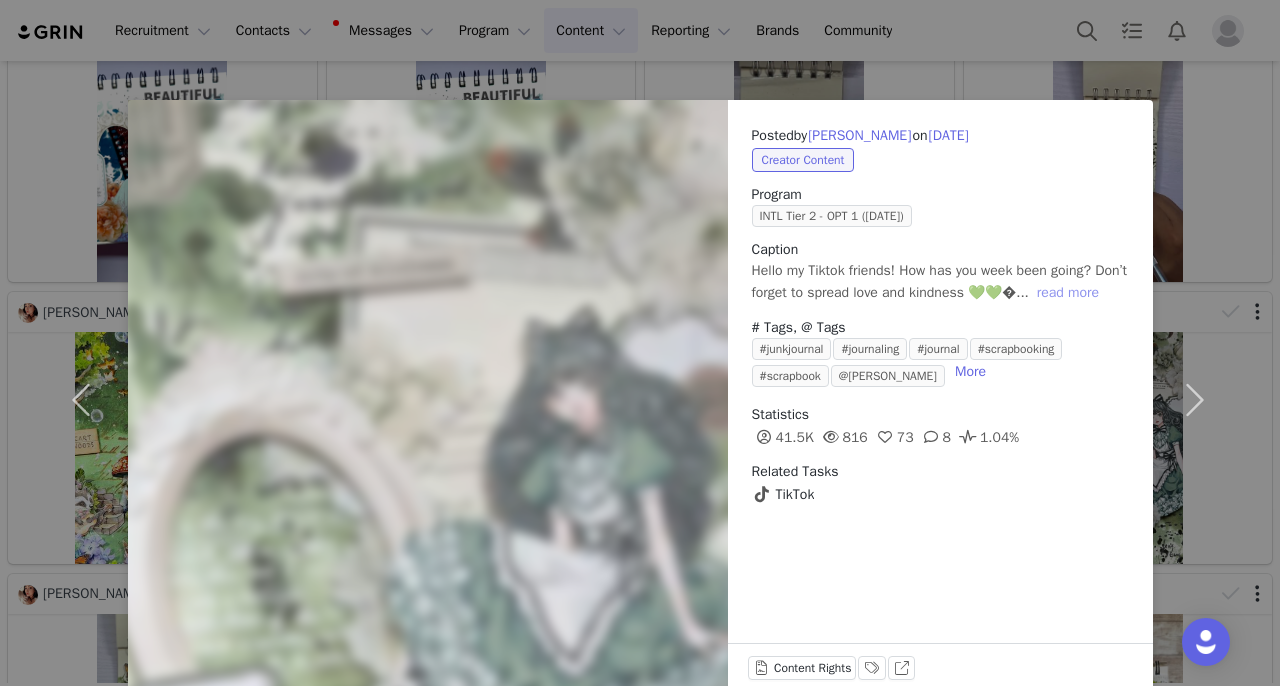 click on "read more" at bounding box center [1068, 293] 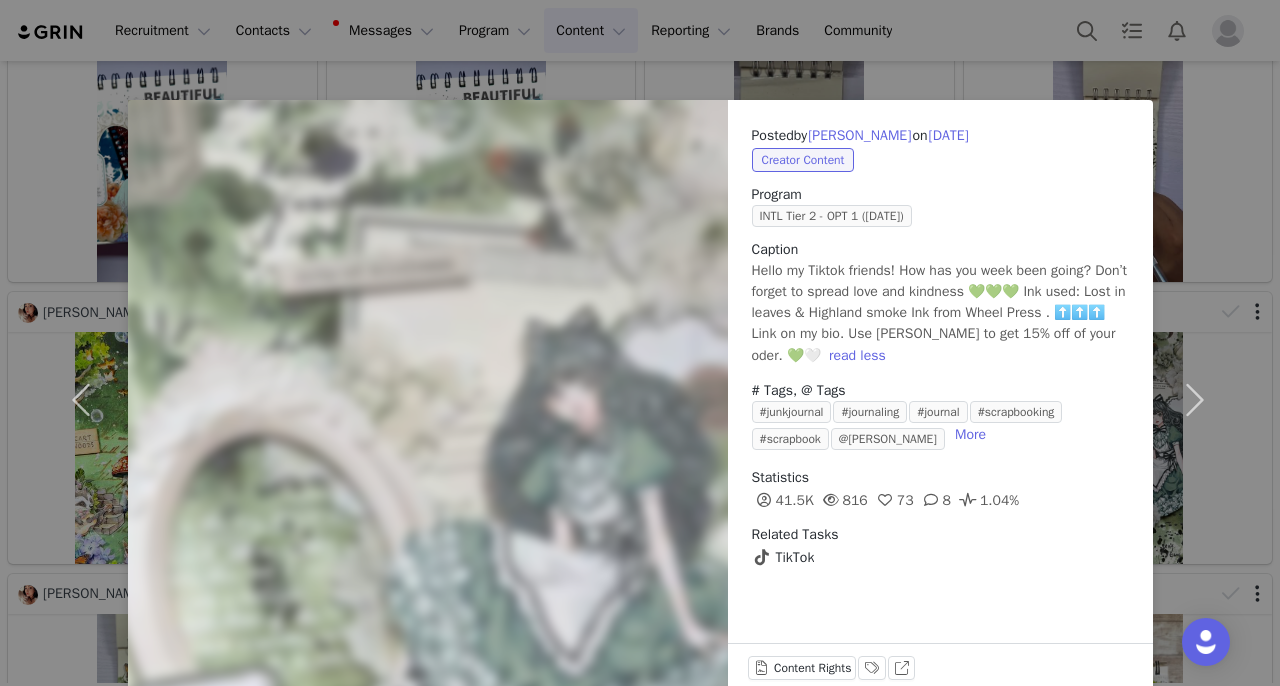 click on "Posted  by  Vena Gomez  on  Jun 24, 2025  Creator Content  Program INTL Tier 2 - OPT 1 (June 2025) Caption Hello my Tiktok friends! How has you week been going? Don’t forget to spread love and kindness 💚💚💚  Ink used: Lost in leaves & Highland smoke Ink from  Wheel Press . ⬆️⬆️⬆️ Link on my bio. Use JA-VENA to get 15% off of your oder. 💚🤍                                read less # Tags, @ Tags  #junkjournal   #journaling   #journal   #scrapbooking   #scrapbook   @Ferris  More     Statistics 41.5K  816  73  8  1.04%  Related Tasks TikTok     Content Rights Labels & Tags View on TikTok" at bounding box center (640, 343) 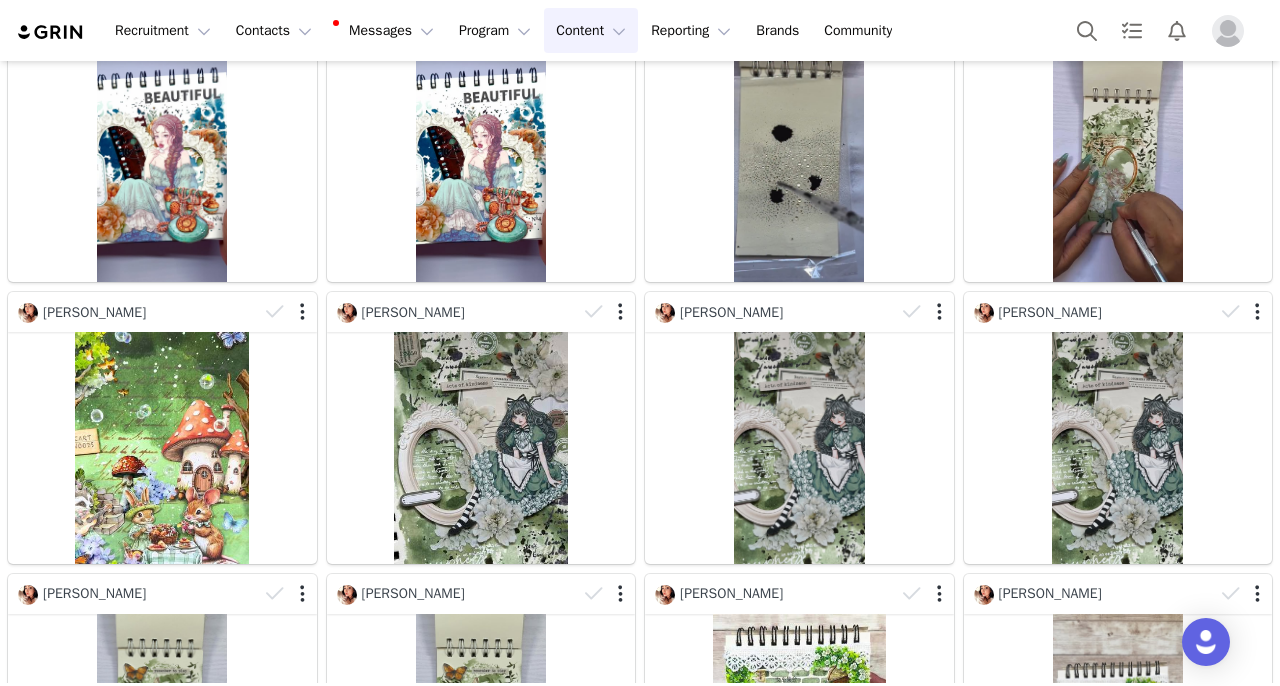 scroll, scrollTop: 0, scrollLeft: 0, axis: both 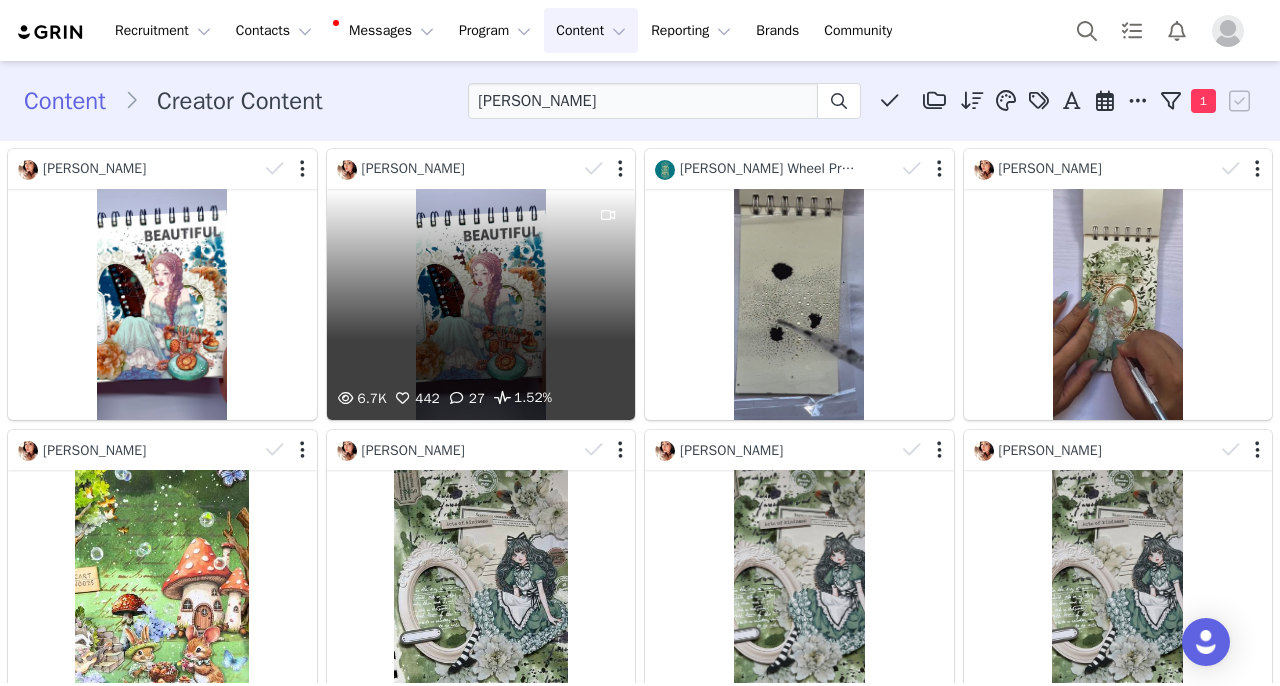 click on "6.7K  442  27  1.52%" at bounding box center [481, 304] 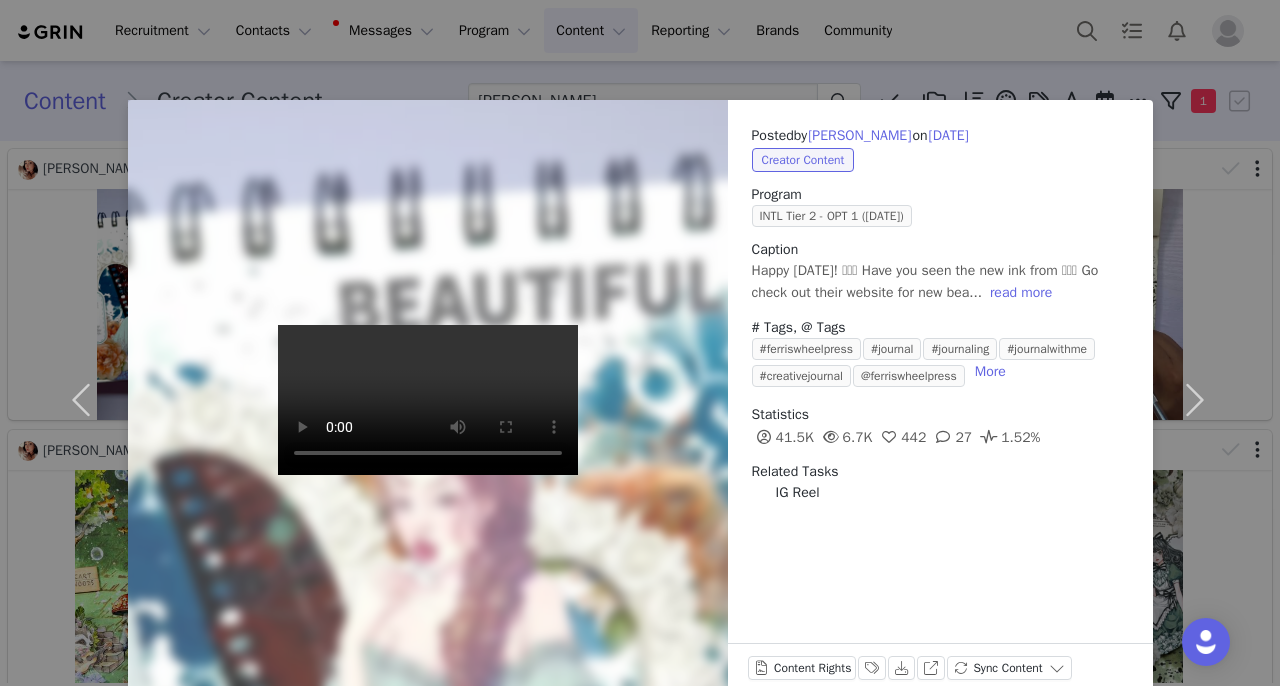click on "Posted  by  Vena Gomez  on  Jul 5, 2025  Creator Content  Program INTL Tier 2 - OPT 1 (June 2025) Caption Happy Saturday! 🩵🩵🩵 Have you seen the new ink from  🩵🩵🩵 Go check out their website for new bea... read more # Tags, @ Tags  #ferriswheelpress   #journal   #journaling   #journalwithme   #creativejournal   @ferriswheelpress  More     Statistics 41.5K  6.7K  442  27  1.52%  Related Tasks IG Reel     Content Rights Labels & Tags Download View on Instagram Sync Content" at bounding box center (640, 343) 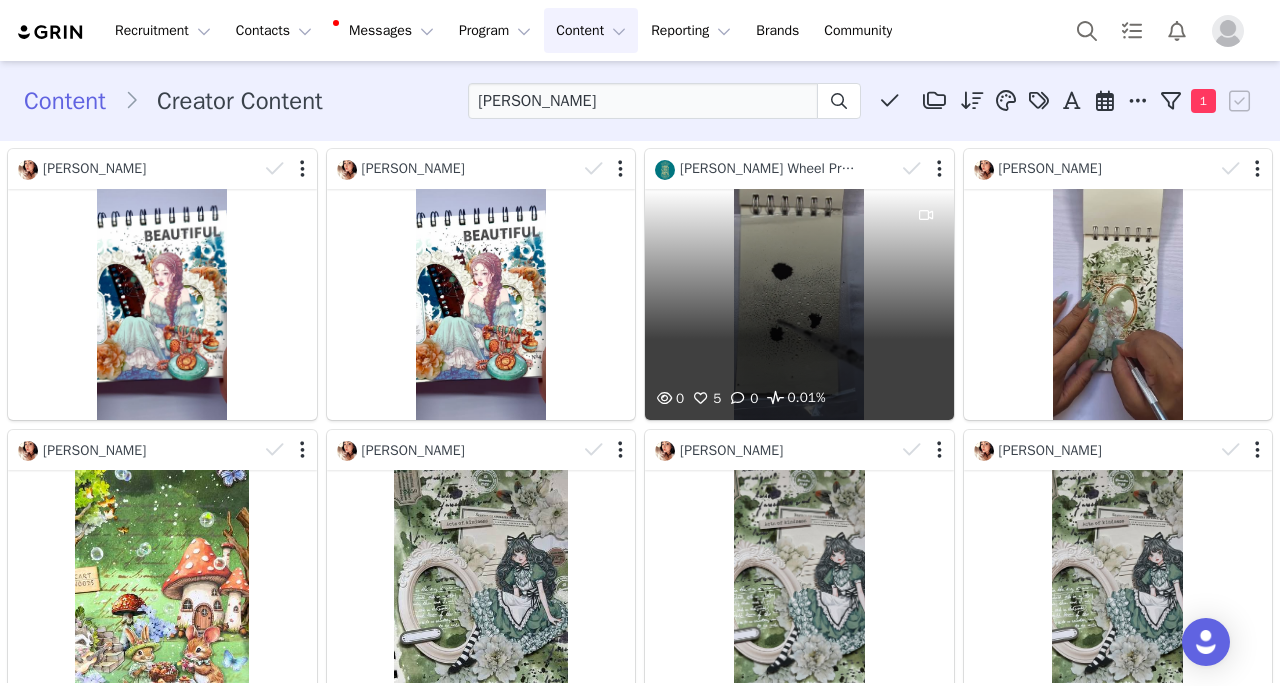 click on "0  5  0  0.01%" at bounding box center (799, 304) 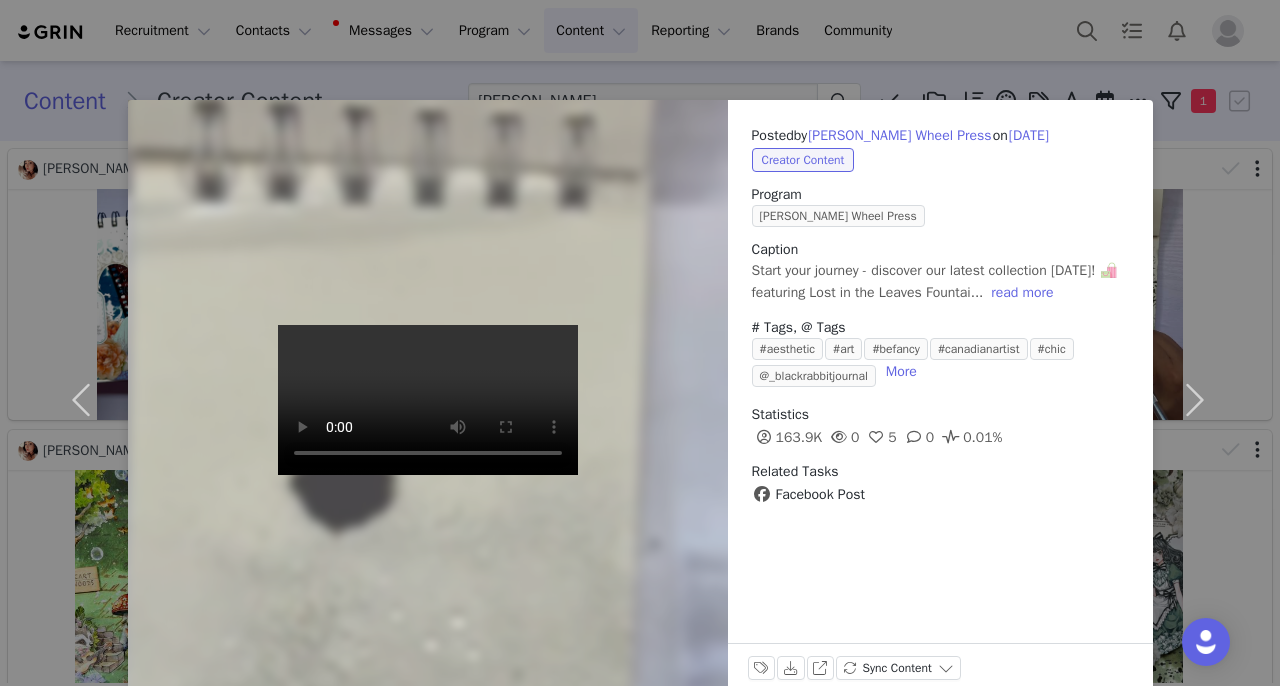 click on "Posted  by  Ferris Wheel Press  on  Jul 2, 2025  Creator Content  Program Ferris Wheel Press Caption Start your journey - discover our latest collection today! 🛍️  featuring Lost in the Leaves Fountai... read more # Tags, @ Tags  #aesthetic   #art   #befancy   #canadianartist   #chic   @_blackrabbitjournal  More     Statistics 163.9K  0  5  0  0.01%  Related Tasks Facebook Post     Labels & Tags Download View on Facebook Sync Content" at bounding box center [640, 343] 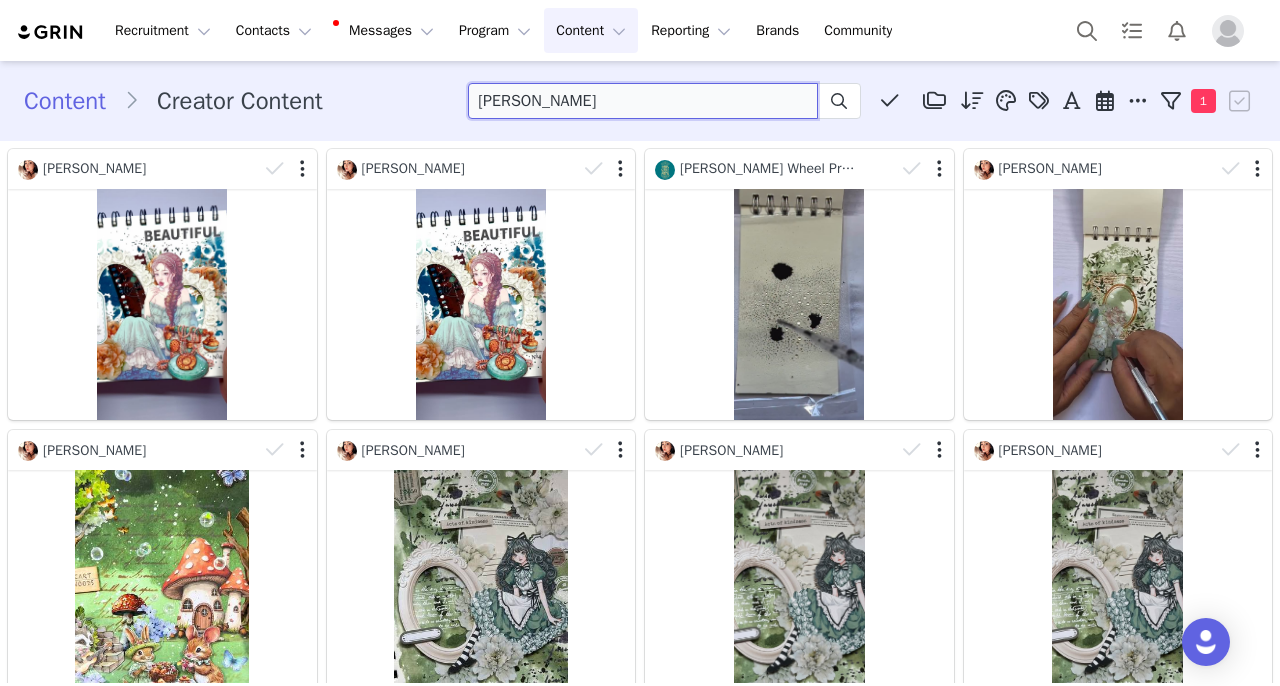 drag, startPoint x: 606, startPoint y: 102, endPoint x: 116, endPoint y: 76, distance: 490.6893 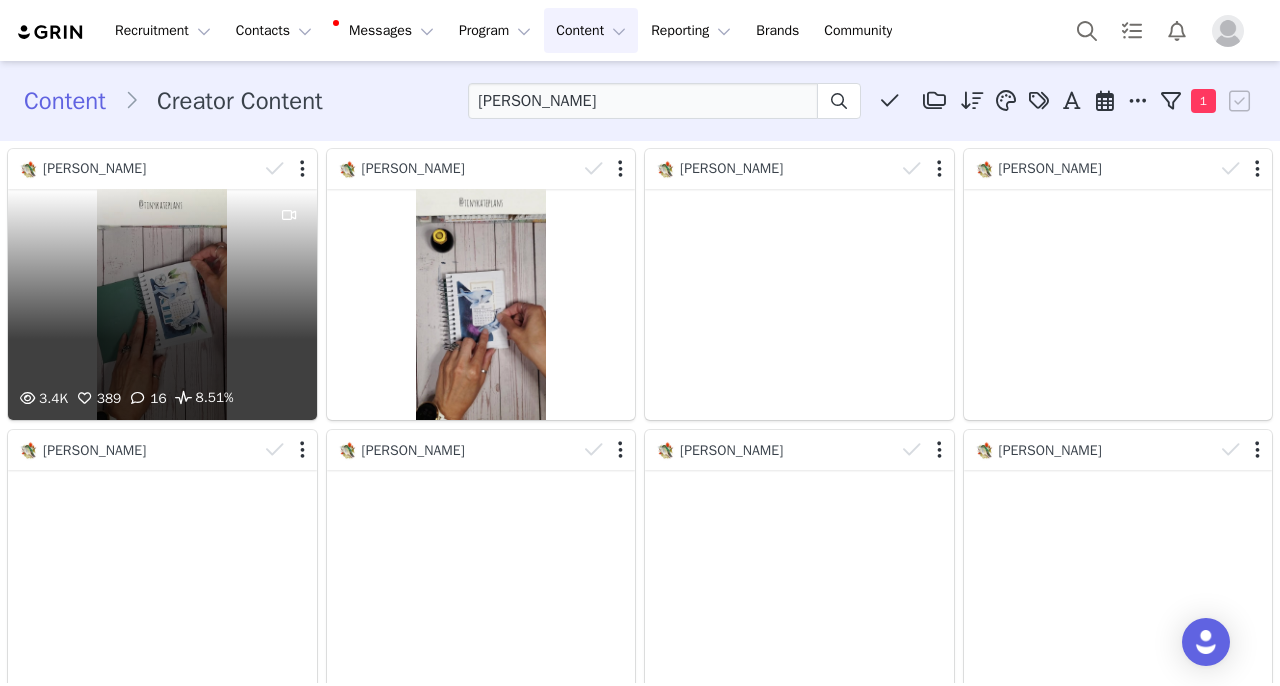 click on "3.4K  389  16  8.51%" at bounding box center (162, 304) 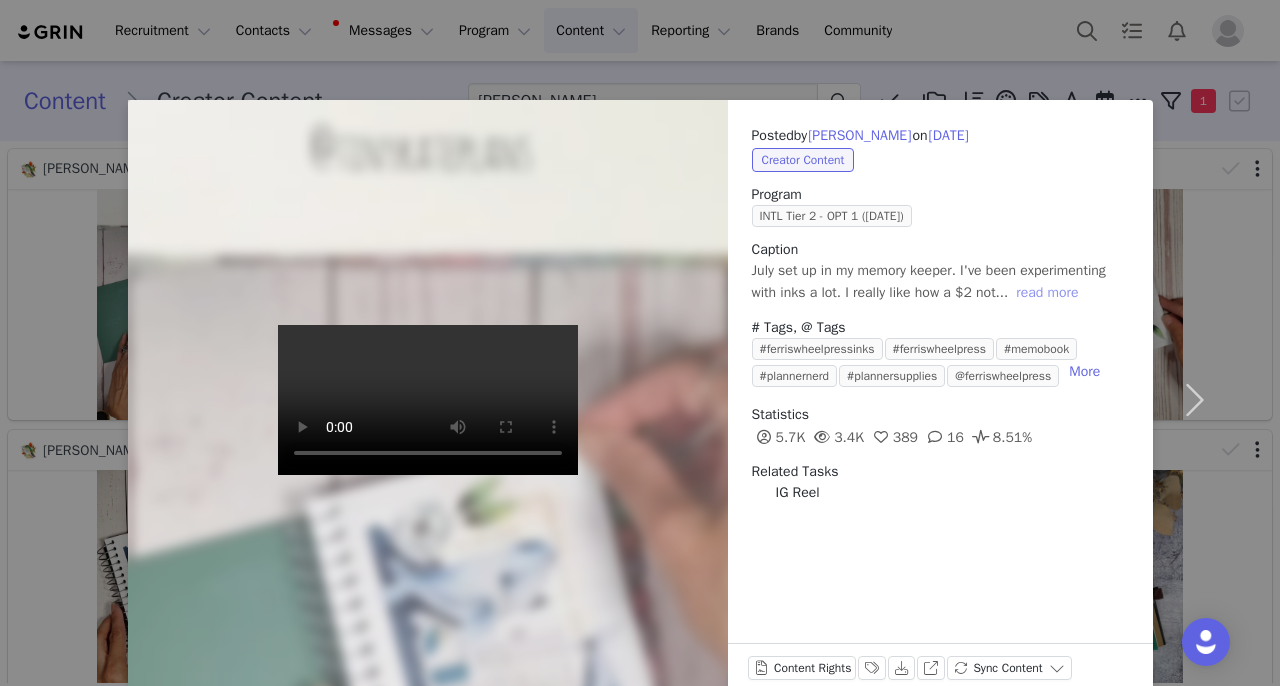 click on "read more" at bounding box center (1047, 293) 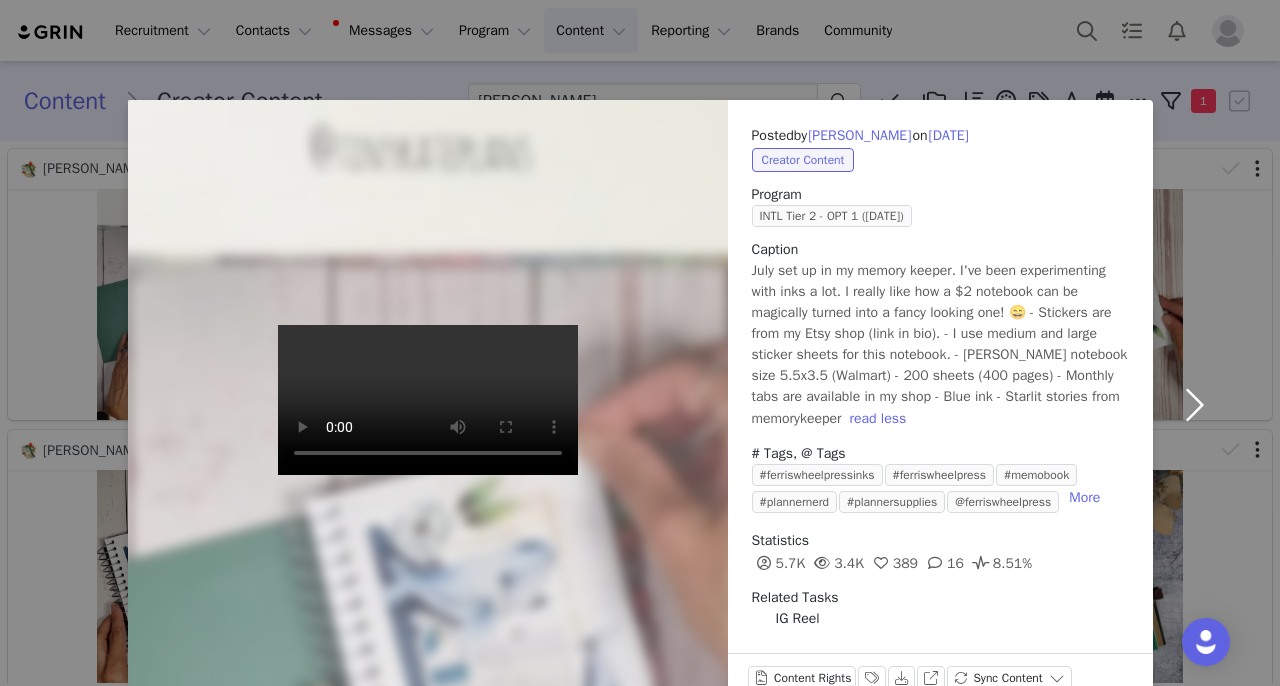 click at bounding box center (1195, 405) 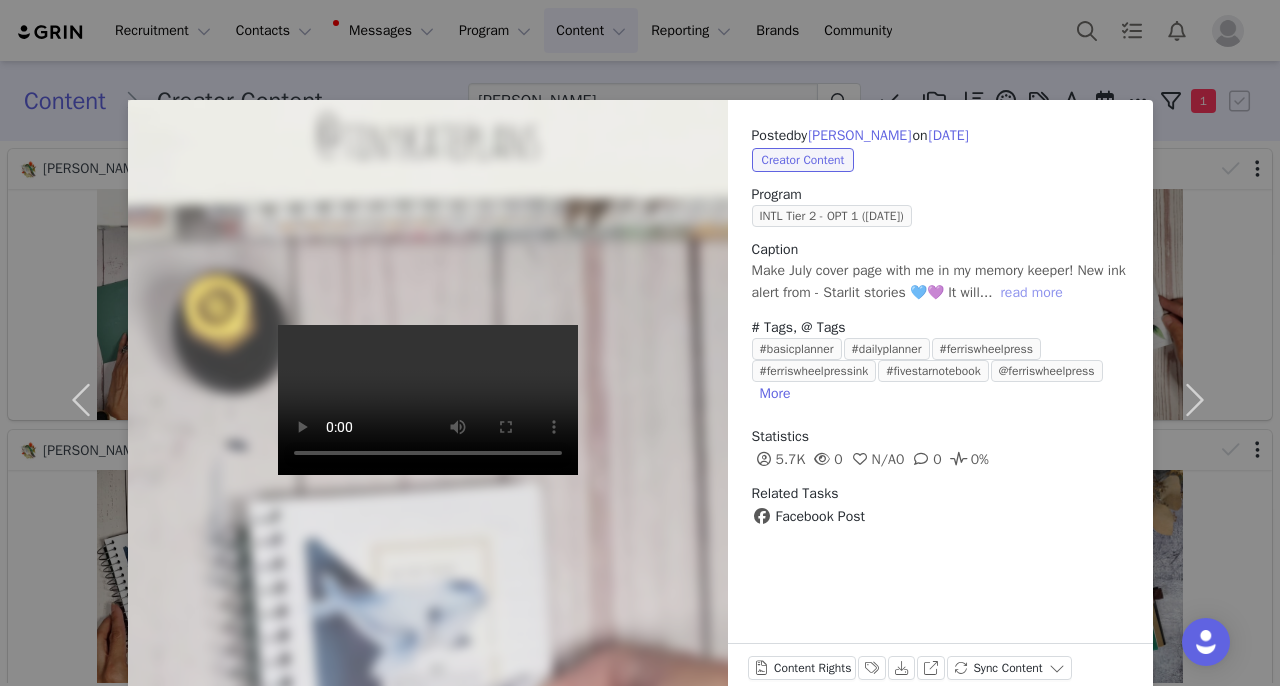 click on "read more" at bounding box center (1031, 293) 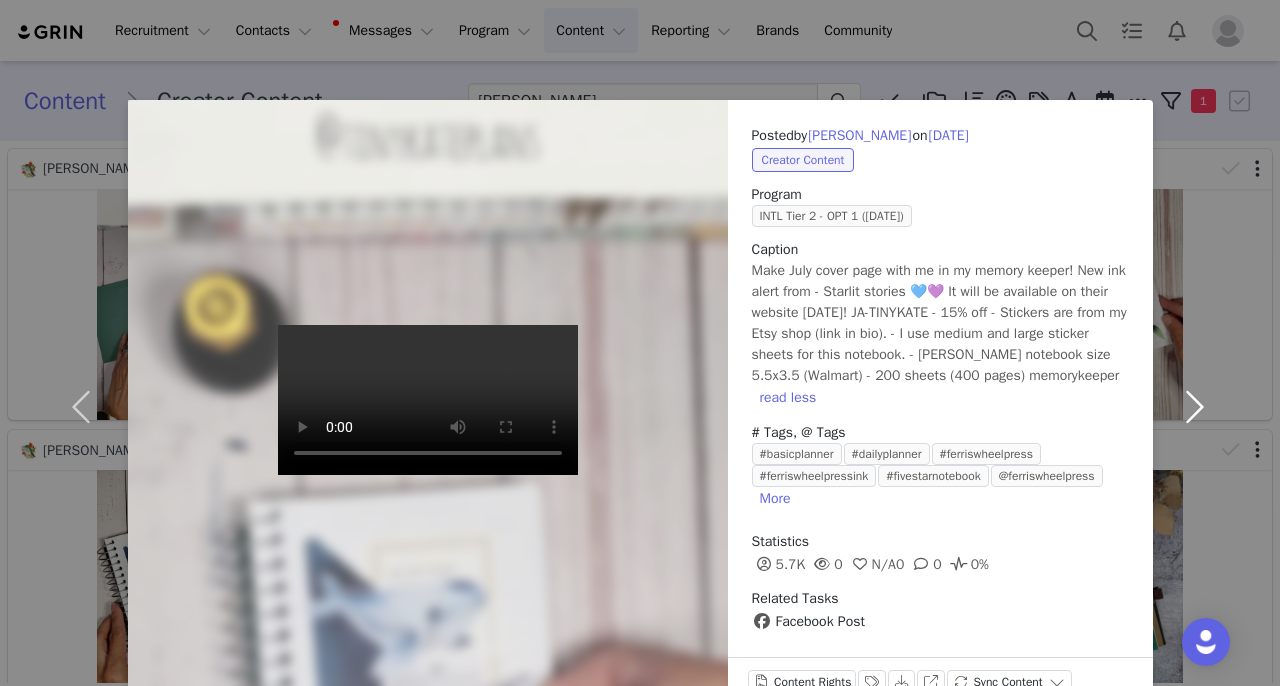 click at bounding box center [1195, 407] 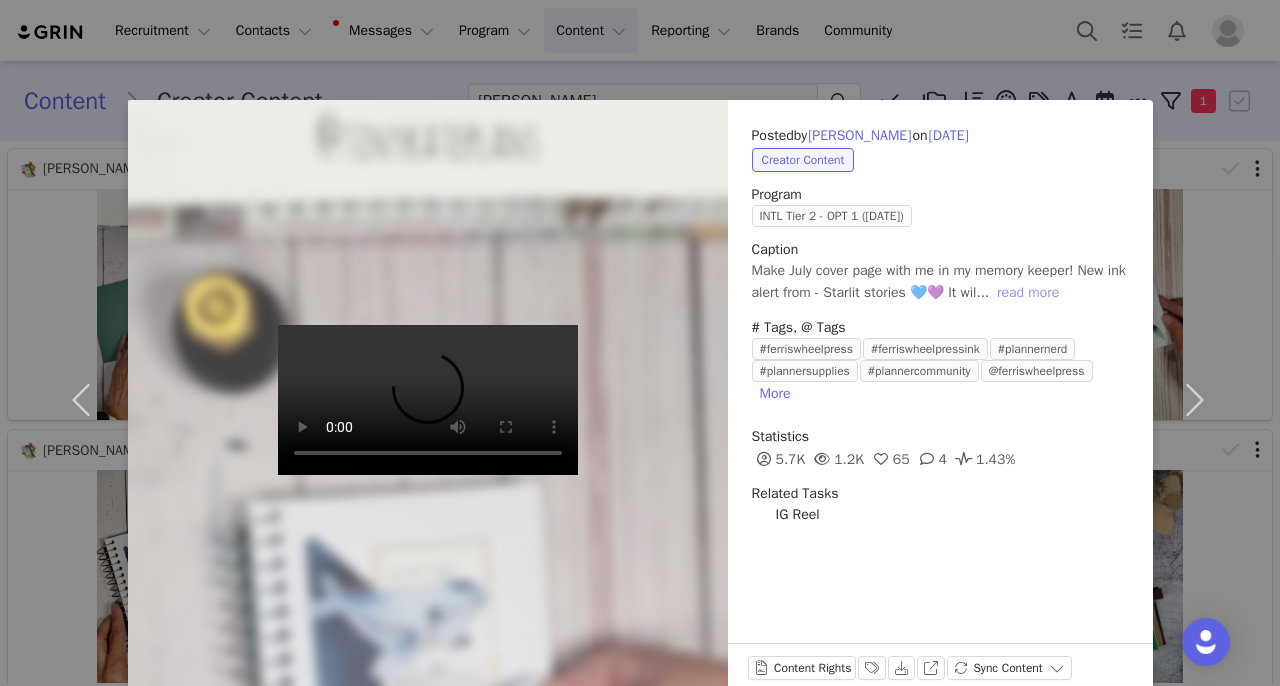 click on "read more" at bounding box center [1028, 293] 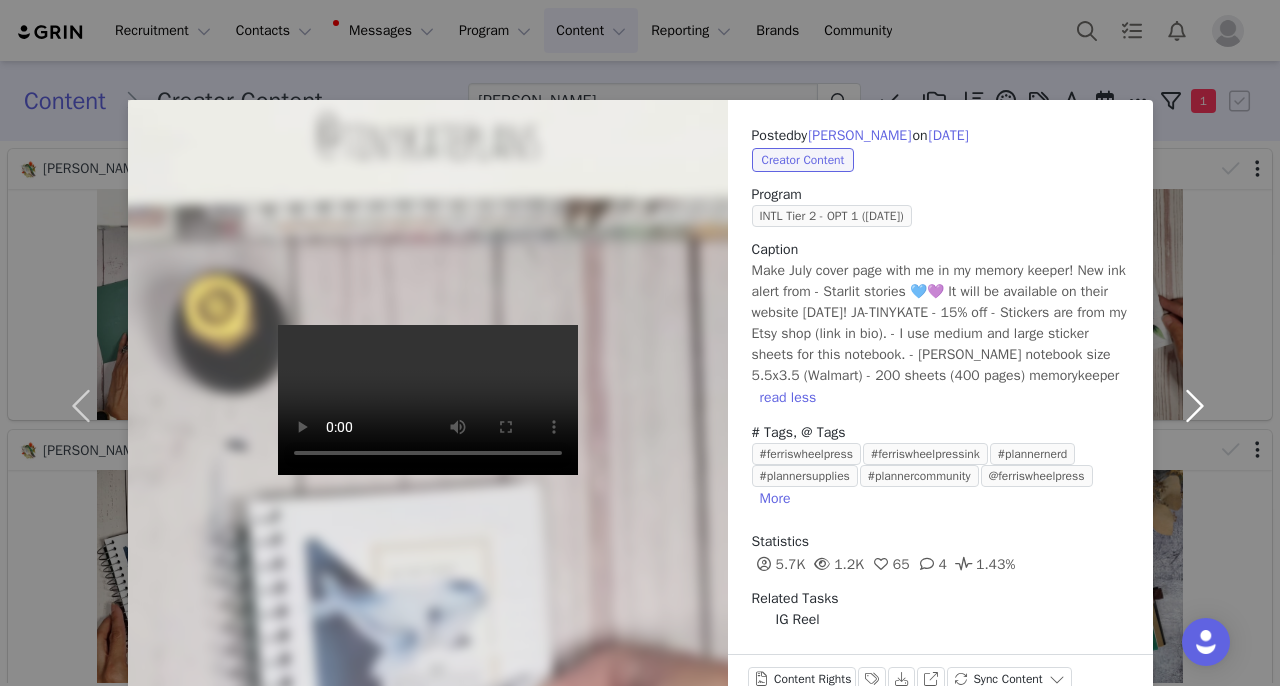 click at bounding box center (1195, 405) 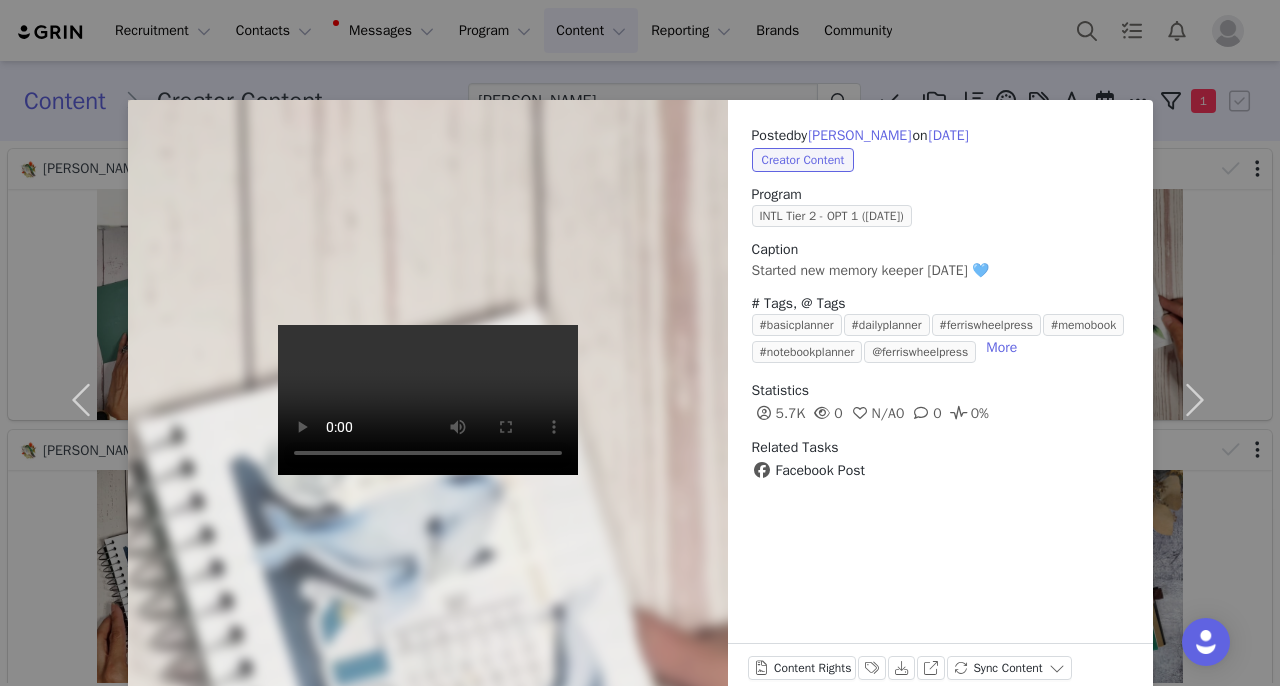 click on "Posted  by  Kate Hicks  on  Jul 1, 2025  Creator Content  Program INTL Tier 2 - OPT 1 (June 2025) Caption Started new memory keeper today 💙                      # Tags, @ Tags  #basicplanner   #dailyplanner   #ferriswheelpress   #memobook   #notebookplanner   @ferriswheelpress  More     Statistics 5.7K  0   N/A  0  0  0%  Related Tasks Facebook Post     Content Rights Labels & Tags Download View on Facebook Sync Content" at bounding box center [640, 343] 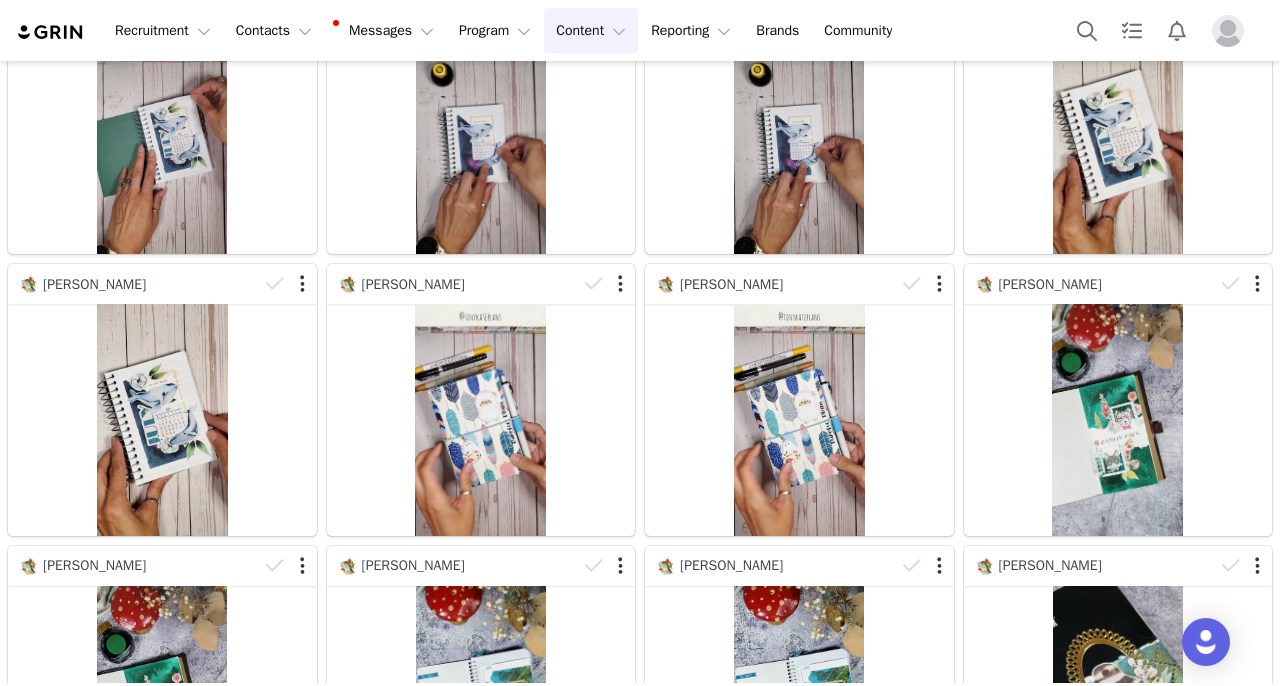 scroll, scrollTop: 188, scrollLeft: 0, axis: vertical 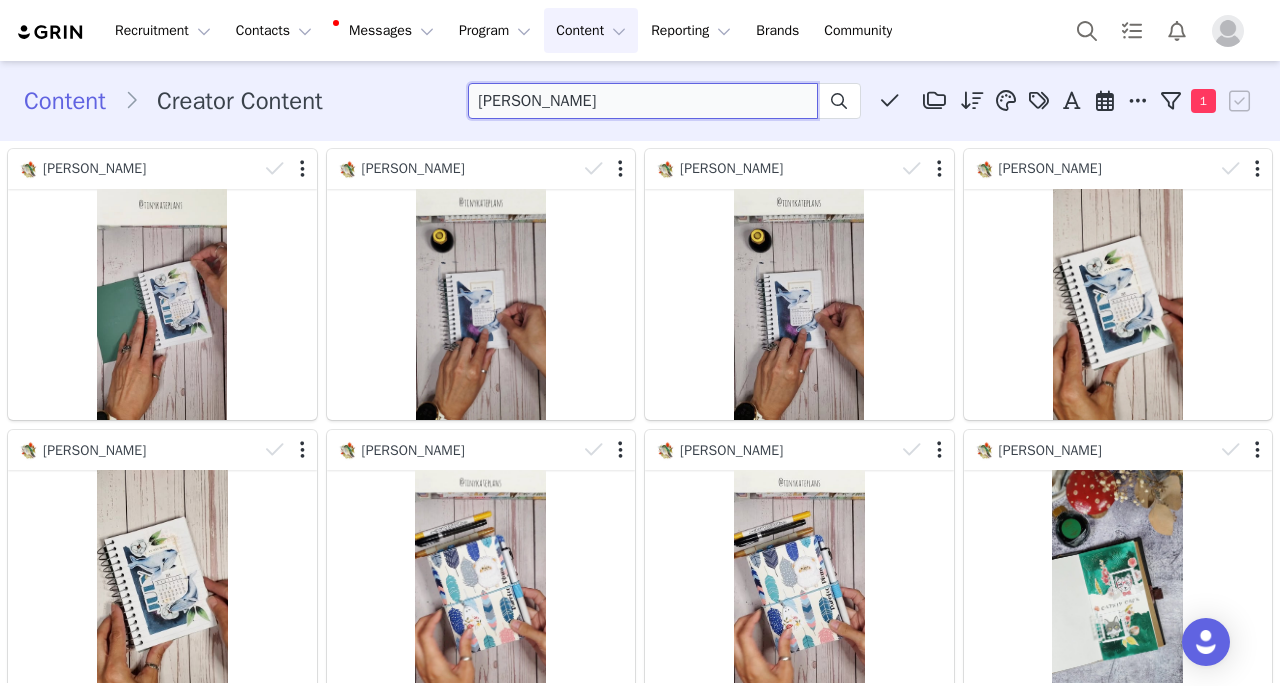 drag, startPoint x: 569, startPoint y: 96, endPoint x: 530, endPoint y: 100, distance: 39.20459 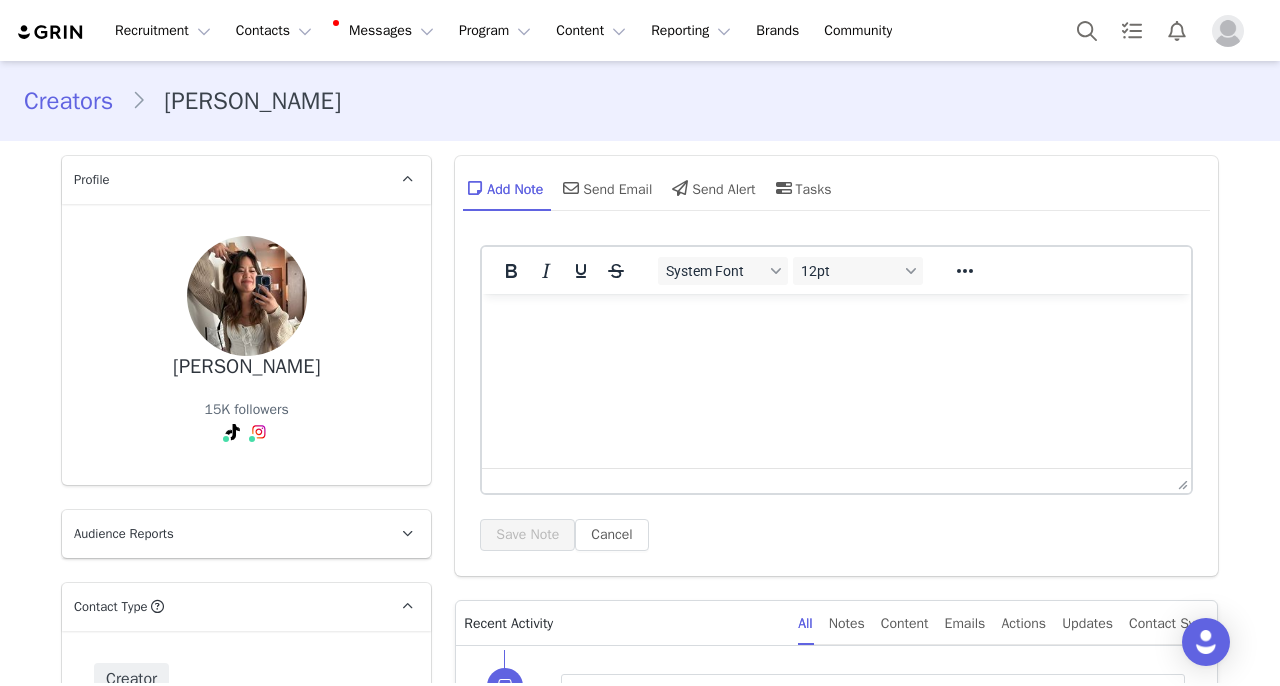 scroll, scrollTop: 0, scrollLeft: 0, axis: both 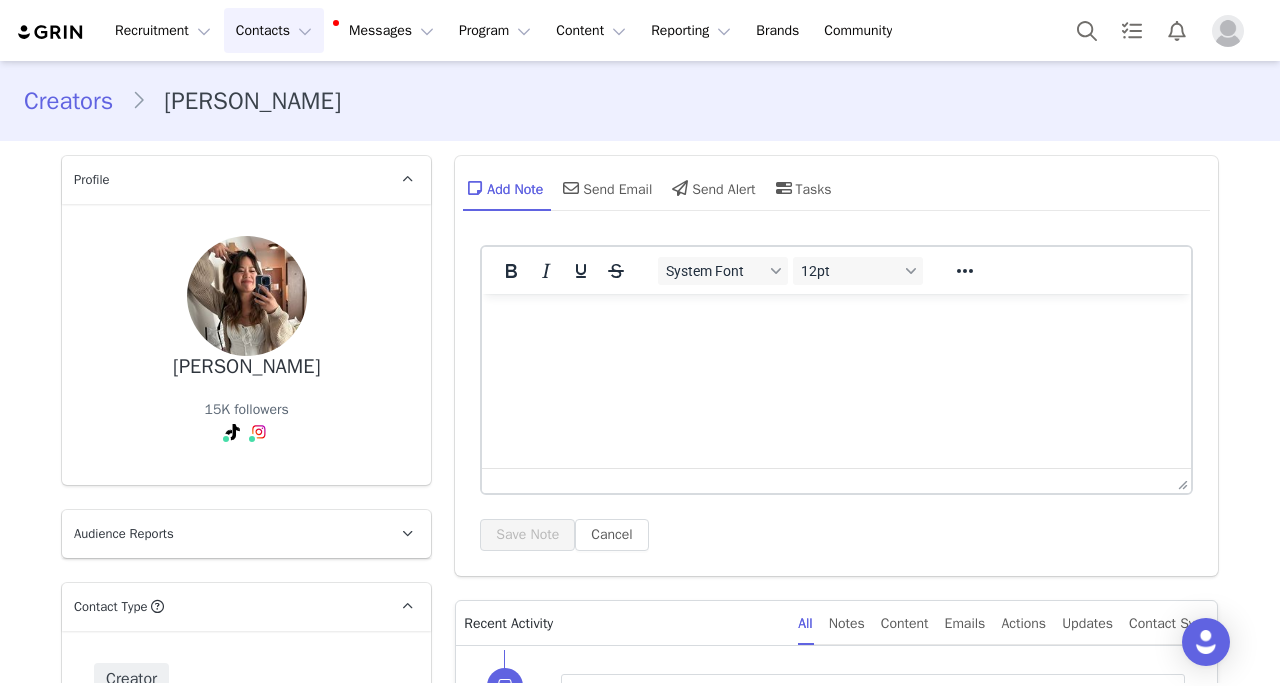 click on "Contacts Contacts" at bounding box center [274, 30] 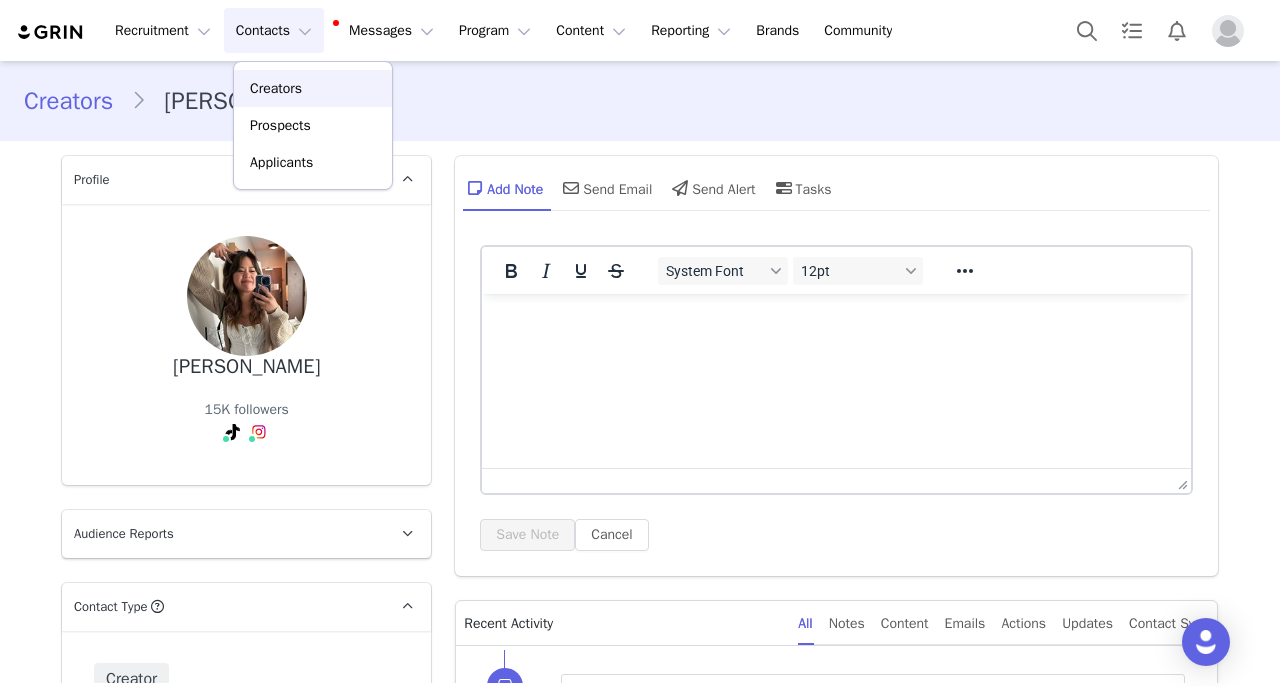 click on "Creators" at bounding box center (276, 88) 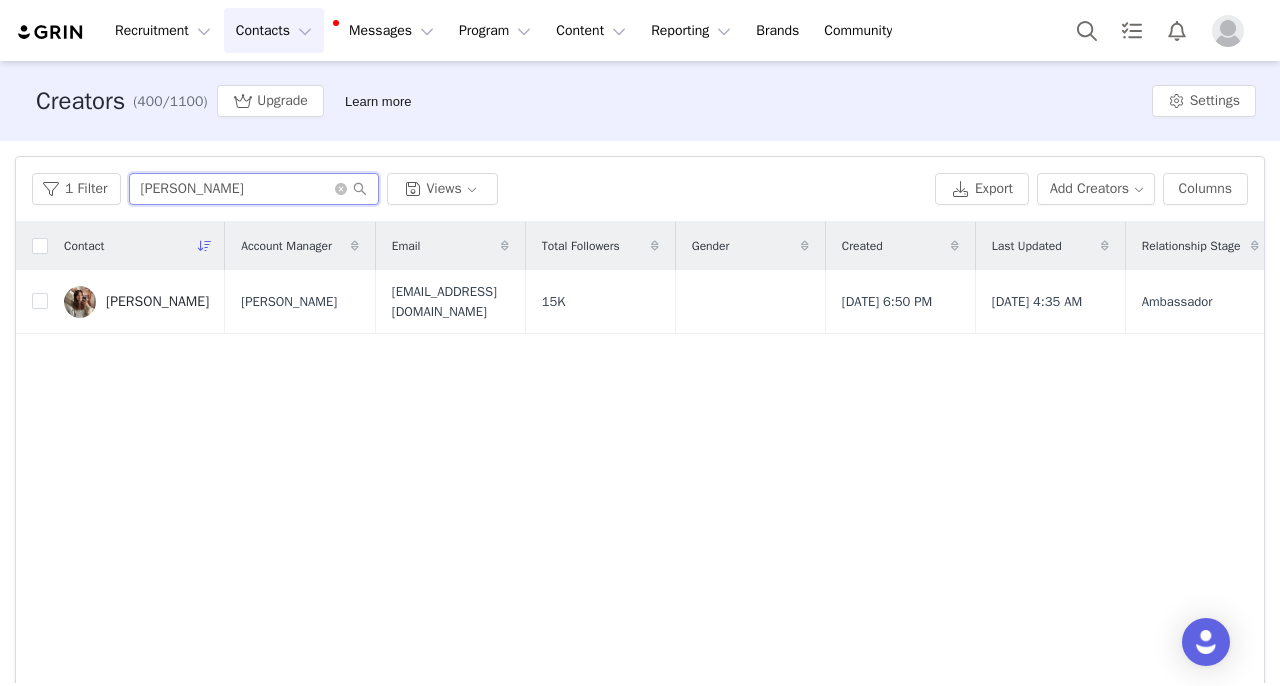 drag, startPoint x: 247, startPoint y: 192, endPoint x: 0, endPoint y: 181, distance: 247.24481 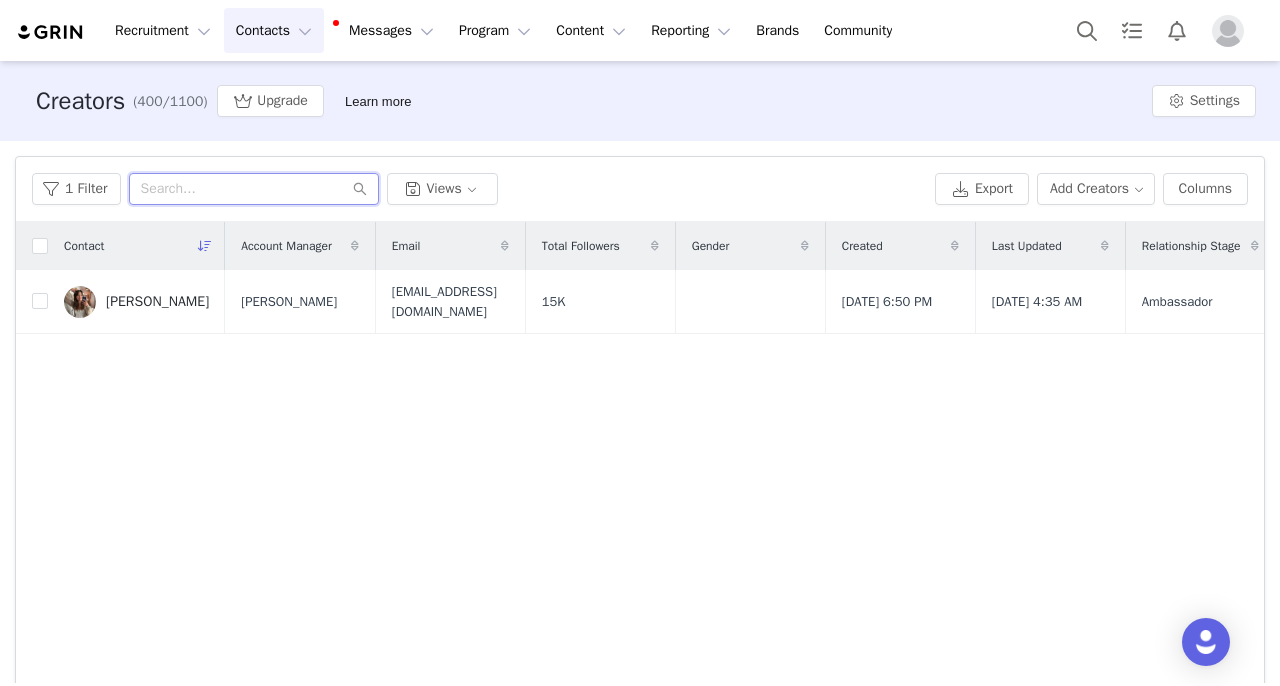 type on "a" 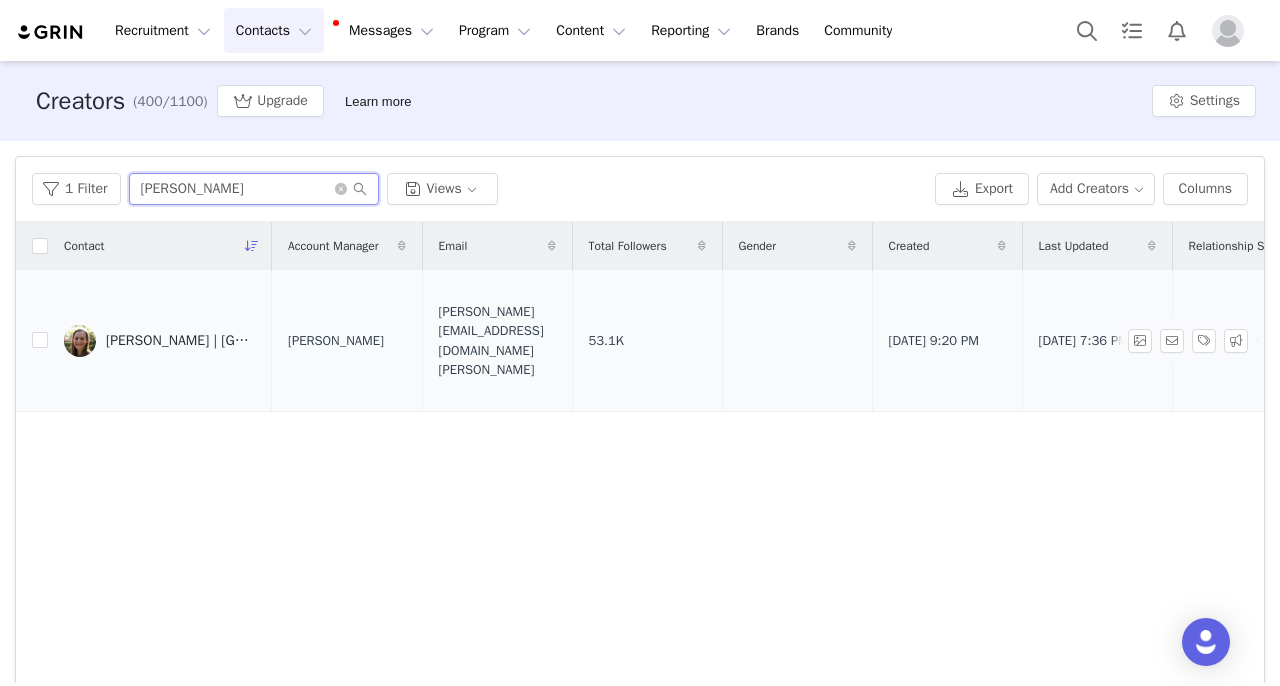 type on "jane nurthe" 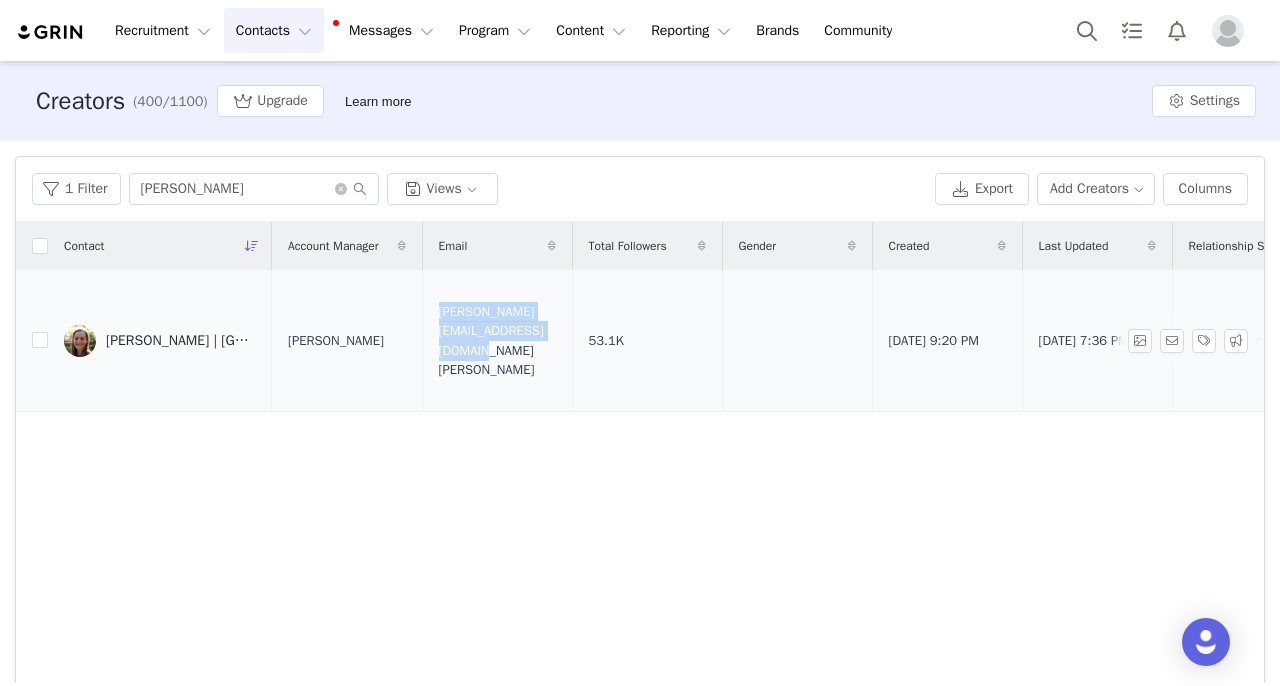 drag, startPoint x: 435, startPoint y: 342, endPoint x: 676, endPoint y: 340, distance: 241.0083 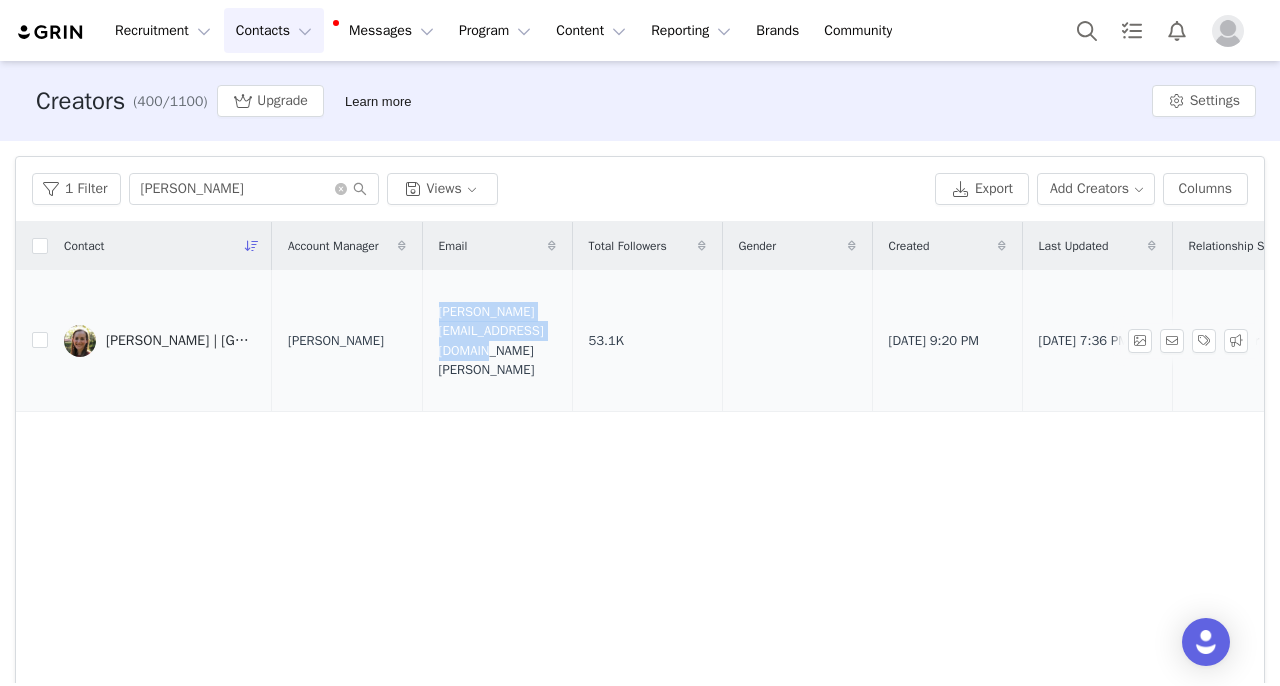 click on "[PERSON_NAME] | [GEOGRAPHIC_DATA] Calligrapher" at bounding box center [160, 341] 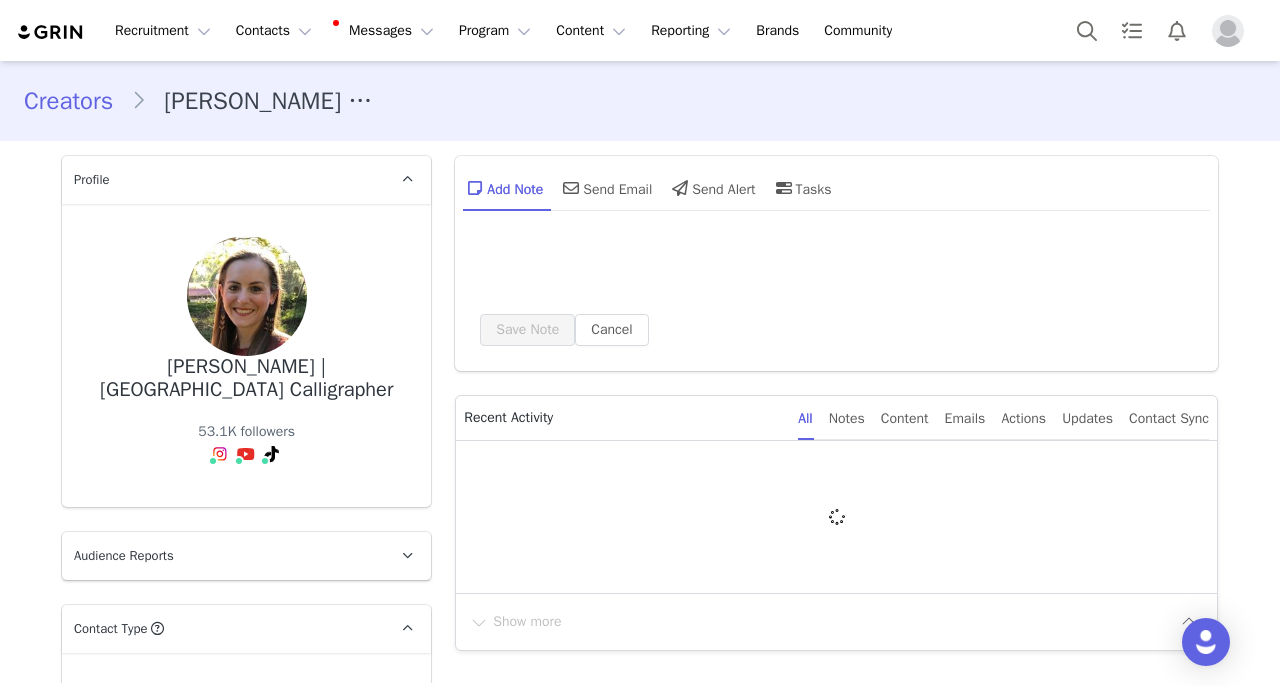 type on "+61 ([GEOGRAPHIC_DATA])" 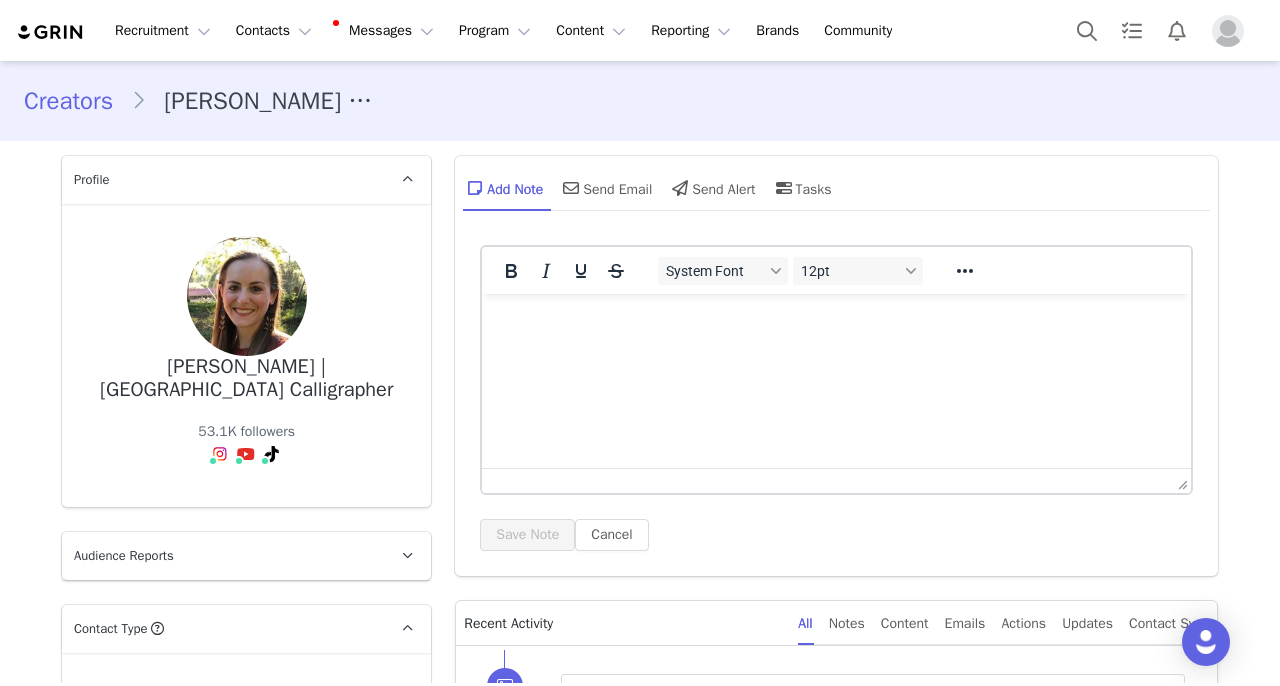 scroll, scrollTop: 4433, scrollLeft: 0, axis: vertical 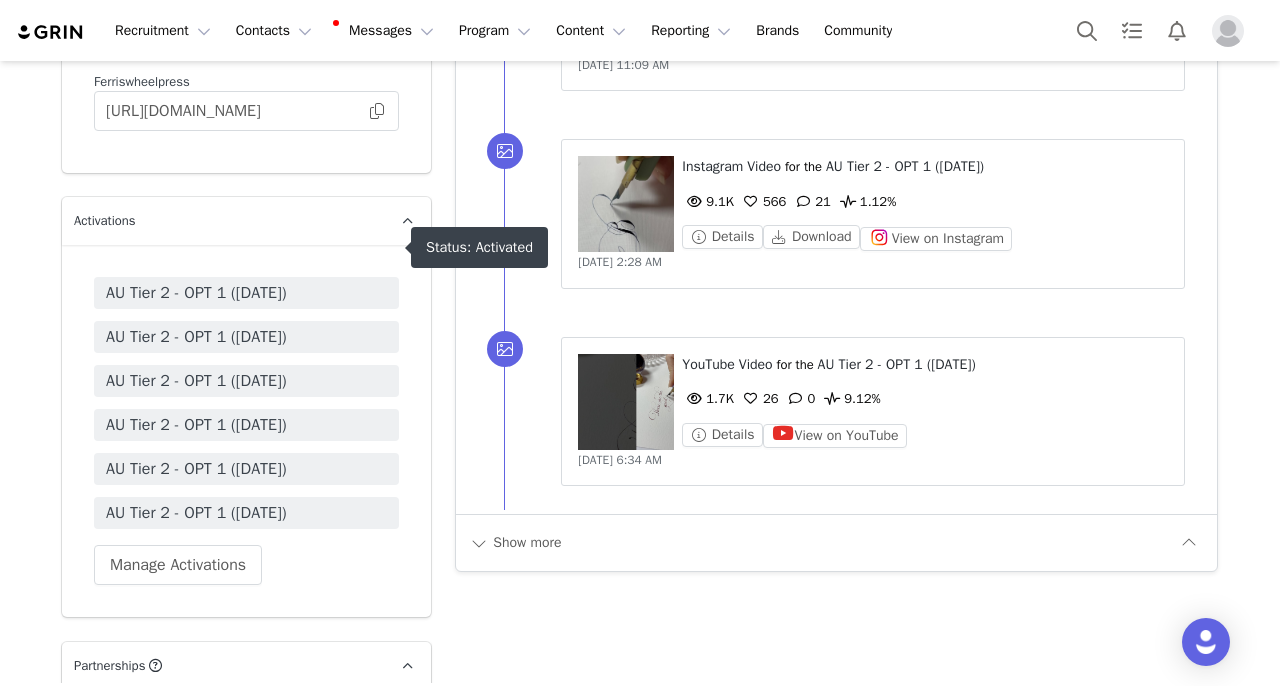 click on "AU Tier 2 - OPT 1 (June 2025)" at bounding box center [246, 337] 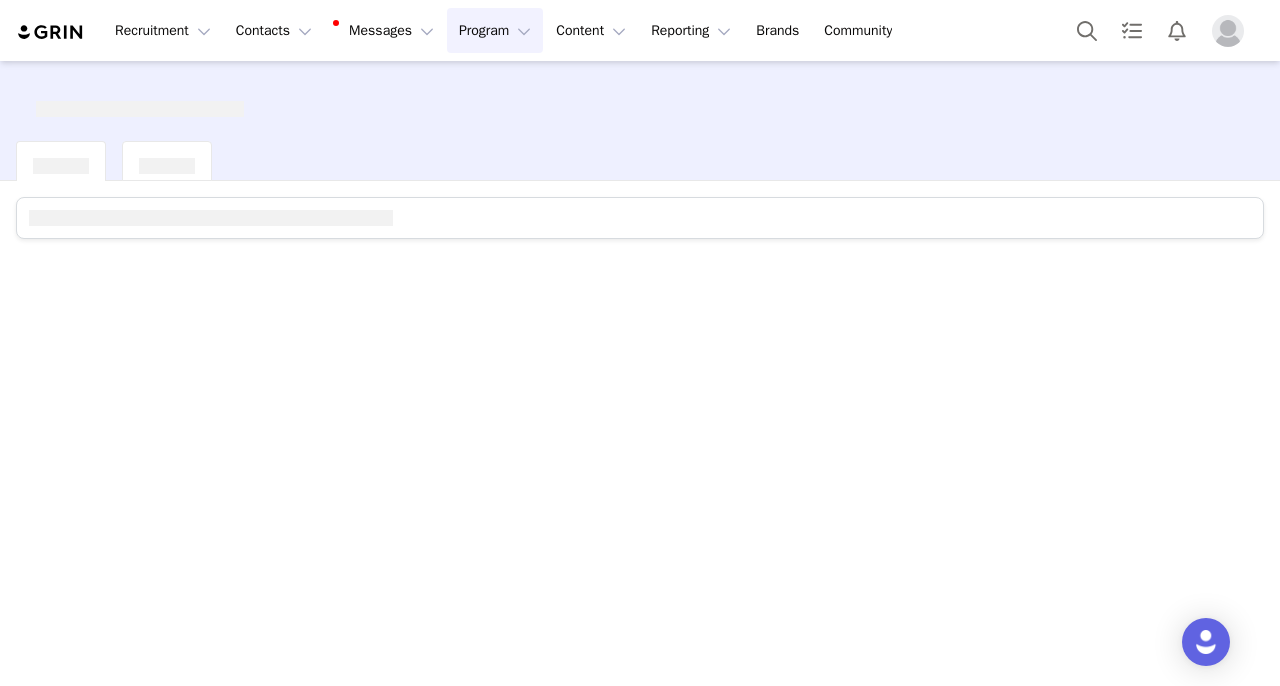 scroll, scrollTop: 0, scrollLeft: 0, axis: both 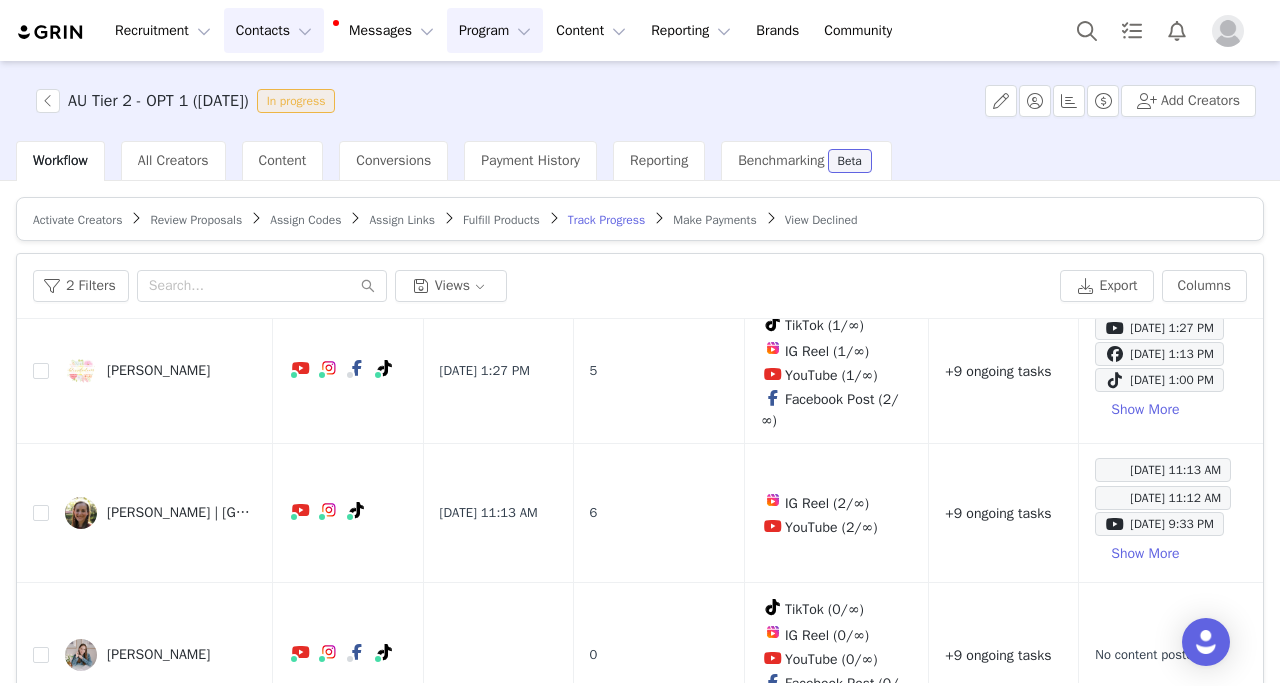 click on "Contacts Contacts" at bounding box center (274, 30) 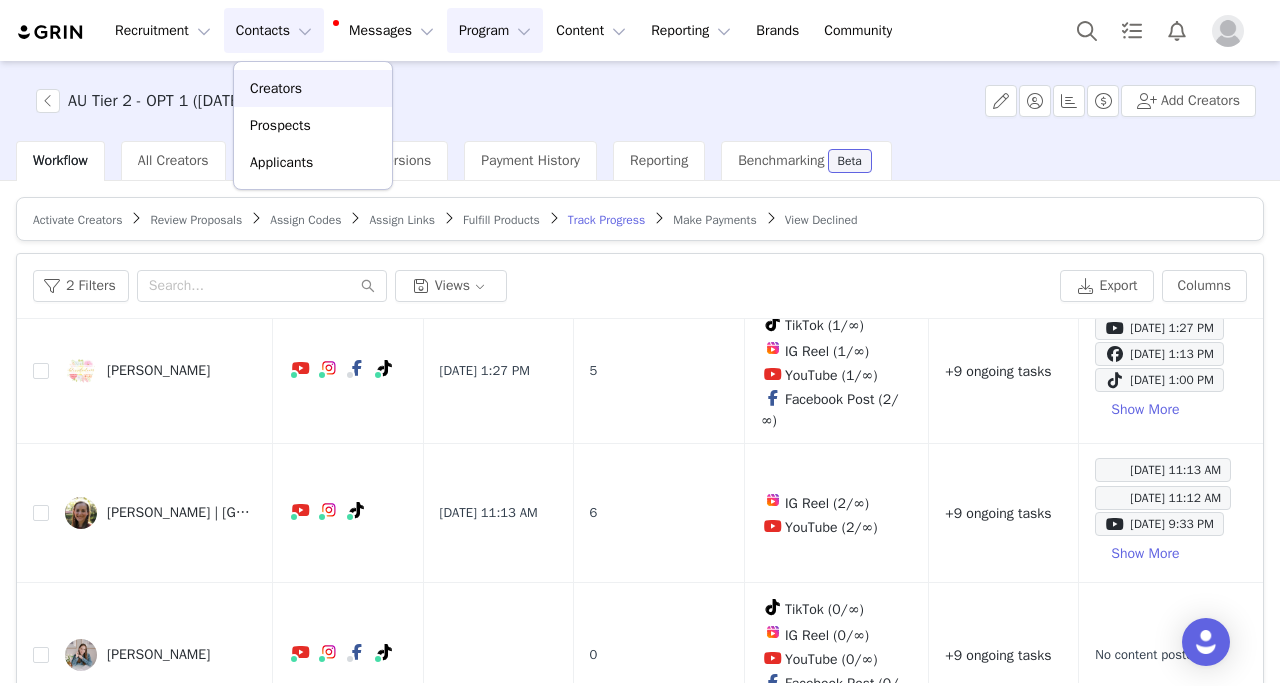 click on "Creators" at bounding box center [276, 88] 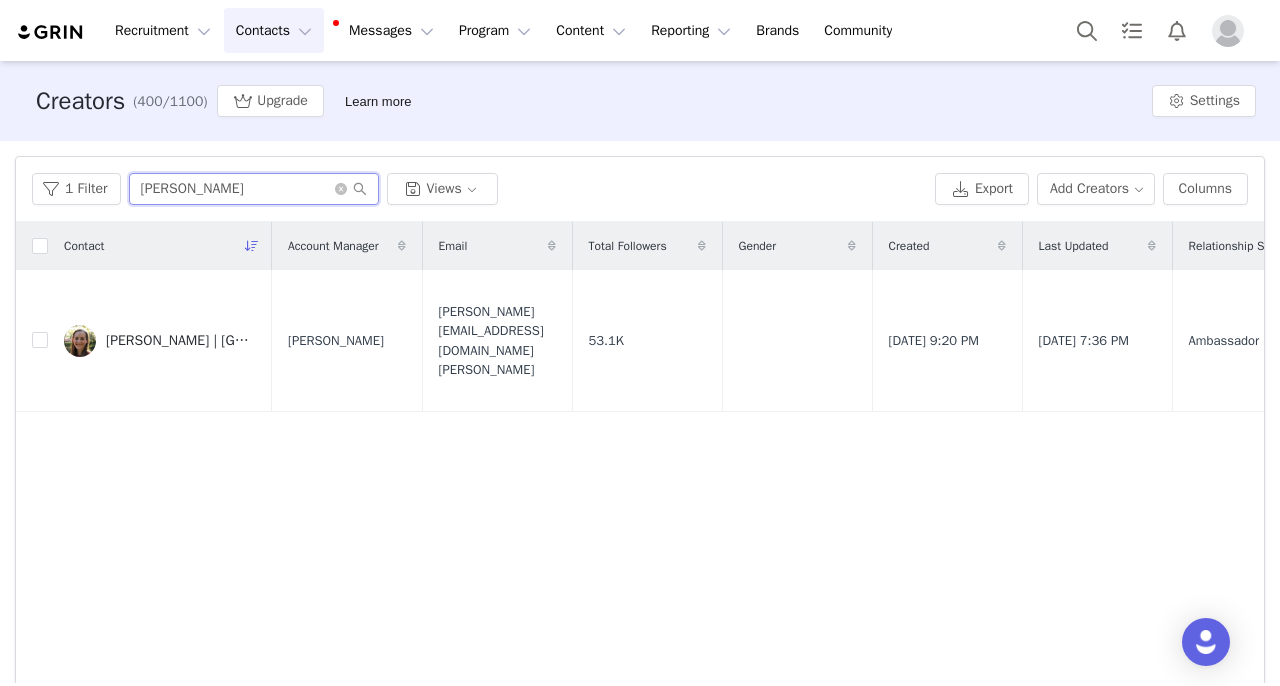drag, startPoint x: 240, startPoint y: 187, endPoint x: 0, endPoint y: 187, distance: 240 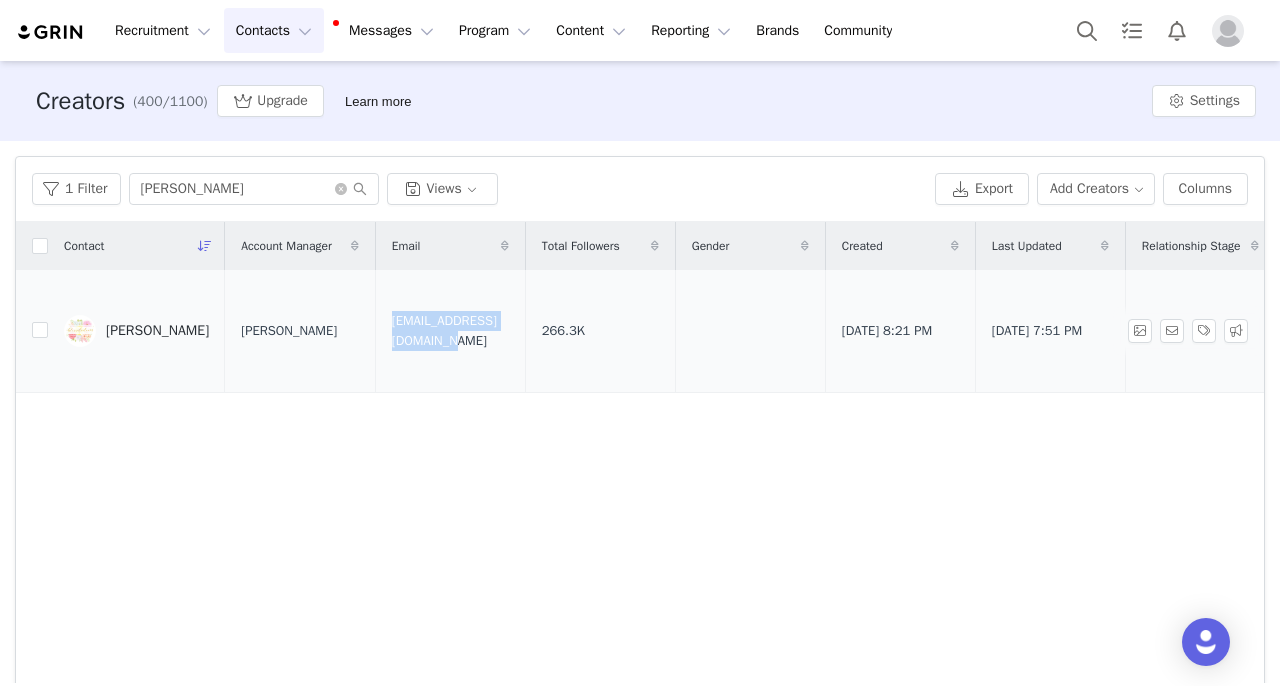 drag, startPoint x: 404, startPoint y: 307, endPoint x: 537, endPoint y: 330, distance: 134.97408 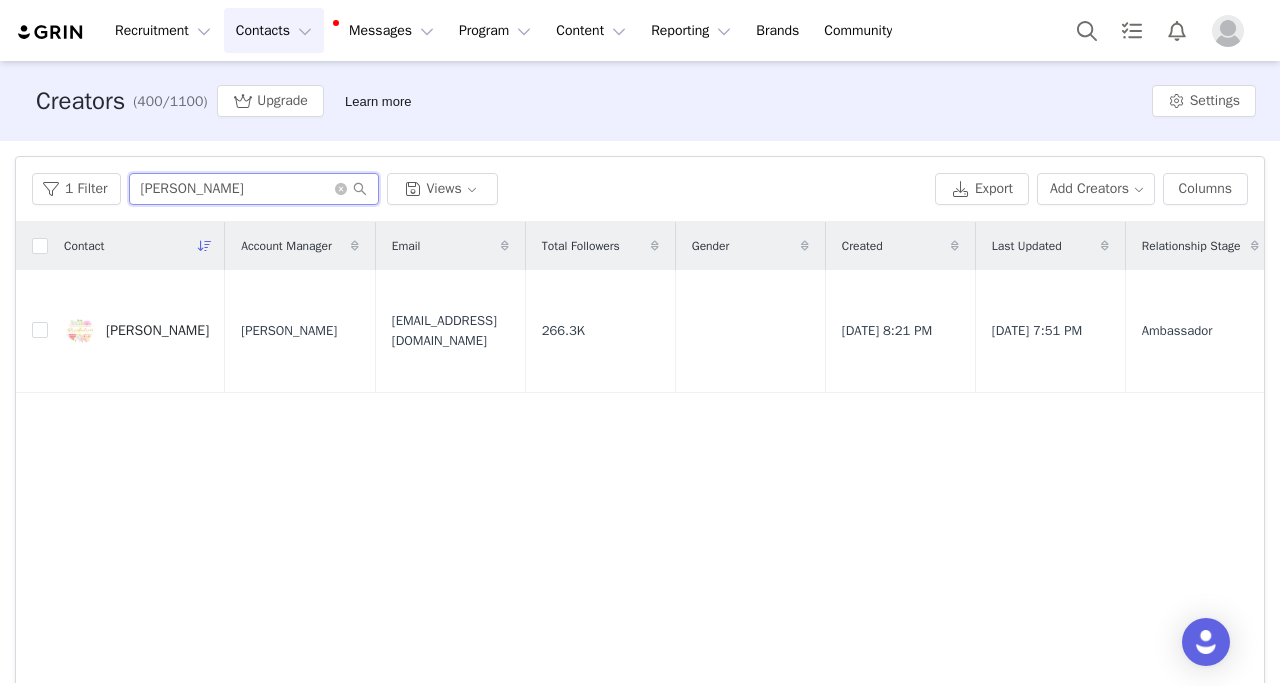 drag, startPoint x: 271, startPoint y: 194, endPoint x: 0, endPoint y: 194, distance: 271 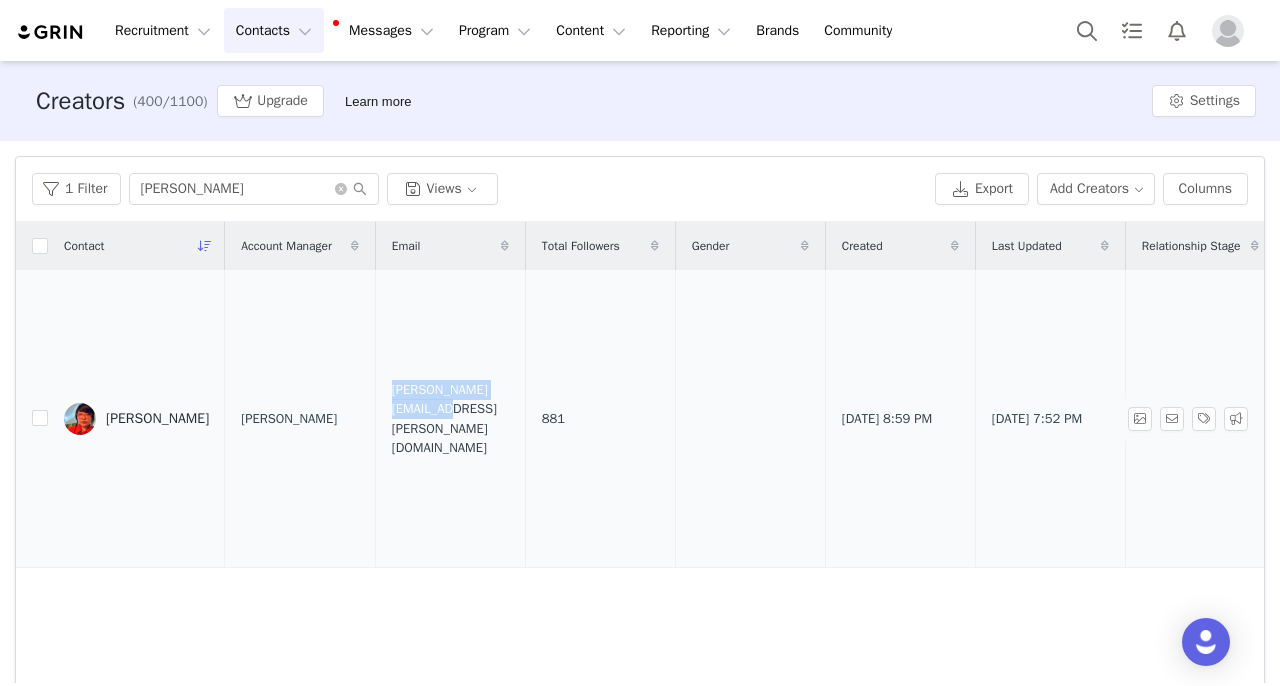 drag, startPoint x: 439, startPoint y: 394, endPoint x: 573, endPoint y: 419, distance: 136.31215 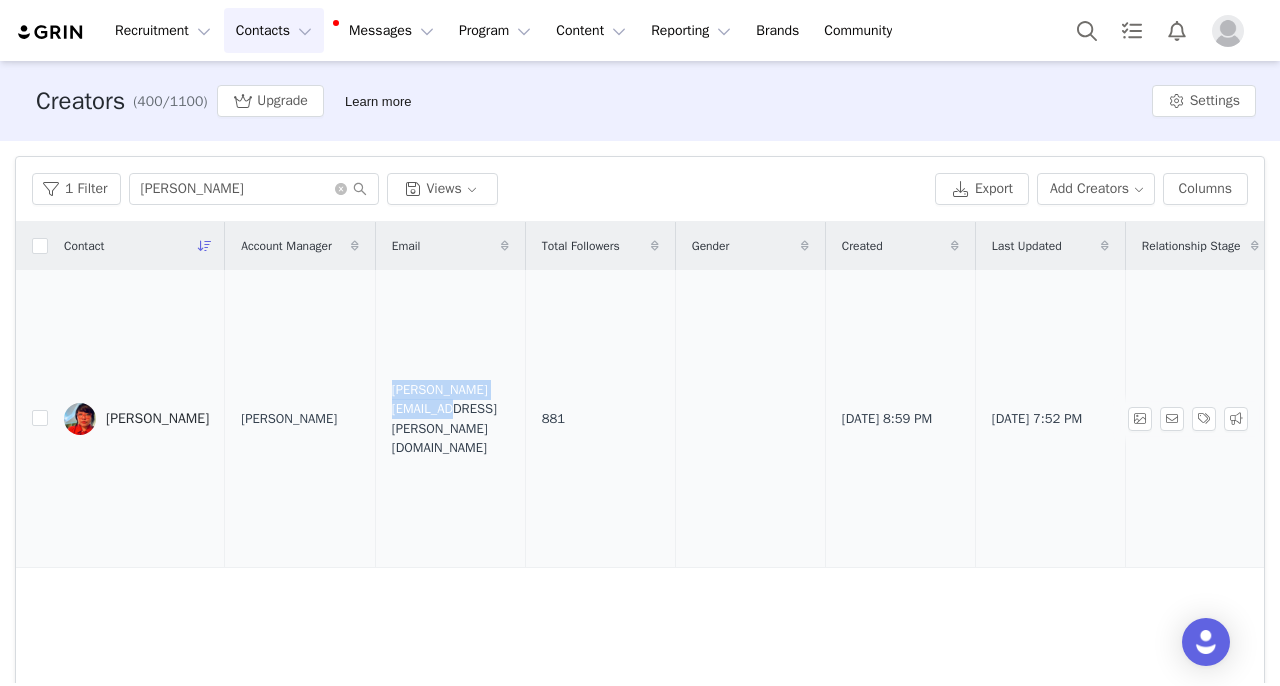copy on "danice.sison@gmail.com" 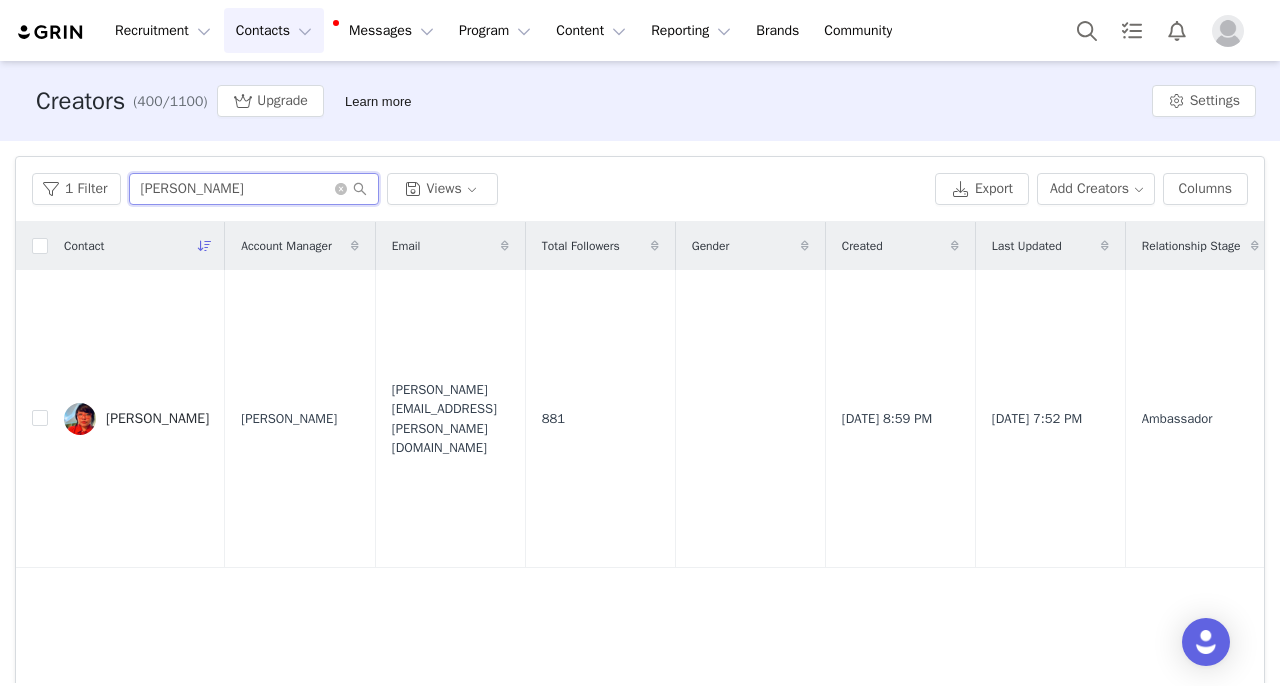 drag, startPoint x: 285, startPoint y: 194, endPoint x: 0, endPoint y: 154, distance: 287.79333 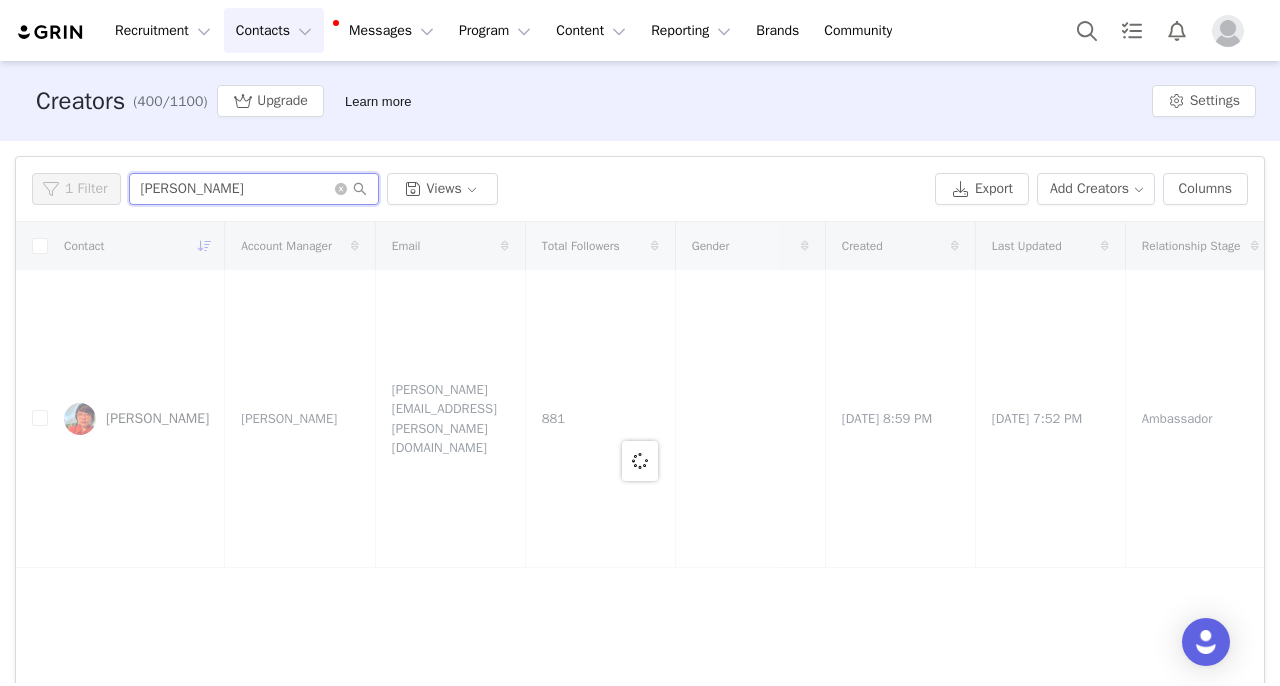 type on "[PERSON_NAME]" 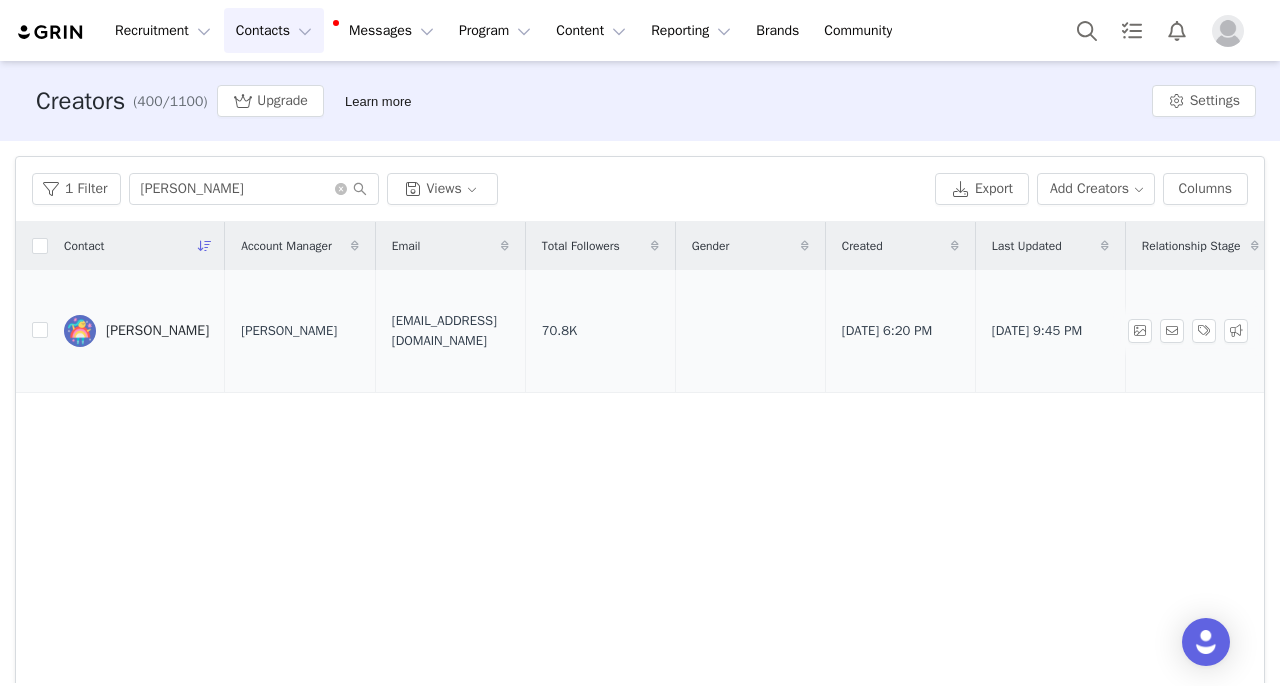 click on "[PERSON_NAME]" at bounding box center [157, 331] 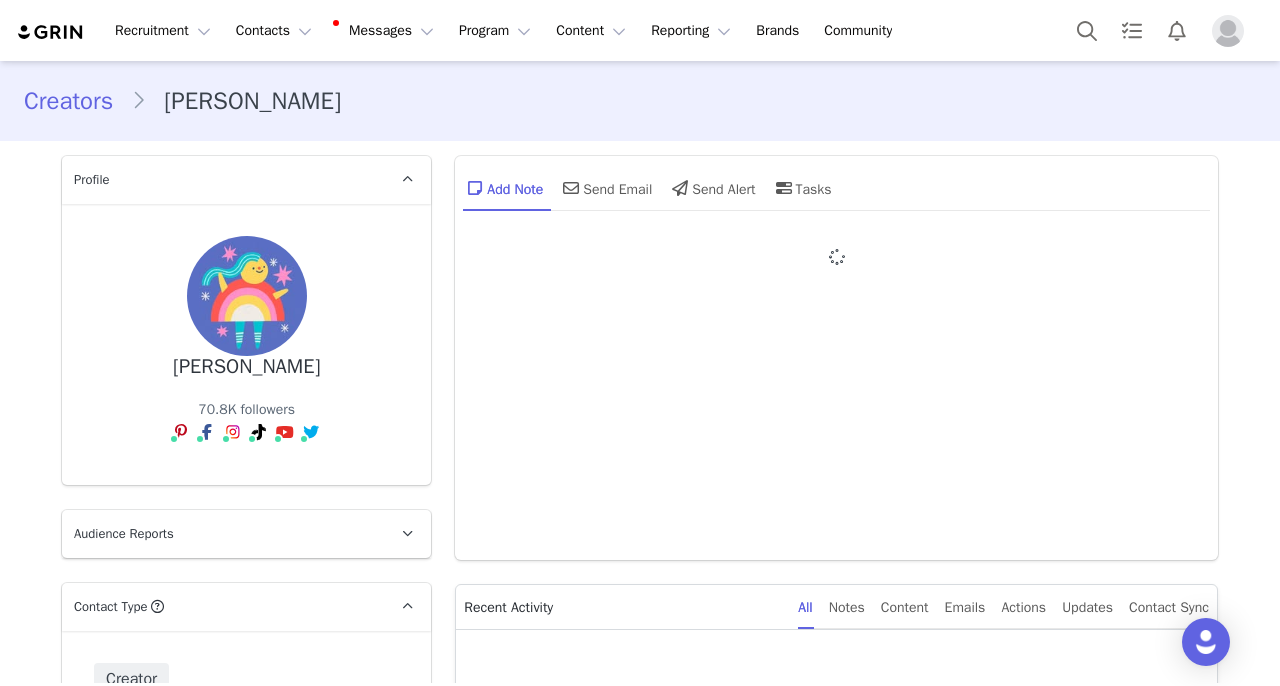 type on "+65 ([GEOGRAPHIC_DATA])" 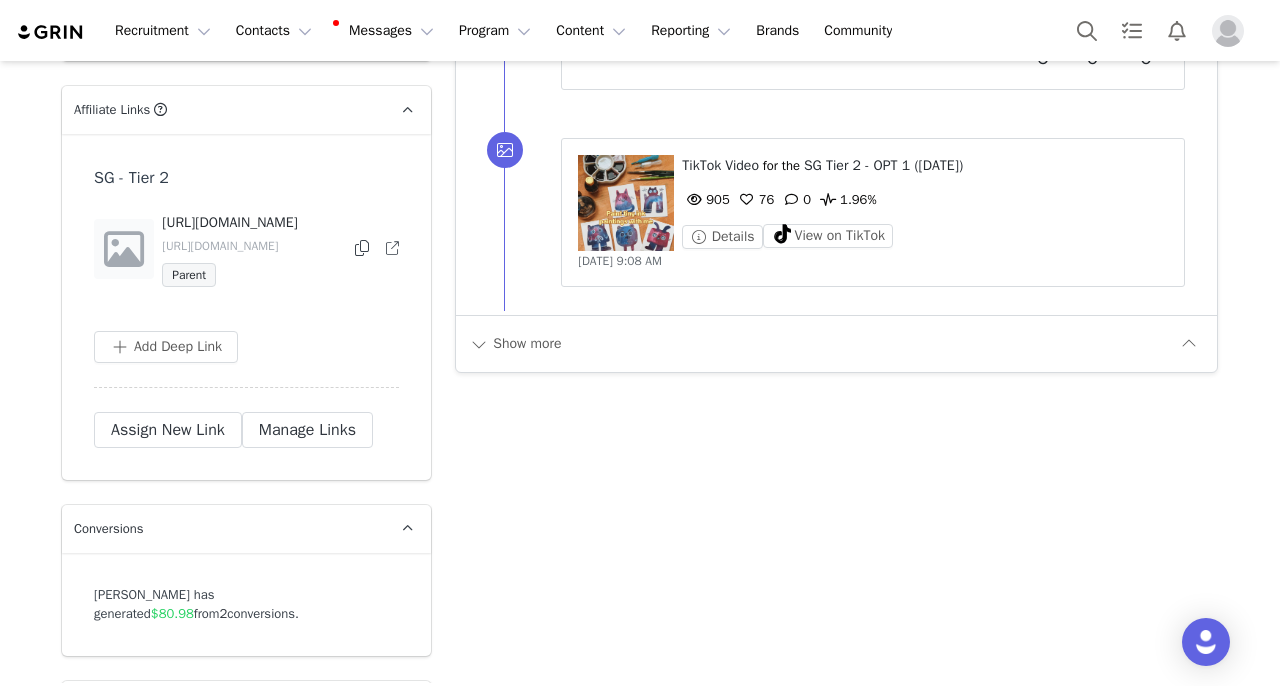 scroll, scrollTop: 6521, scrollLeft: 0, axis: vertical 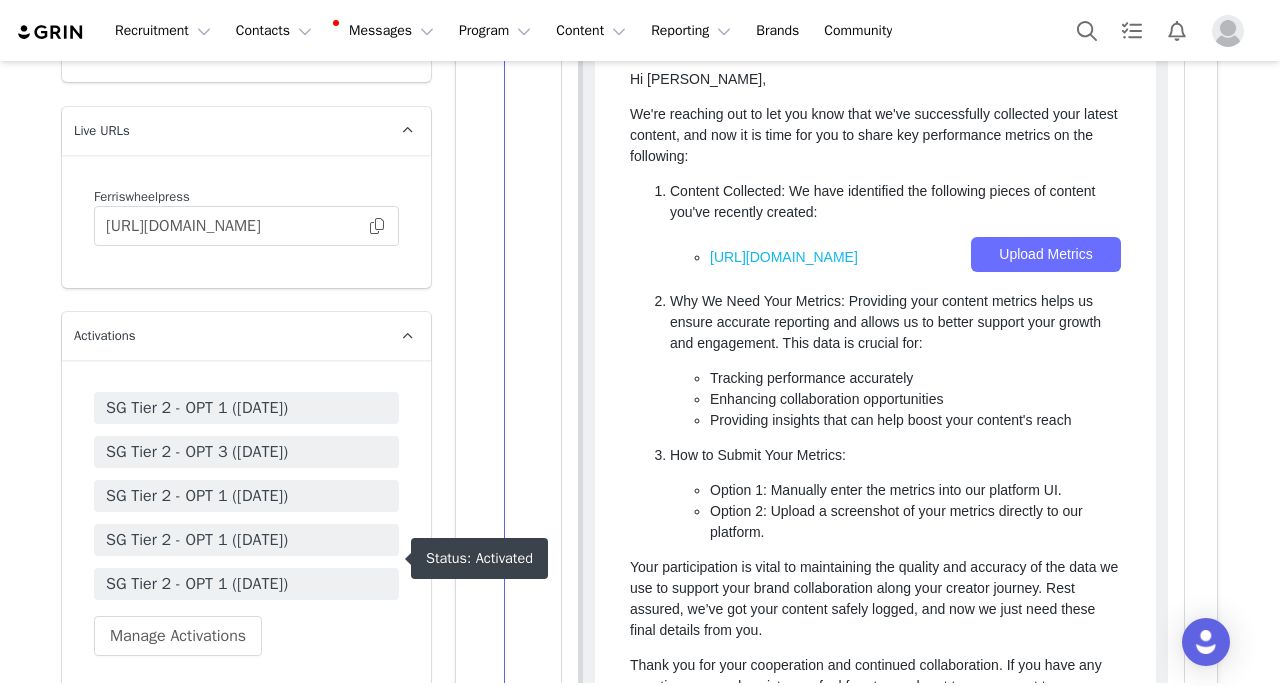 click on "SG Tier 2 - OPT 1 (June 2025)" at bounding box center (246, 540) 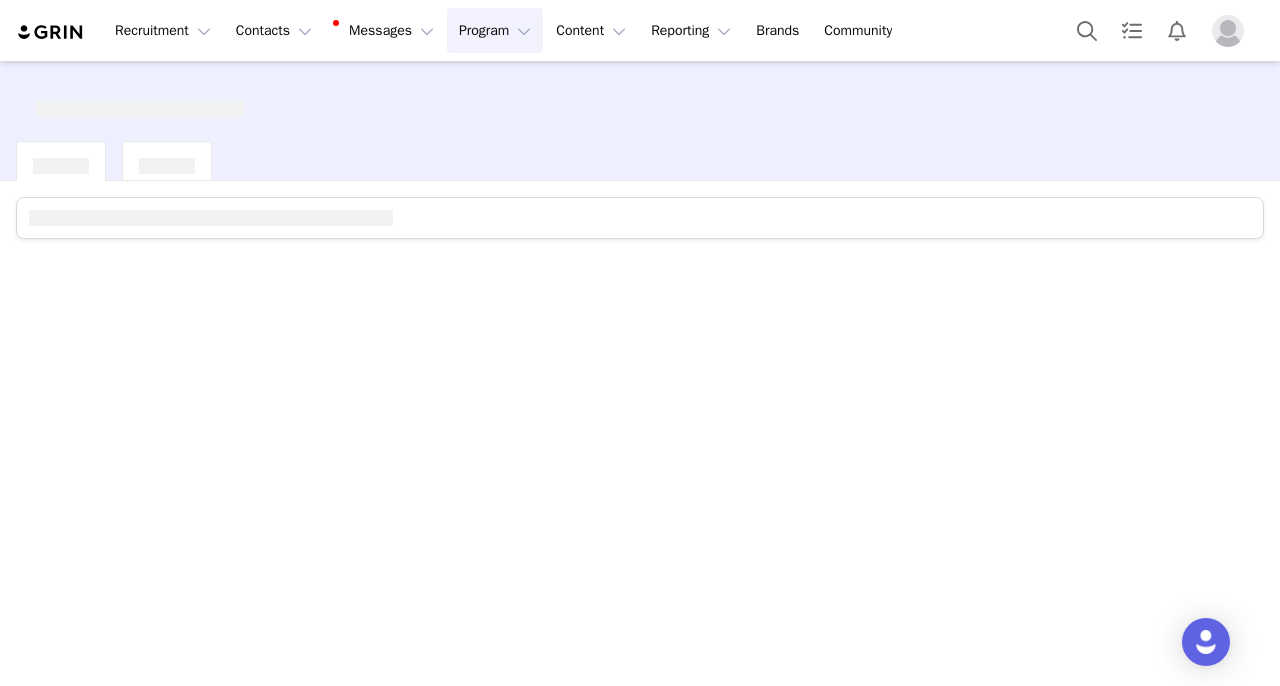 scroll, scrollTop: 0, scrollLeft: 0, axis: both 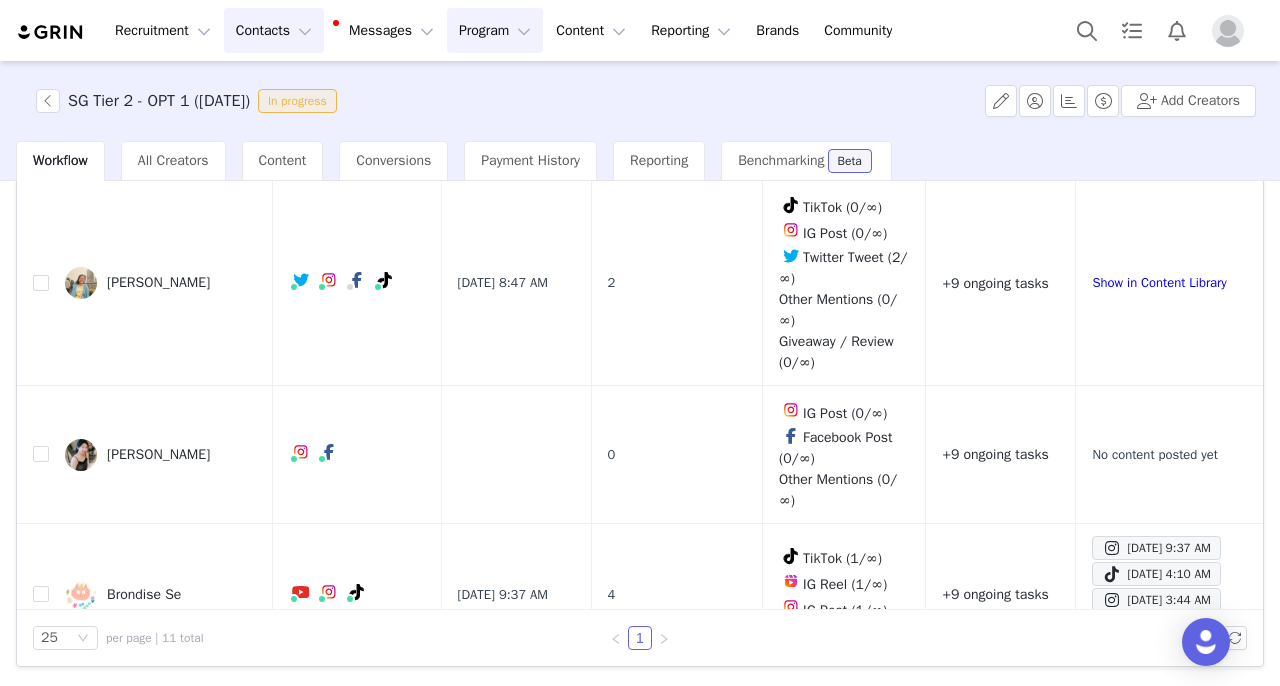 click on "Contacts Contacts" at bounding box center (274, 30) 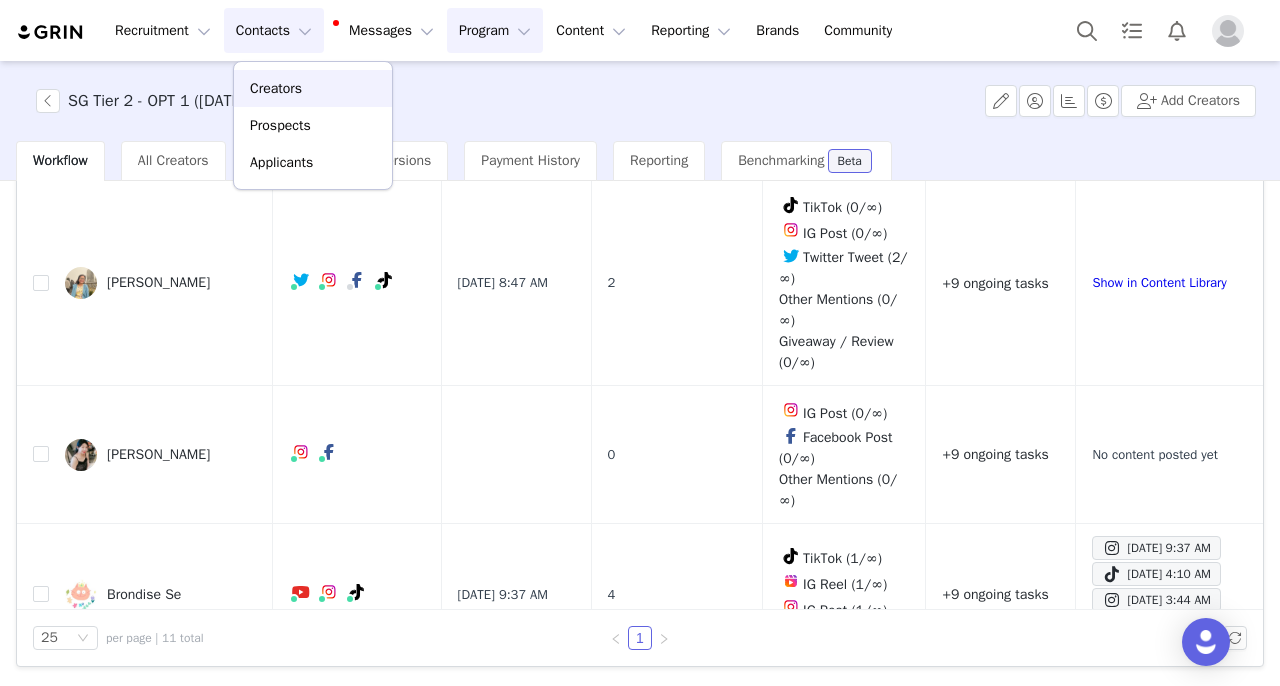click on "Creators" at bounding box center (276, 88) 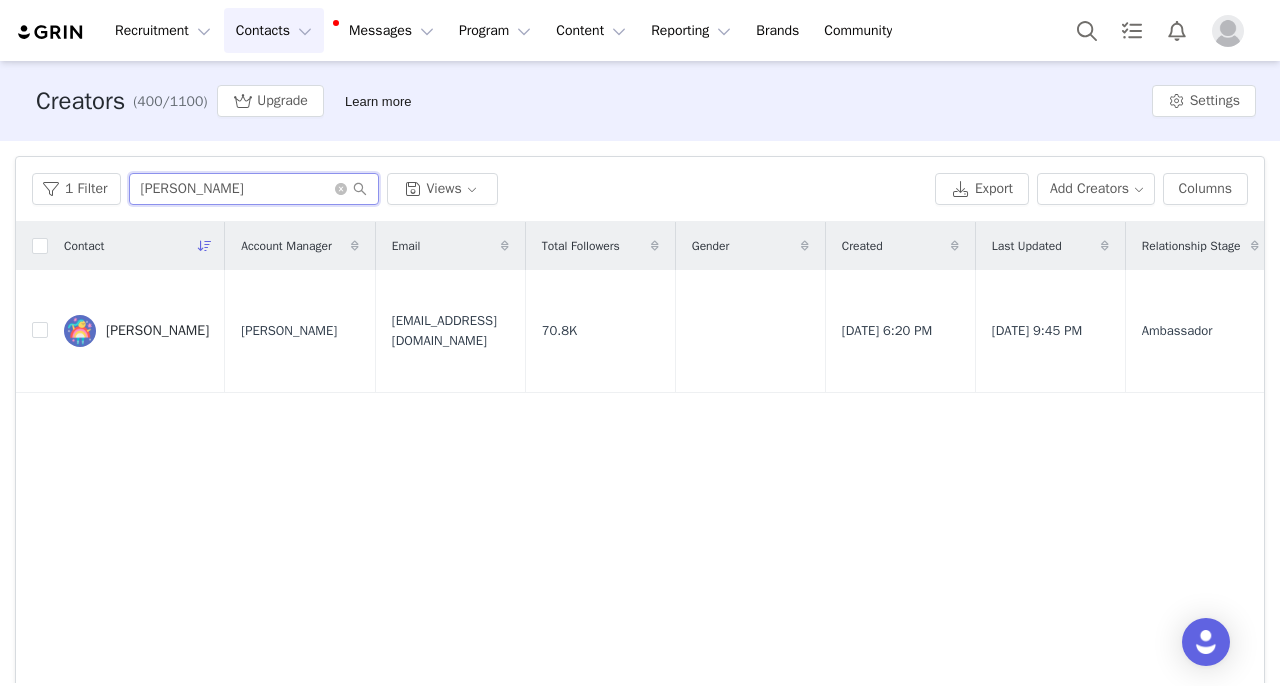 drag, startPoint x: 270, startPoint y: 189, endPoint x: 0, endPoint y: 153, distance: 272.38943 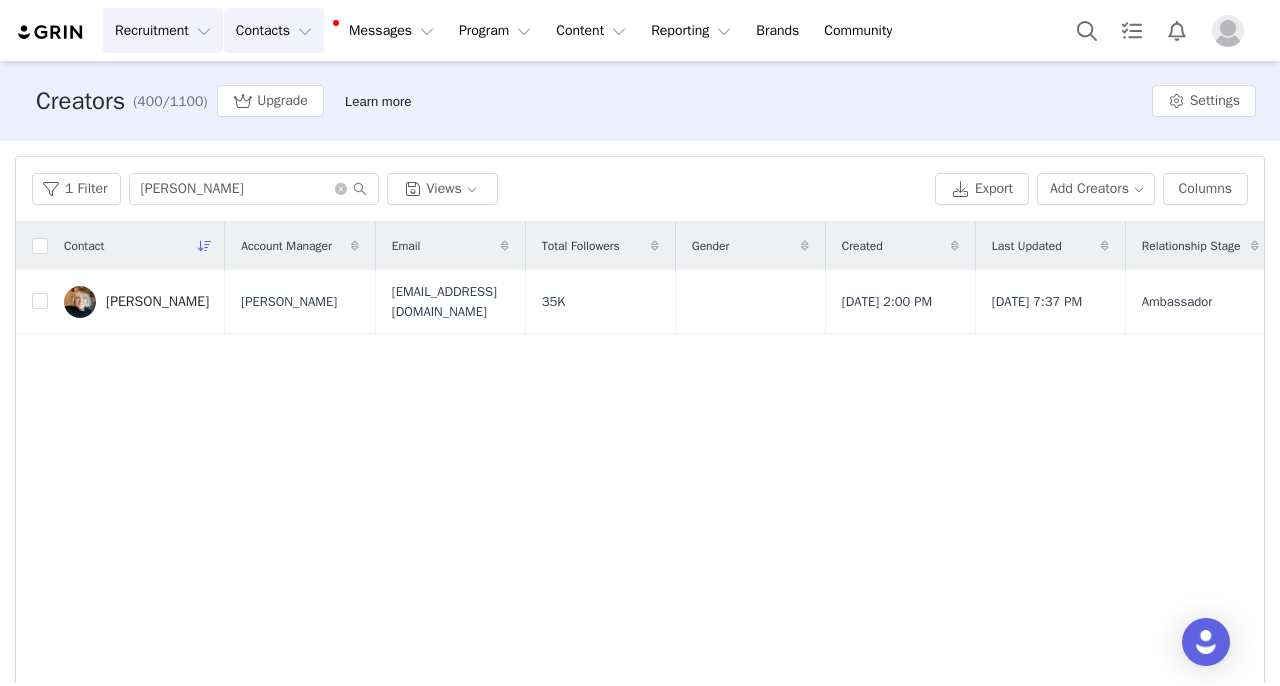type on "Claire Stead" 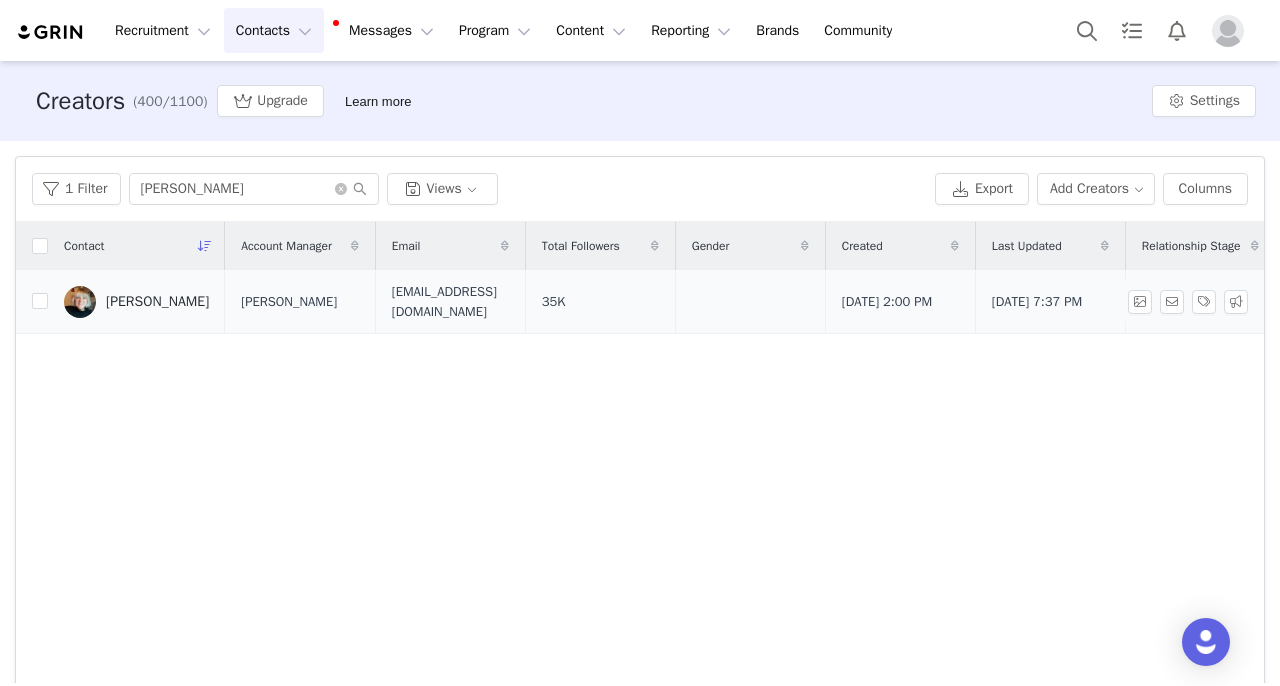 click on "claire.stead@me.com" at bounding box center [450, 301] 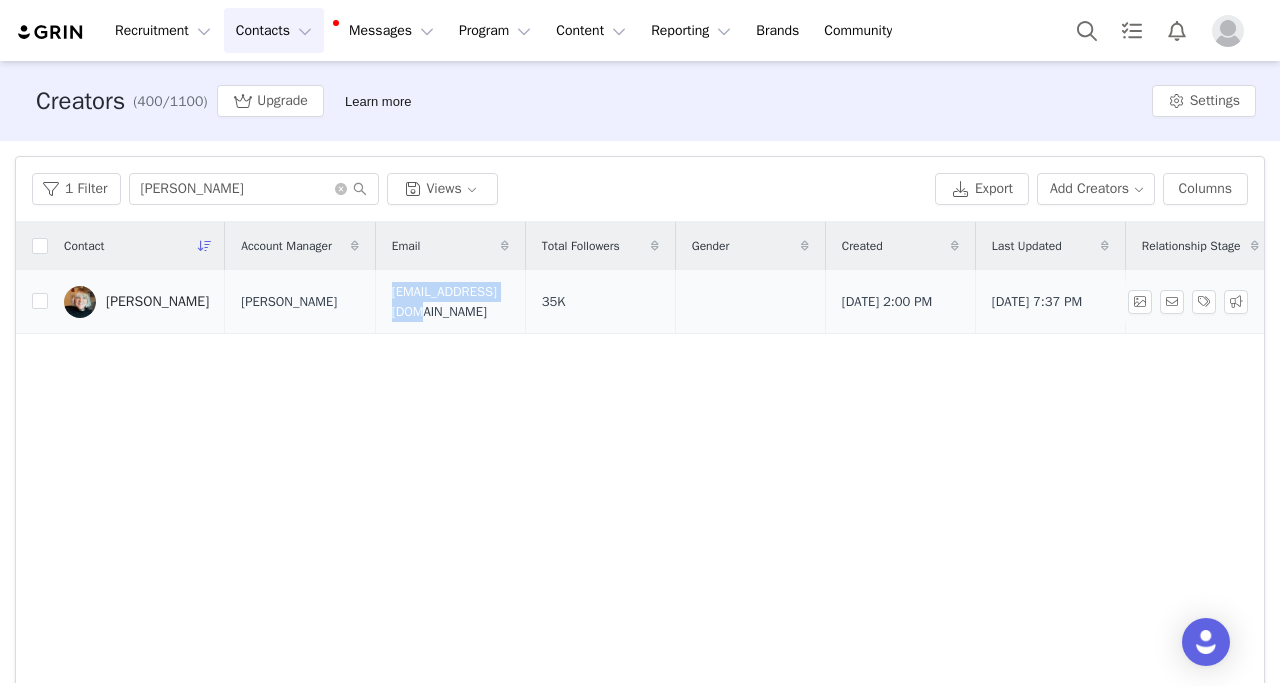 drag, startPoint x: 377, startPoint y: 304, endPoint x: 506, endPoint y: 305, distance: 129.00388 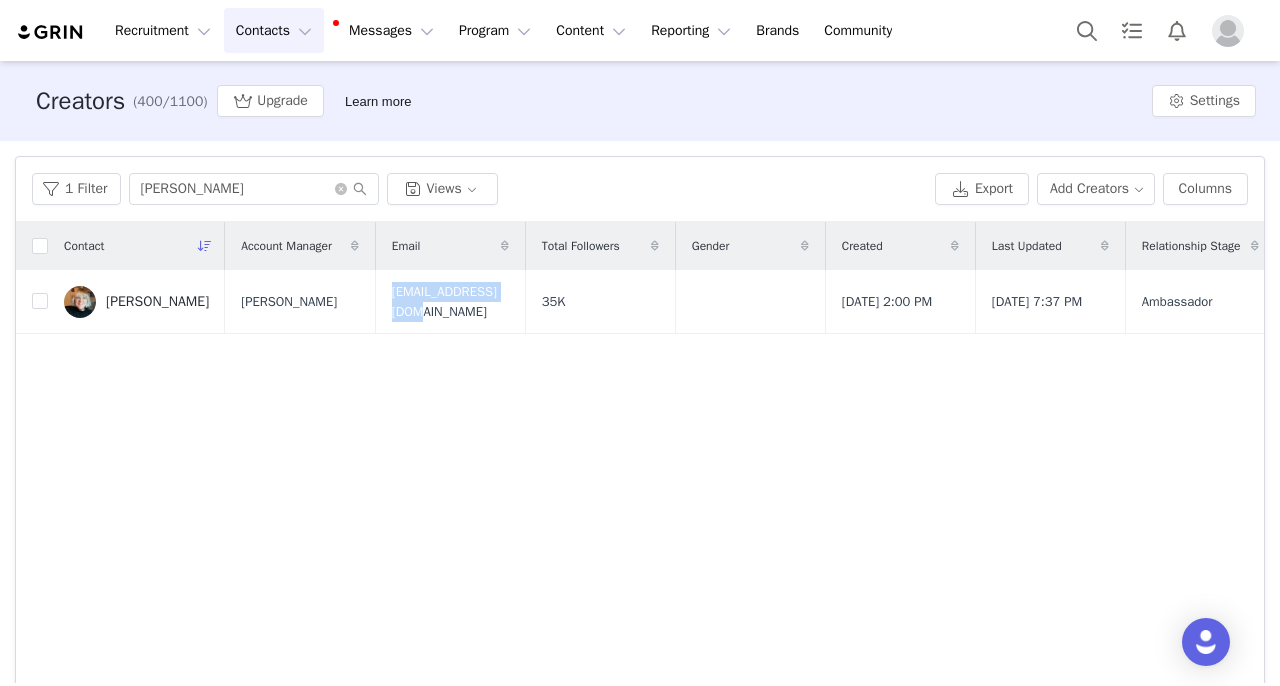 click on "Claire Stead" at bounding box center [157, 302] 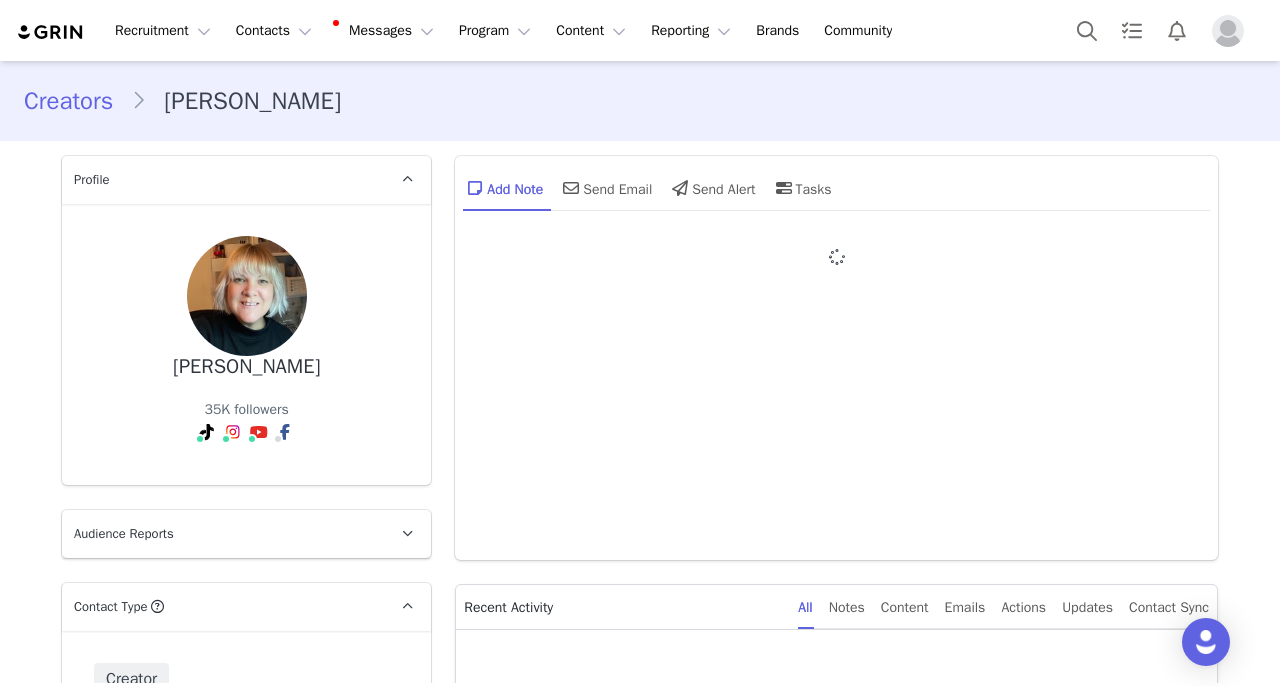 type on "+44 ([GEOGRAPHIC_DATA])" 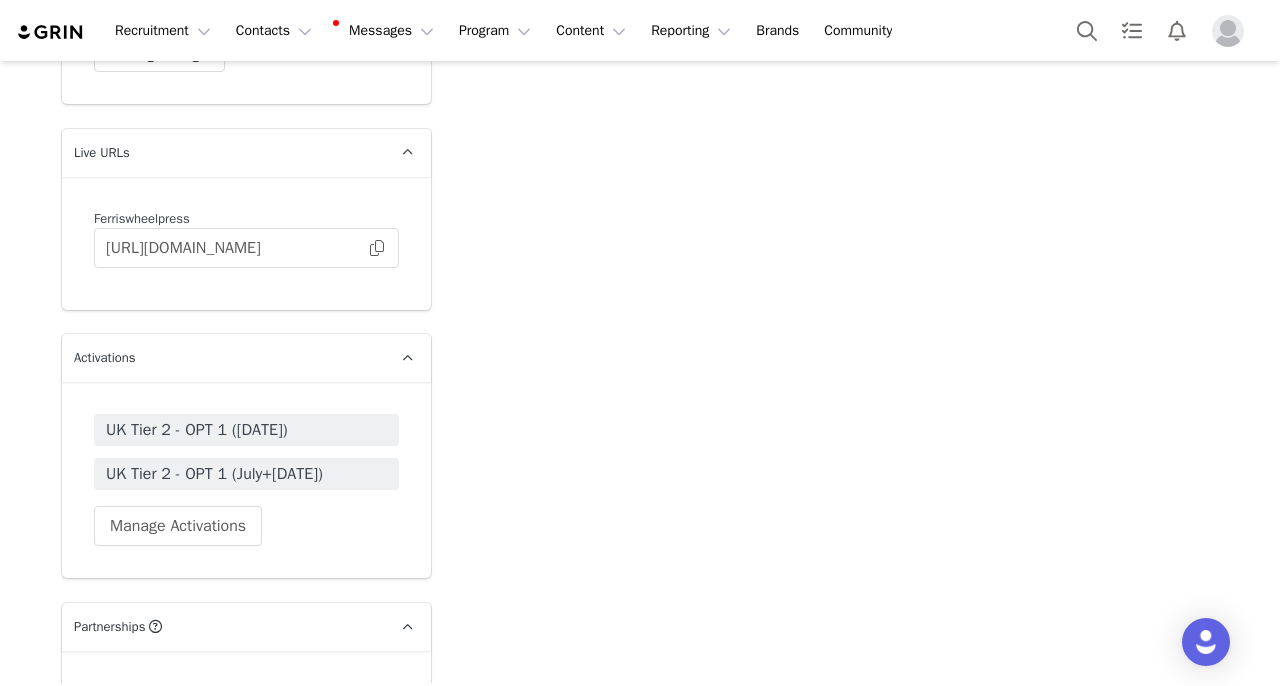 scroll, scrollTop: 4936, scrollLeft: 0, axis: vertical 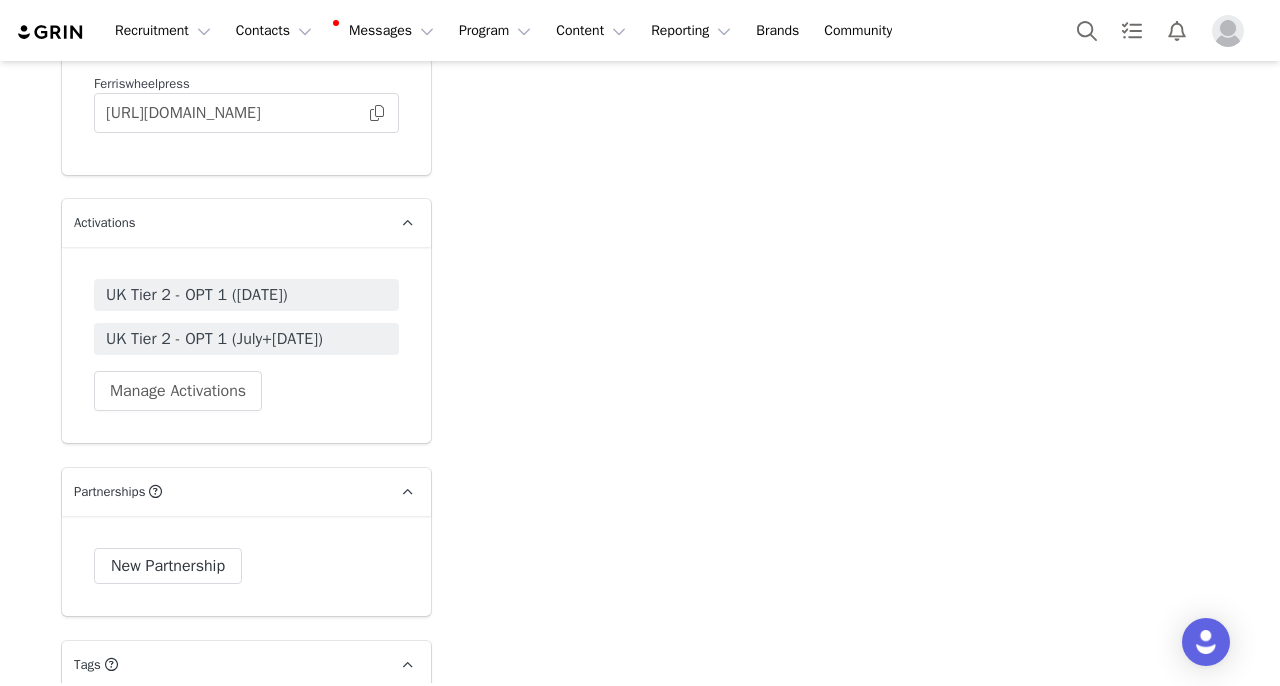 click on "UK Tier 2 - OPT 1 ([DATE])" at bounding box center [246, 295] 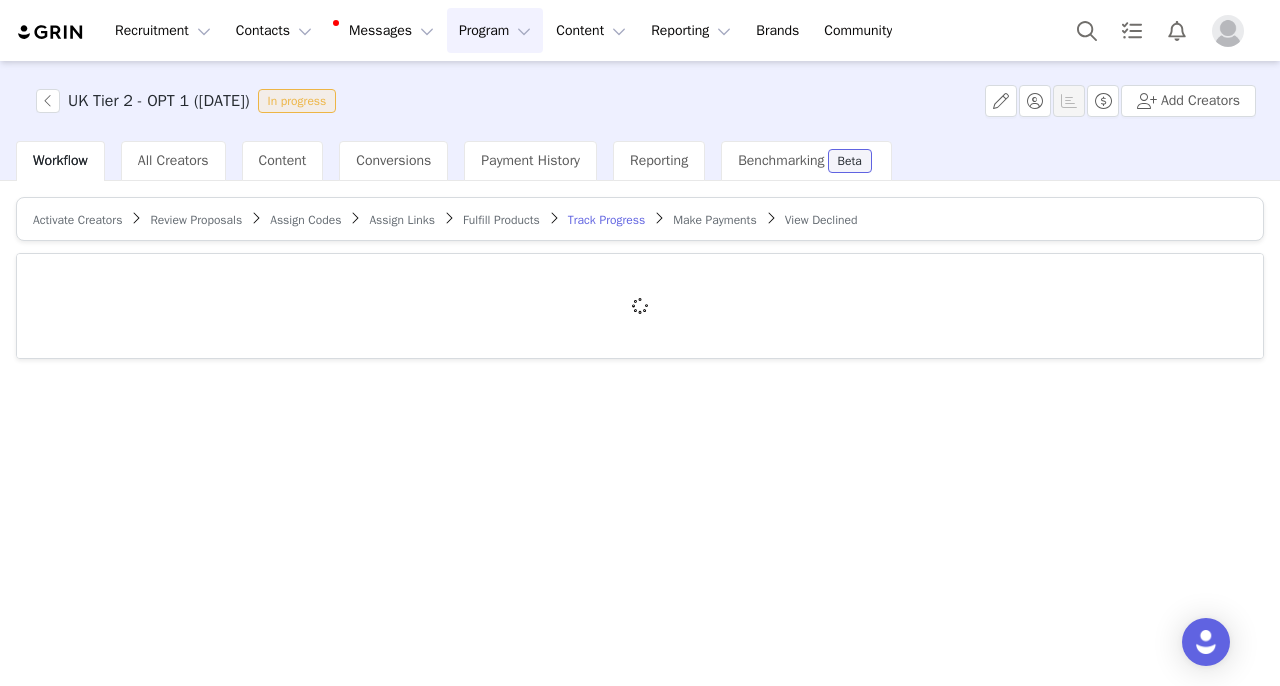 scroll, scrollTop: 0, scrollLeft: 0, axis: both 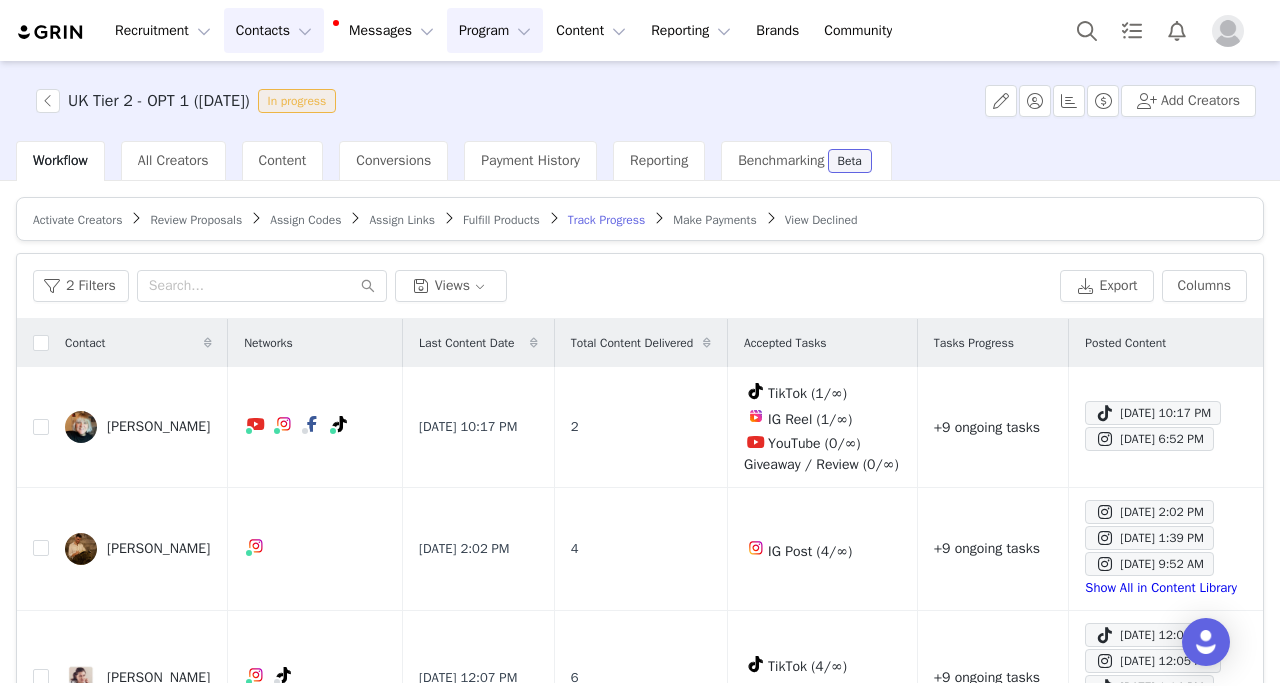 click on "Contacts Contacts" at bounding box center (274, 30) 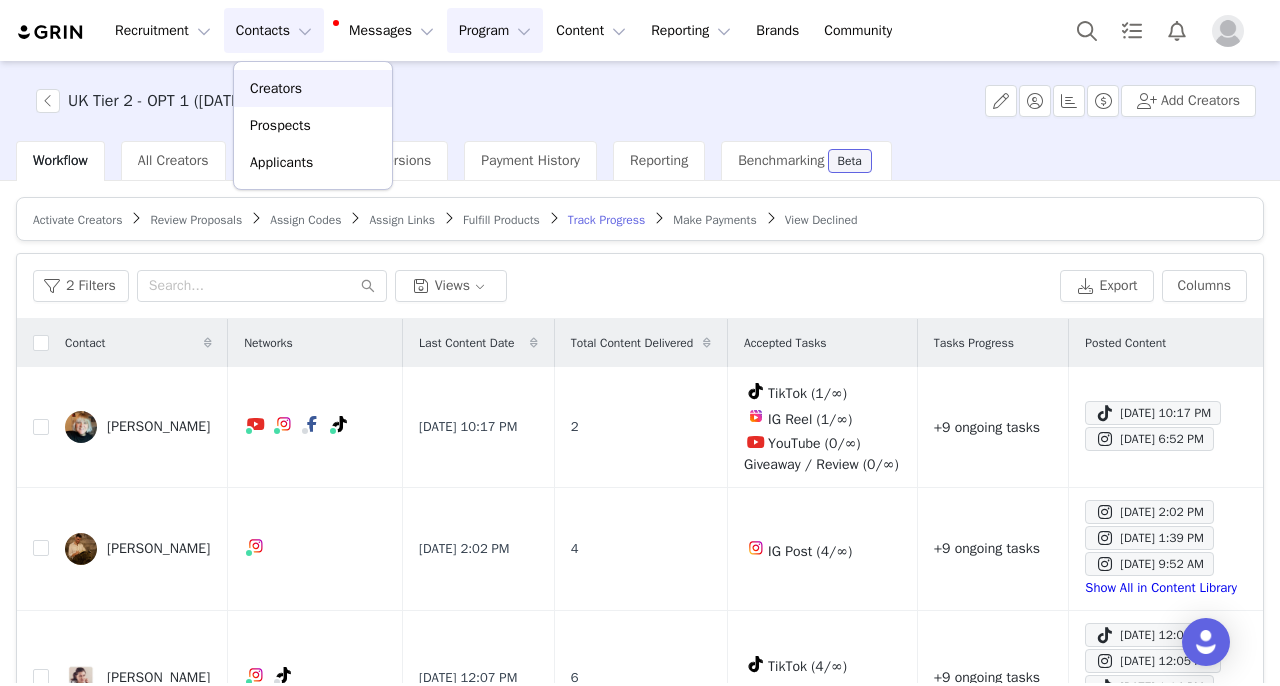 click on "Creators" at bounding box center [276, 88] 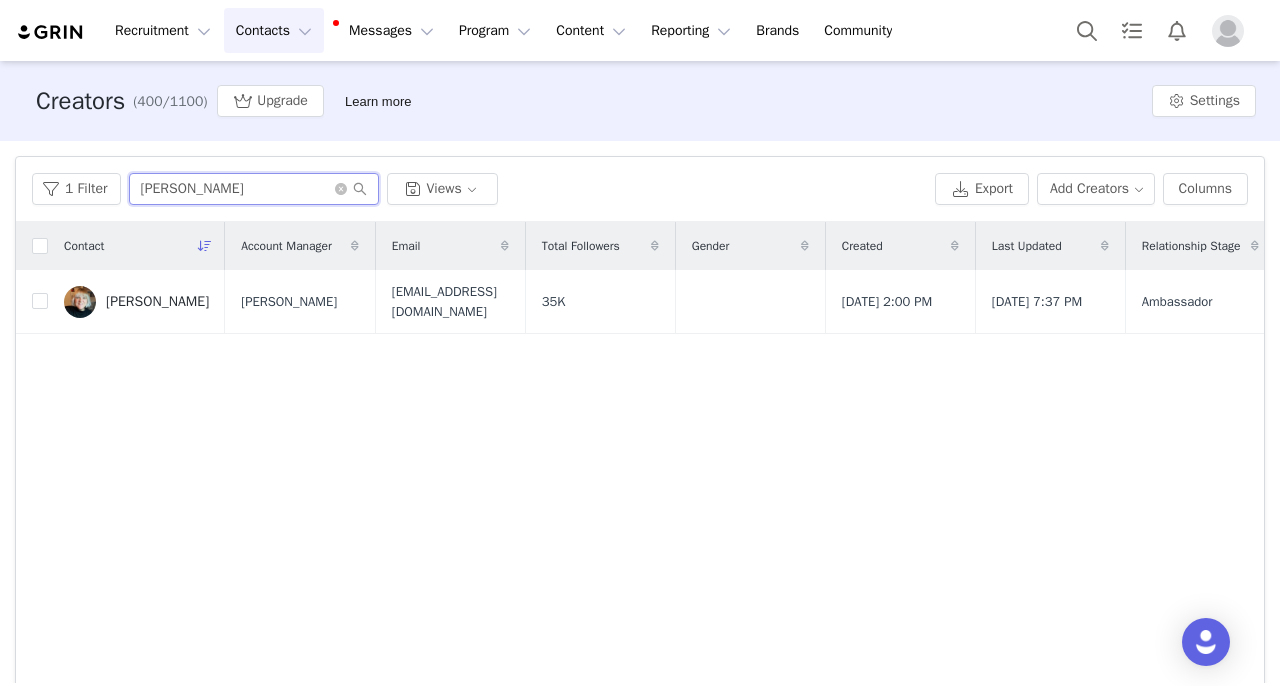 click on "Claire Stead" at bounding box center (254, 189) 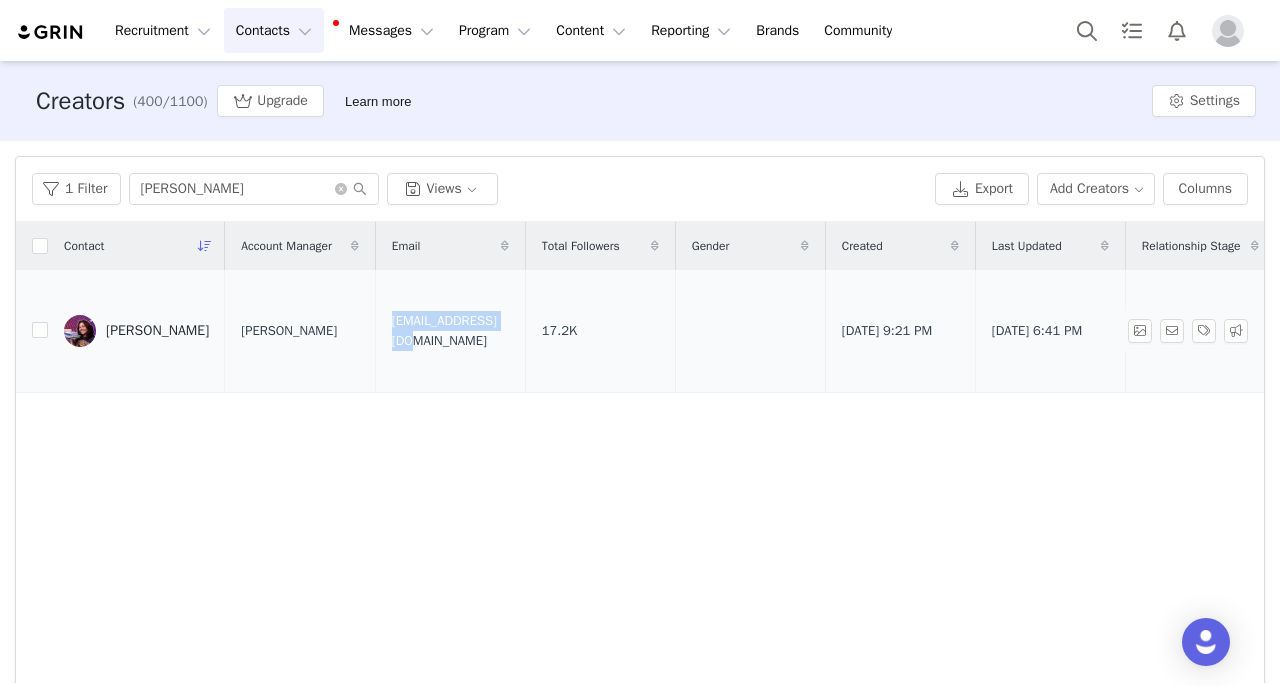 drag, startPoint x: 374, startPoint y: 328, endPoint x: 518, endPoint y: 334, distance: 144.12494 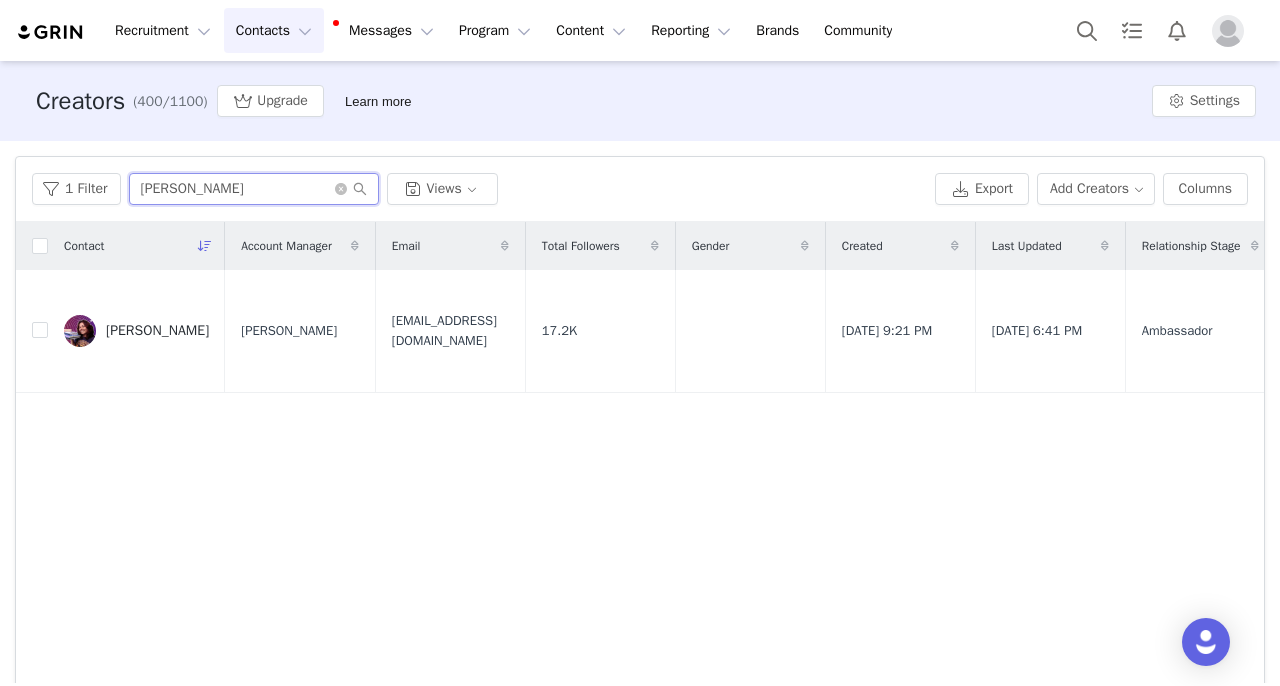 drag, startPoint x: 254, startPoint y: 193, endPoint x: 0, endPoint y: 172, distance: 254.86664 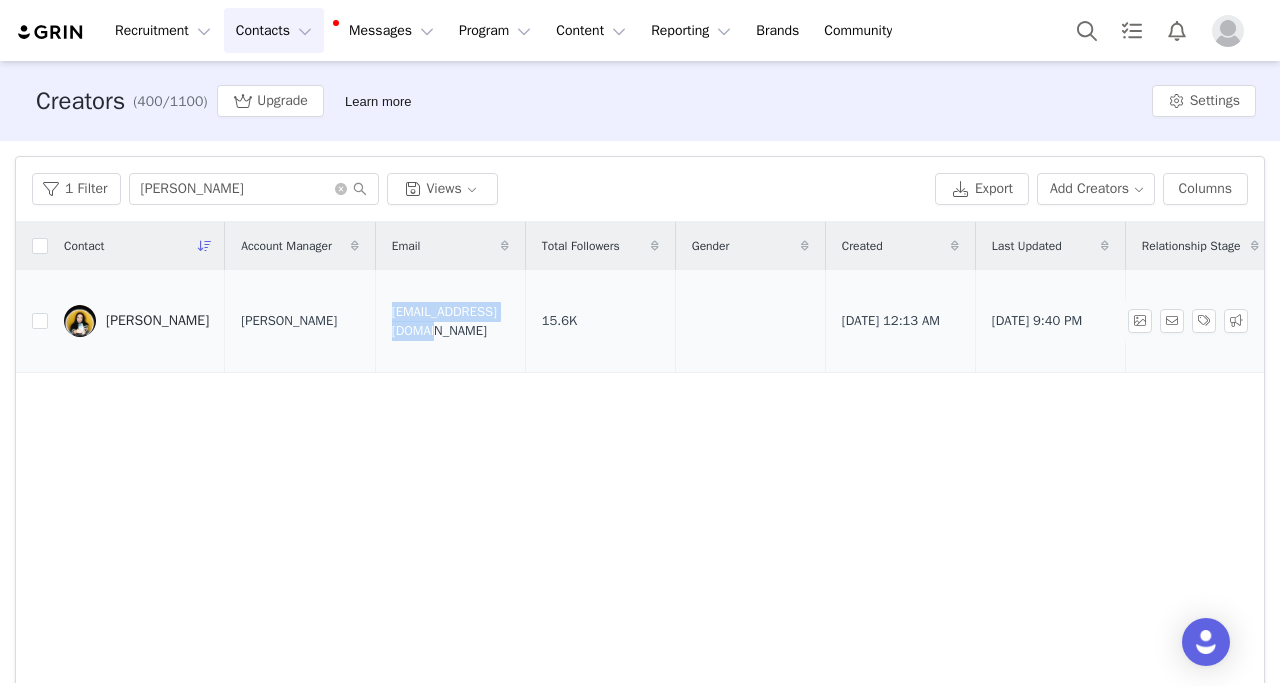 drag, startPoint x: 441, startPoint y: 323, endPoint x: 587, endPoint y: 326, distance: 146.03082 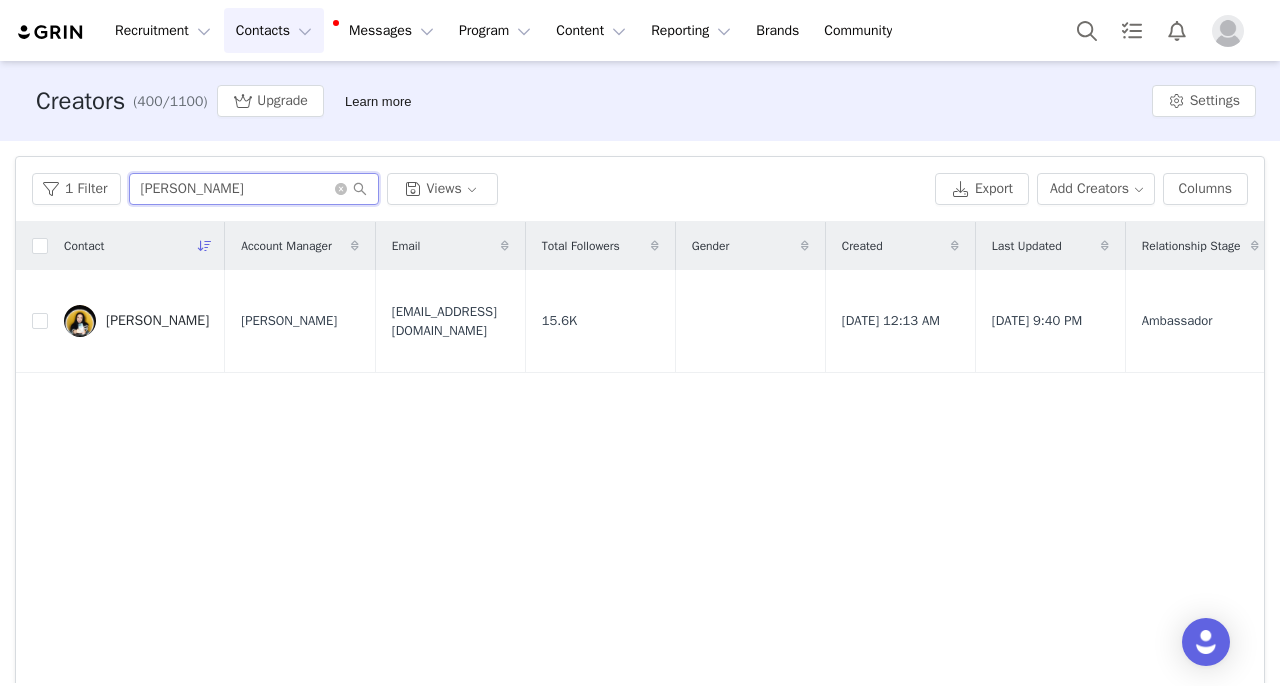 drag, startPoint x: 306, startPoint y: 177, endPoint x: 0, endPoint y: 171, distance: 306.0588 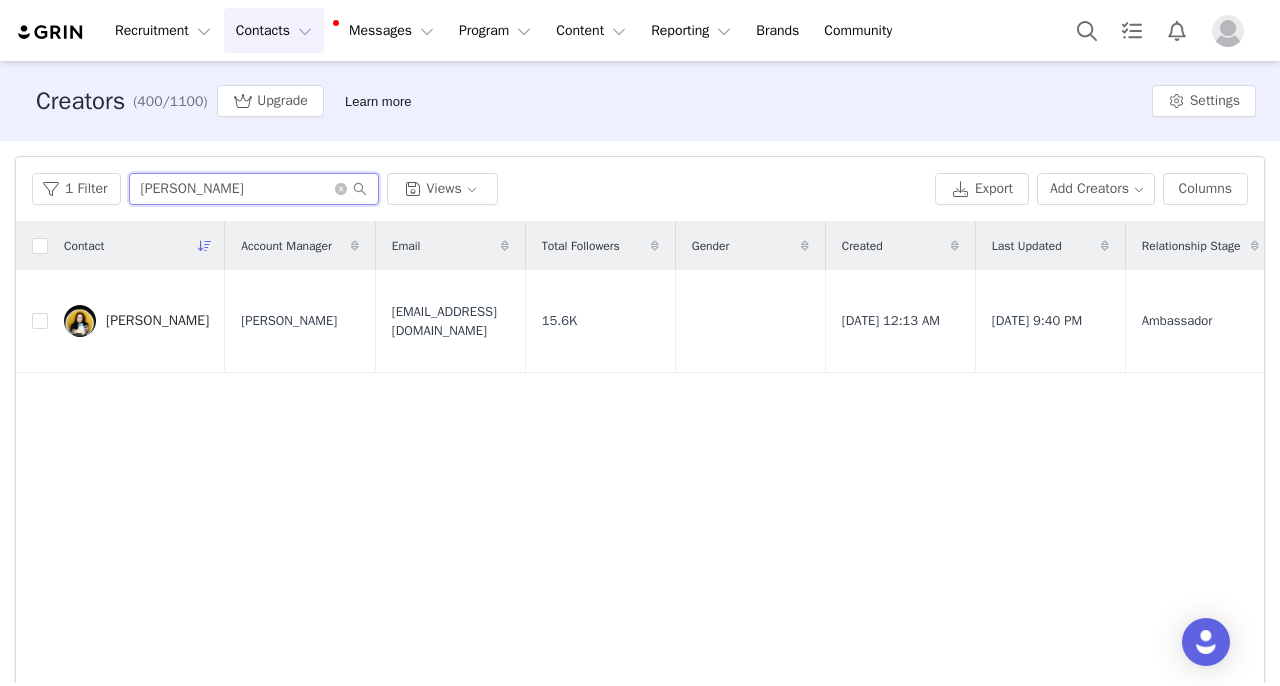 drag, startPoint x: 301, startPoint y: 192, endPoint x: 0, endPoint y: 181, distance: 301.20093 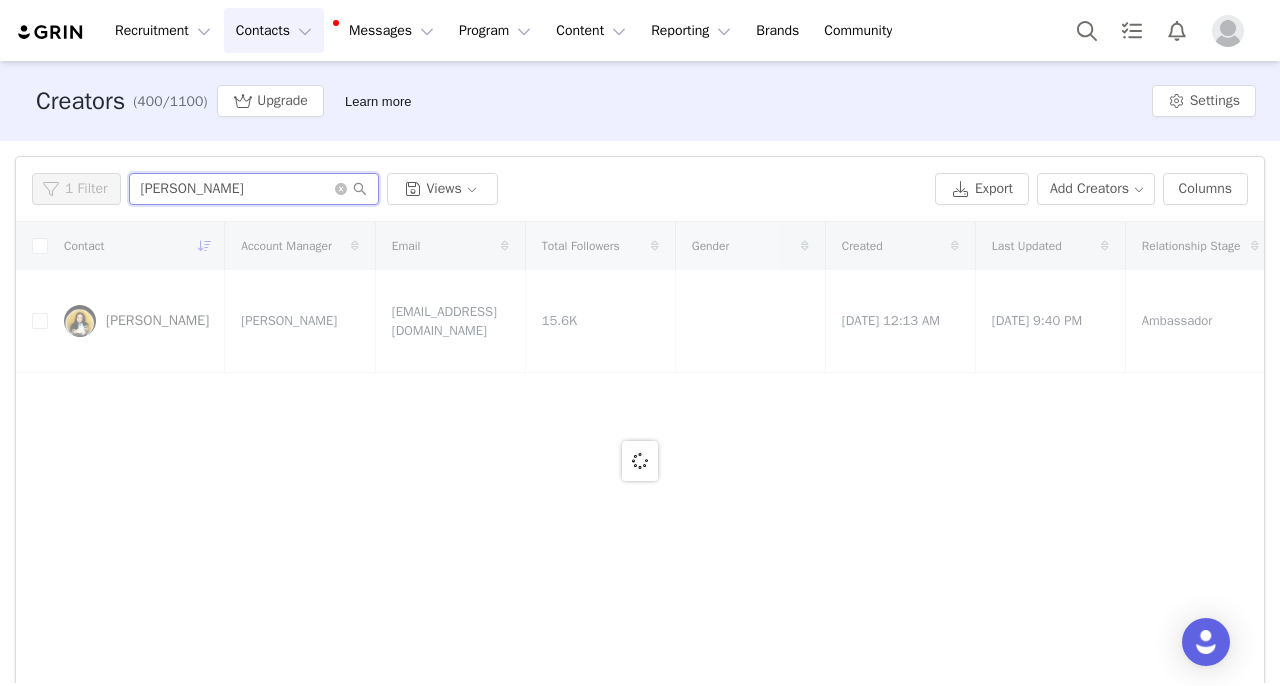 type on "Kia Marie Hunt" 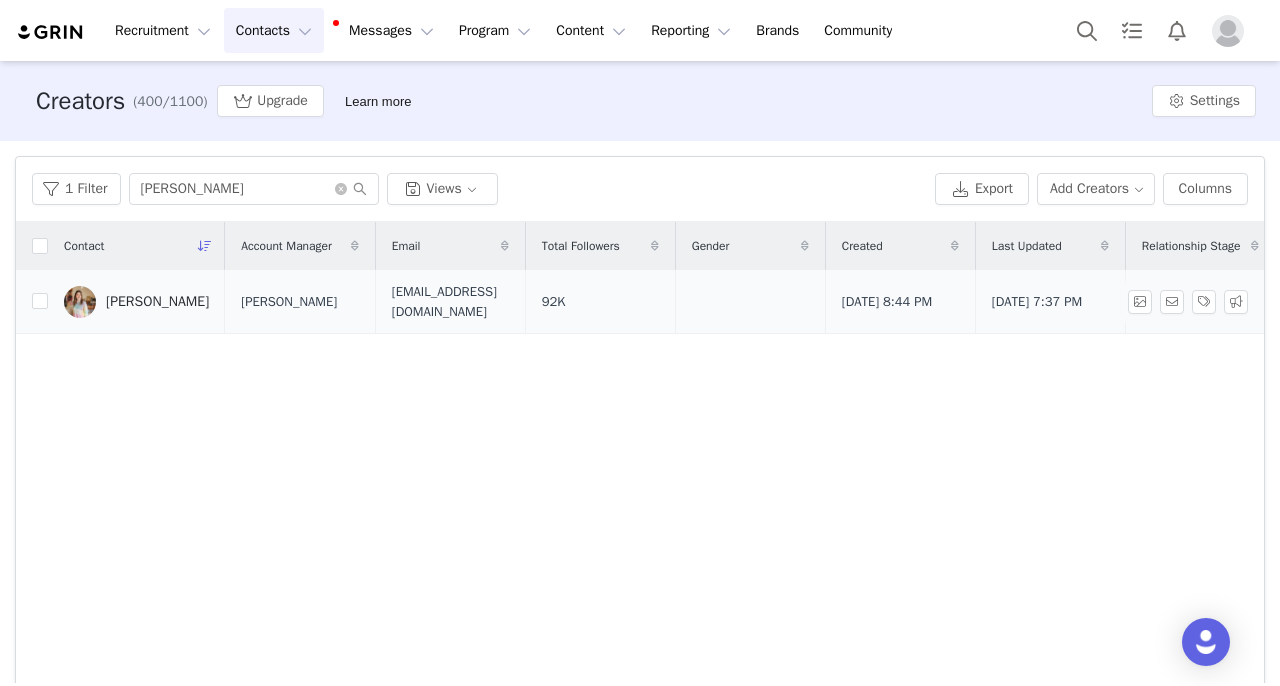click on "Kia Marie Hunt" at bounding box center (157, 302) 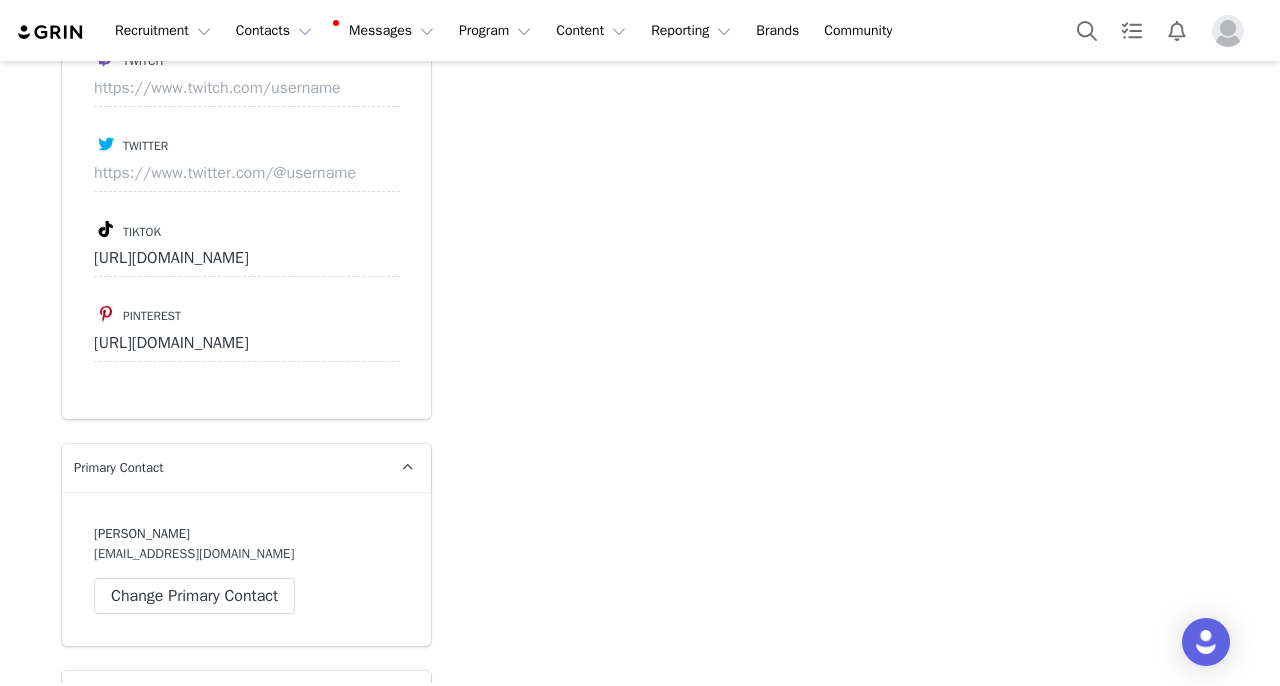scroll, scrollTop: 4330, scrollLeft: 0, axis: vertical 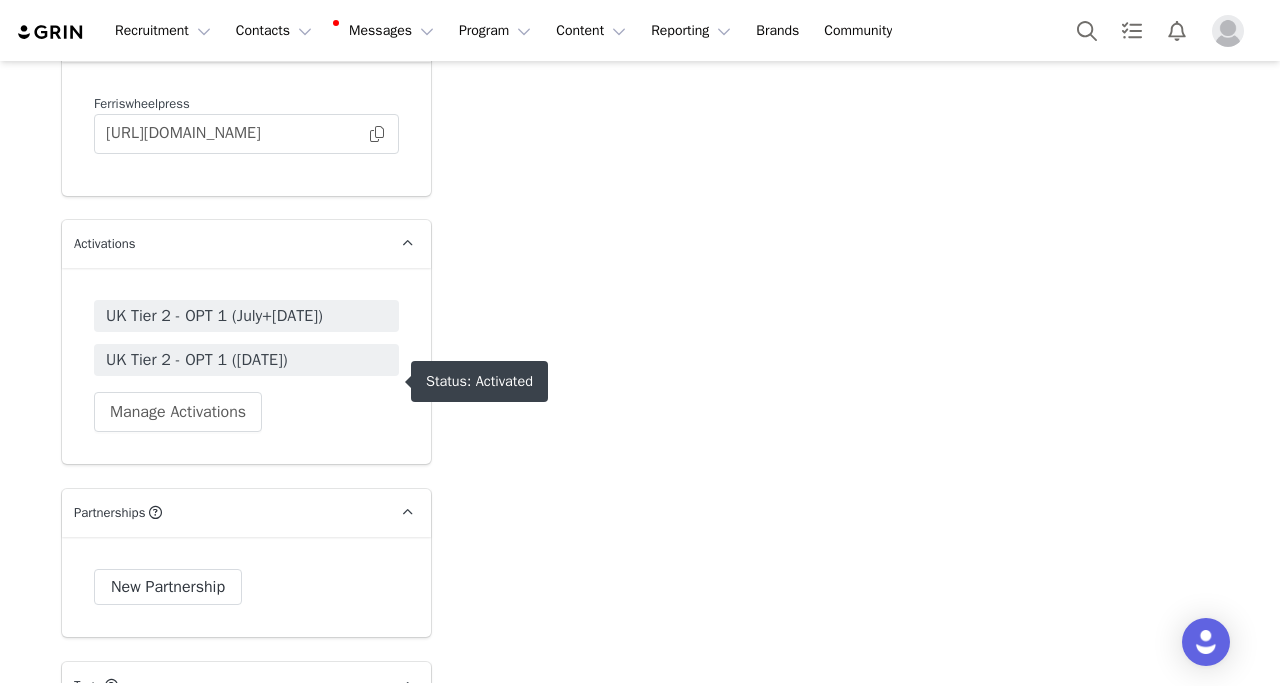 click on "UK Tier 2 - OPT 1 ([DATE])" at bounding box center (246, 360) 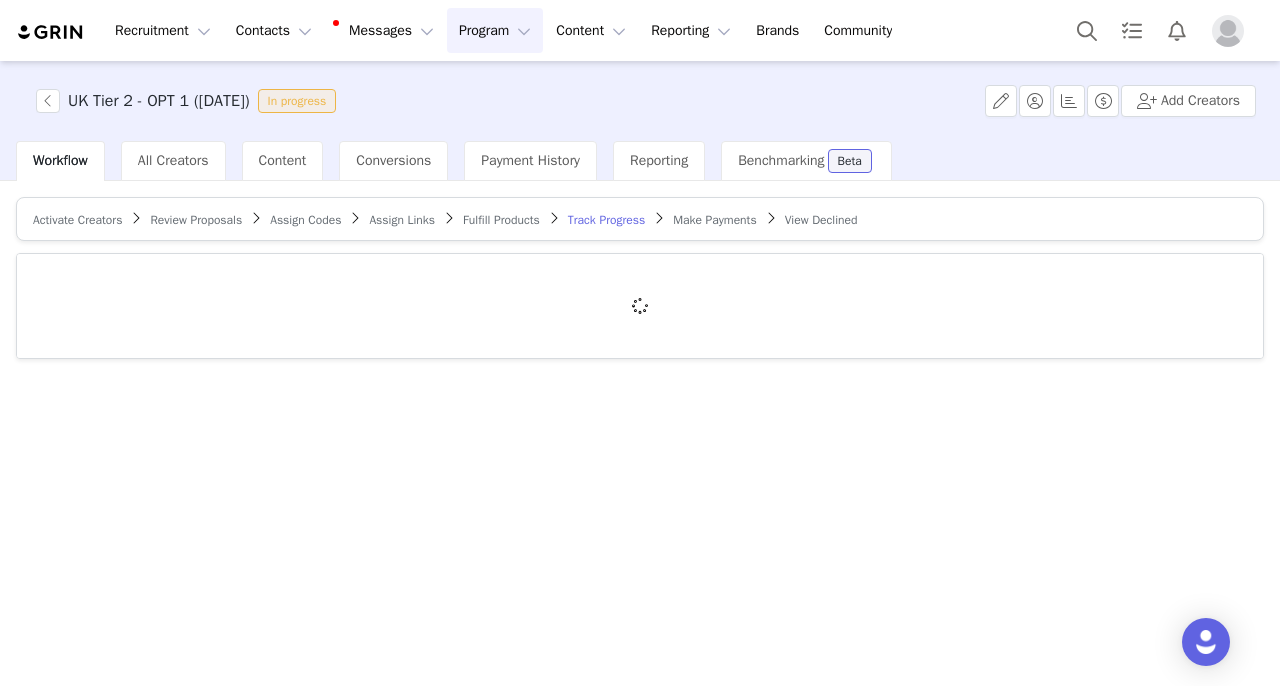 scroll, scrollTop: 0, scrollLeft: 0, axis: both 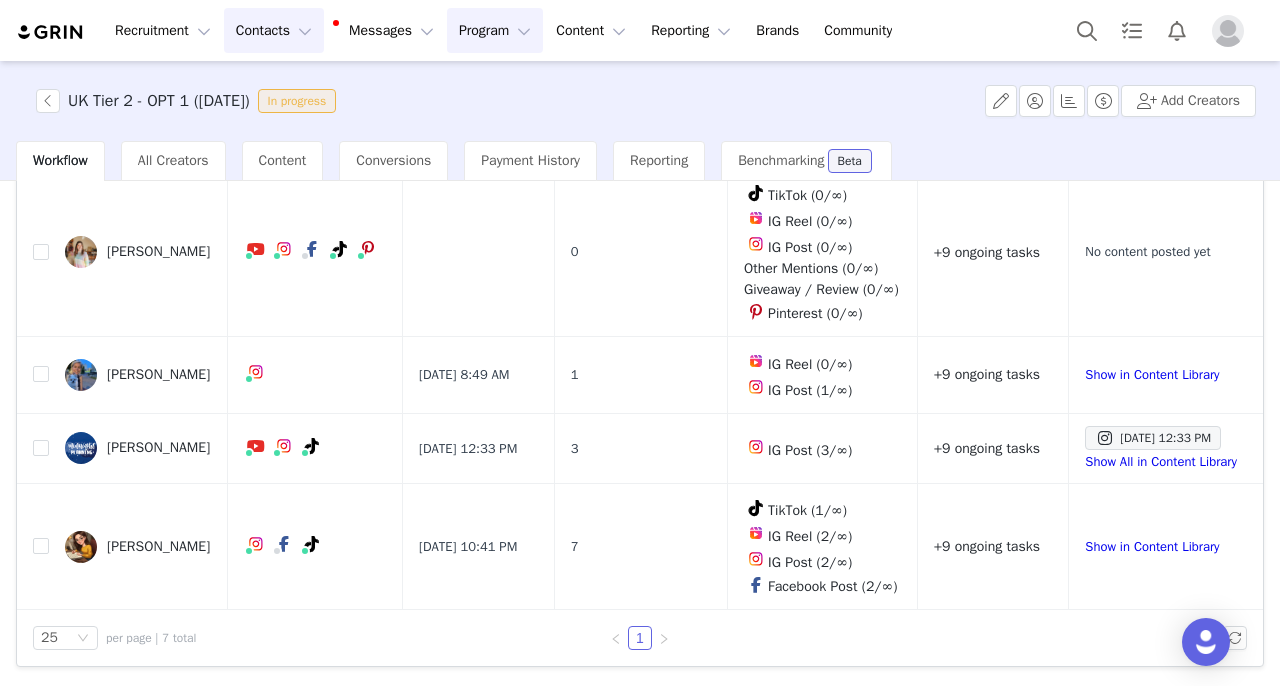 click on "Contacts Contacts" at bounding box center (274, 30) 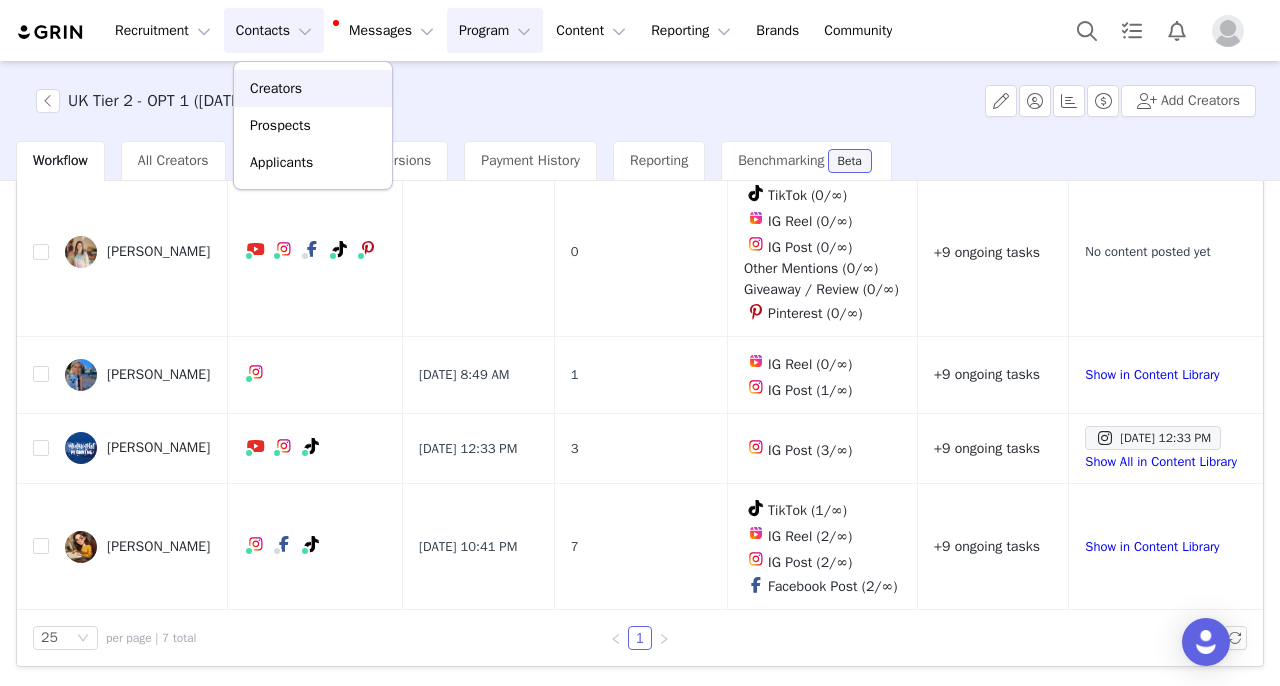 click on "Creators" at bounding box center (276, 88) 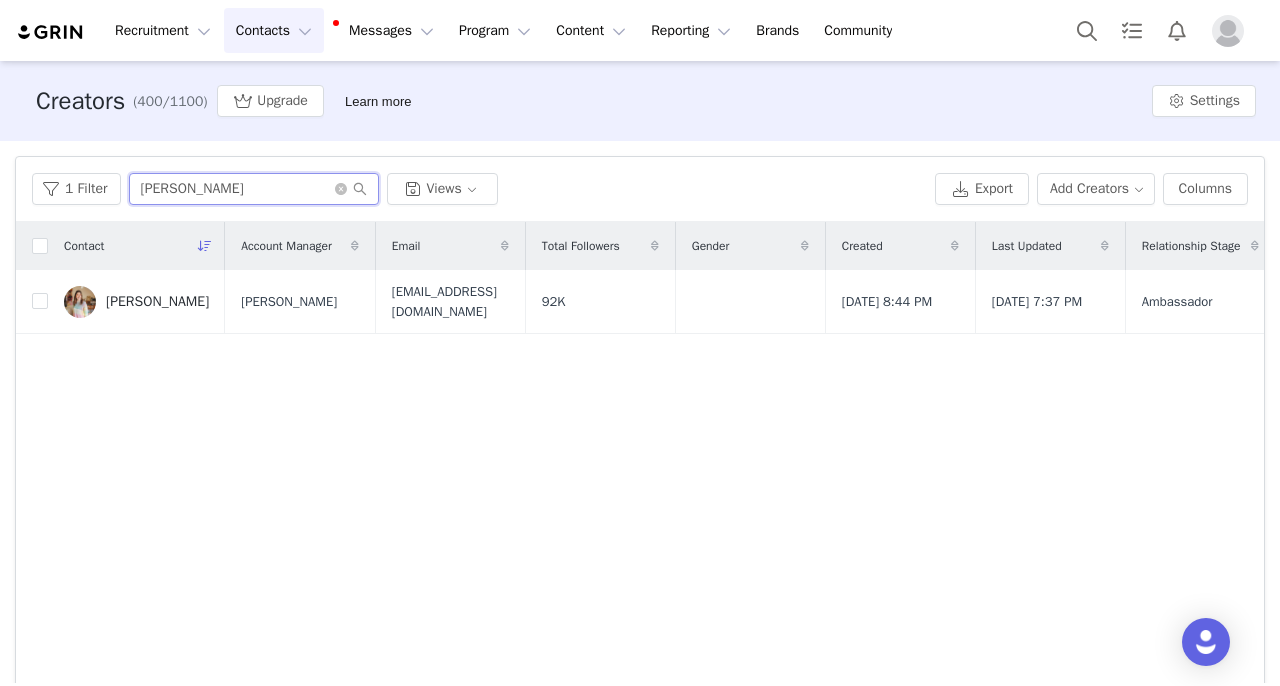 drag, startPoint x: 275, startPoint y: 193, endPoint x: 21, endPoint y: 178, distance: 254.44254 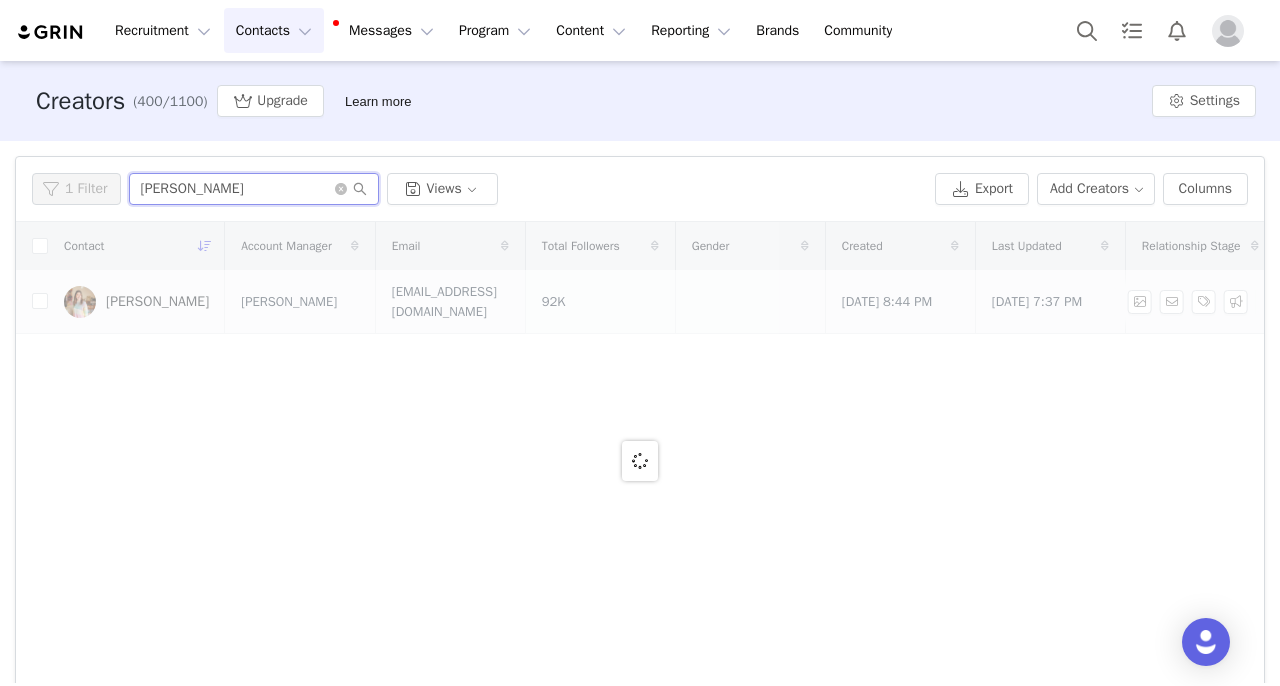 type on "[PERSON_NAME]" 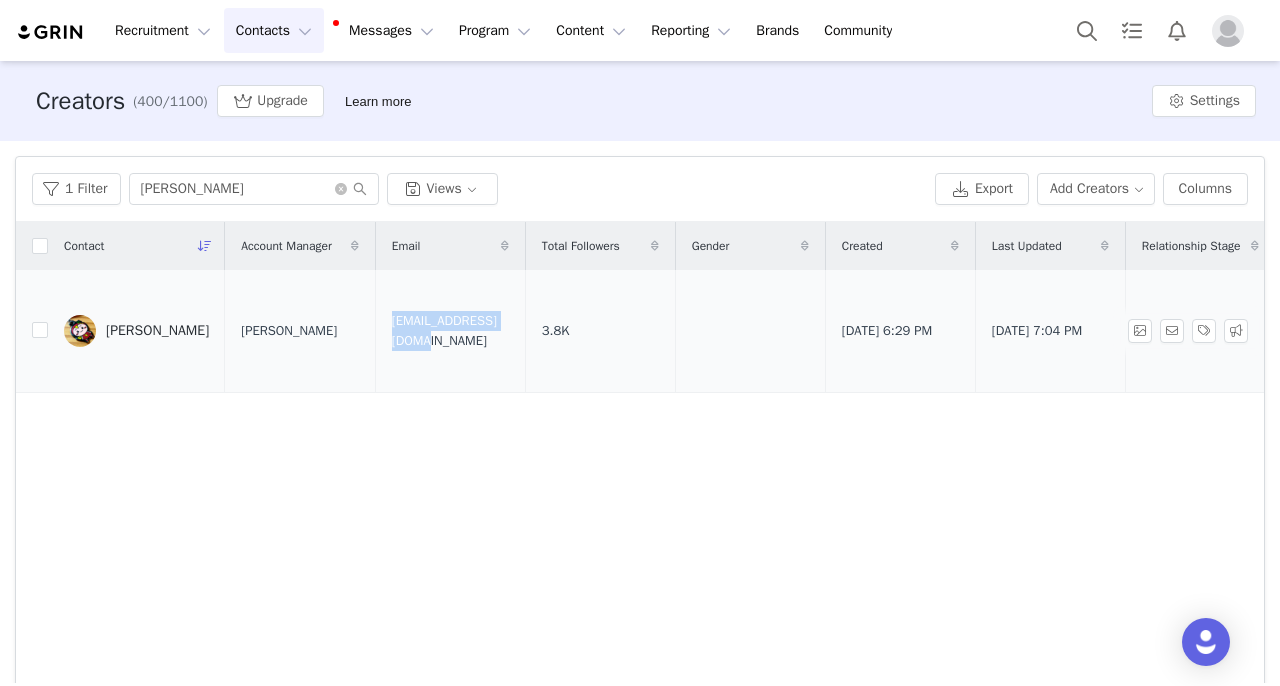 drag, startPoint x: 371, startPoint y: 332, endPoint x: 518, endPoint y: 333, distance: 147.0034 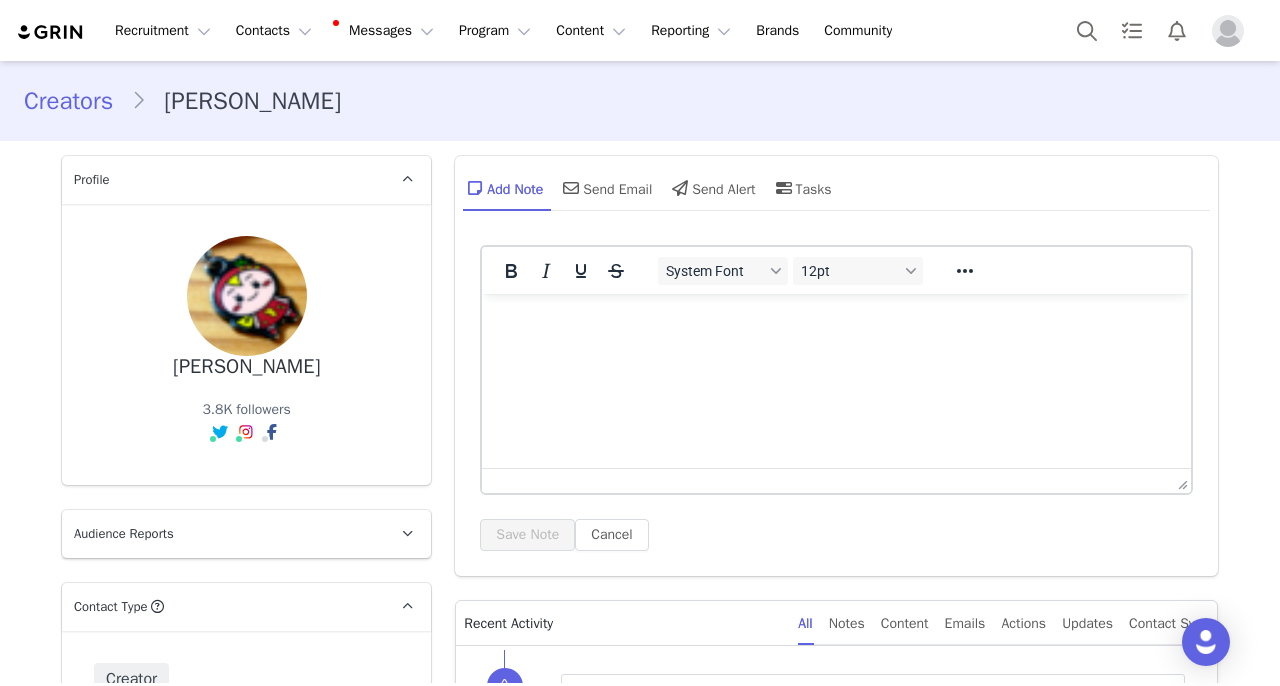 type on "+1 ([GEOGRAPHIC_DATA])" 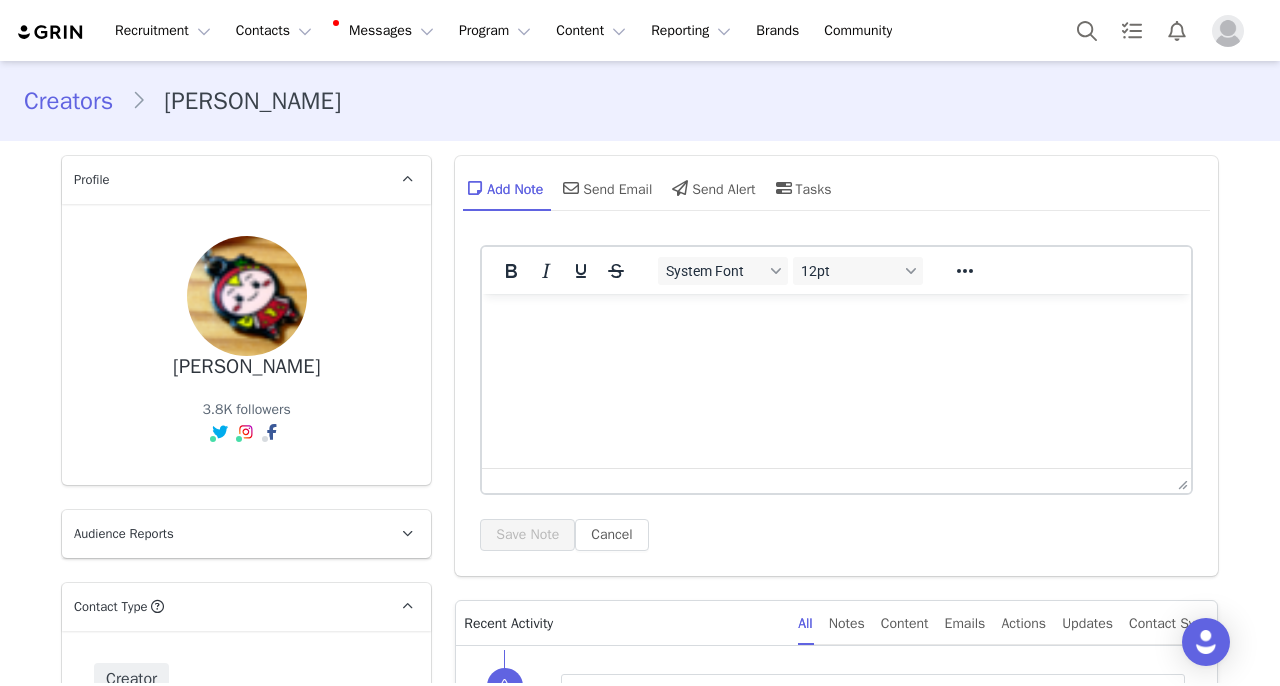 scroll, scrollTop: 0, scrollLeft: 0, axis: both 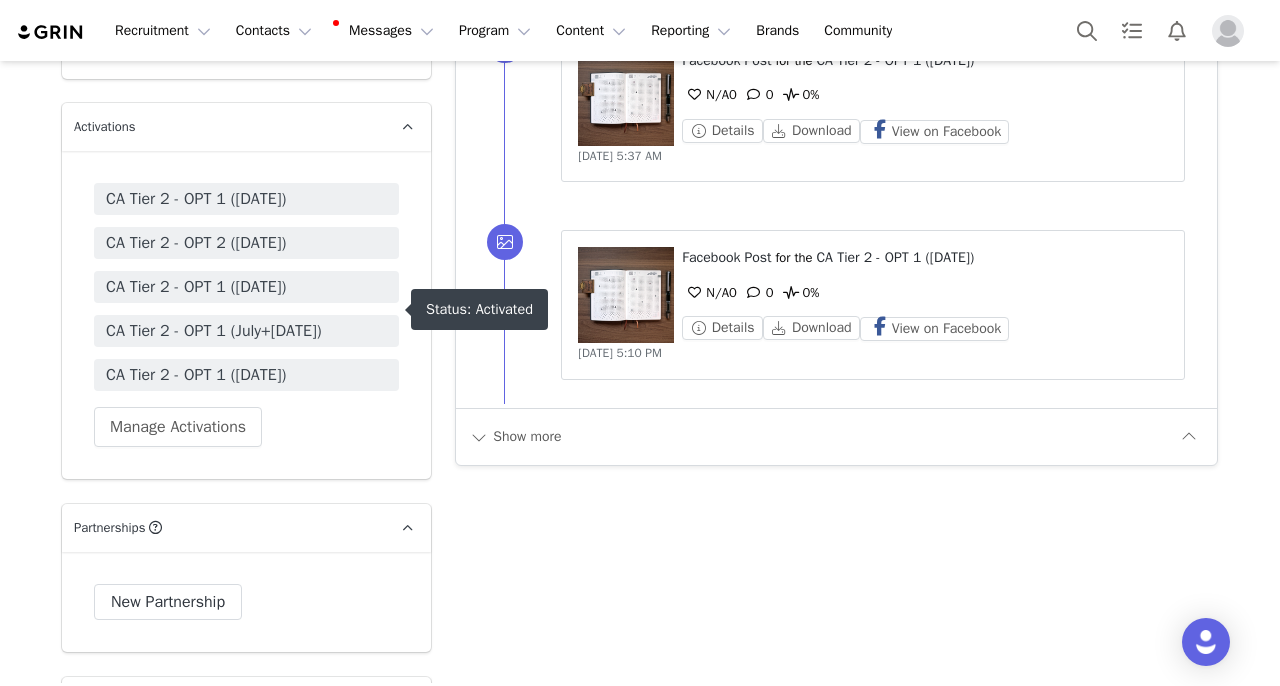 click on "CA Tier 2 - OPT 1 ([DATE])" at bounding box center [246, 287] 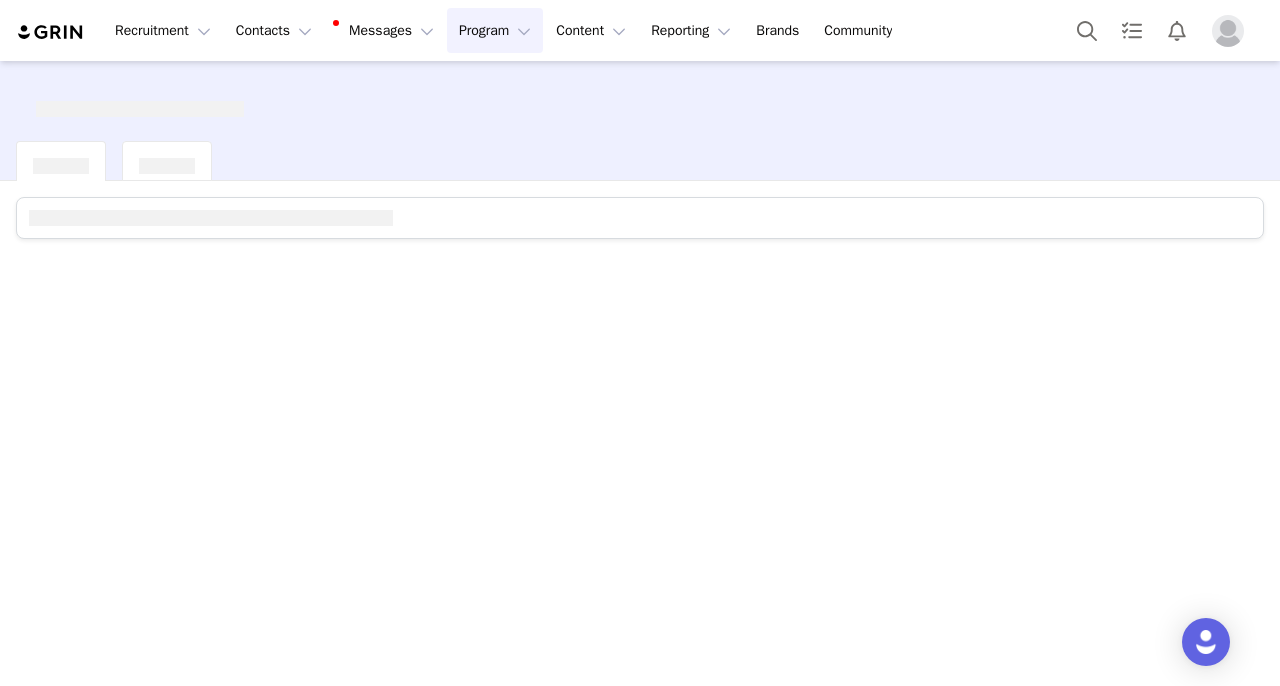 scroll, scrollTop: 0, scrollLeft: 0, axis: both 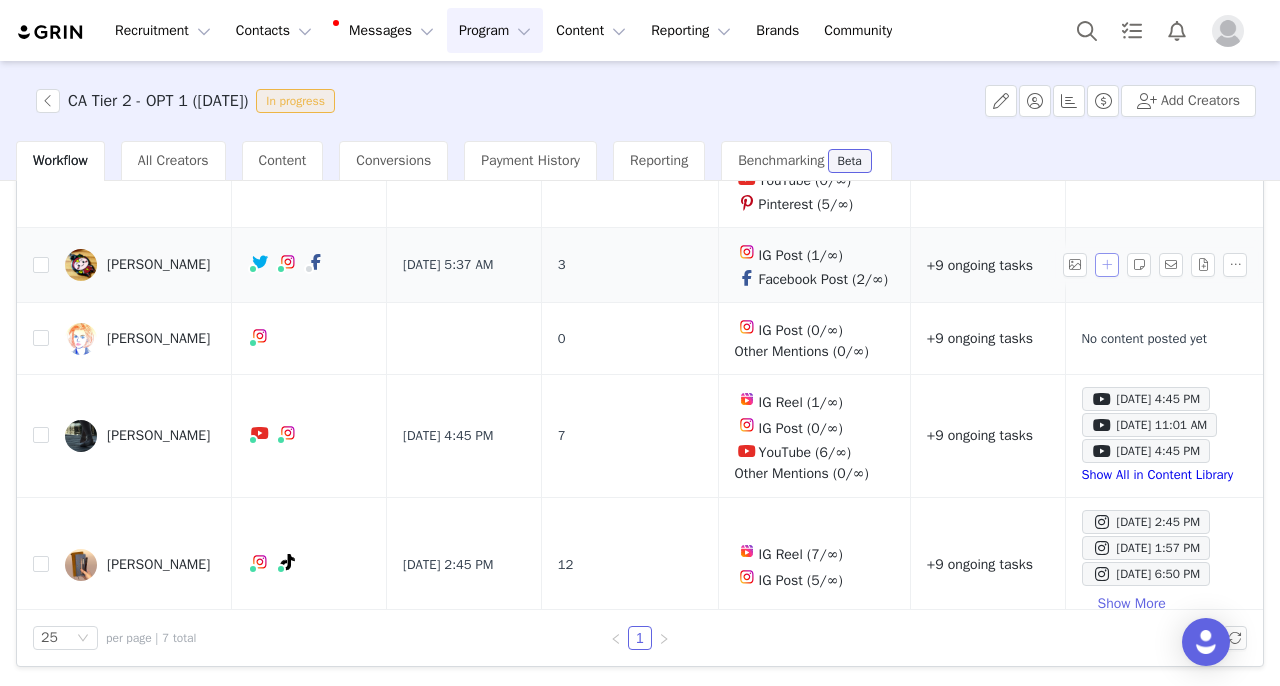 click at bounding box center [1107, 265] 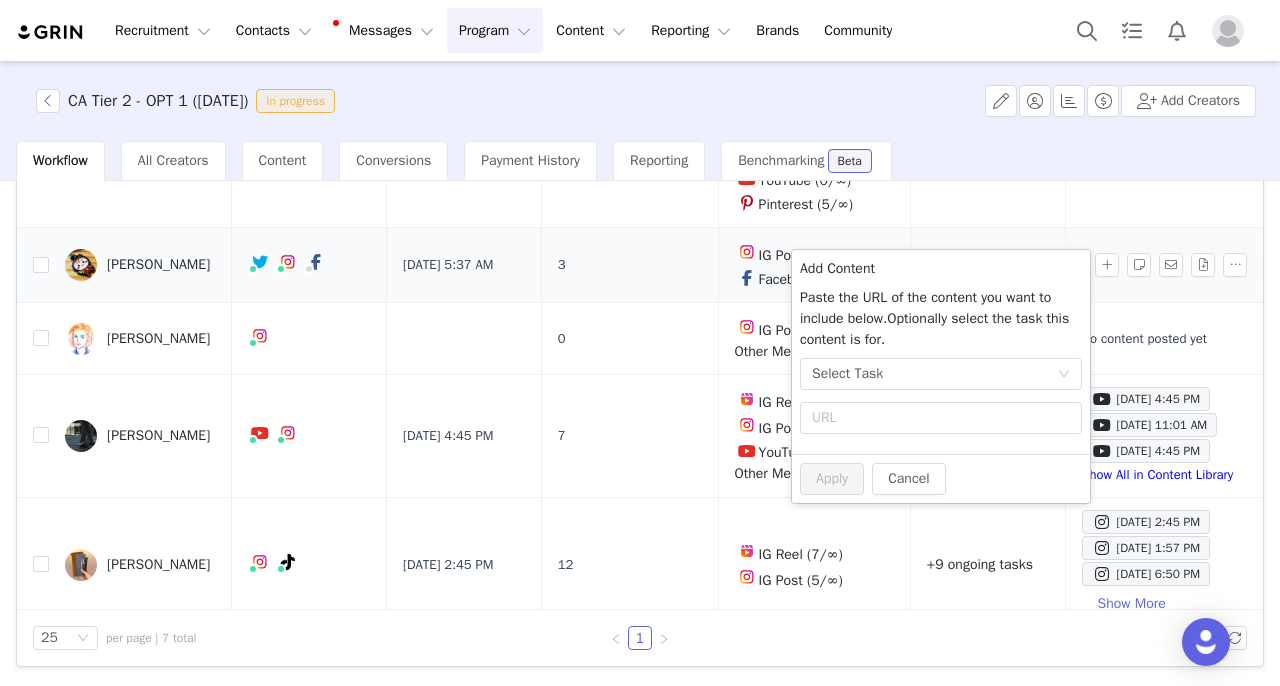 click on "3" at bounding box center [629, 265] 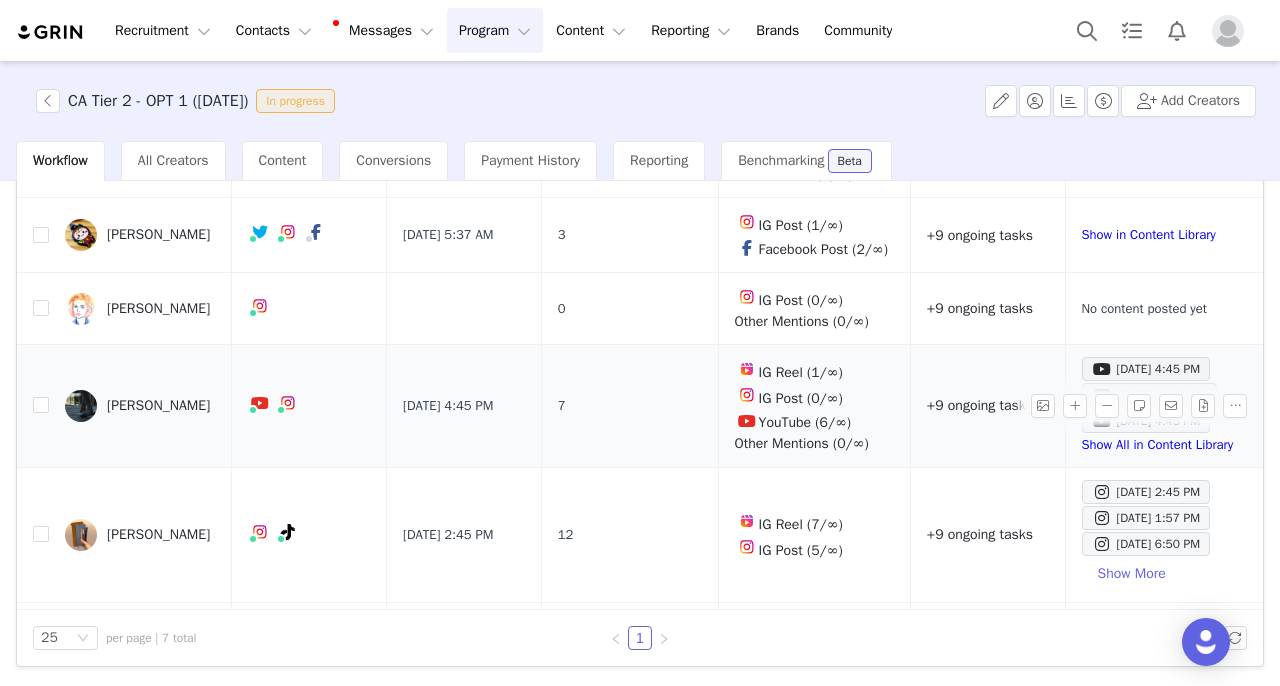 scroll, scrollTop: 233, scrollLeft: 27, axis: both 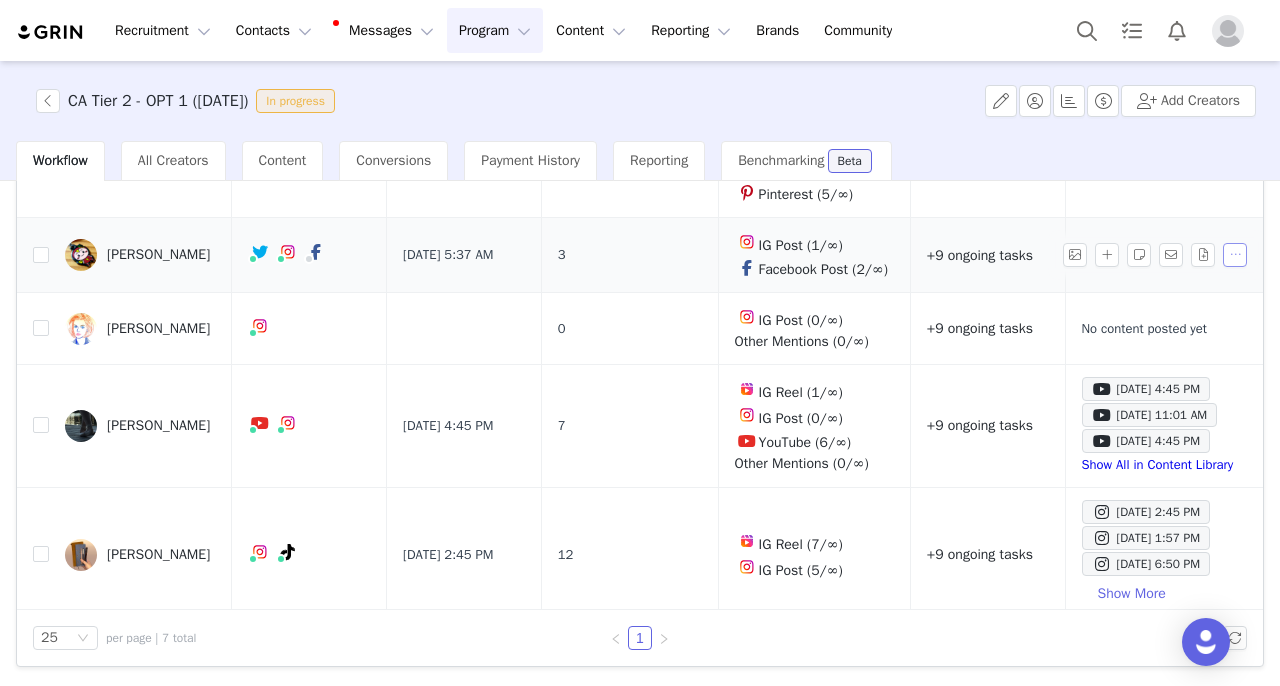 click at bounding box center (1235, 255) 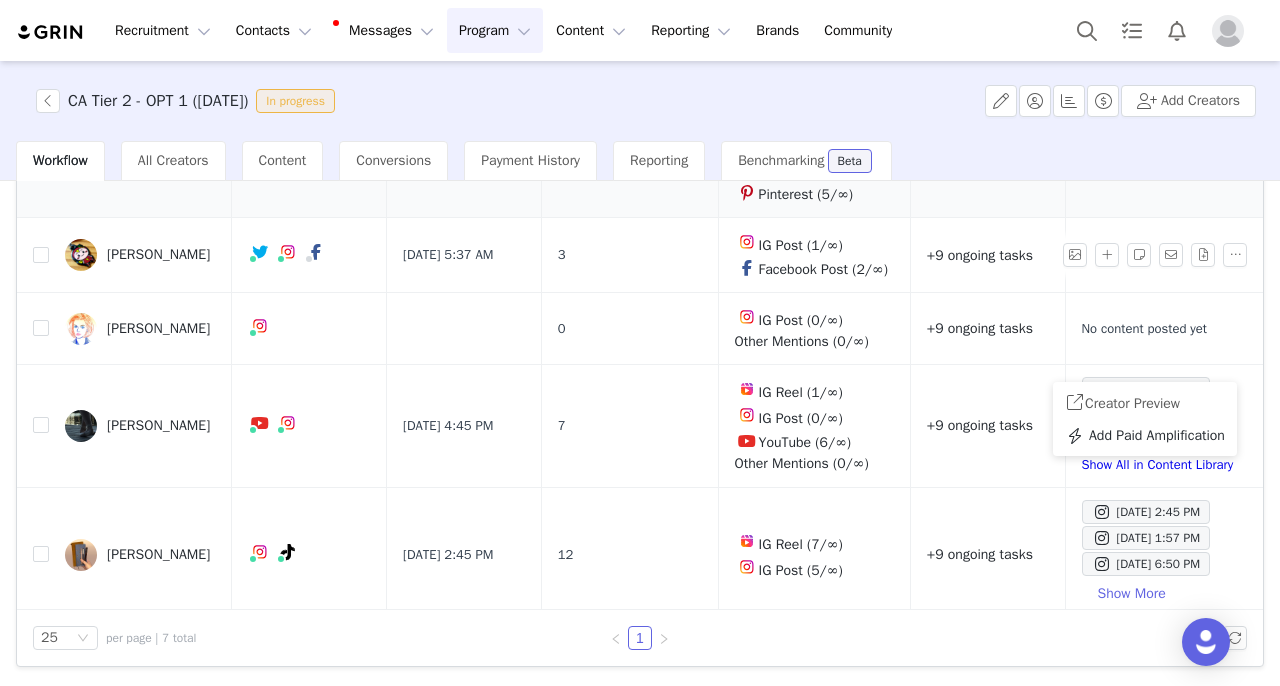 click on "+9 ongoing tasks" at bounding box center [987, 155] 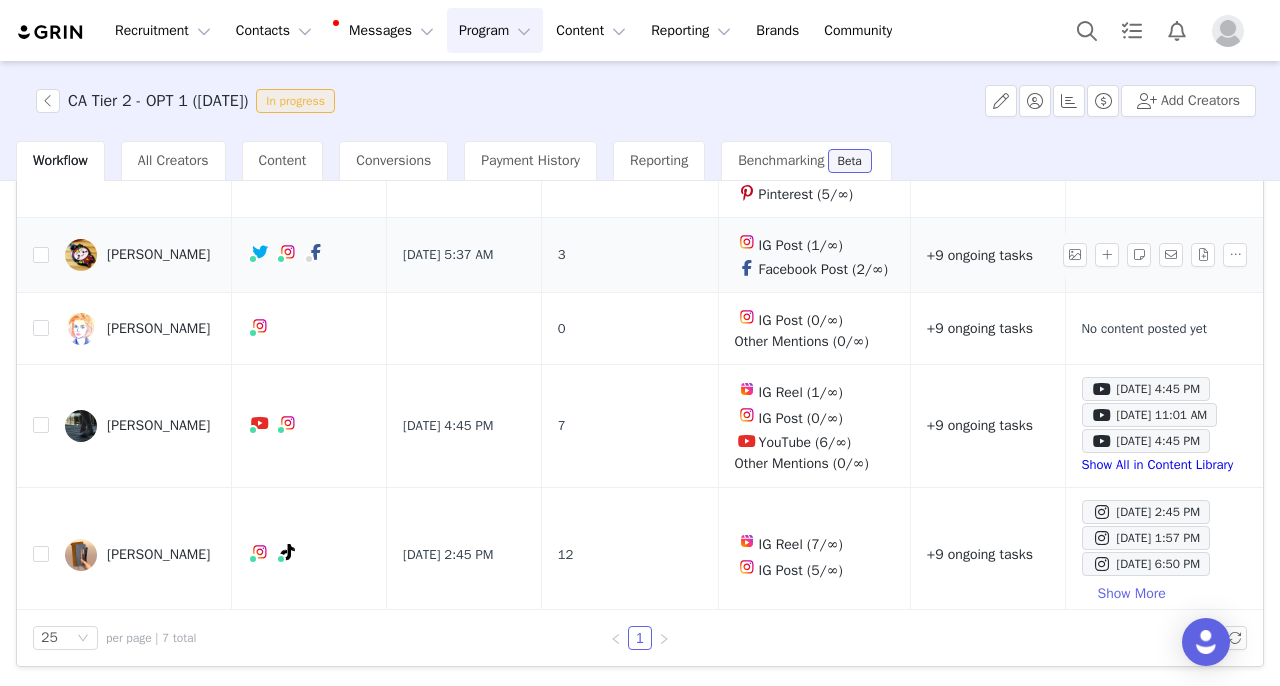 click on "Show in Content Library" at bounding box center [1149, 254] 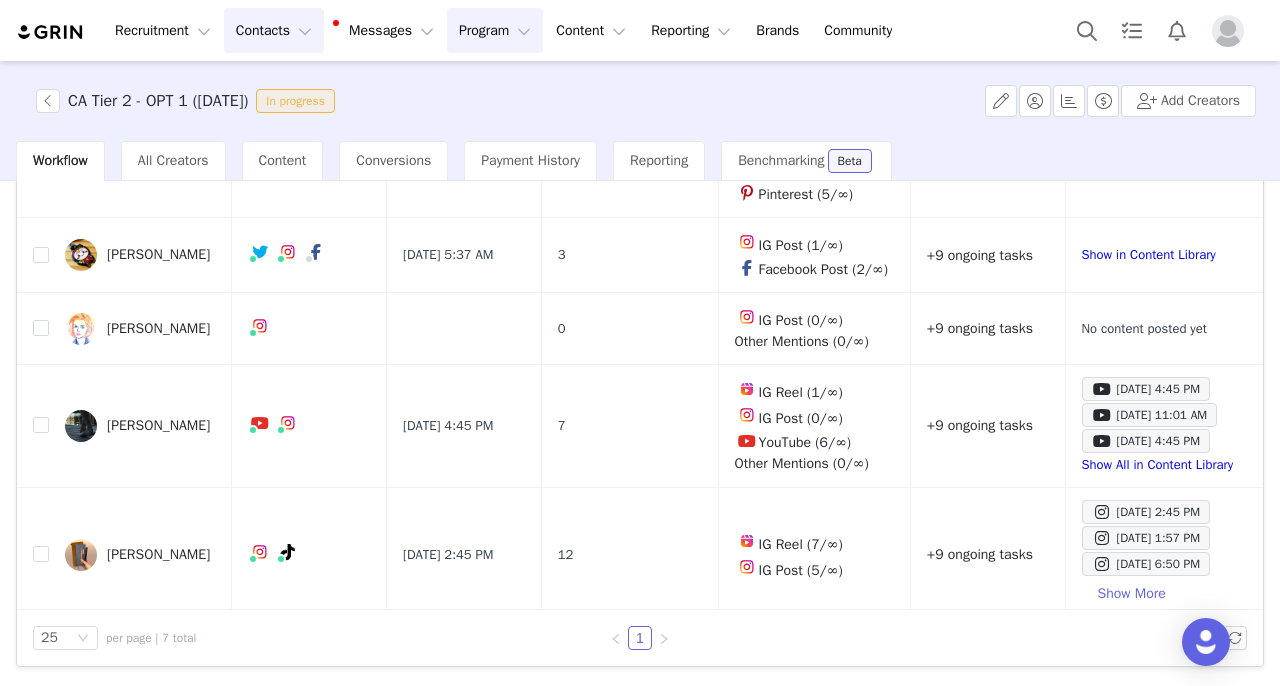 click on "Contacts Contacts" at bounding box center [274, 30] 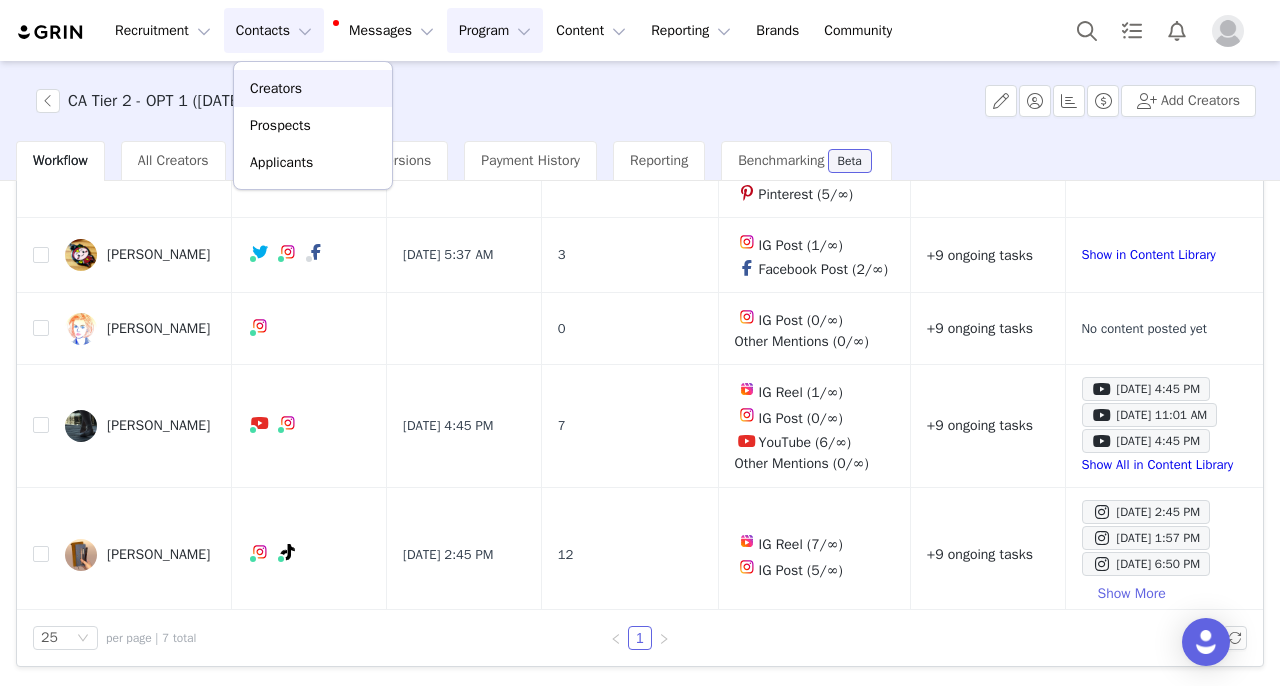 click on "Creators" at bounding box center [313, 88] 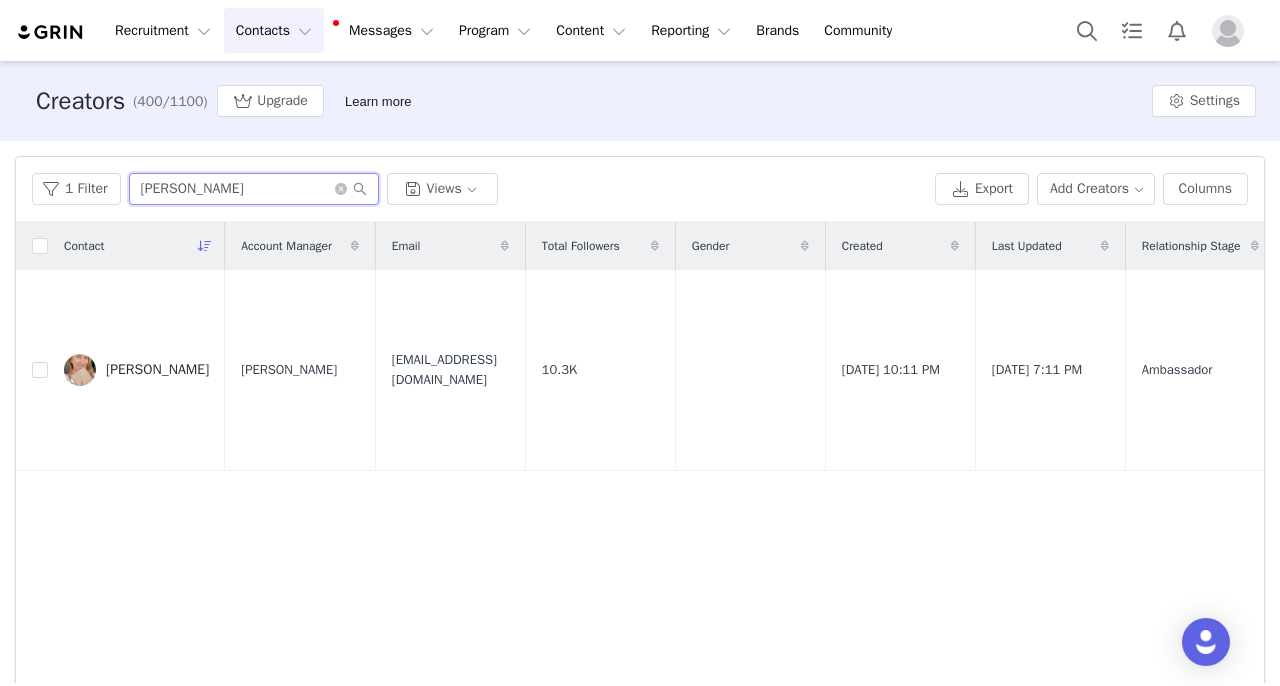 click on "[PERSON_NAME]" at bounding box center [254, 189] 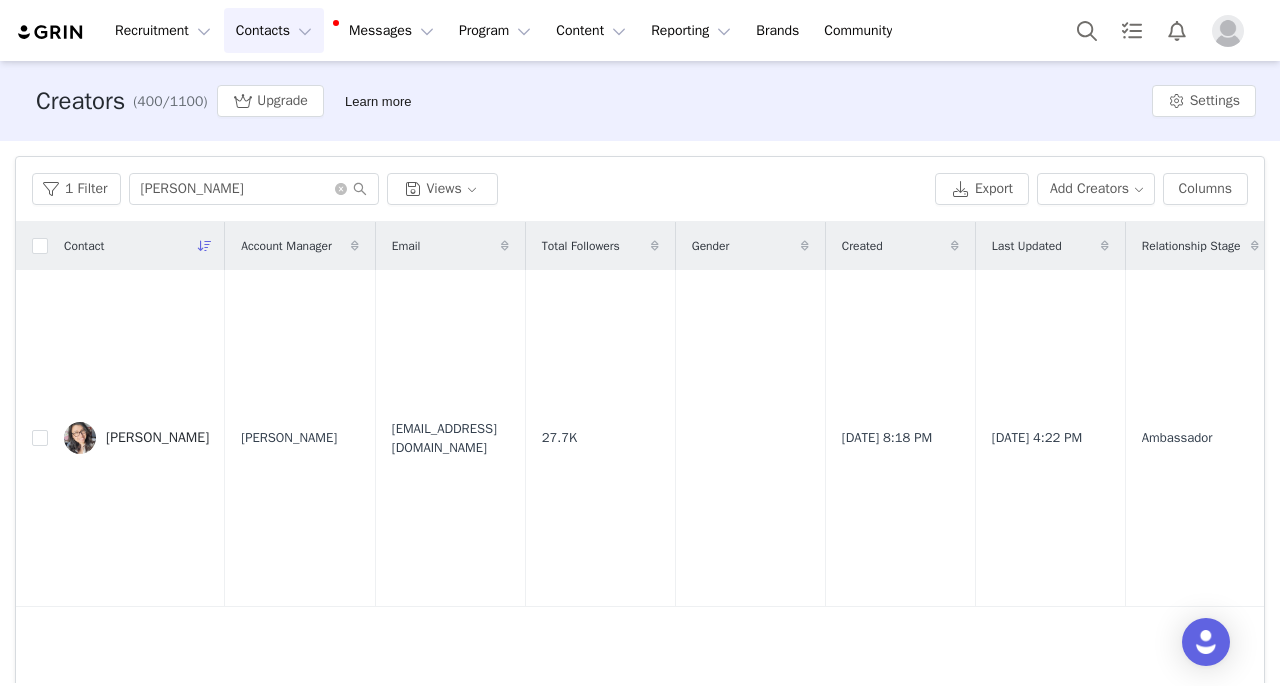 type on "Harmony Johnson" 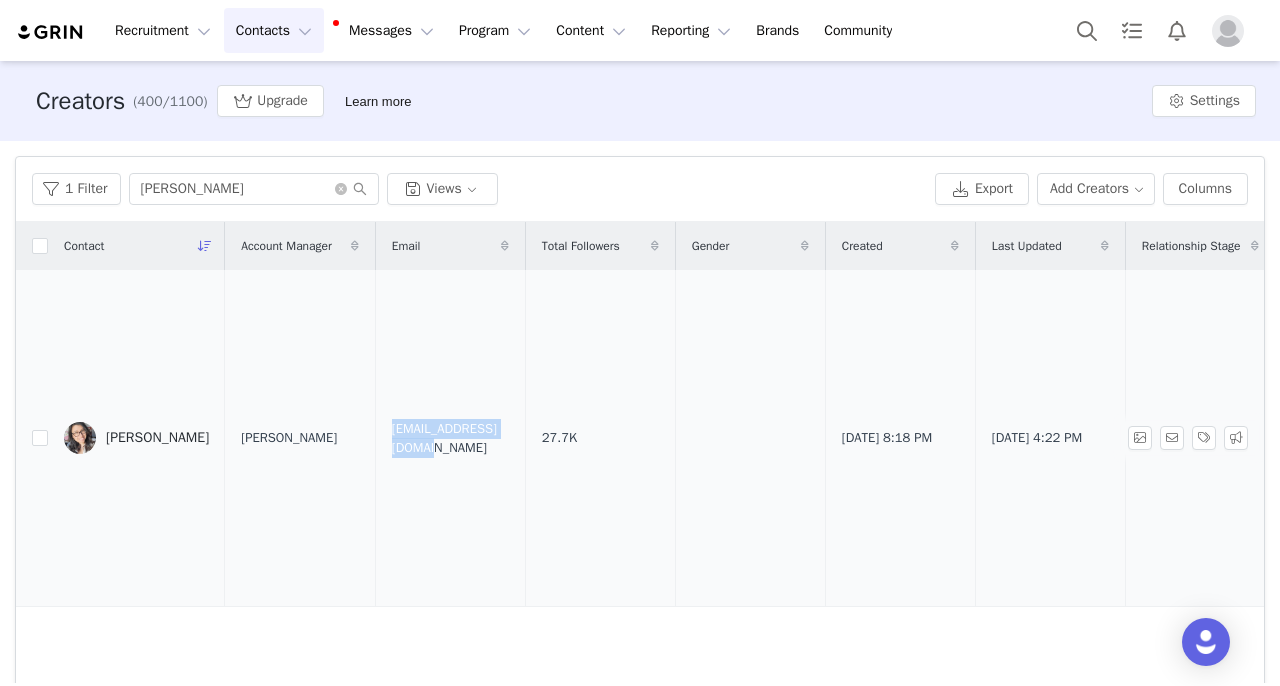 drag, startPoint x: 403, startPoint y: 434, endPoint x: 552, endPoint y: 449, distance: 149.75313 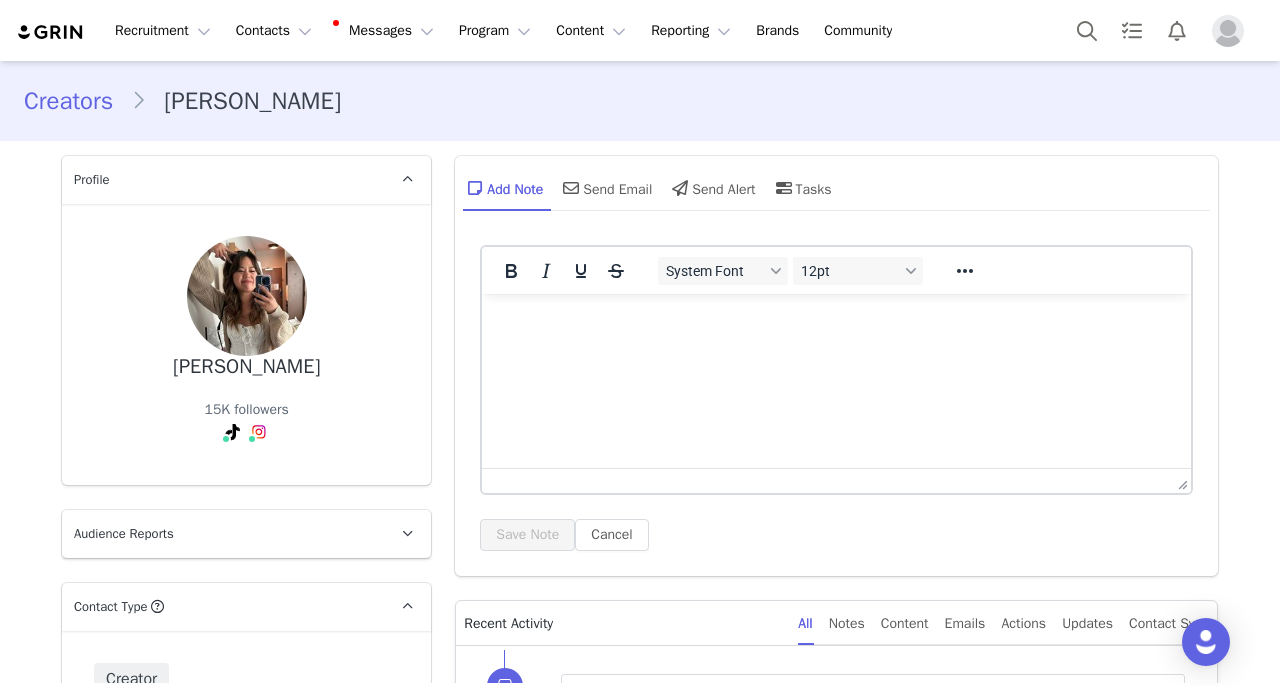 scroll, scrollTop: 0, scrollLeft: 0, axis: both 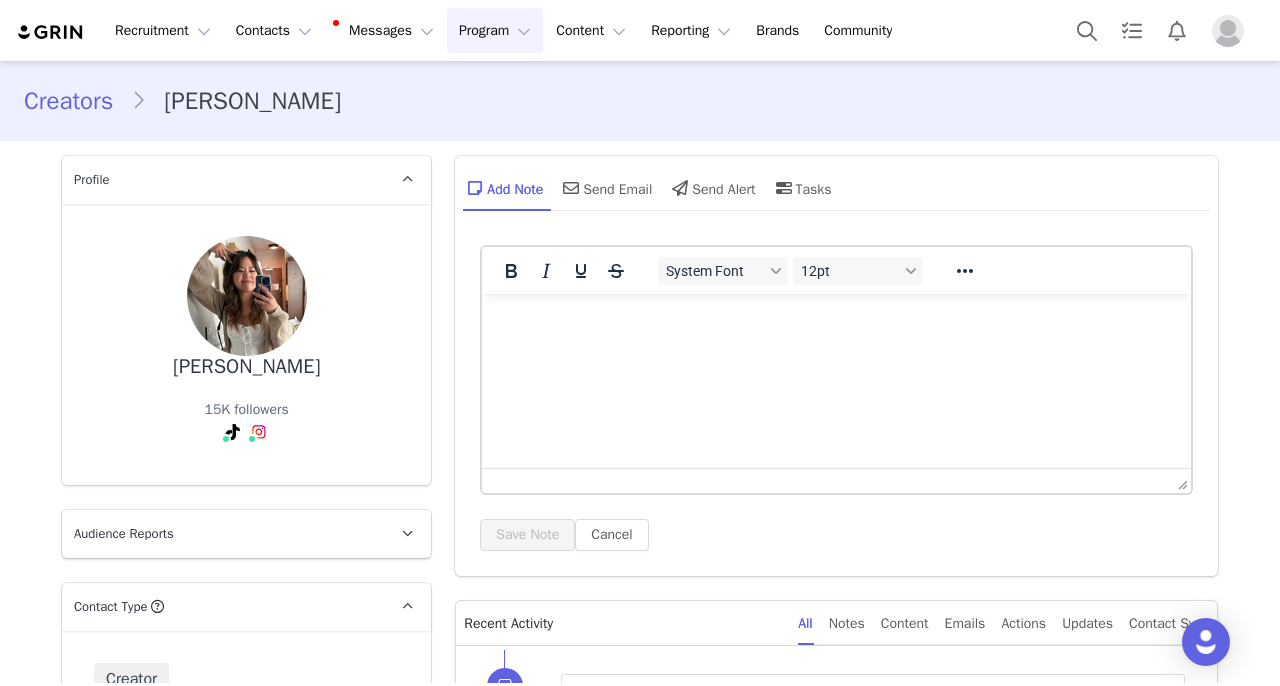 click on "Program Program" at bounding box center (495, 30) 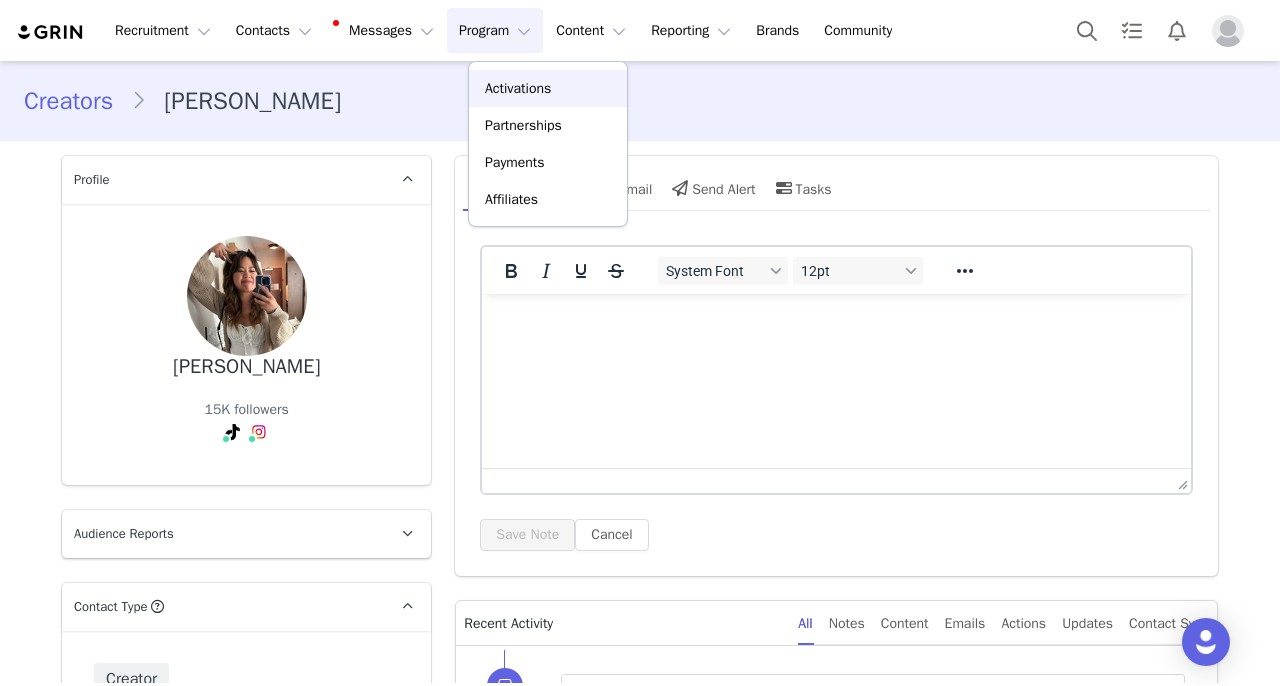 click on "Activations" at bounding box center (518, 88) 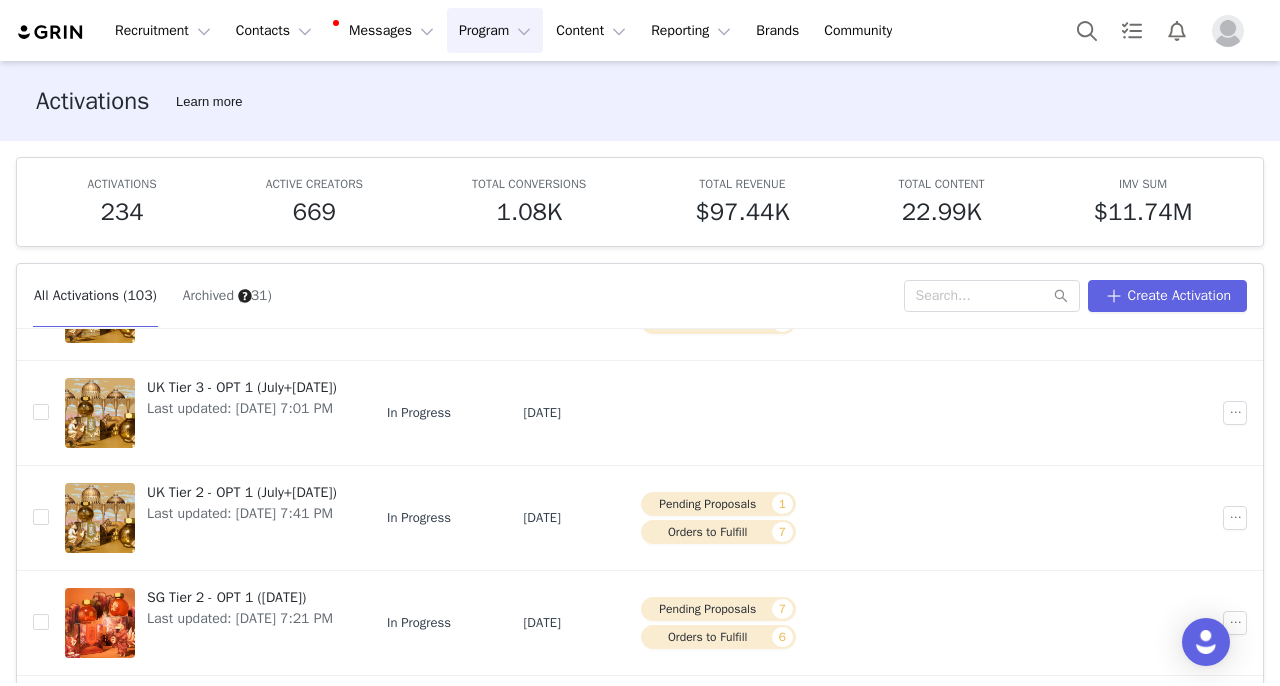 scroll, scrollTop: 713, scrollLeft: 0, axis: vertical 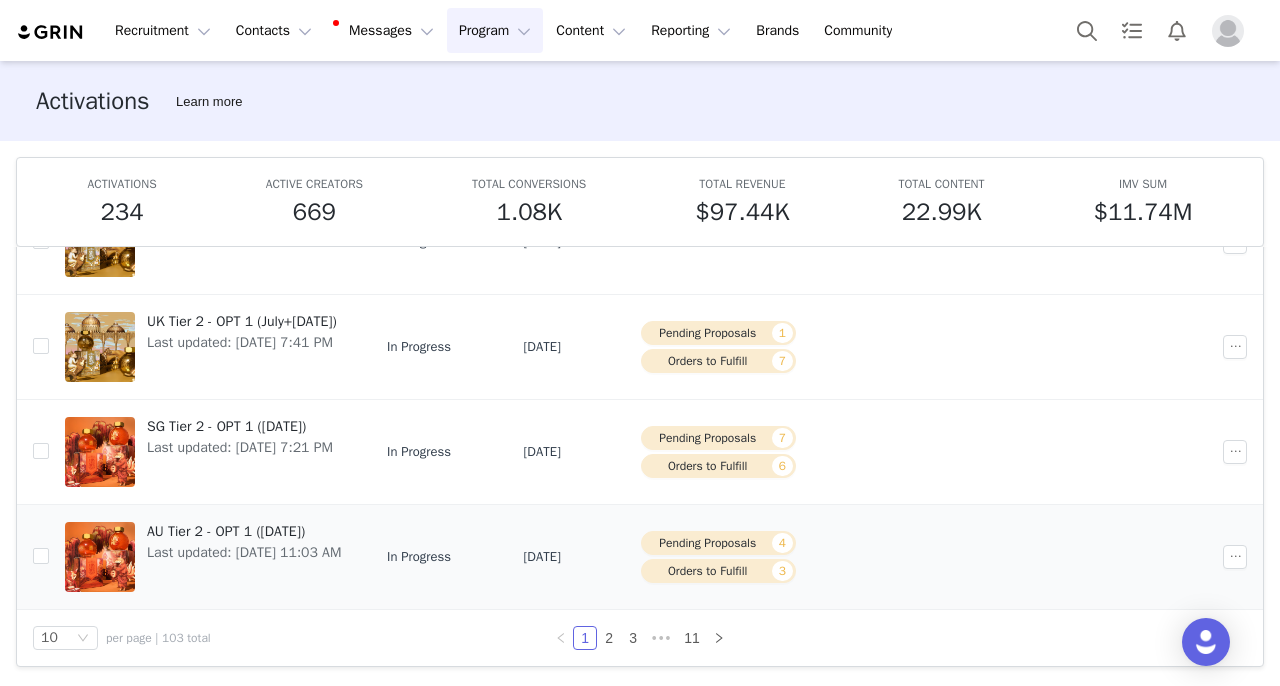 click on "AU Tier 2 - OPT 1 ([DATE])" at bounding box center (244, 531) 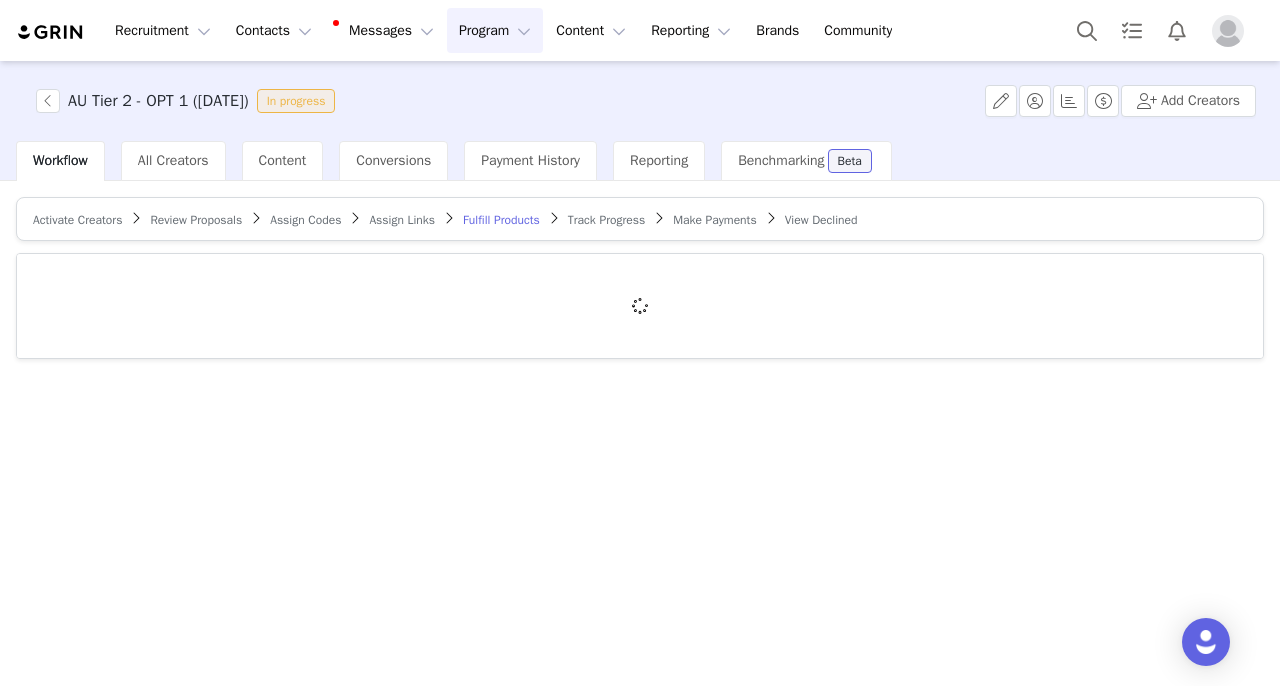 click on "Review Proposals" at bounding box center [196, 220] 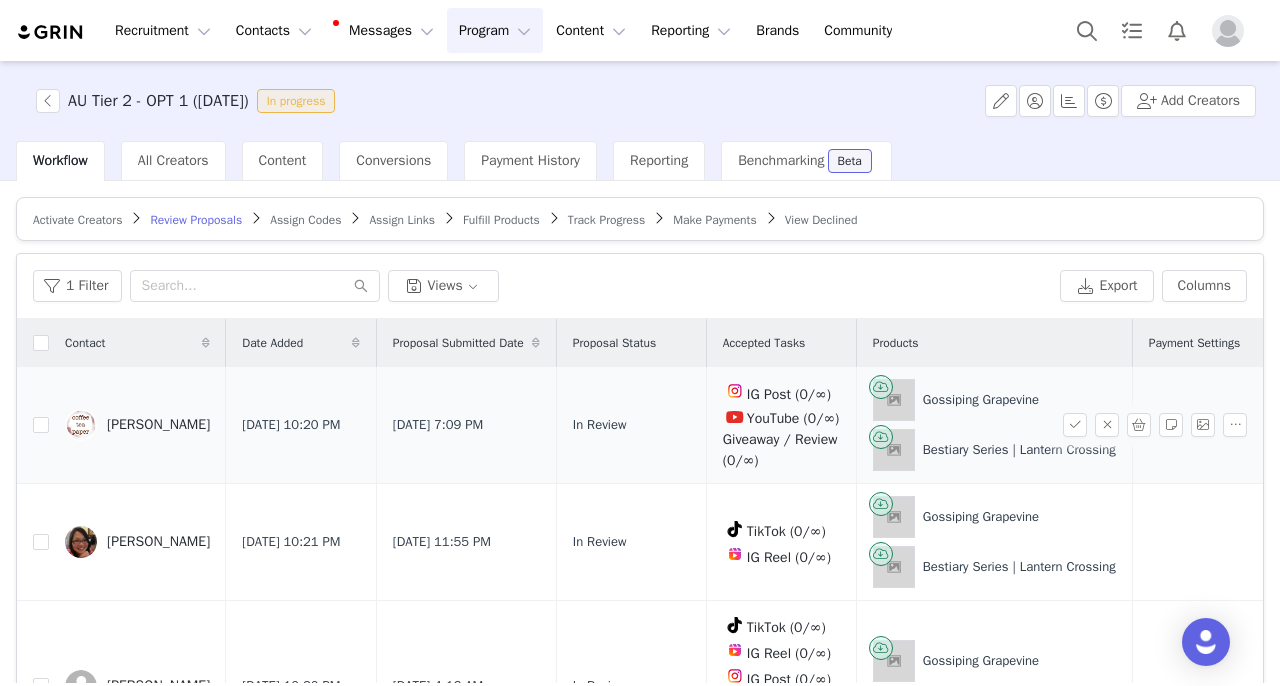 scroll, scrollTop: 15, scrollLeft: 0, axis: vertical 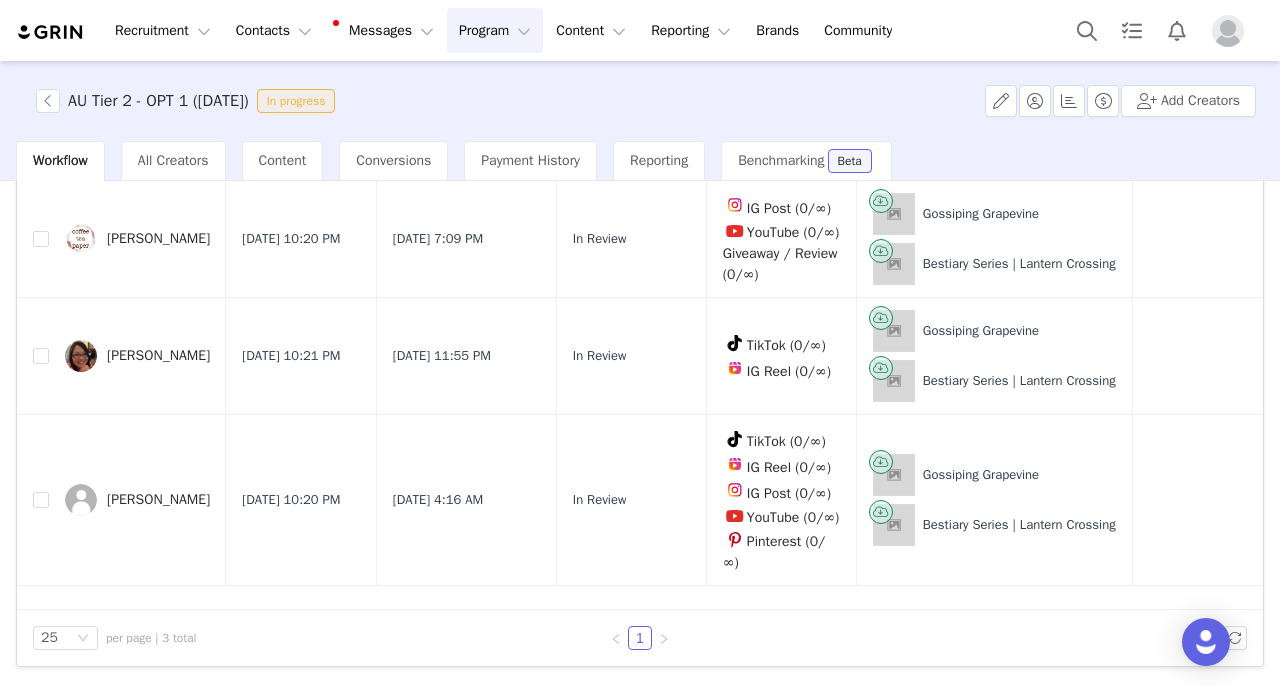 click on "Activate Creators Review Proposals Assign Codes Assign Links Fulfill Products Track Progress Make Payments View Declined  Filters   Filter Logic  And Or  Date Added   ~   Proposal Submitted Date   Owner  Select  Contact Tag  Select    Relationship Stage  Select  Proposal Status  Select  Archived  Select No  Advanced Filters   + Add Field  Apply Filters Clear All 1 Filter Views     Export     Columns  Contact   Date Added   Proposal Submitted Date   Proposal Status   Accepted Tasks   Products   Payment Settings   Networks   Total Orders   [PERSON_NAME]  [DATE] 10:20 PM [DATE] 7:09 PM In Review IG Post (0/∞) YouTube (0/∞) Giveaway / Review (0/∞)  Gossiping Grapevine     Bestiary Series | Lantern Crossing    1  [PERSON_NAME]  [DATE] 10:21 PM [DATE] 11:55 PM In Review TikTok (0/∞) IG Reel (0/∞)  [PERSON_NAME]     Bestiary Series | Lantern Crossing    1  [PERSON_NAME]  [DATE] 10:20 PM [DATE] 4:16 AM In Review TikTok (0/∞) IG Reel (0/∞) IG Post (0/∞)       1  25  1" at bounding box center [640, 432] 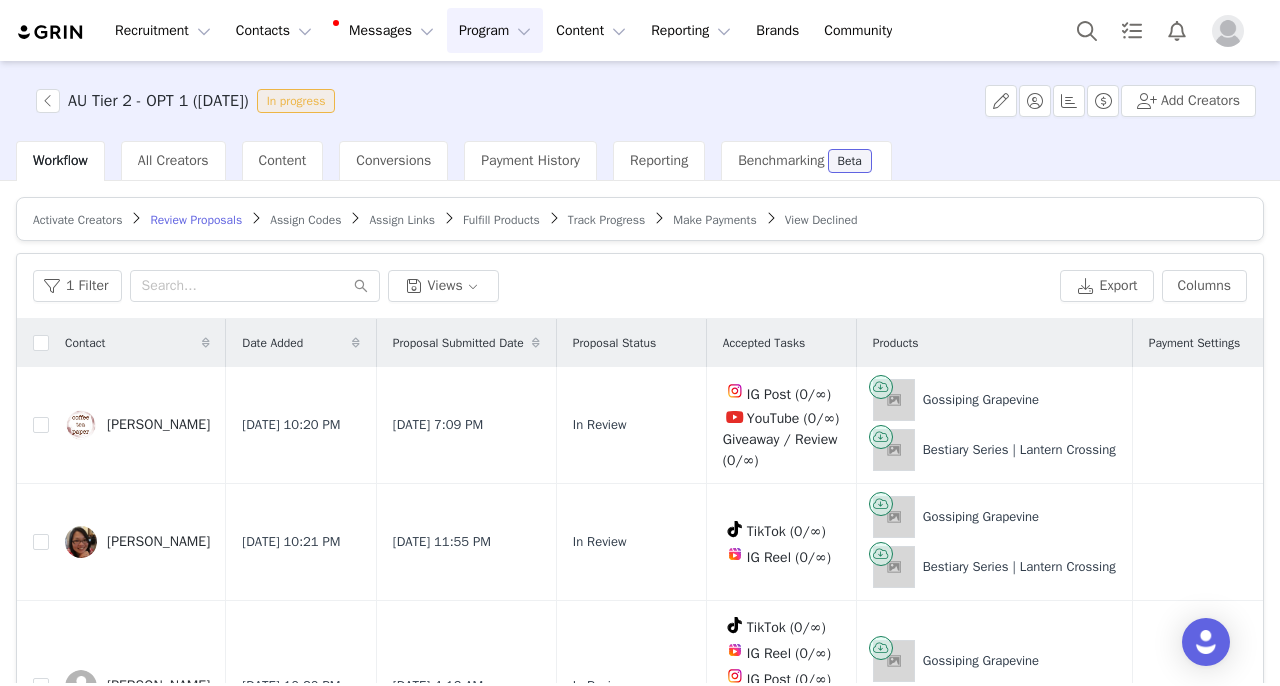 click on "Fulfill Products" at bounding box center (501, 220) 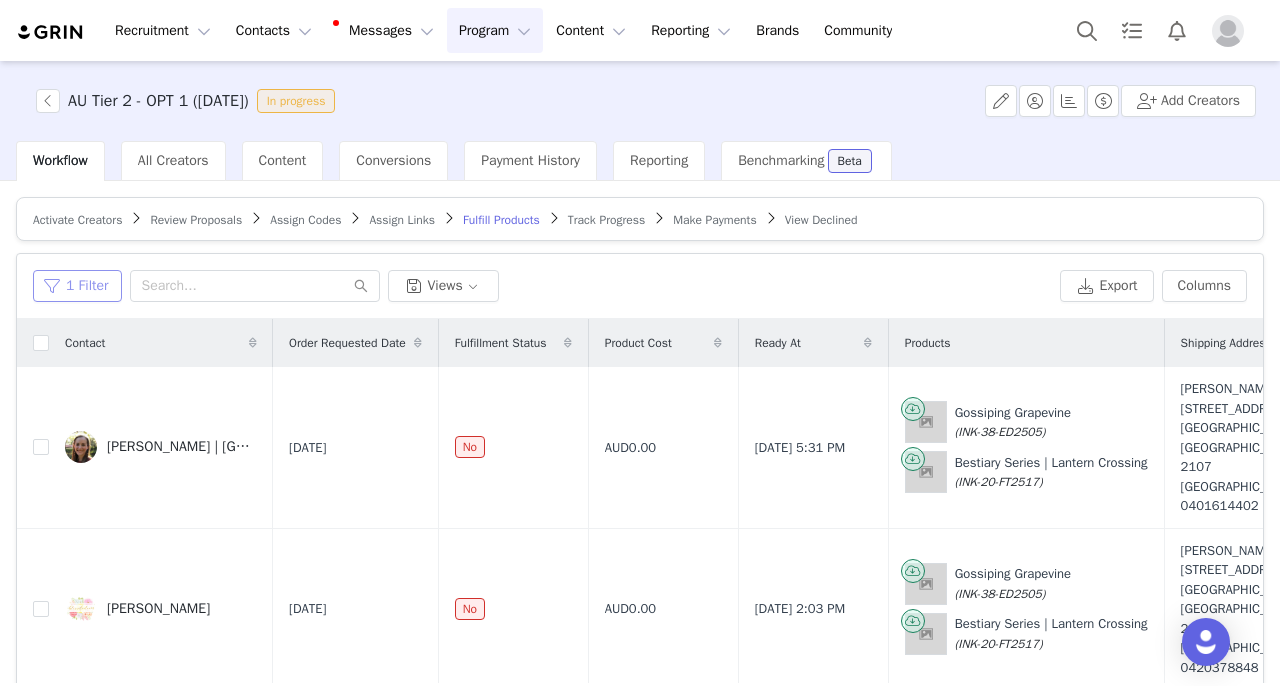 click on "1 Filter" at bounding box center [77, 286] 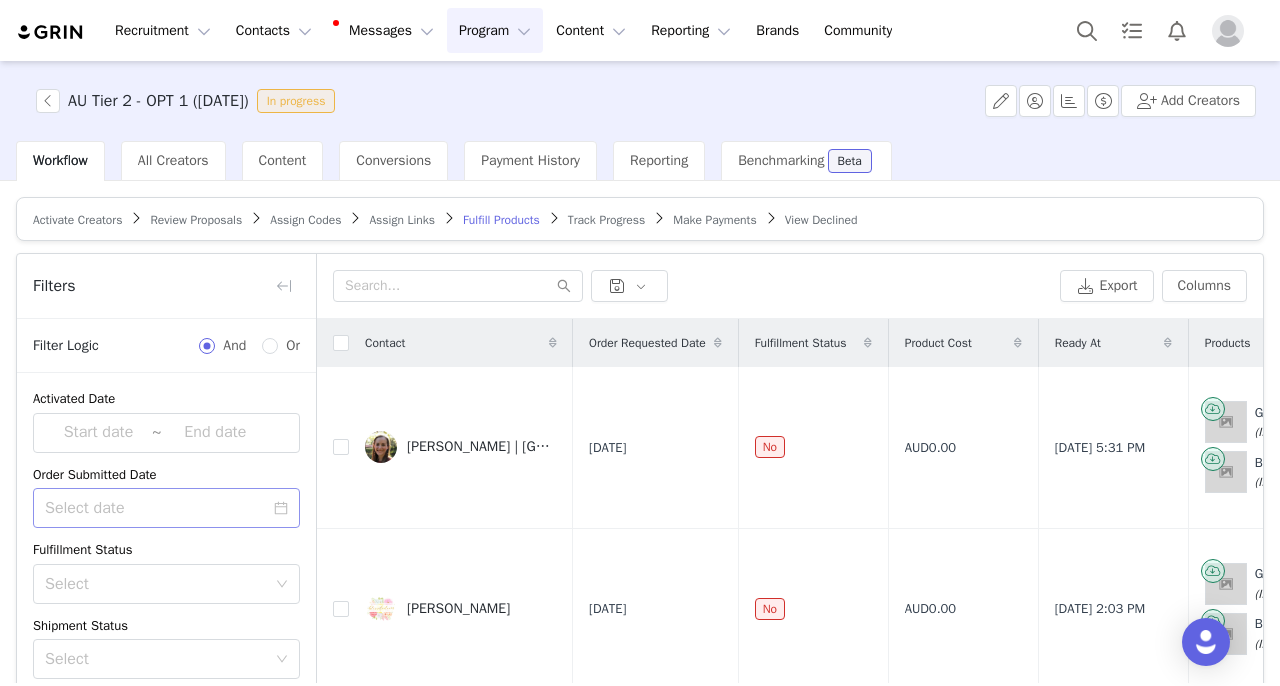 scroll, scrollTop: 208, scrollLeft: 0, axis: vertical 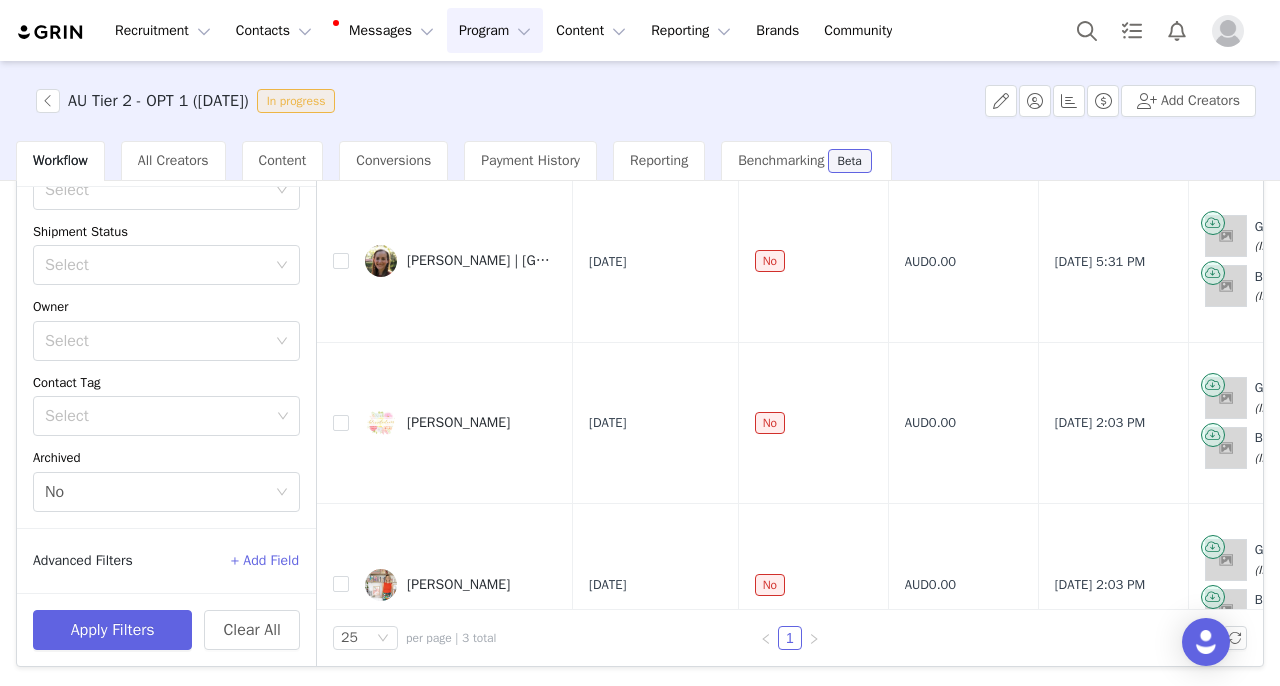 click on "+ Add Field" at bounding box center (265, 561) 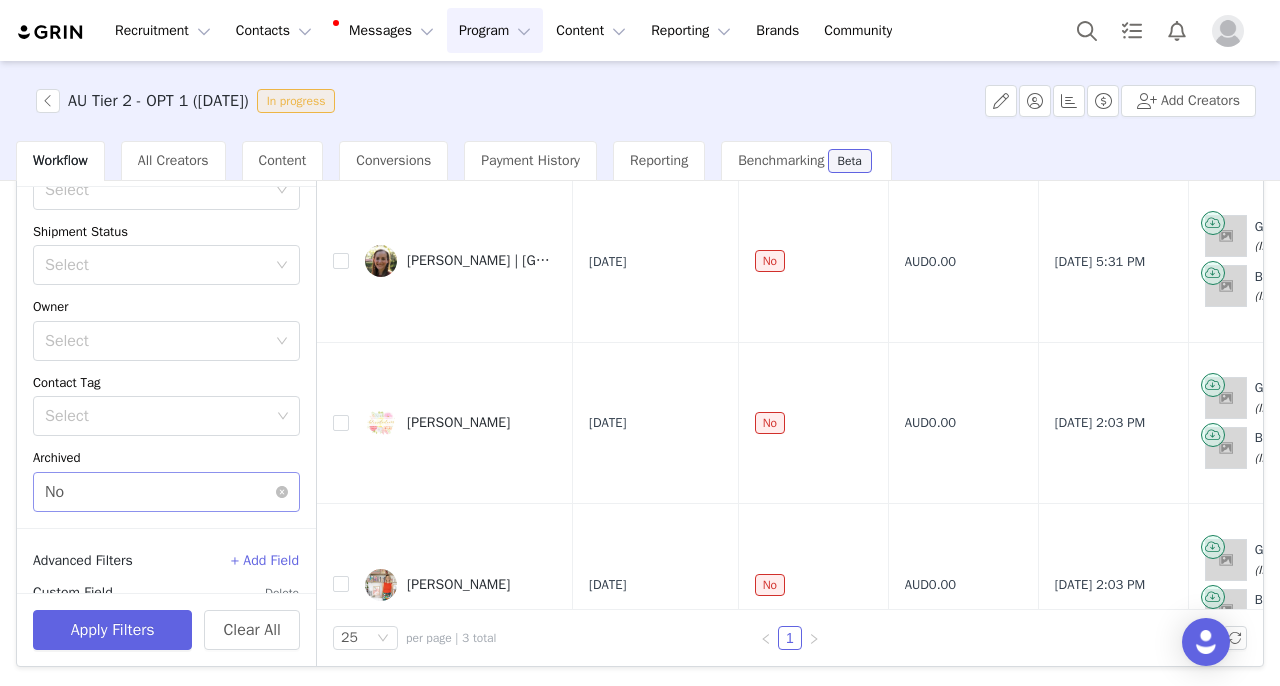 scroll, scrollTop: 288, scrollLeft: 0, axis: vertical 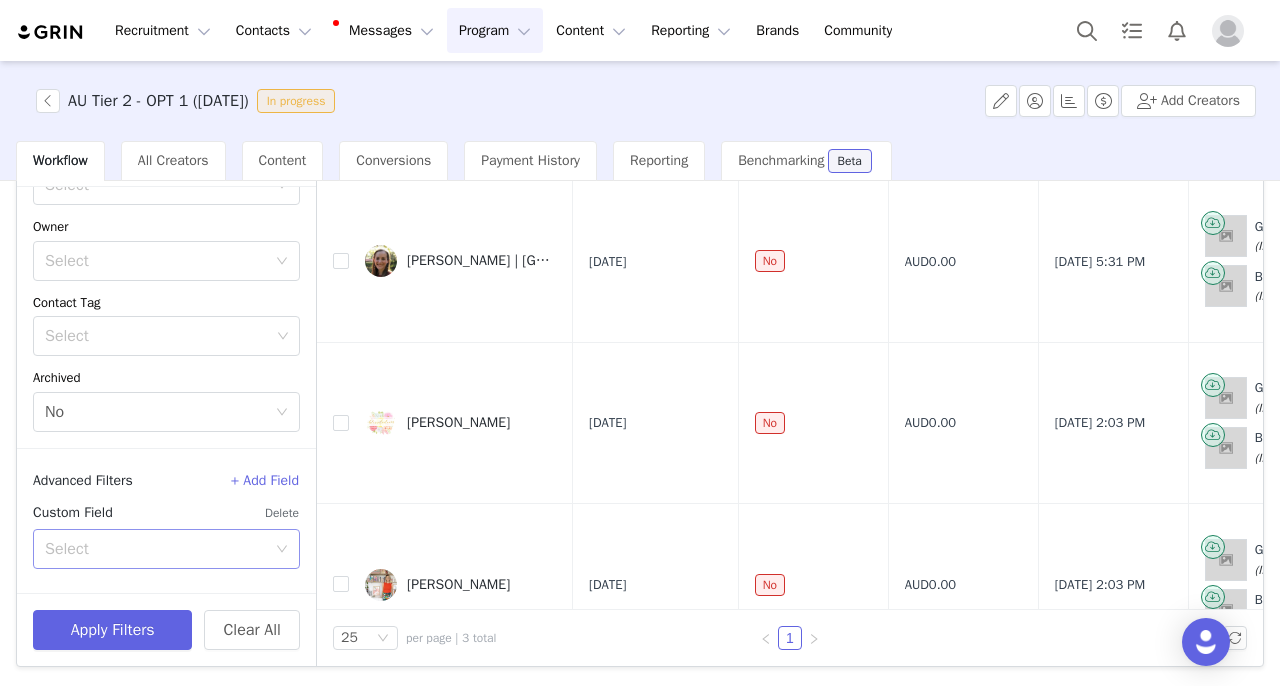 click on "Select" at bounding box center [160, 549] 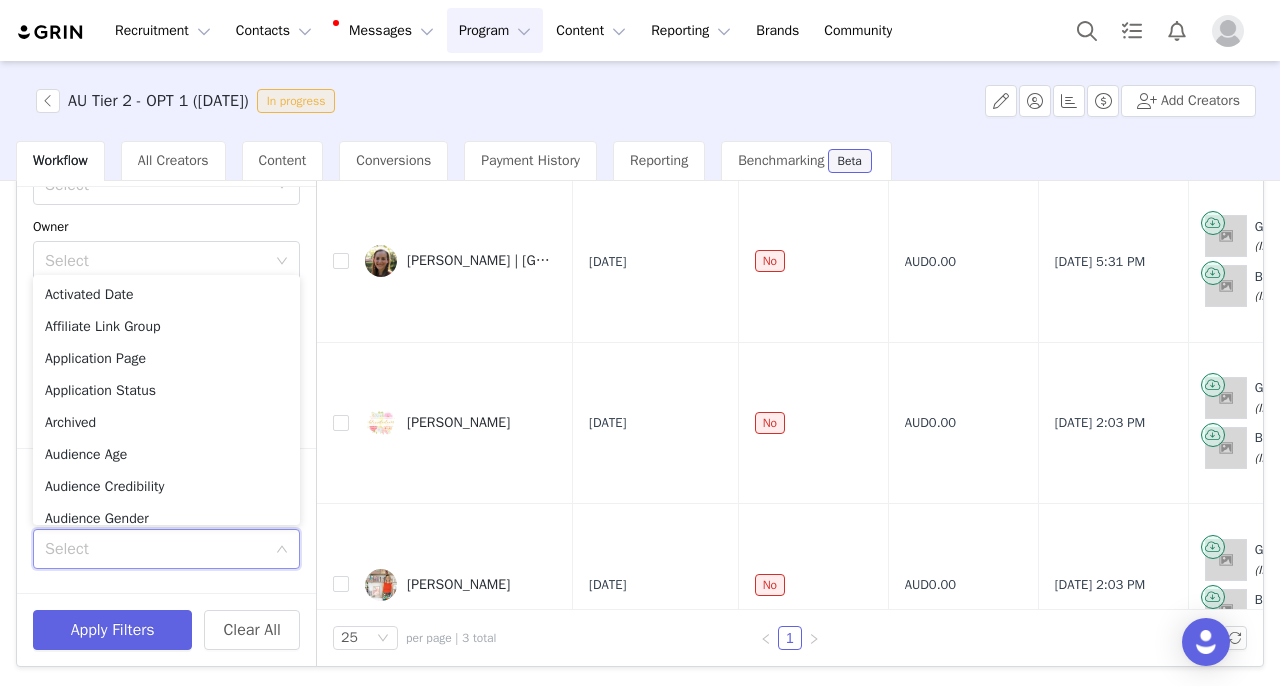 scroll, scrollTop: 1518, scrollLeft: 0, axis: vertical 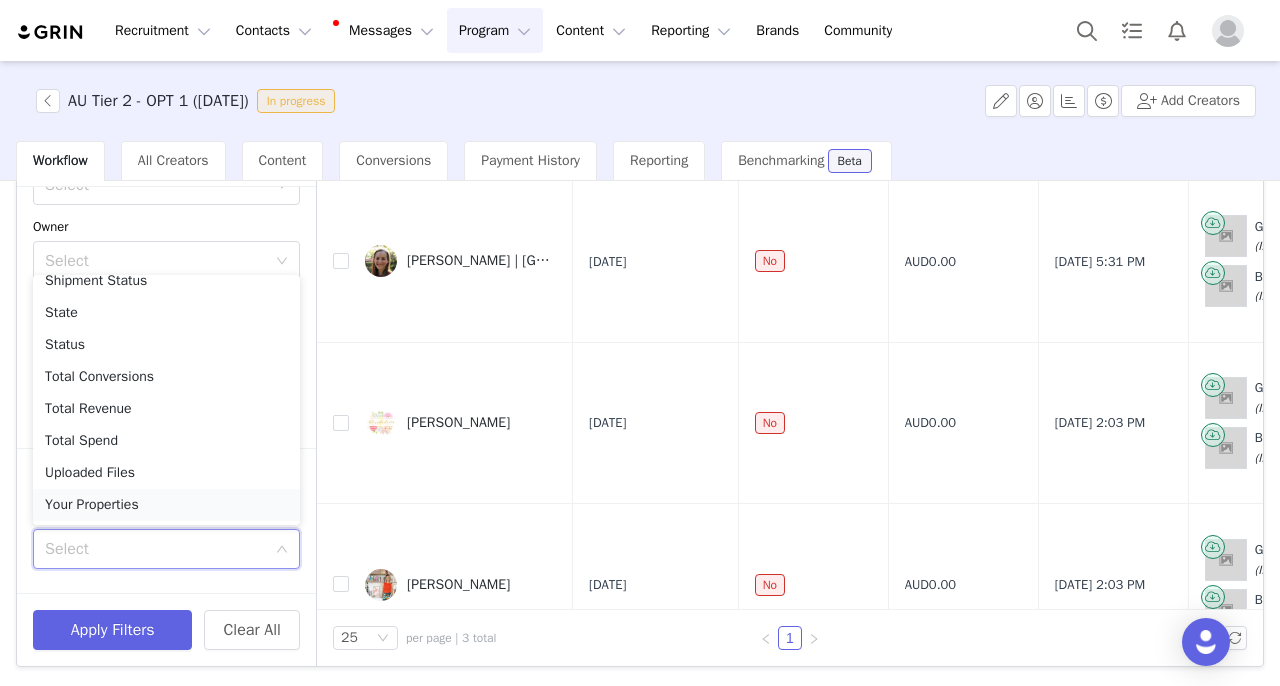 click on "Your Properties" at bounding box center [166, 505] 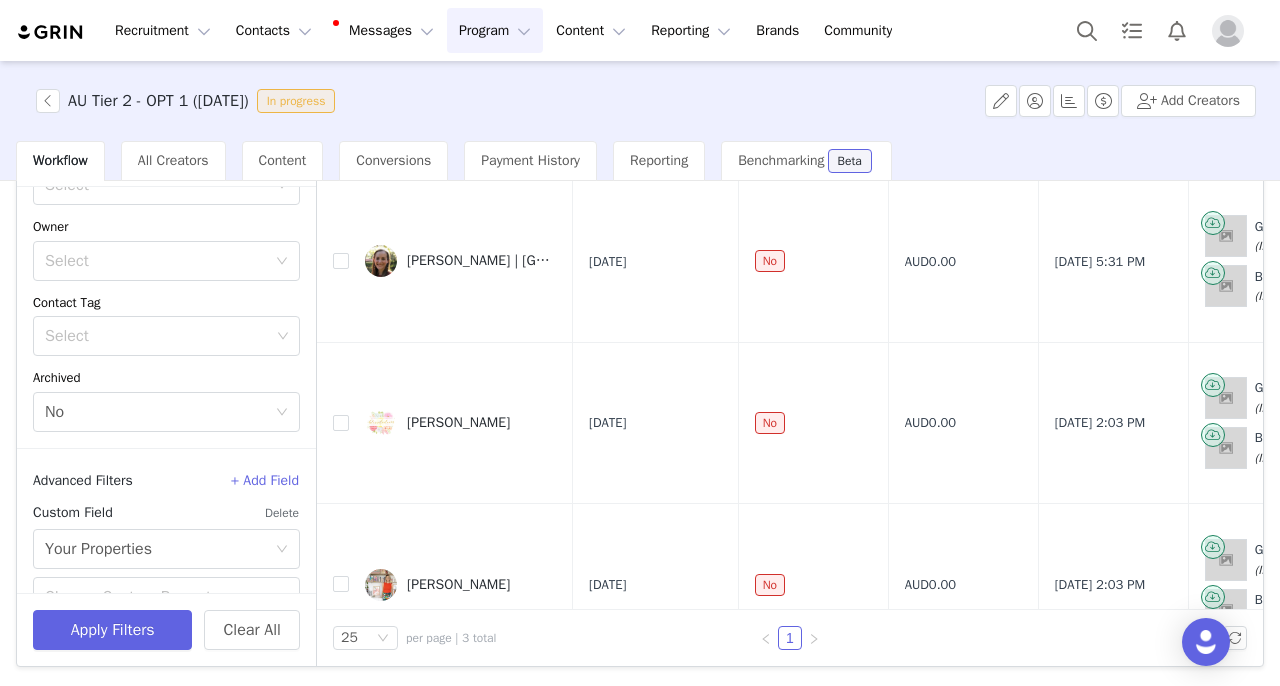 scroll, scrollTop: 384, scrollLeft: 0, axis: vertical 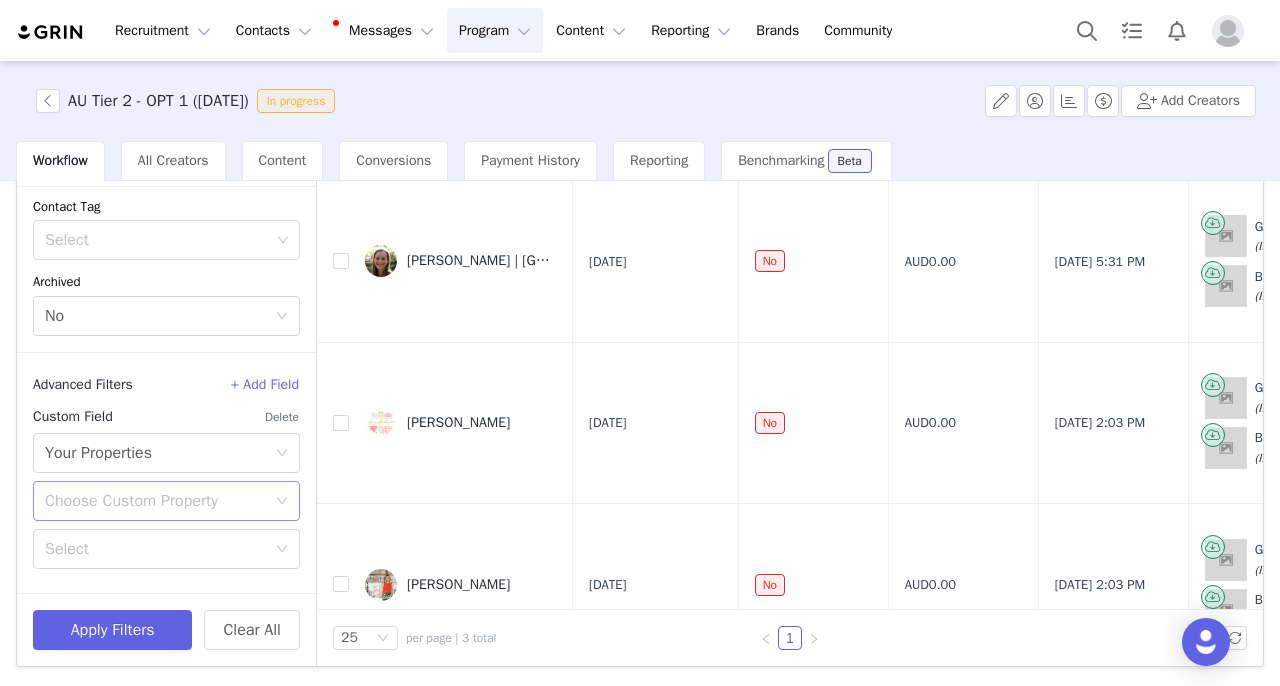 click on "Choose Custom Property" at bounding box center [155, 501] 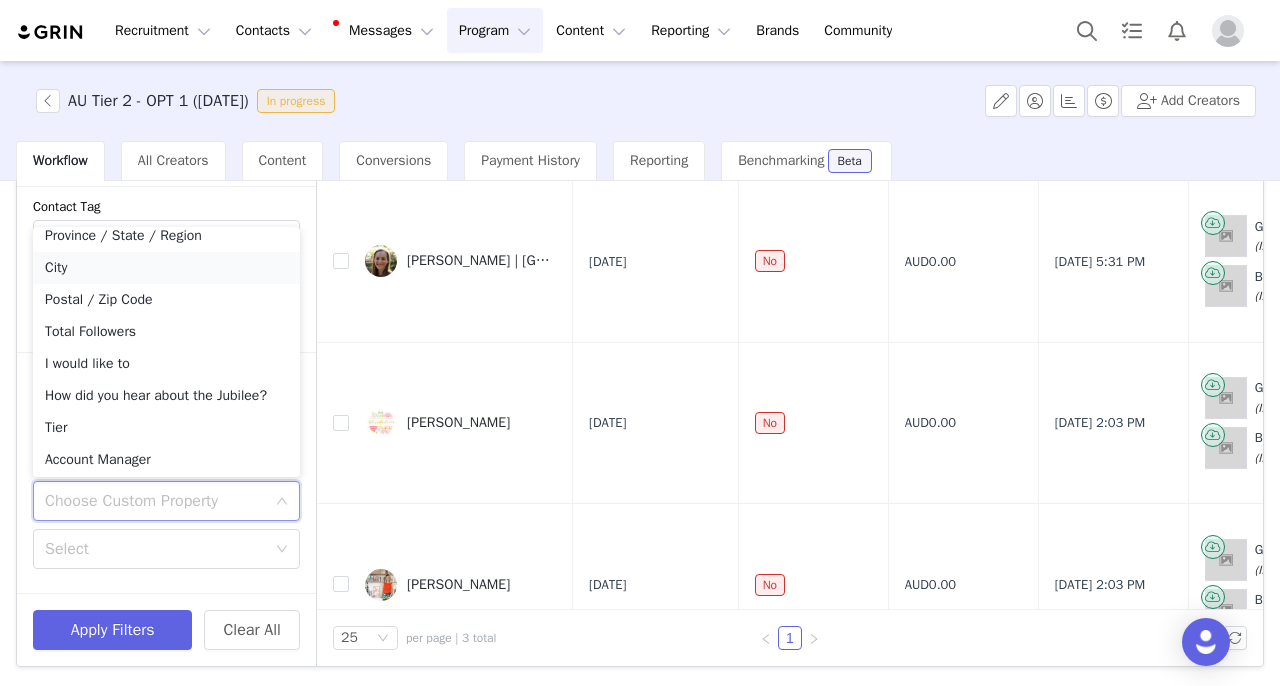 scroll, scrollTop: 206, scrollLeft: 0, axis: vertical 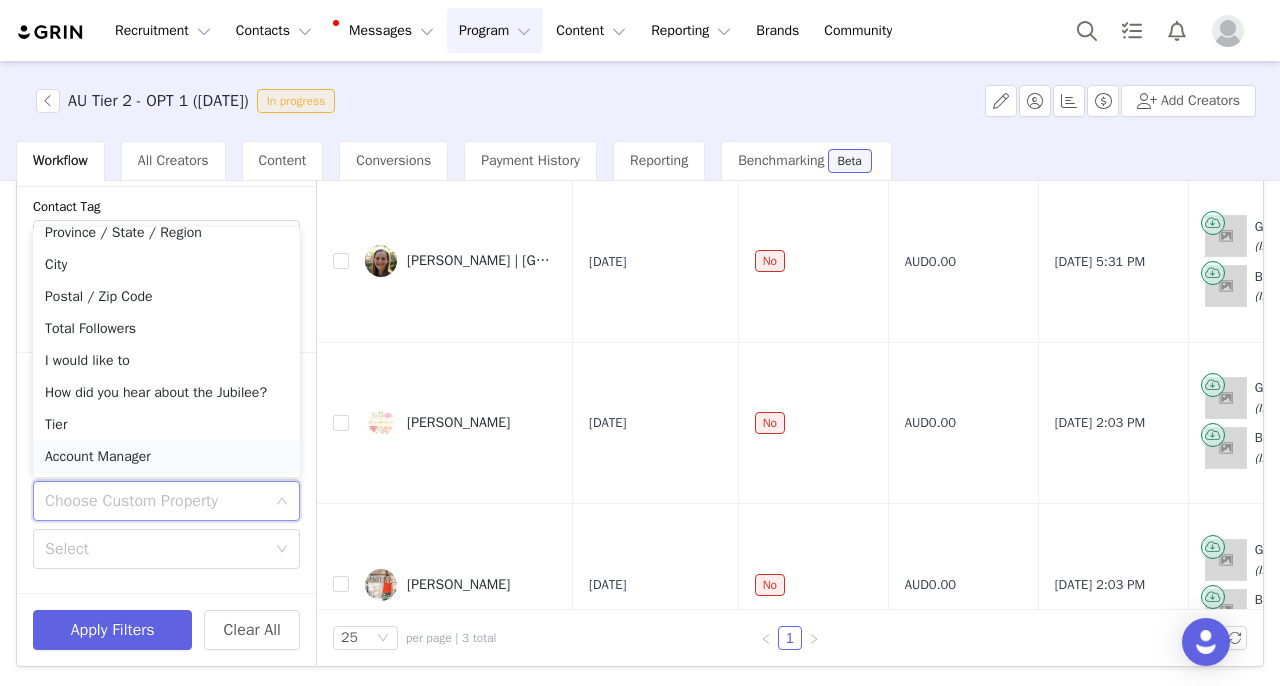 click on "Account Manager" at bounding box center (166, 457) 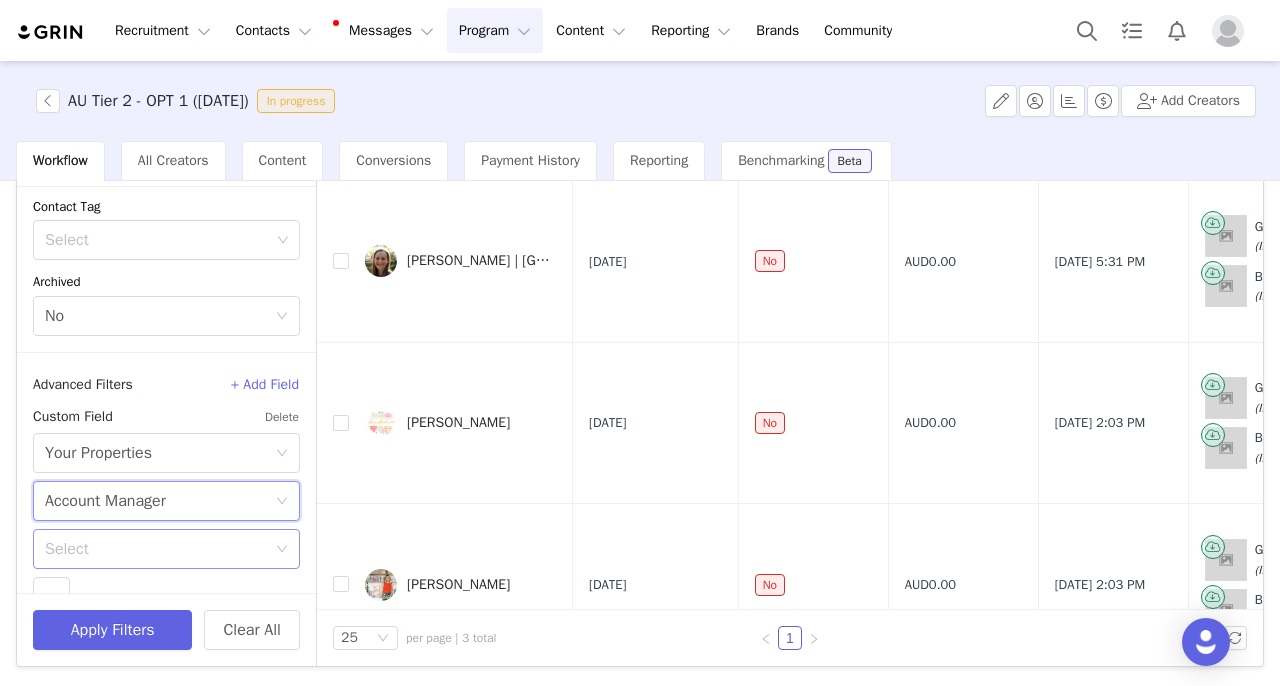 click on "Select" at bounding box center [155, 549] 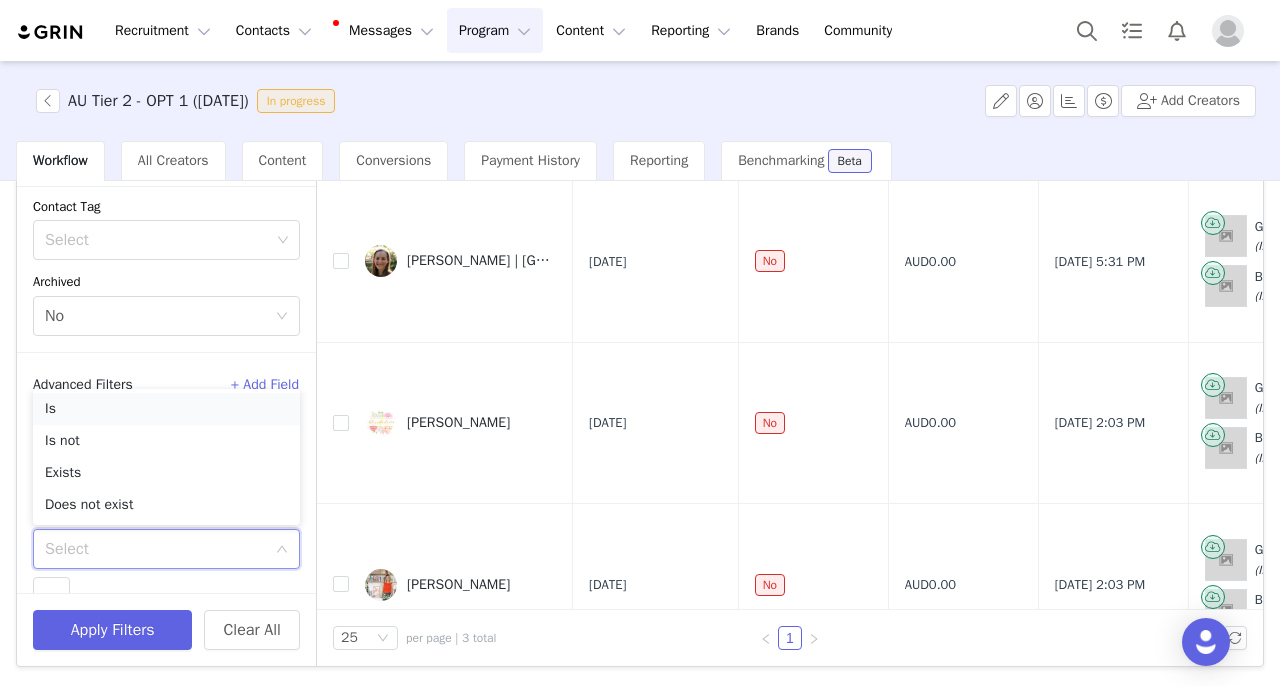 click on "Is" at bounding box center [166, 409] 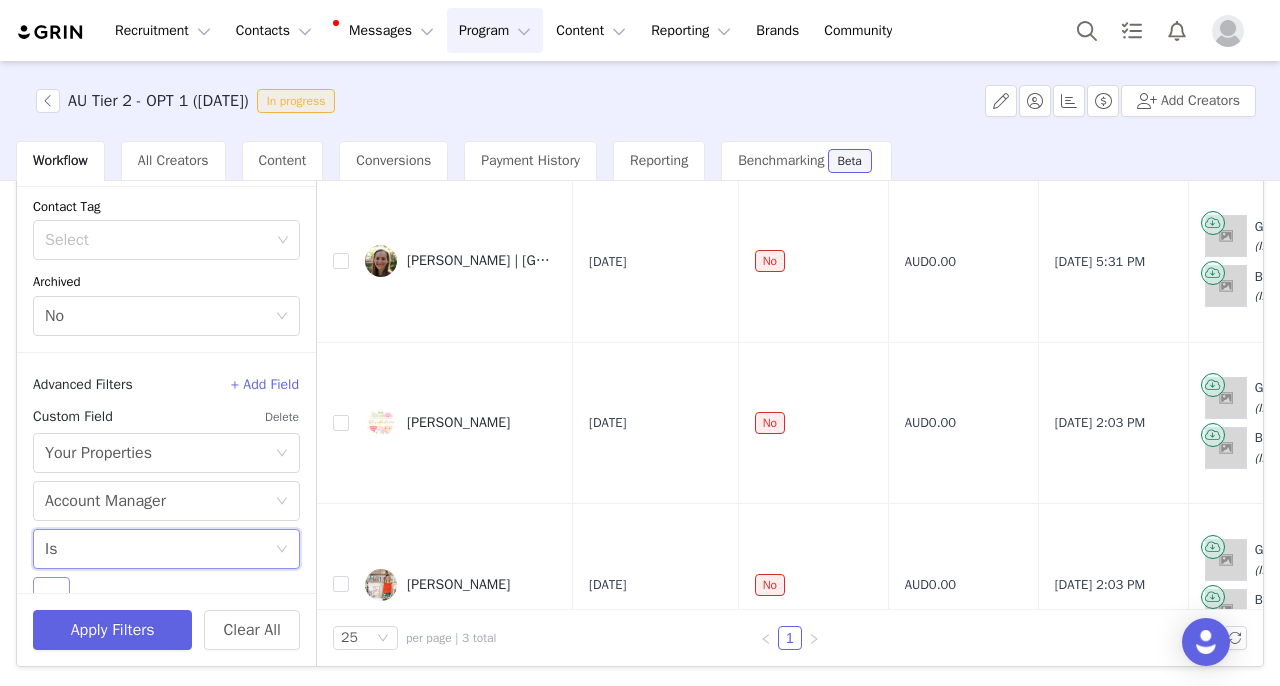 click on "Select" at bounding box center (51, 597) 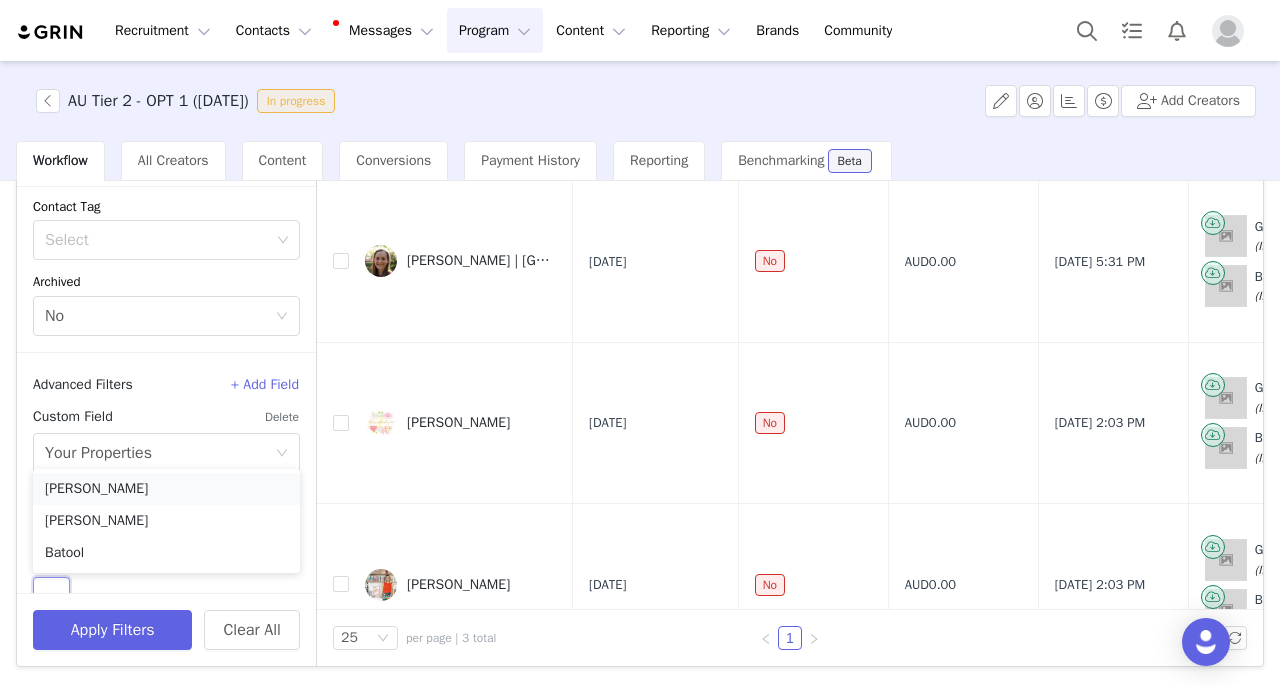click on "[PERSON_NAME]" at bounding box center [166, 489] 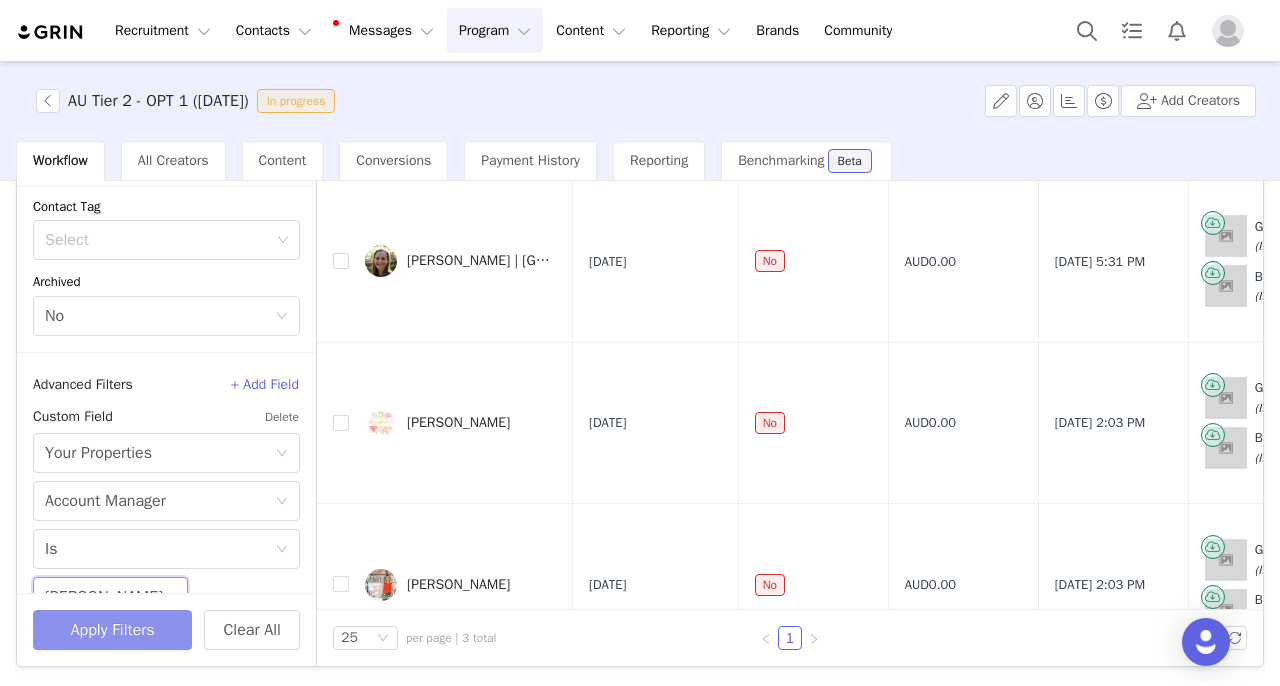 click on "Apply Filters" at bounding box center [112, 630] 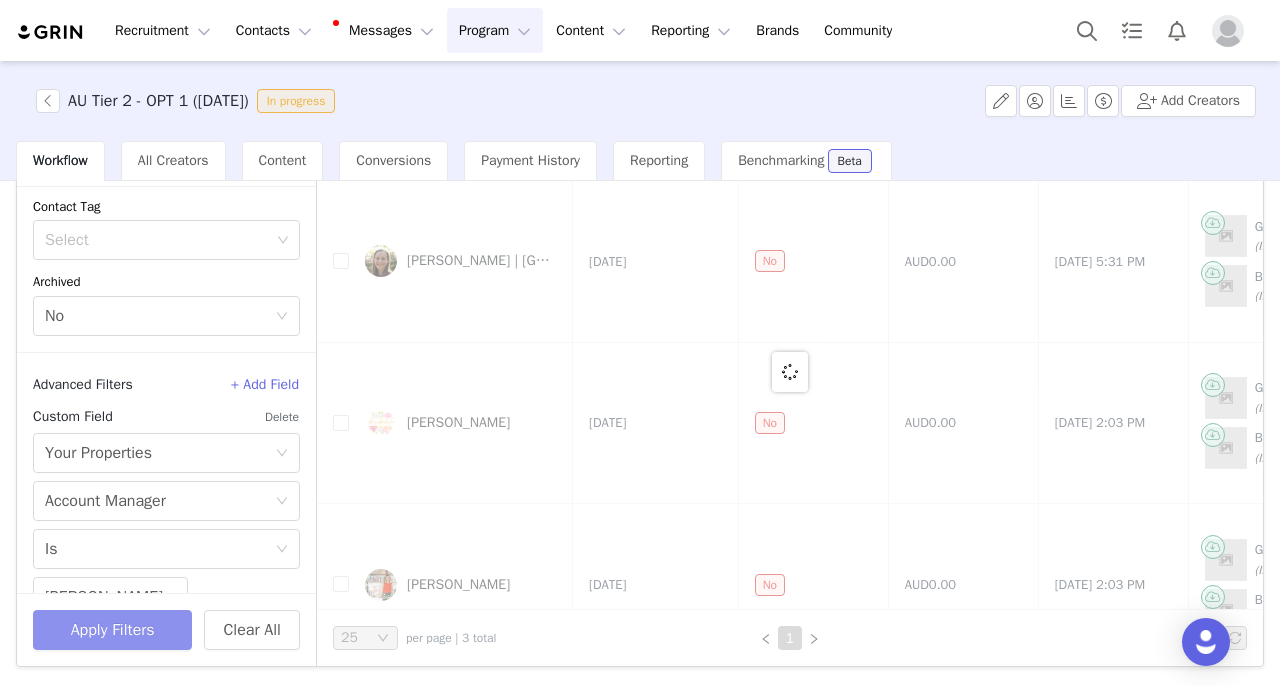 scroll, scrollTop: 0, scrollLeft: 0, axis: both 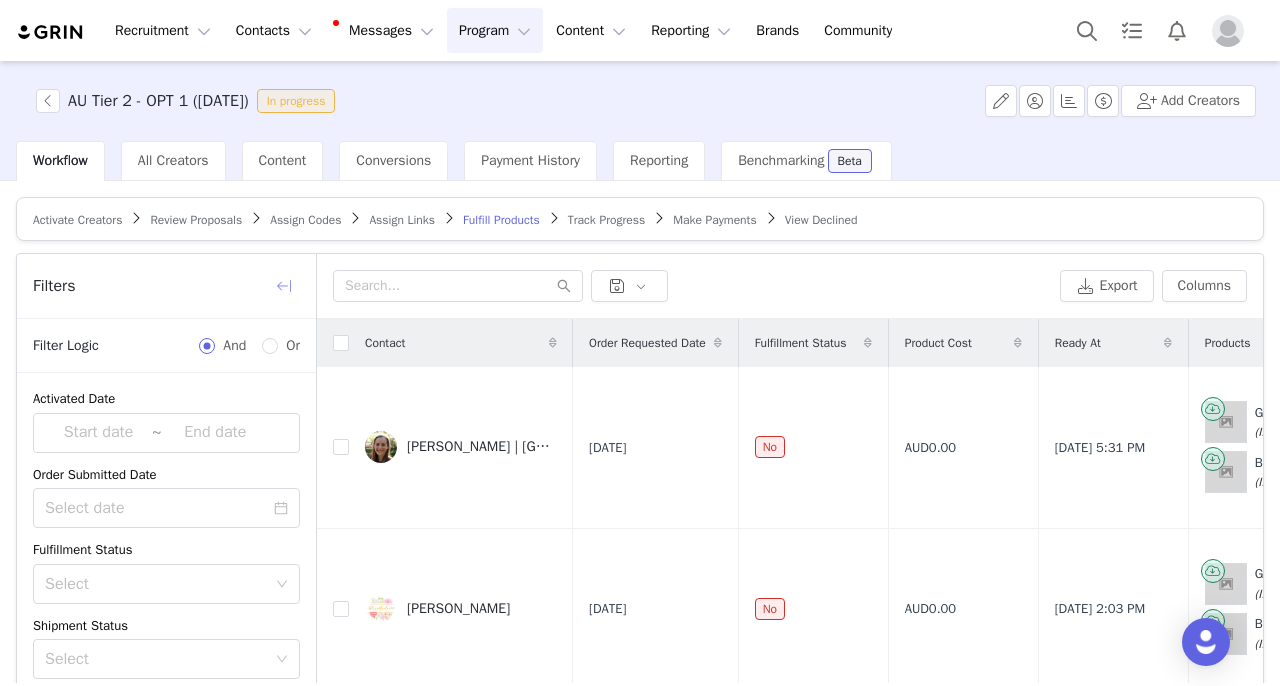 click at bounding box center (284, 286) 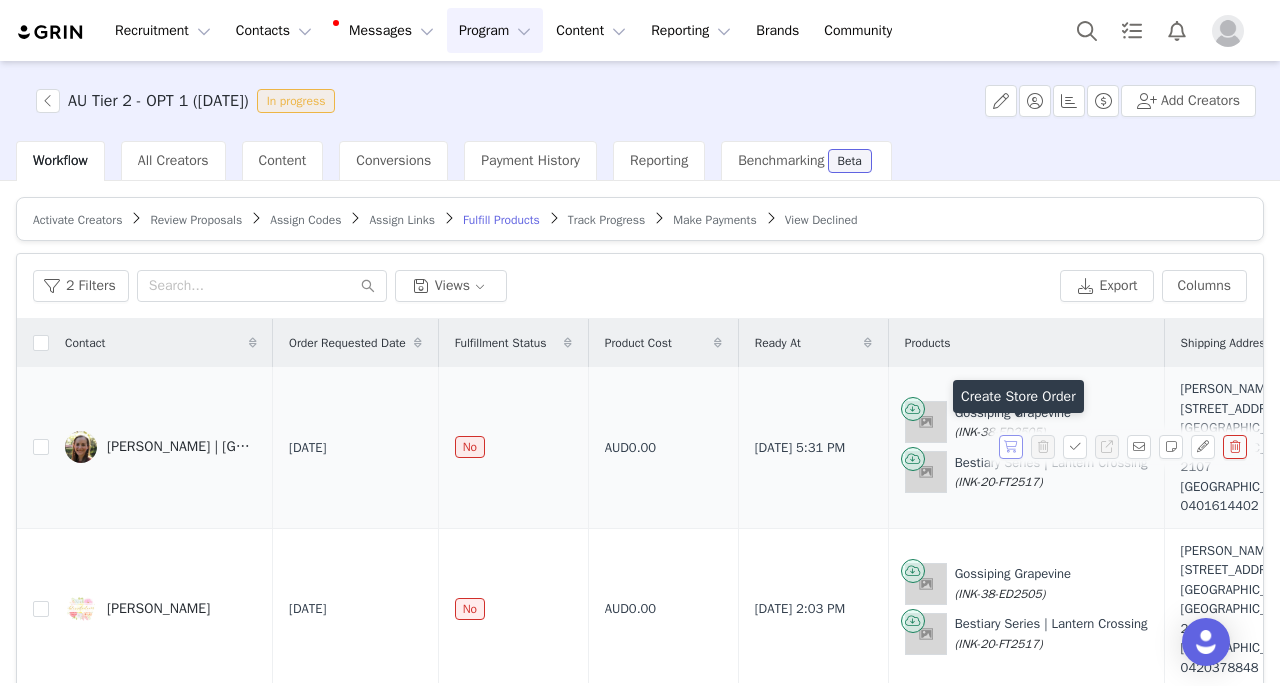 click at bounding box center (1011, 447) 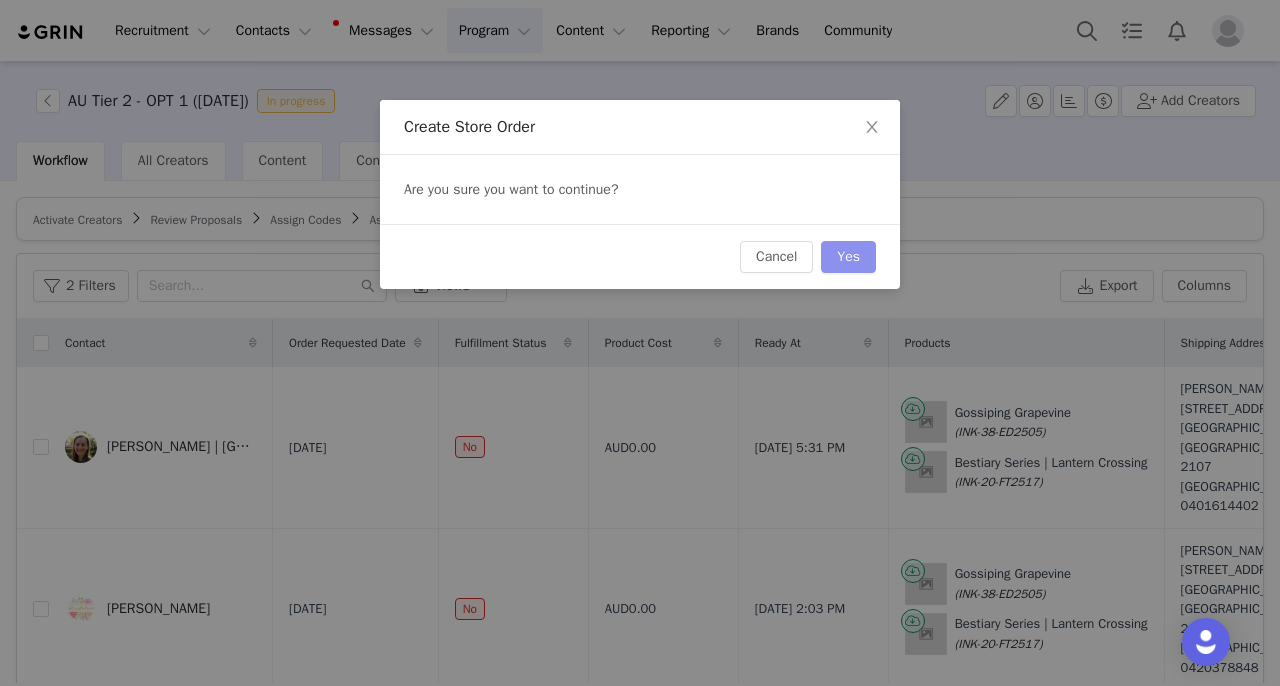 click on "Yes" at bounding box center (848, 257) 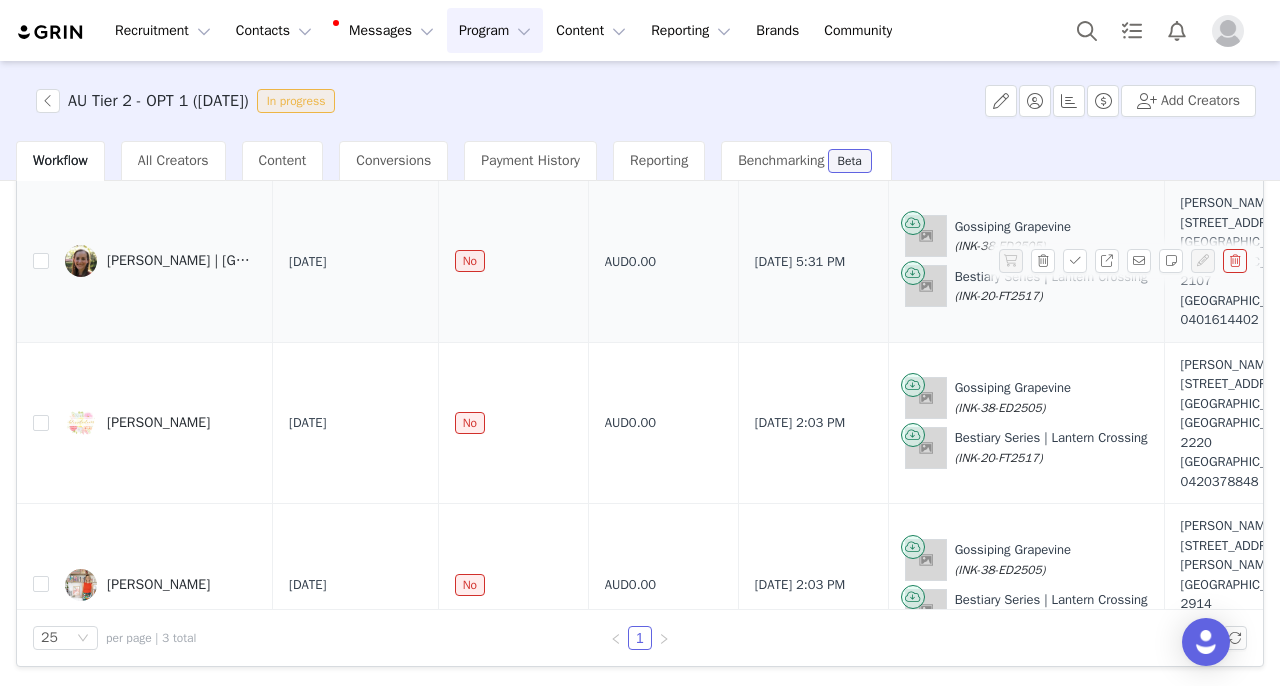 scroll, scrollTop: 0, scrollLeft: 0, axis: both 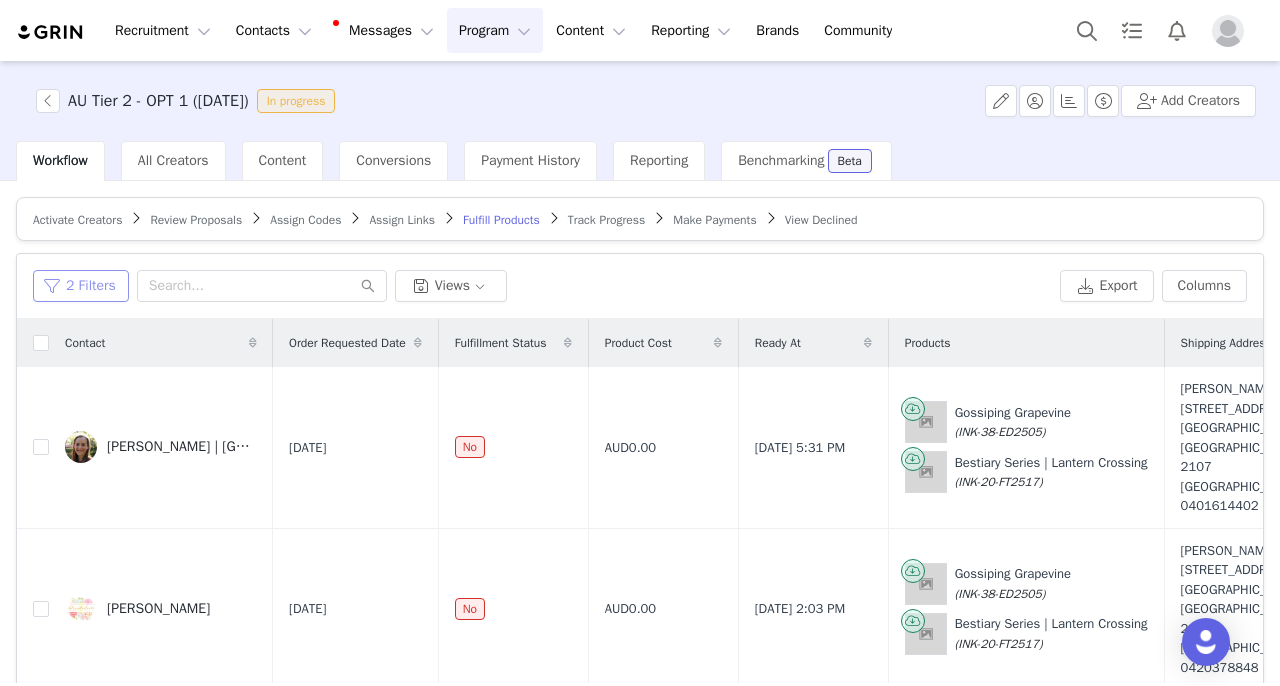 click on "2 Filters" at bounding box center [81, 286] 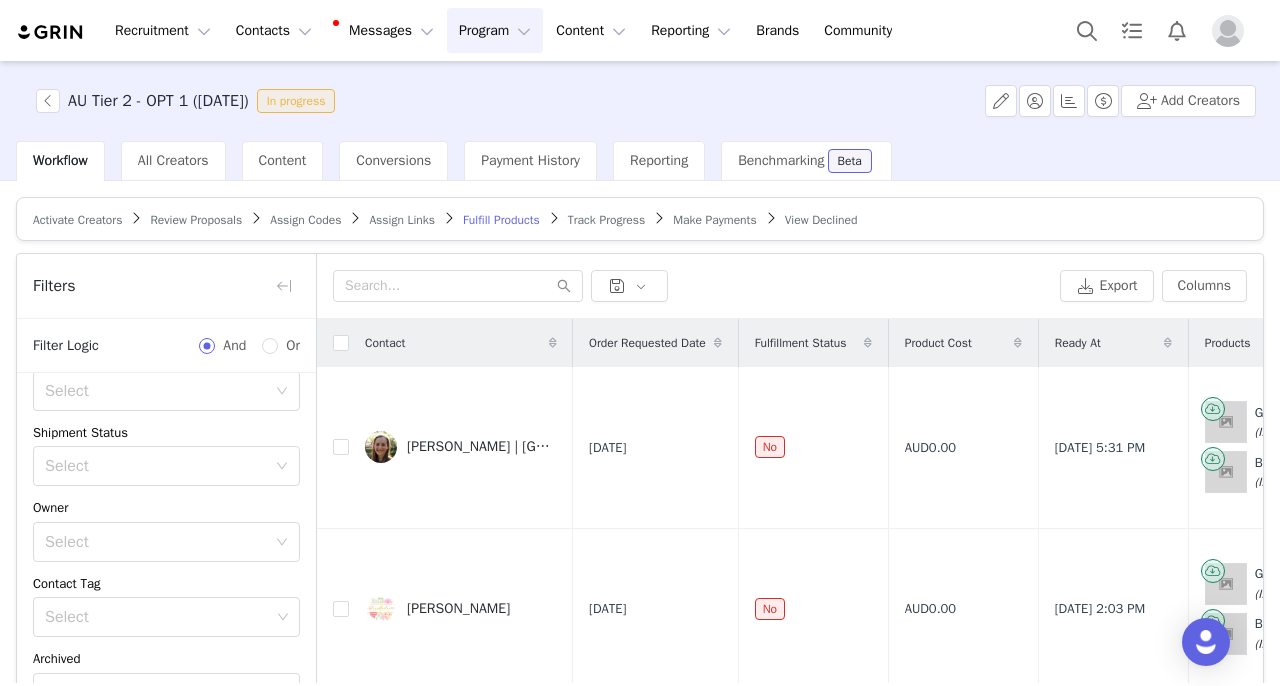 scroll, scrollTop: 215, scrollLeft: 0, axis: vertical 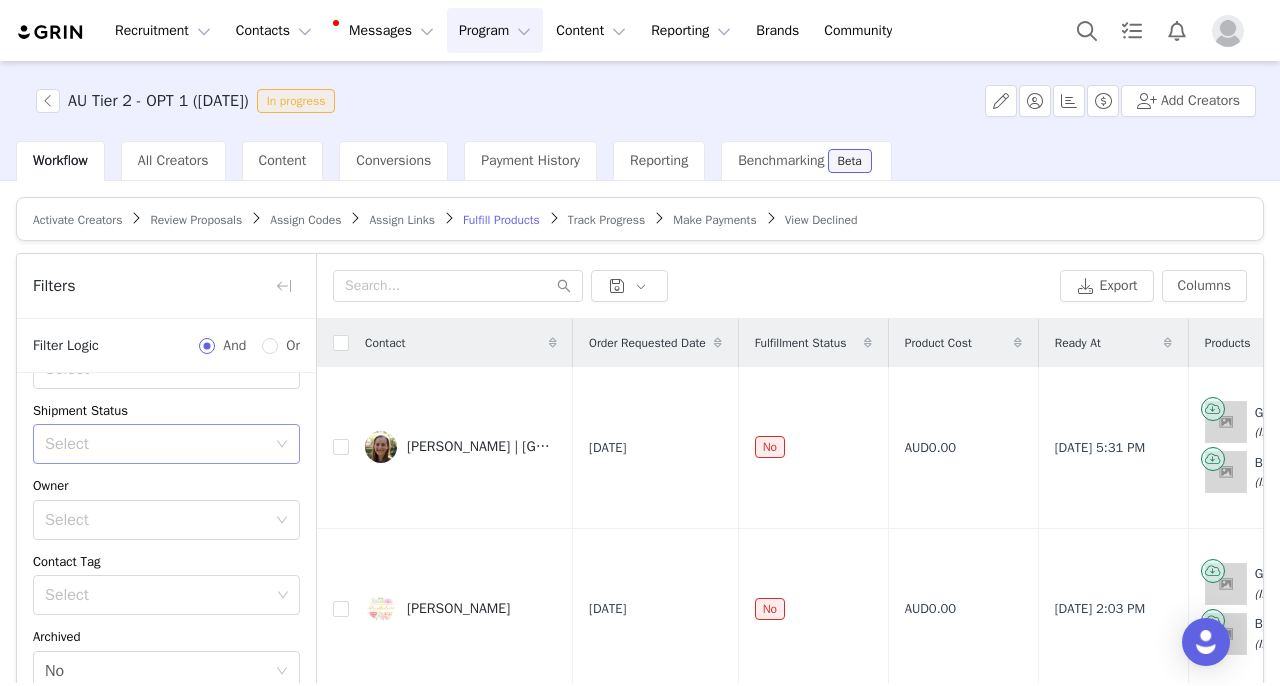 click on "Select" at bounding box center (155, 444) 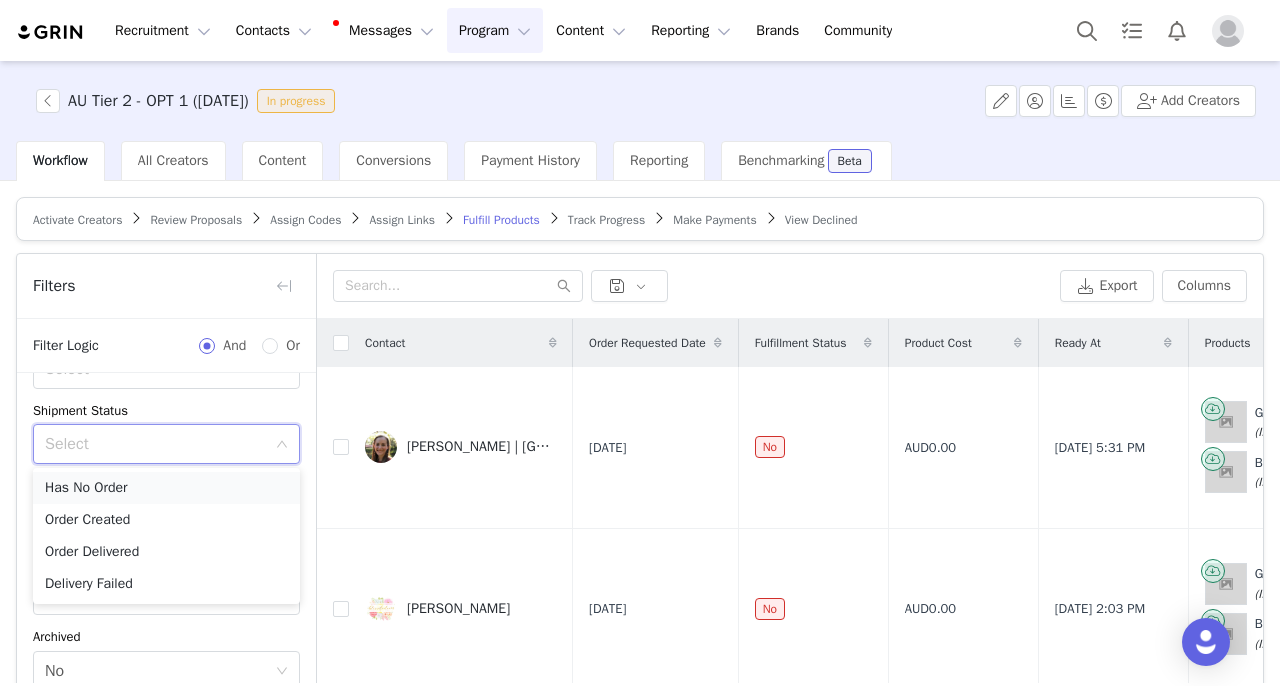 click on "Has No Order" at bounding box center (166, 488) 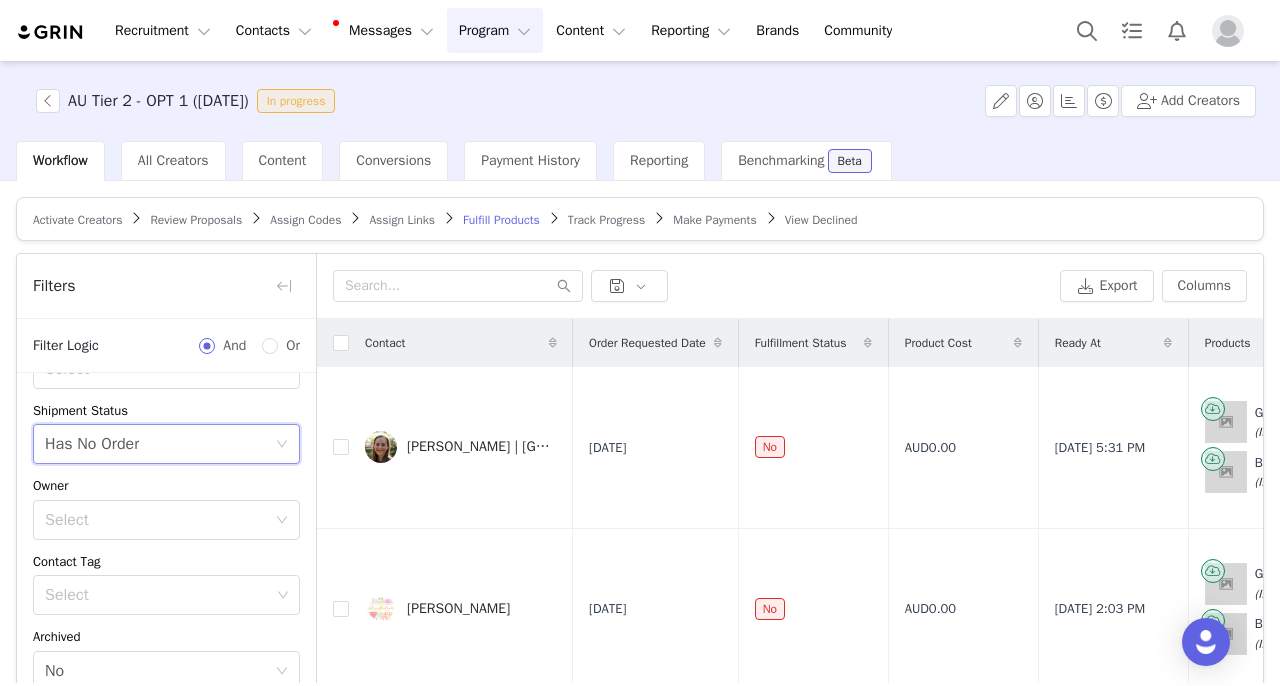 scroll, scrollTop: 424, scrollLeft: 0, axis: vertical 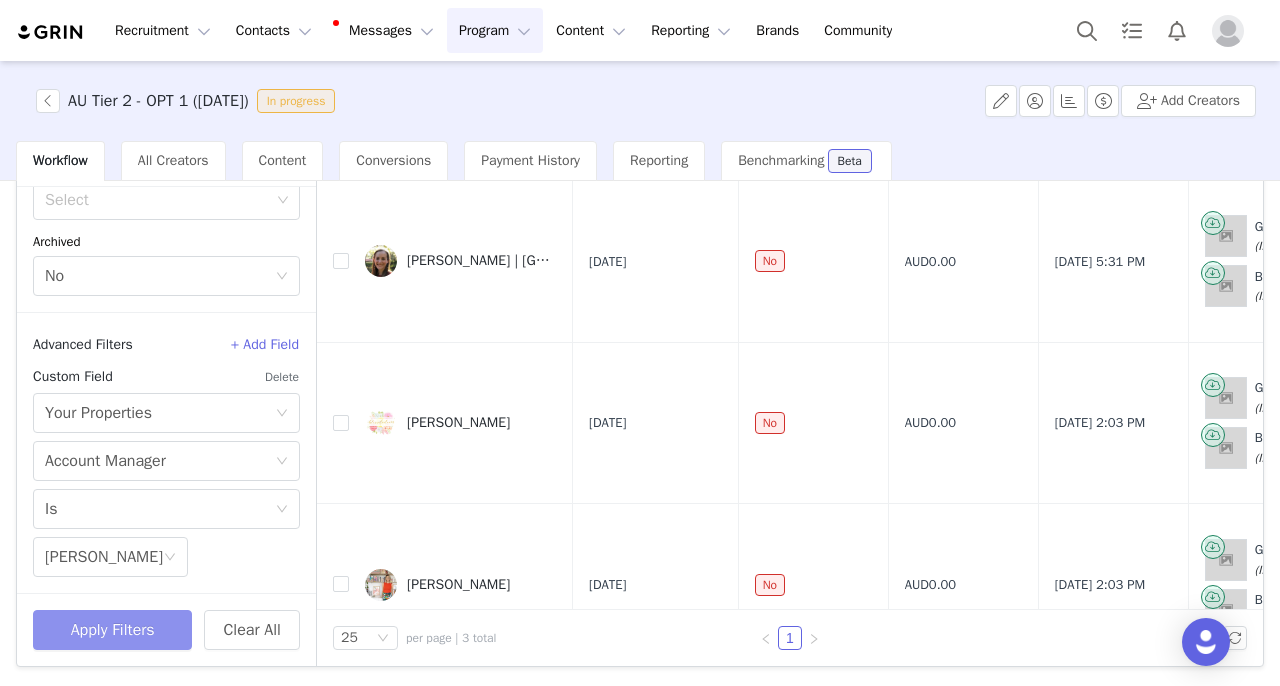 click on "Apply Filters" at bounding box center (112, 630) 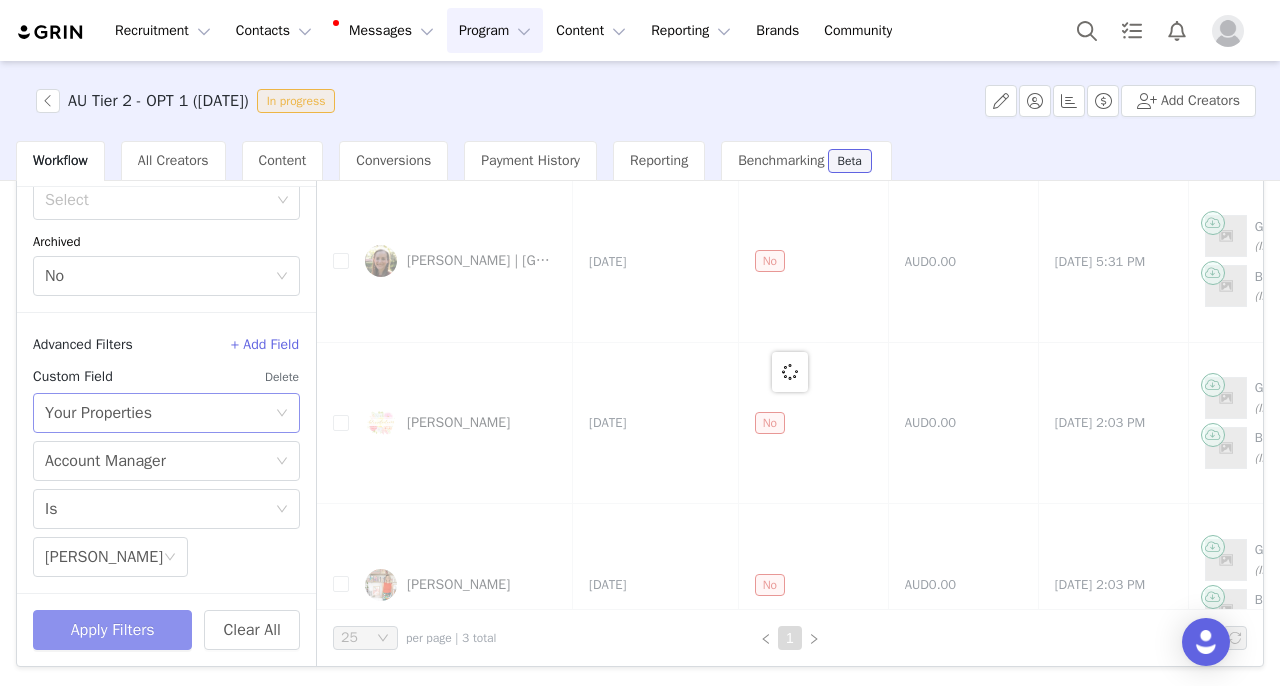 scroll, scrollTop: 0, scrollLeft: 0, axis: both 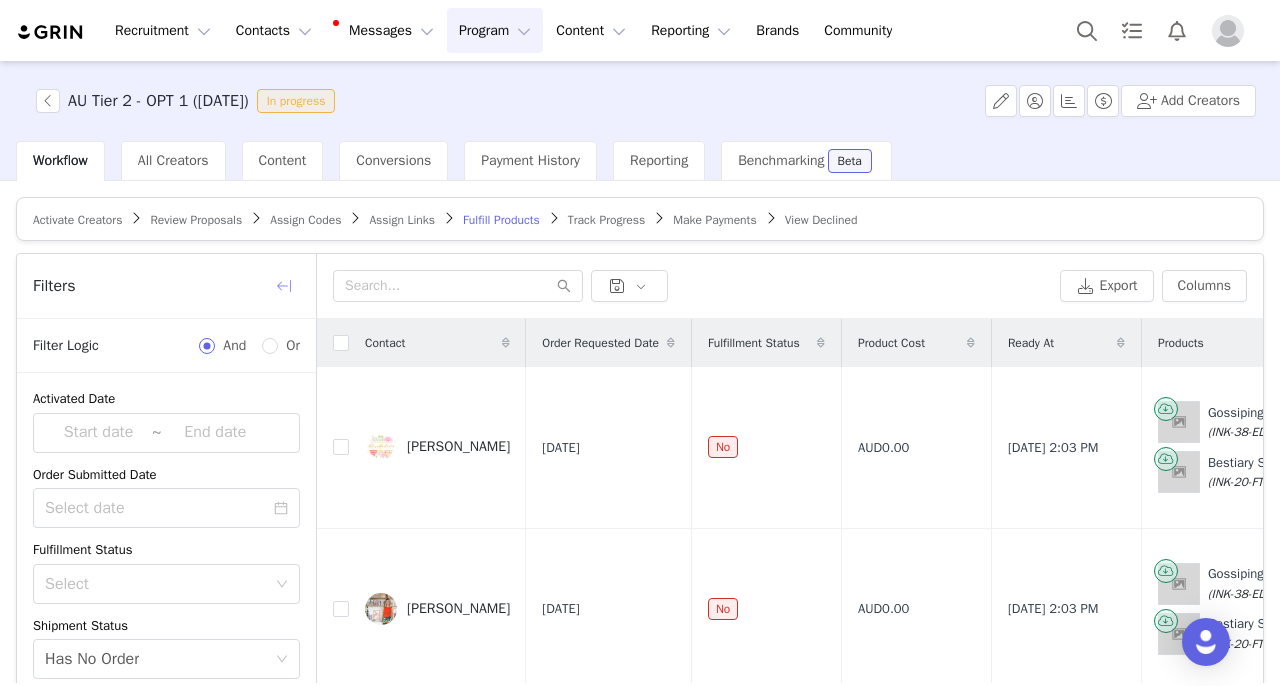 click at bounding box center [284, 286] 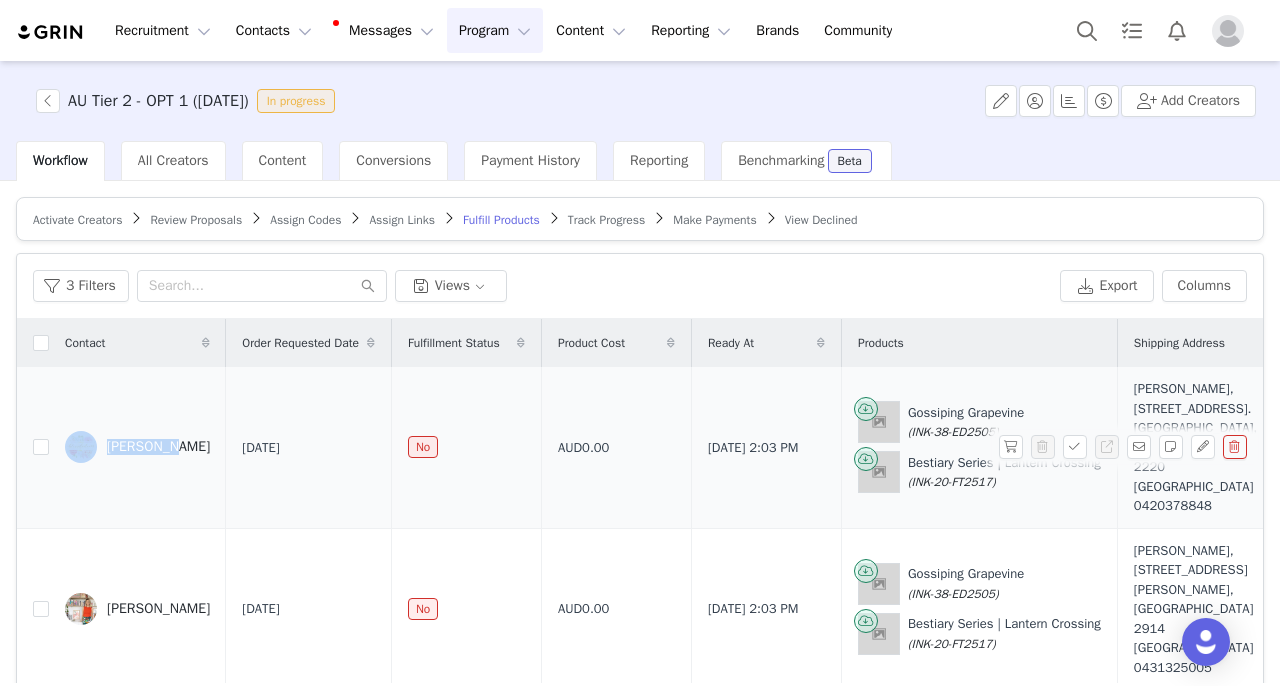 drag, startPoint x: 124, startPoint y: 421, endPoint x: 169, endPoint y: 432, distance: 46.32494 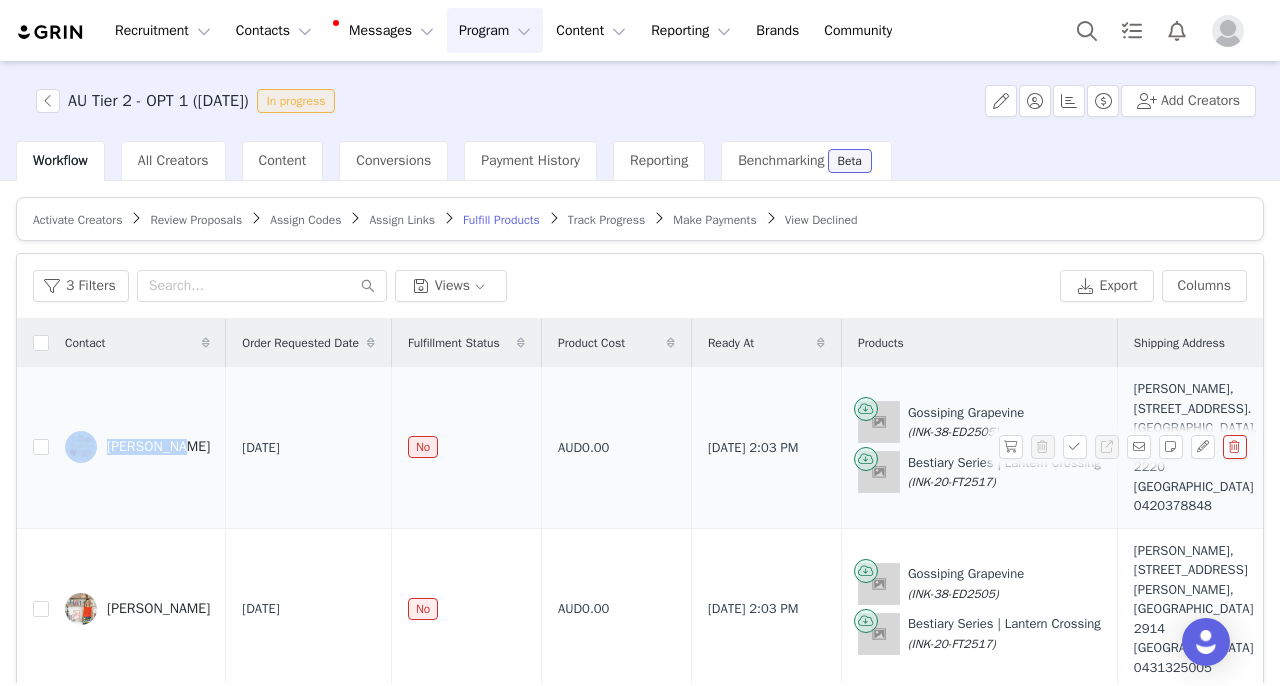copy on "Kawai Lin" 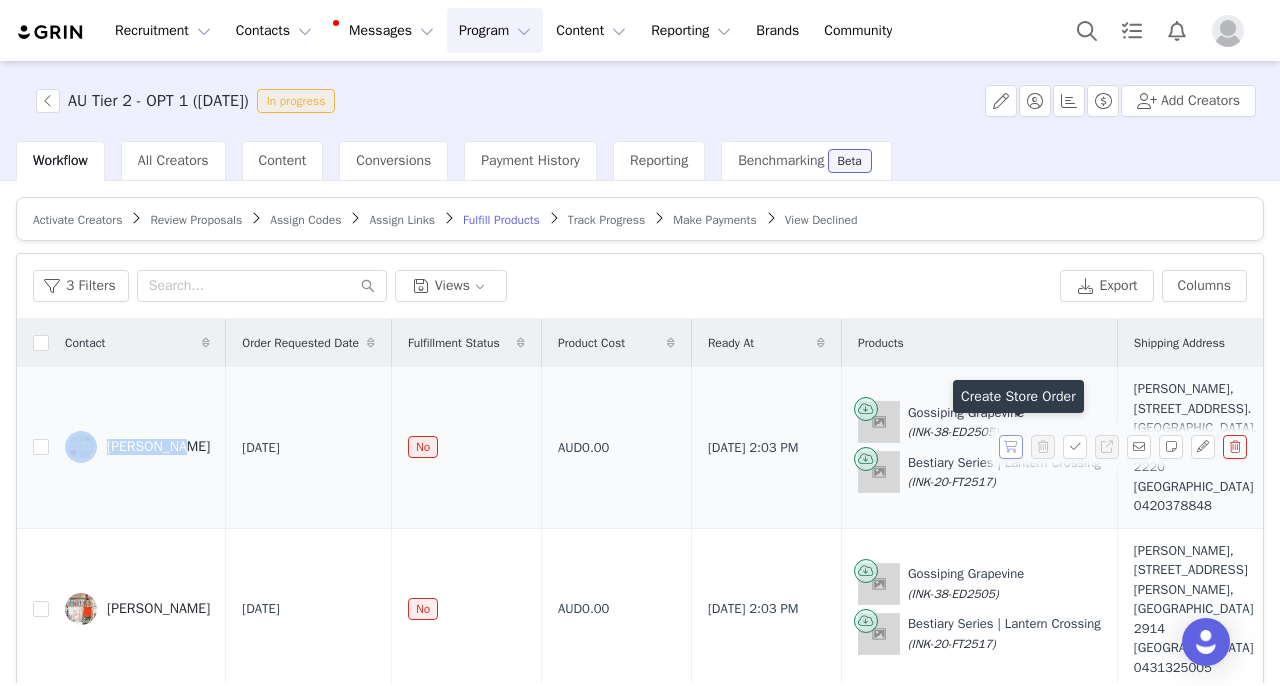 click at bounding box center (1011, 447) 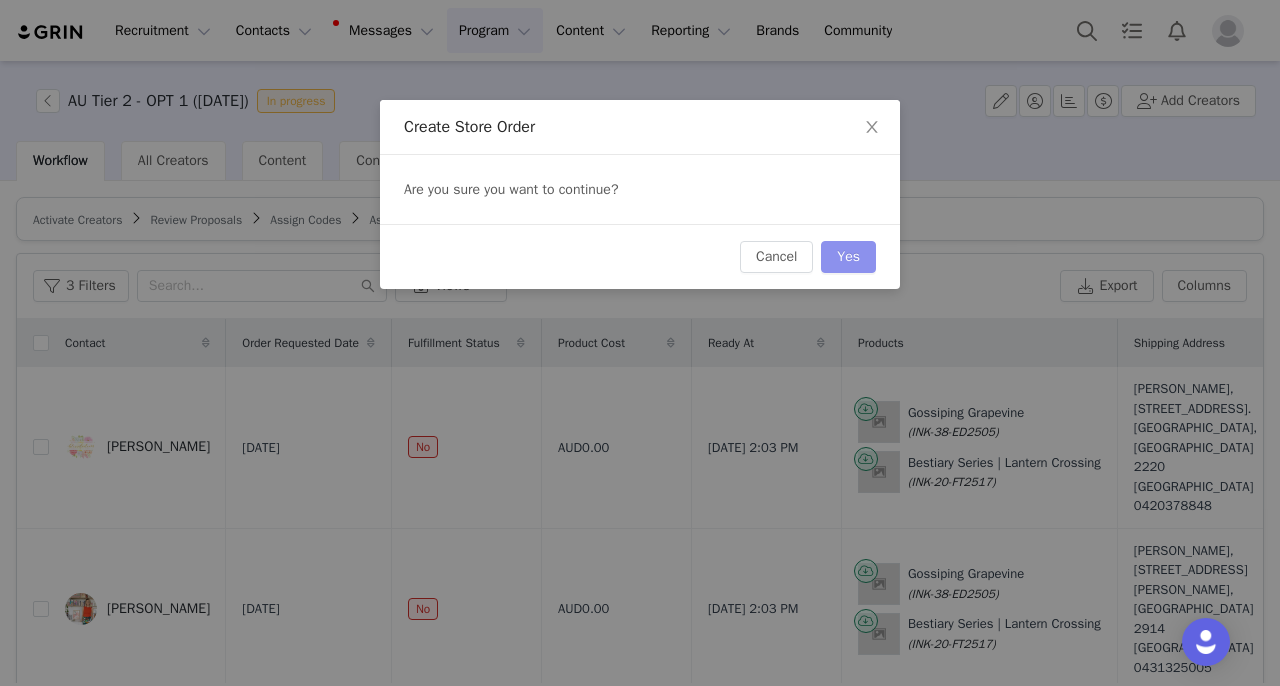 click on "Yes" at bounding box center [848, 257] 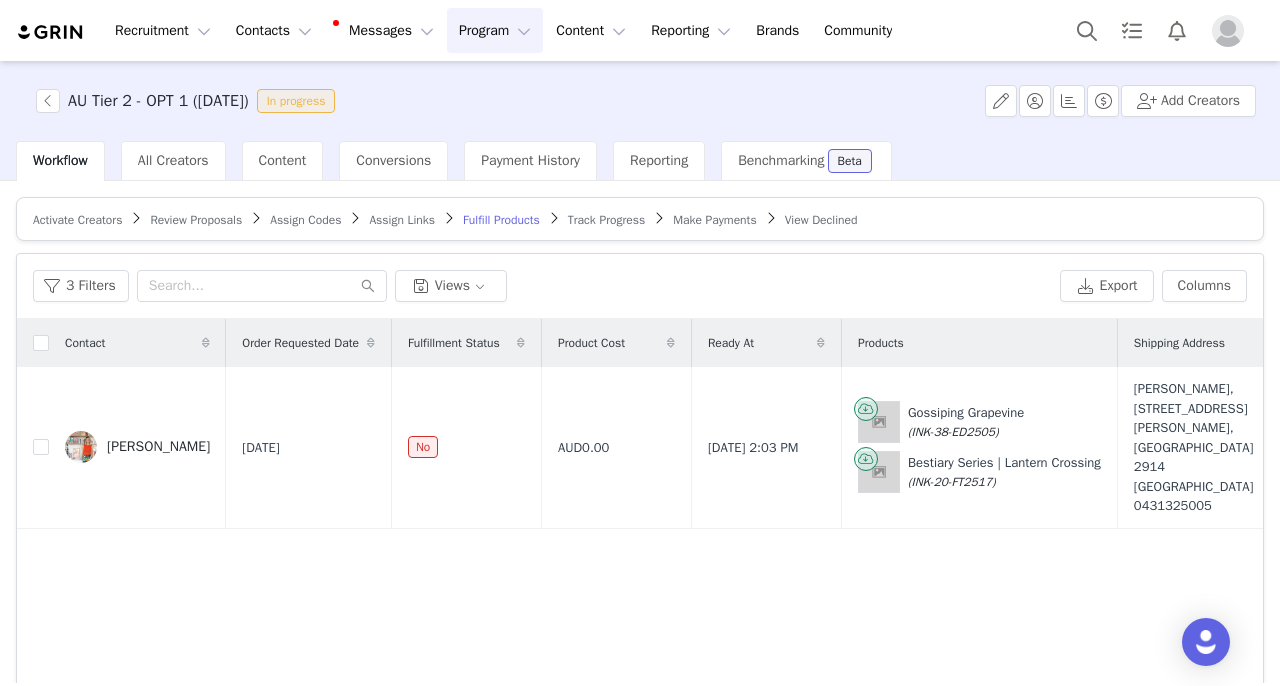 click on "Program Program" at bounding box center (495, 30) 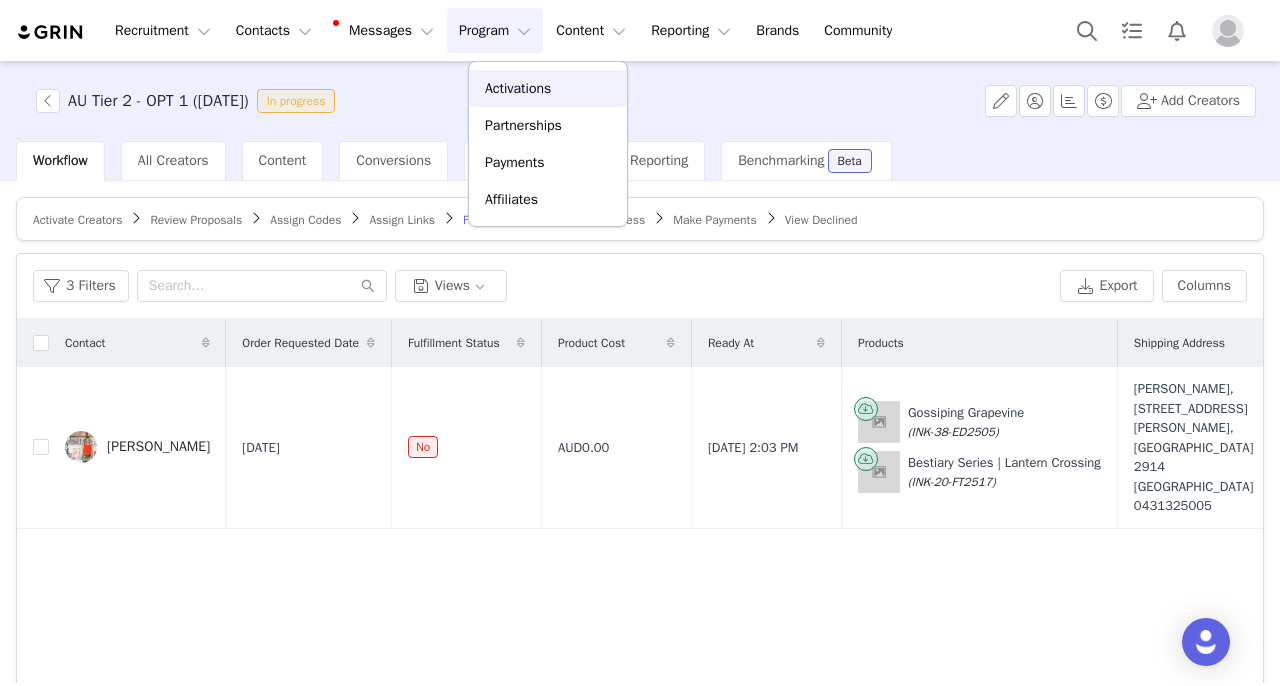 click on "Activations" at bounding box center (518, 88) 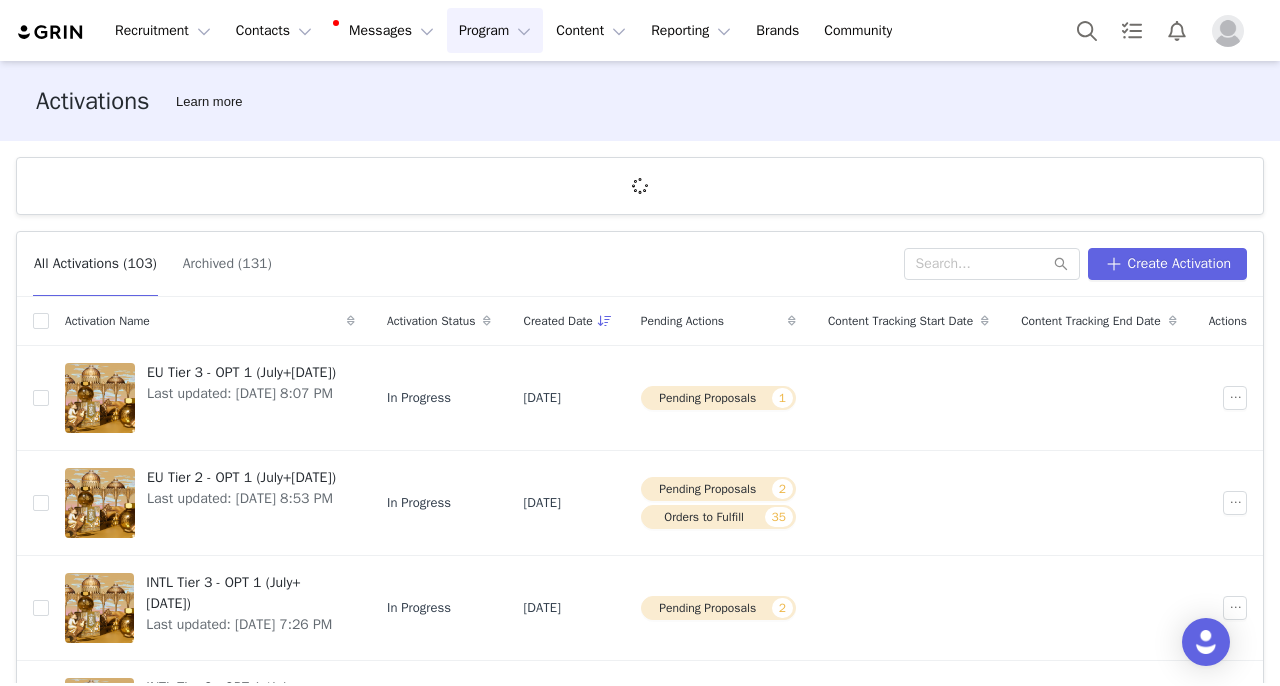scroll, scrollTop: 713, scrollLeft: 0, axis: vertical 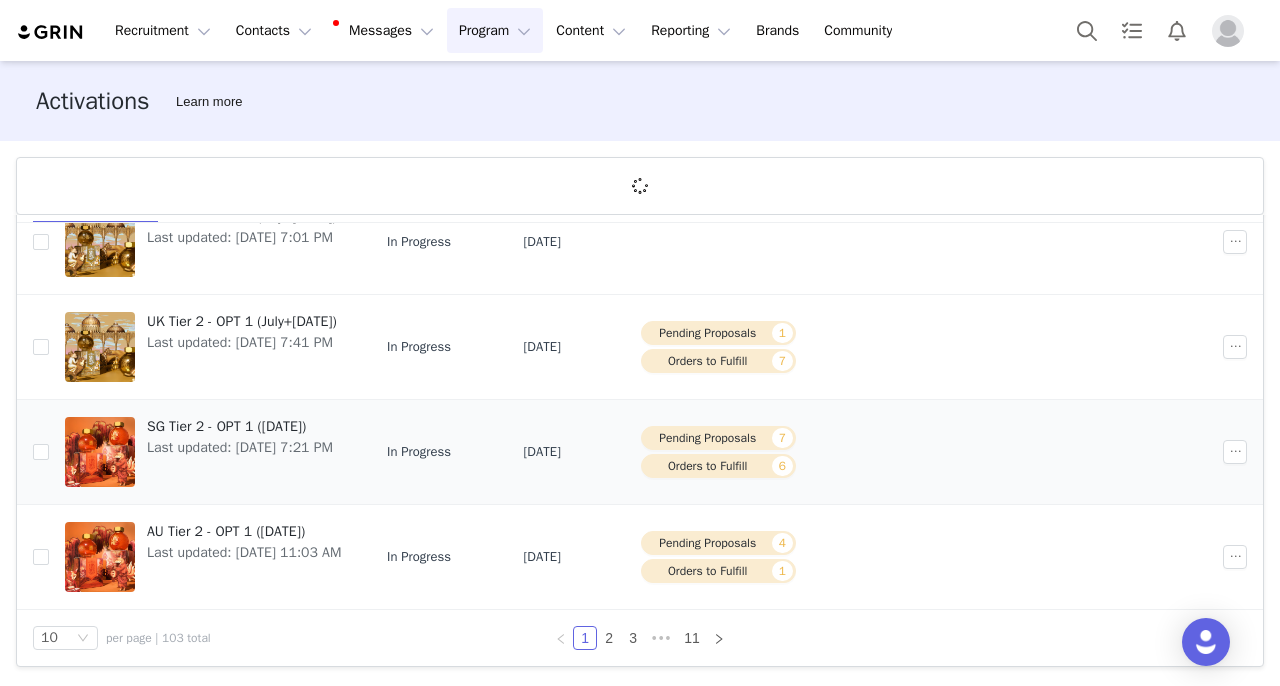 click on "SG Tier 2 - OPT 1 ([DATE])" at bounding box center [240, 426] 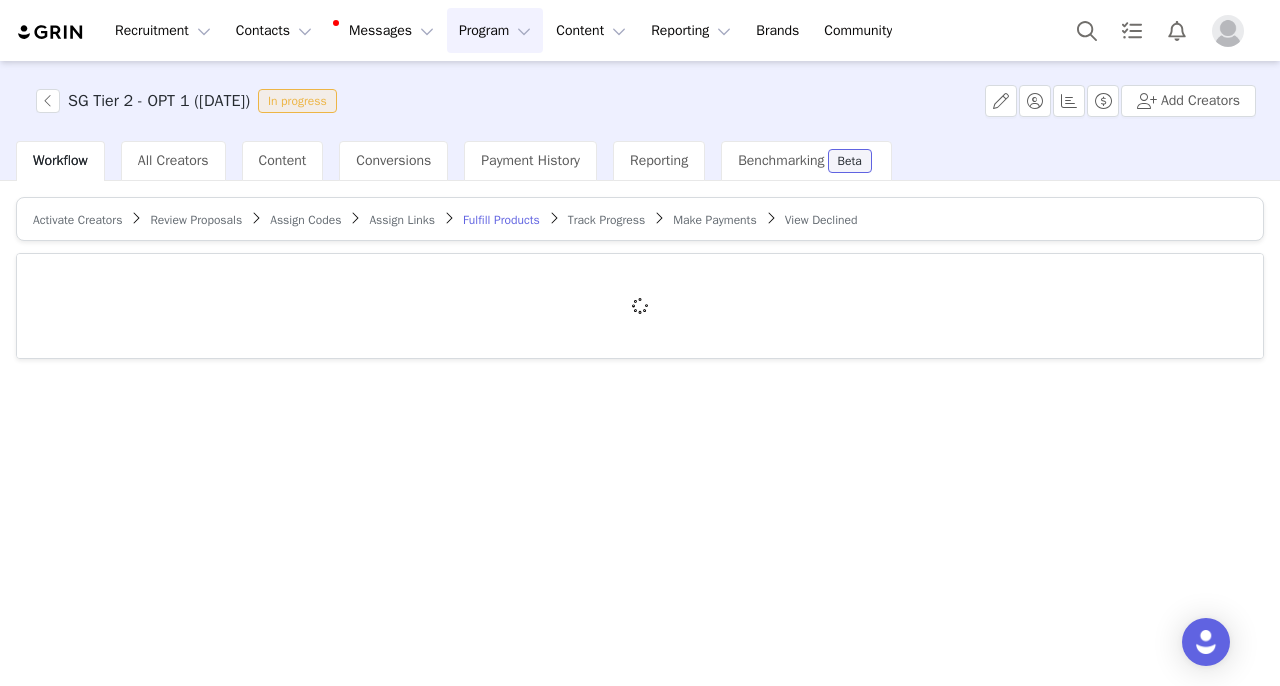 click on "Review Proposals" at bounding box center (196, 220) 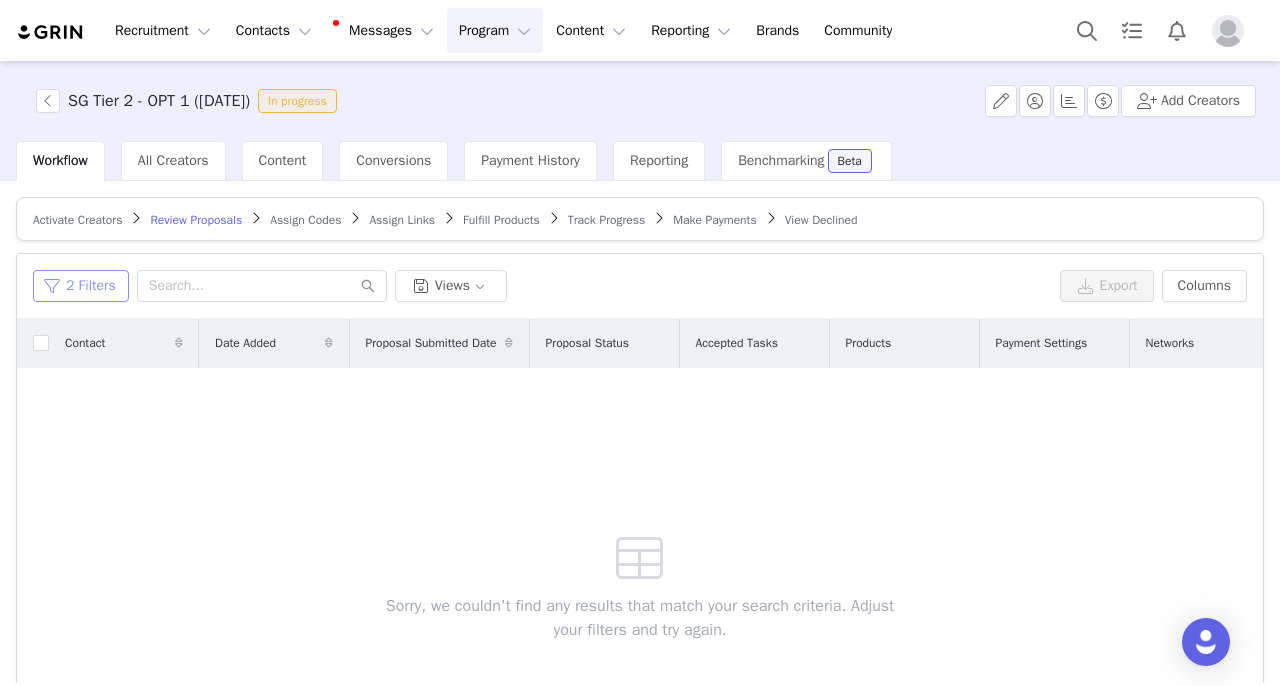 click on "2 Filters" at bounding box center (81, 286) 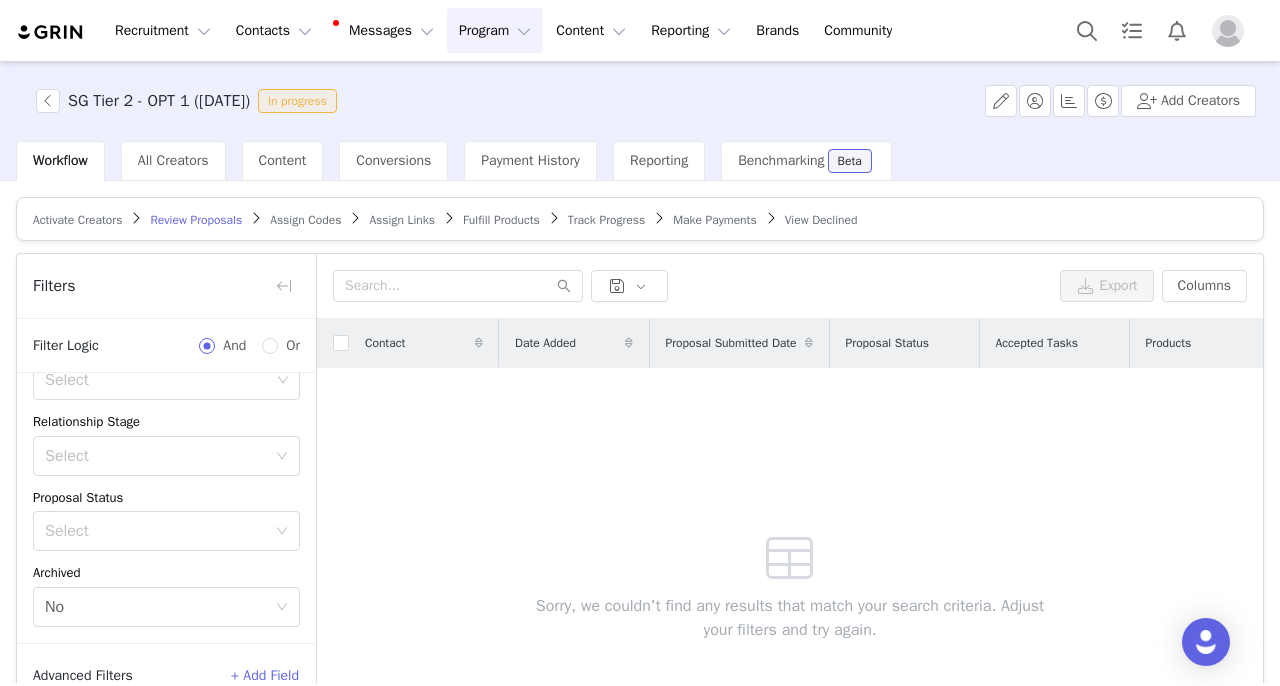 scroll, scrollTop: 424, scrollLeft: 0, axis: vertical 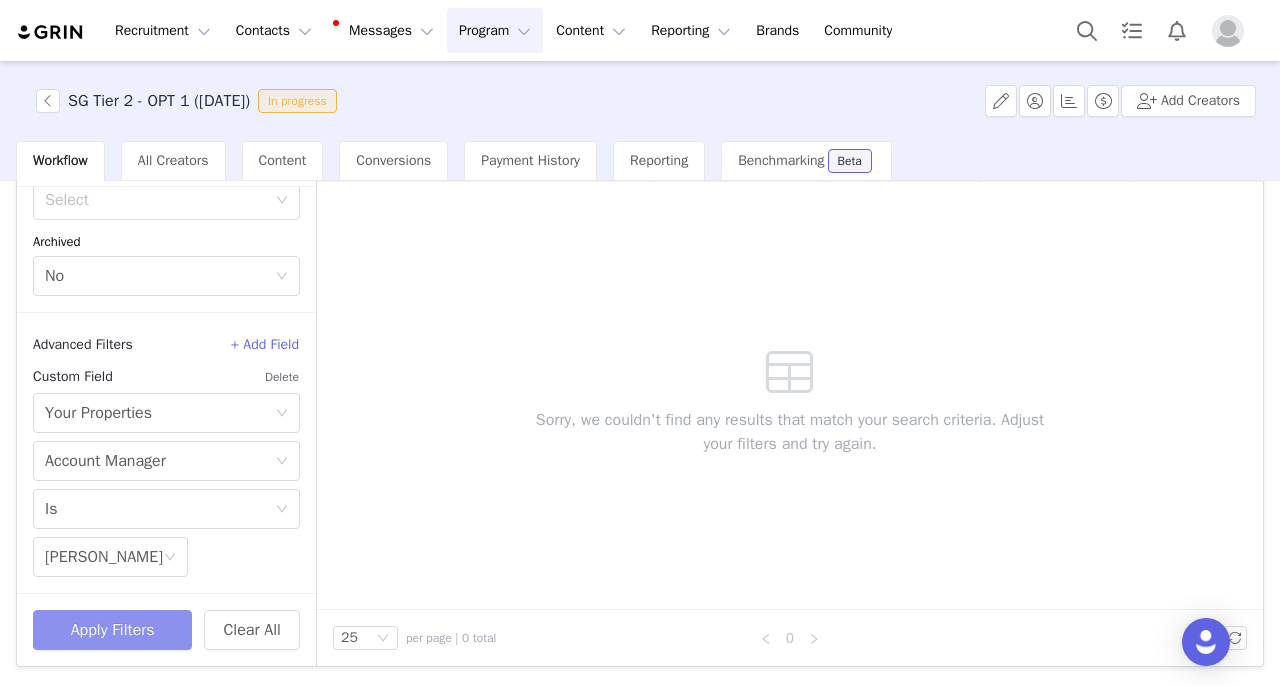 click on "Apply Filters" at bounding box center [112, 630] 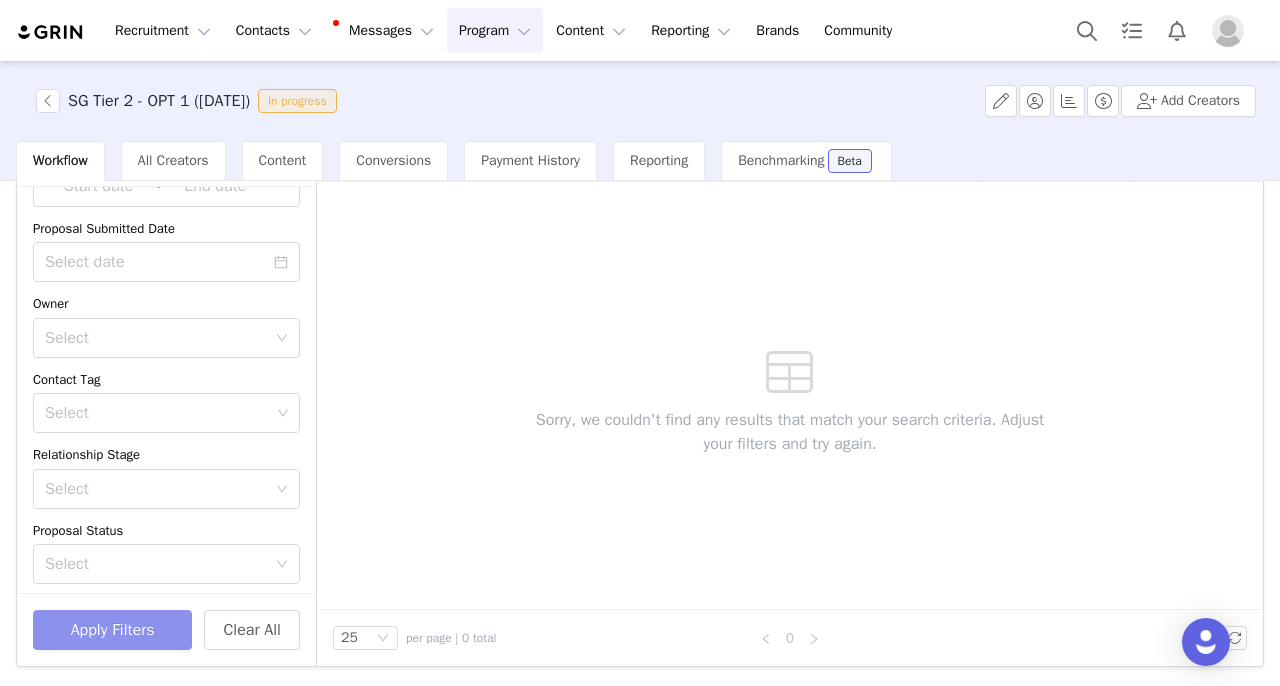 scroll, scrollTop: 0, scrollLeft: 0, axis: both 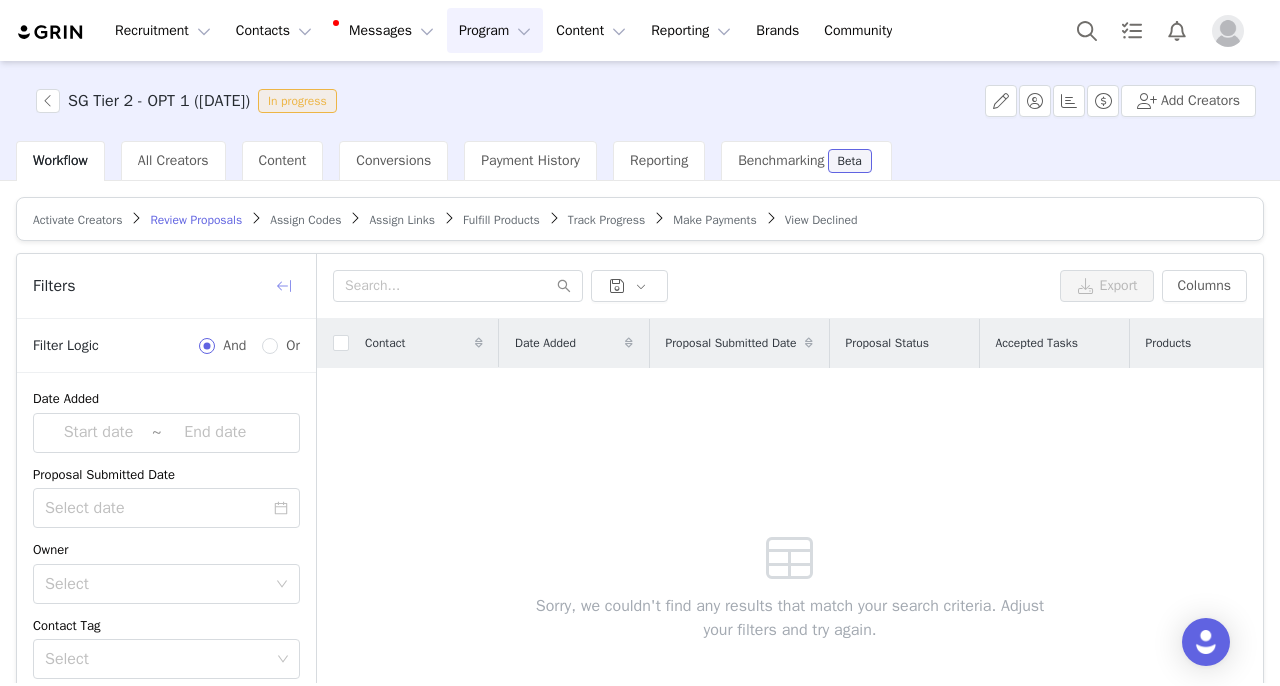 click at bounding box center [284, 286] 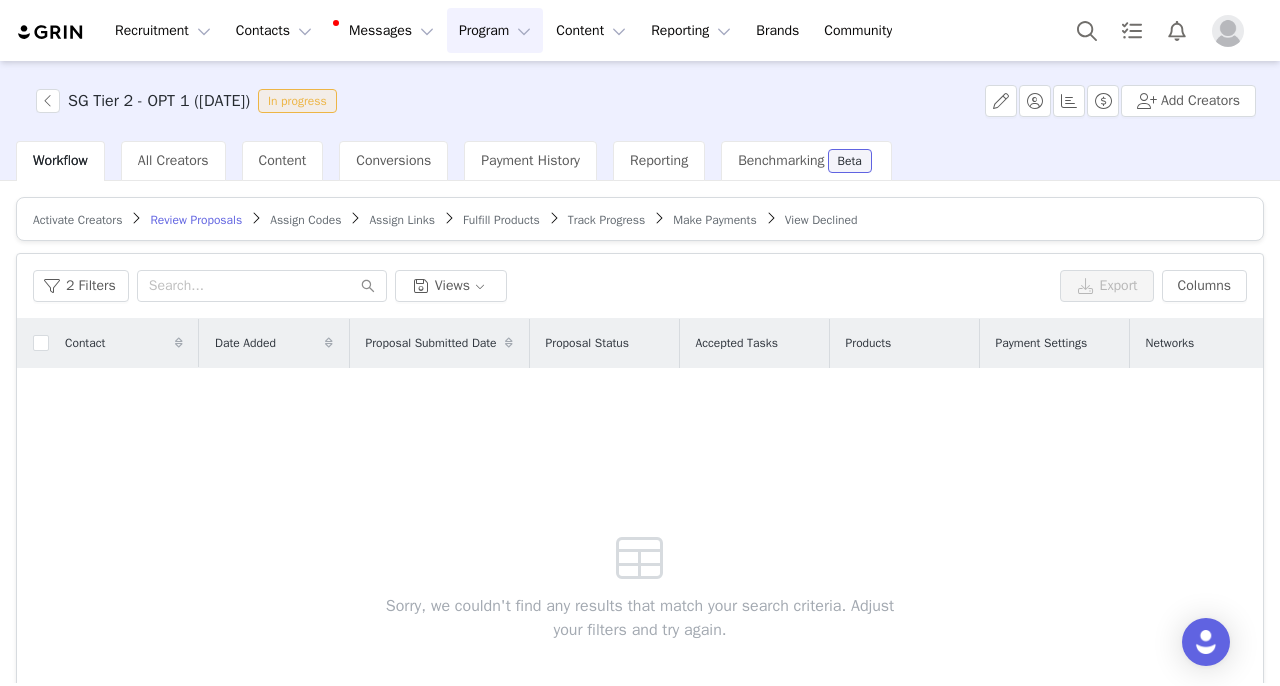 click on "Fulfill Products" at bounding box center [501, 220] 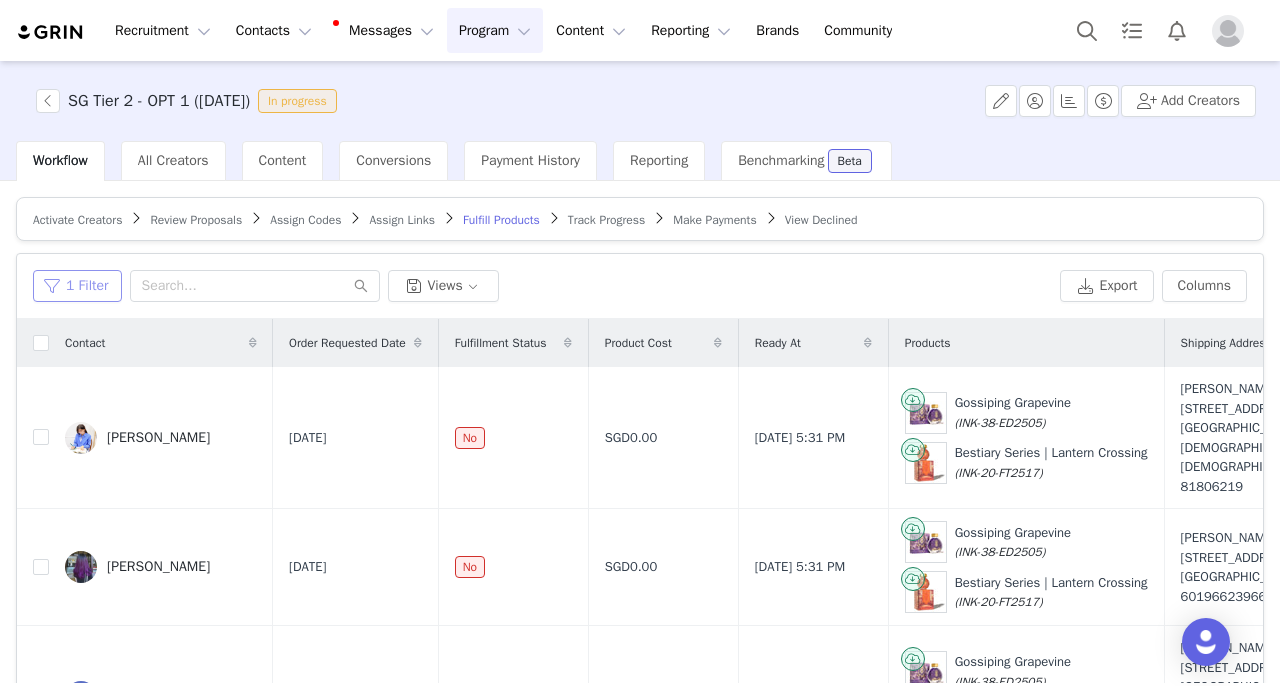 click on "1 Filter" at bounding box center [77, 286] 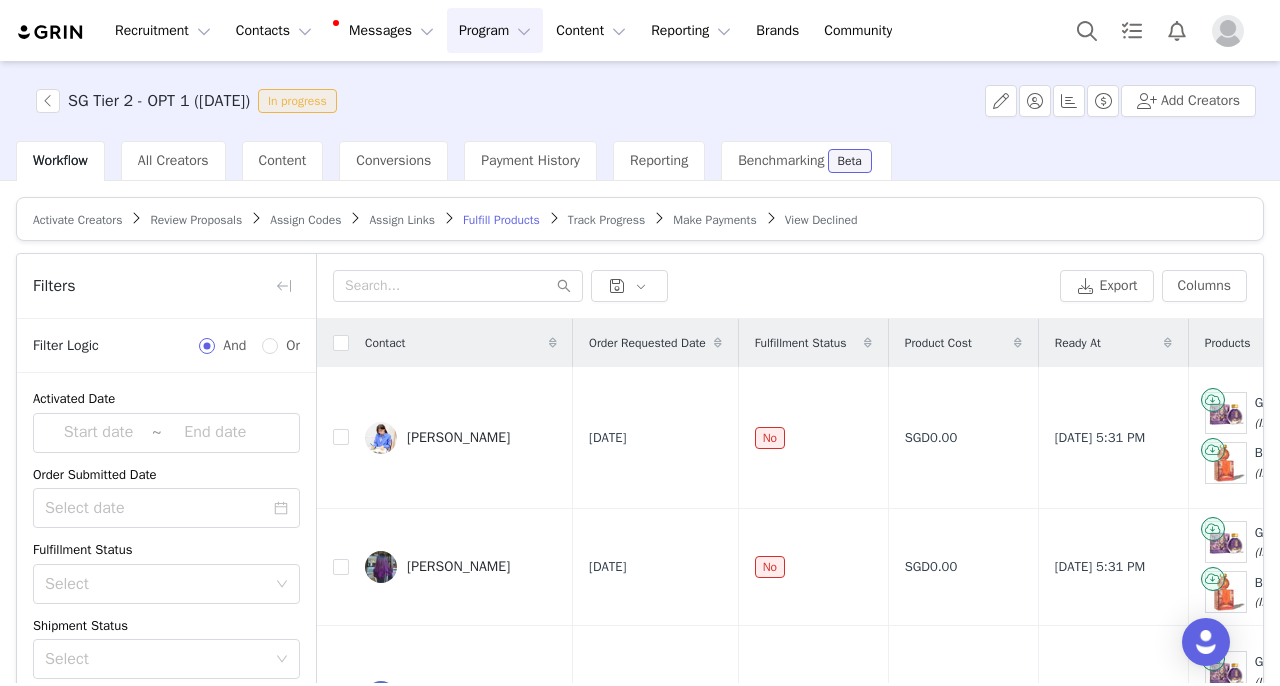 click on "+ Add Field" at bounding box center (265, 955) 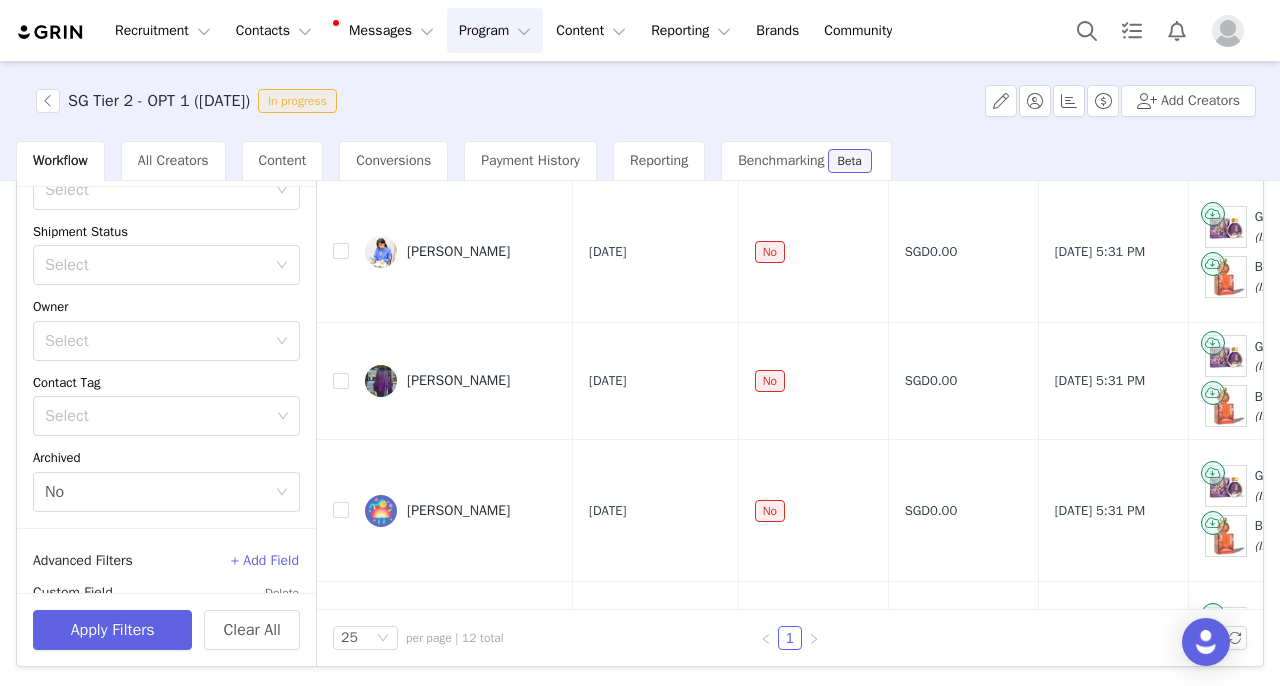 scroll, scrollTop: 288, scrollLeft: 0, axis: vertical 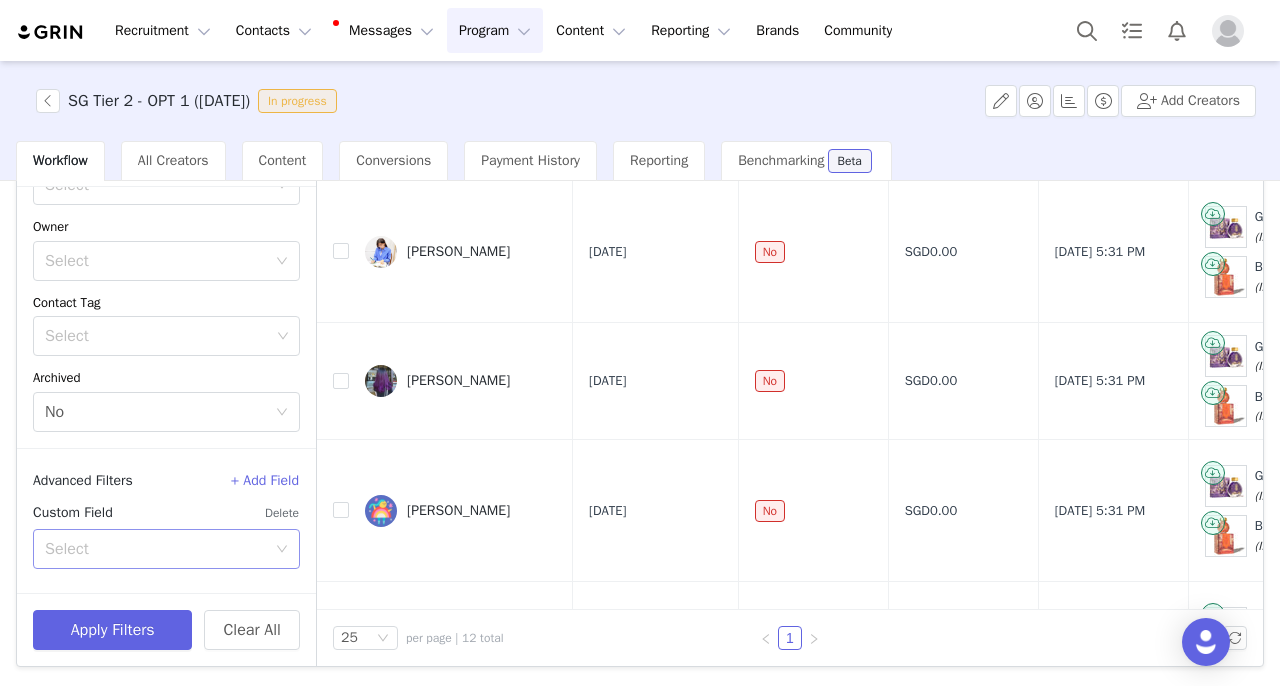 click on "Select" at bounding box center (155, 549) 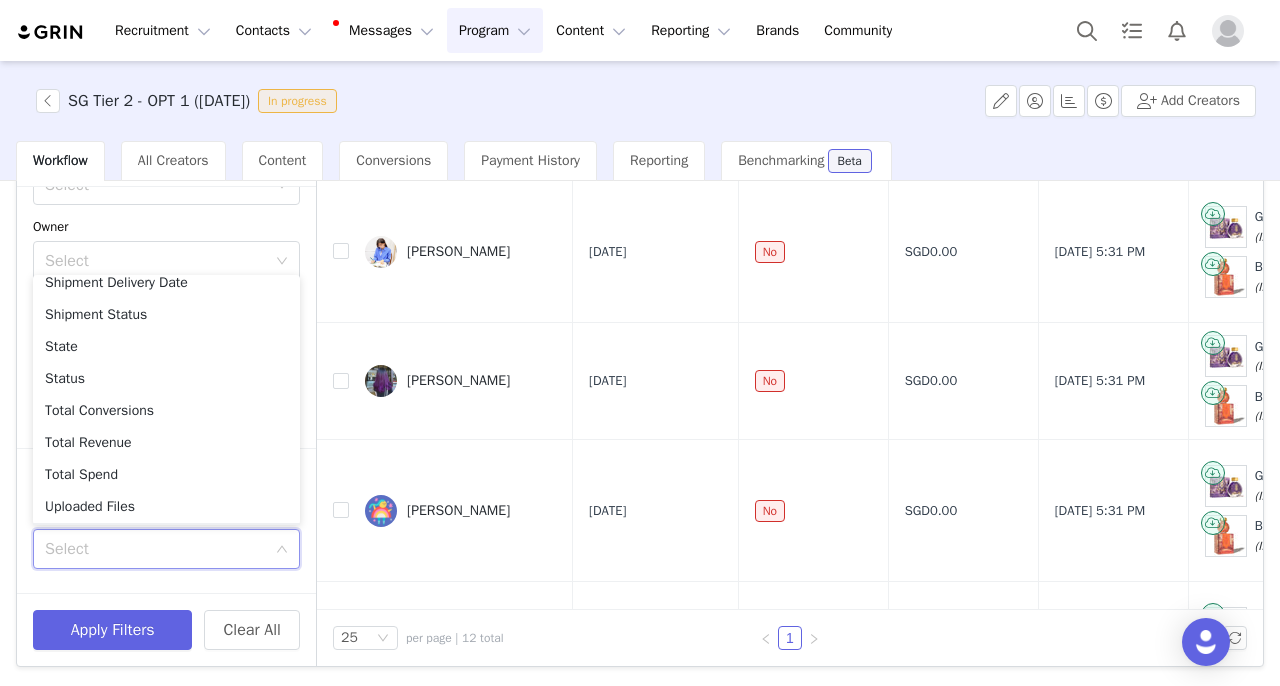 scroll, scrollTop: 1518, scrollLeft: 0, axis: vertical 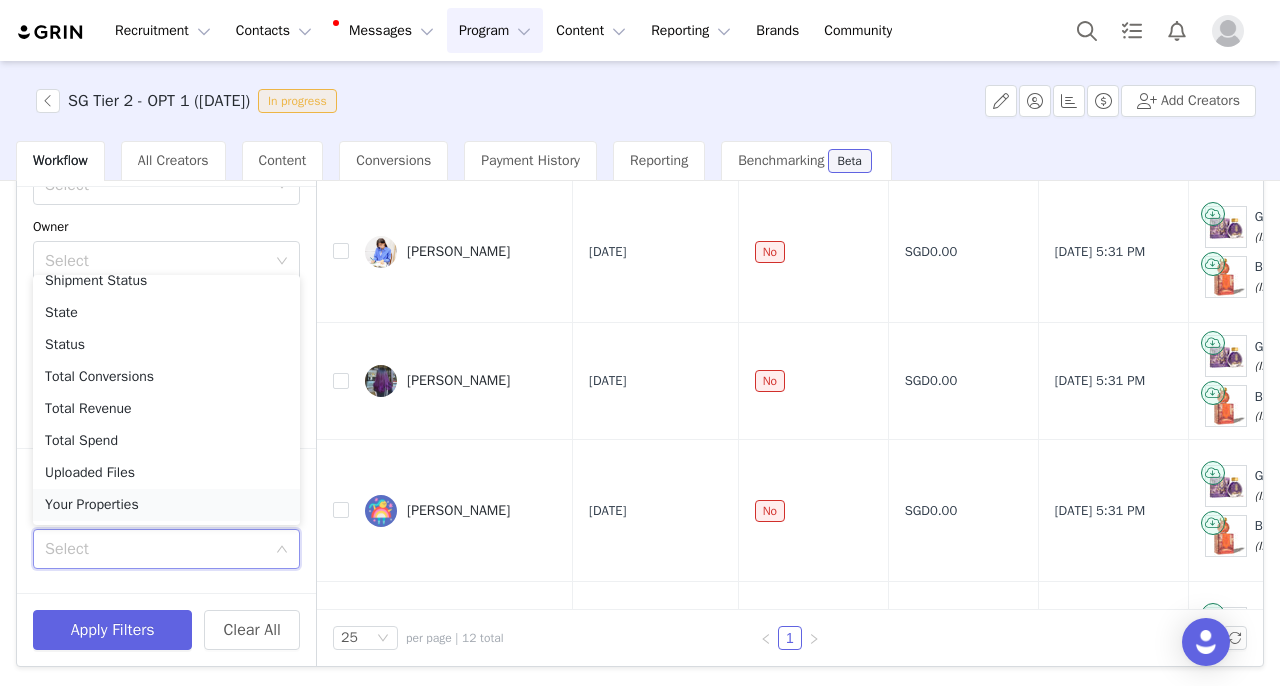 click on "Your Properties" at bounding box center [166, 505] 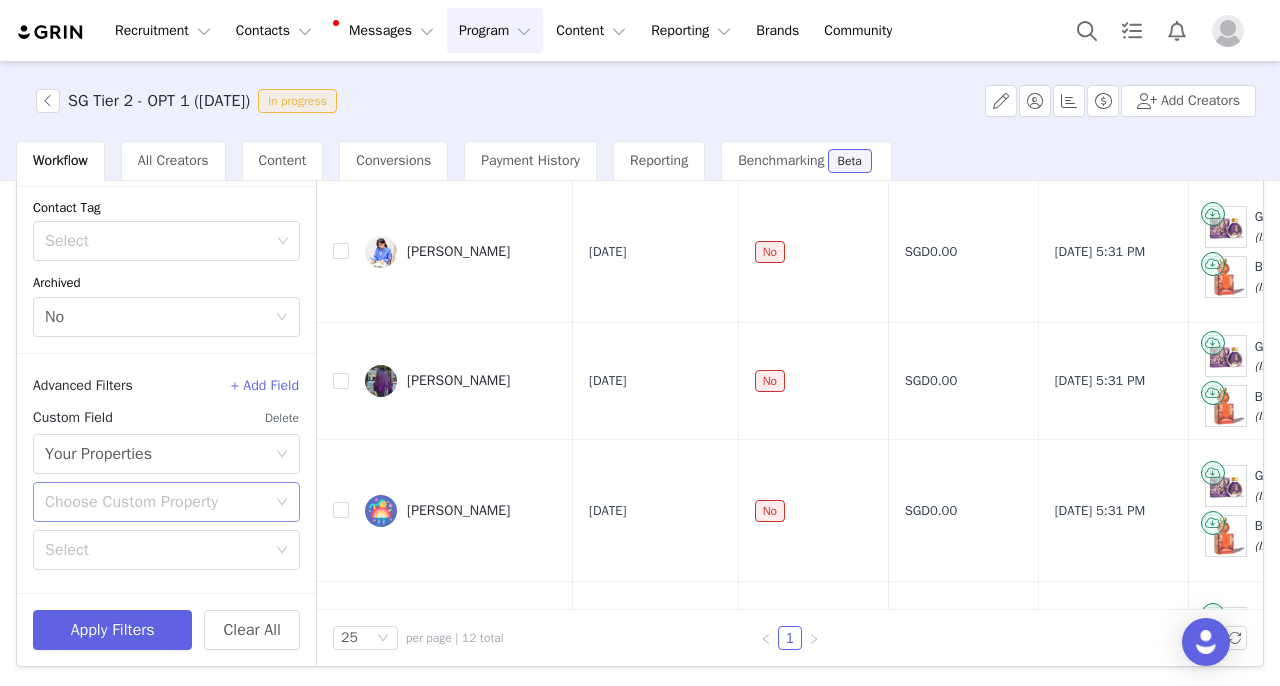 scroll, scrollTop: 384, scrollLeft: 0, axis: vertical 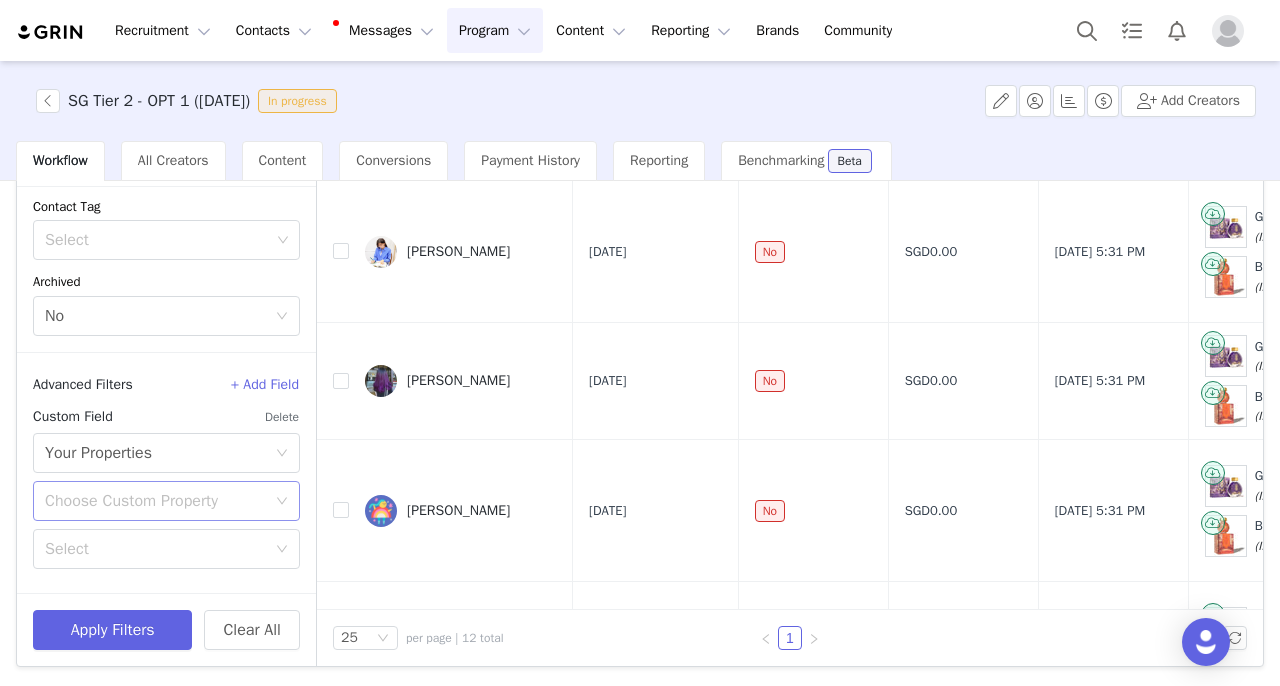 click on "Choose Custom Property" at bounding box center [155, 501] 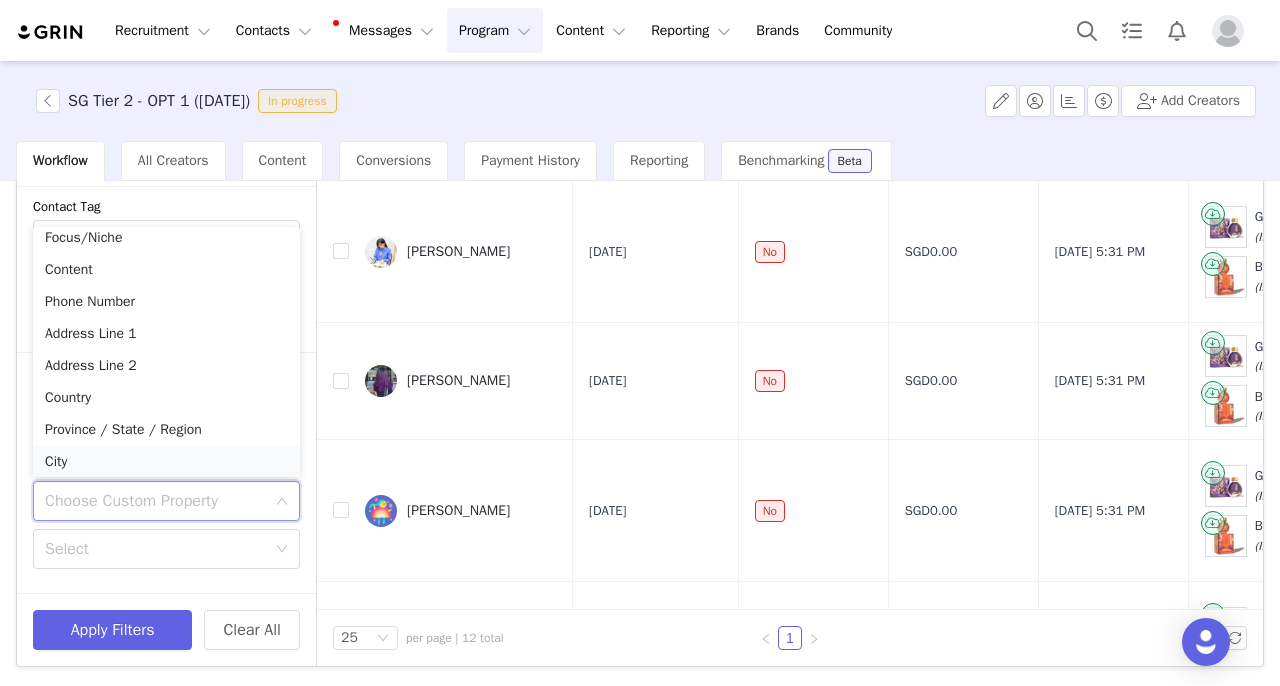 scroll, scrollTop: 206, scrollLeft: 0, axis: vertical 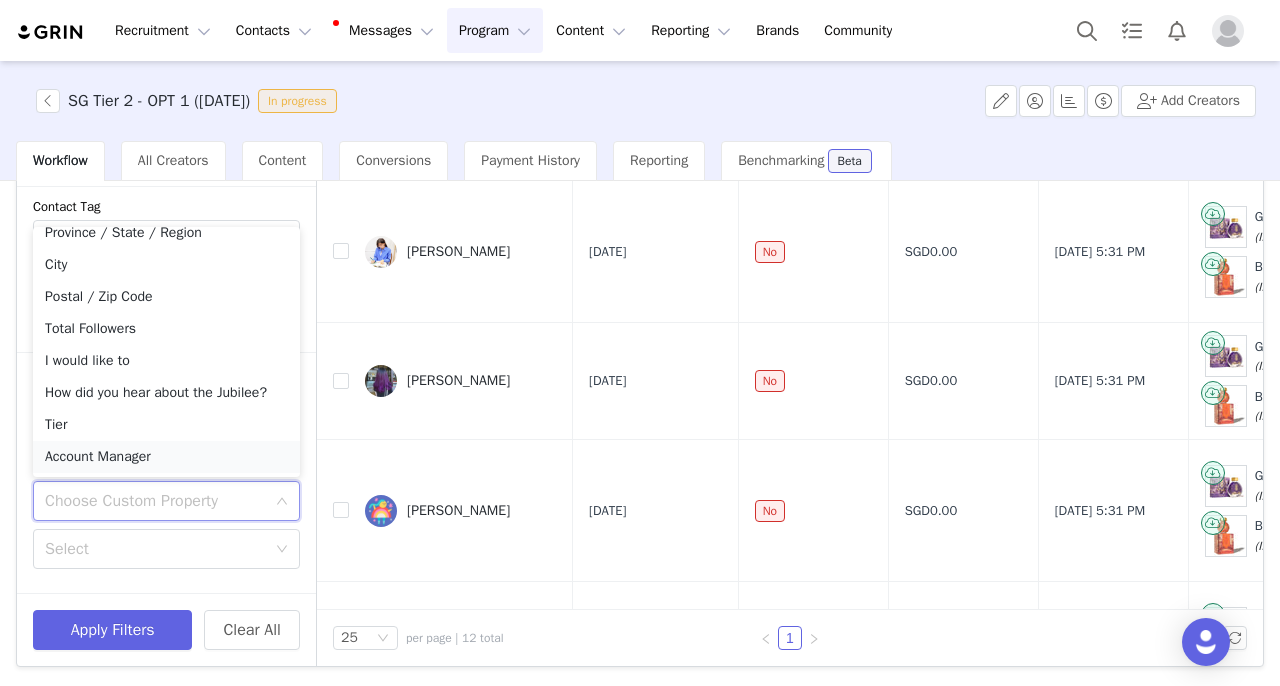 click on "Account Manager" at bounding box center (166, 457) 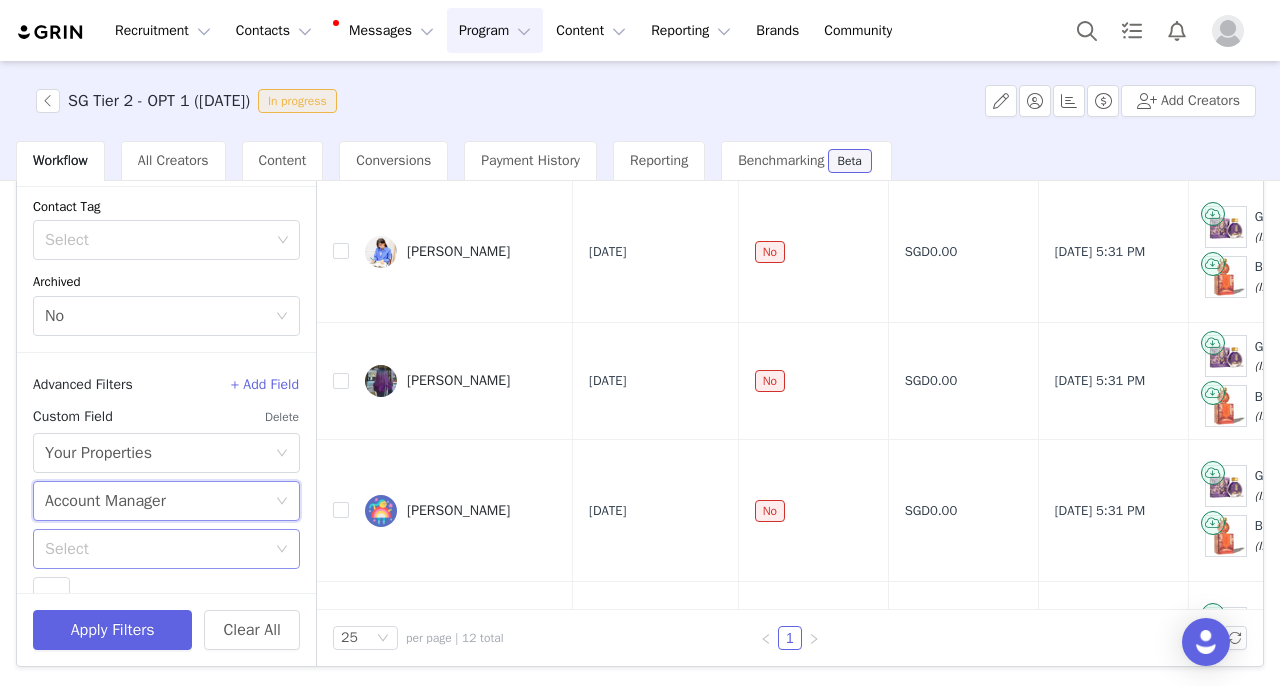 click on "Select" at bounding box center (155, 549) 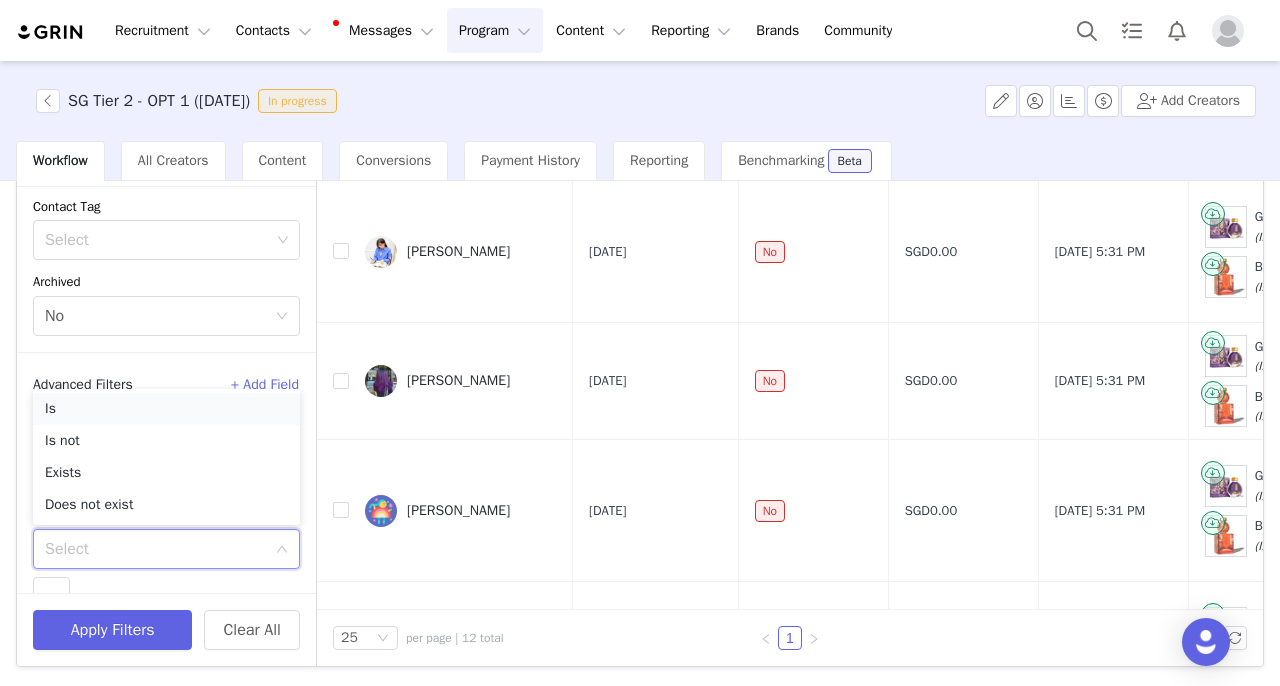 click on "Is" at bounding box center [166, 409] 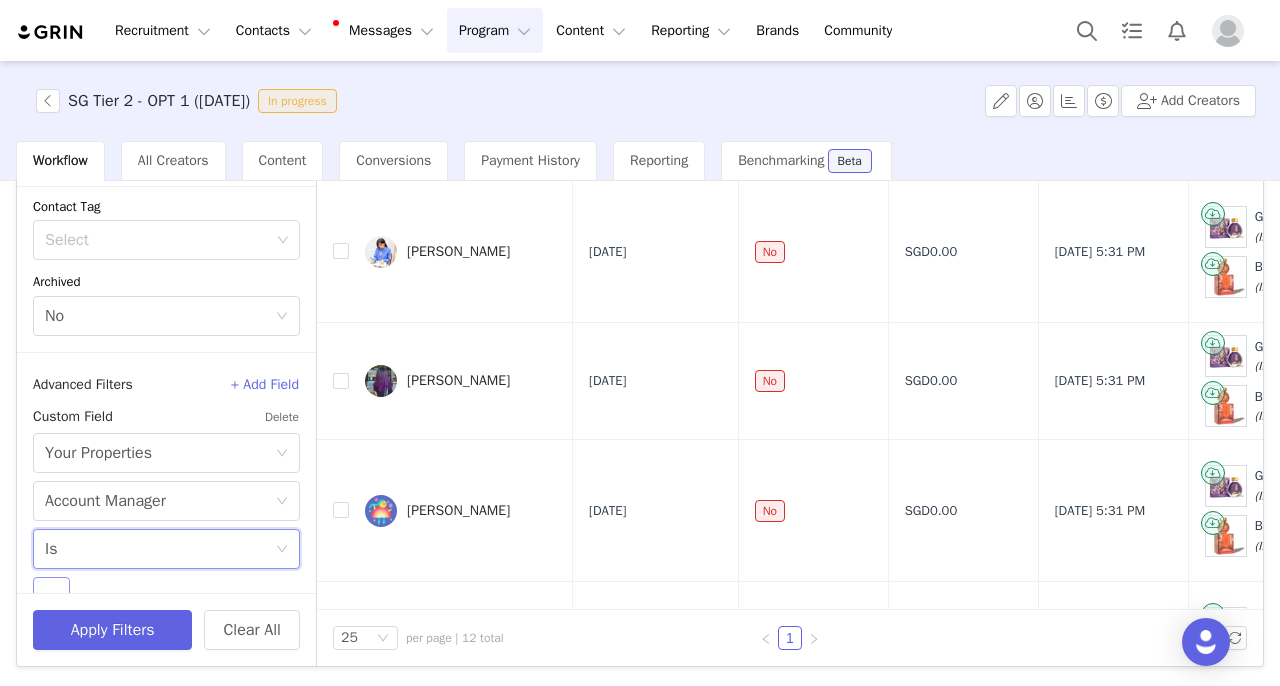 click on "Select" at bounding box center (51, 597) 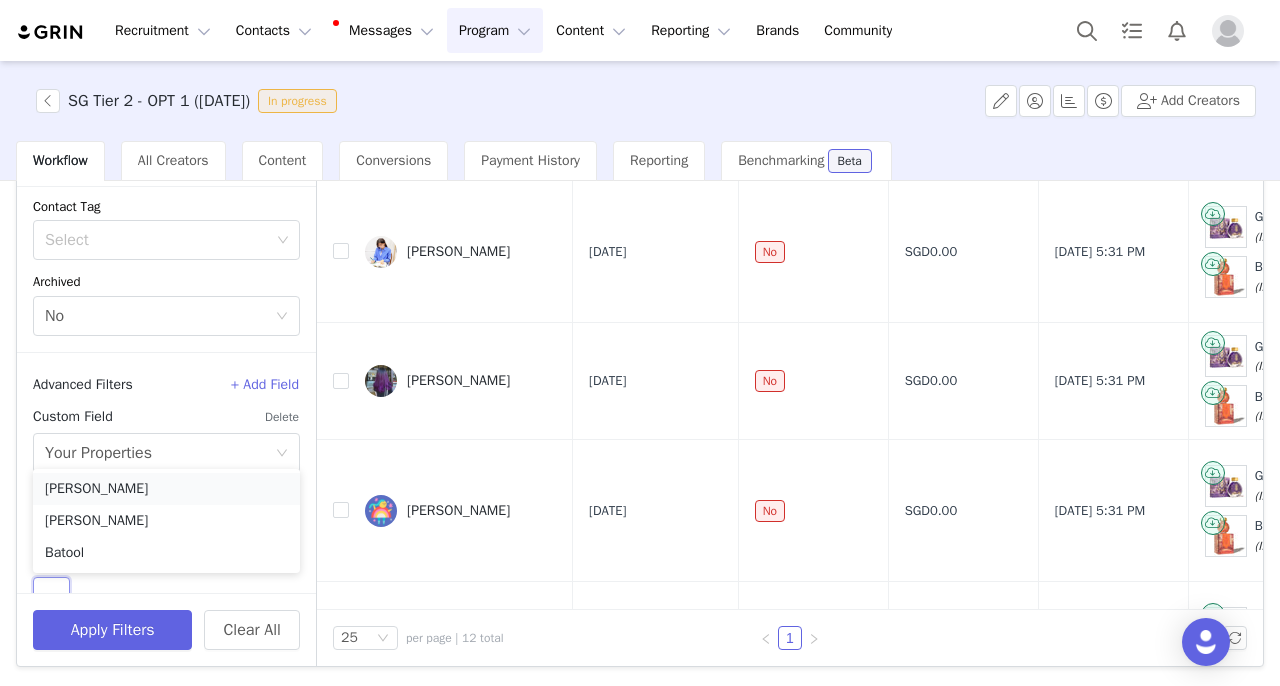click on "[PERSON_NAME]" at bounding box center (166, 489) 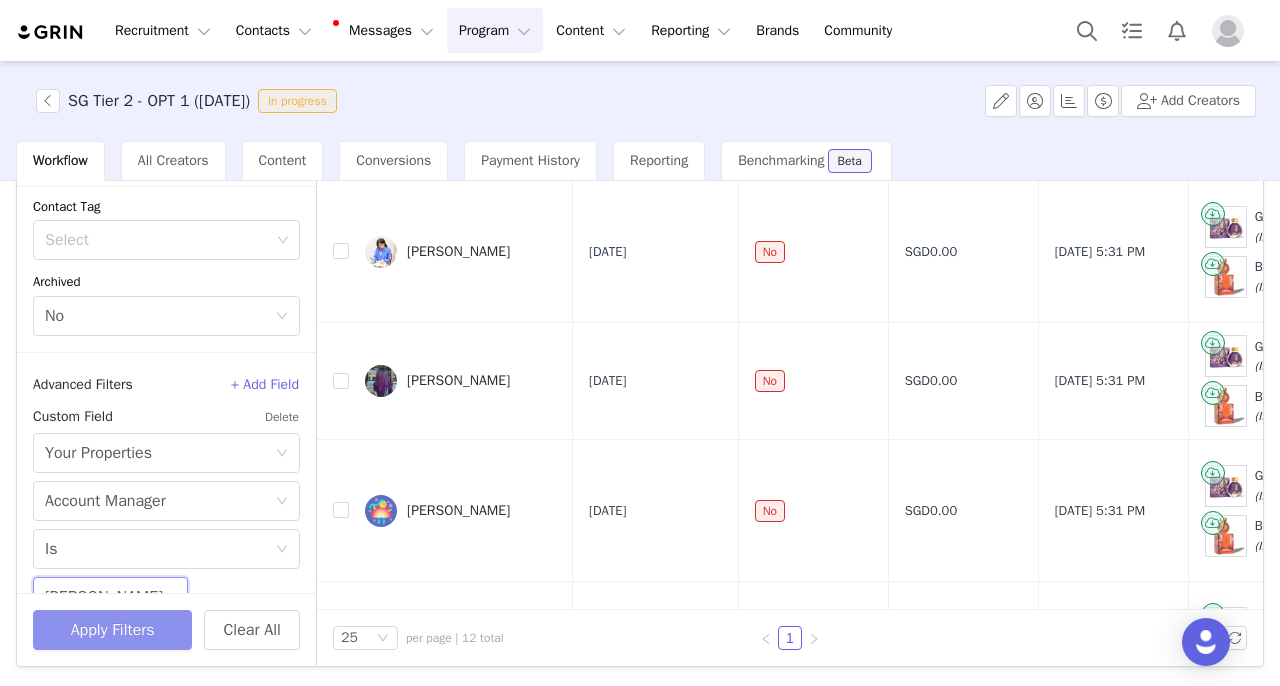 click on "Apply Filters" at bounding box center [112, 630] 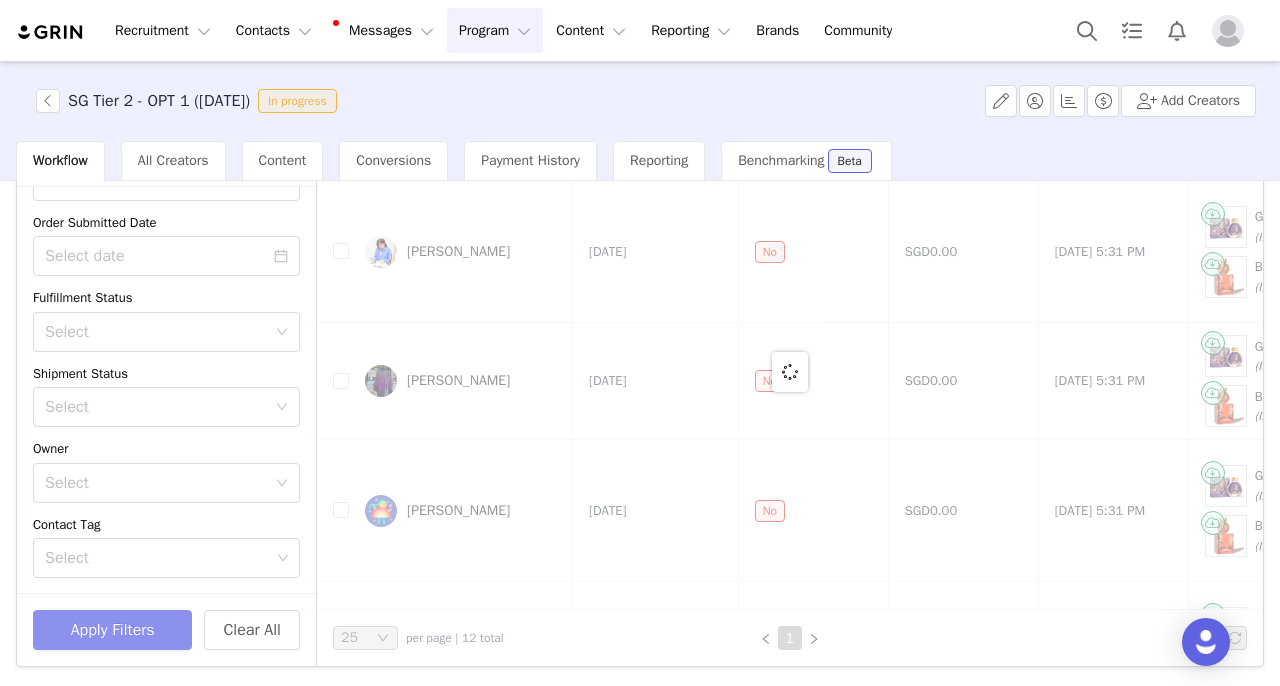 scroll, scrollTop: 0, scrollLeft: 0, axis: both 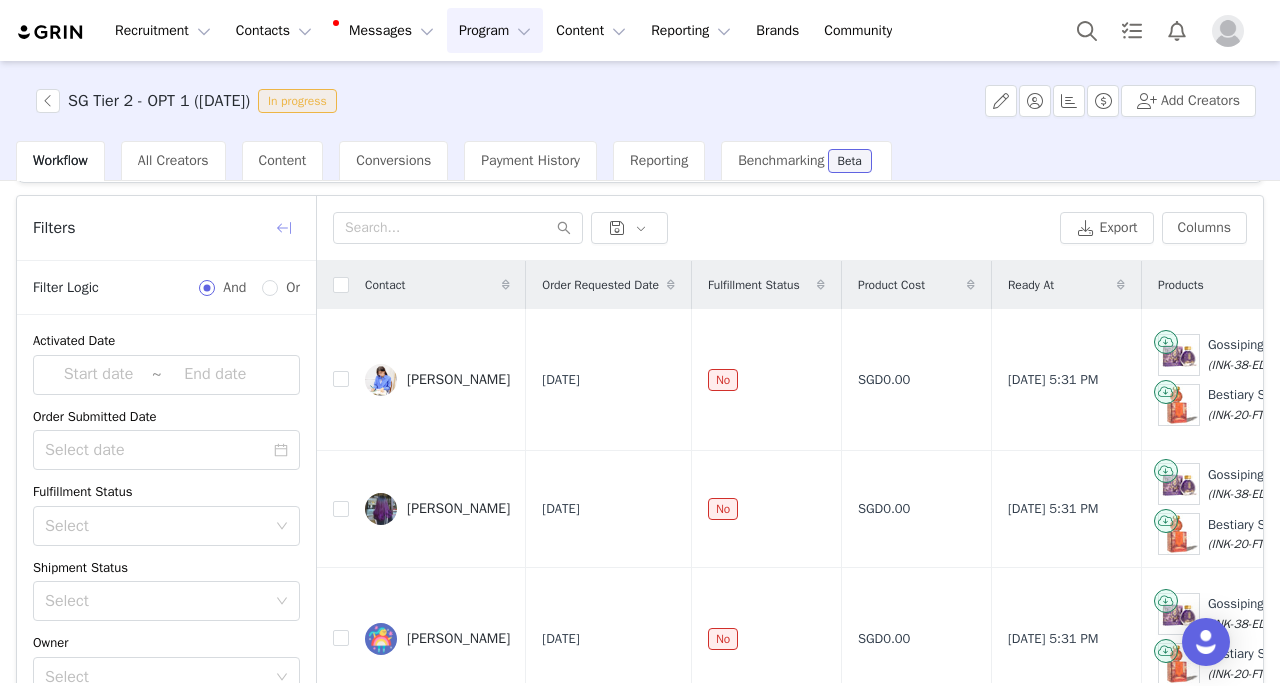 click at bounding box center (284, 228) 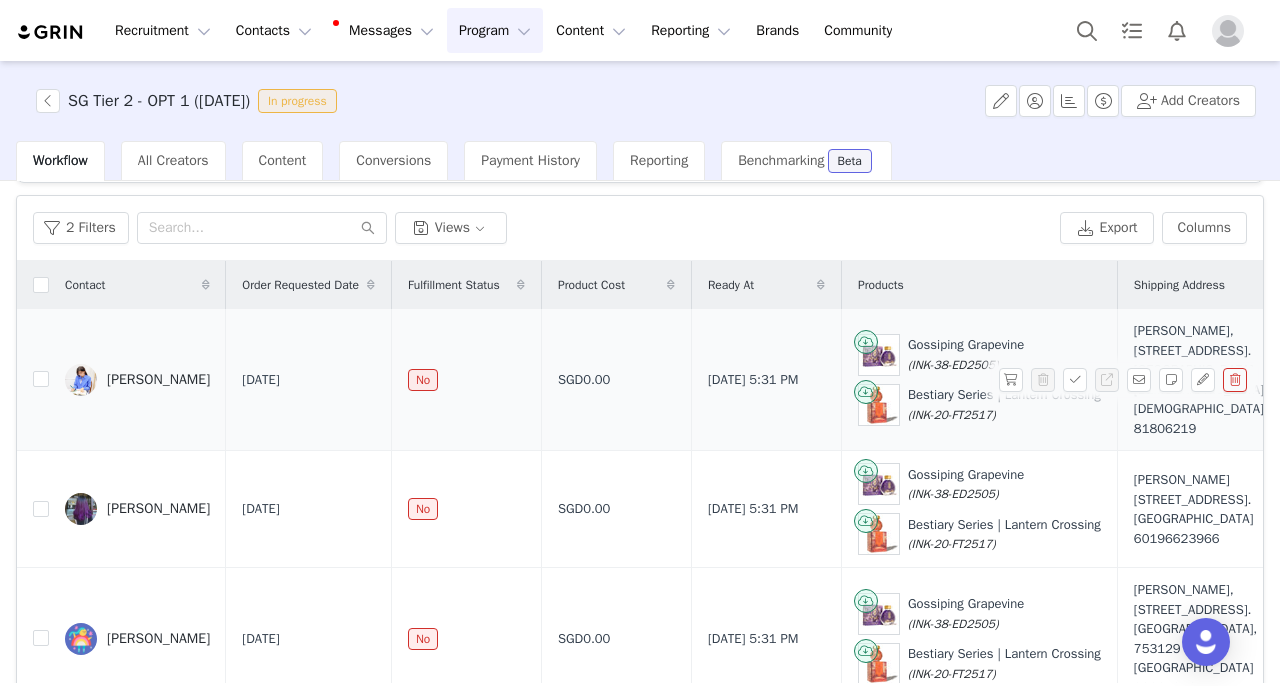 scroll, scrollTop: 0, scrollLeft: 0, axis: both 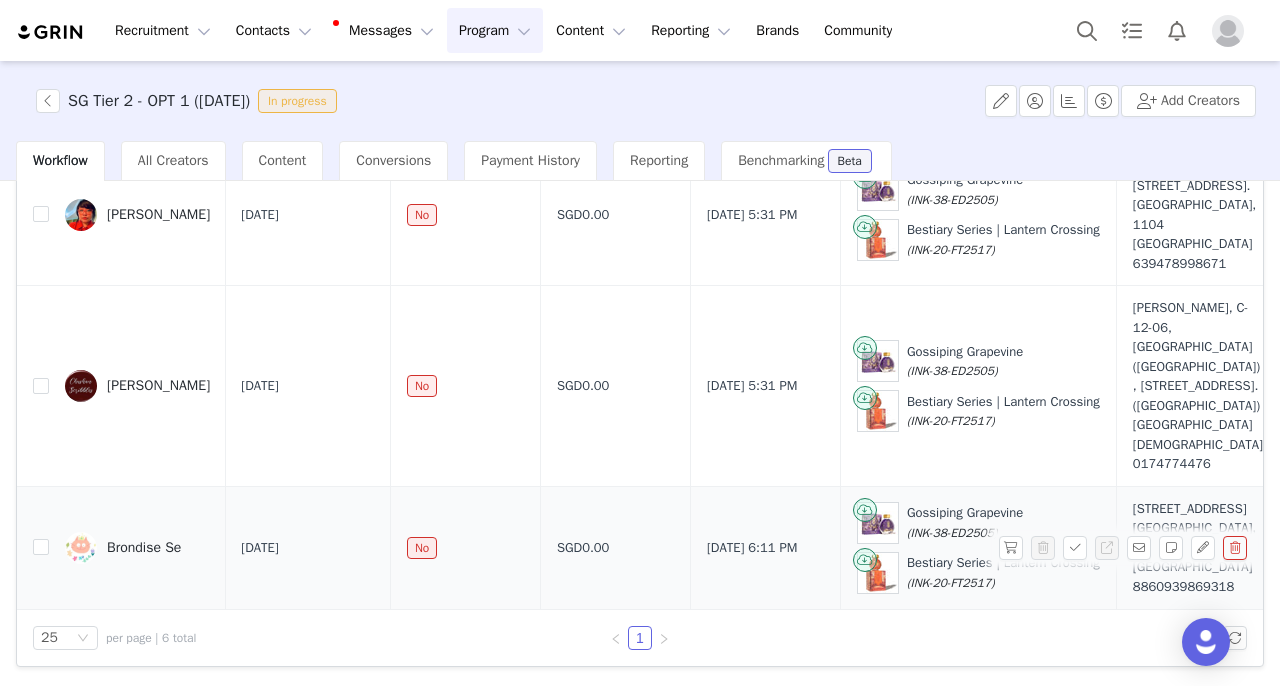 drag, startPoint x: 130, startPoint y: 507, endPoint x: 199, endPoint y: 527, distance: 71.8401 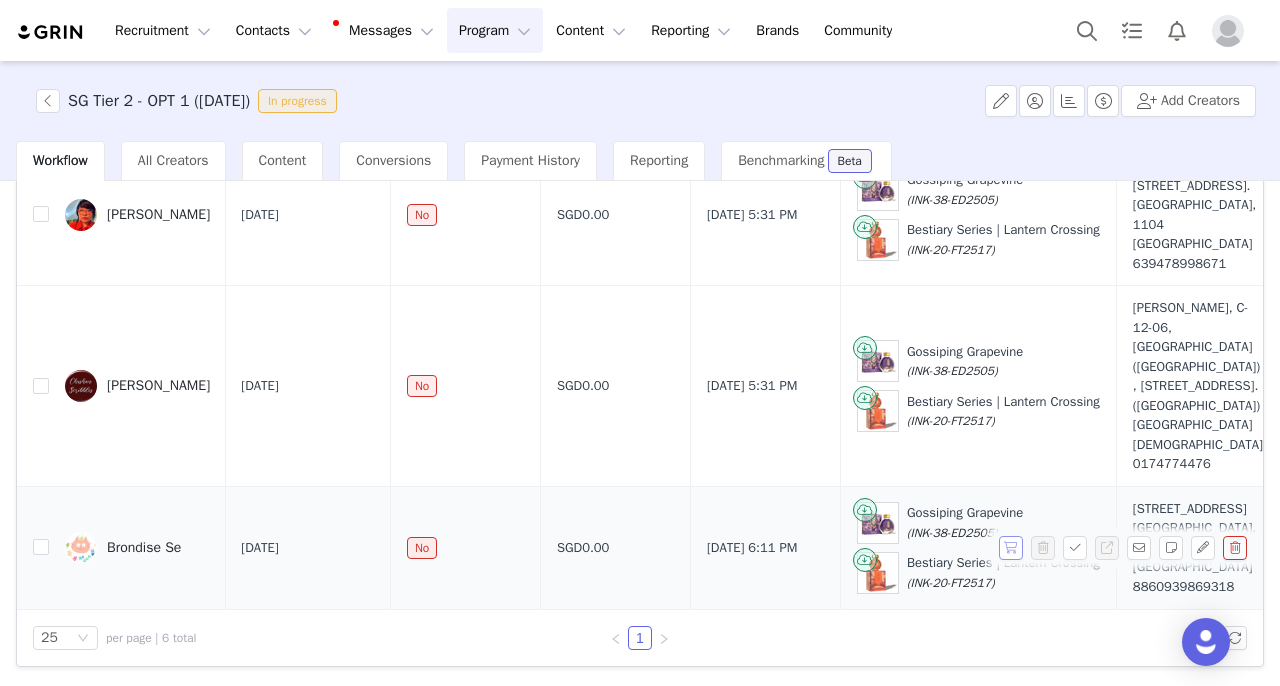 click at bounding box center (1011, 548) 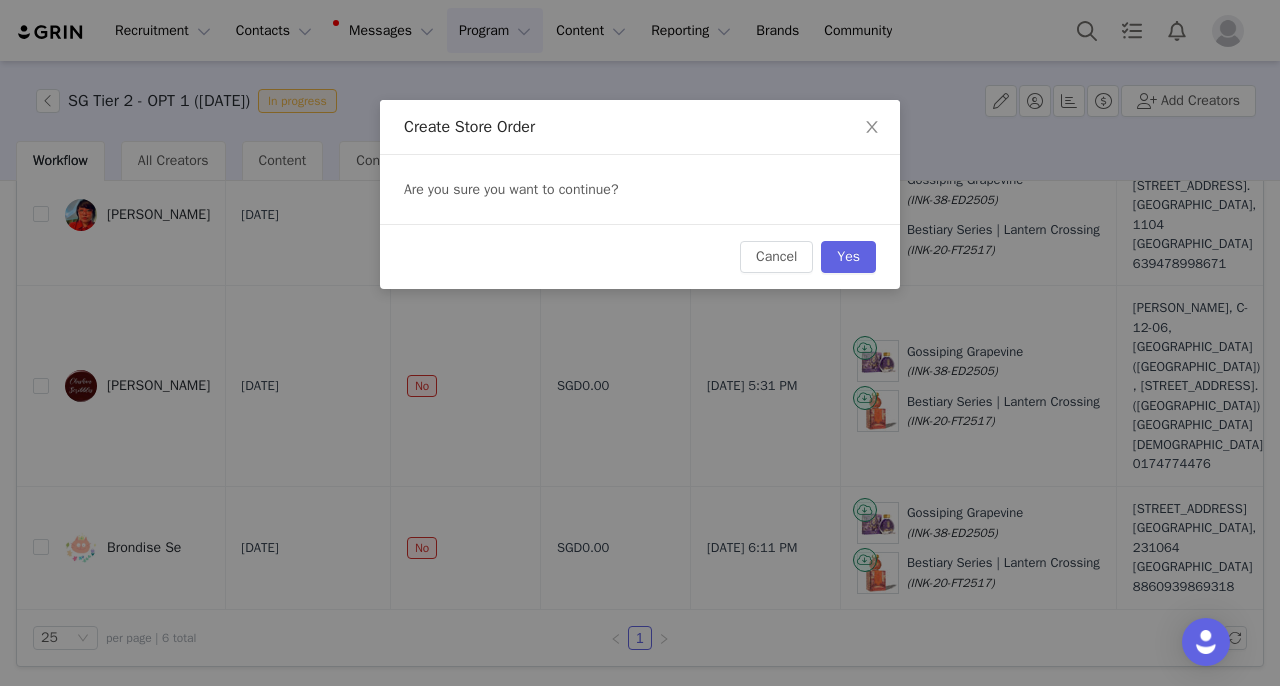 scroll, scrollTop: 620, scrollLeft: 1, axis: both 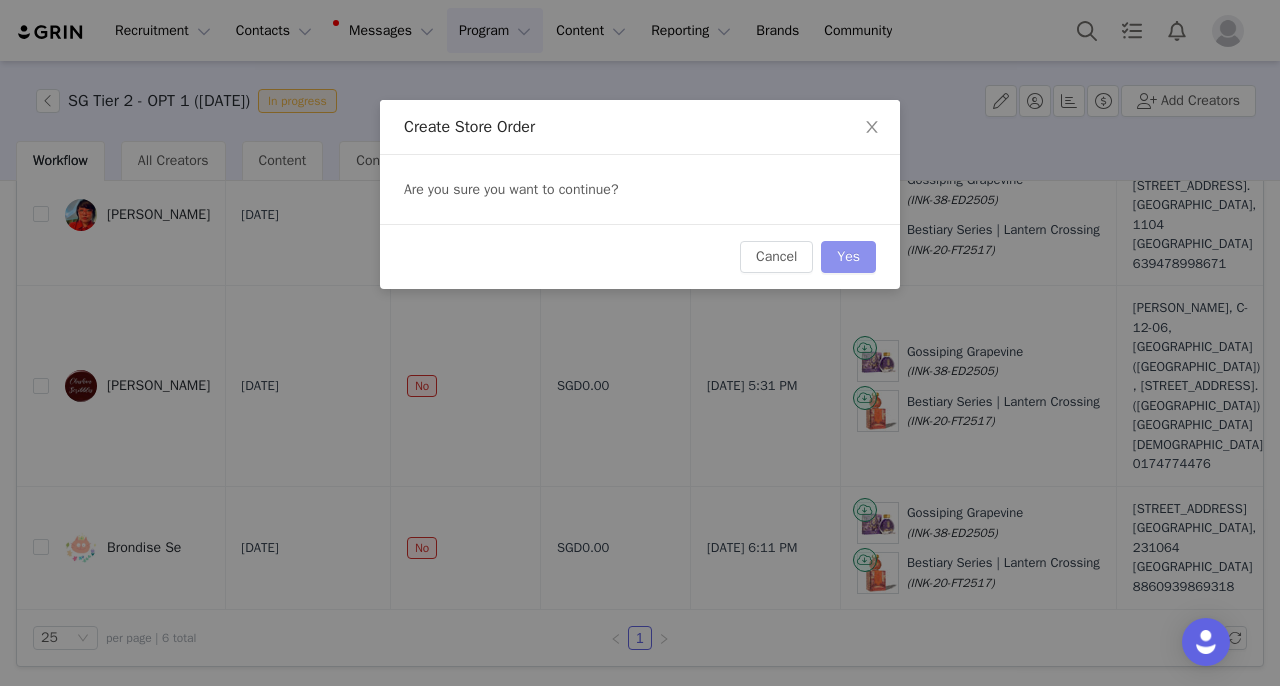 click on "Yes" at bounding box center [848, 257] 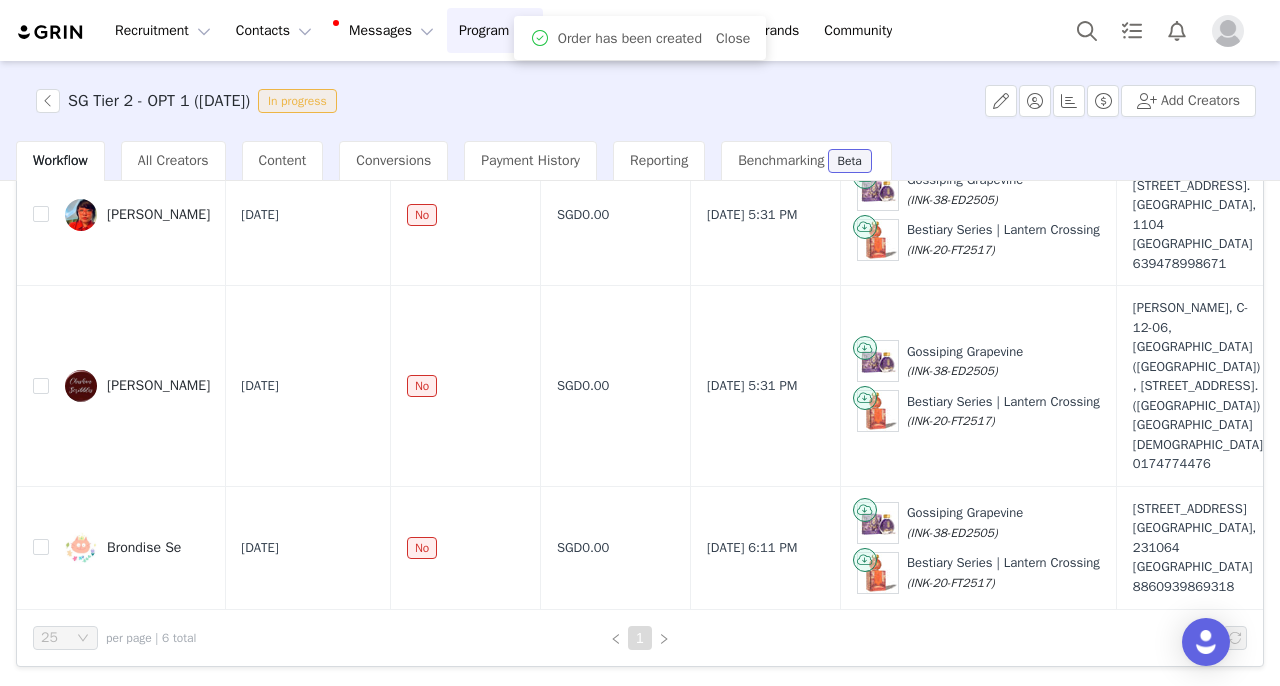 scroll, scrollTop: 0, scrollLeft: 0, axis: both 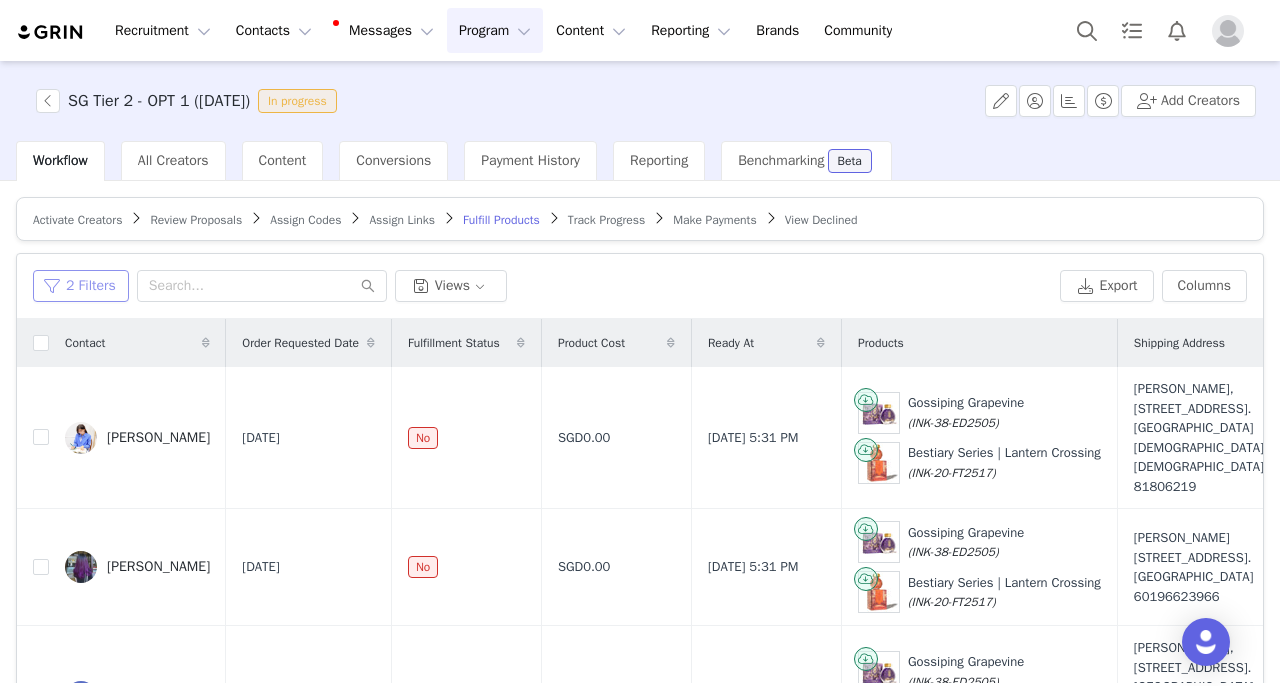 click on "2 Filters" at bounding box center (81, 286) 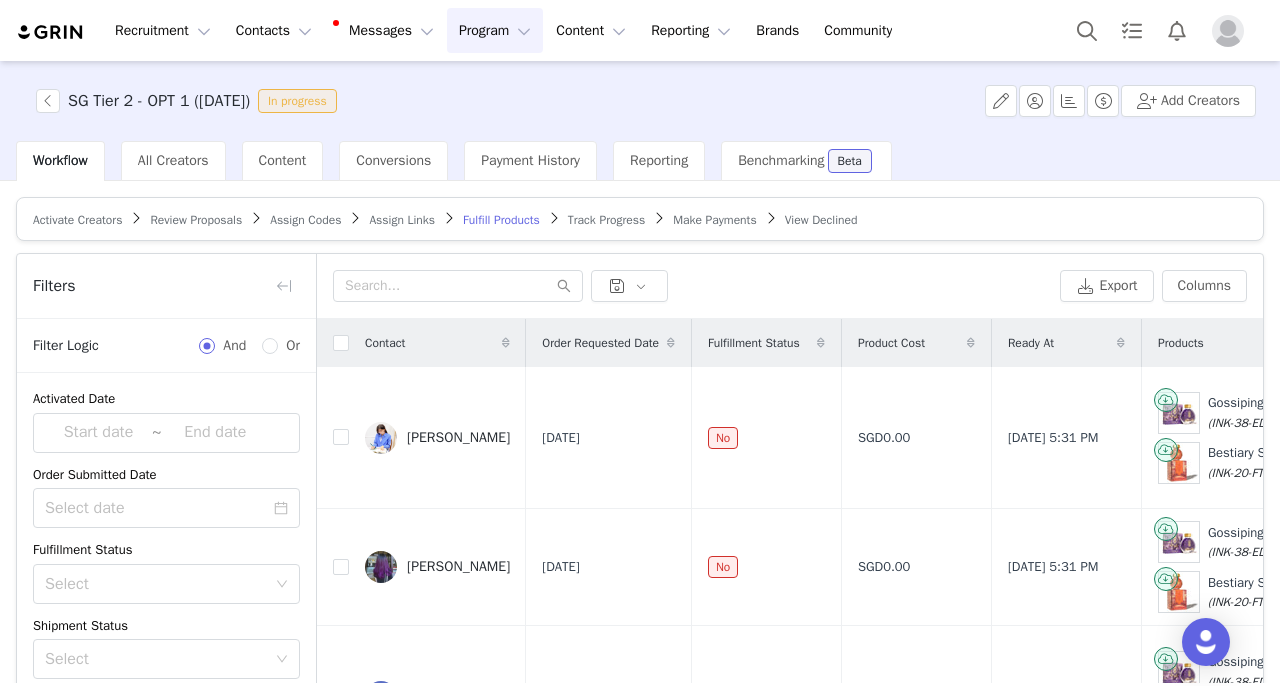scroll, scrollTop: 424, scrollLeft: 0, axis: vertical 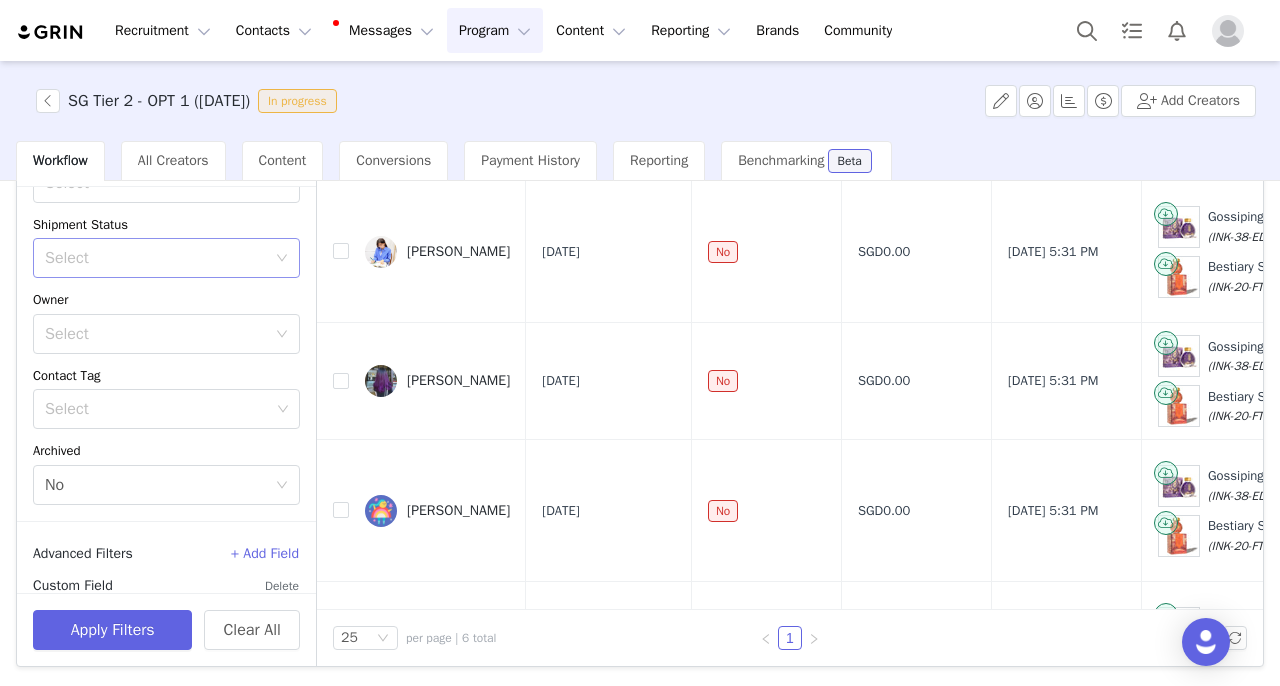 click on "Select" at bounding box center [155, 258] 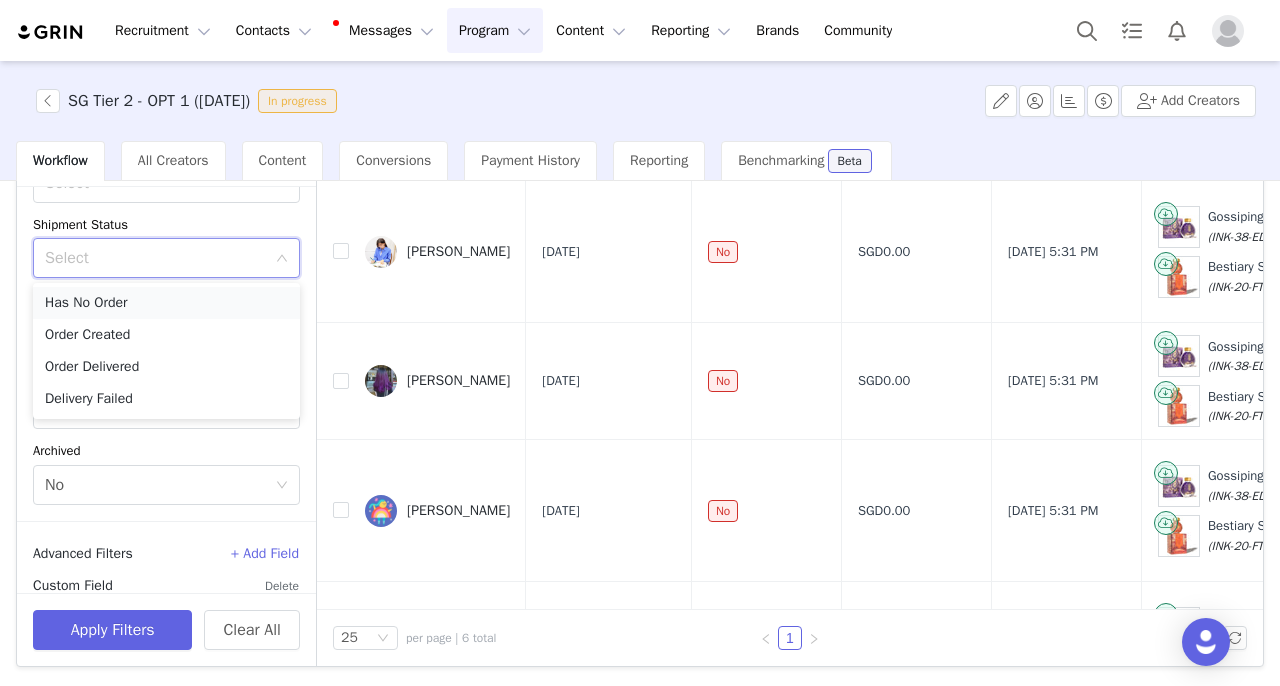 click on "Has No Order" at bounding box center (166, 303) 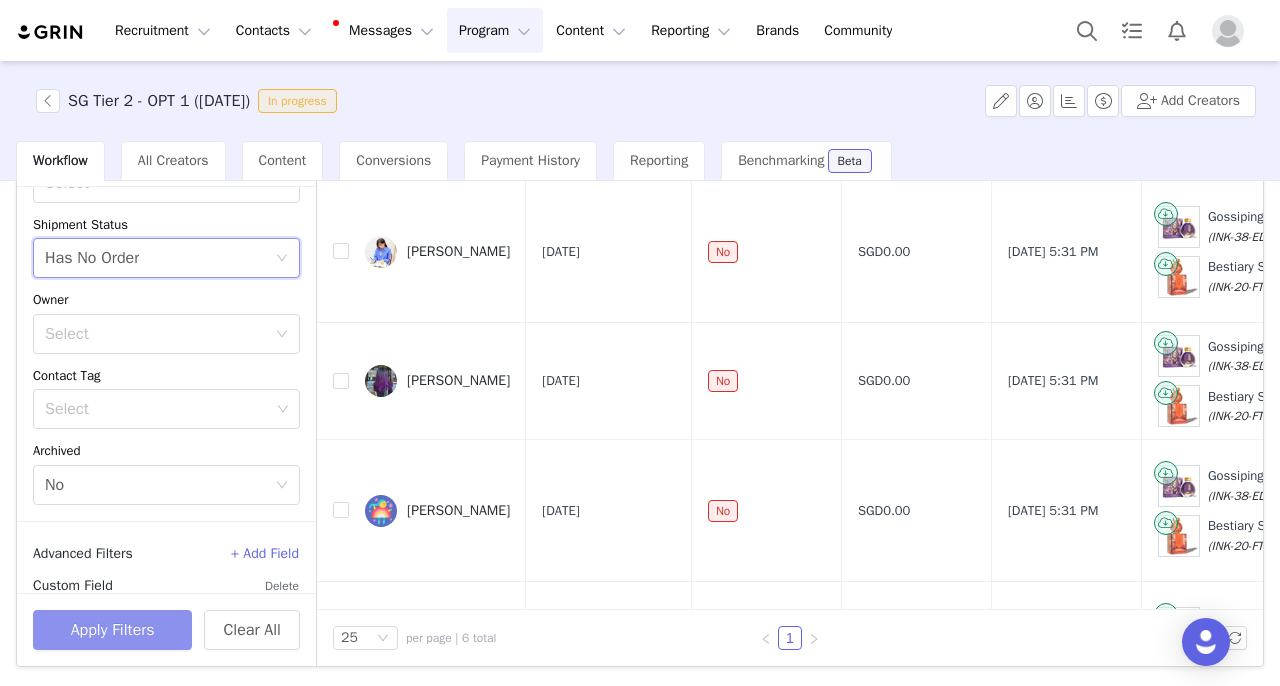 click on "Apply Filters" at bounding box center (112, 630) 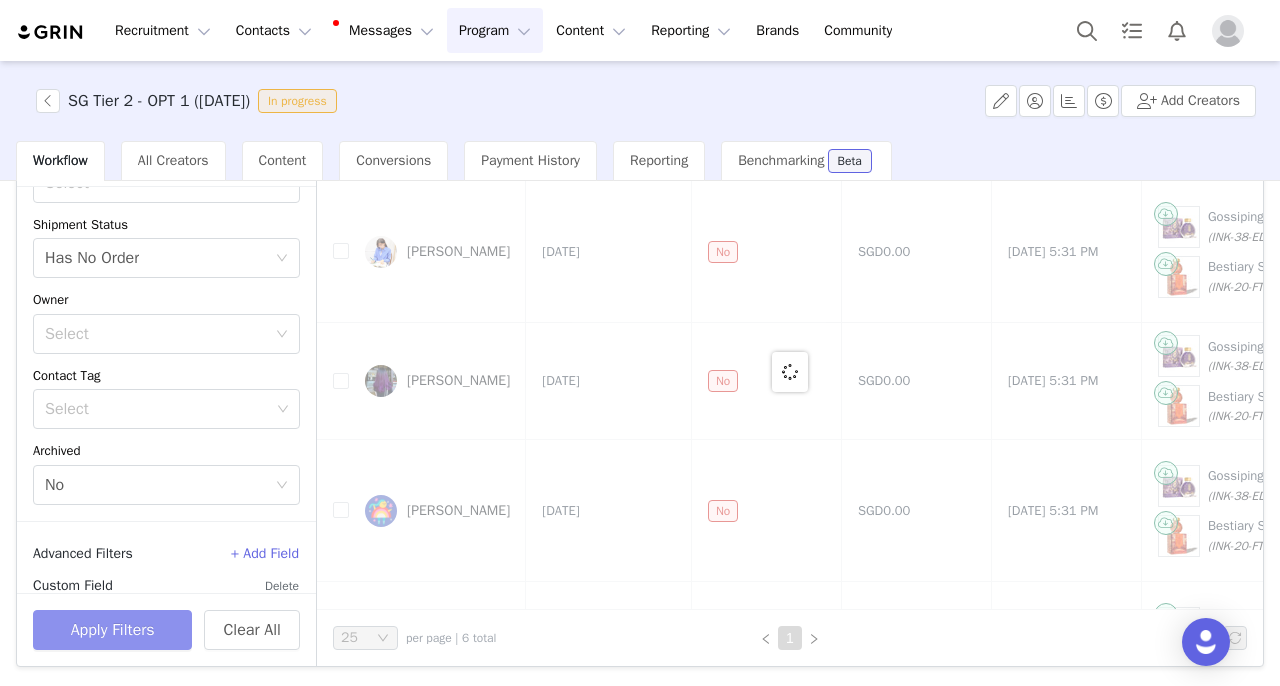 scroll, scrollTop: 0, scrollLeft: 0, axis: both 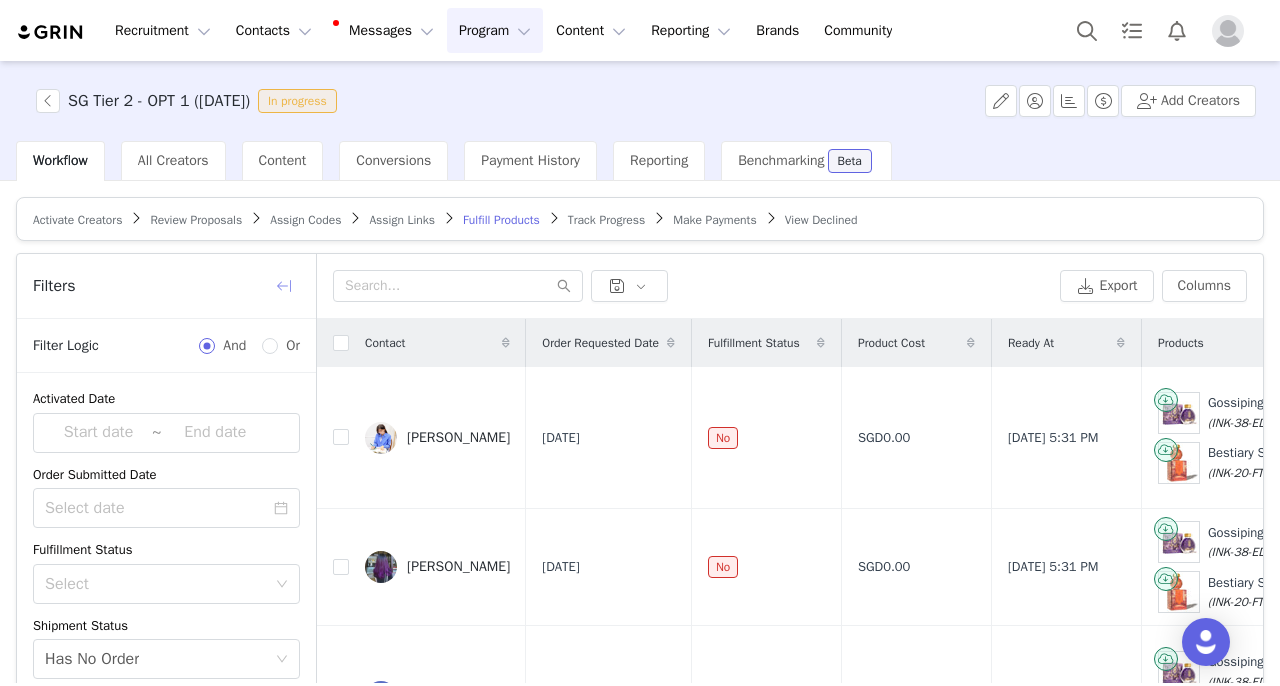click at bounding box center (284, 286) 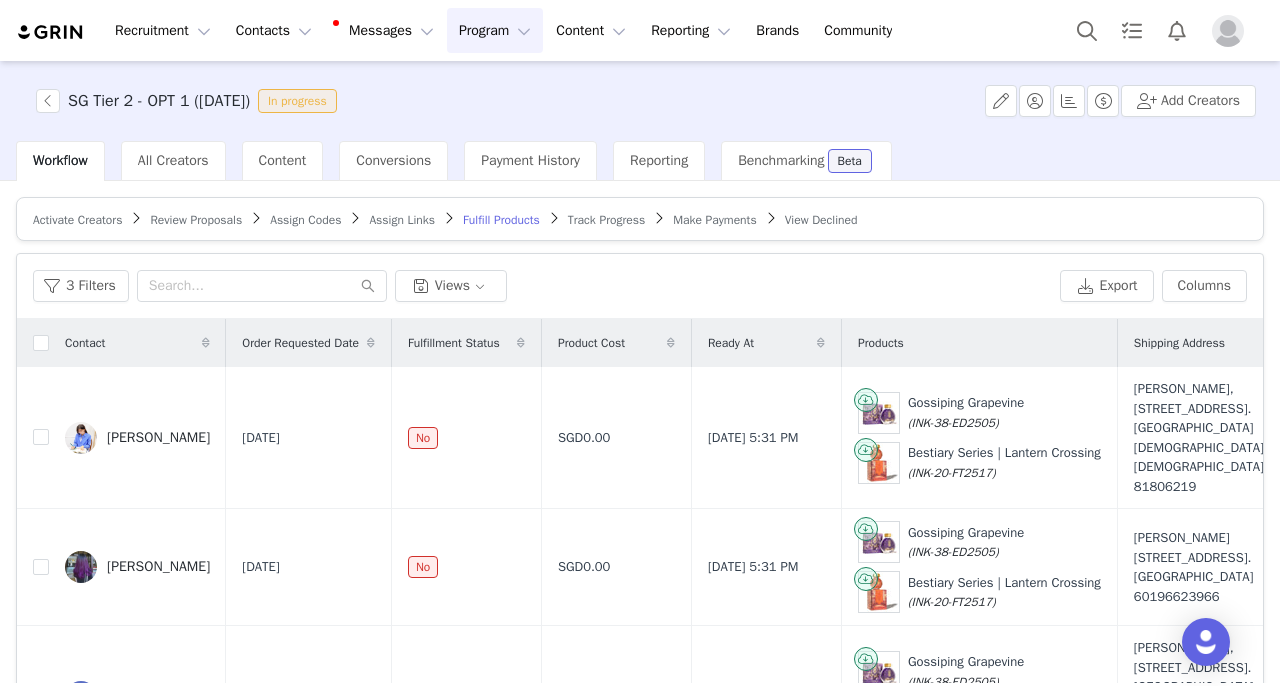 scroll, scrollTop: 458, scrollLeft: 0, axis: vertical 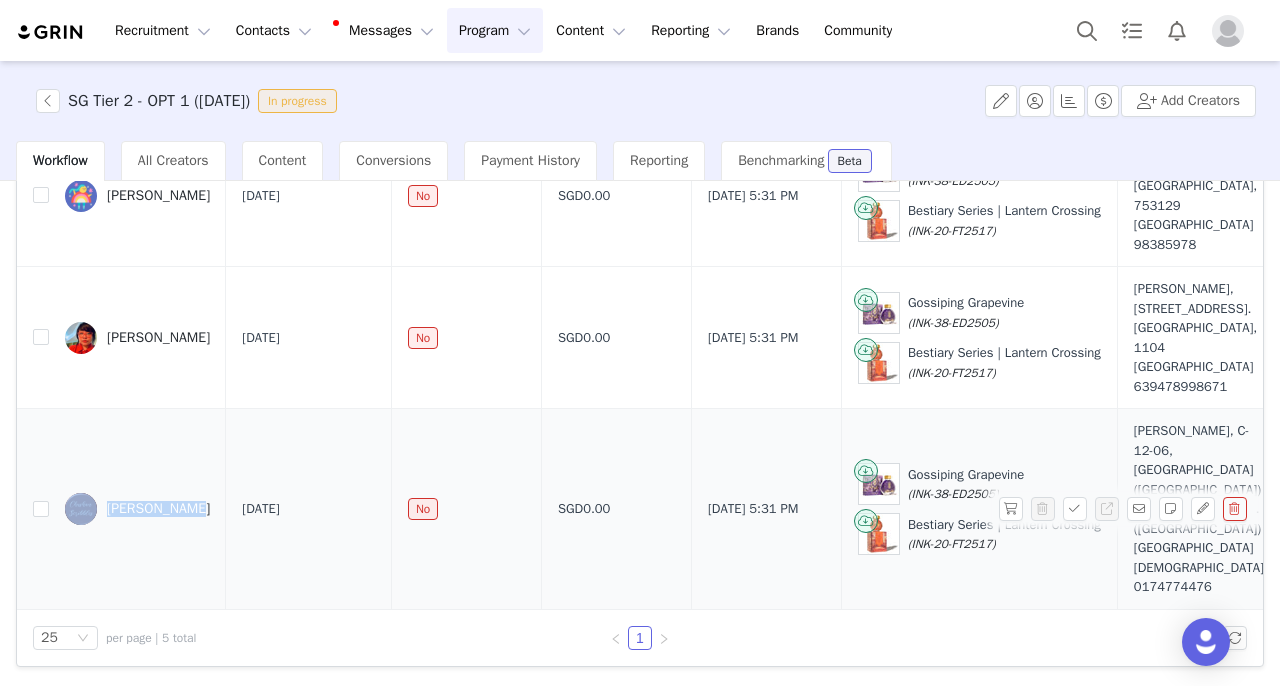 drag, startPoint x: 151, startPoint y: 456, endPoint x: 214, endPoint y: 479, distance: 67.06713 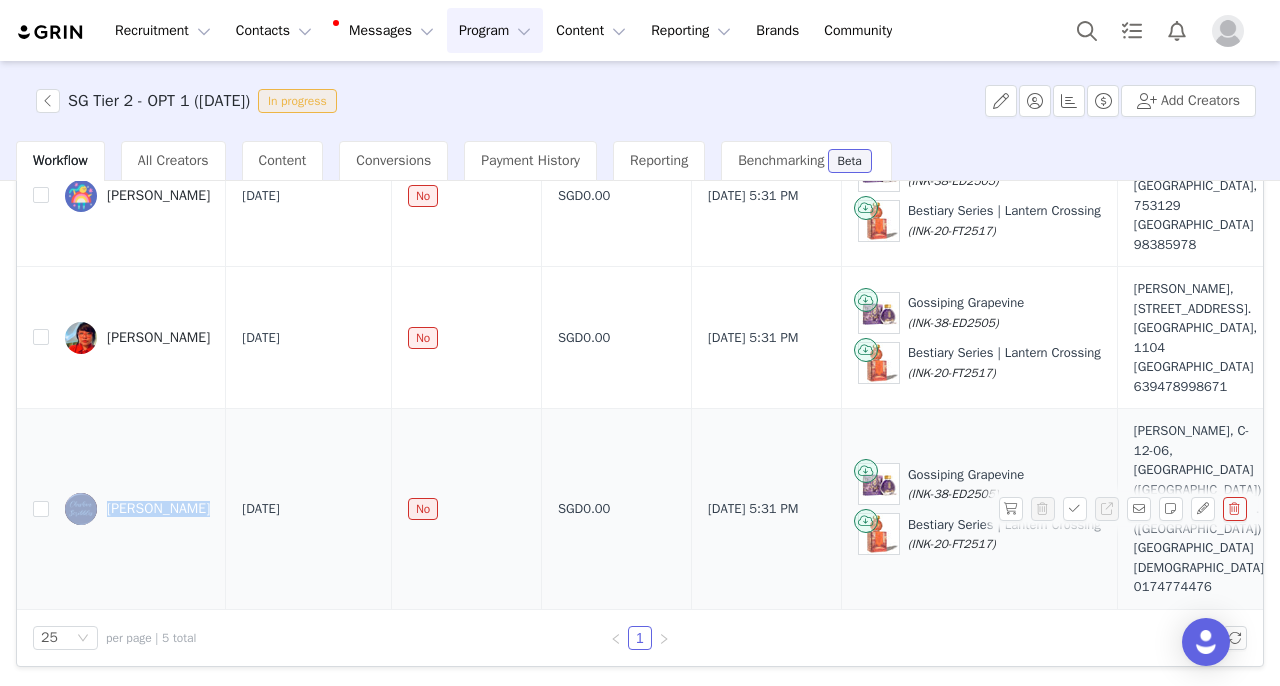 copy on "CHUSHAN TAN" 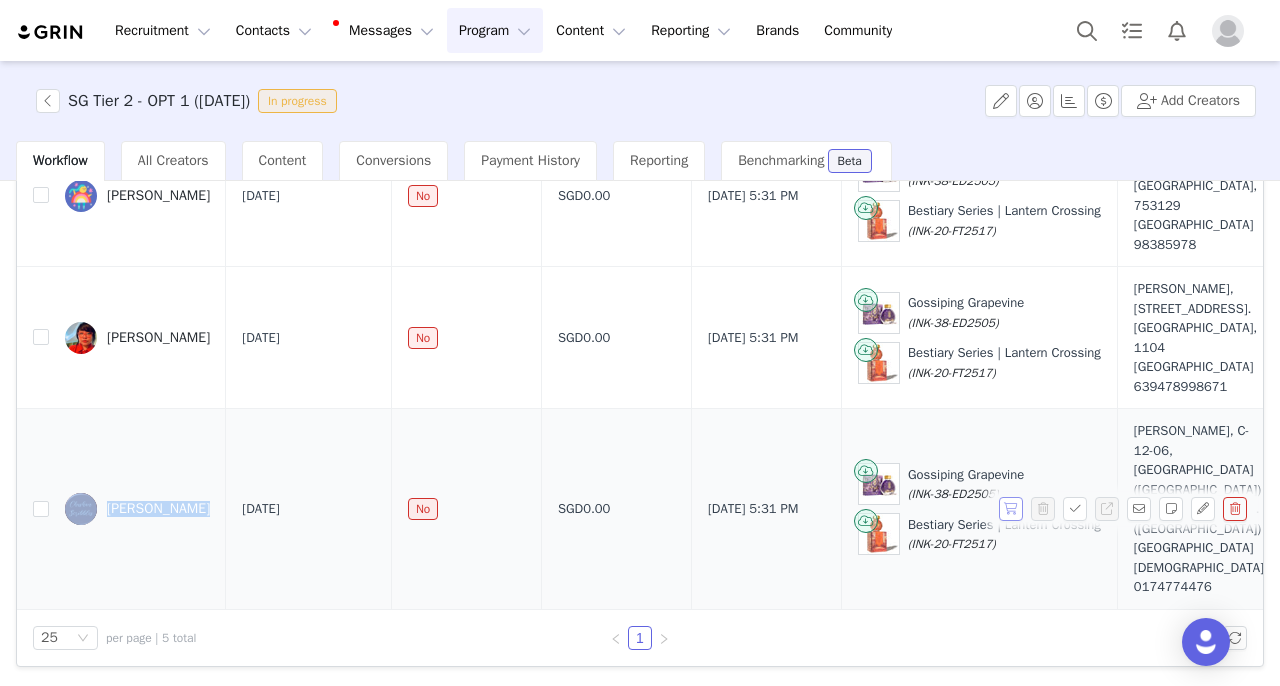 click at bounding box center [1011, 509] 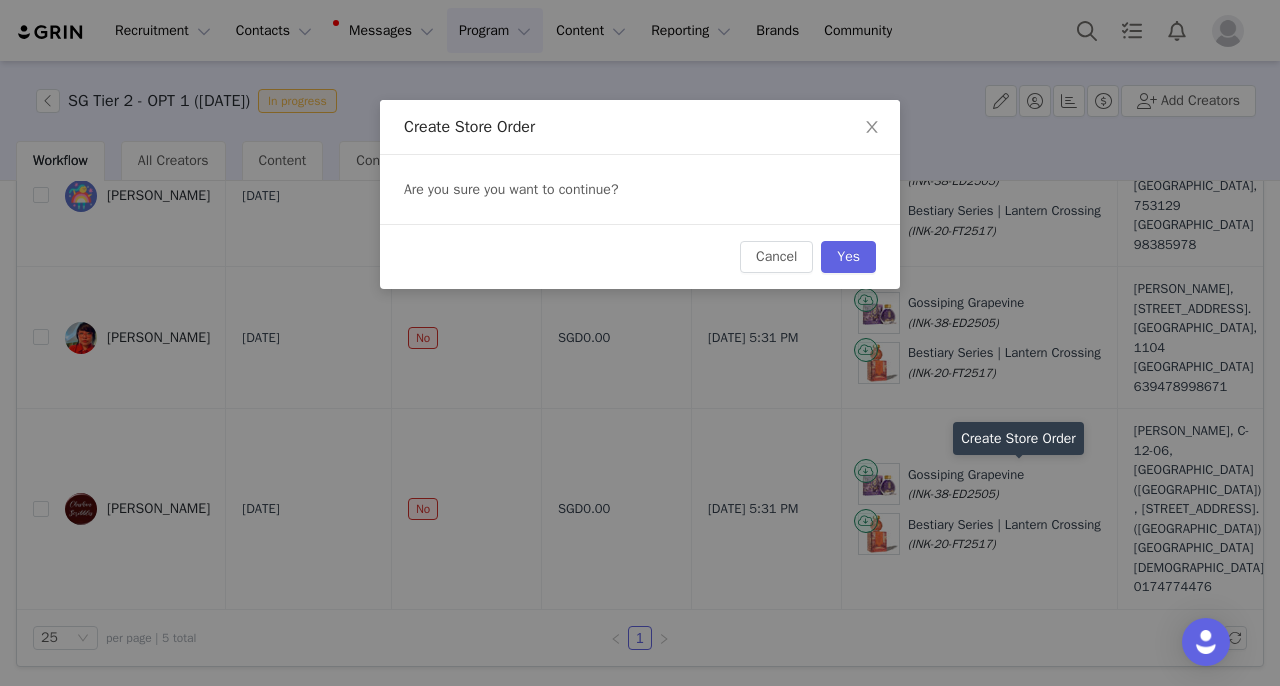 scroll, scrollTop: 458, scrollLeft: 0, axis: vertical 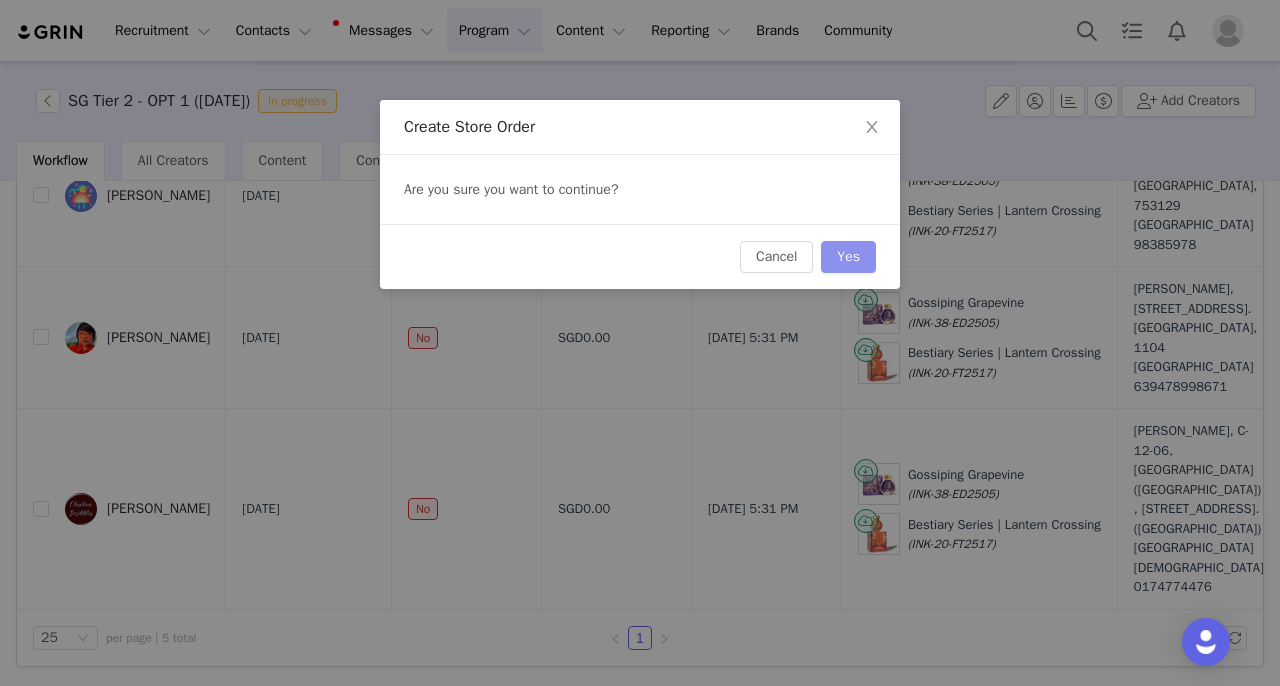 click on "Yes" at bounding box center [848, 257] 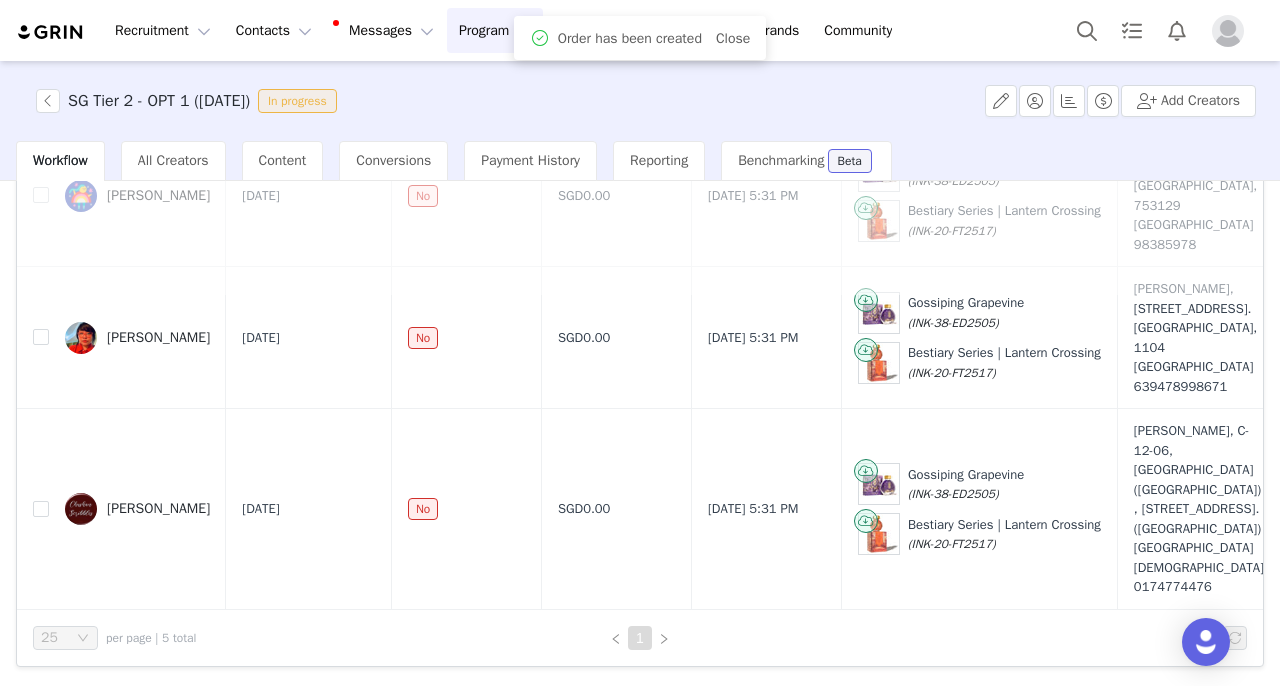 scroll, scrollTop: 0, scrollLeft: 0, axis: both 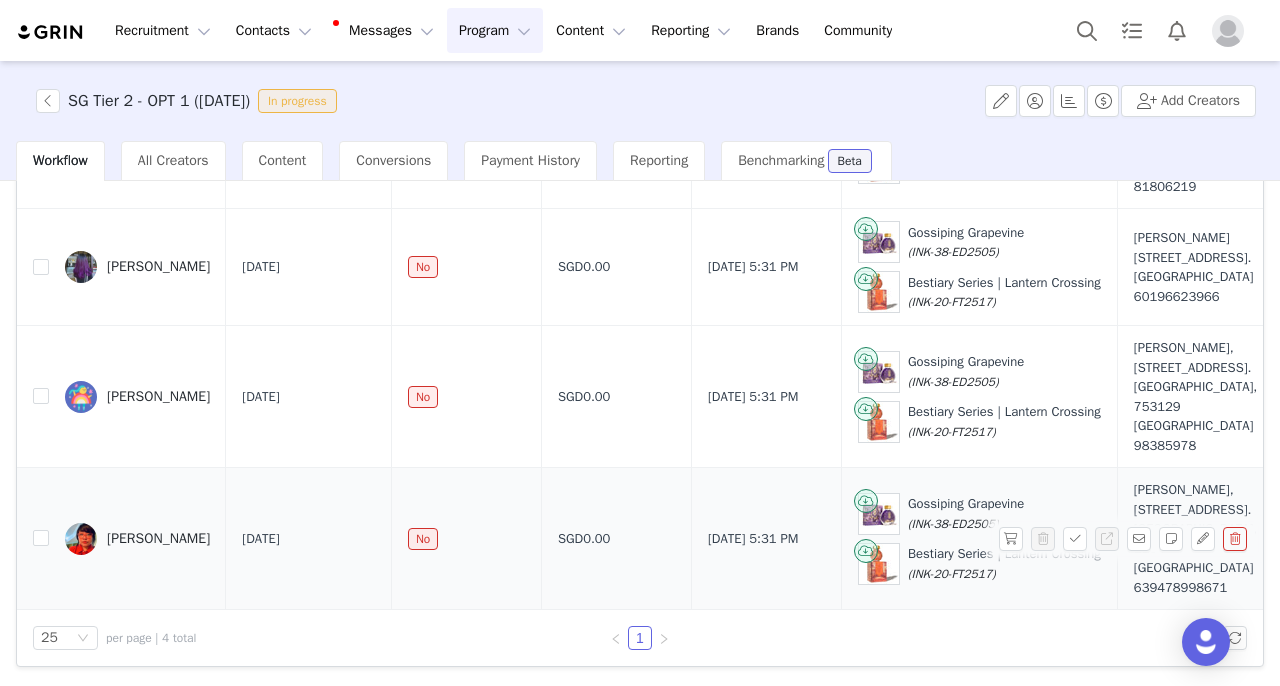 drag, startPoint x: 125, startPoint y: 499, endPoint x: 232, endPoint y: 529, distance: 111.12605 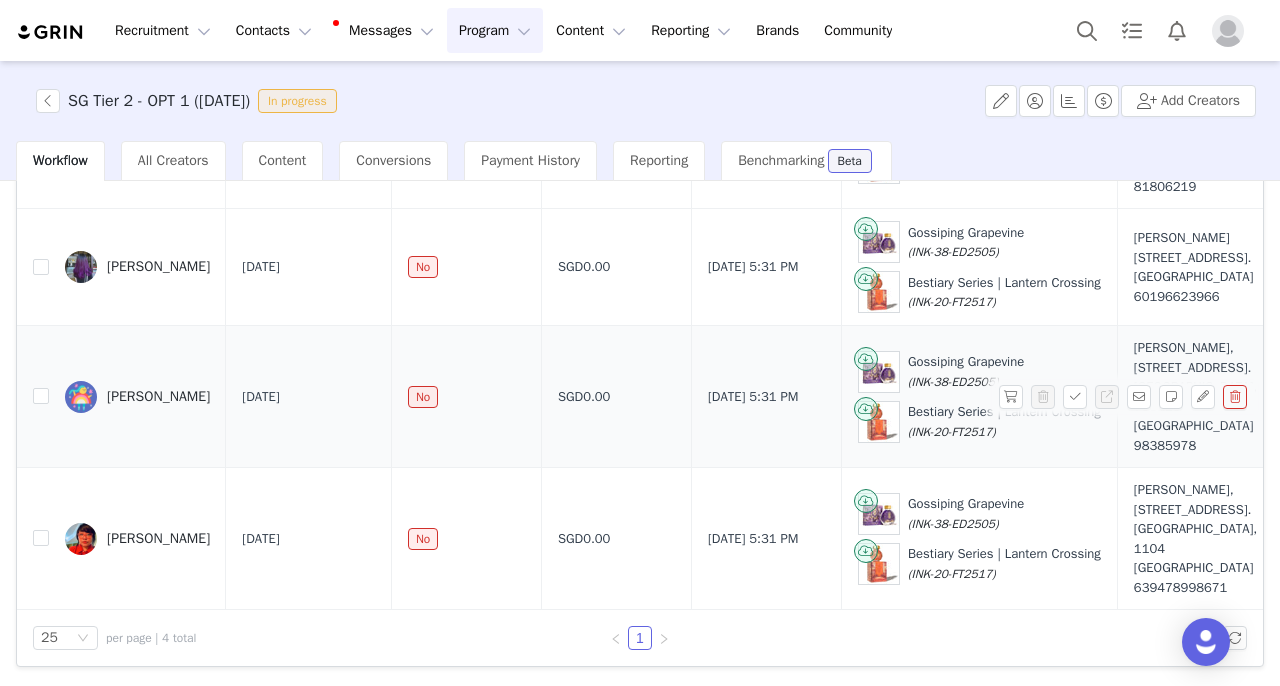 drag, startPoint x: 143, startPoint y: 350, endPoint x: 216, endPoint y: 380, distance: 78.92401 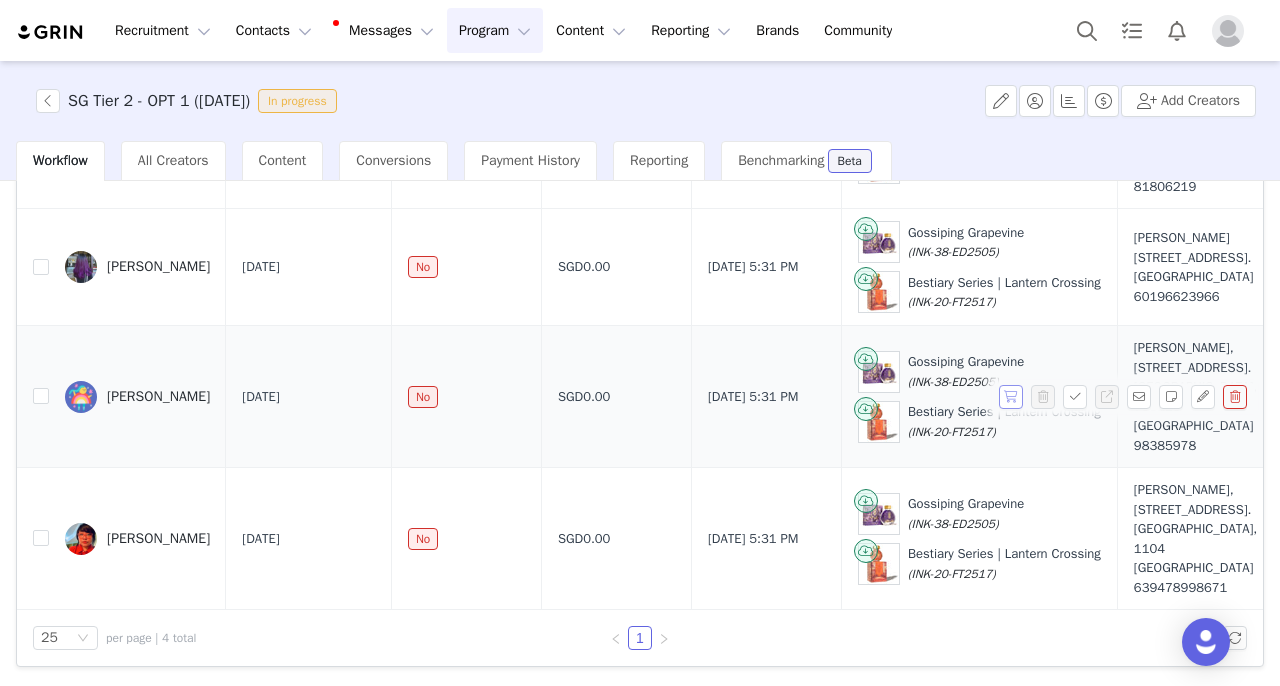 click at bounding box center (1011, 397) 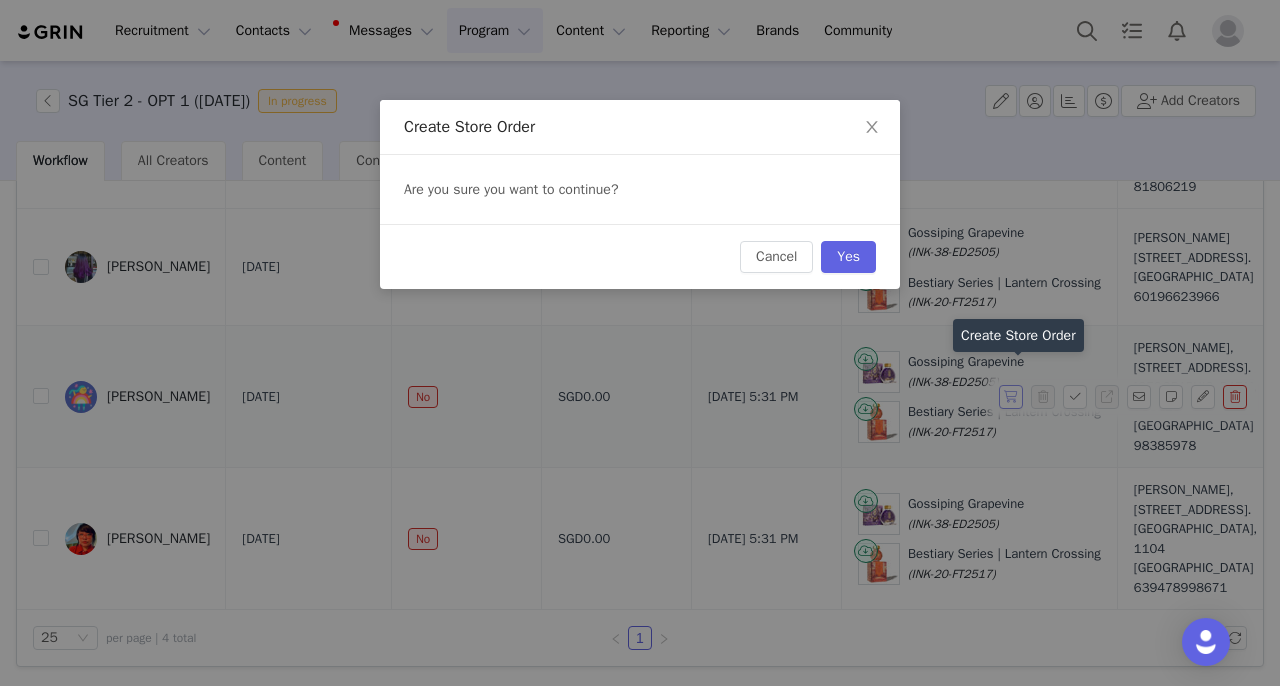 scroll, scrollTop: 199, scrollLeft: 0, axis: vertical 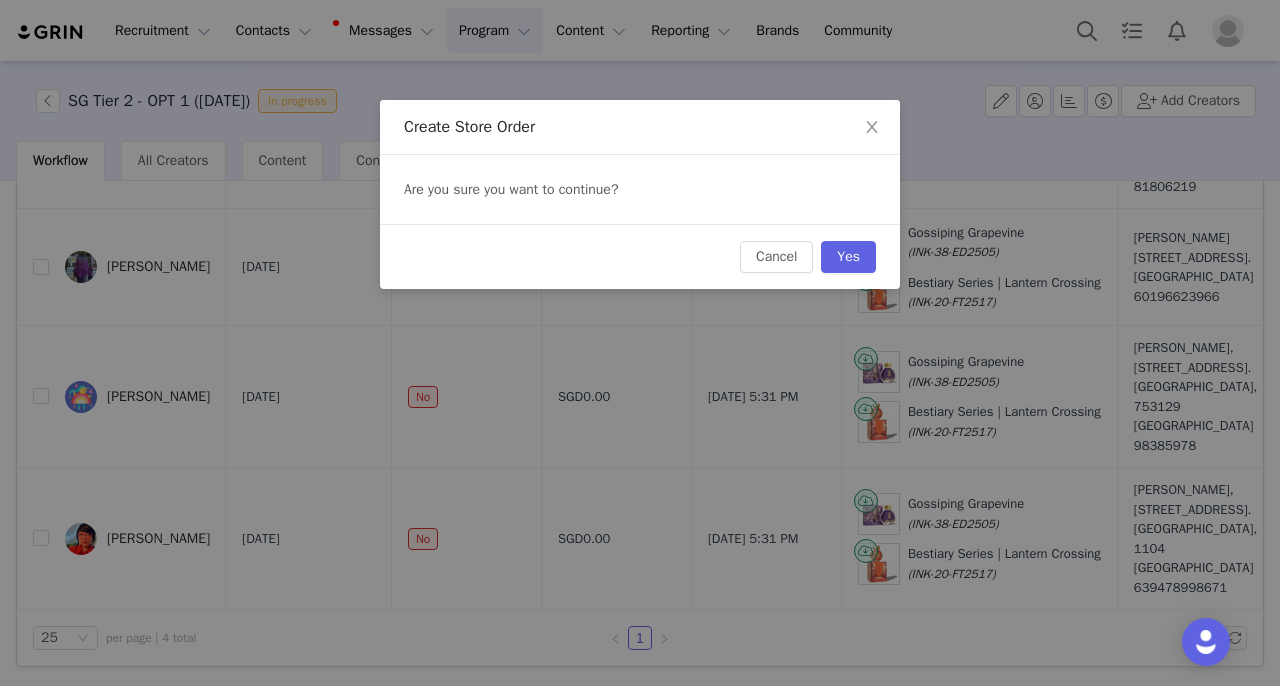 click on "Cancel Yes" at bounding box center [640, 256] 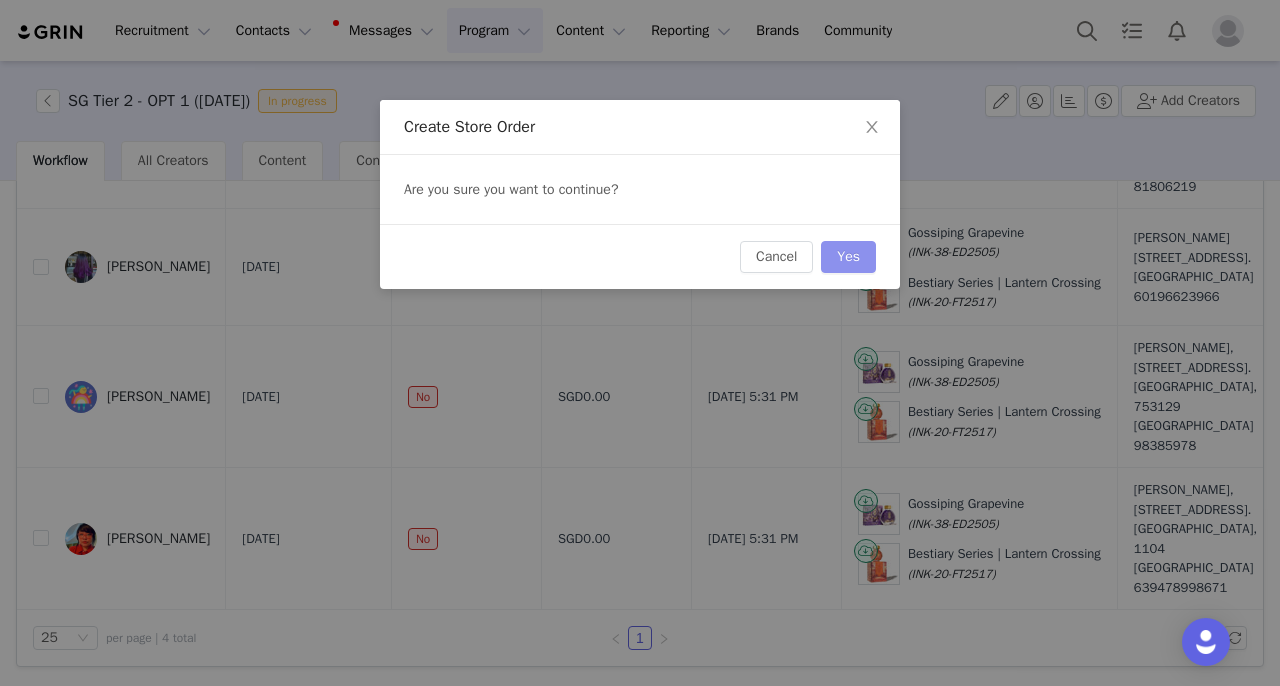click on "Yes" at bounding box center [848, 257] 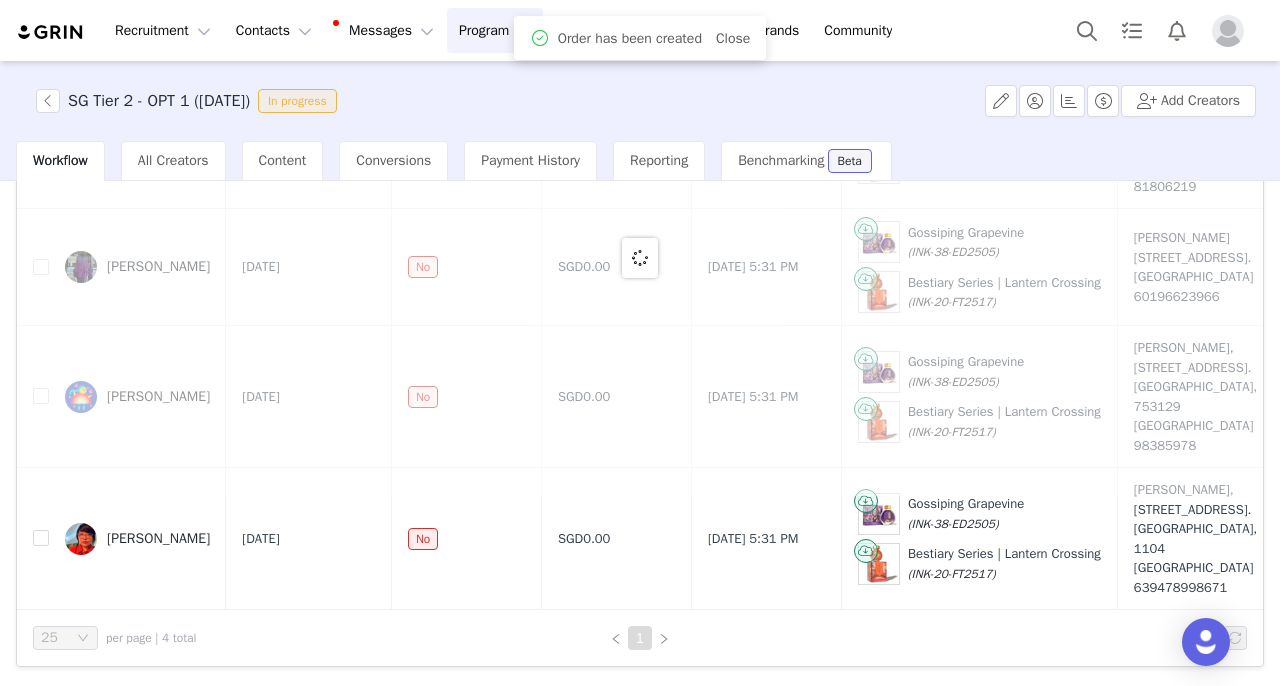 scroll, scrollTop: 0, scrollLeft: 0, axis: both 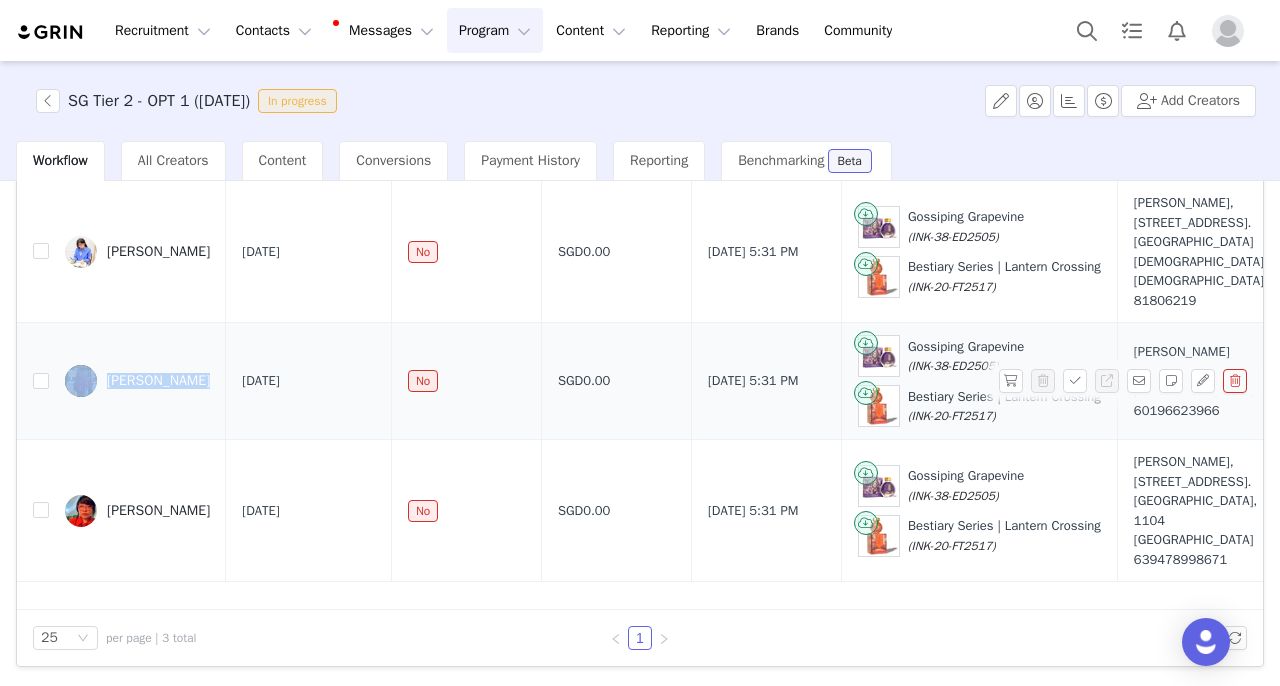 drag, startPoint x: 123, startPoint y: 405, endPoint x: 199, endPoint y: 426, distance: 78.84795 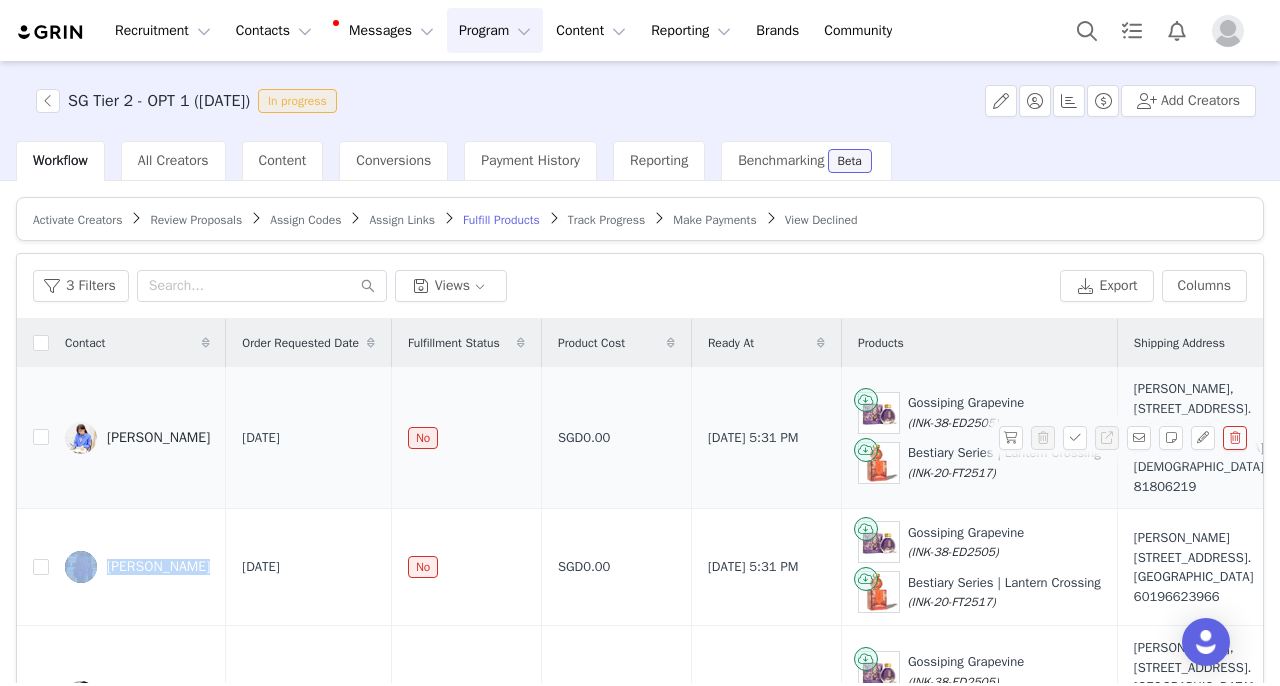 drag, startPoint x: 142, startPoint y: 421, endPoint x: 204, endPoint y: 450, distance: 68.44706 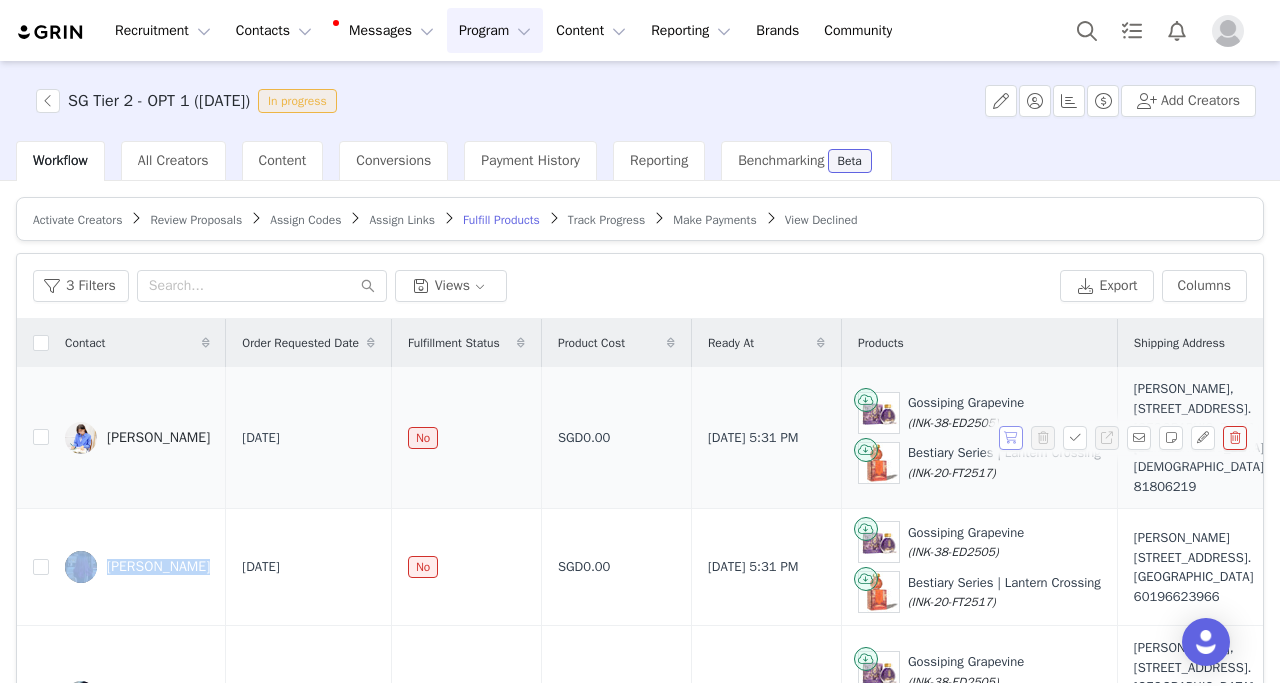 click at bounding box center [1011, 438] 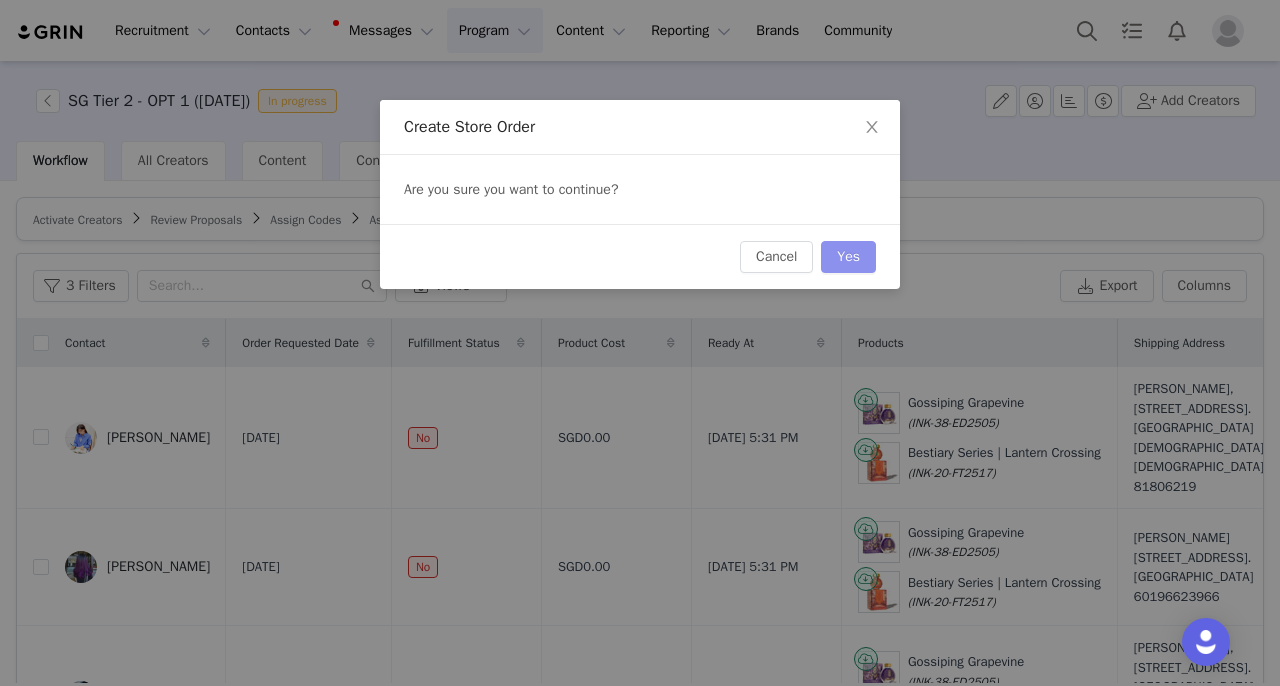 click on "Yes" at bounding box center [848, 257] 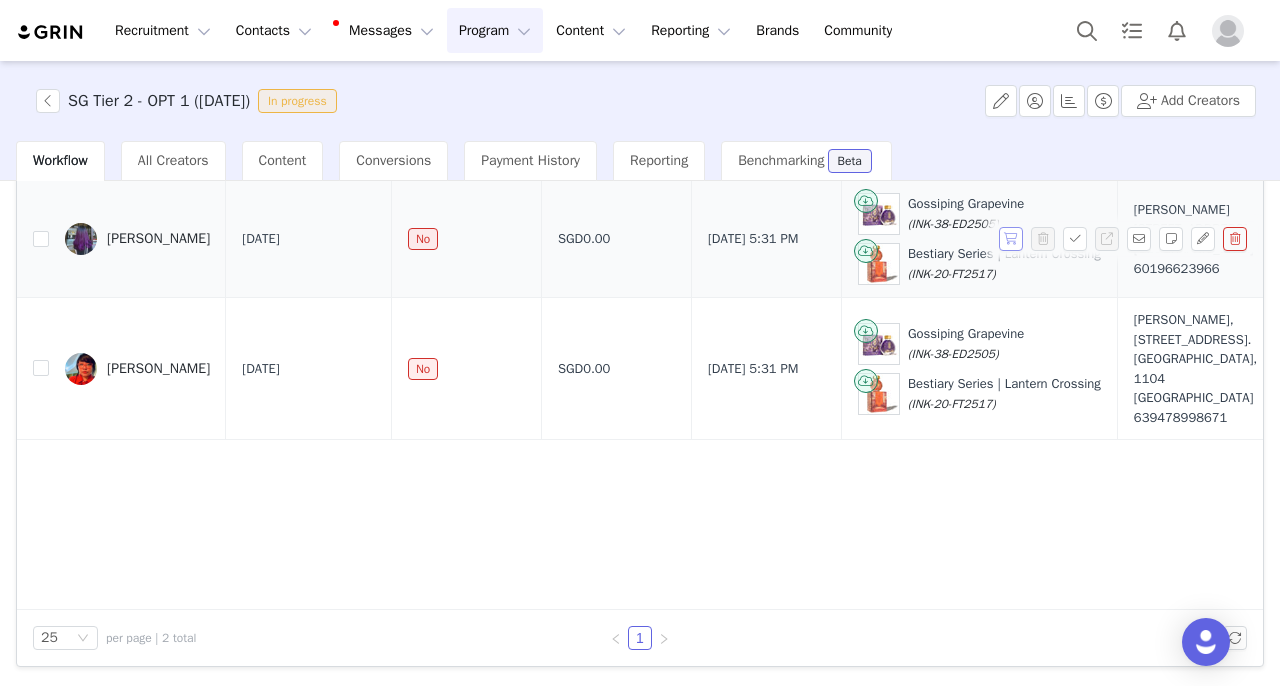 scroll, scrollTop: 0, scrollLeft: 0, axis: both 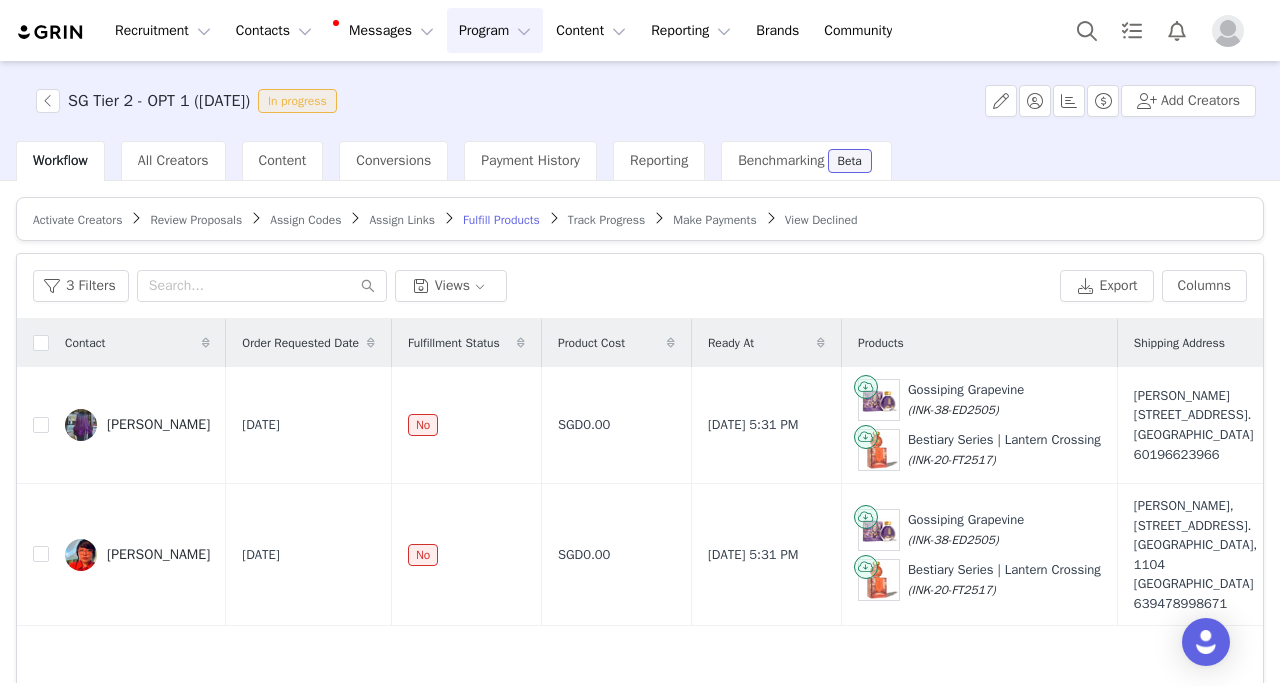 click on "Program Program" at bounding box center [495, 30] 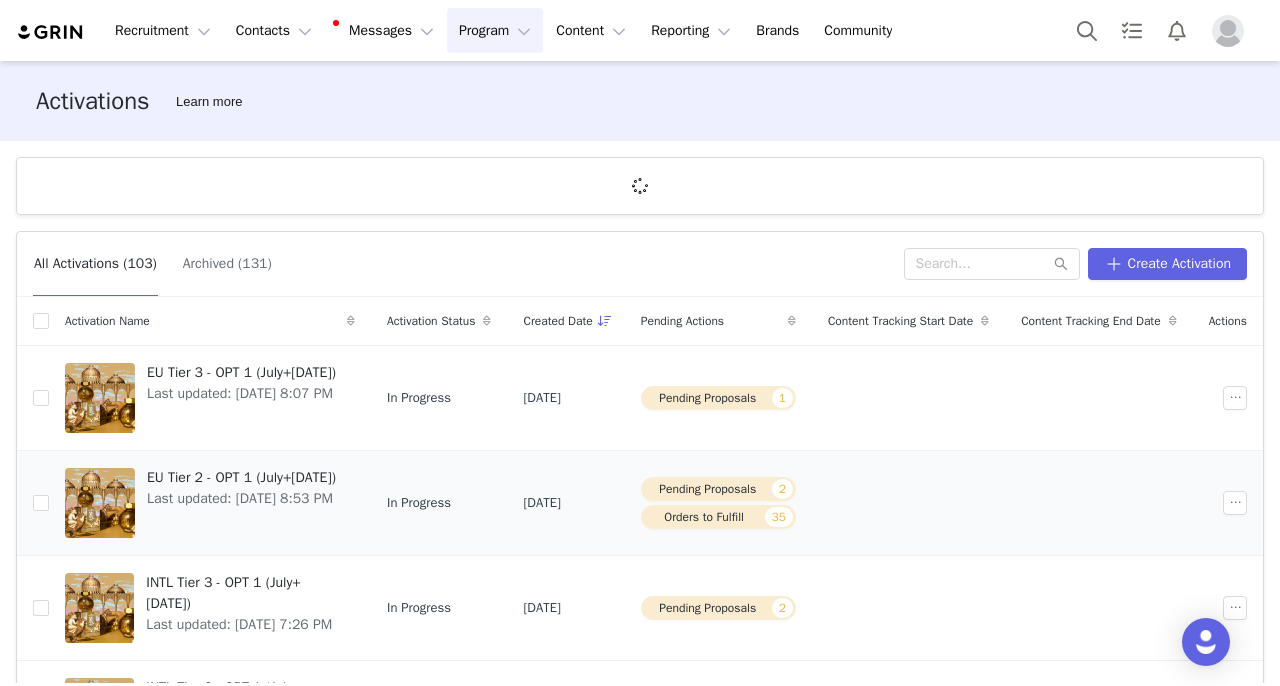 scroll, scrollTop: 713, scrollLeft: 0, axis: vertical 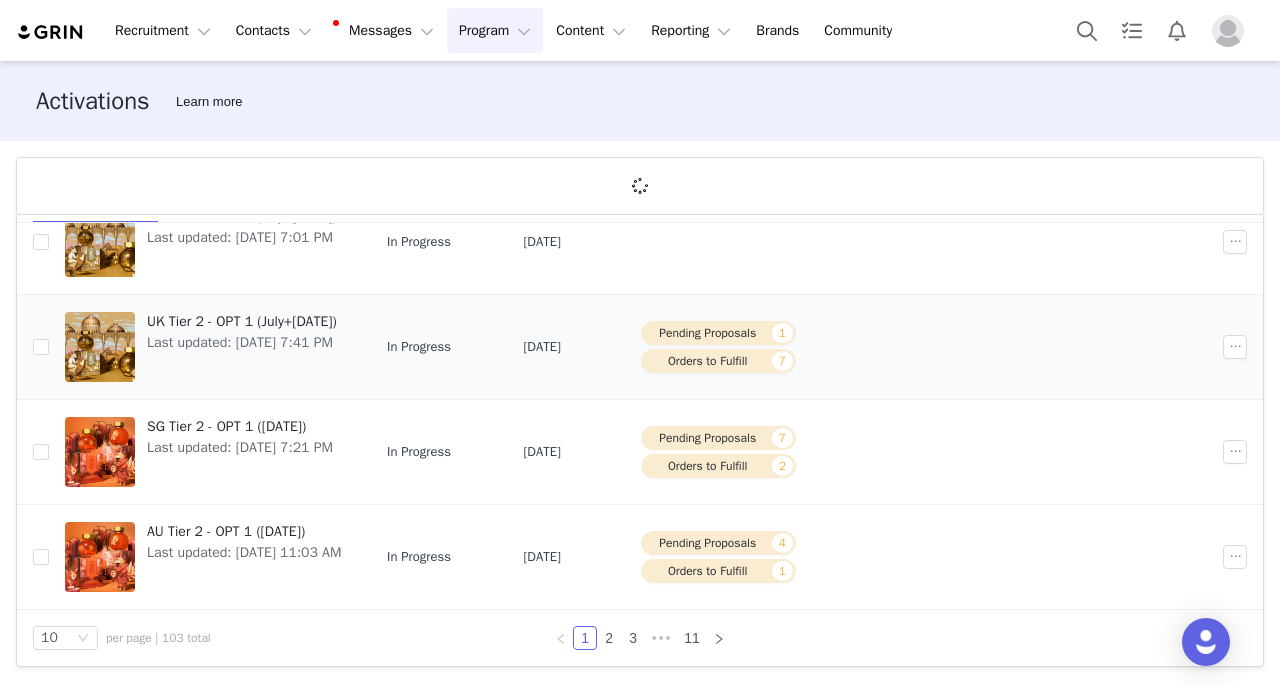 click on "UK Tier 2 - OPT 1 (July+[DATE])" at bounding box center (242, 321) 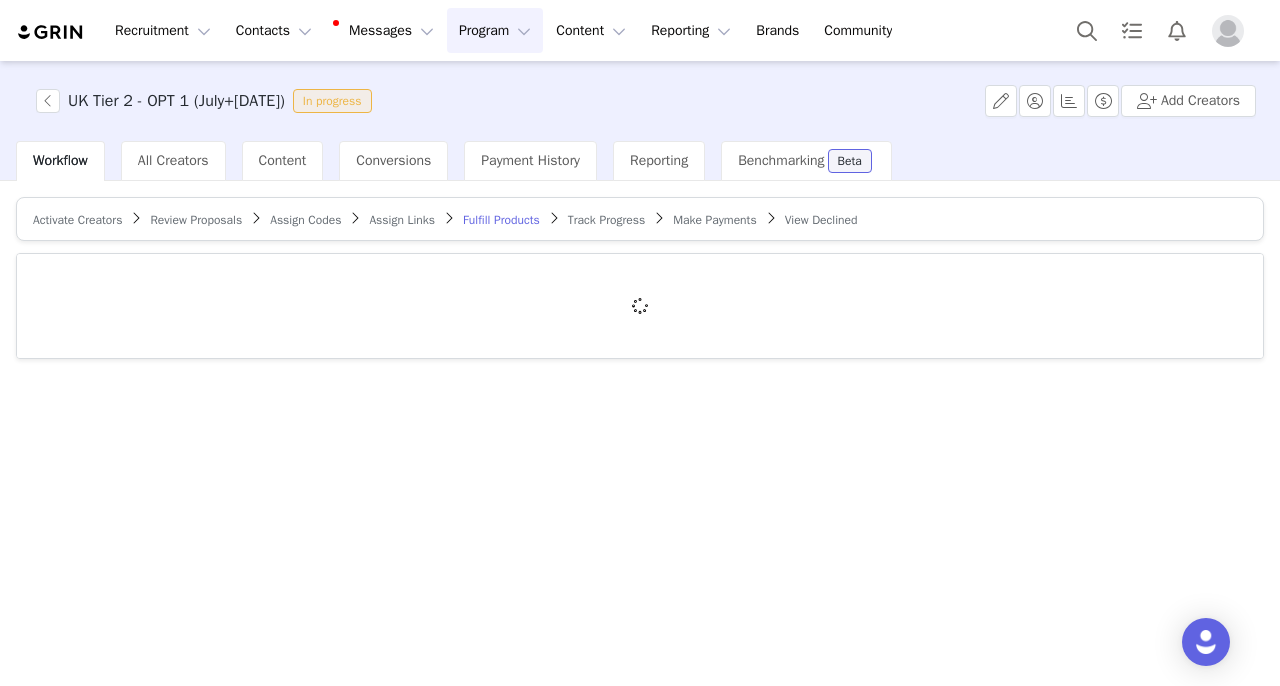 click on "Review Proposals" at bounding box center [196, 220] 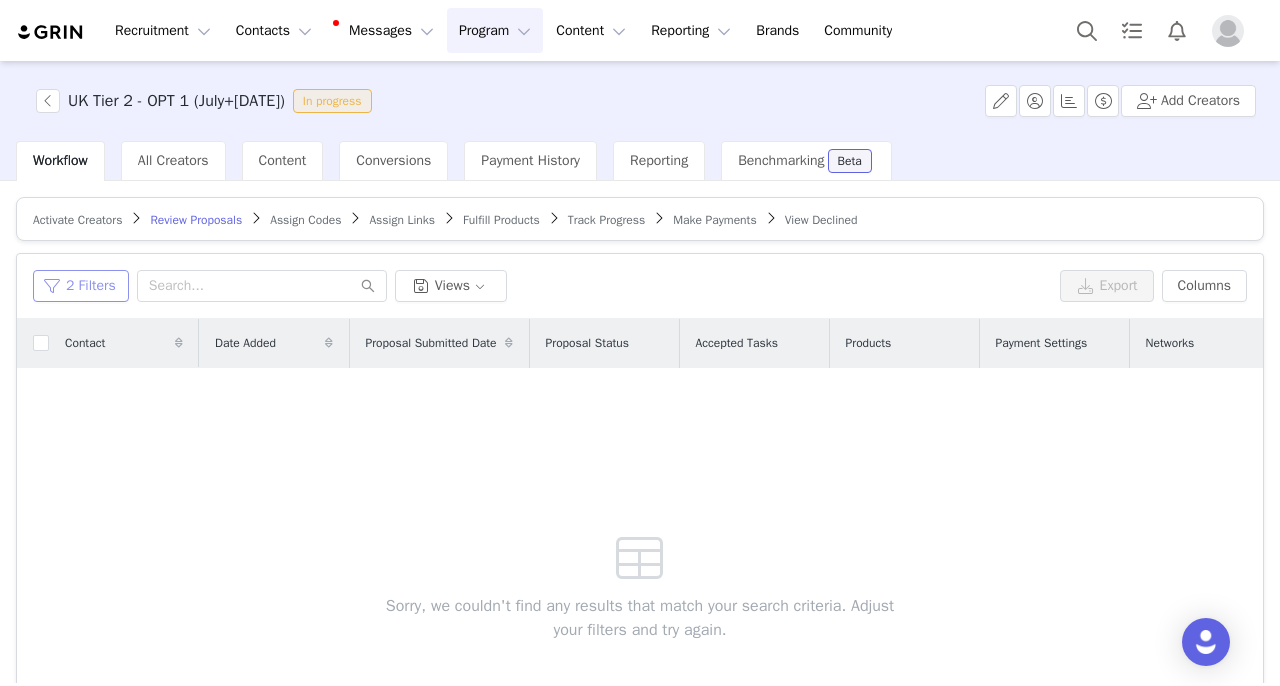 click on "2 Filters" at bounding box center [81, 286] 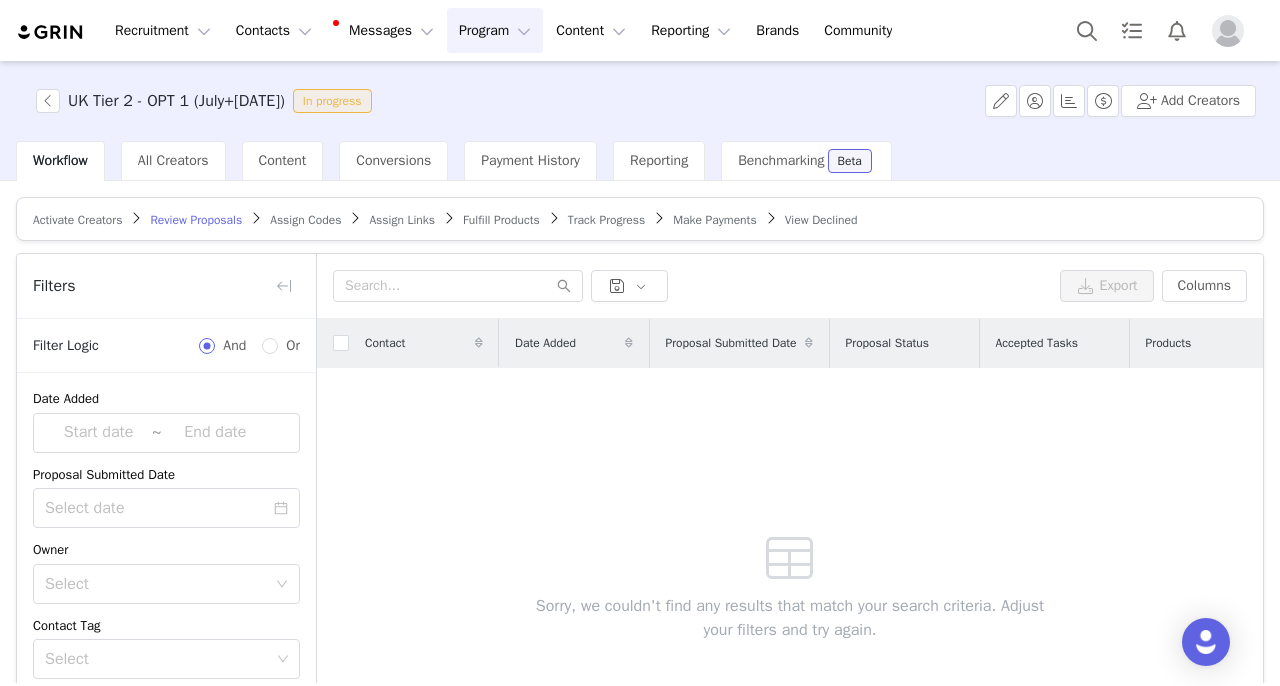 scroll, scrollTop: 424, scrollLeft: 0, axis: vertical 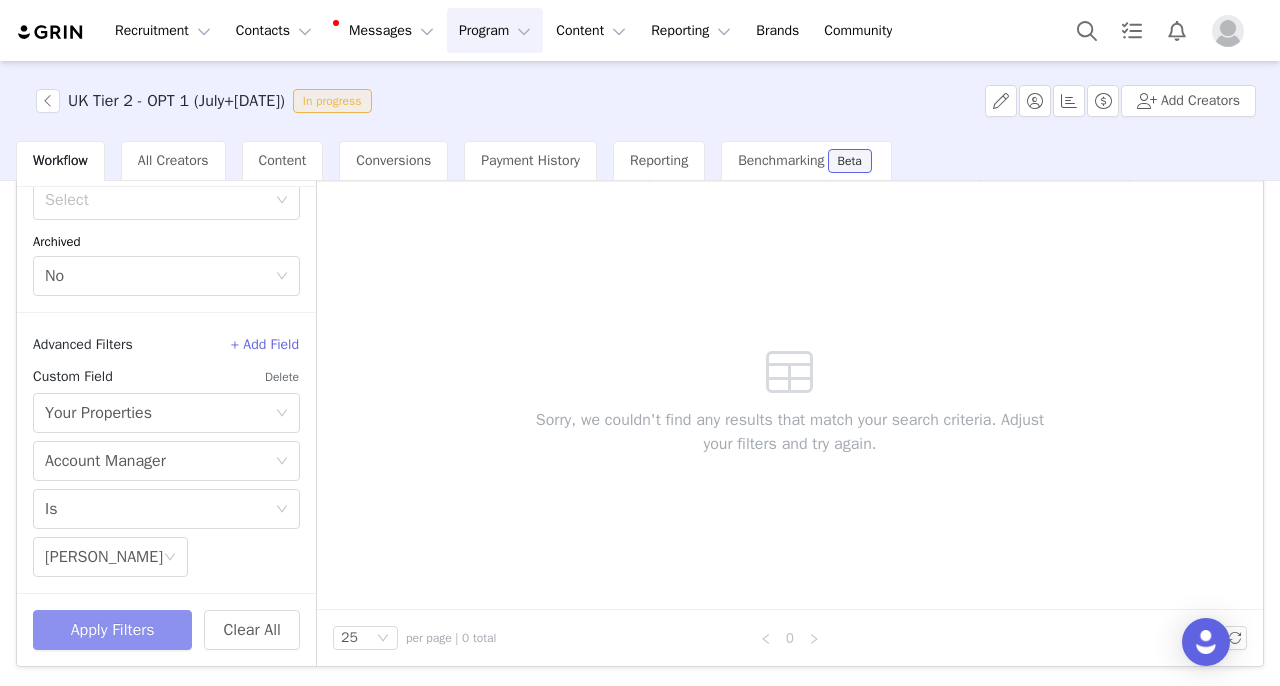click on "Apply Filters" at bounding box center [112, 630] 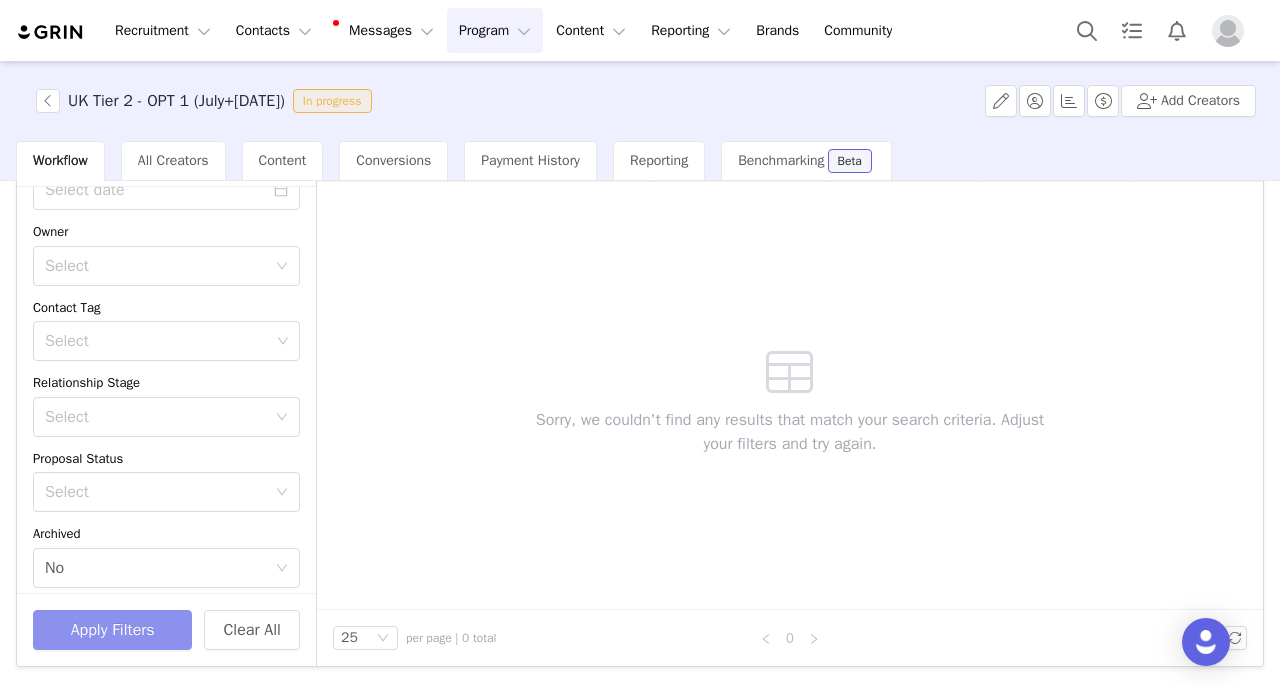 scroll, scrollTop: 0, scrollLeft: 0, axis: both 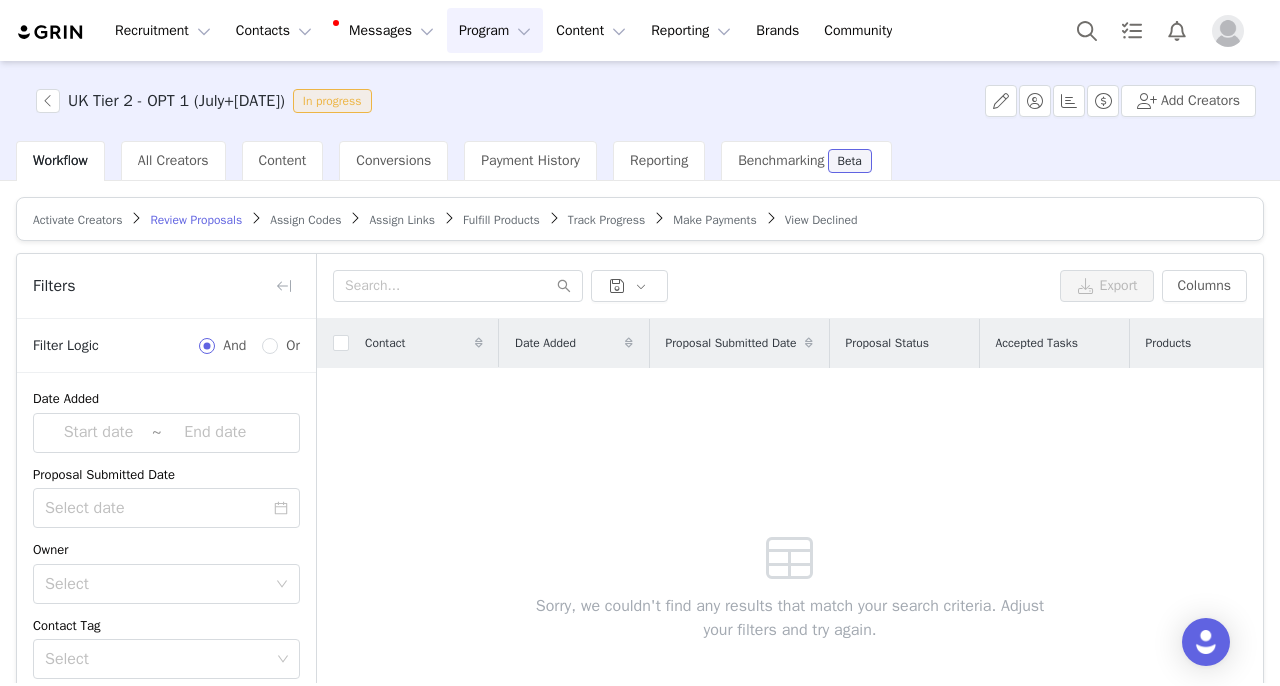 click on "Fulfill Products" at bounding box center (501, 220) 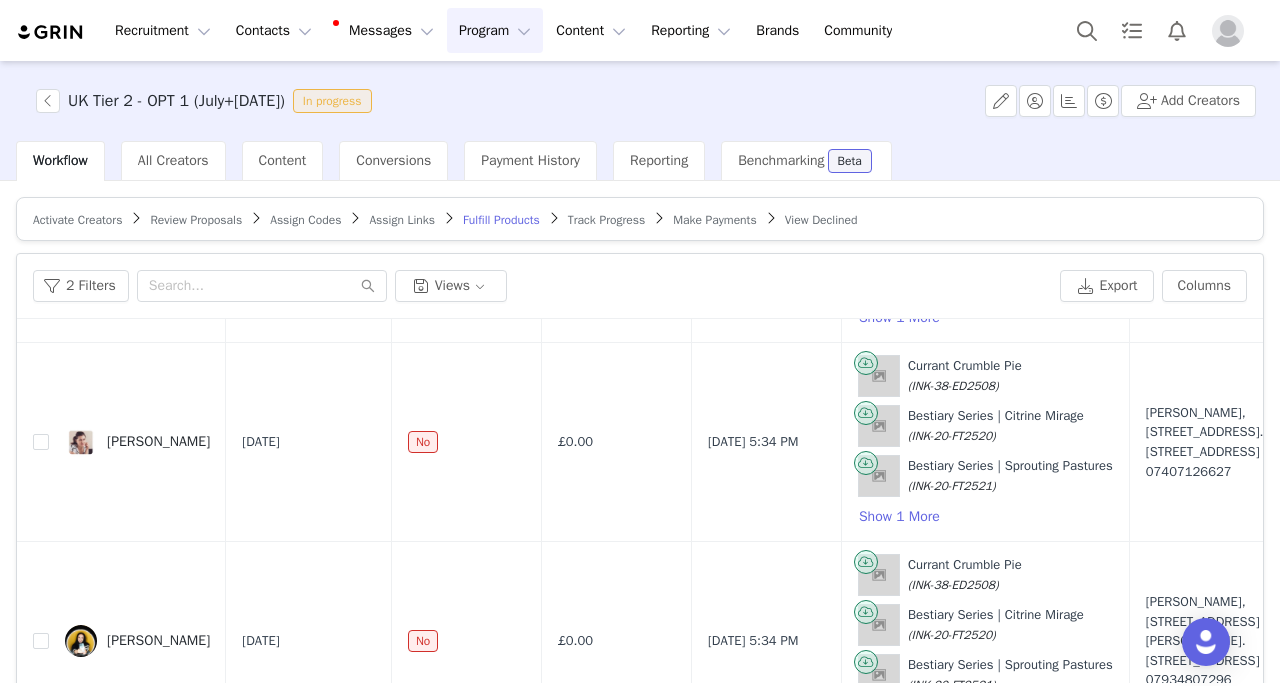scroll, scrollTop: 966, scrollLeft: 0, axis: vertical 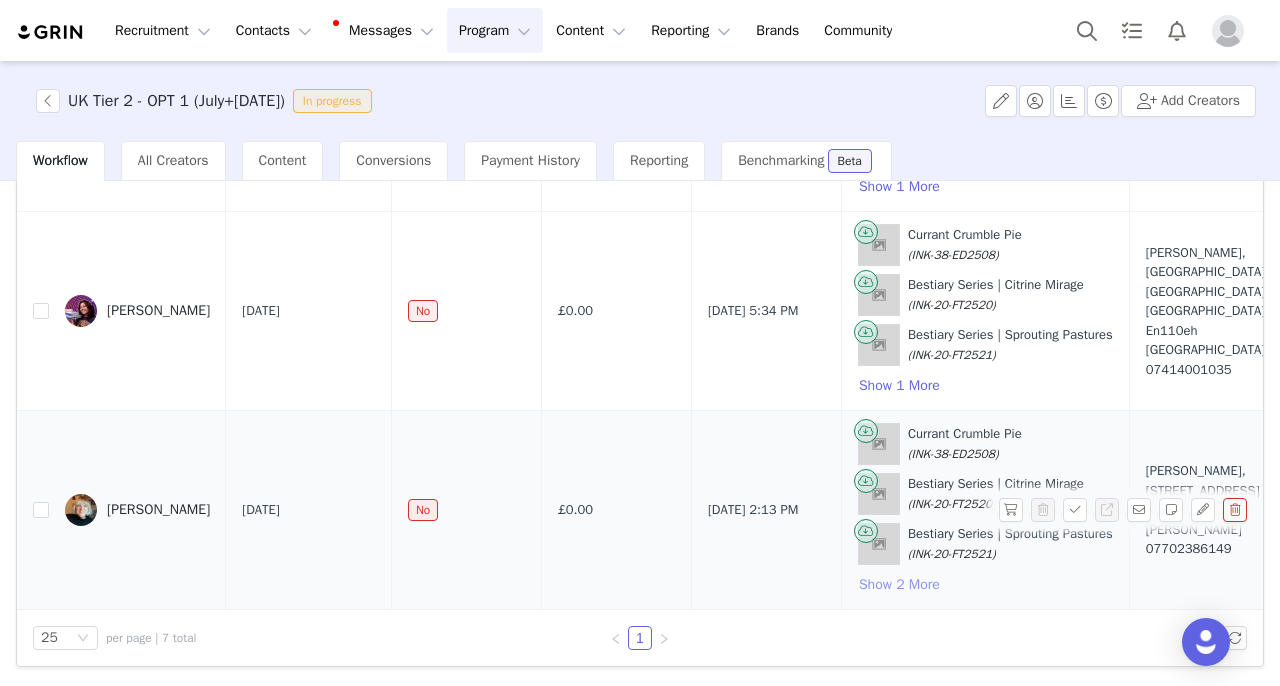 click on "Show 2 More" at bounding box center [899, 585] 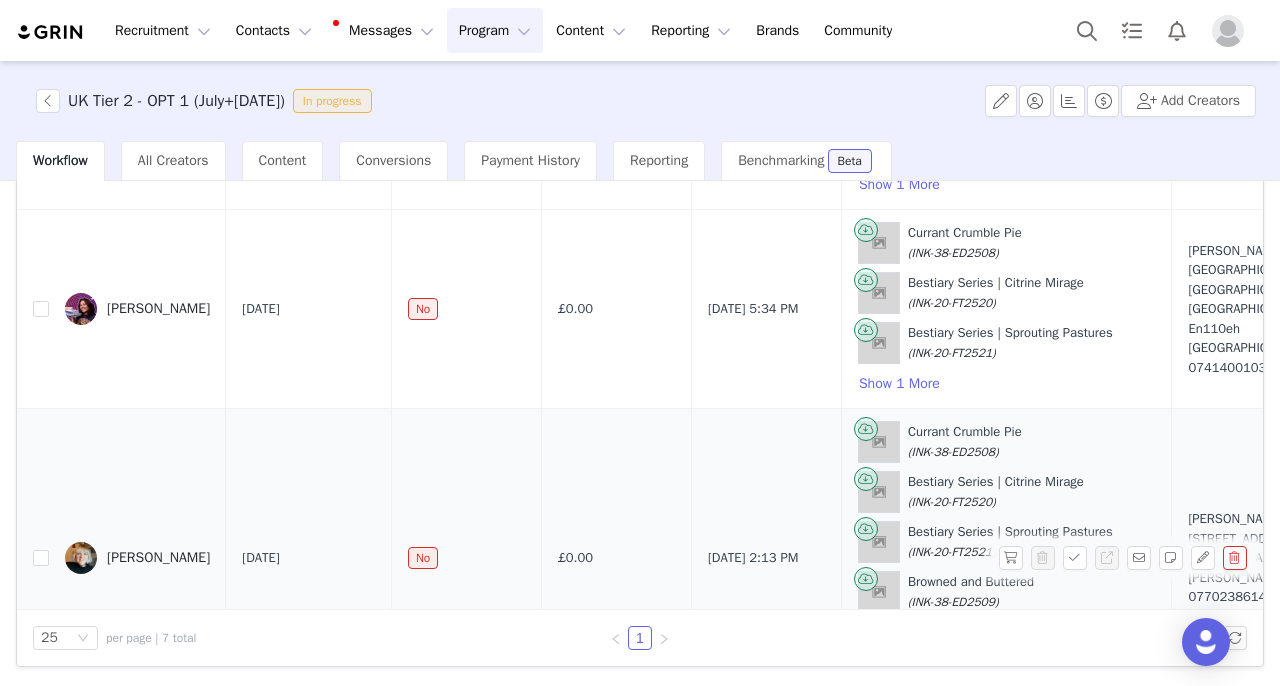 scroll, scrollTop: 1066, scrollLeft: 0, axis: vertical 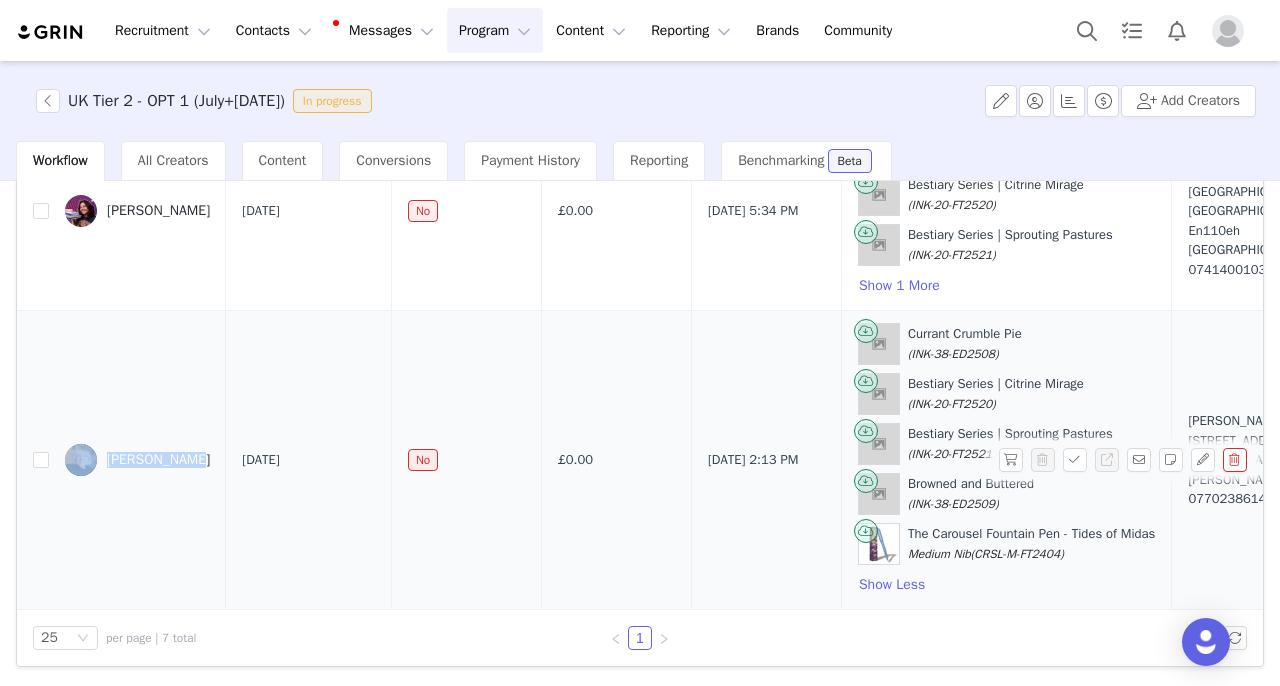 drag, startPoint x: 133, startPoint y: 442, endPoint x: 185, endPoint y: 460, distance: 55.027267 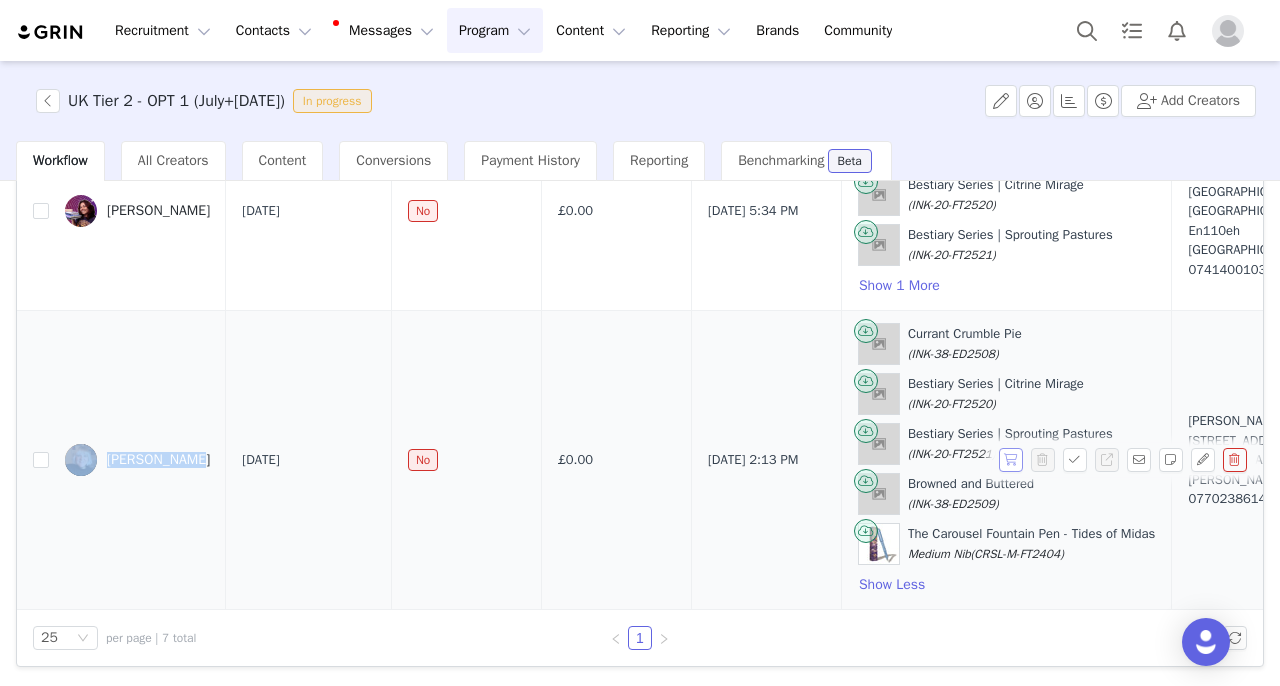 click at bounding box center (1011, 460) 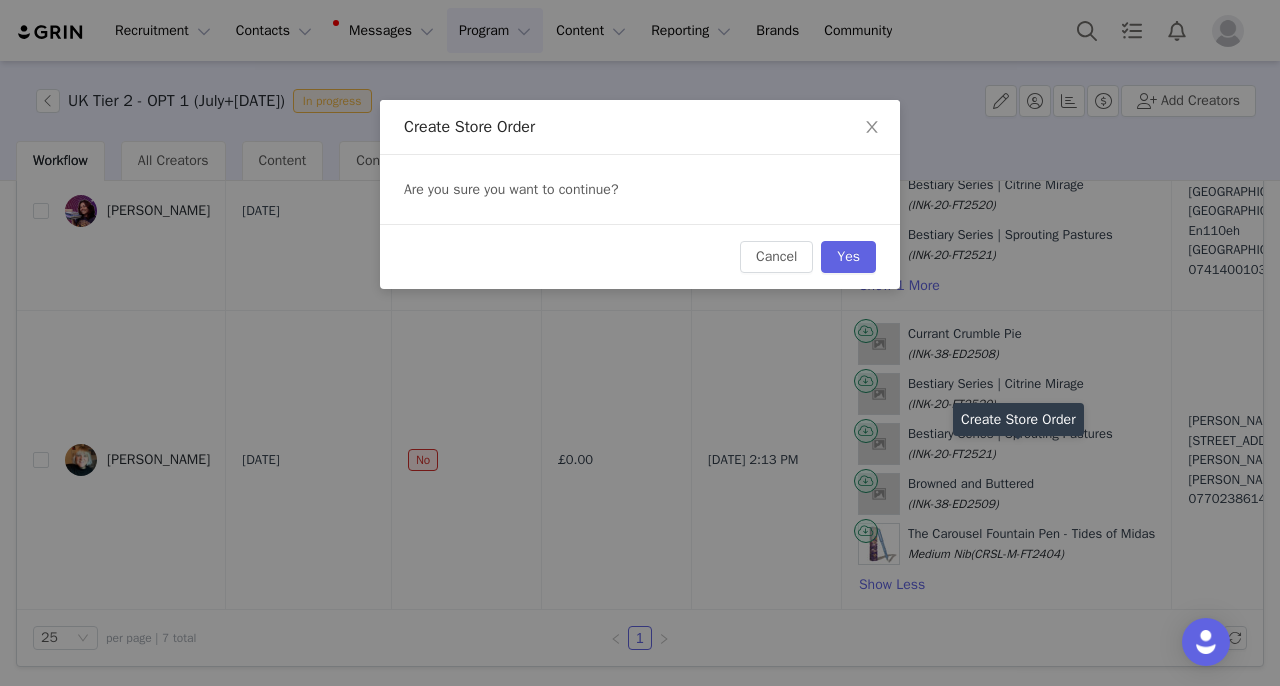 scroll, scrollTop: 1066, scrollLeft: 0, axis: vertical 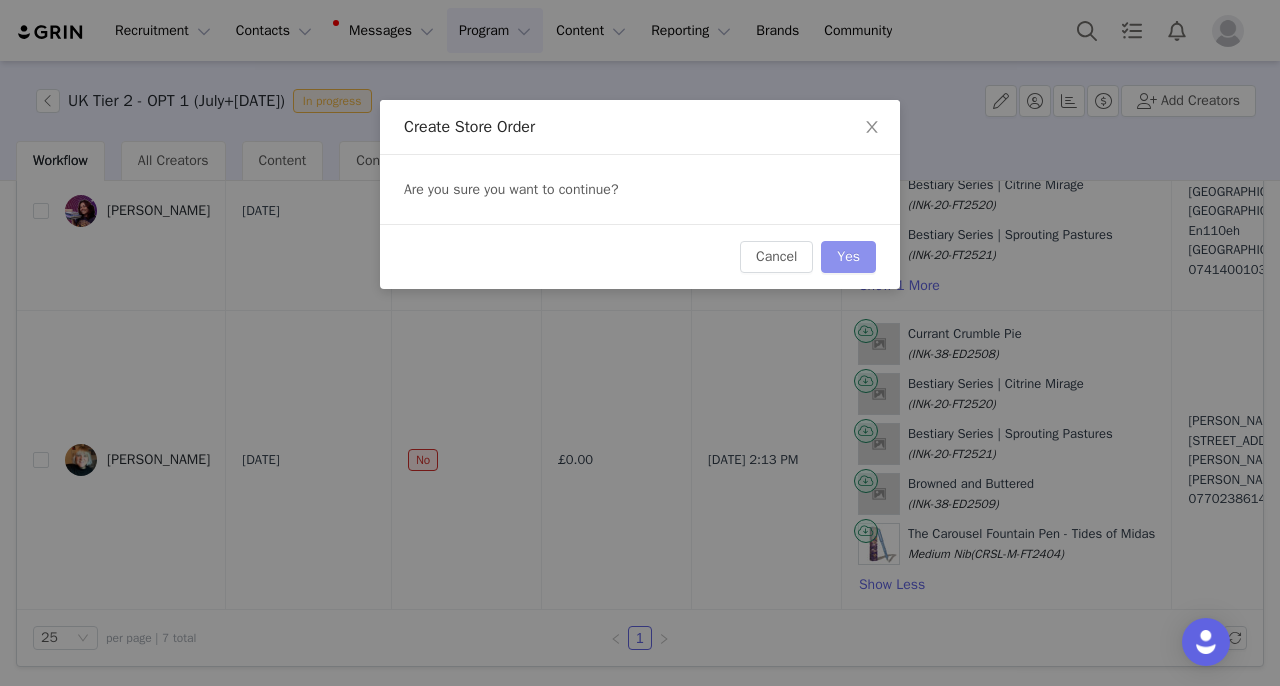 click on "Yes" at bounding box center (848, 257) 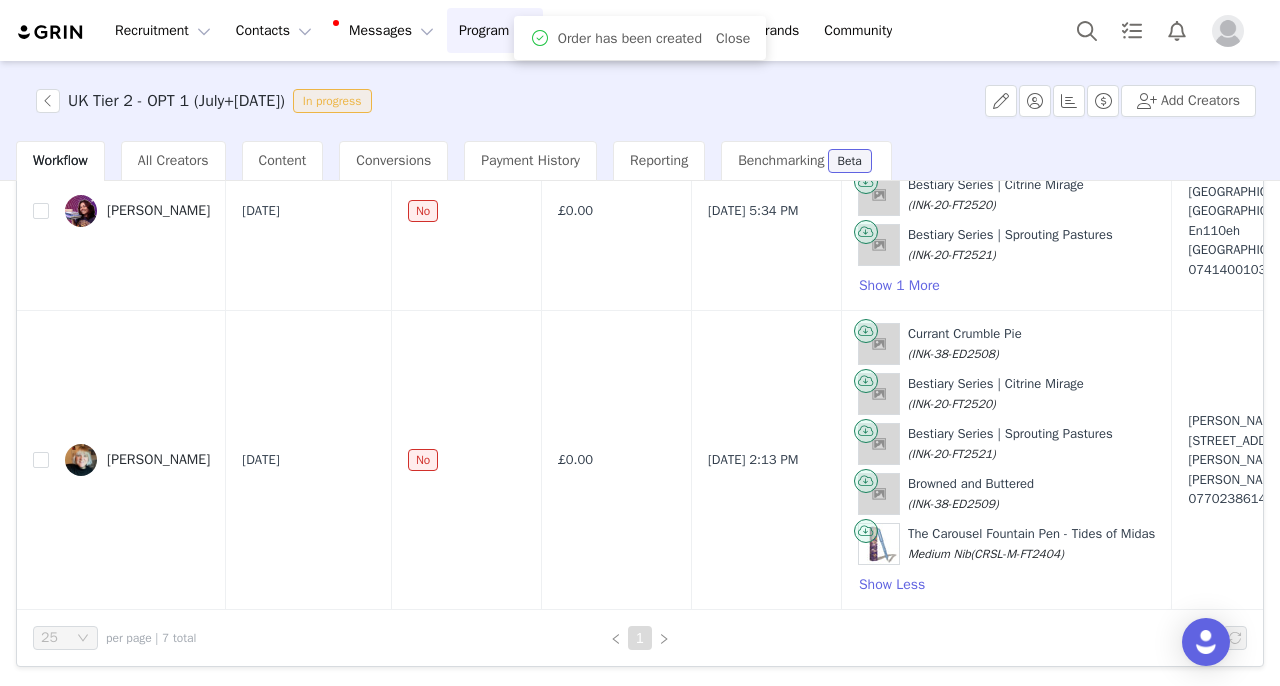 scroll, scrollTop: 0, scrollLeft: 0, axis: both 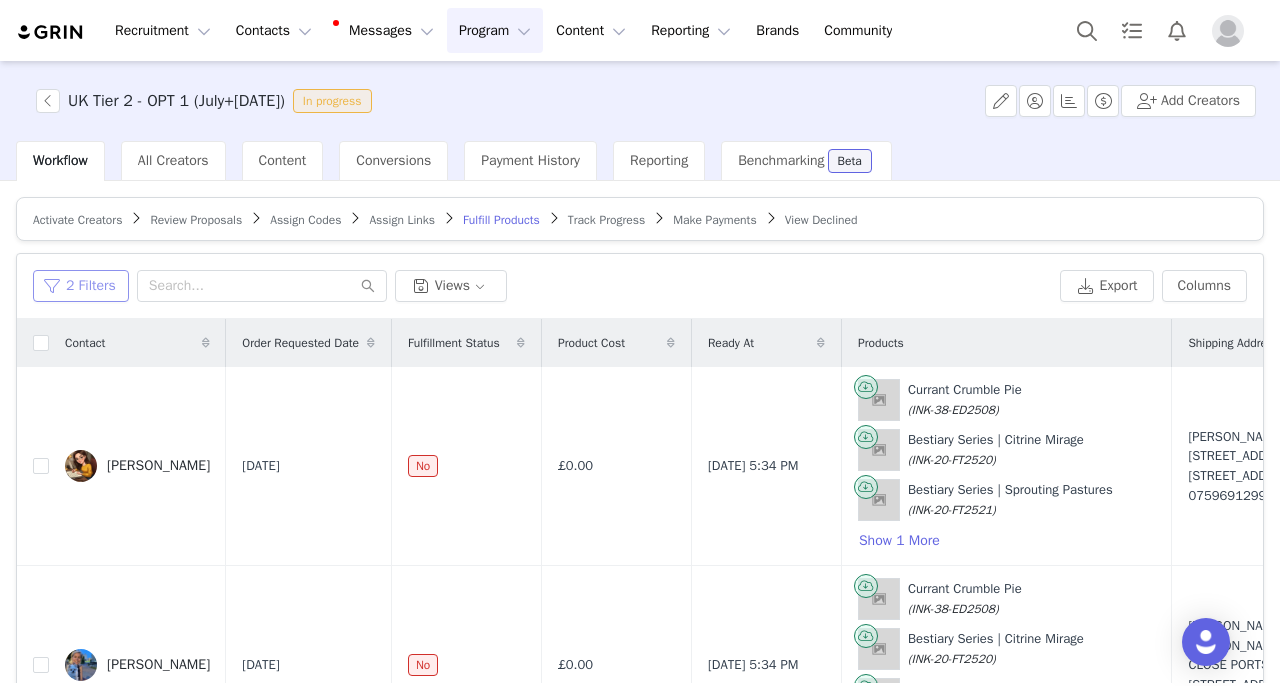 click on "2 Filters" at bounding box center (81, 286) 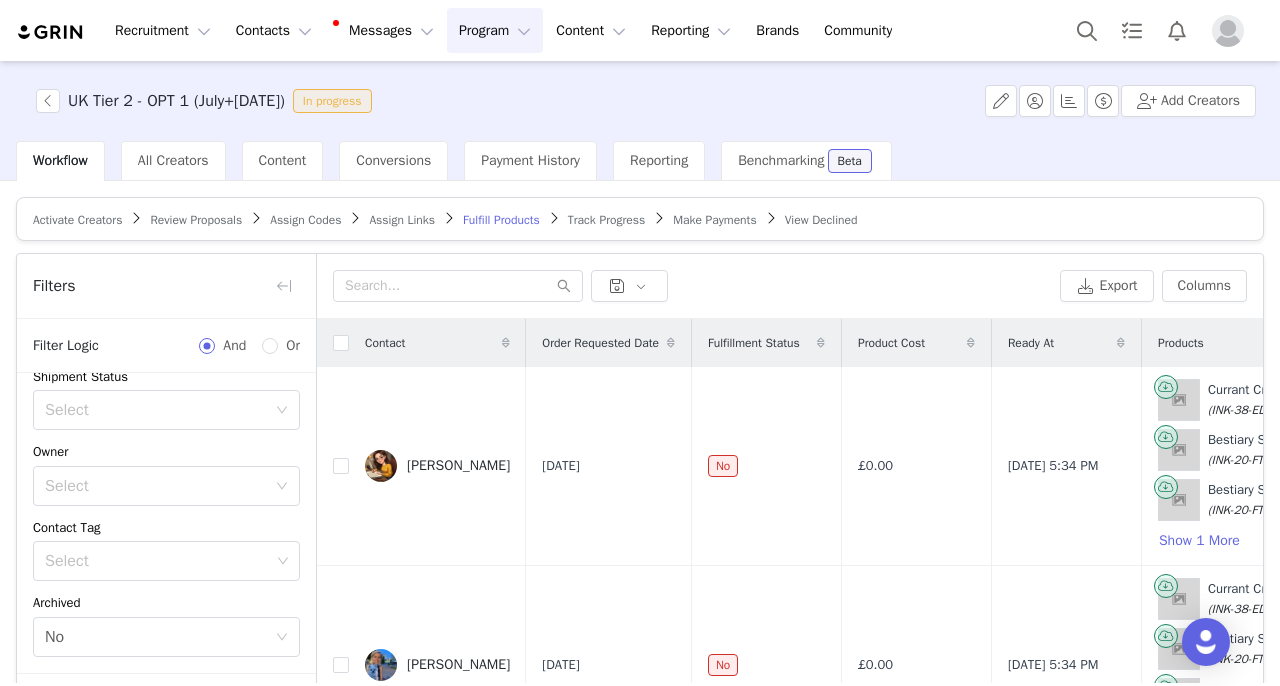 scroll, scrollTop: 250, scrollLeft: 0, axis: vertical 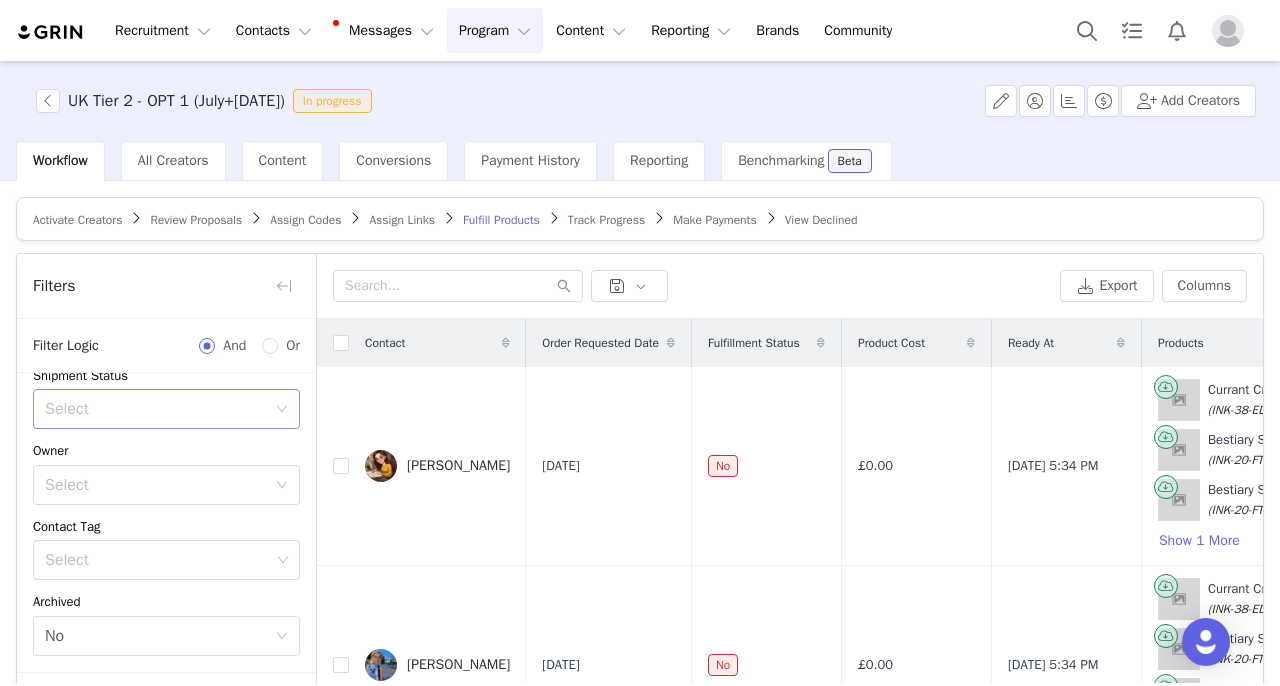 click on "Select" at bounding box center (160, 409) 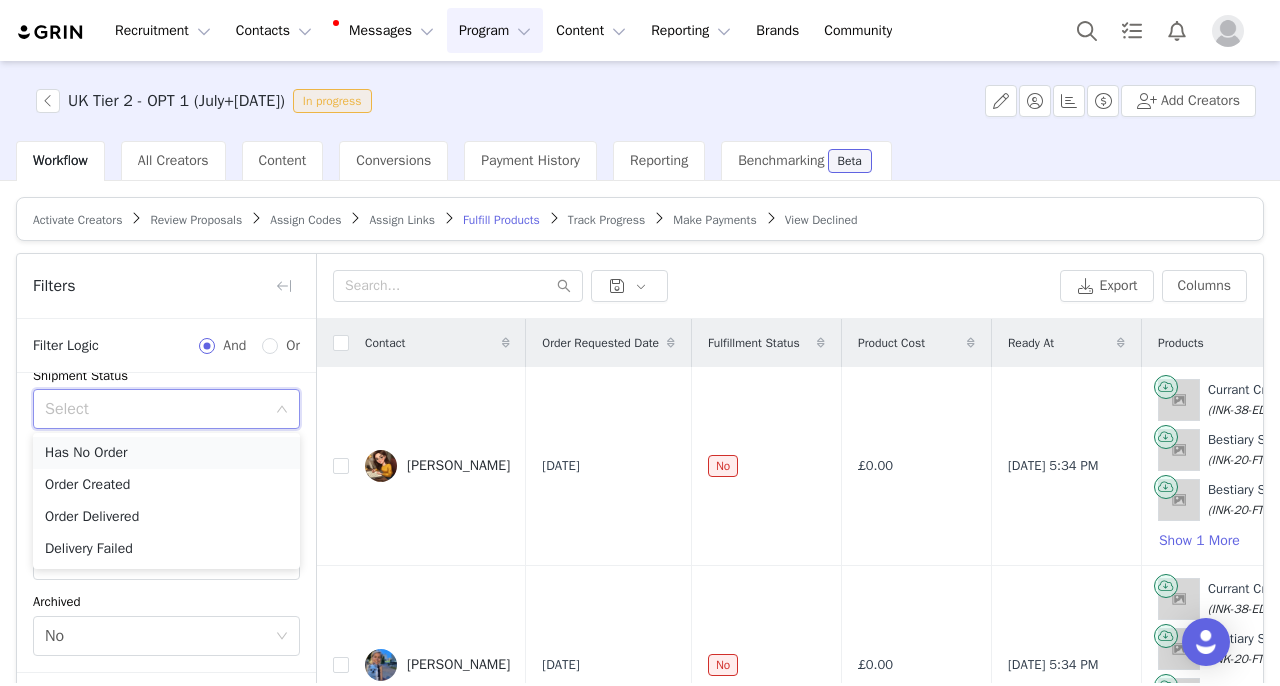 click on "Has No Order" at bounding box center [166, 453] 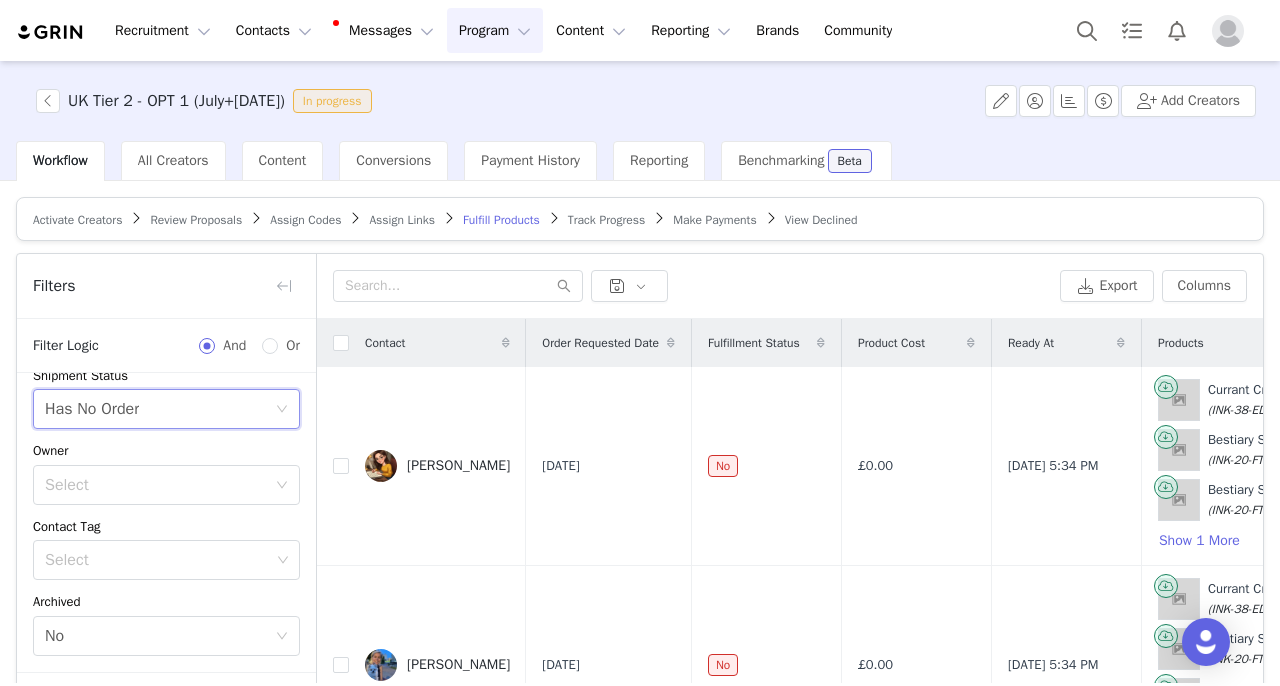 scroll, scrollTop: 424, scrollLeft: 0, axis: vertical 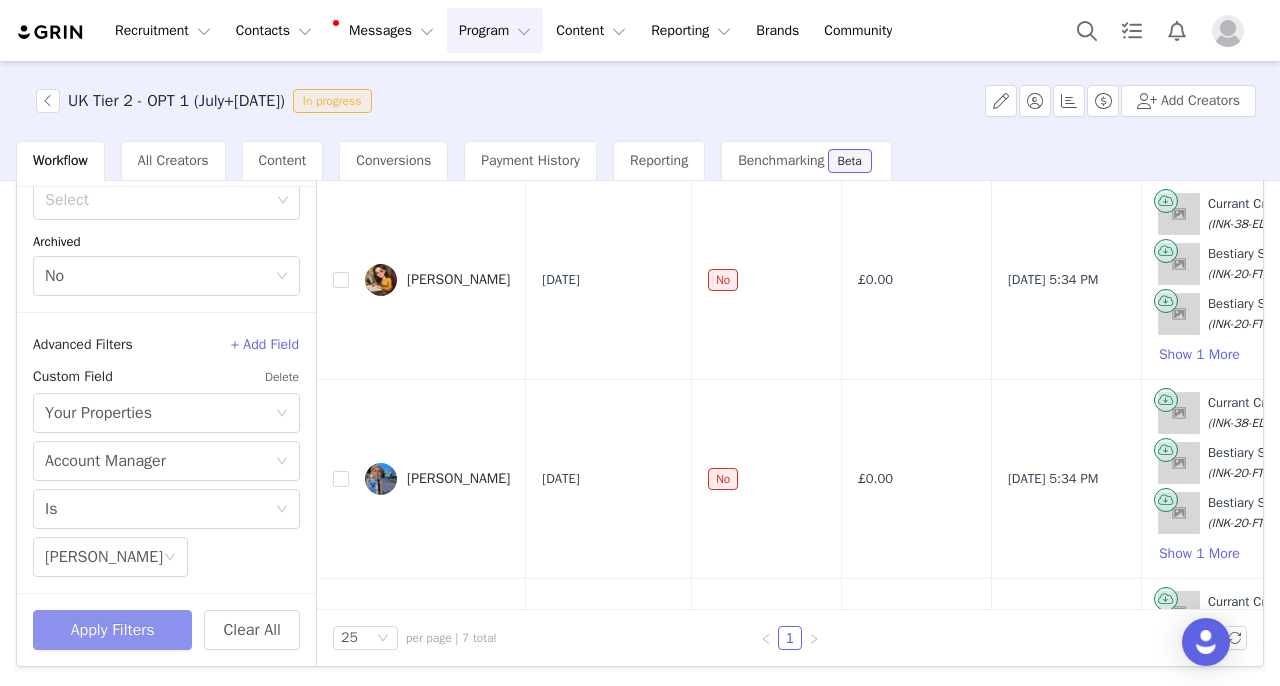 click on "Apply Filters" at bounding box center (112, 630) 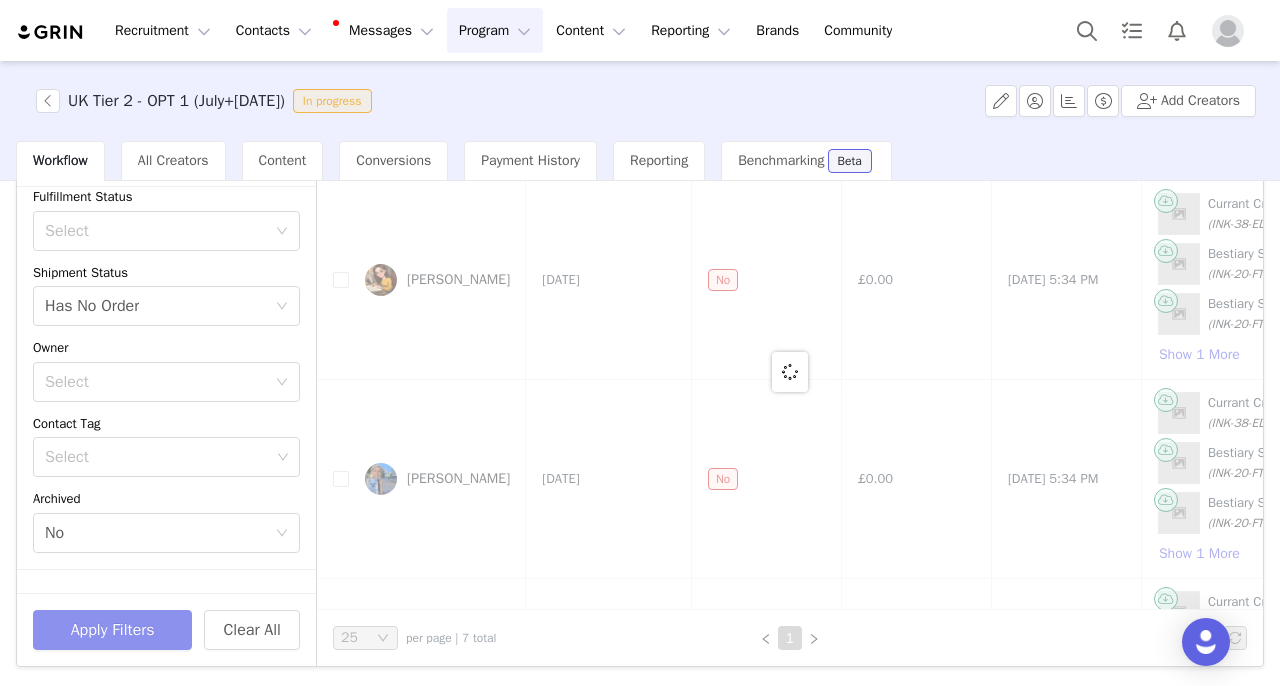 scroll, scrollTop: 0, scrollLeft: 0, axis: both 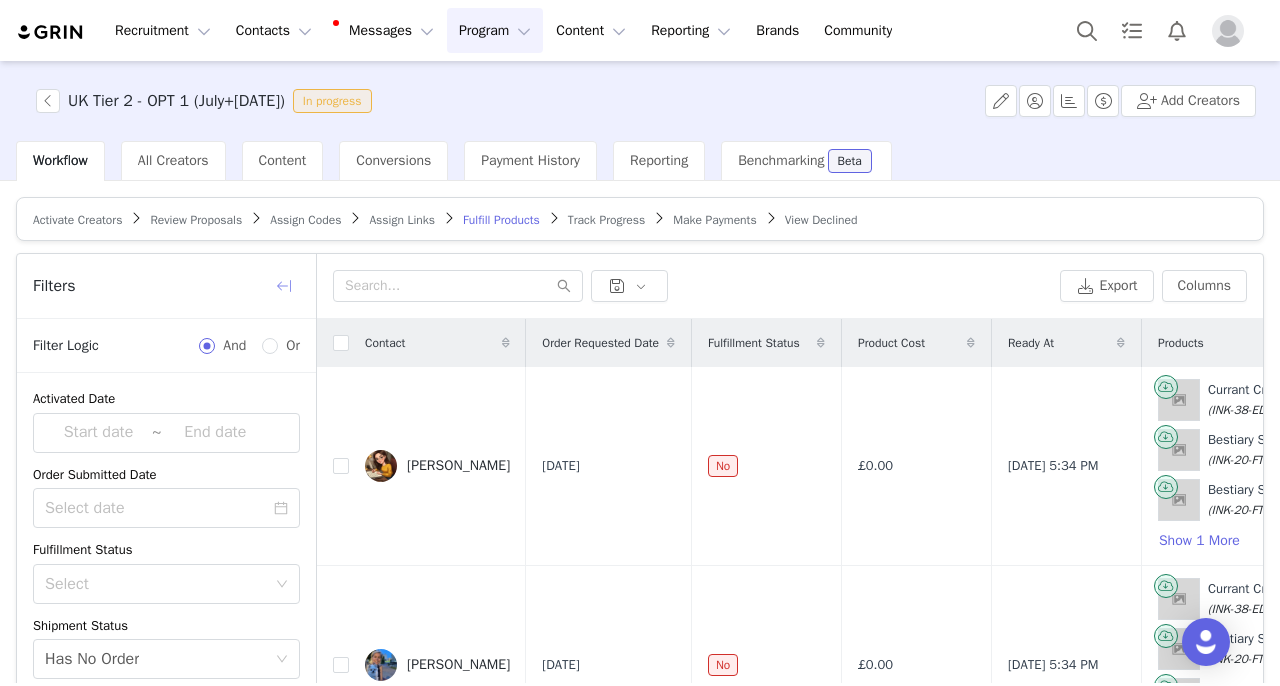 click at bounding box center [284, 286] 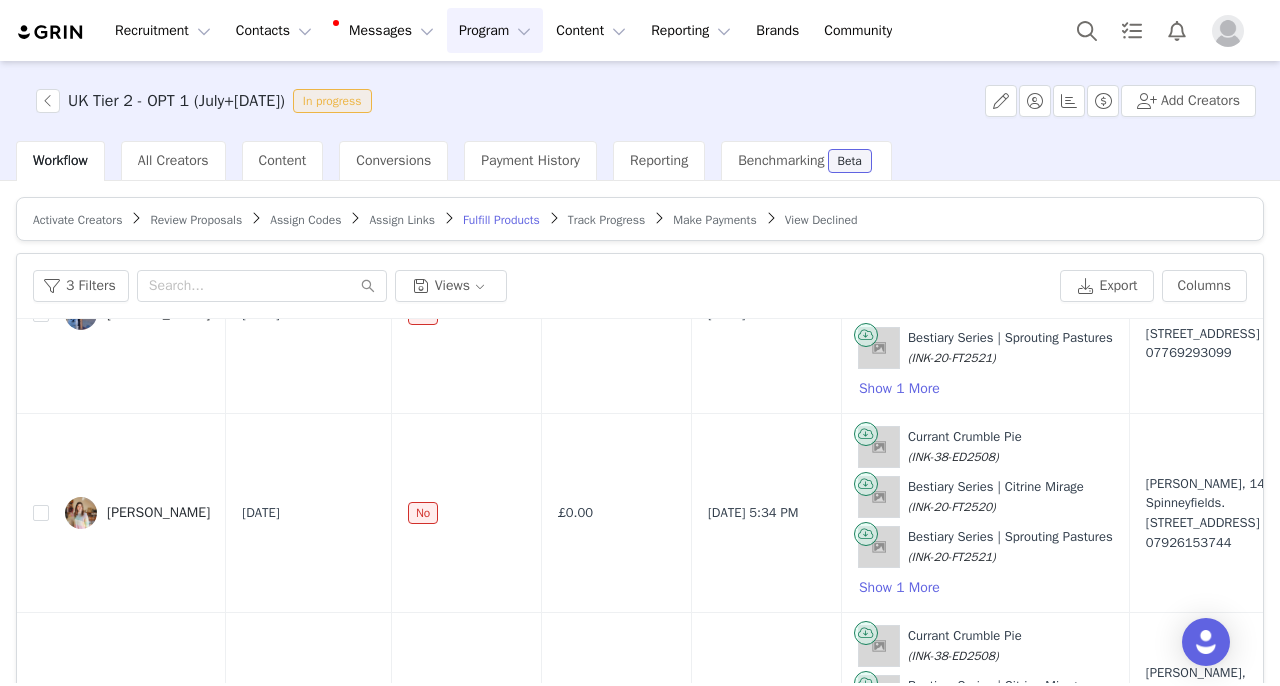 scroll, scrollTop: 568, scrollLeft: 0, axis: vertical 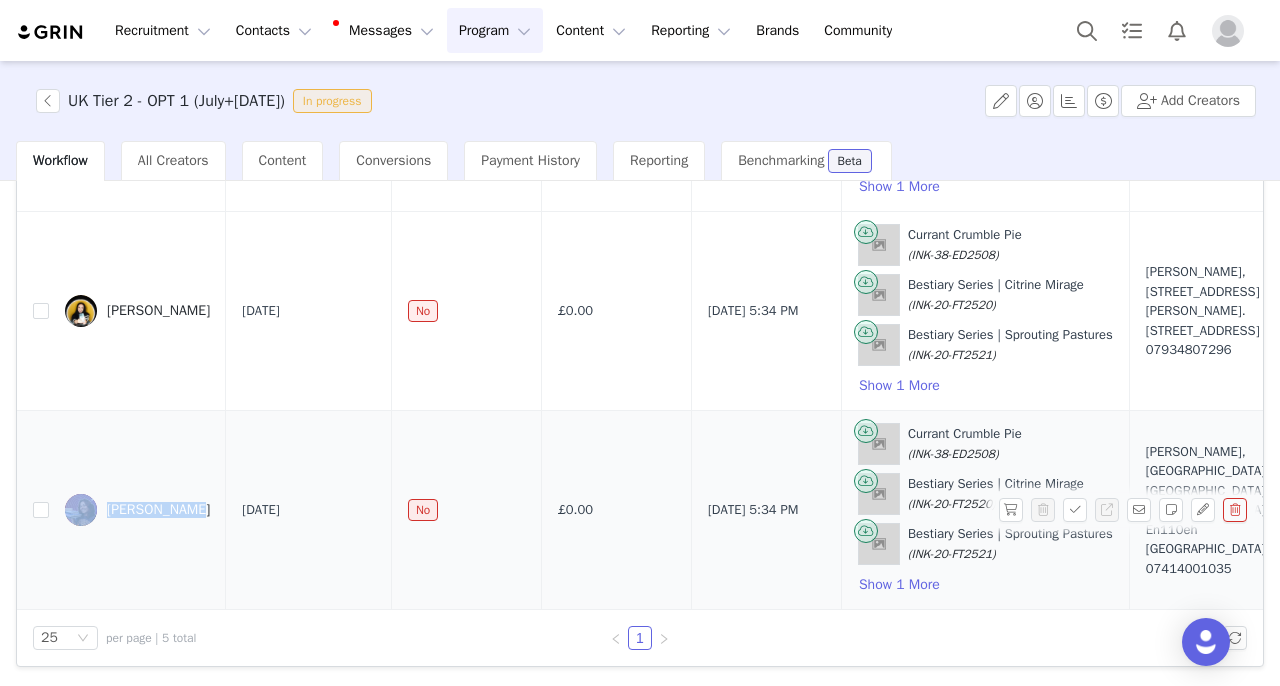 drag, startPoint x: 134, startPoint y: 484, endPoint x: 193, endPoint y: 510, distance: 64.4748 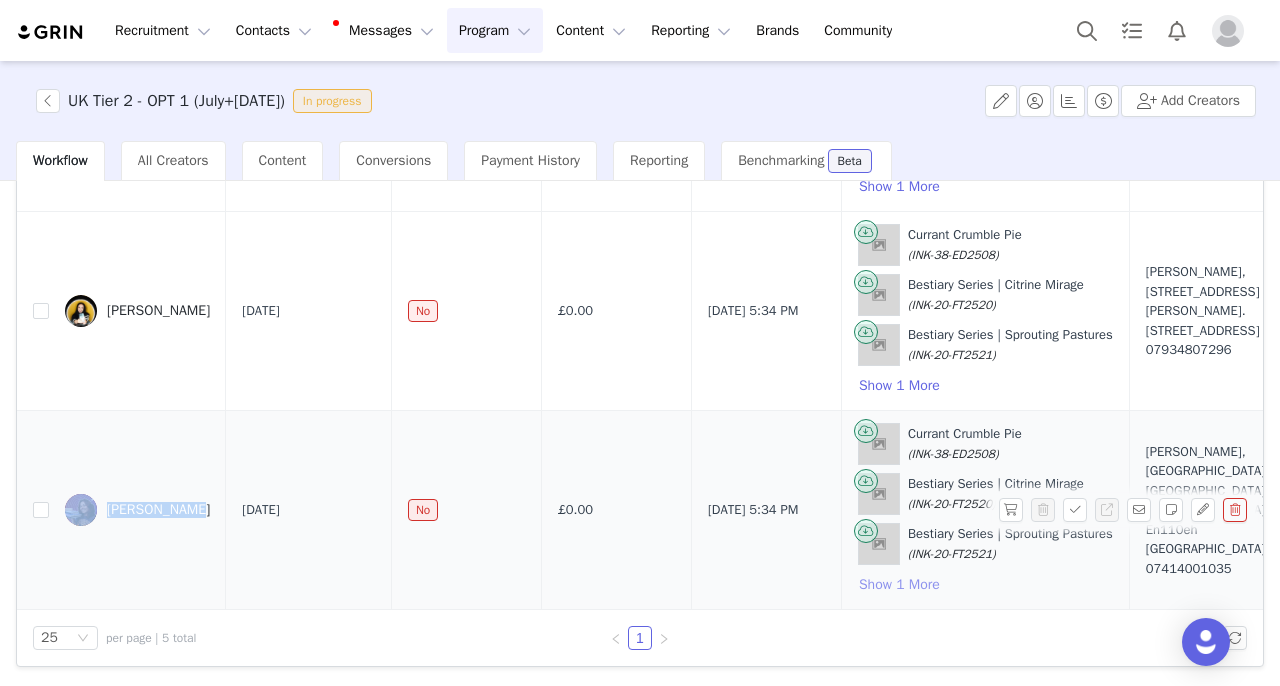 click on "Show 1 More" at bounding box center [899, 585] 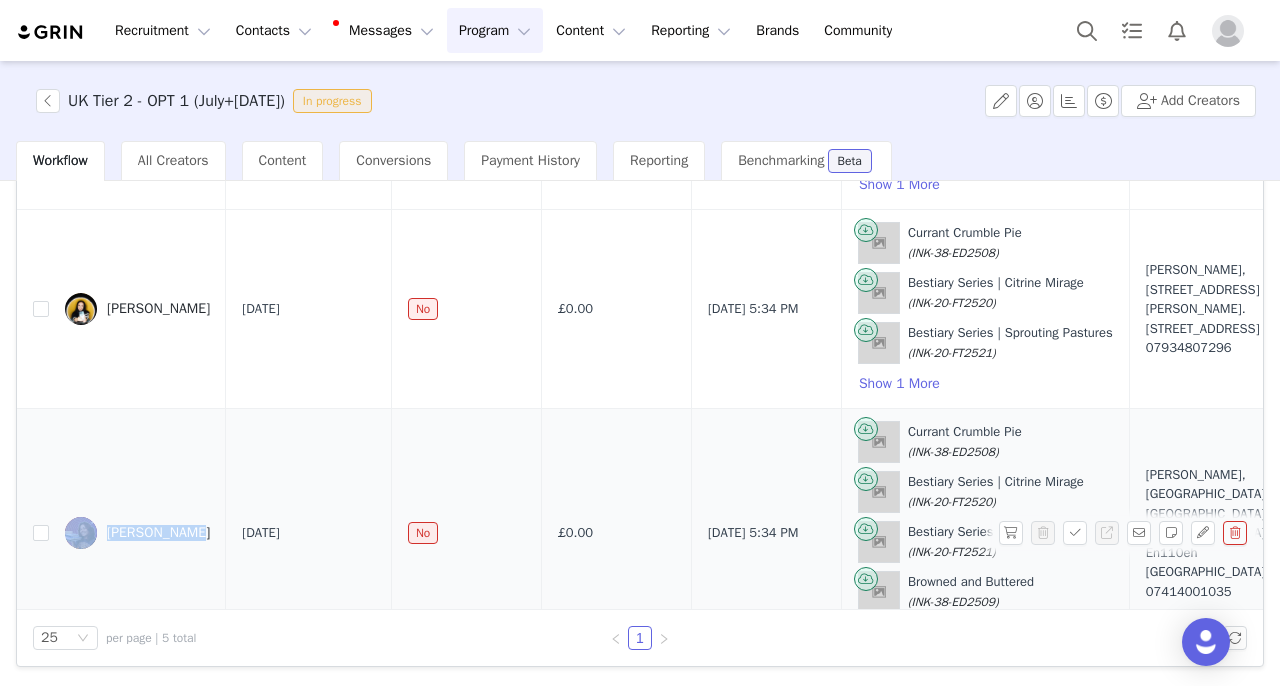 scroll, scrollTop: 618, scrollLeft: 0, axis: vertical 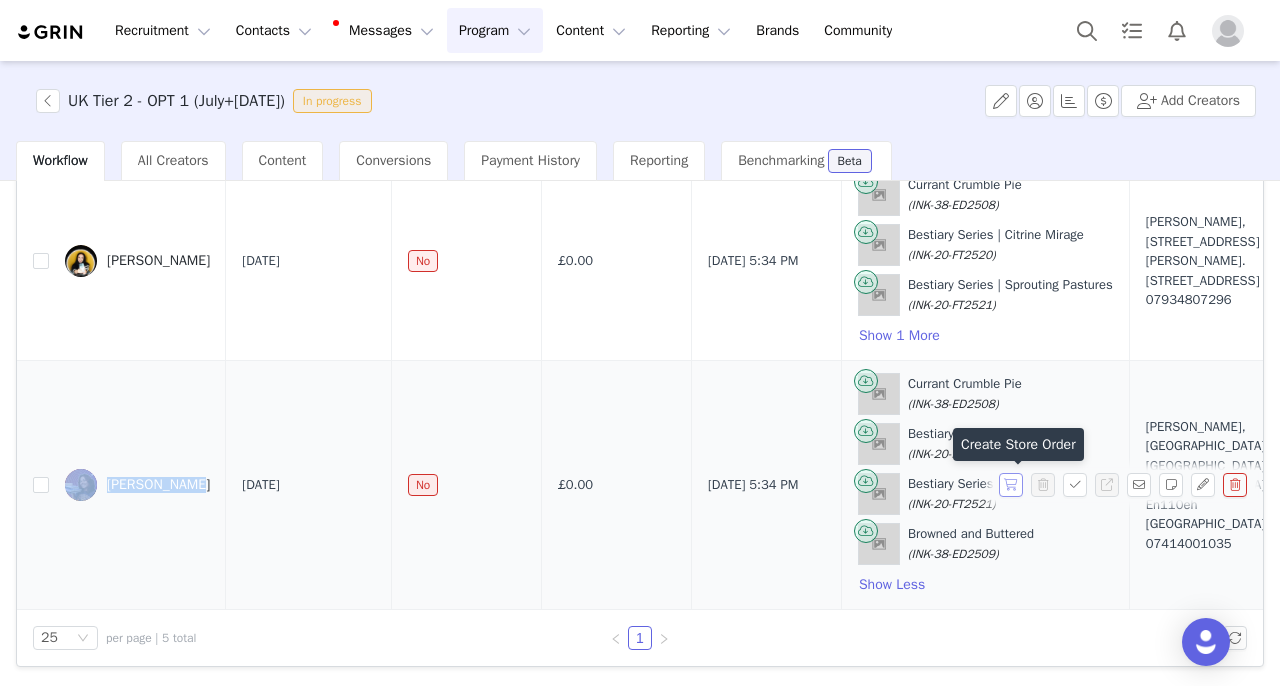 click at bounding box center (1011, 485) 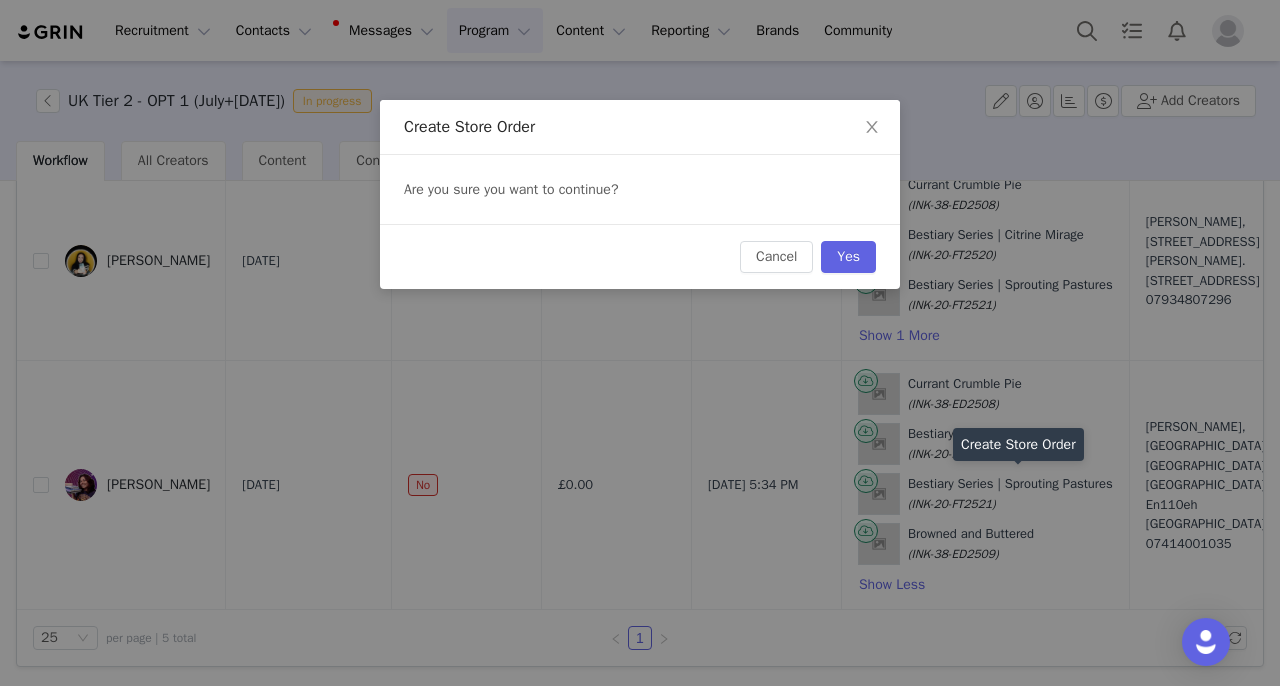 scroll, scrollTop: 618, scrollLeft: 0, axis: vertical 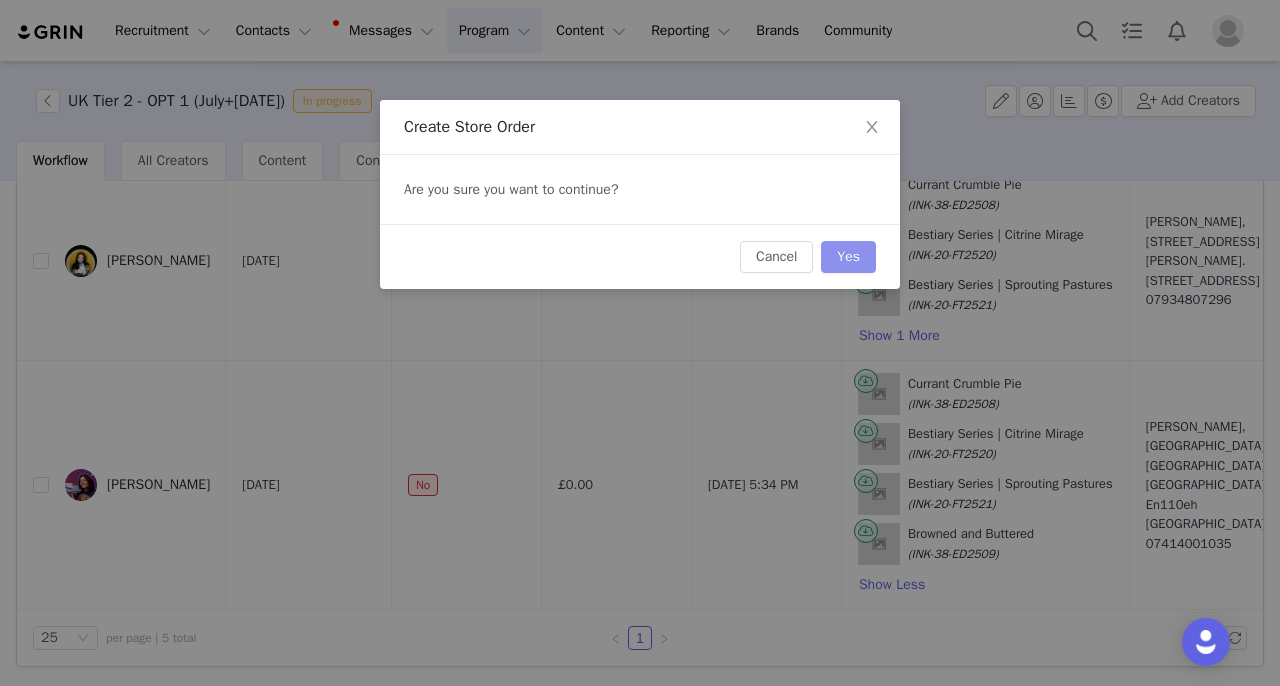 click on "Yes" at bounding box center (848, 257) 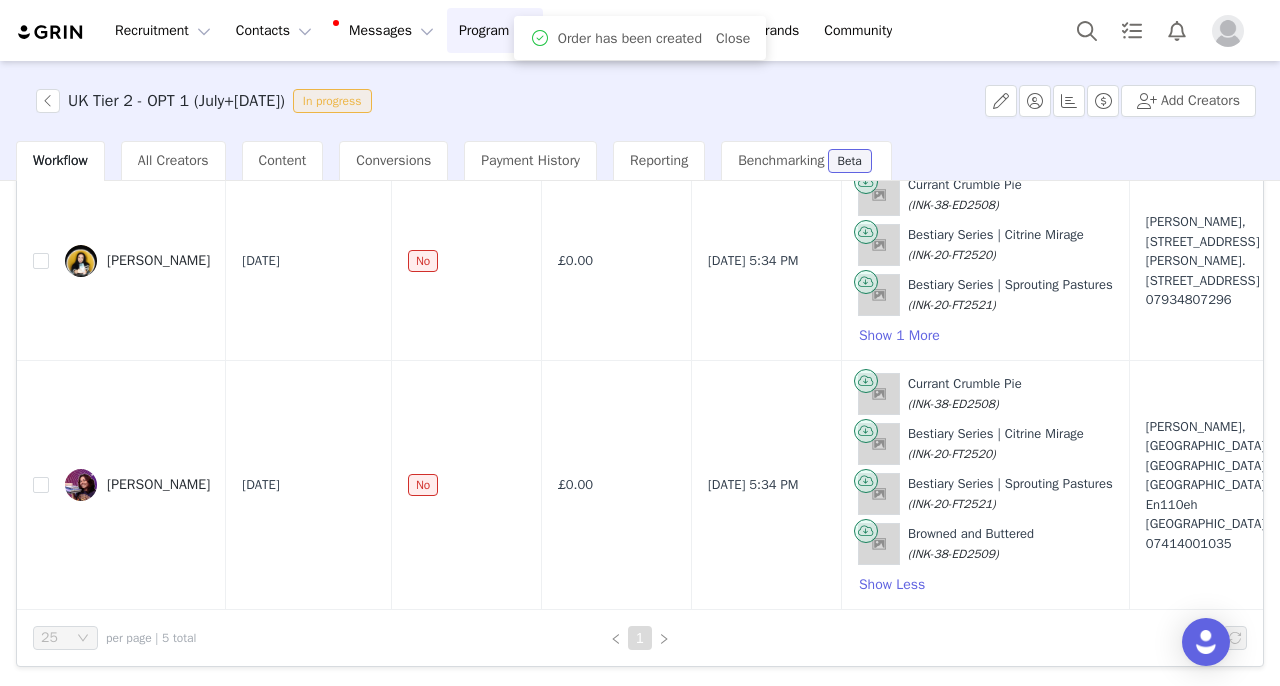 scroll, scrollTop: 0, scrollLeft: 0, axis: both 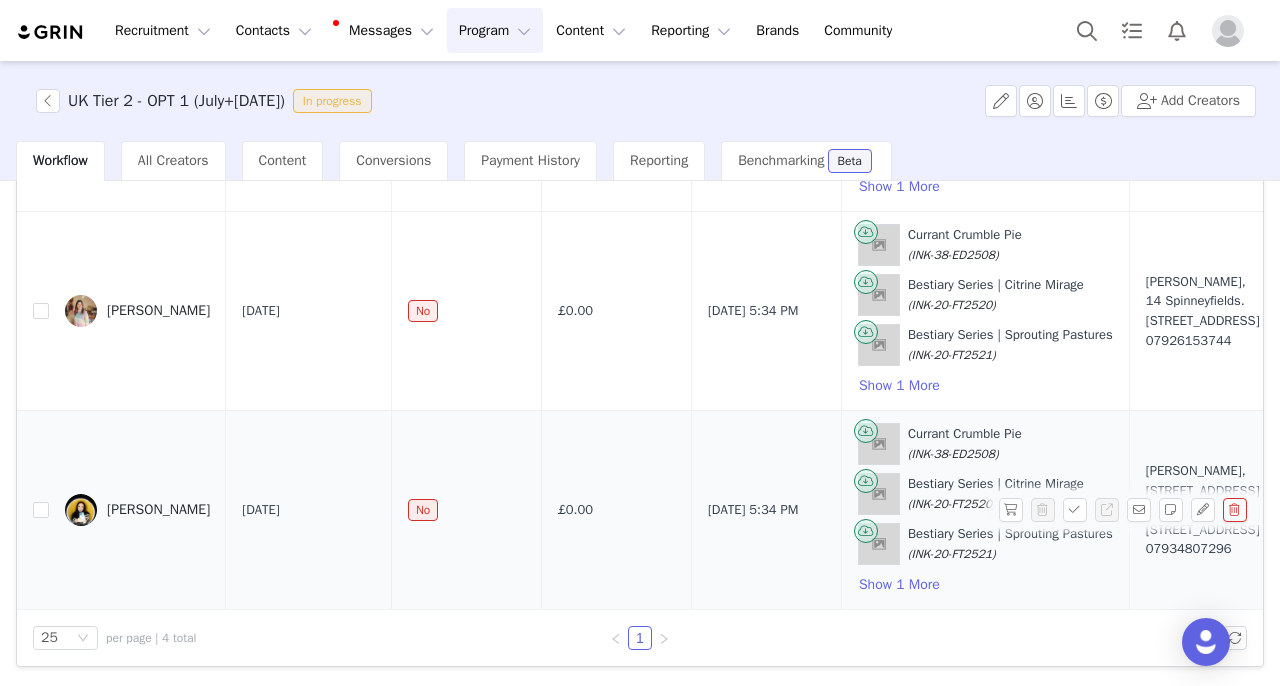 drag, startPoint x: 155, startPoint y: 484, endPoint x: 256, endPoint y: 508, distance: 103.81233 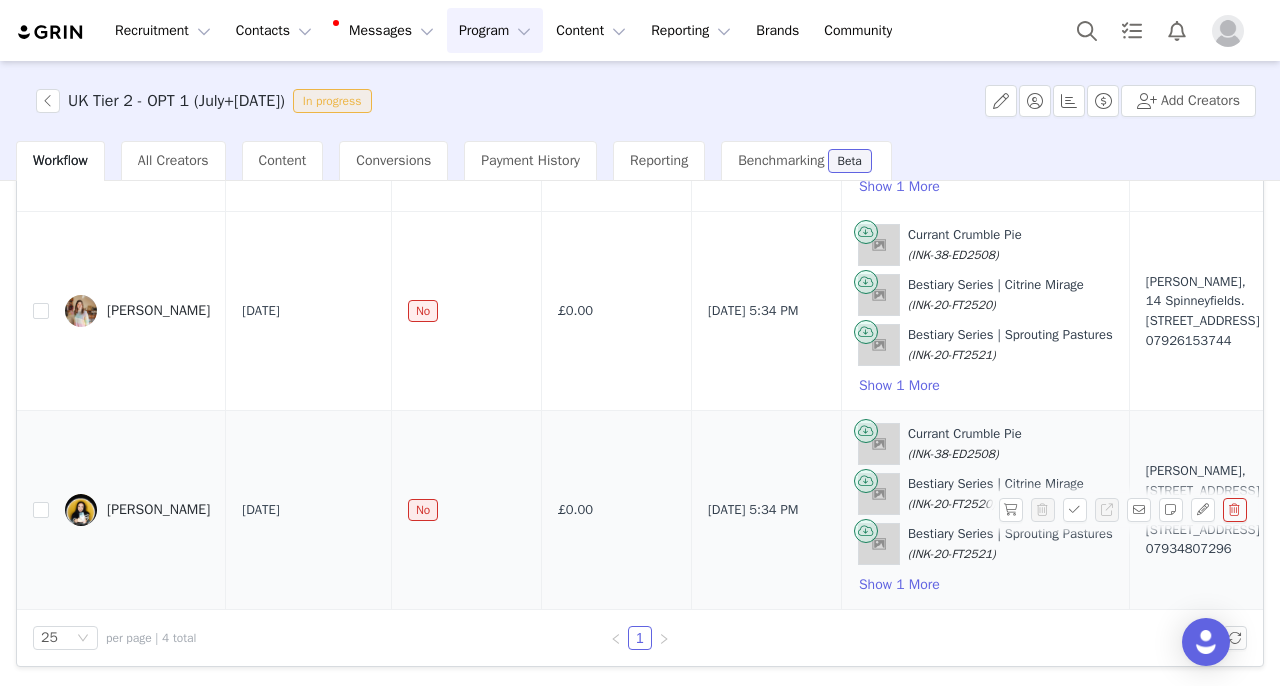 copy on "Karolina Kwiatkowska" 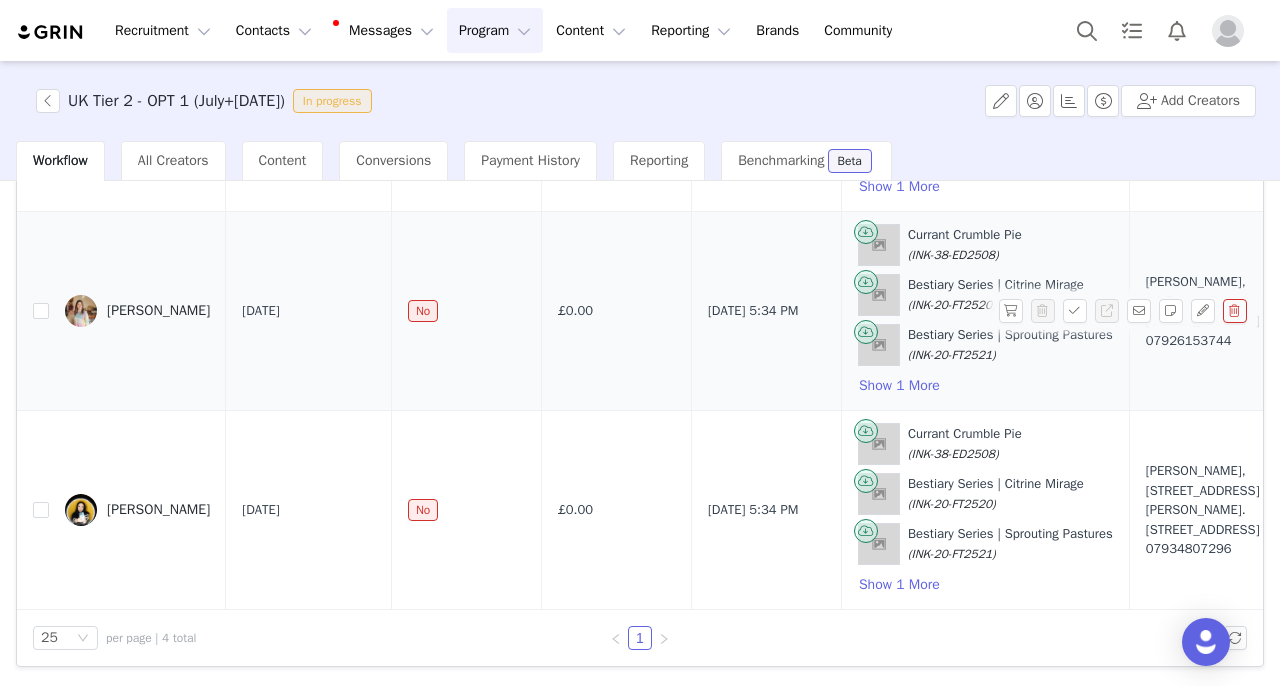 drag, startPoint x: 132, startPoint y: 287, endPoint x: 213, endPoint y: 319, distance: 87.0919 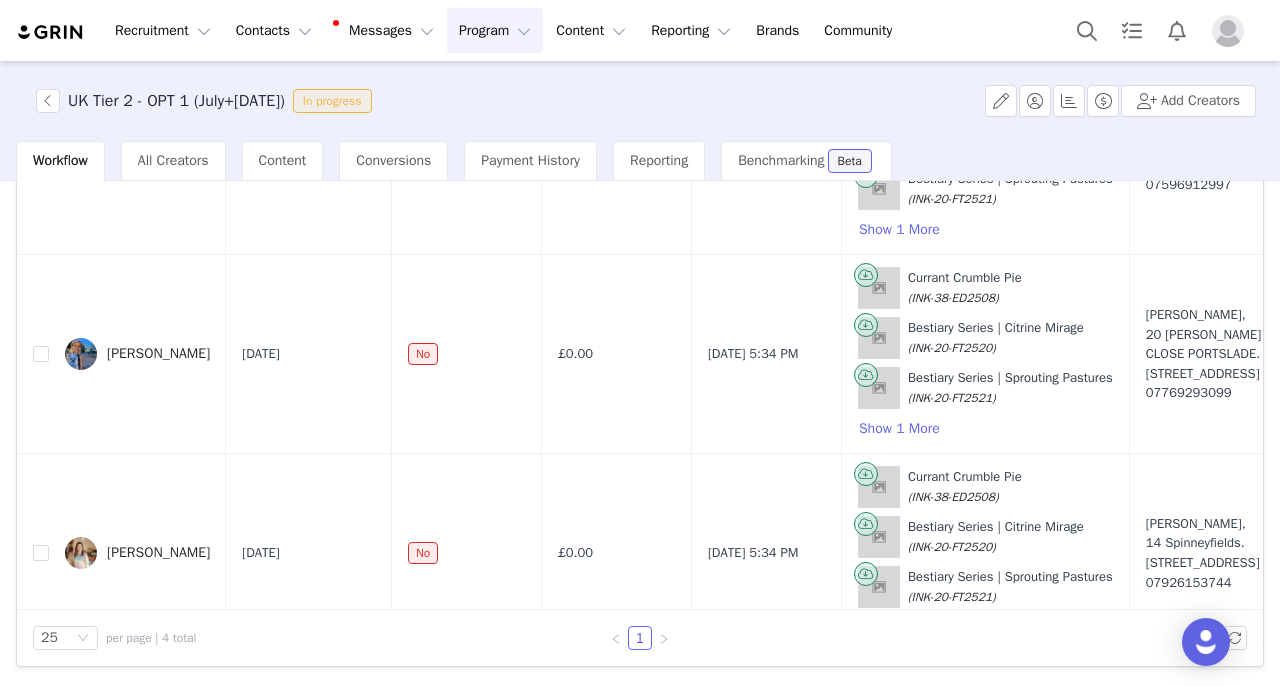 scroll, scrollTop: 0, scrollLeft: 0, axis: both 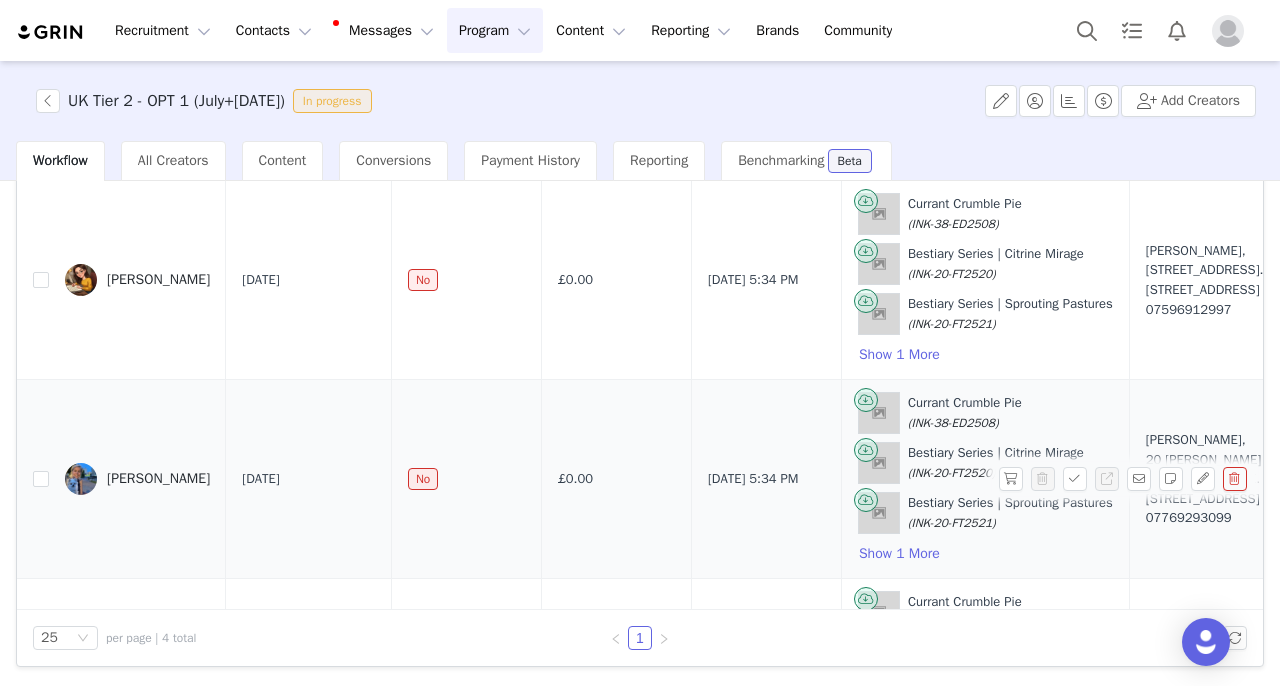 drag, startPoint x: 137, startPoint y: 458, endPoint x: 209, endPoint y: 482, distance: 75.89466 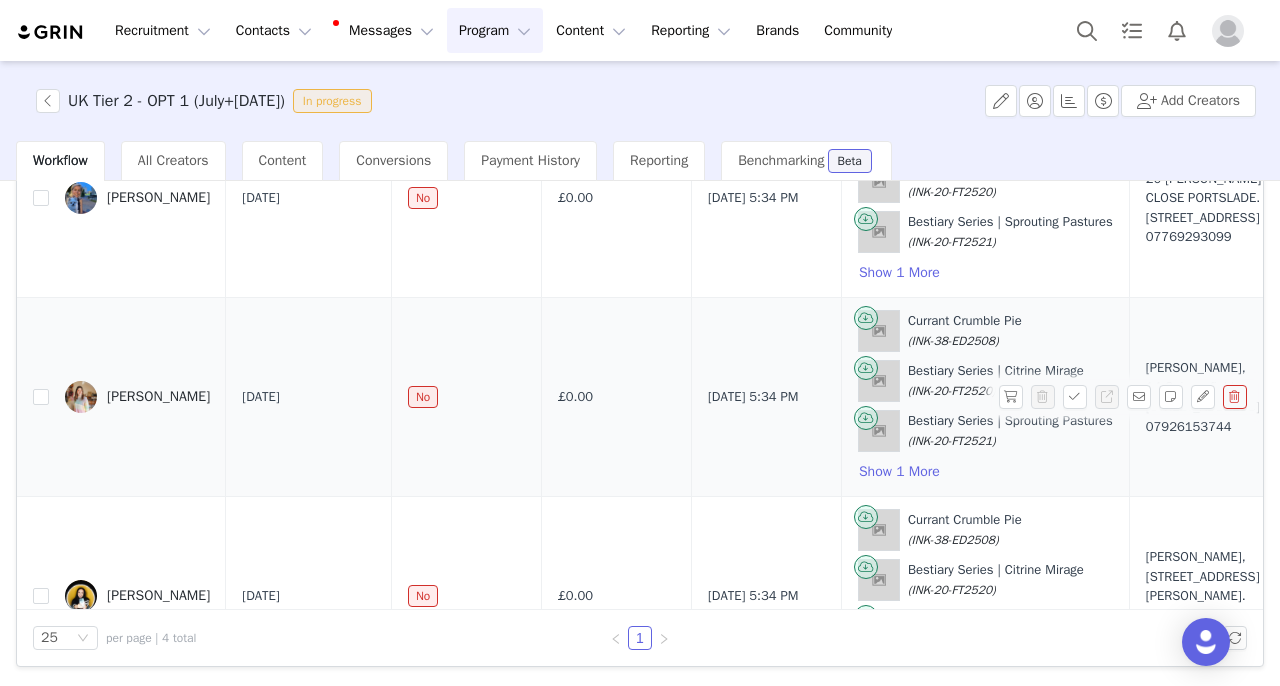 scroll, scrollTop: 0, scrollLeft: 0, axis: both 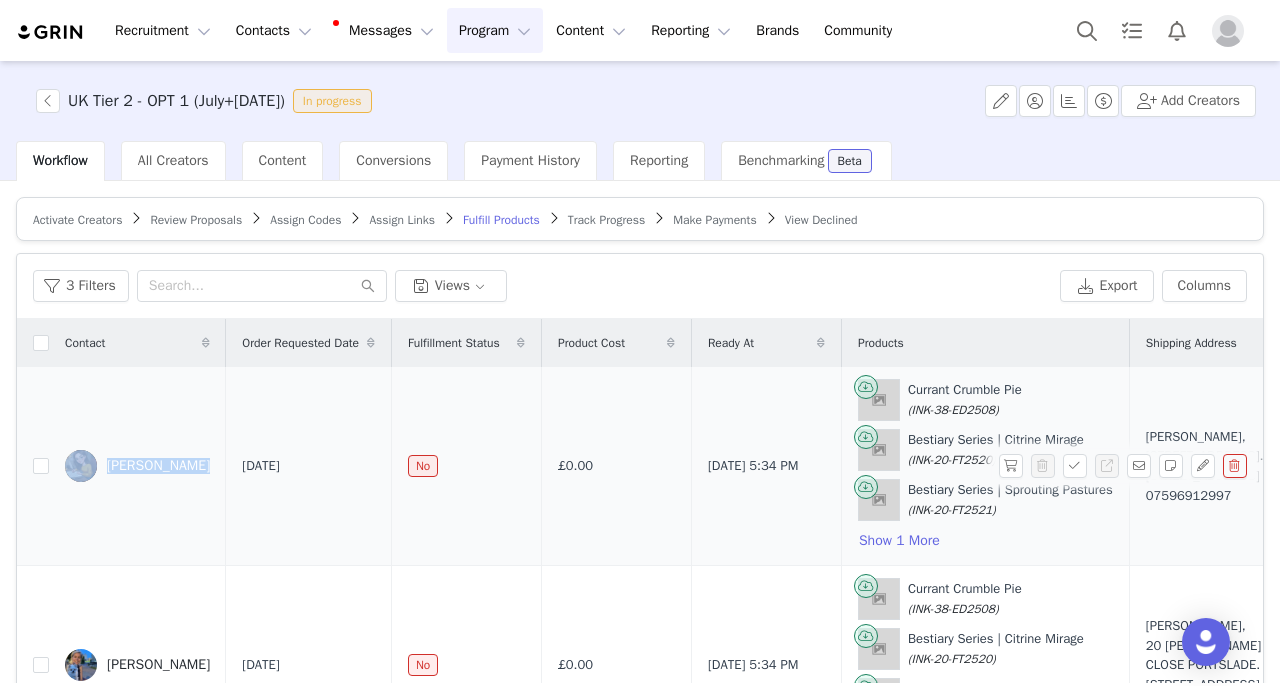 drag, startPoint x: 134, startPoint y: 433, endPoint x: 191, endPoint y: 466, distance: 65.863495 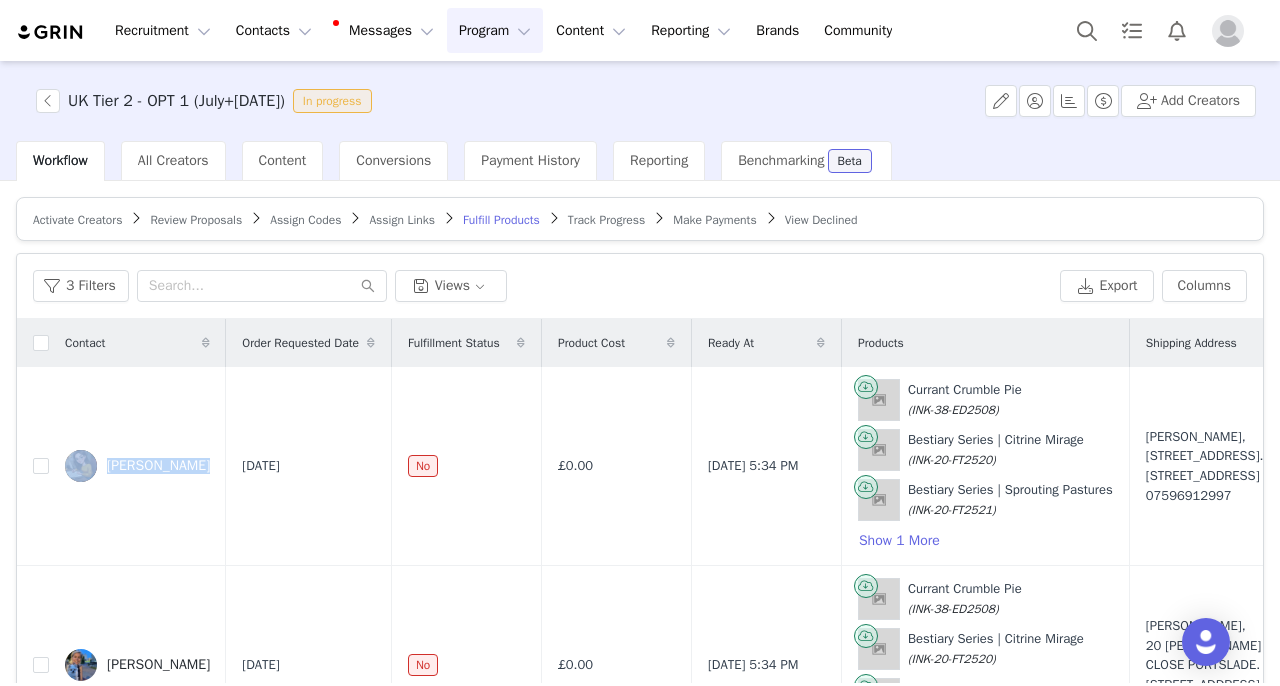 click on "Program Program" at bounding box center (495, 30) 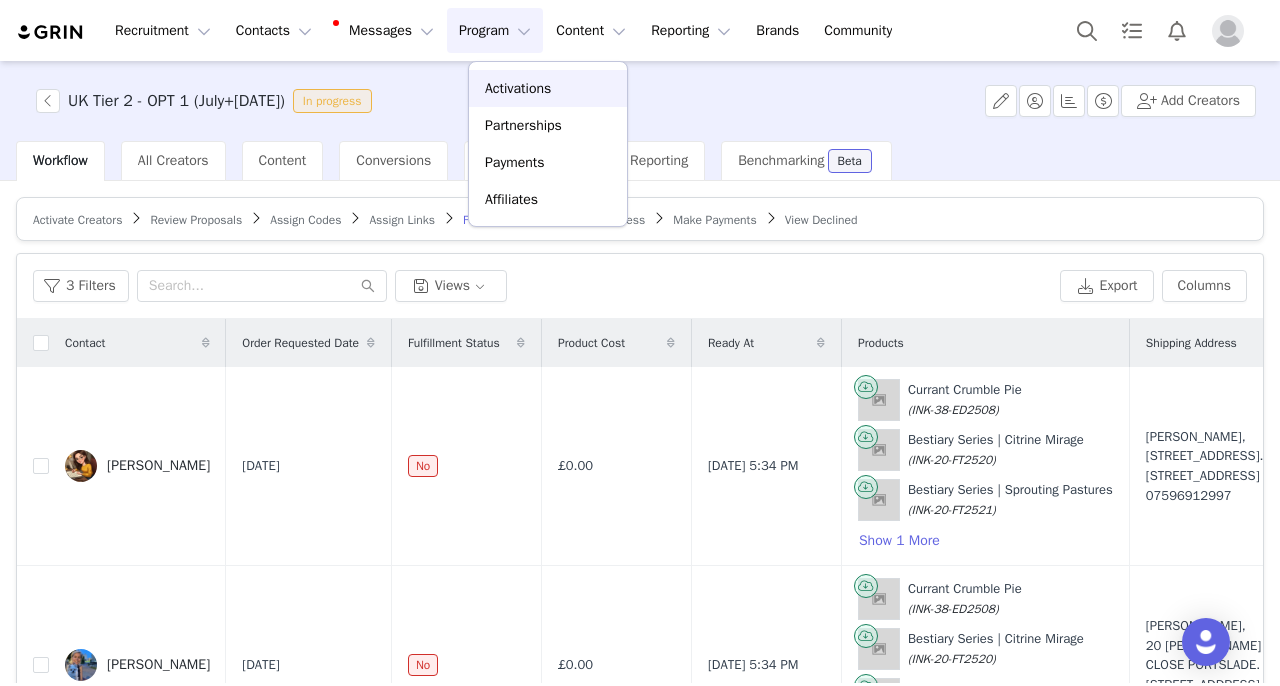 click on "Activations" at bounding box center (518, 88) 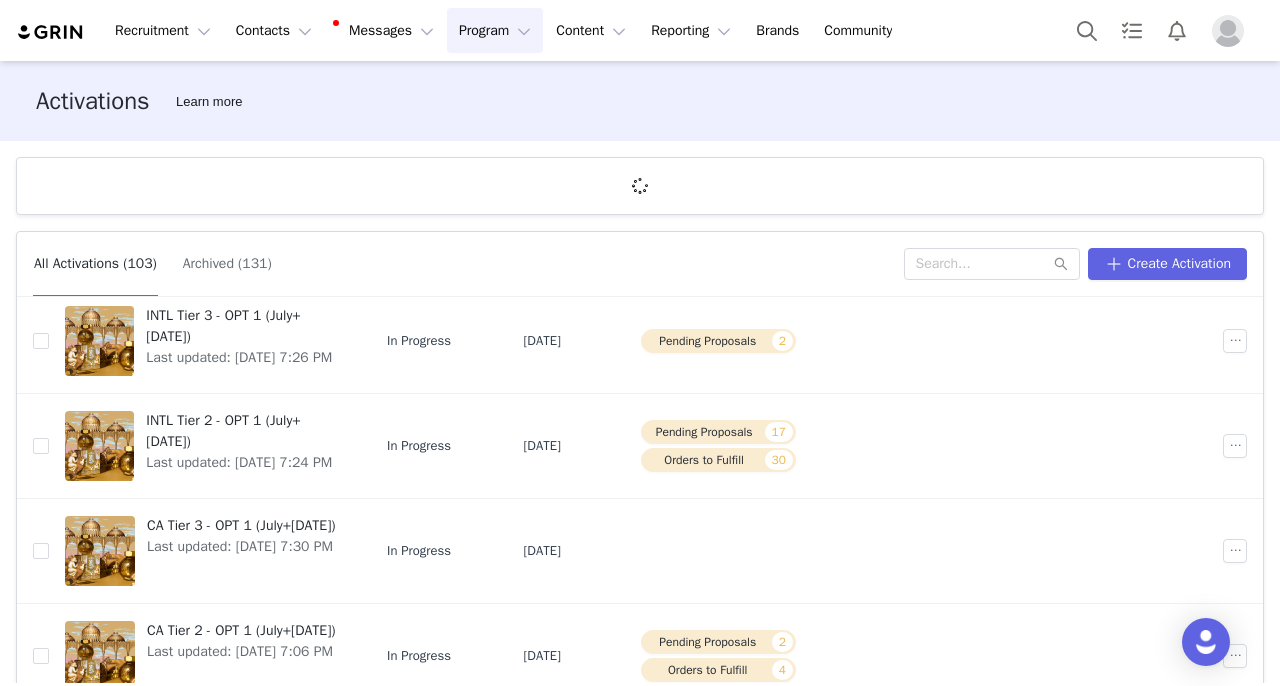 scroll, scrollTop: 573, scrollLeft: 0, axis: vertical 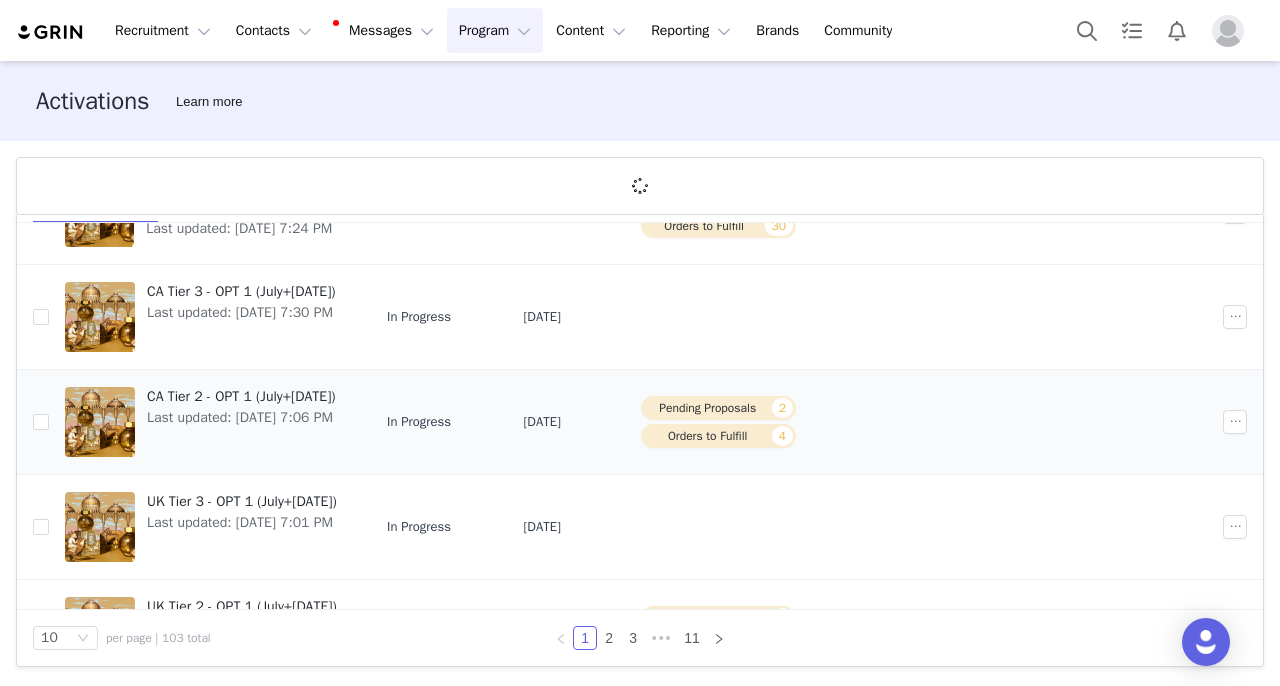 click on "CA Tier 2 - OPT 1 (July+[DATE])" at bounding box center (241, 396) 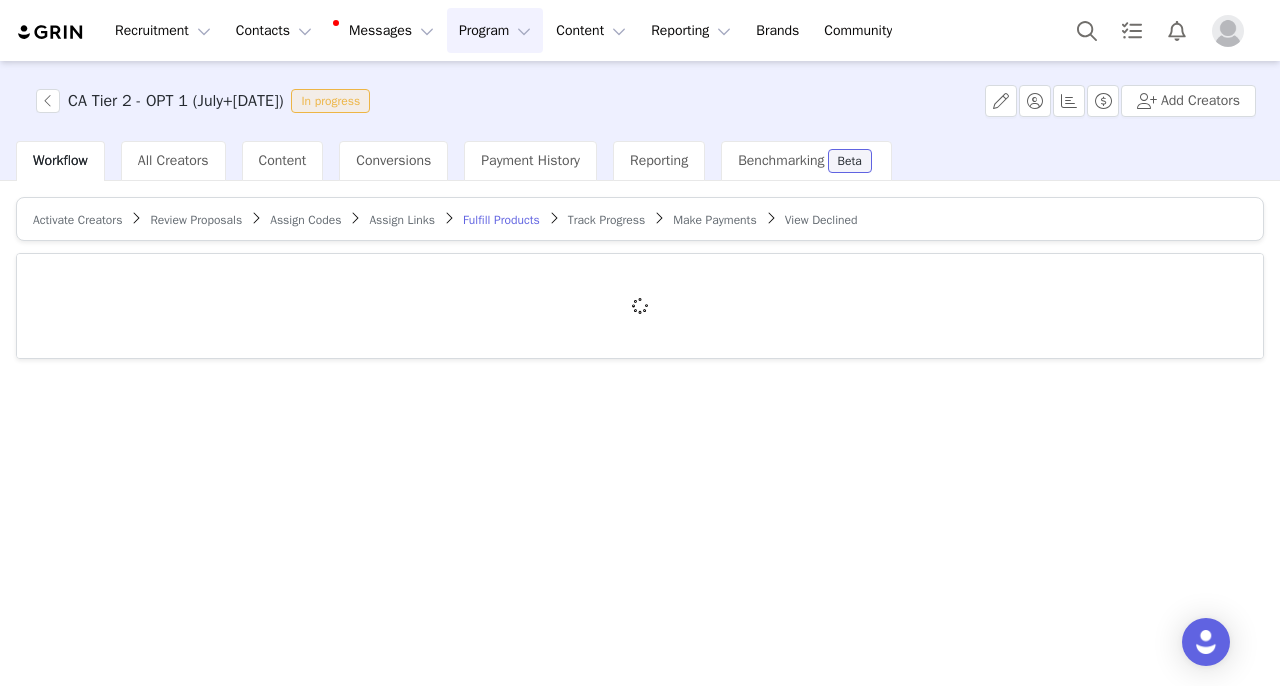 click on "Review Proposals" at bounding box center [196, 220] 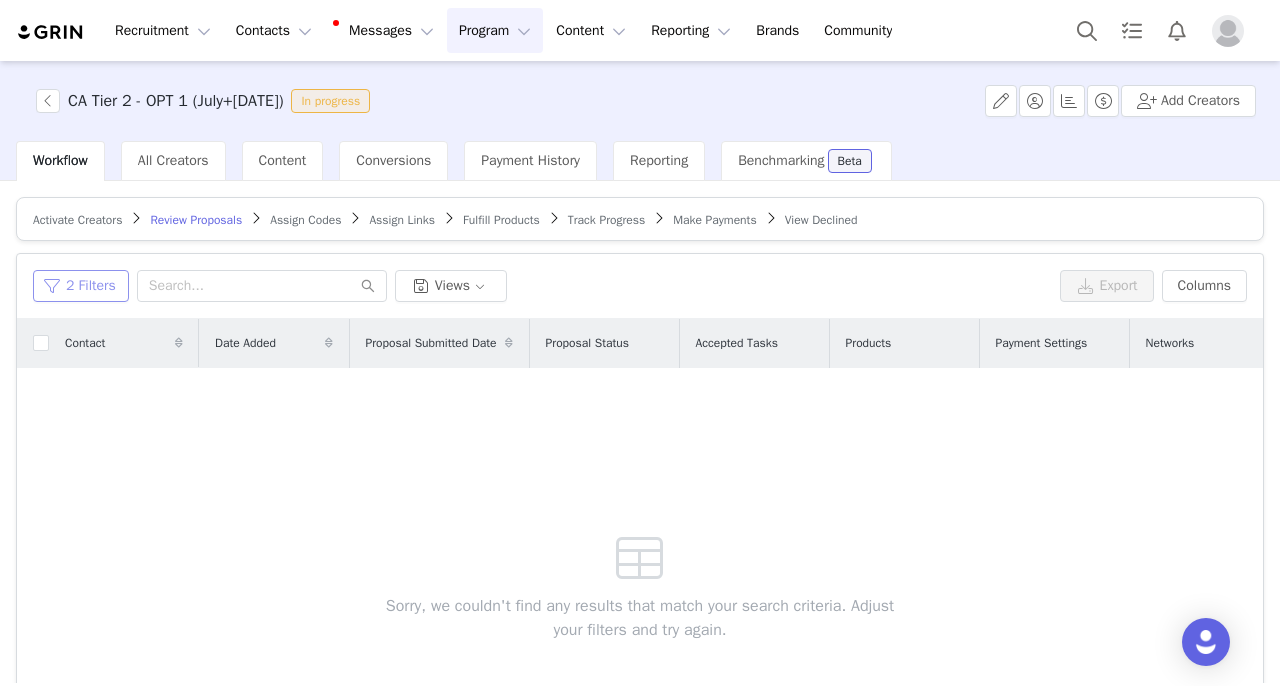 click on "2 Filters" at bounding box center (81, 286) 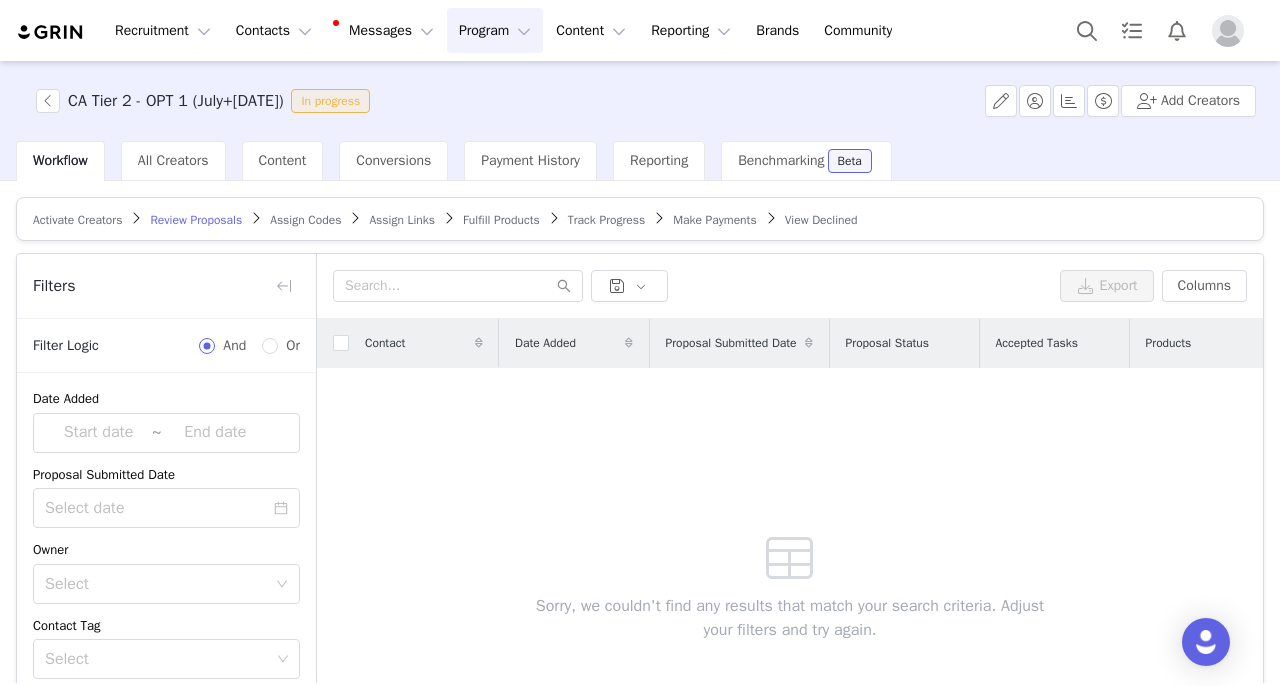 scroll, scrollTop: 424, scrollLeft: 0, axis: vertical 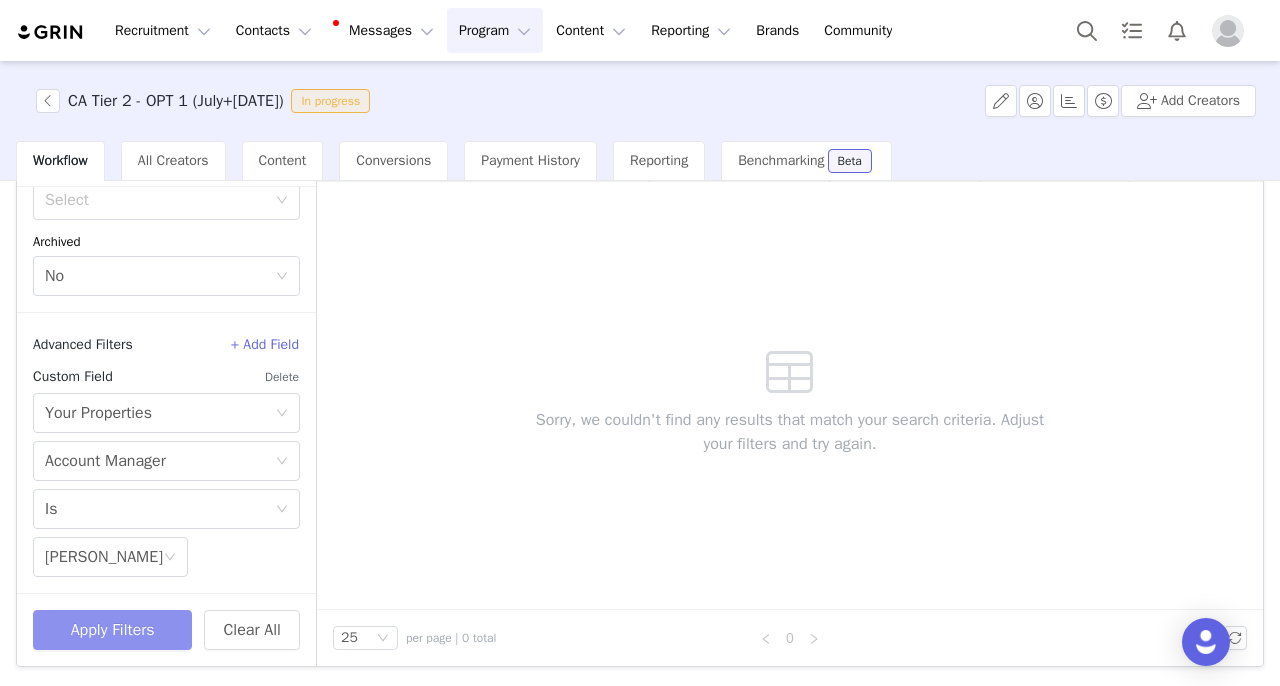 click on "Apply Filters" at bounding box center (112, 630) 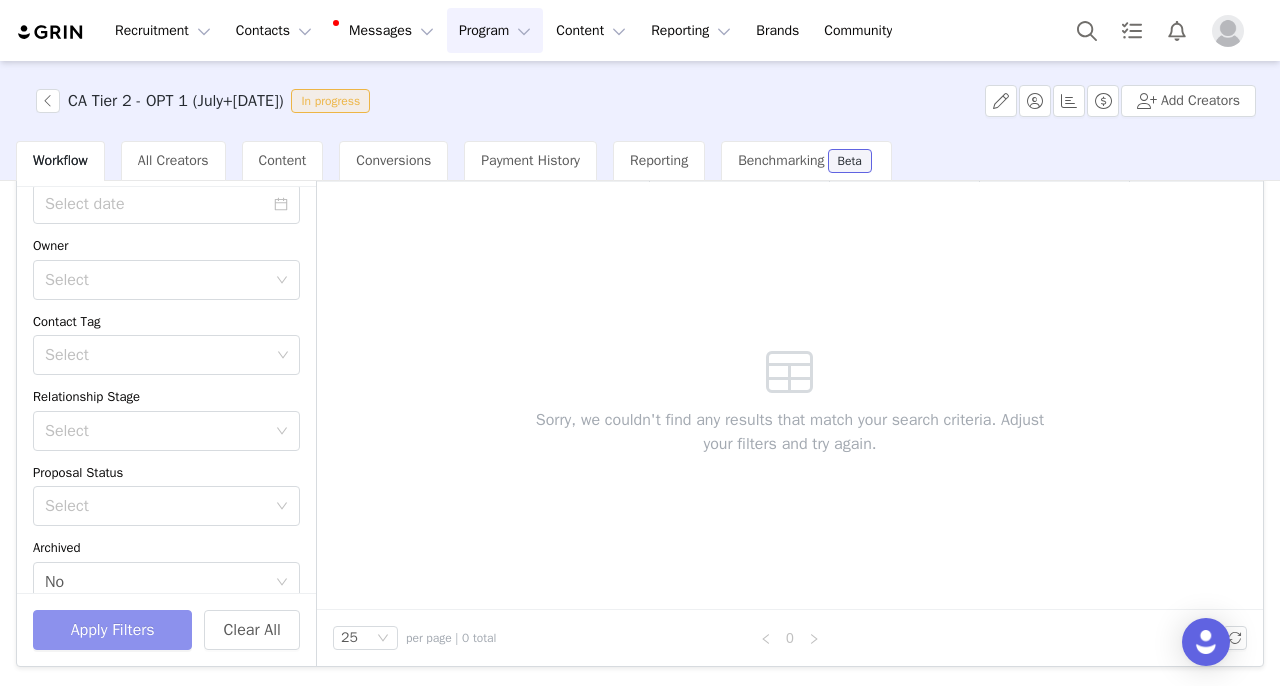 scroll, scrollTop: 0, scrollLeft: 0, axis: both 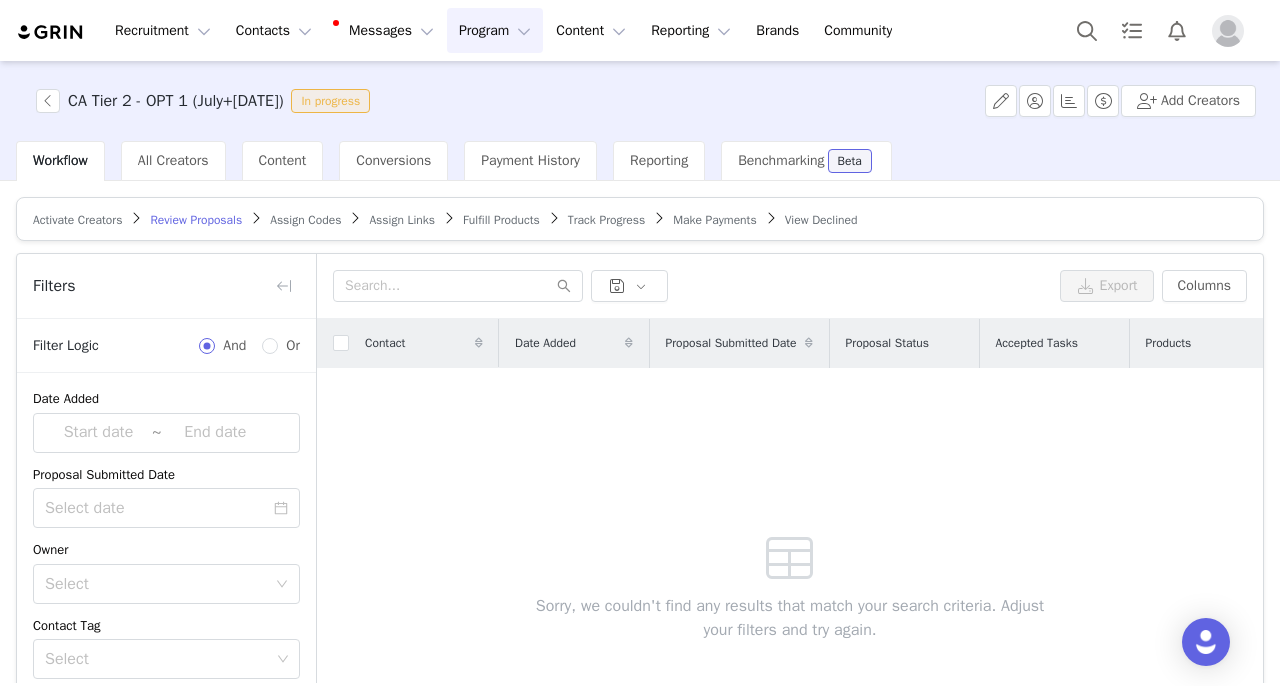 click on "Fulfill Products" at bounding box center [501, 220] 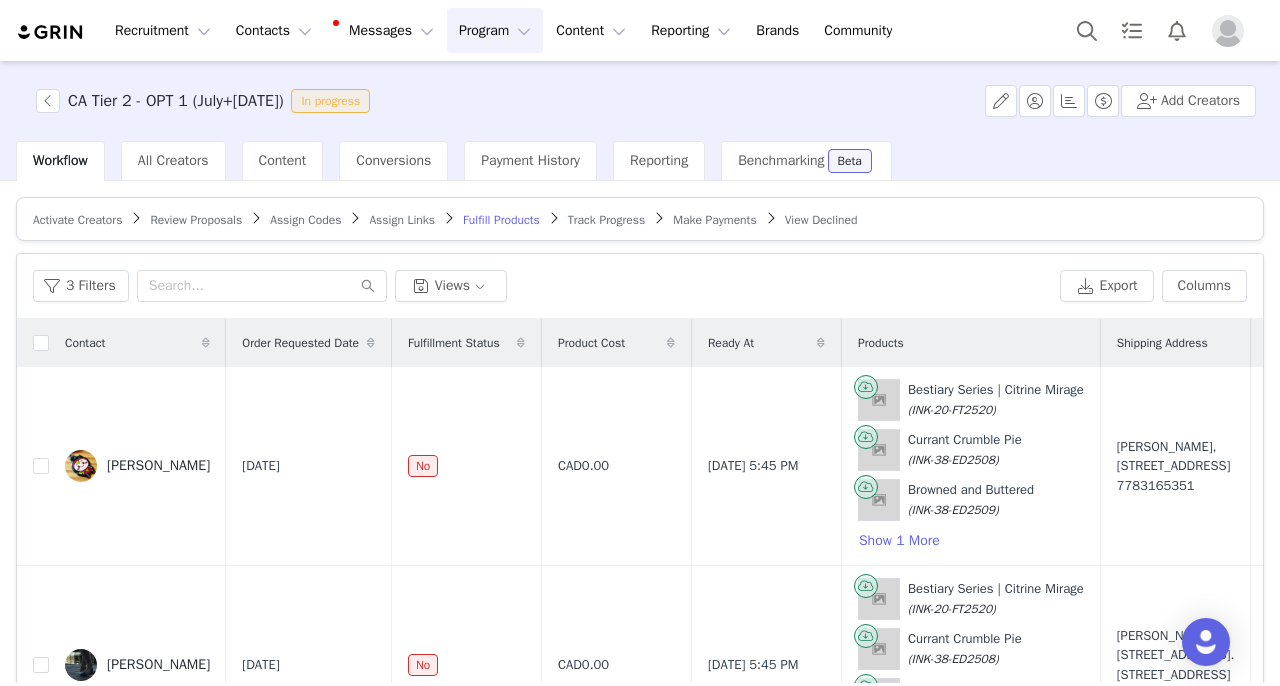 click on "3 Filters Views     Export     Columns" at bounding box center (640, 286) 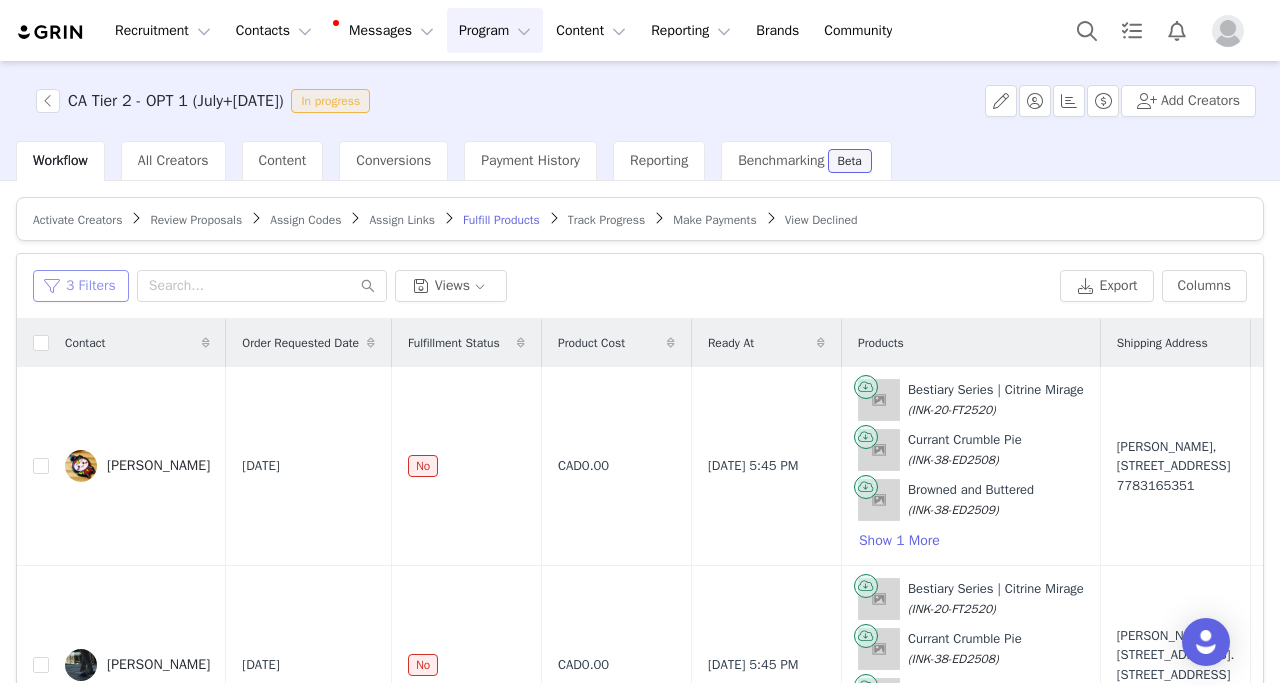 click on "3 Filters" at bounding box center [81, 286] 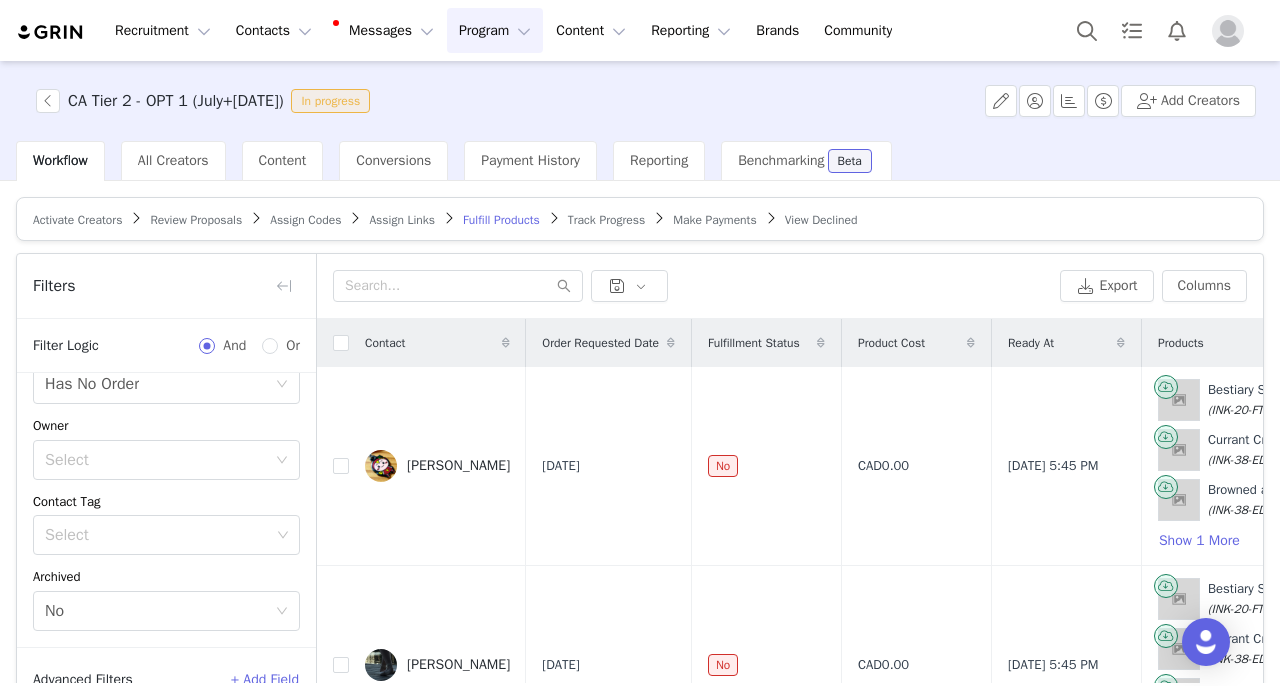 scroll, scrollTop: 424, scrollLeft: 0, axis: vertical 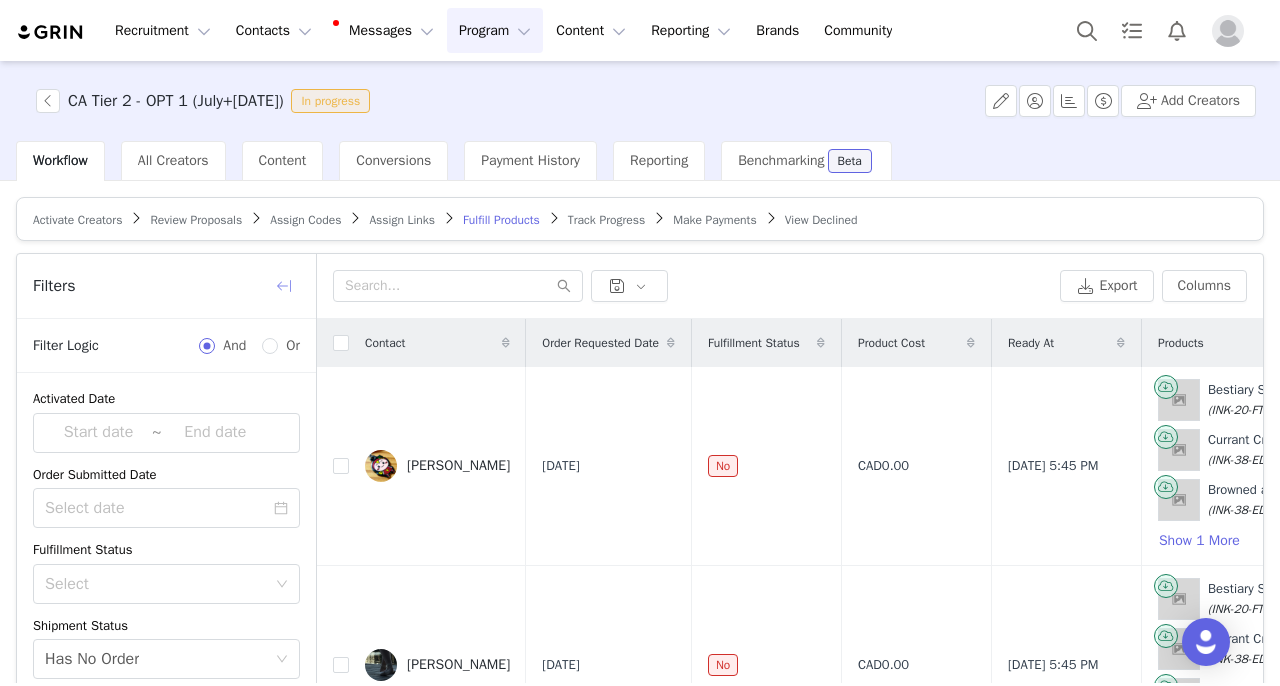 click at bounding box center [284, 286] 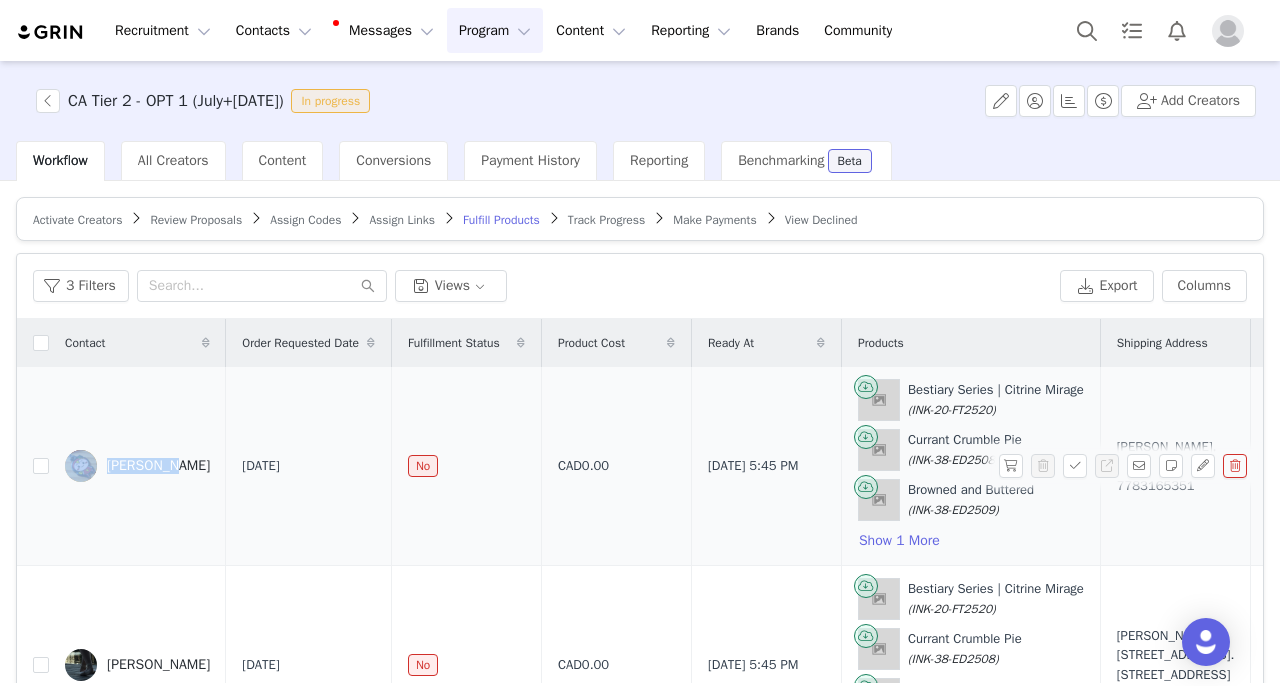 drag, startPoint x: 134, startPoint y: 444, endPoint x: 181, endPoint y: 465, distance: 51.47815 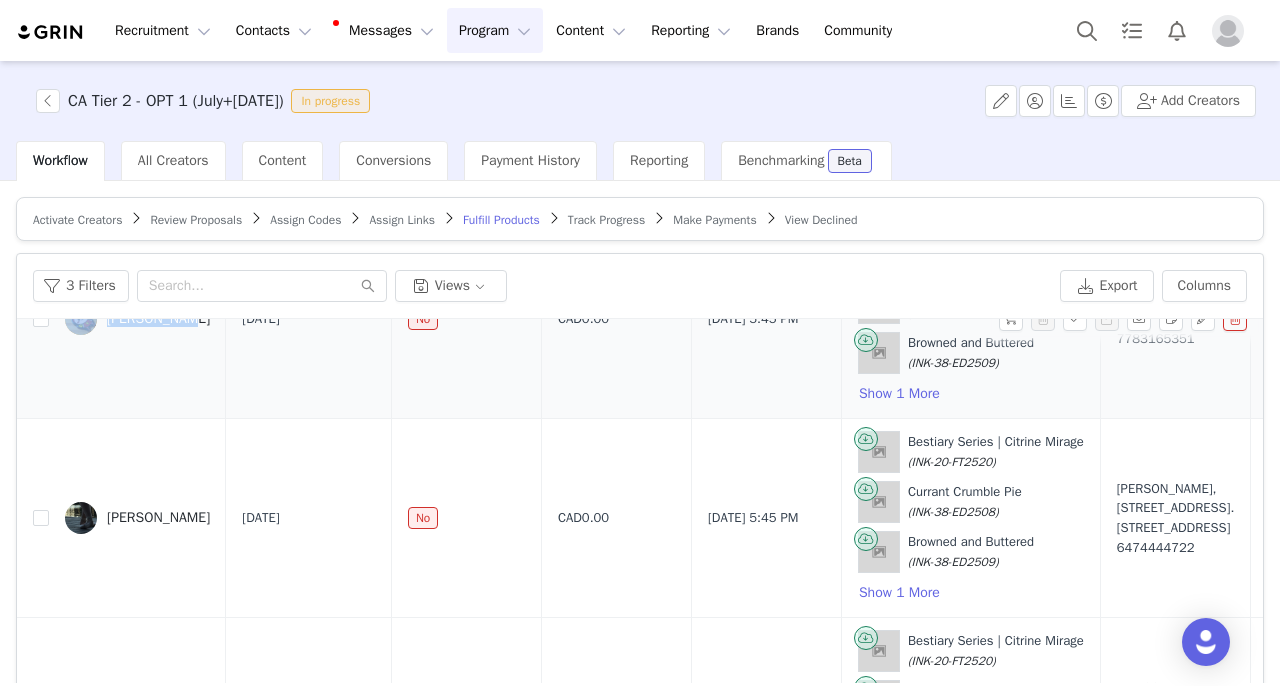 scroll, scrollTop: 154, scrollLeft: 0, axis: vertical 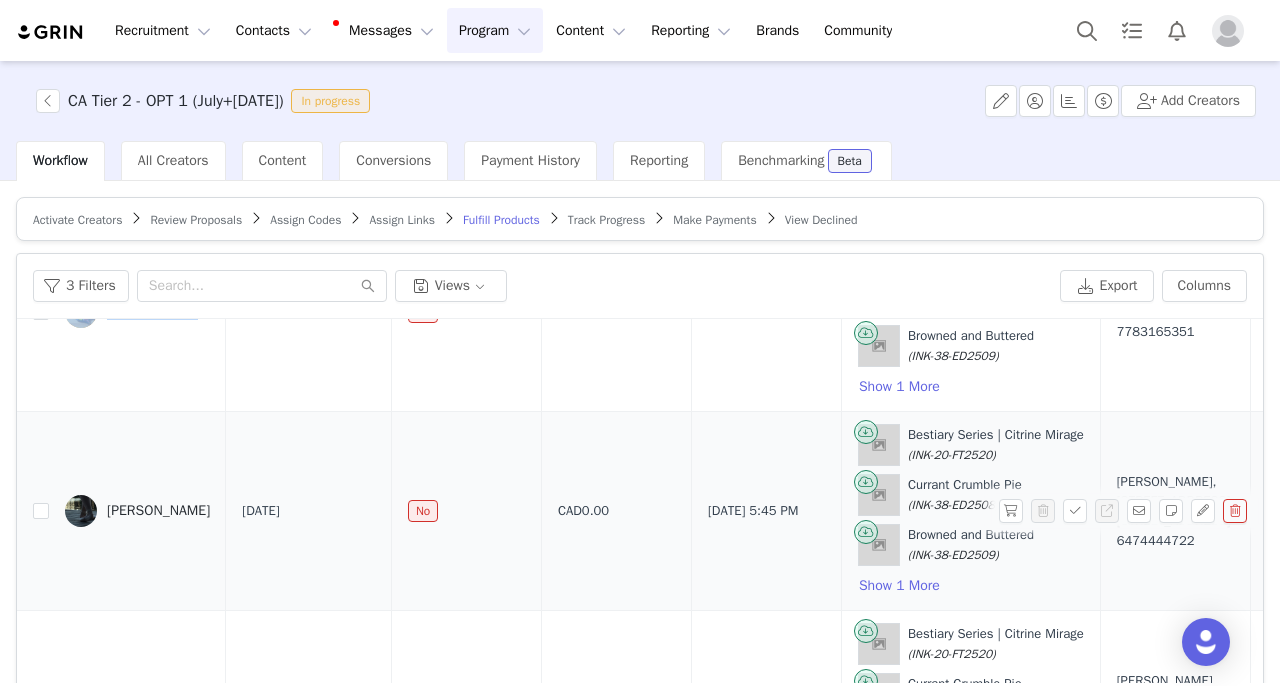 drag, startPoint x: 124, startPoint y: 486, endPoint x: 256, endPoint y: 519, distance: 136.06248 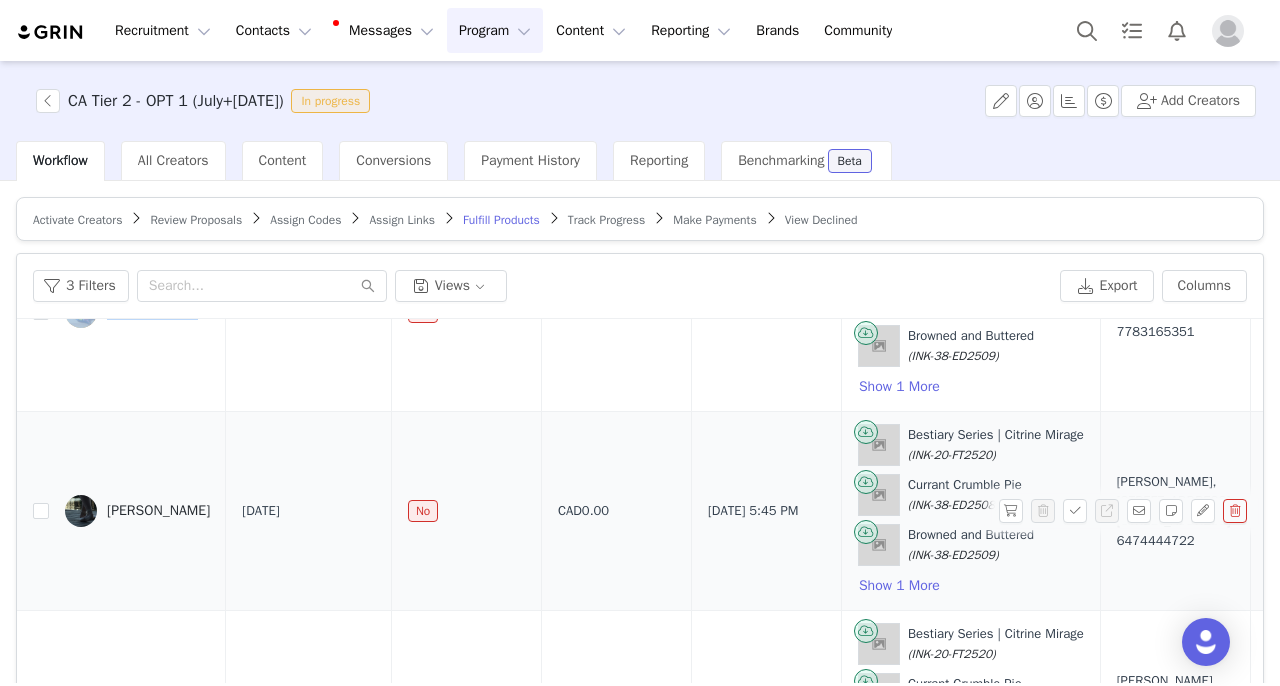 scroll, scrollTop: 169, scrollLeft: 0, axis: vertical 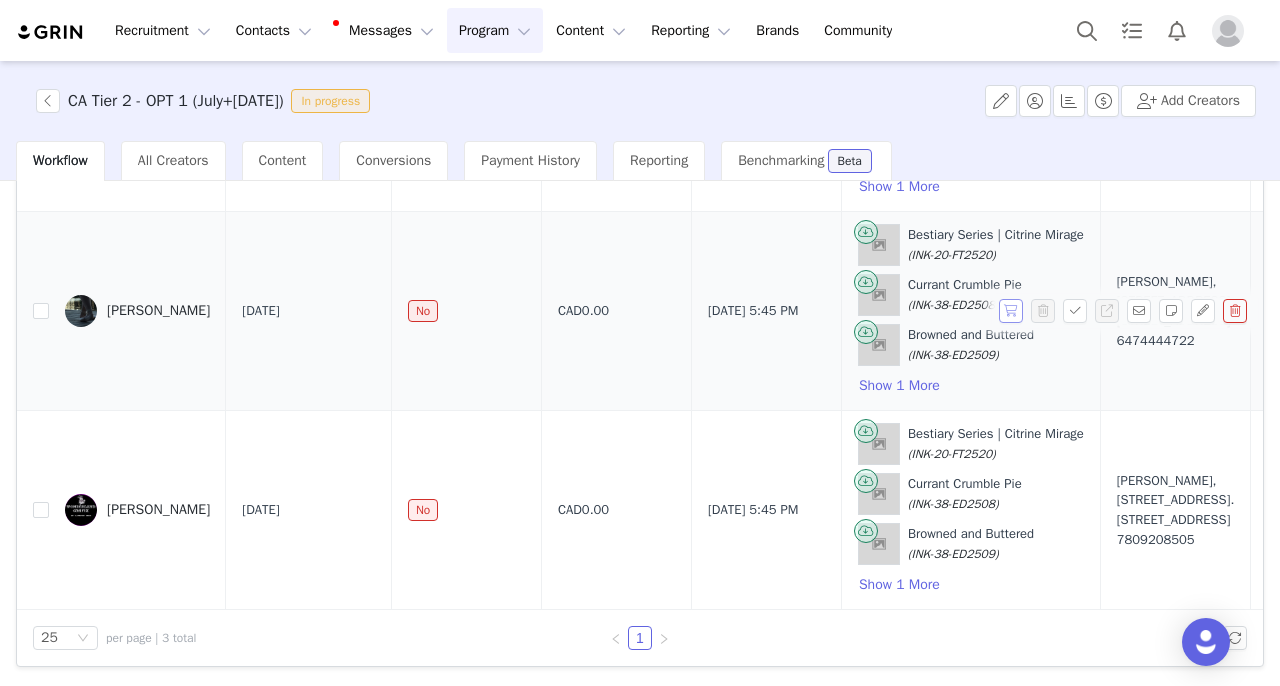 click at bounding box center [1011, 311] 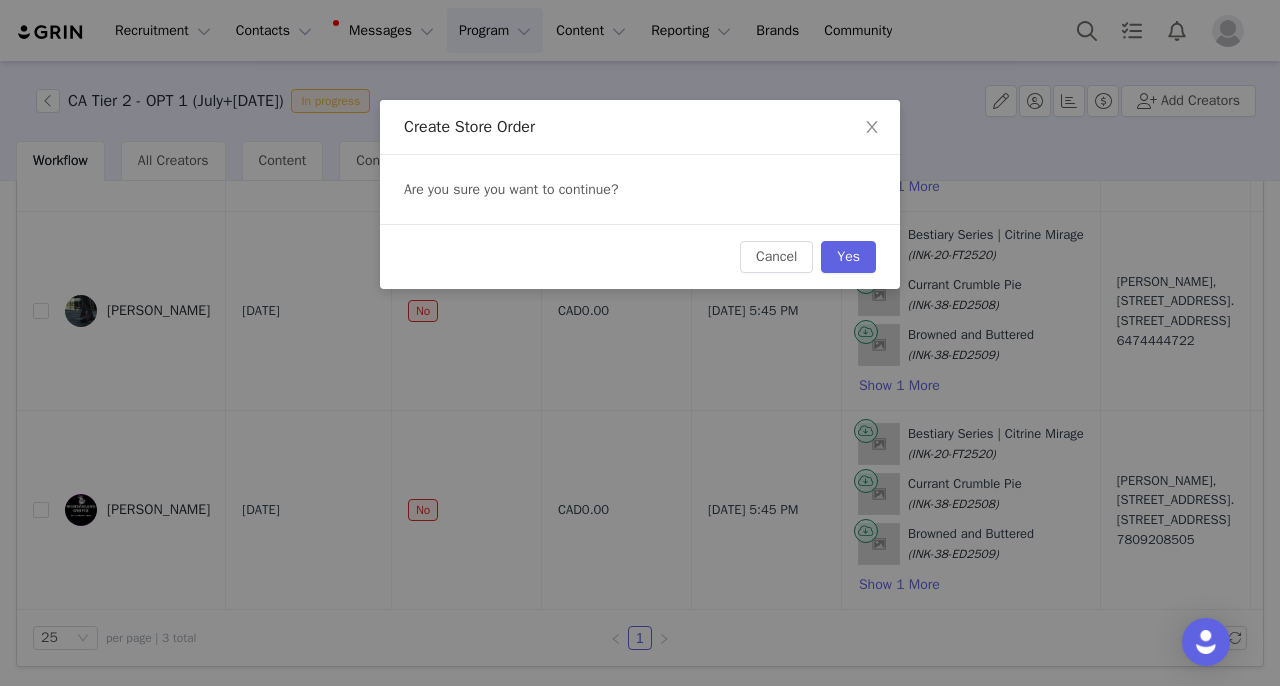scroll, scrollTop: 169, scrollLeft: 0, axis: vertical 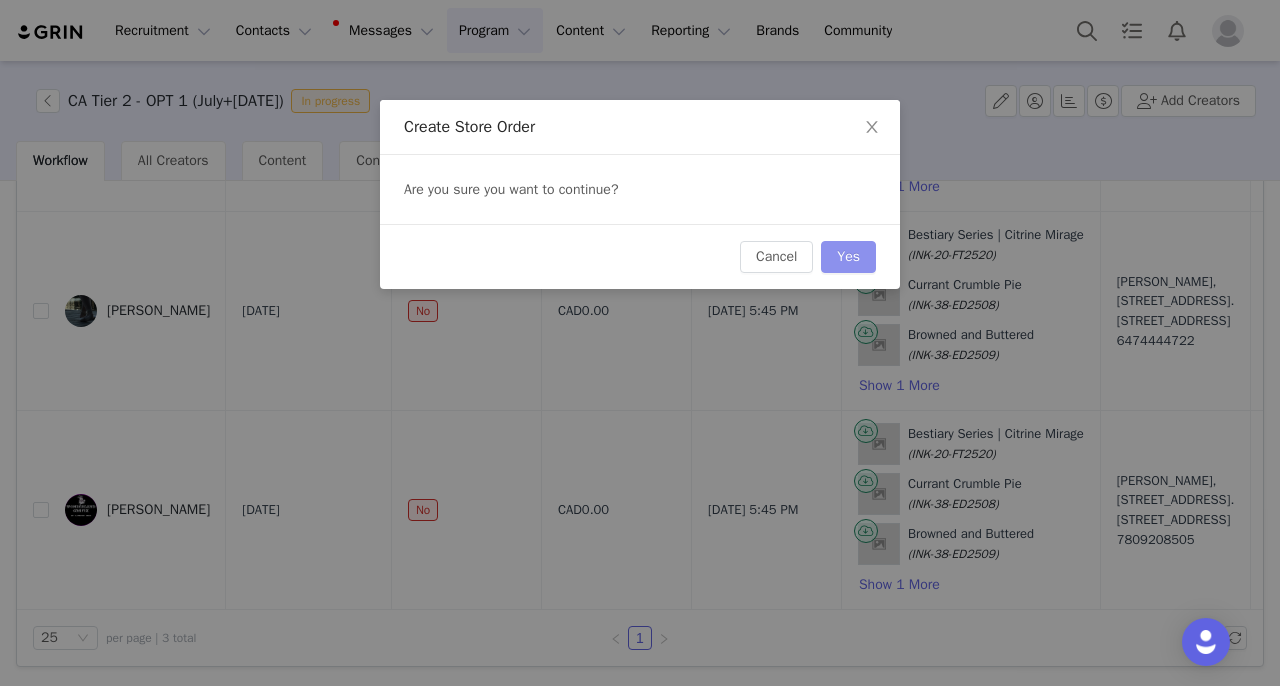 click on "Yes" at bounding box center [848, 257] 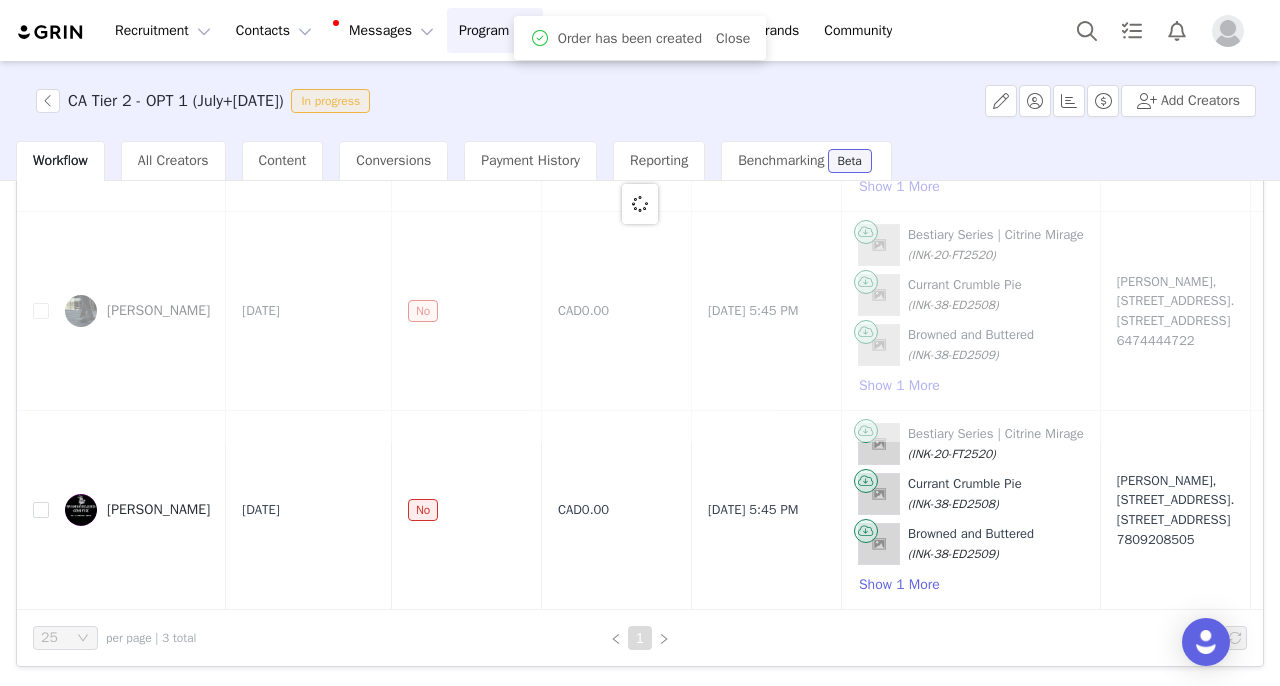 scroll, scrollTop: 0, scrollLeft: 0, axis: both 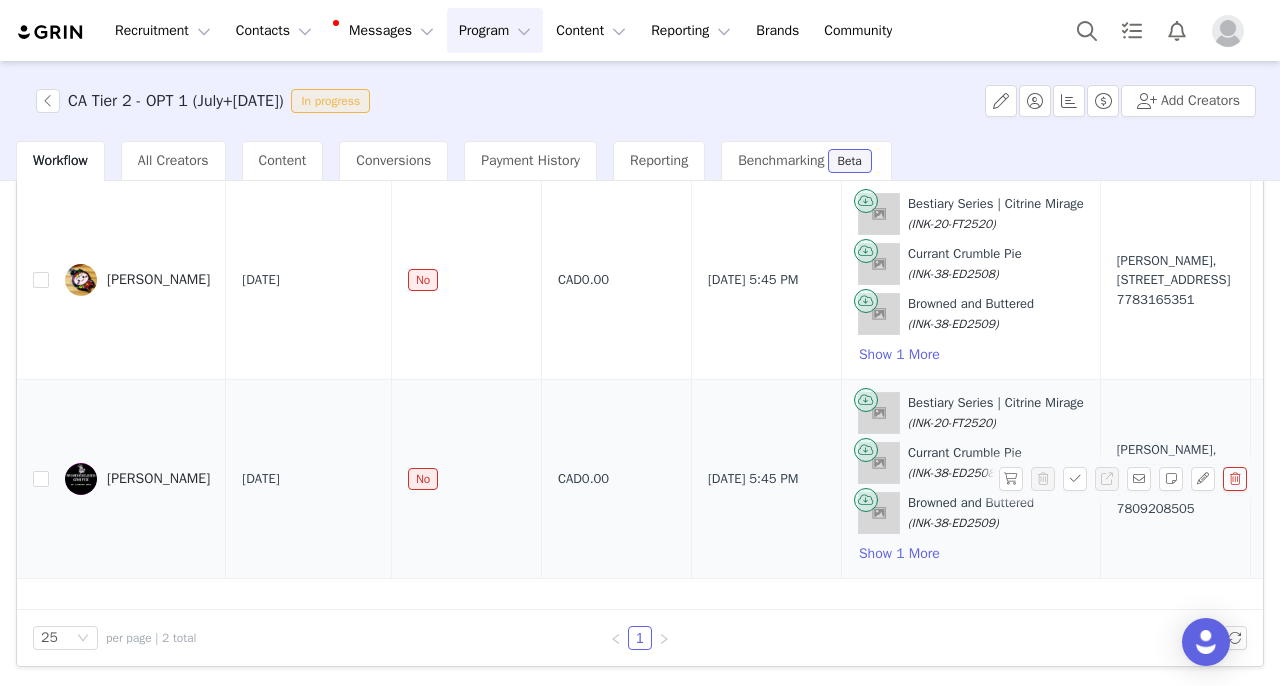 drag, startPoint x: 130, startPoint y: 461, endPoint x: 208, endPoint y: 481, distance: 80.523285 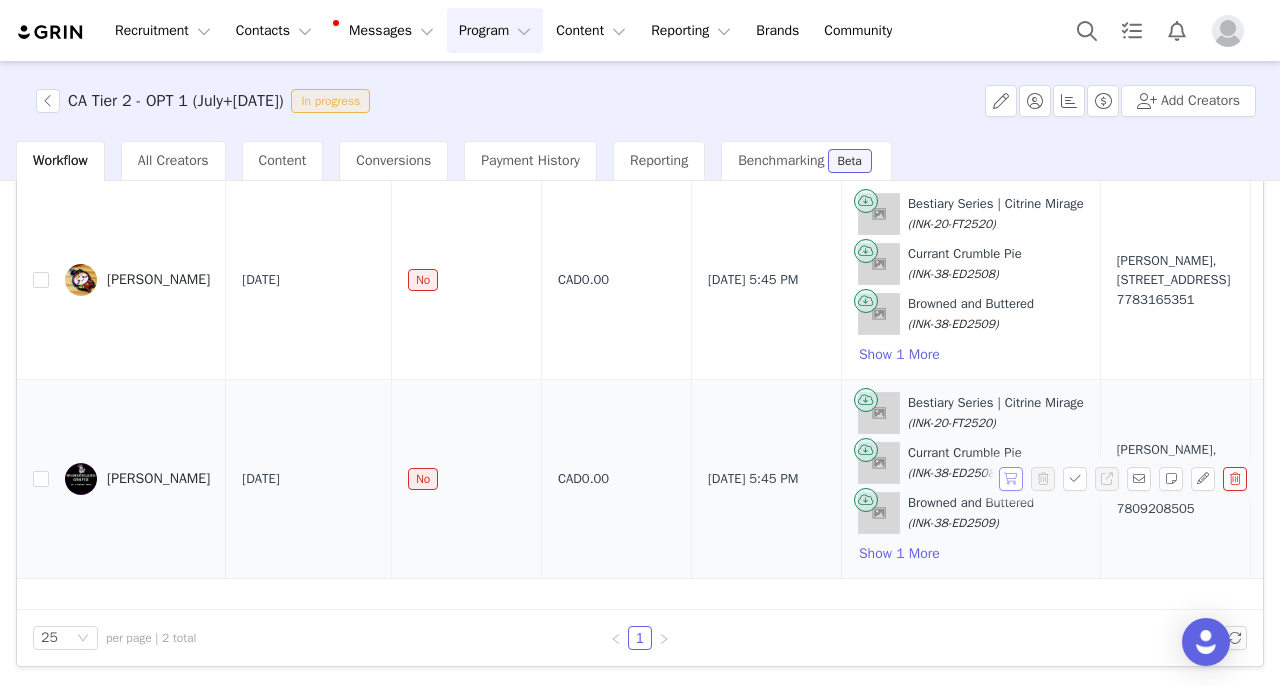 click at bounding box center (1011, 479) 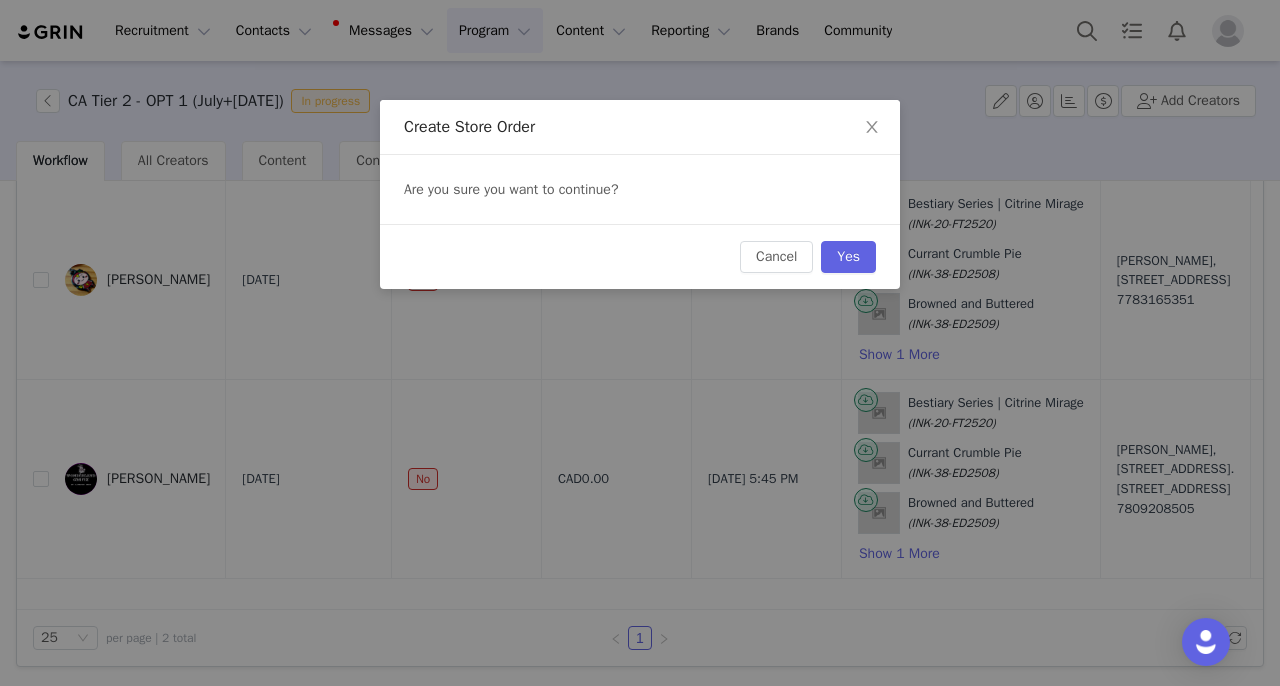 scroll, scrollTop: 186, scrollLeft: 0, axis: vertical 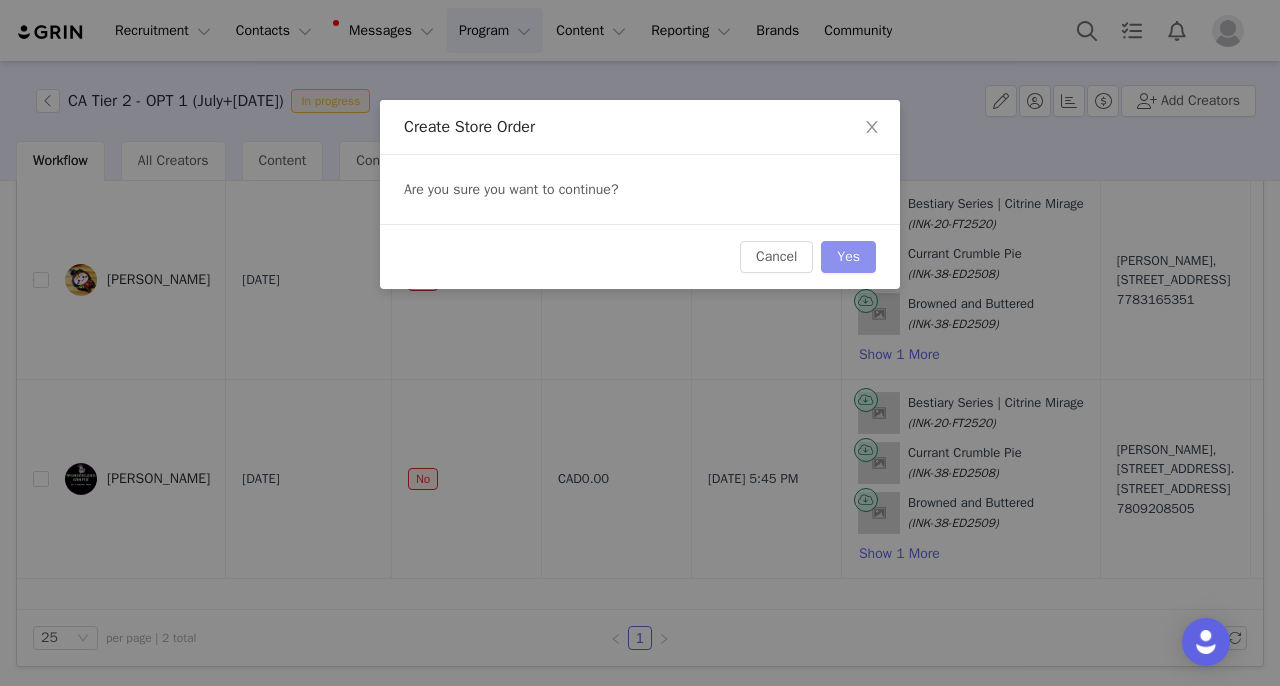 click on "Yes" at bounding box center [848, 257] 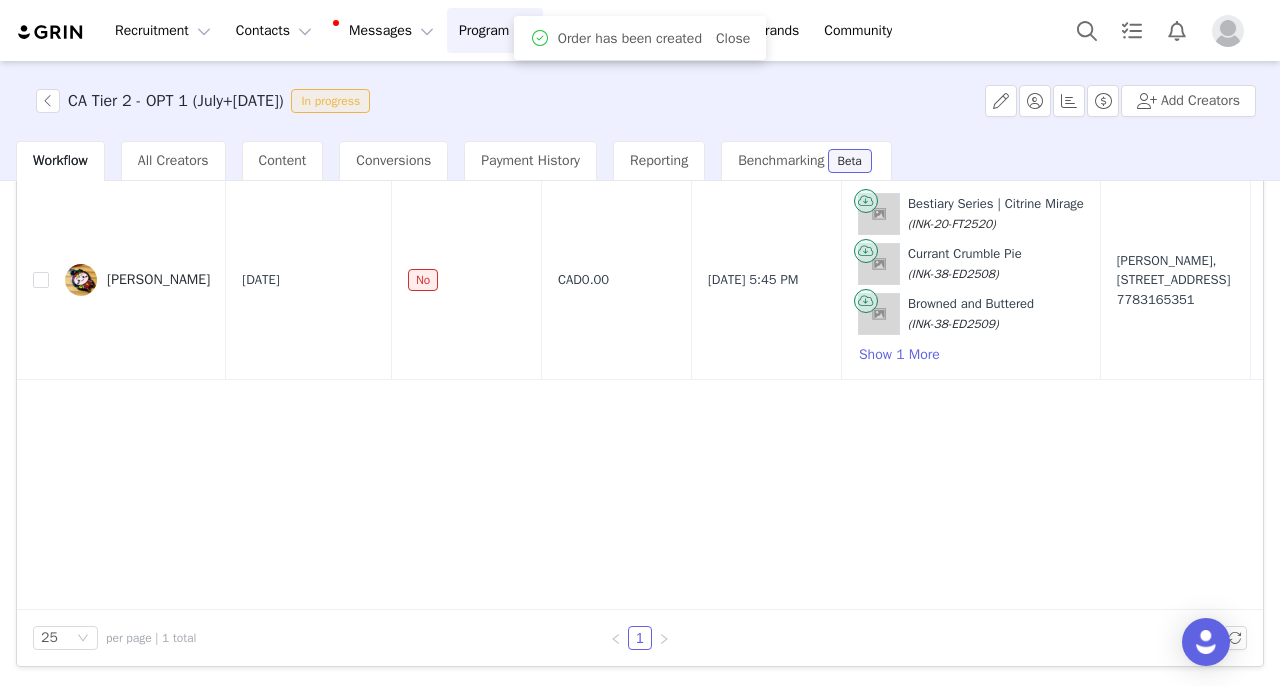 scroll, scrollTop: 0, scrollLeft: 0, axis: both 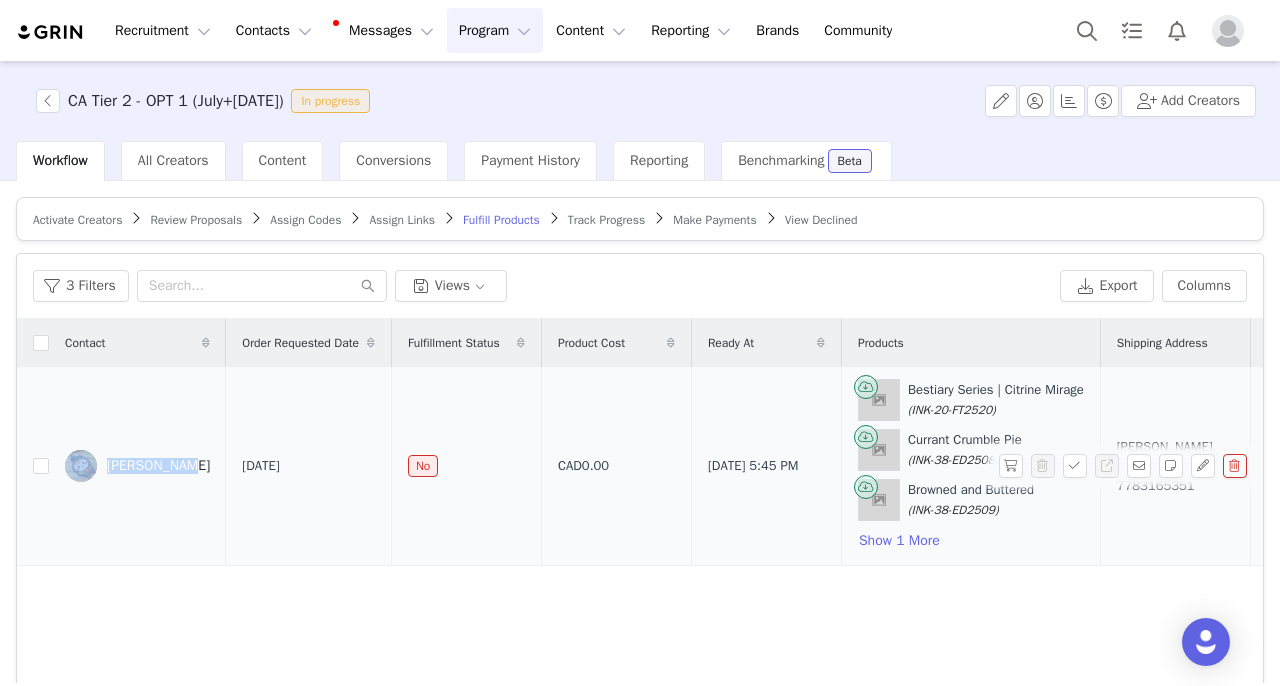 drag, startPoint x: 120, startPoint y: 447, endPoint x: 182, endPoint y: 470, distance: 66.12866 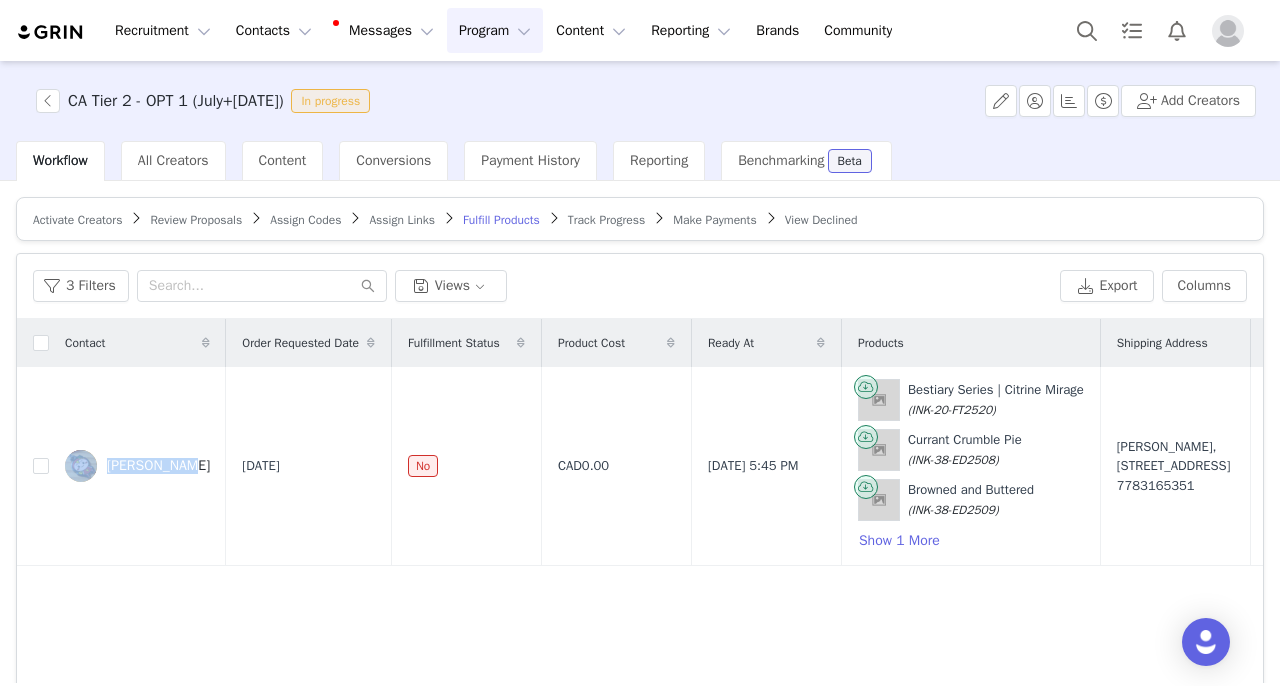 click on "Program Program" at bounding box center [495, 30] 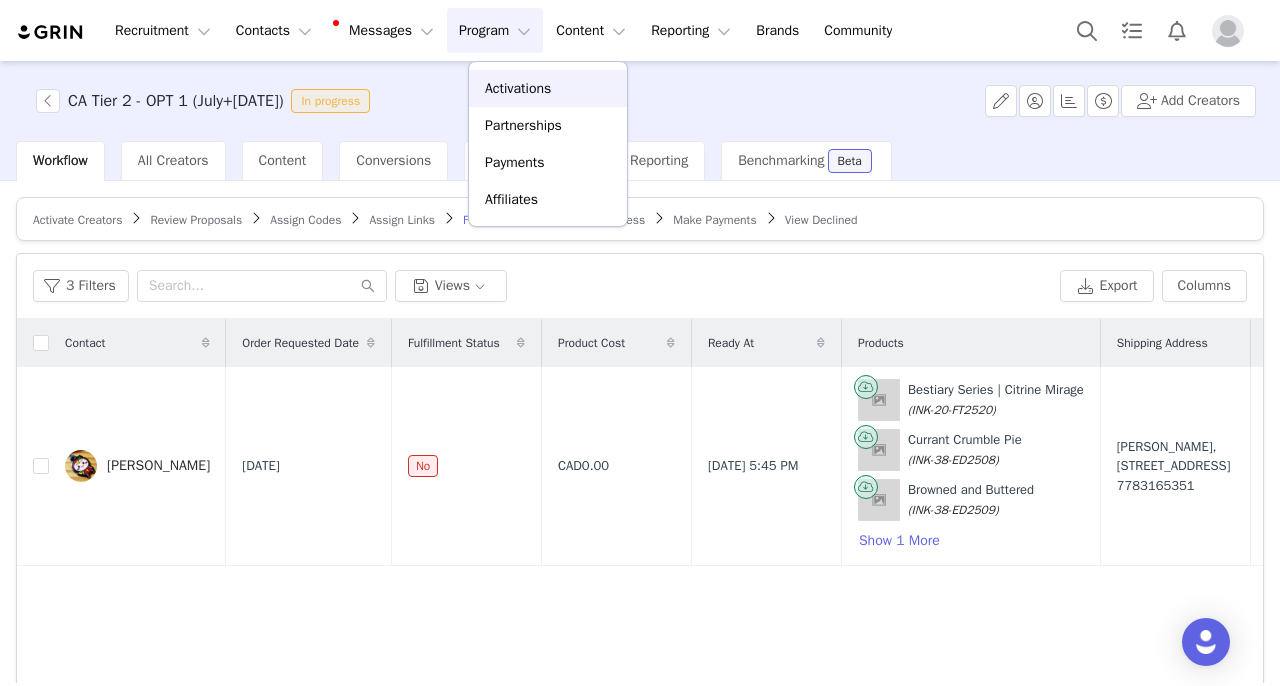 click on "Activations" at bounding box center (518, 88) 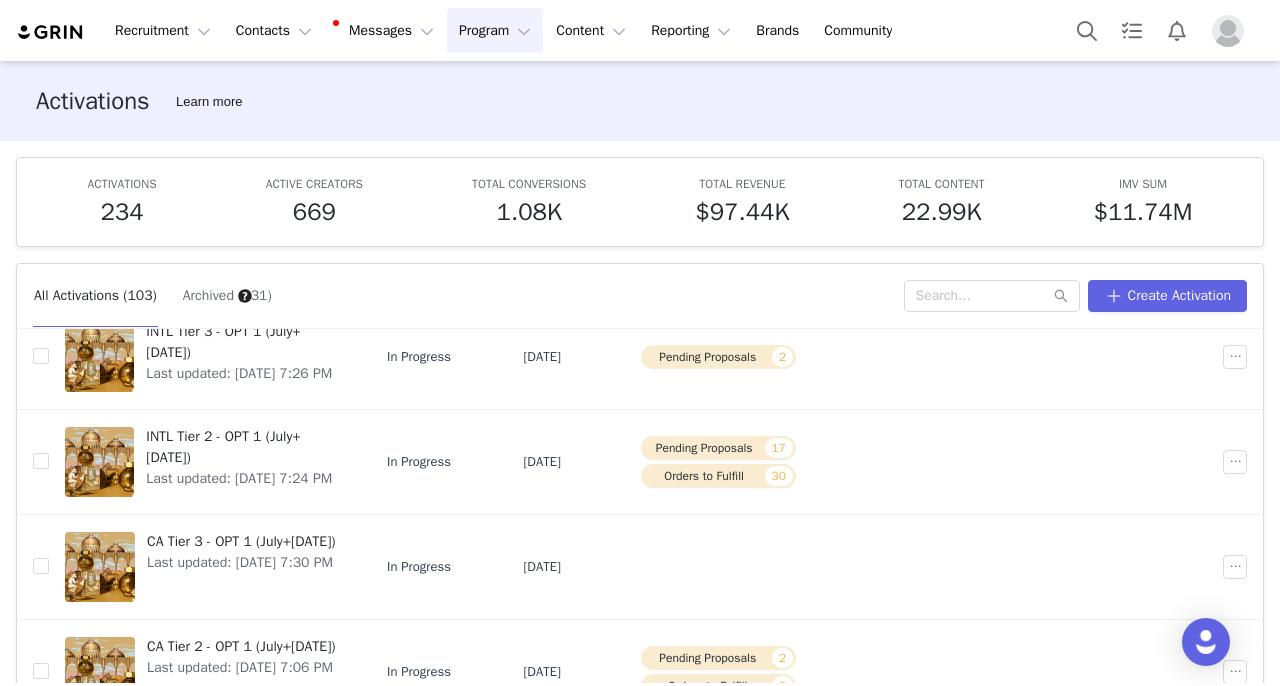 scroll, scrollTop: 281, scrollLeft: 0, axis: vertical 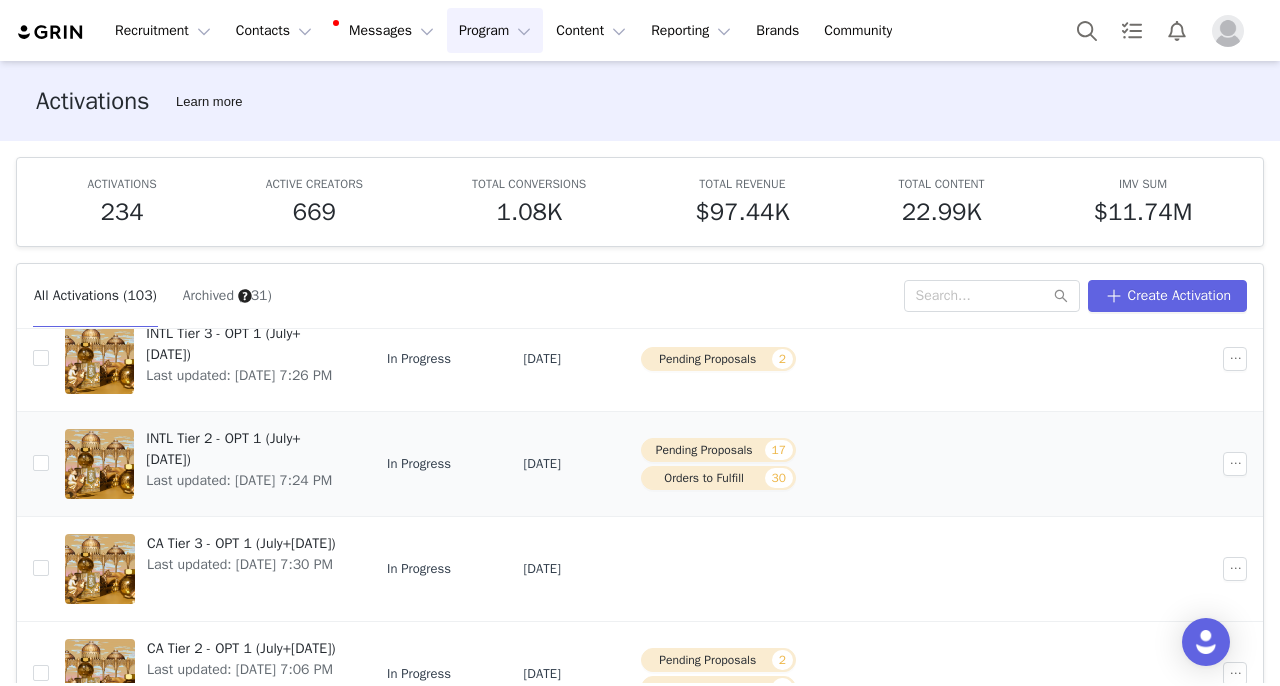 click on "Last updated: Jul 3, 2025 7:24 PM" at bounding box center (244, 480) 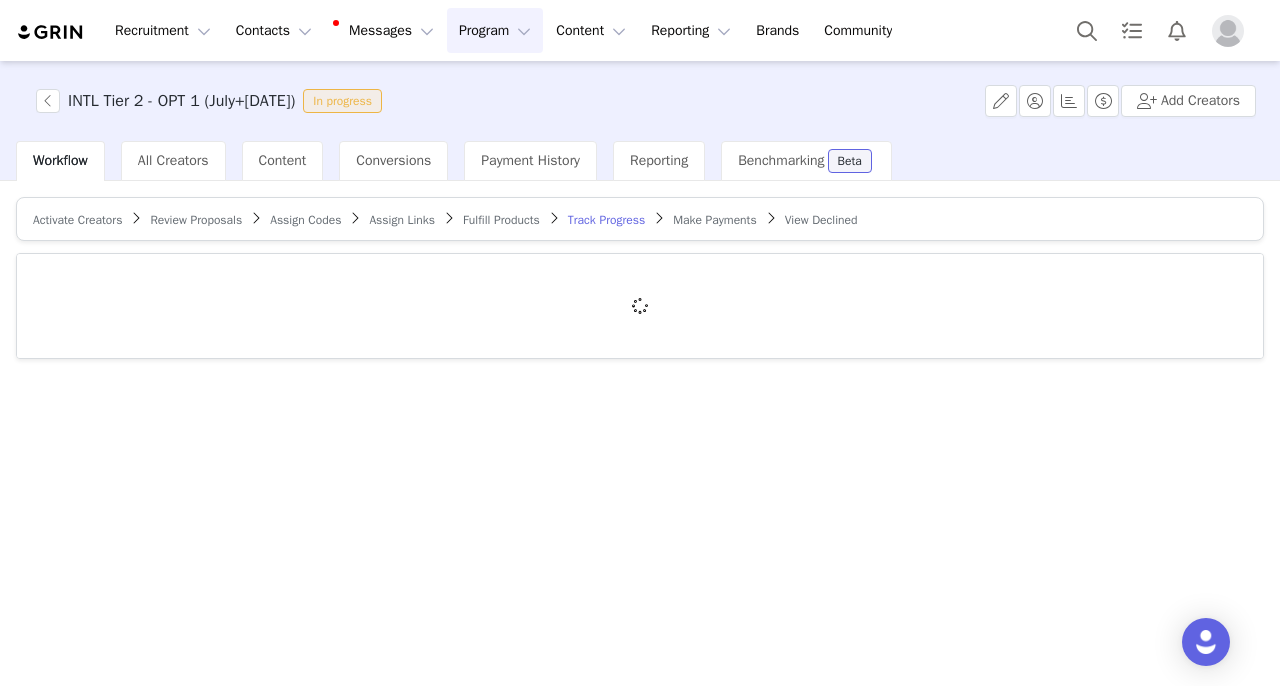 click on "Review Proposals" at bounding box center (196, 220) 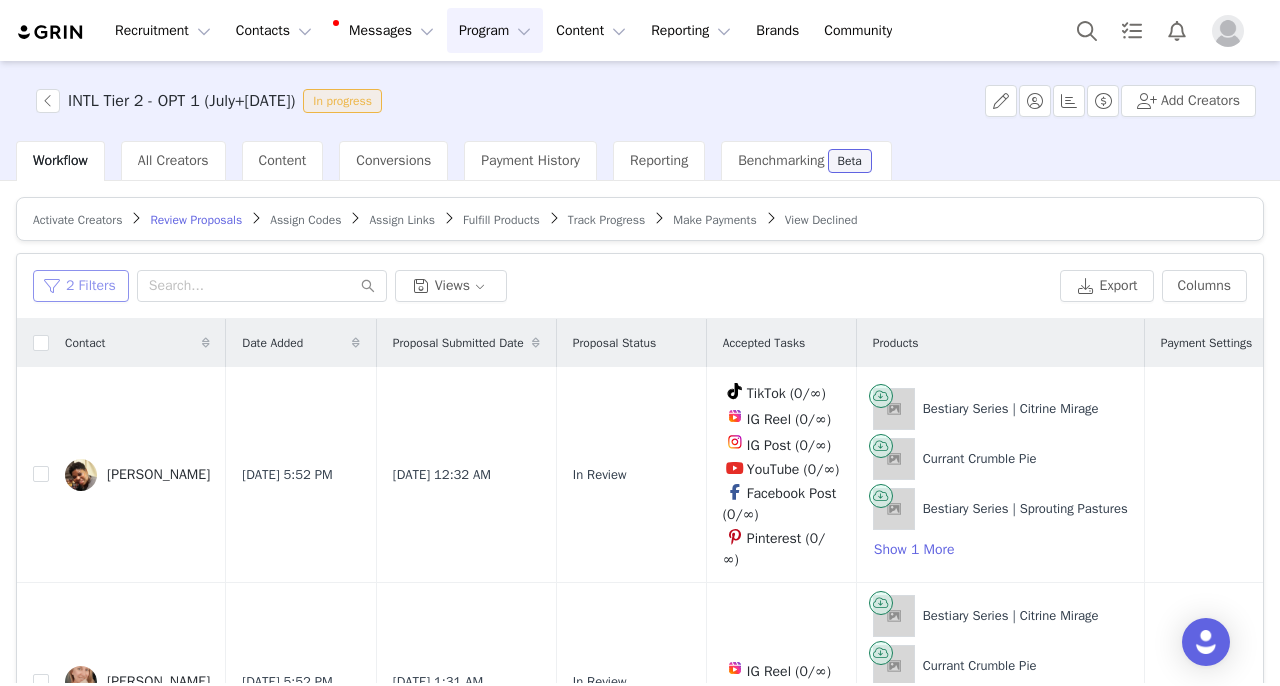 click on "2 Filters" at bounding box center (81, 286) 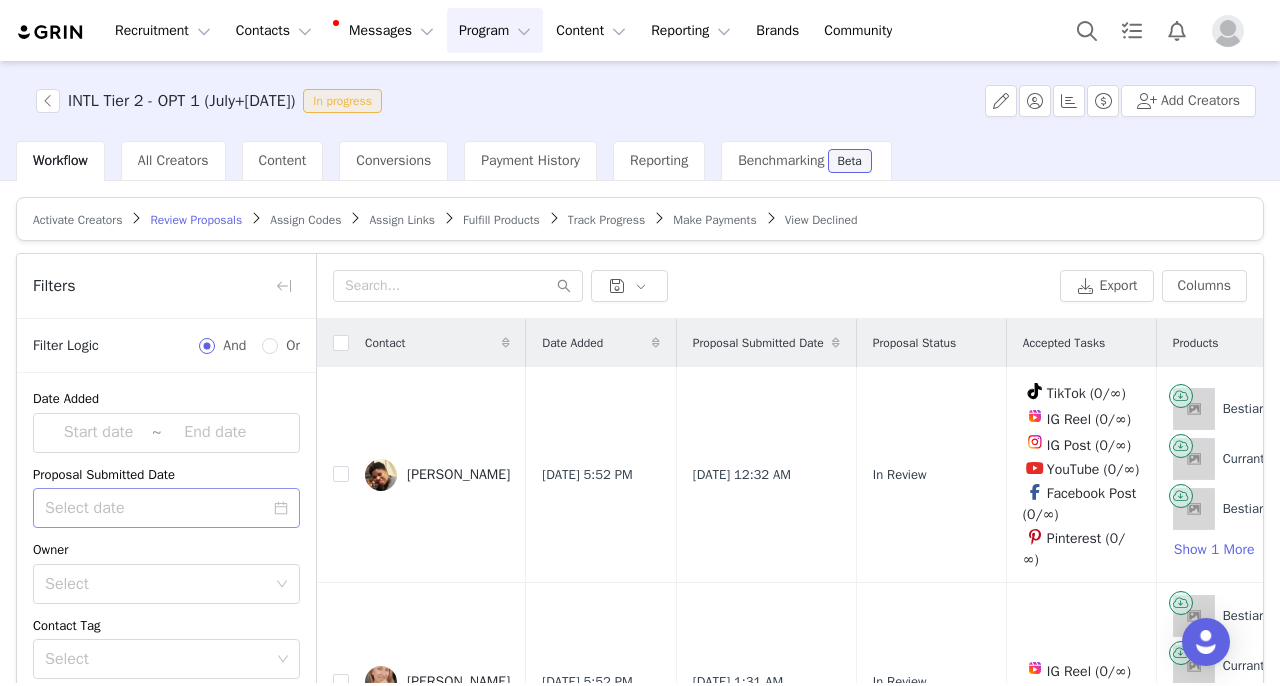 scroll, scrollTop: 424, scrollLeft: 0, axis: vertical 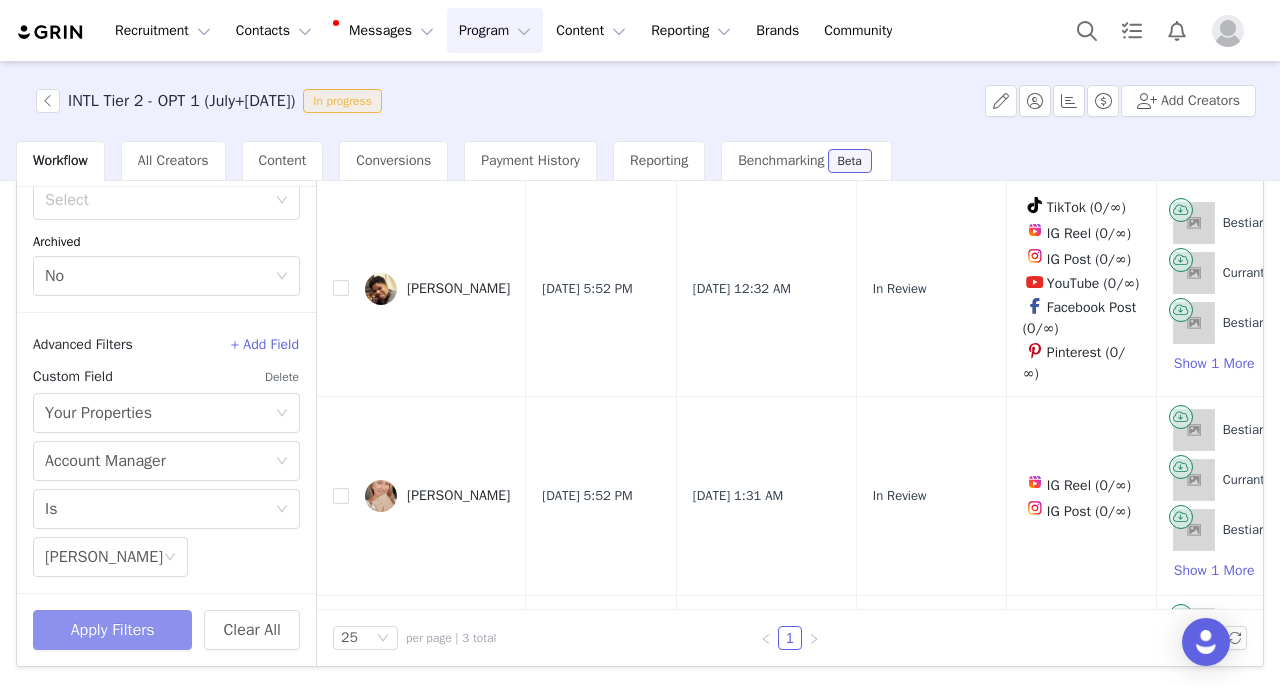 click on "Apply Filters" at bounding box center [112, 630] 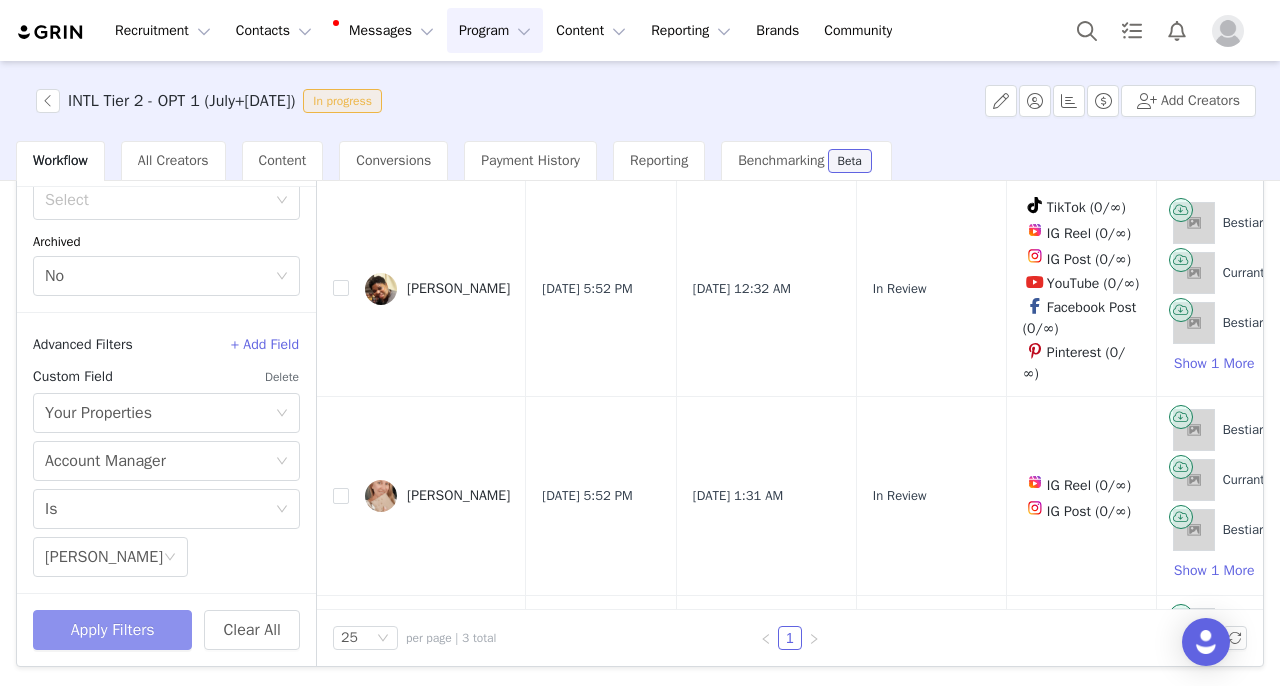 scroll, scrollTop: 0, scrollLeft: 0, axis: both 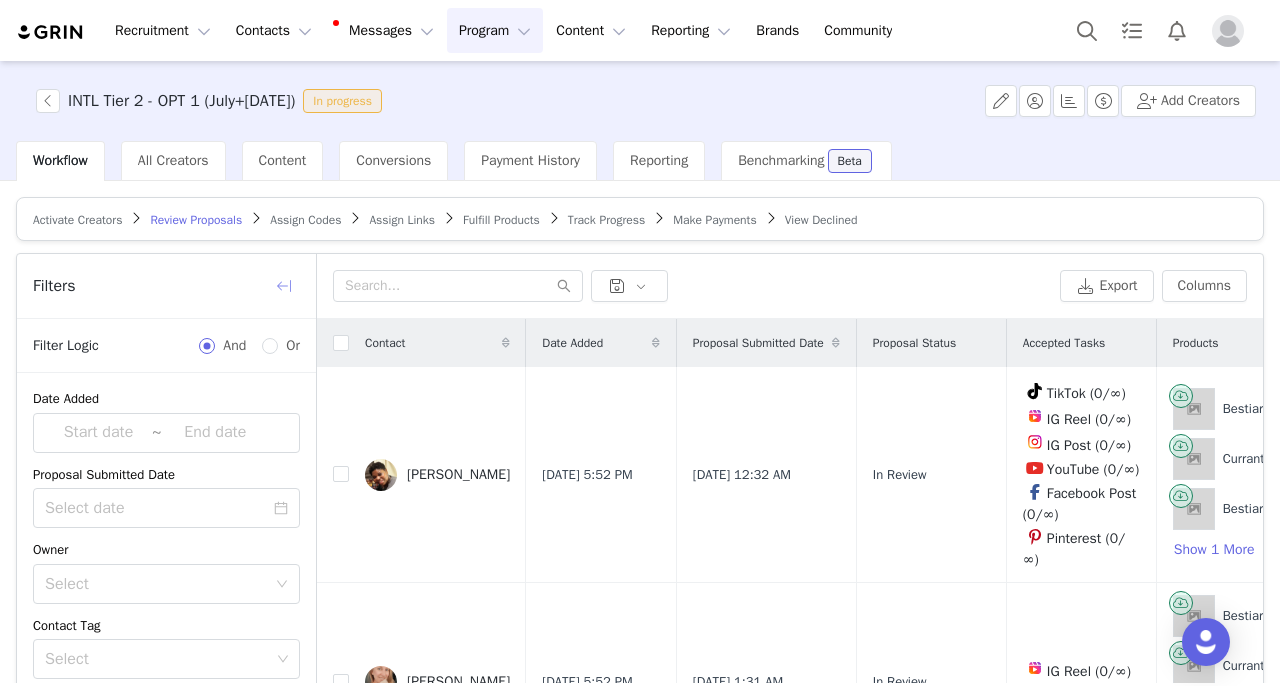 click at bounding box center (284, 286) 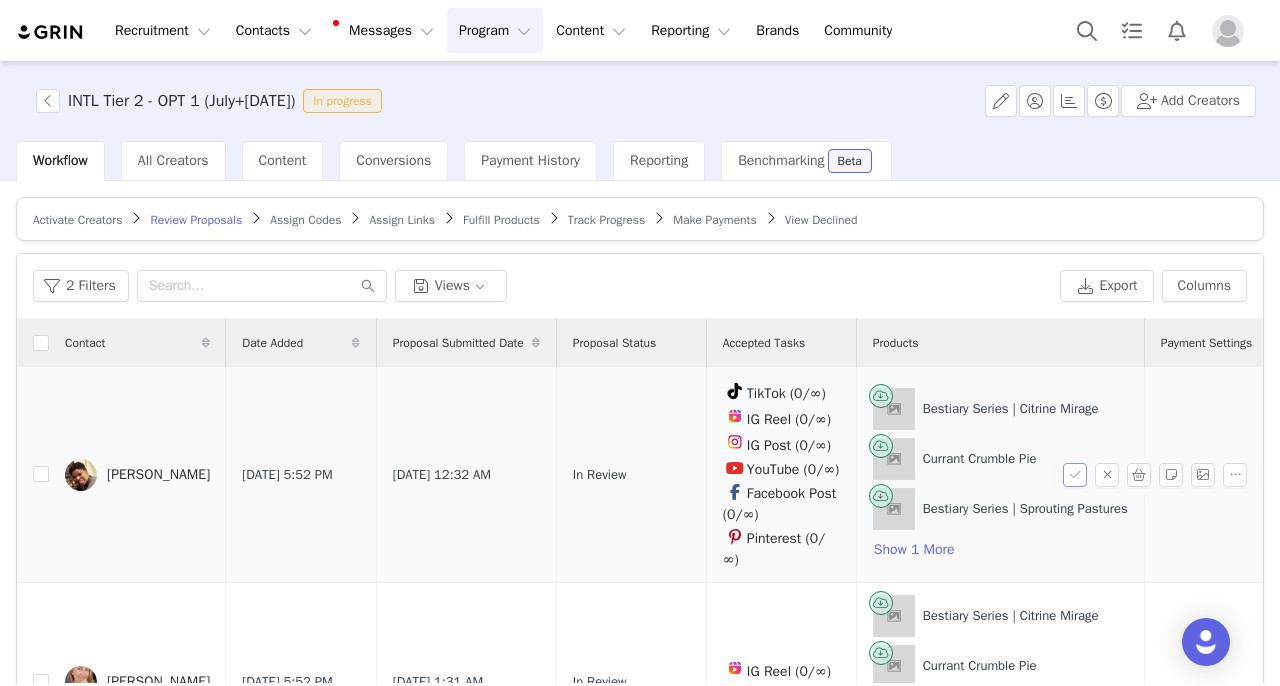 click at bounding box center [1075, 475] 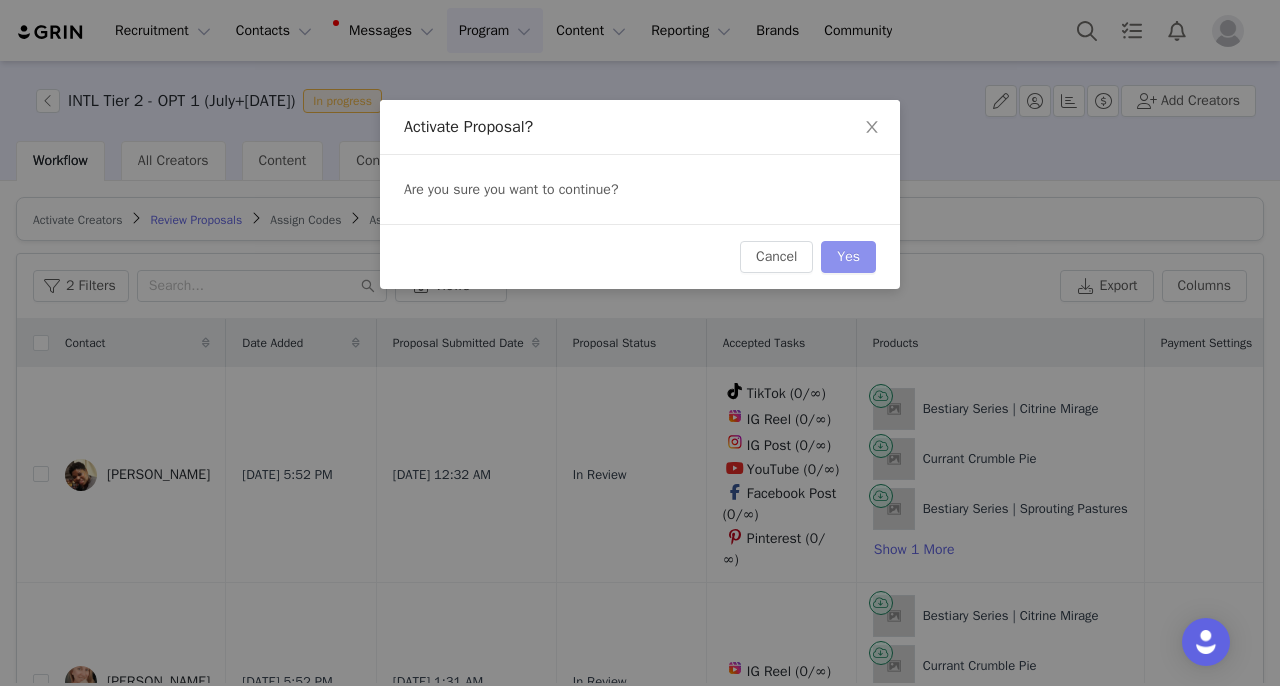 click on "Yes" at bounding box center [848, 257] 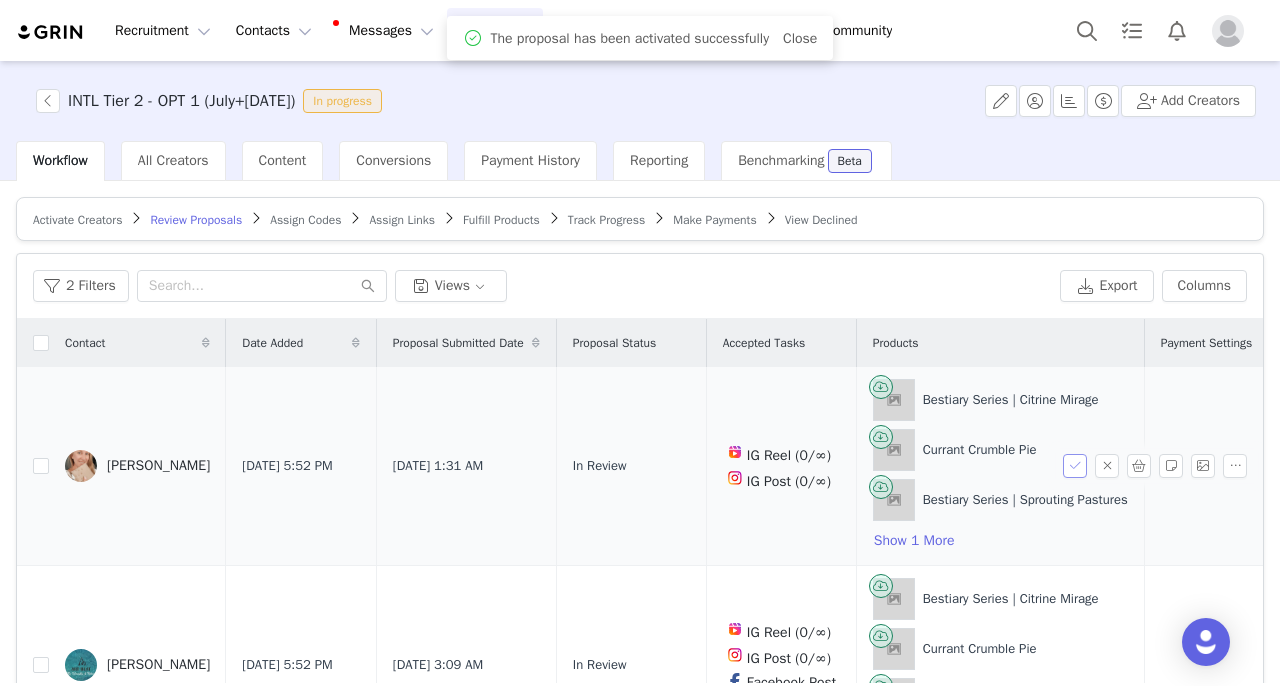 click at bounding box center [1075, 466] 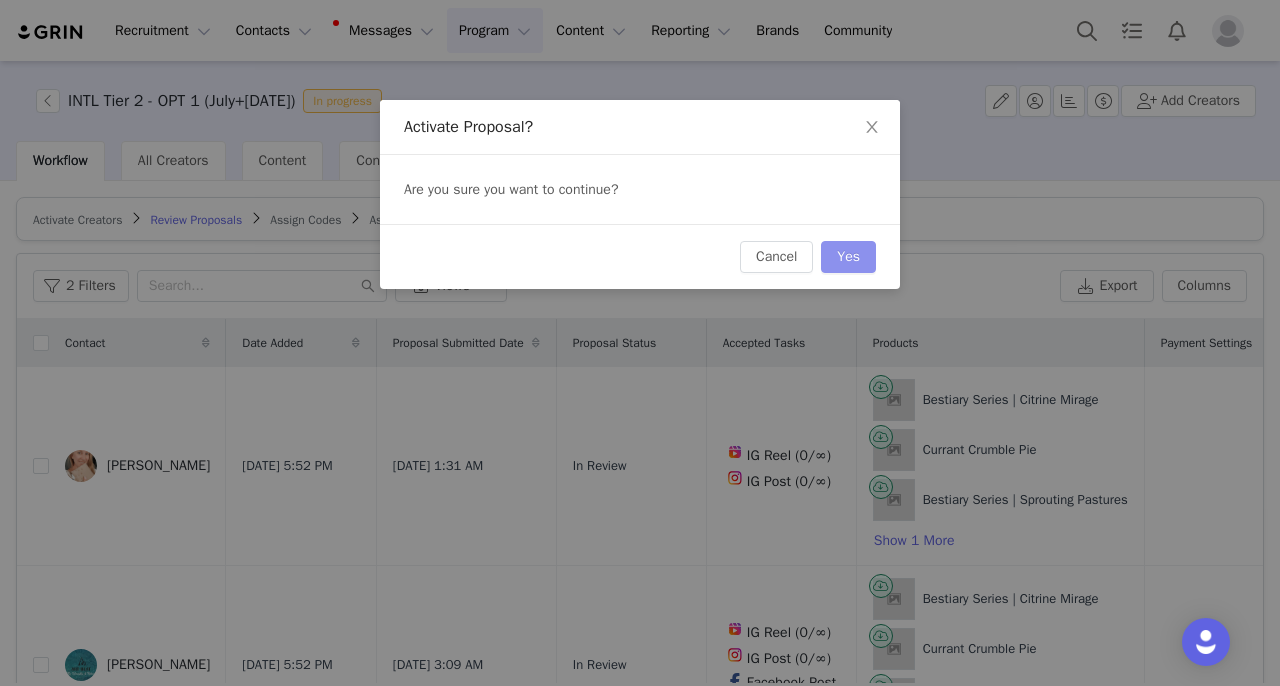 click on "Yes" at bounding box center (848, 257) 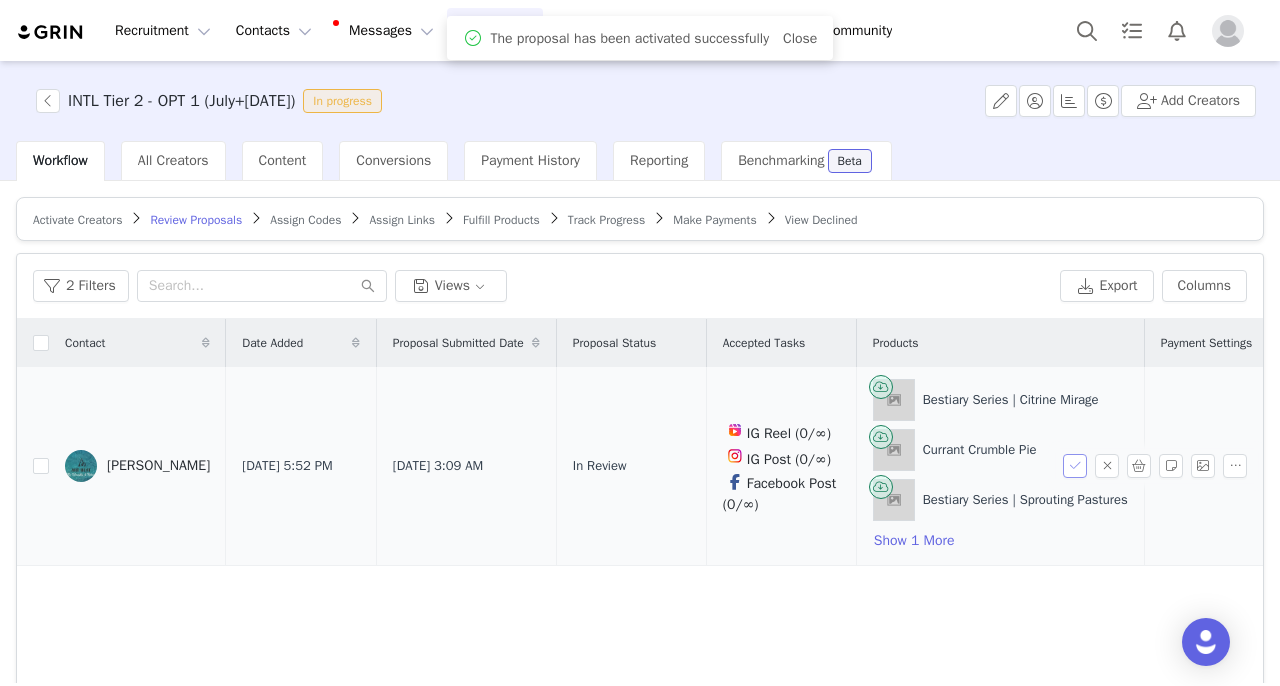 click at bounding box center (1075, 466) 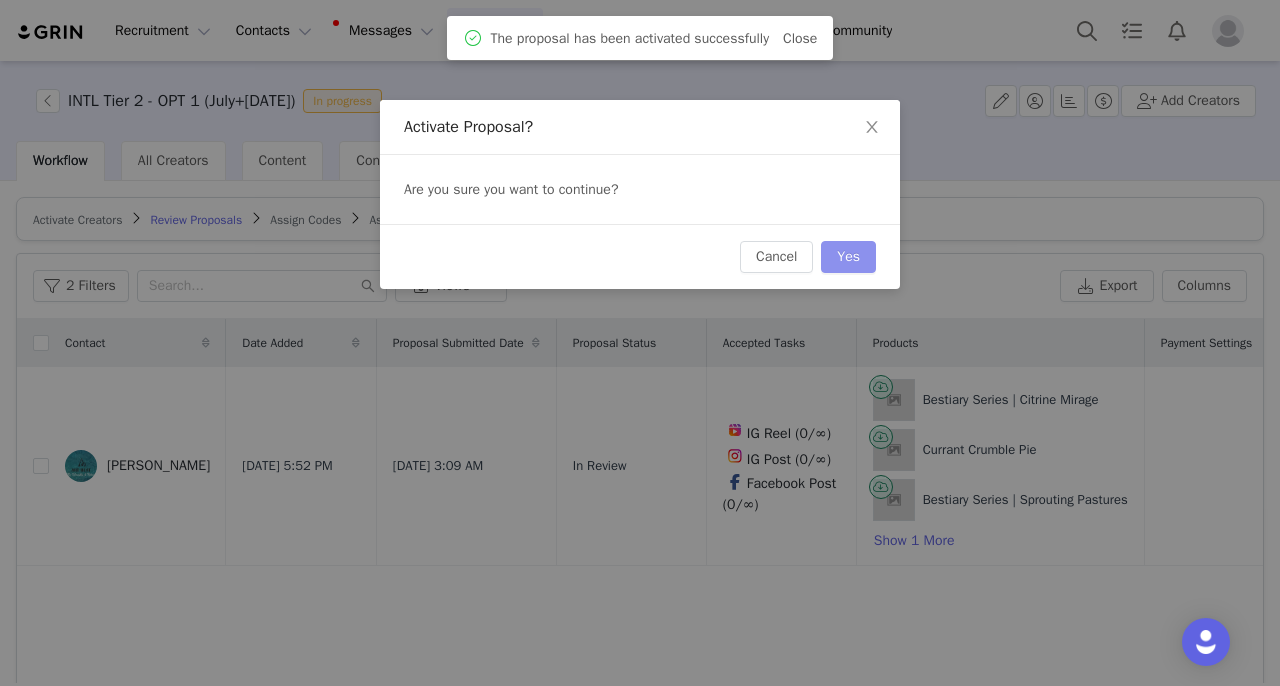 click on "Yes" at bounding box center (848, 257) 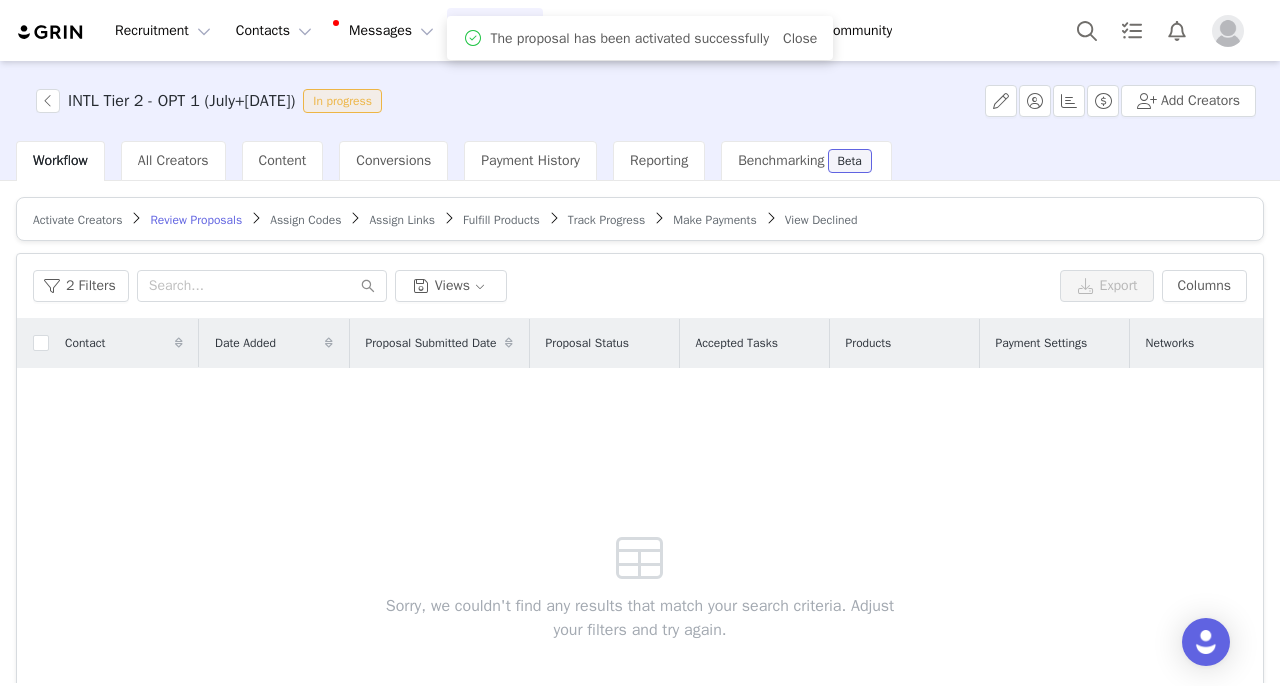 click on "Fulfill Products" at bounding box center (501, 220) 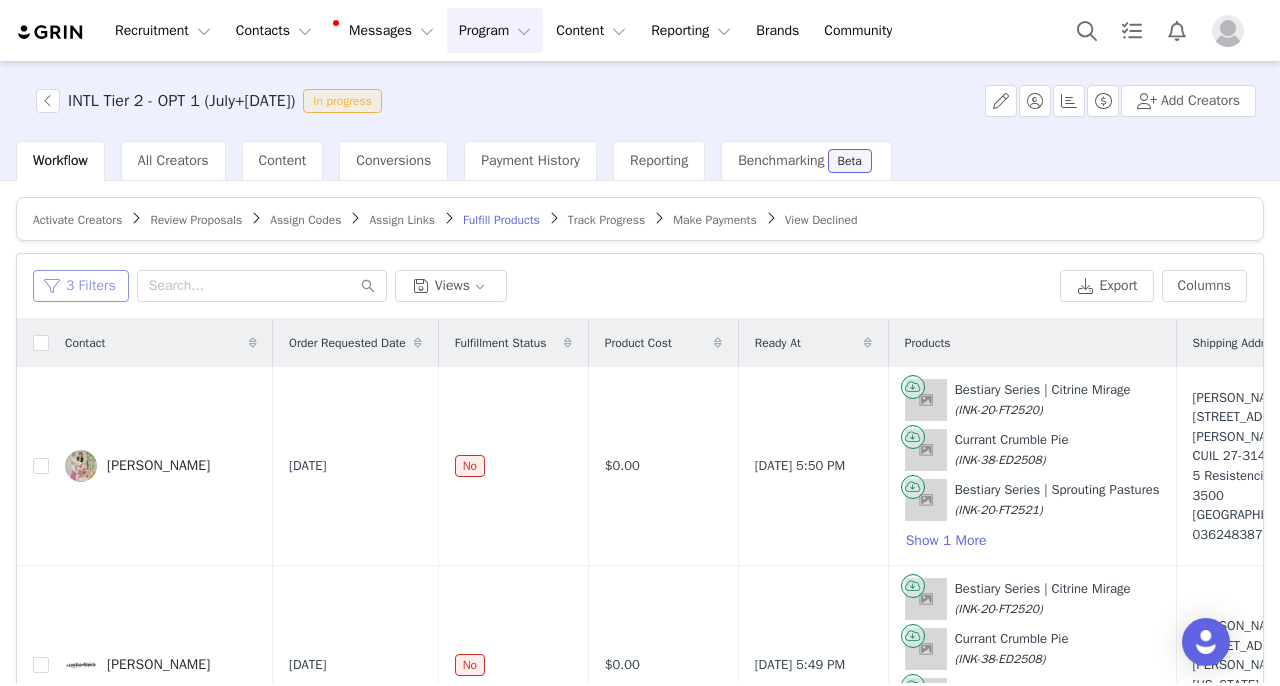 click on "3 Filters" at bounding box center [81, 286] 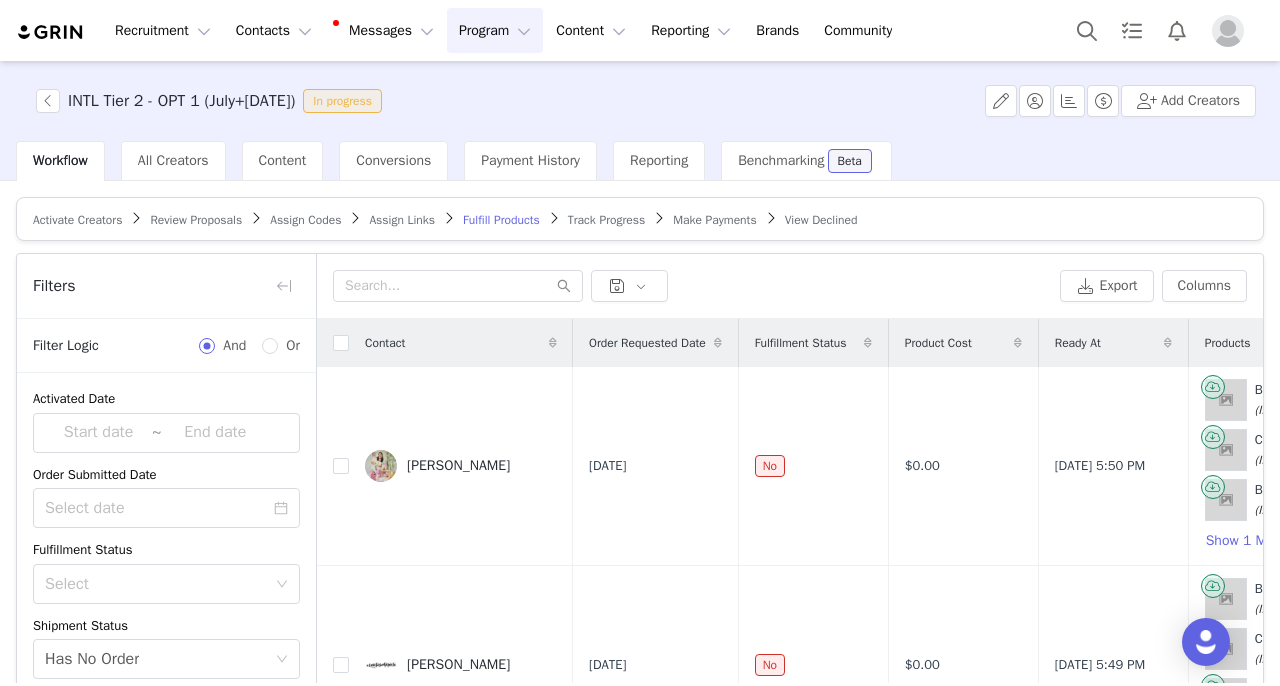 click on "Apply Filters" at bounding box center [112, 816] 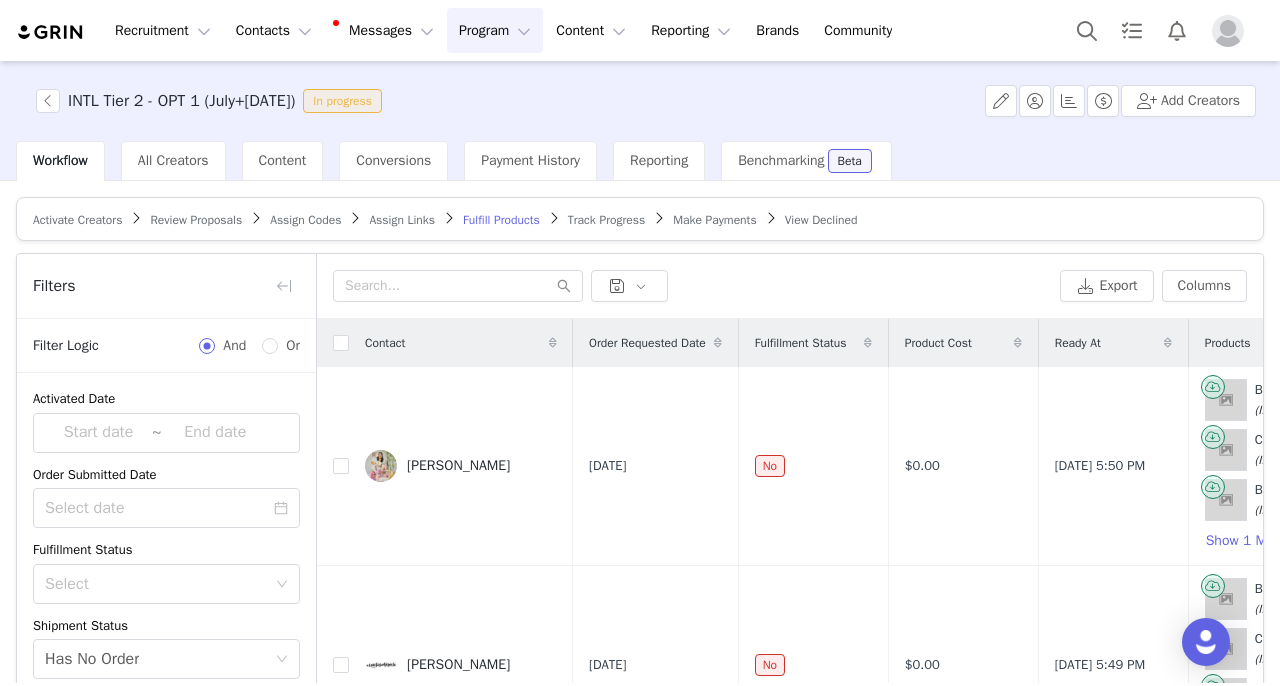 scroll, scrollTop: 424, scrollLeft: 0, axis: vertical 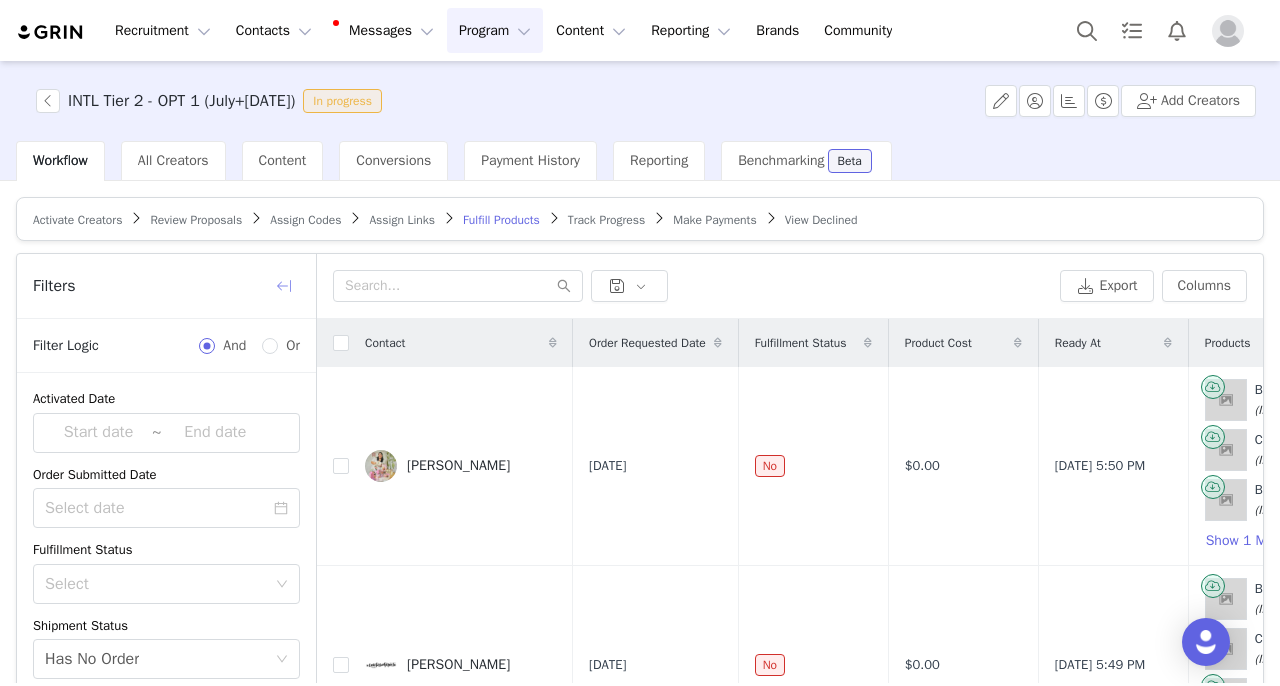 click at bounding box center (284, 286) 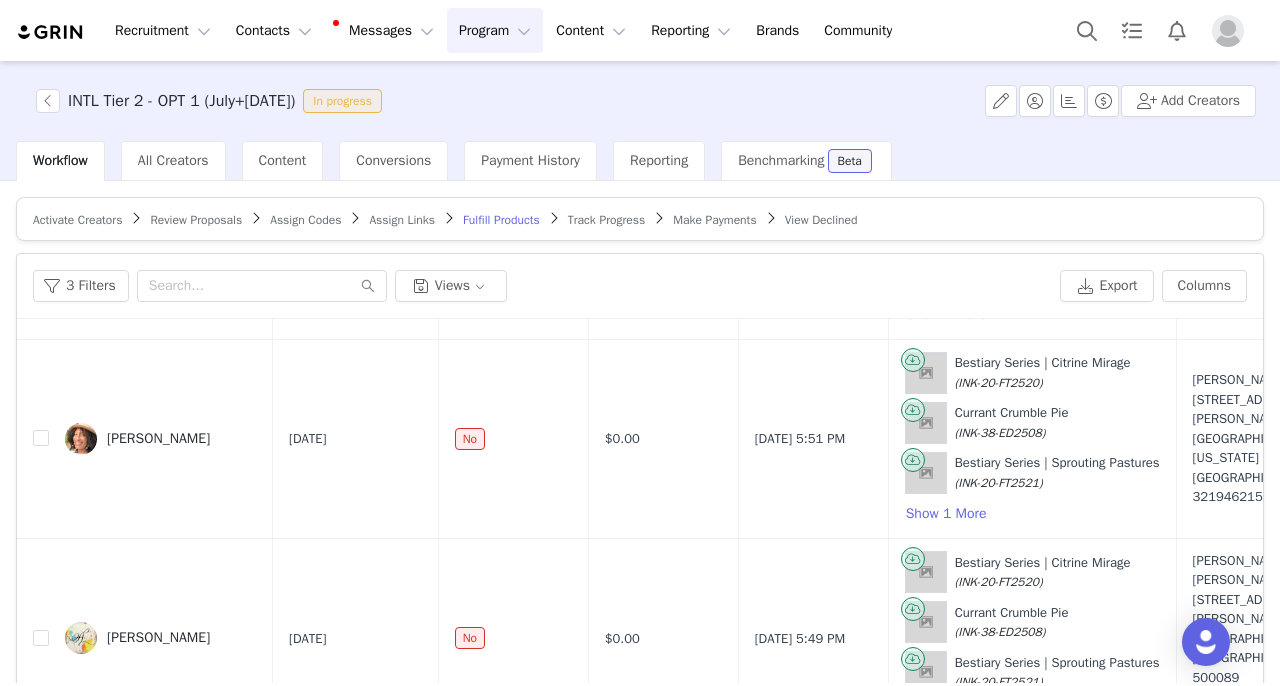 scroll, scrollTop: 4628, scrollLeft: 0, axis: vertical 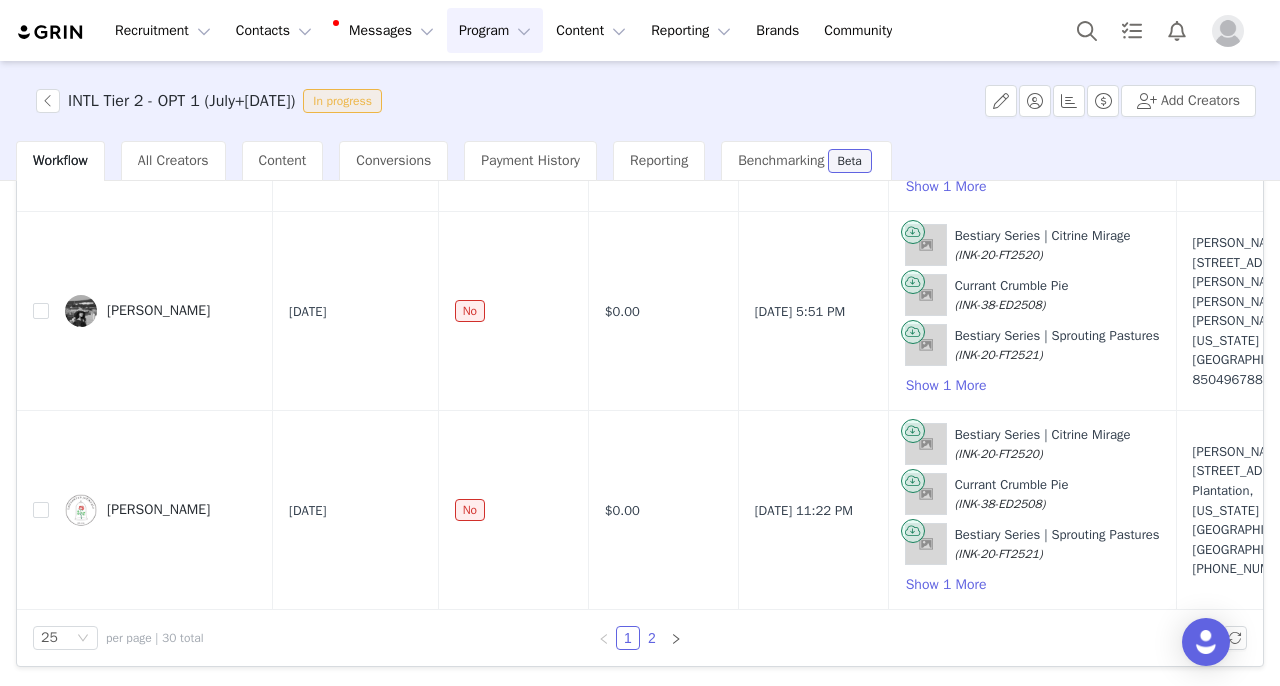 click on "2" at bounding box center [652, 638] 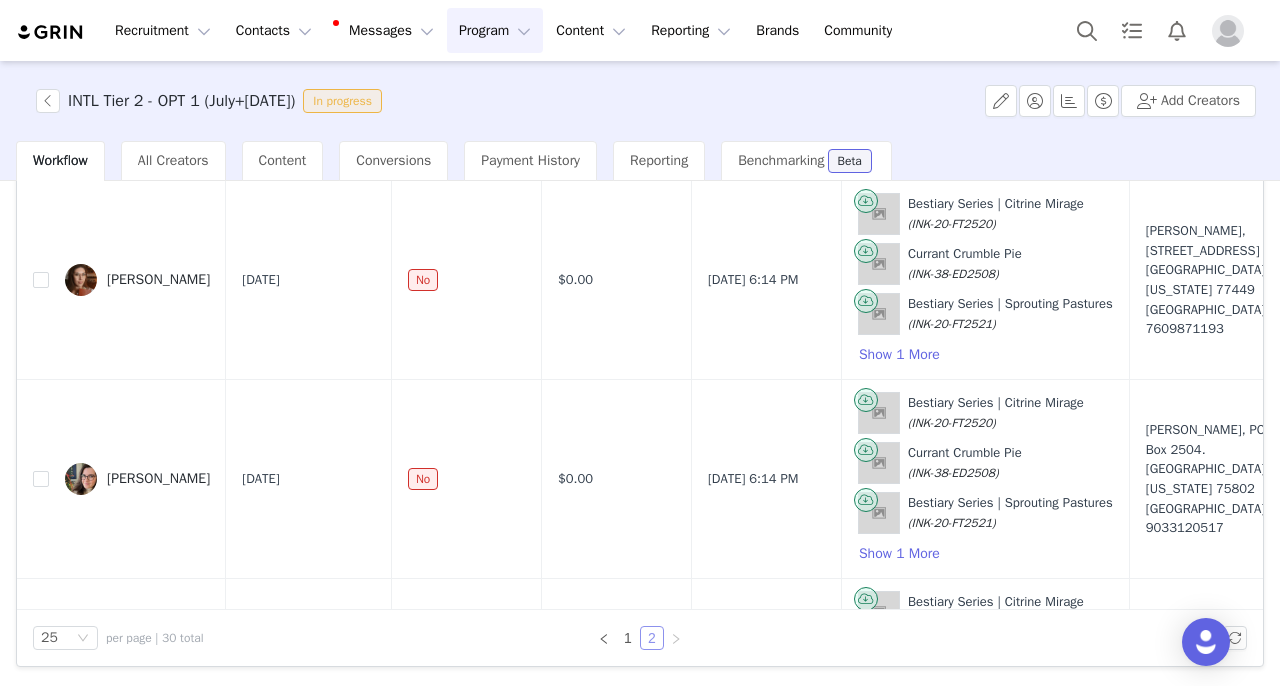 scroll, scrollTop: 567, scrollLeft: 0, axis: vertical 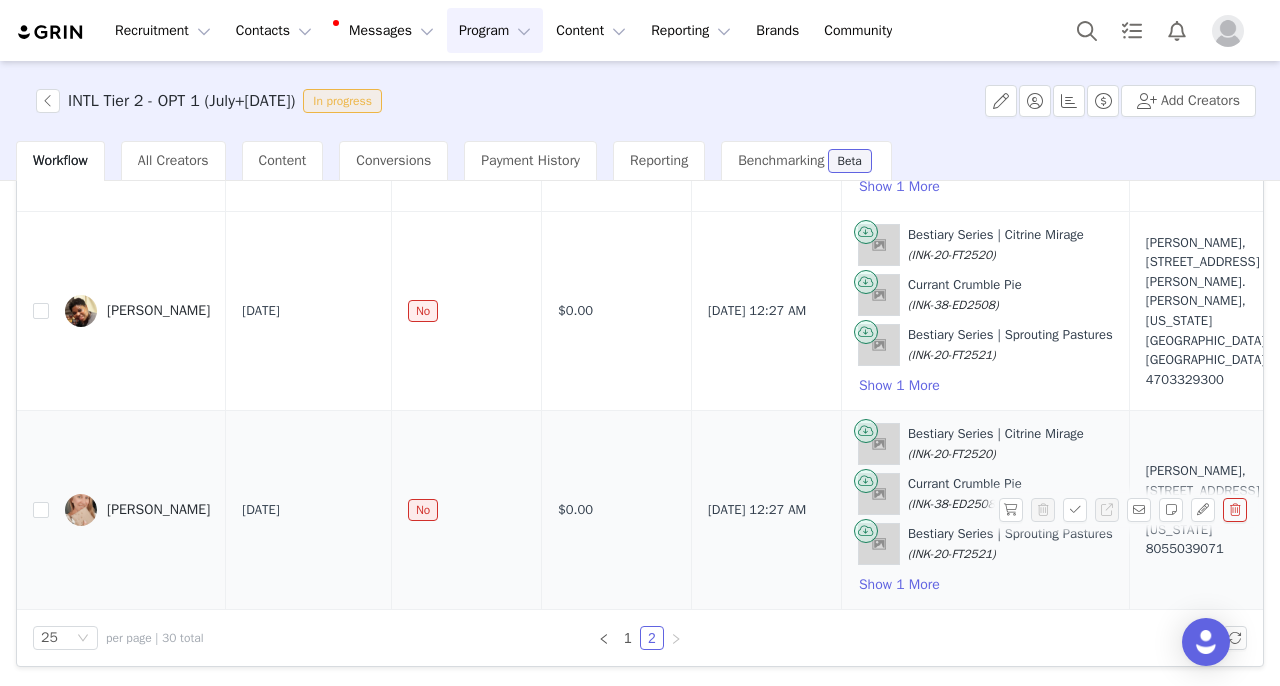 drag, startPoint x: 121, startPoint y: 491, endPoint x: 198, endPoint y: 511, distance: 79.555016 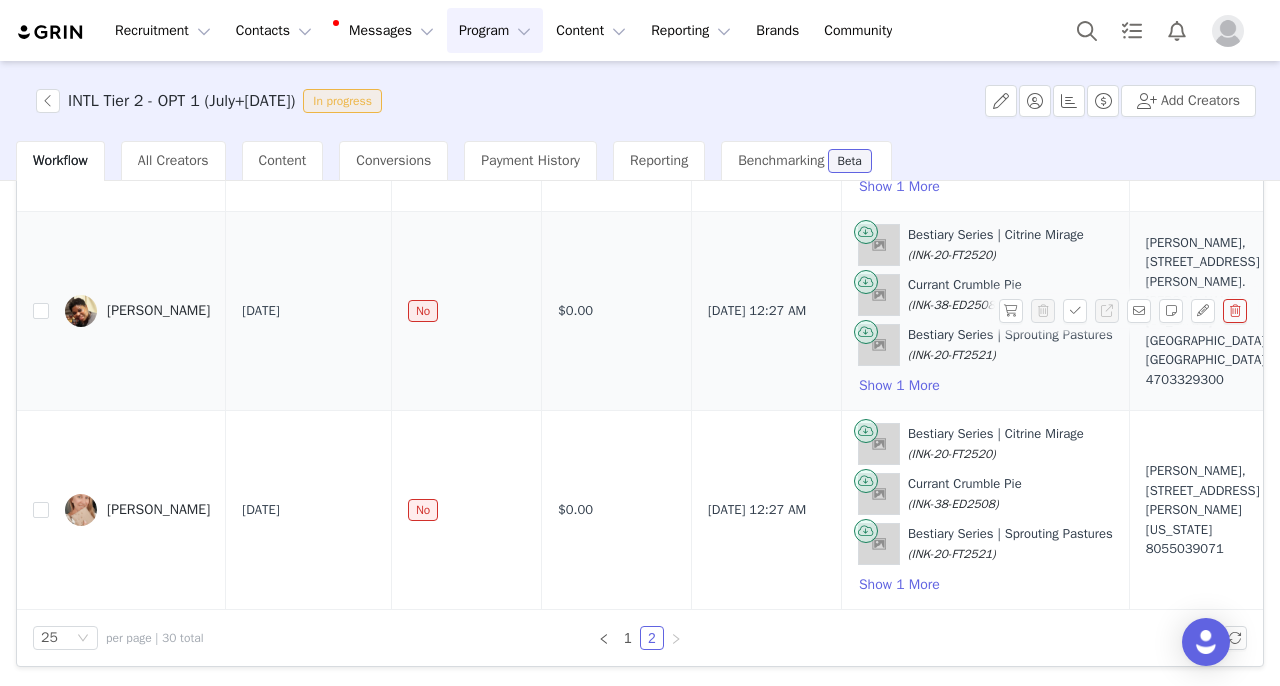 drag, startPoint x: 128, startPoint y: 289, endPoint x: 201, endPoint y: 313, distance: 76.843994 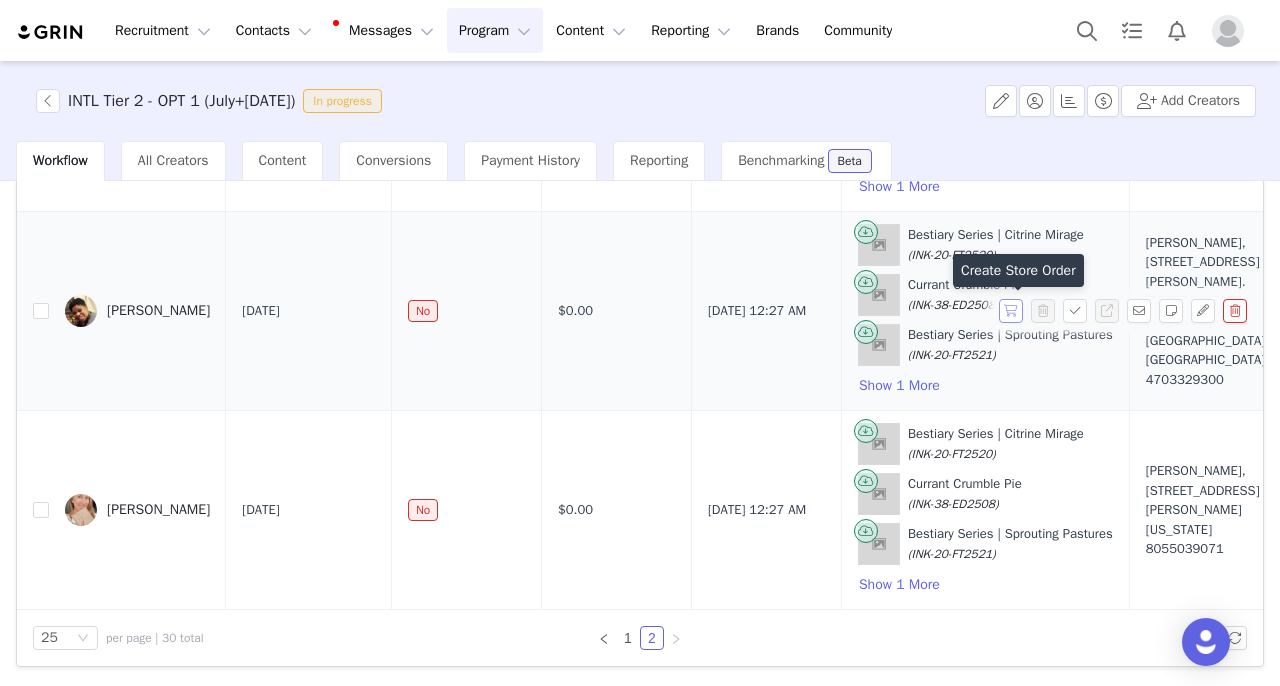 click at bounding box center (1011, 311) 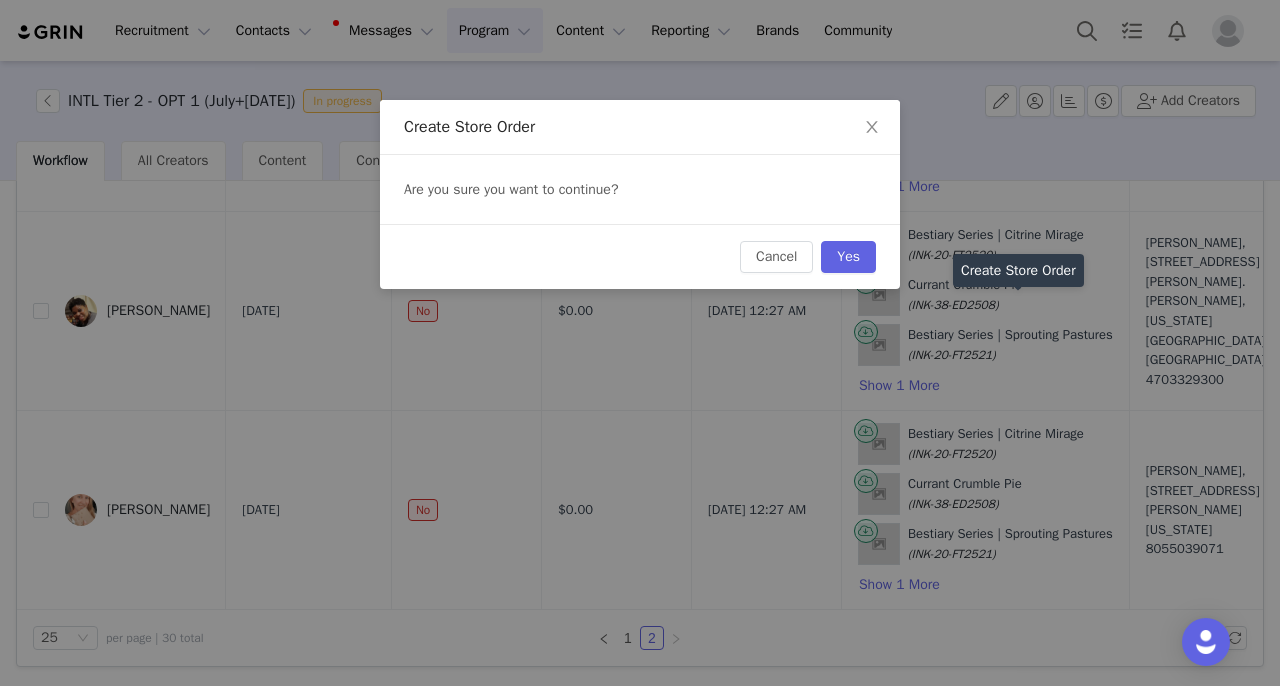scroll, scrollTop: 567, scrollLeft: 0, axis: vertical 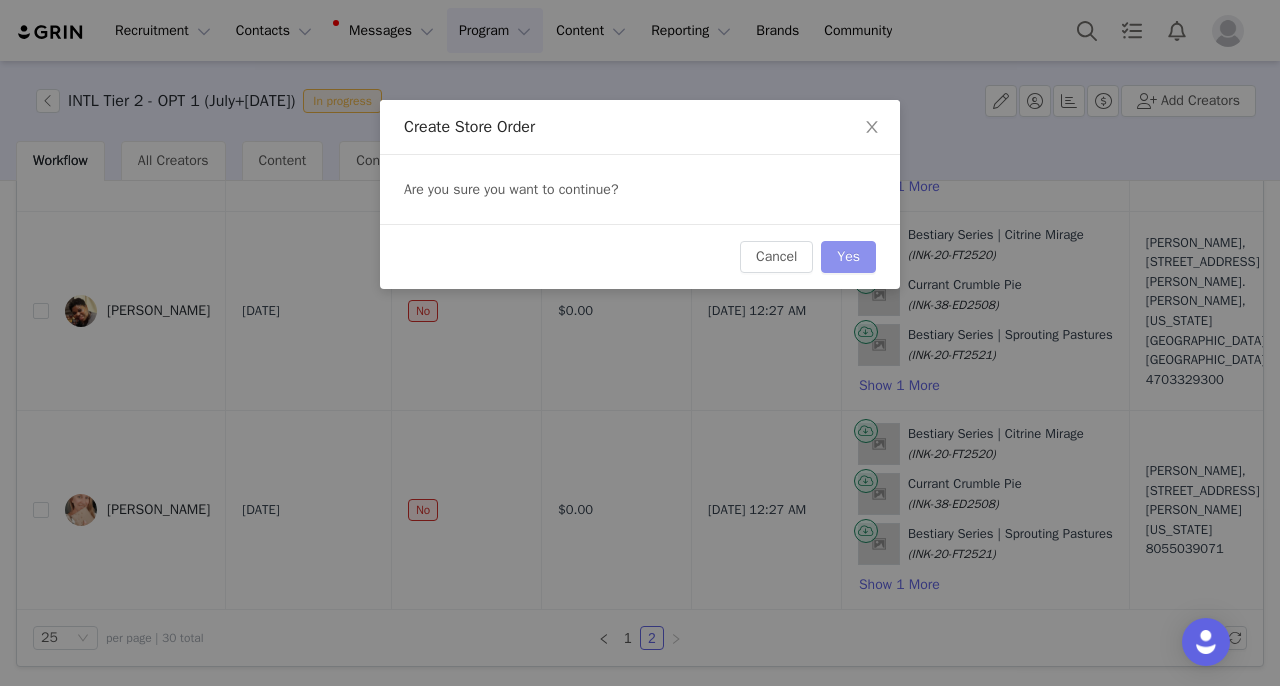 click on "Yes" at bounding box center [848, 257] 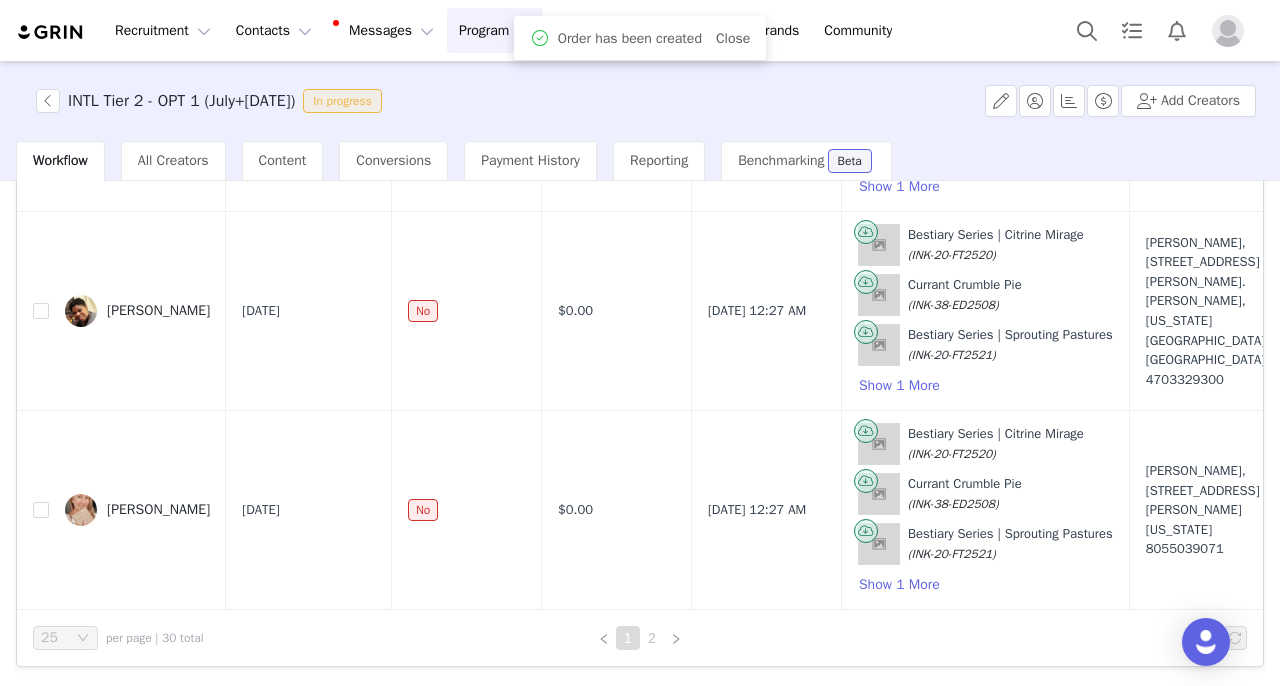 scroll, scrollTop: 0, scrollLeft: 0, axis: both 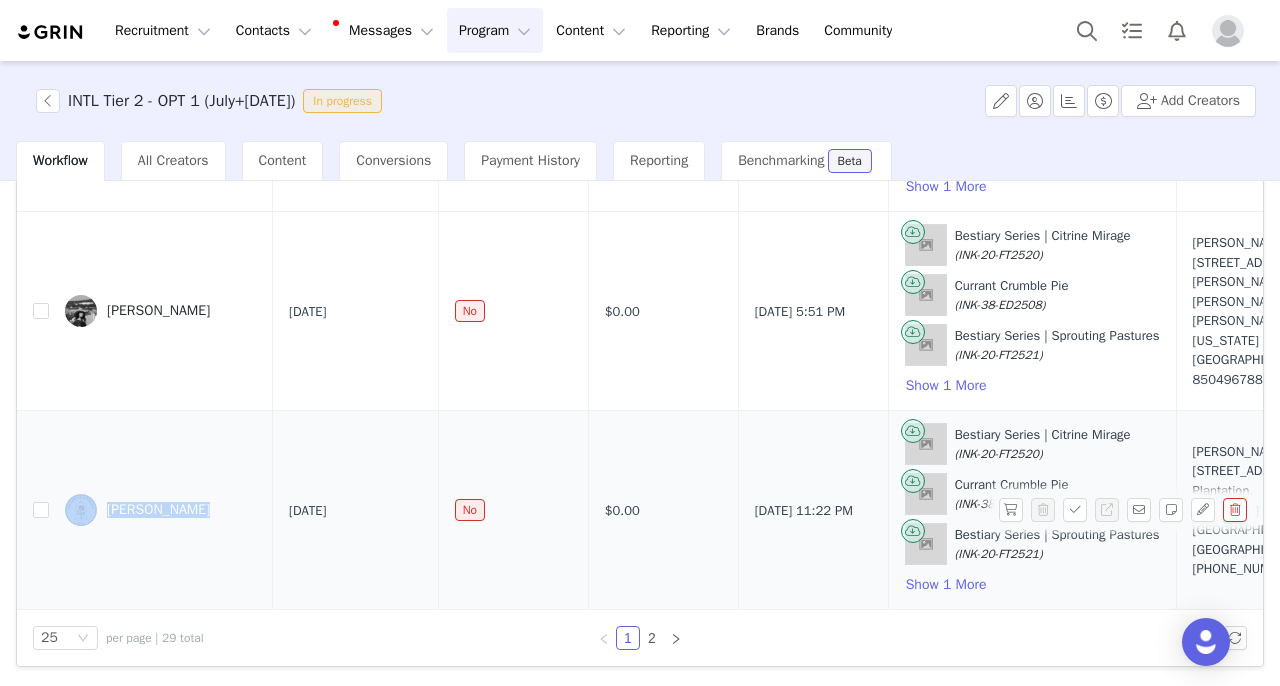 drag, startPoint x: 149, startPoint y: 478, endPoint x: 196, endPoint y: 507, distance: 55.226807 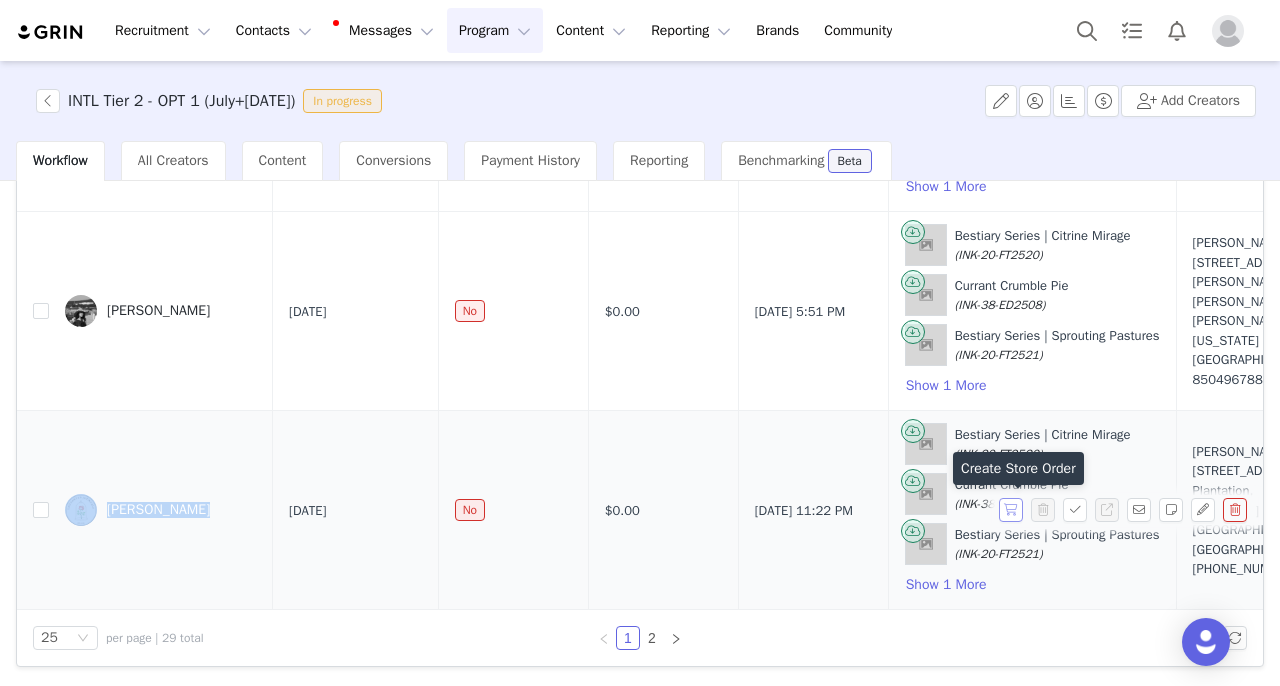 click at bounding box center (1011, 510) 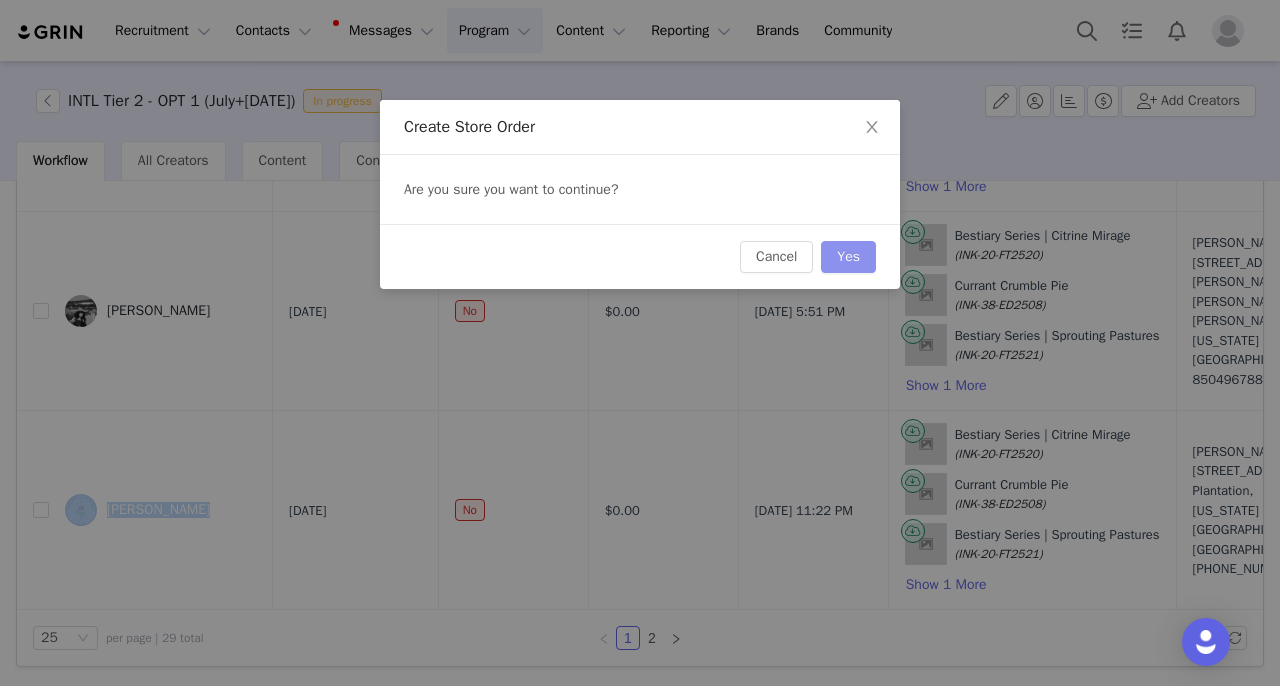 scroll, scrollTop: 4628, scrollLeft: 0, axis: vertical 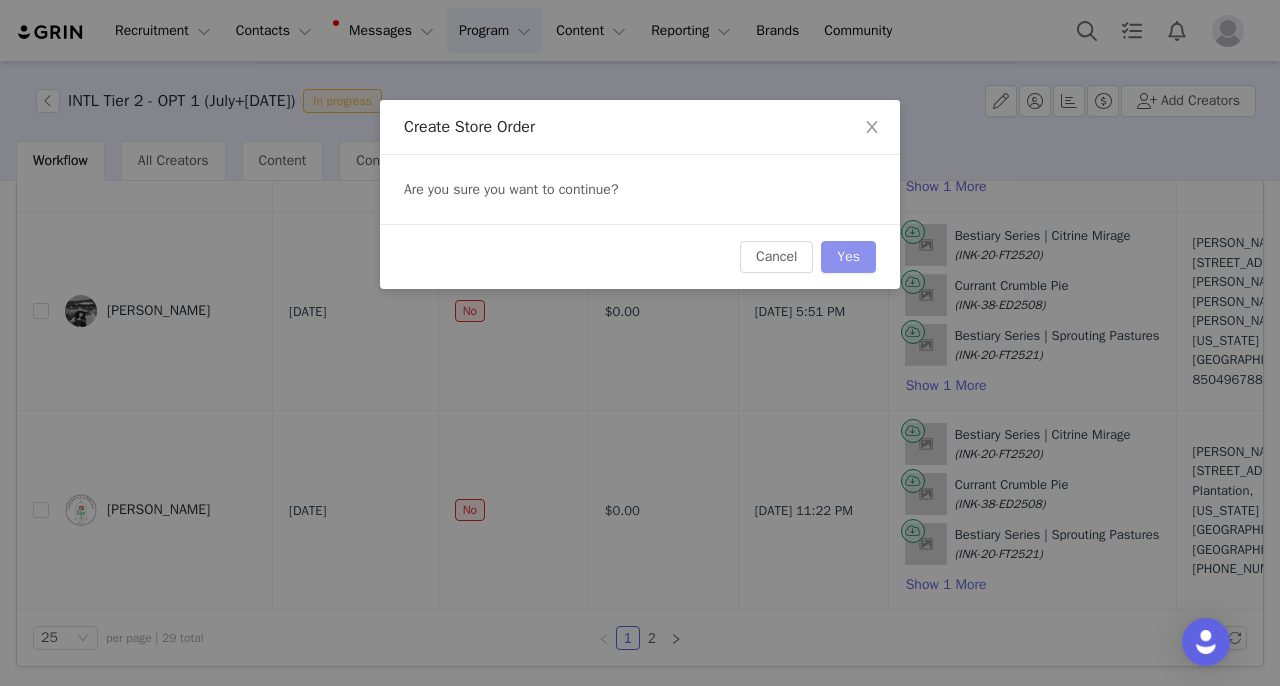 click on "Yes" at bounding box center [848, 257] 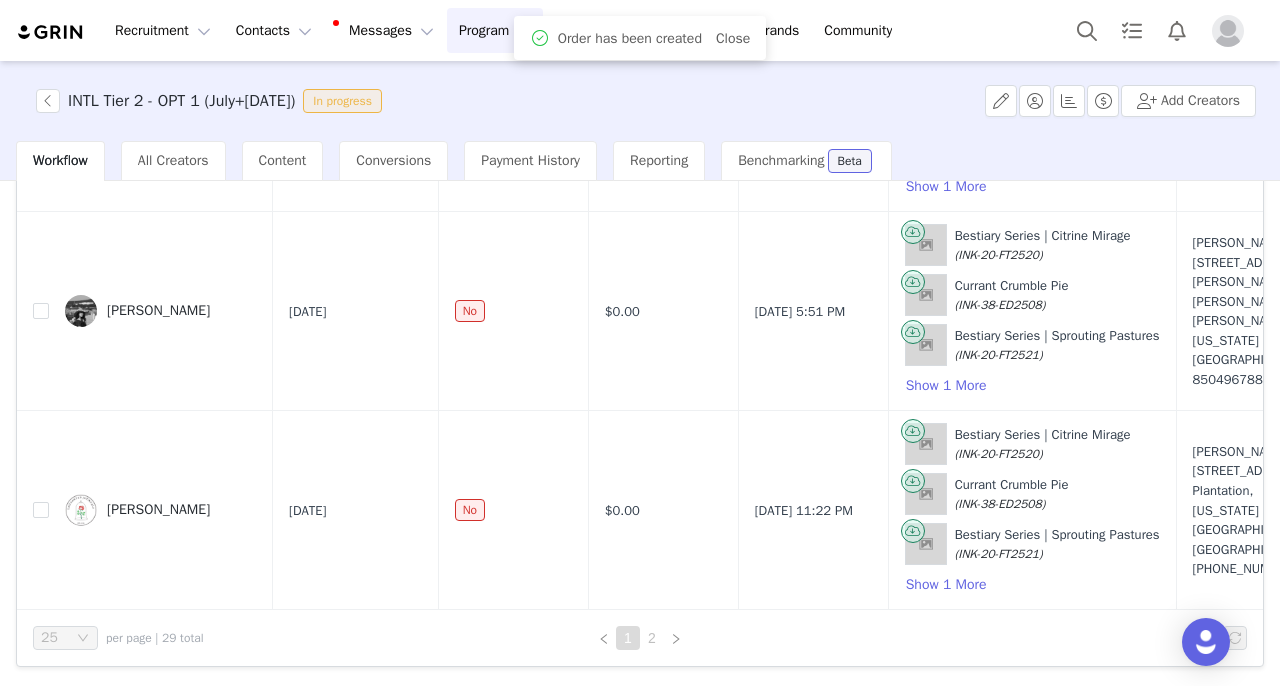 scroll, scrollTop: 0, scrollLeft: 0, axis: both 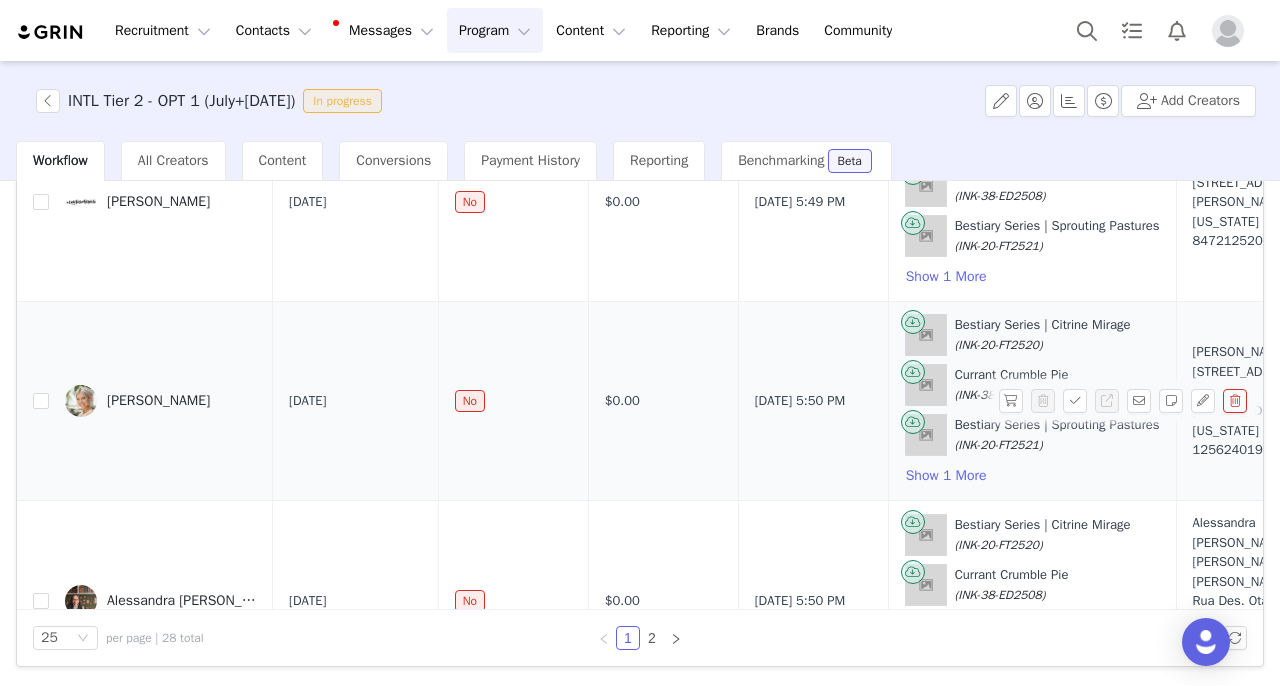 drag, startPoint x: 109, startPoint y: 359, endPoint x: 242, endPoint y: 402, distance: 139.7784 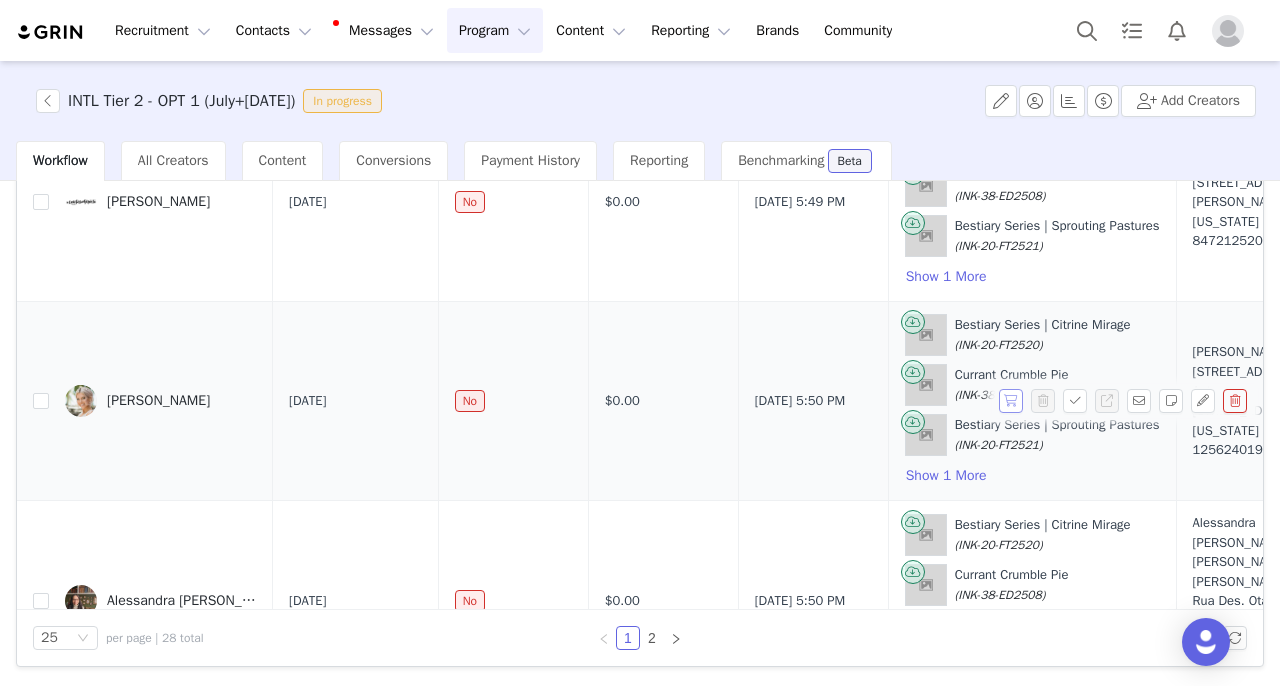 click at bounding box center [1011, 401] 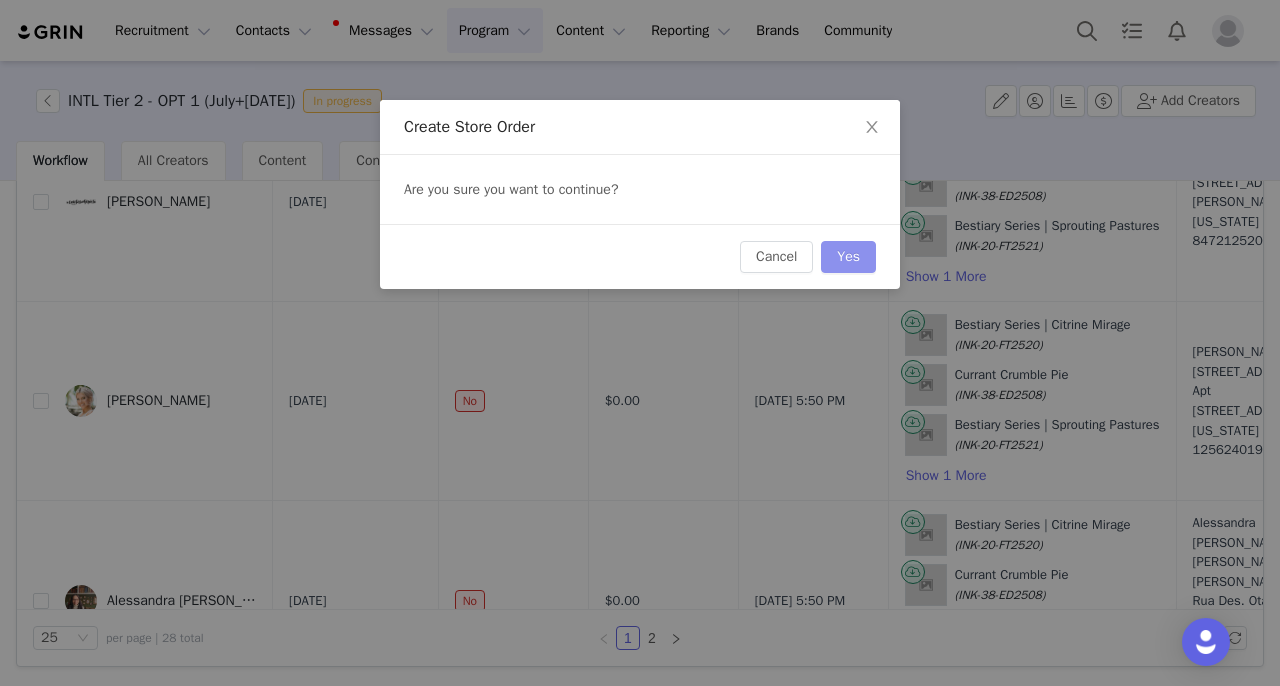 scroll, scrollTop: 277, scrollLeft: 0, axis: vertical 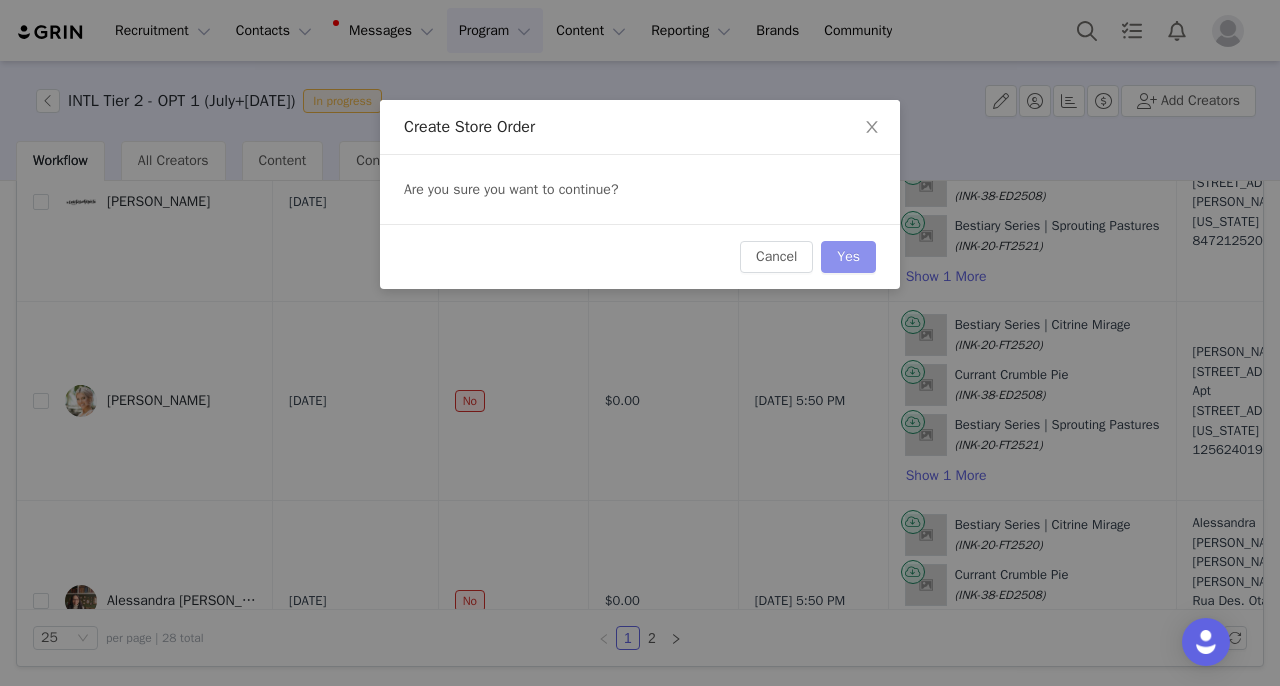 click on "Yes" at bounding box center [848, 257] 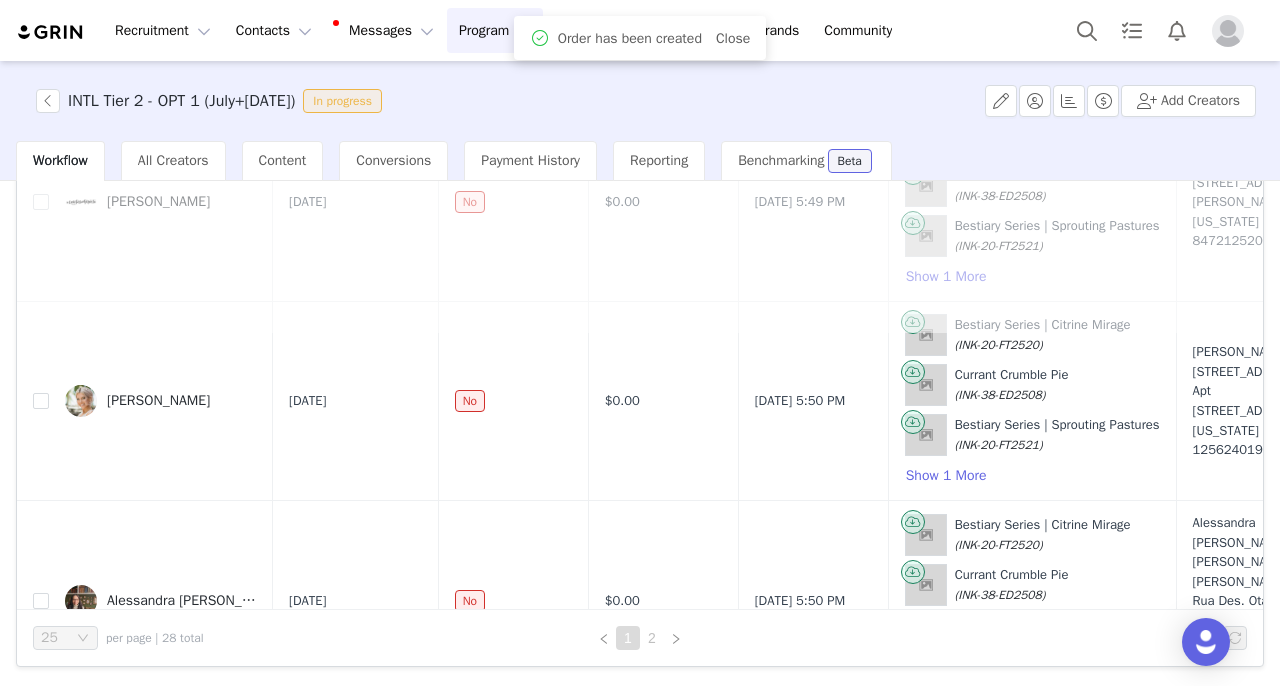 scroll, scrollTop: 0, scrollLeft: 0, axis: both 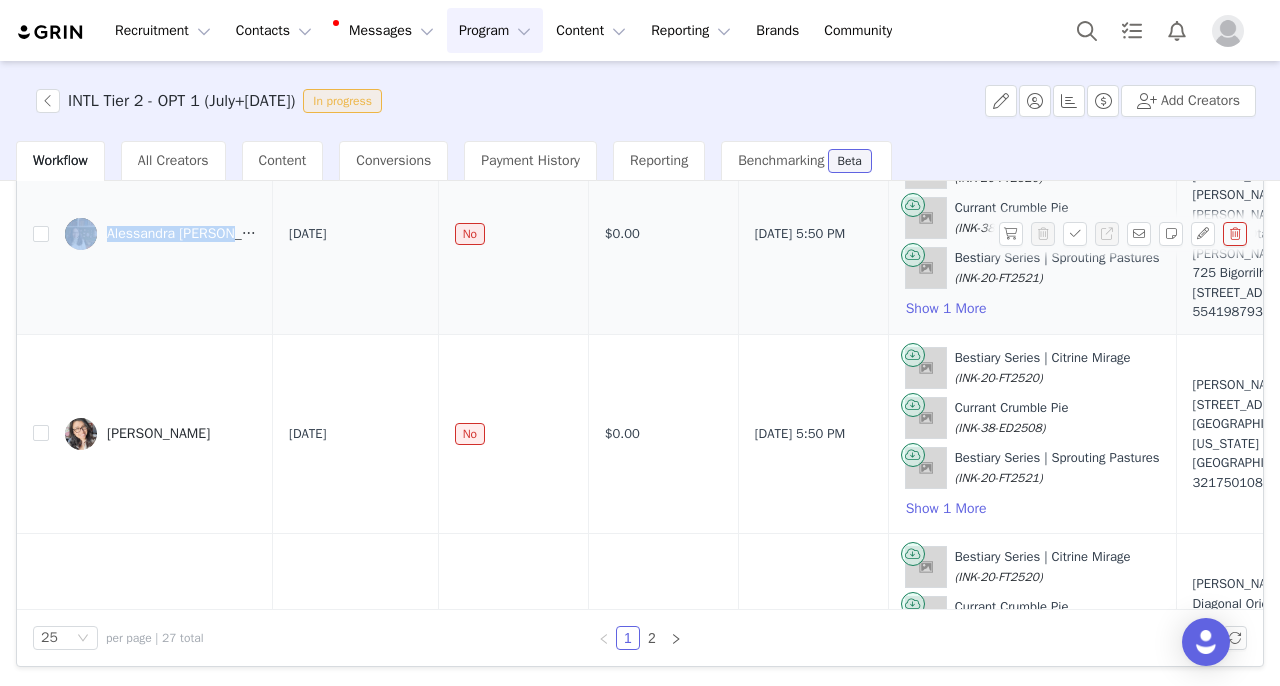 drag, startPoint x: 144, startPoint y: 218, endPoint x: 222, endPoint y: 238, distance: 80.523285 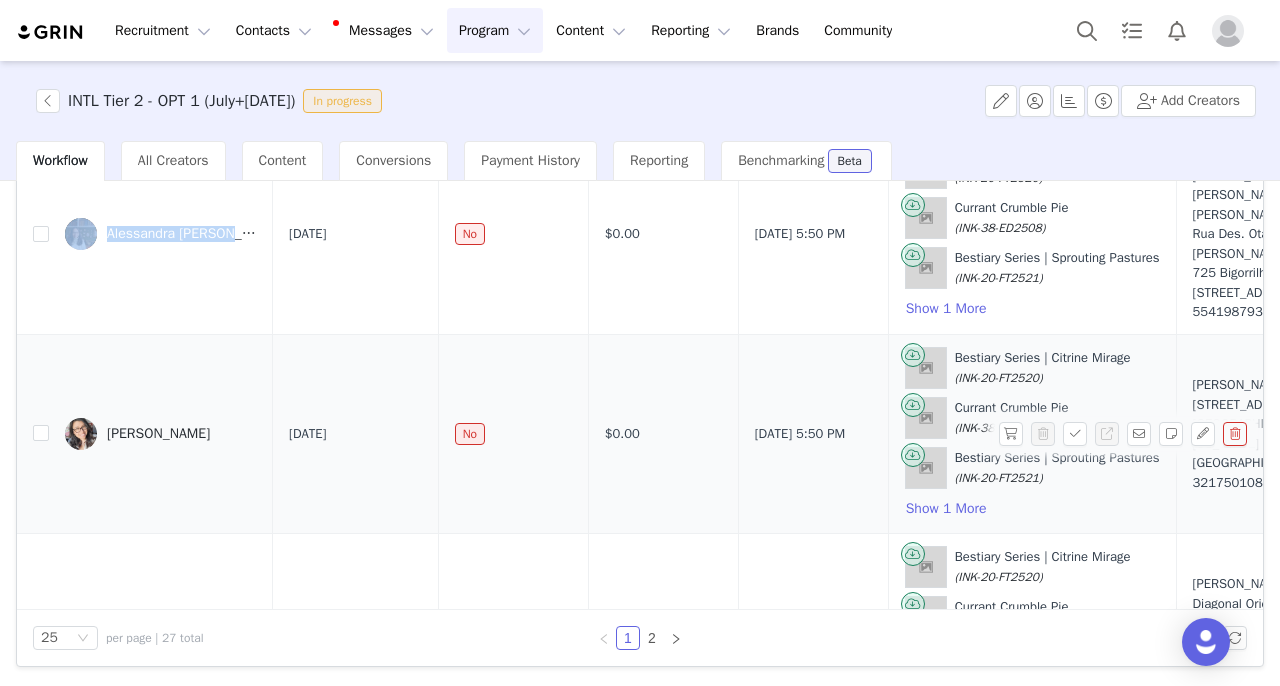 drag, startPoint x: 151, startPoint y: 393, endPoint x: 242, endPoint y: 438, distance: 101.51847 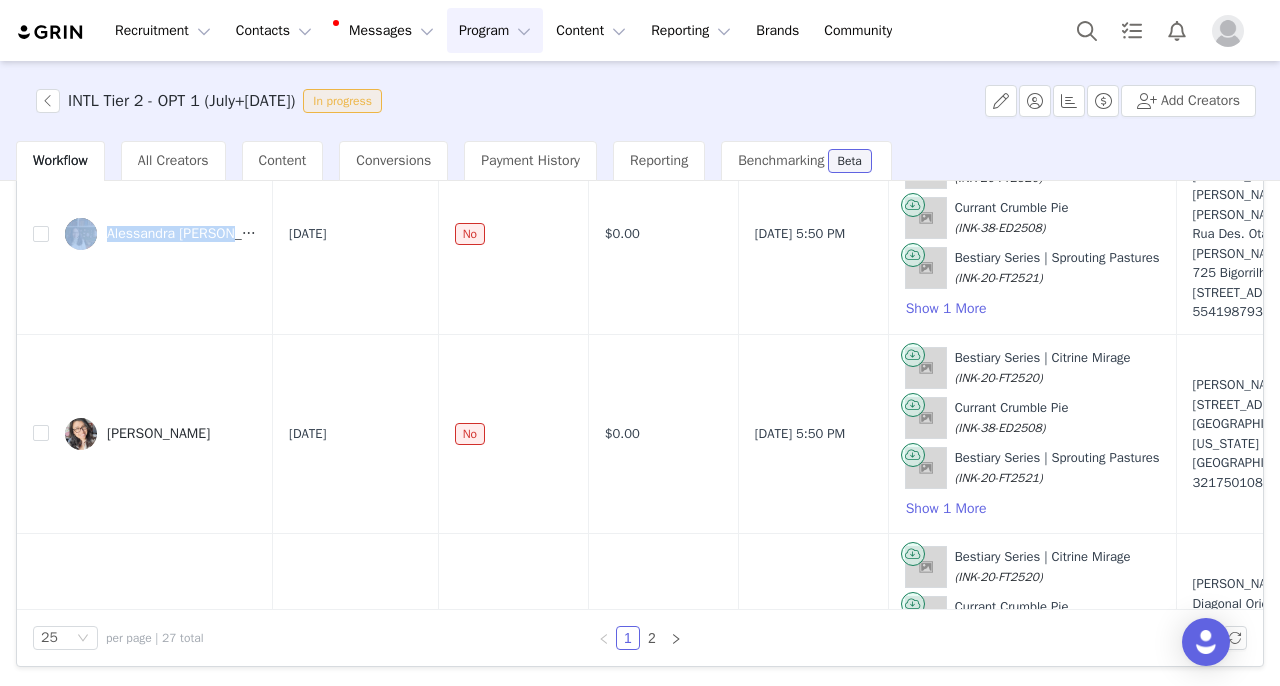 click at bounding box center [1011, 434] 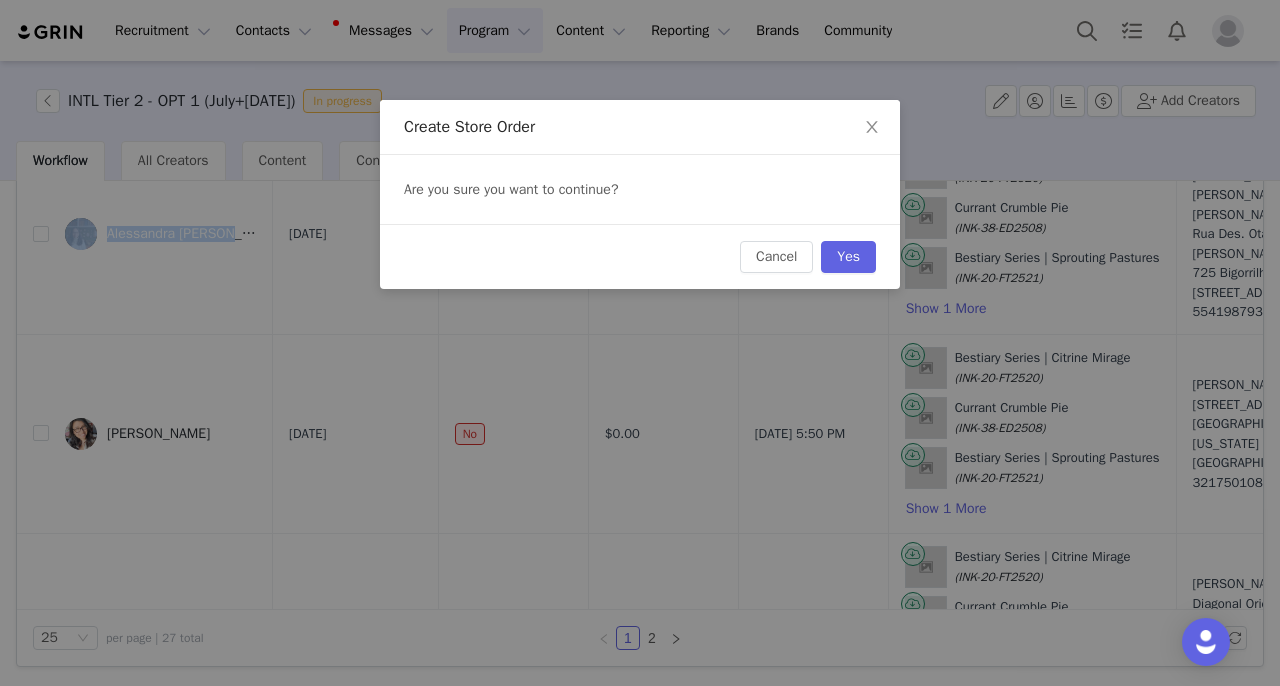 scroll, scrollTop: 445, scrollLeft: 0, axis: vertical 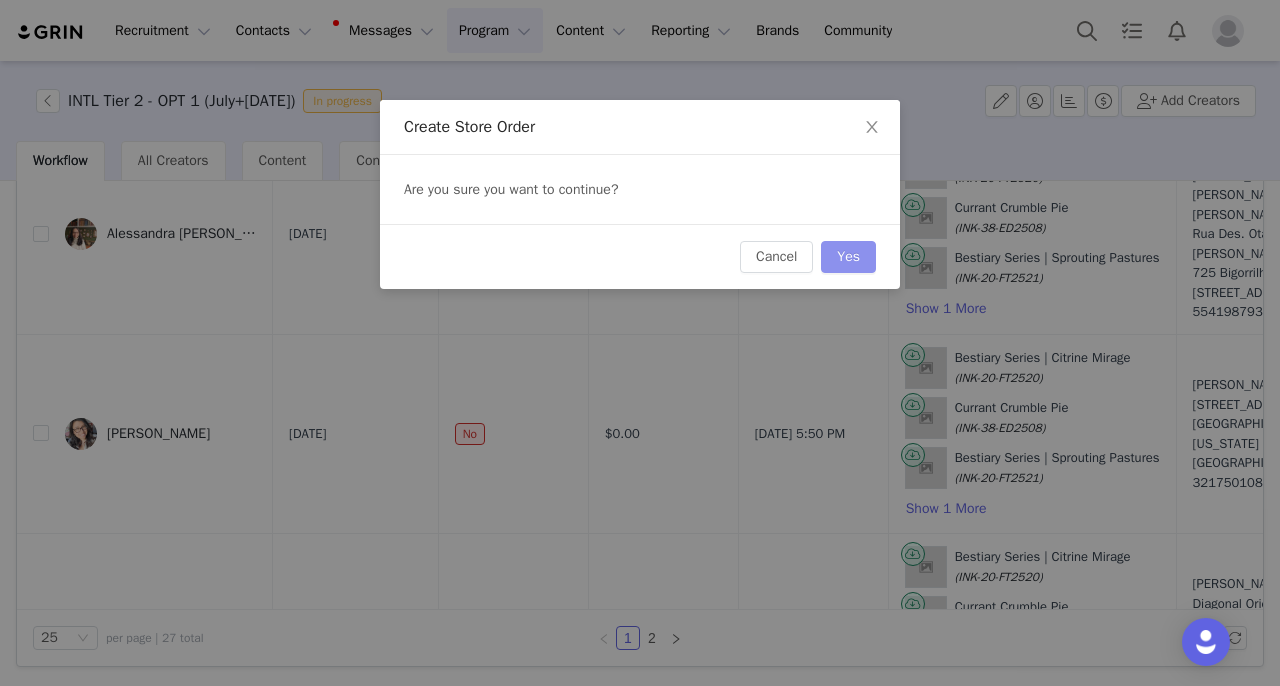 click on "Yes" at bounding box center [848, 257] 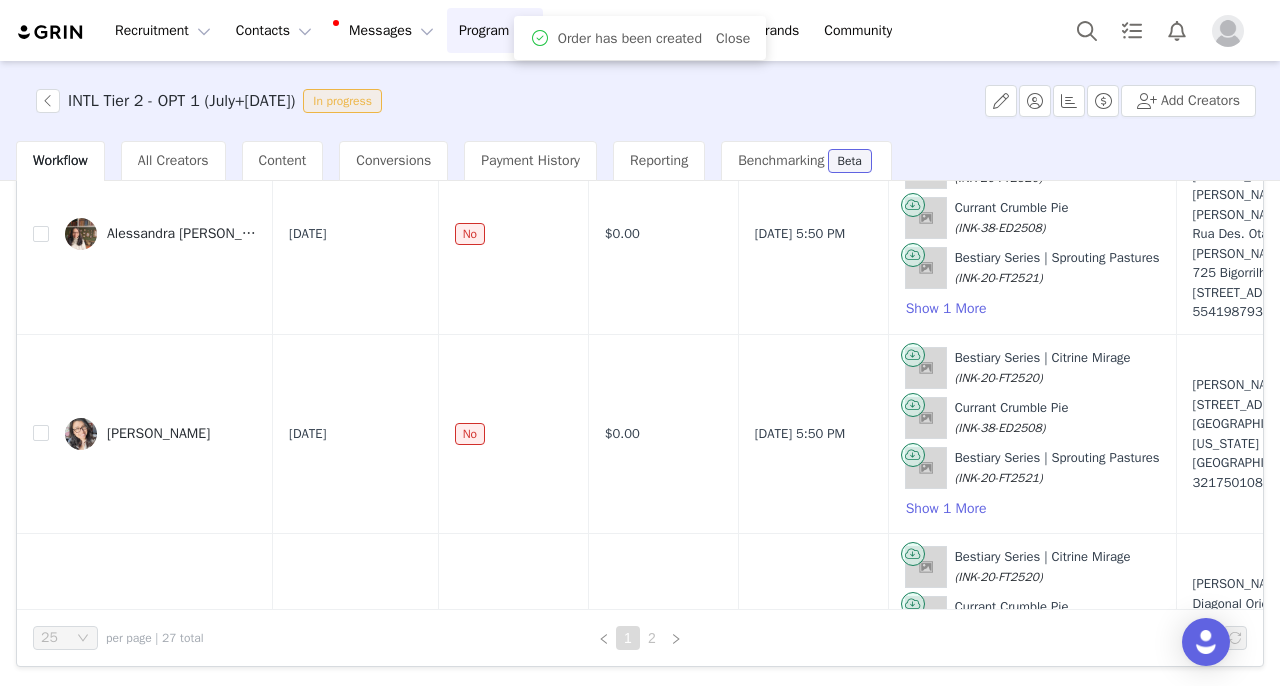 scroll, scrollTop: 0, scrollLeft: 0, axis: both 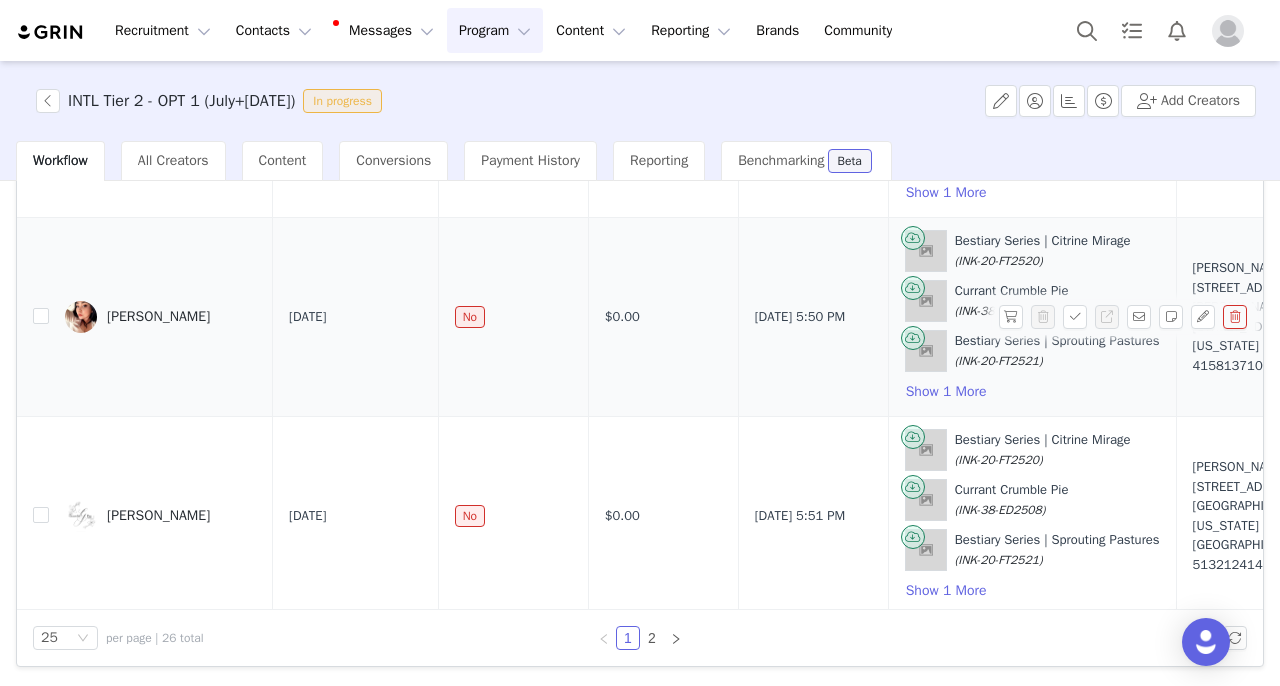drag, startPoint x: 146, startPoint y: 297, endPoint x: 198, endPoint y: 321, distance: 57.271286 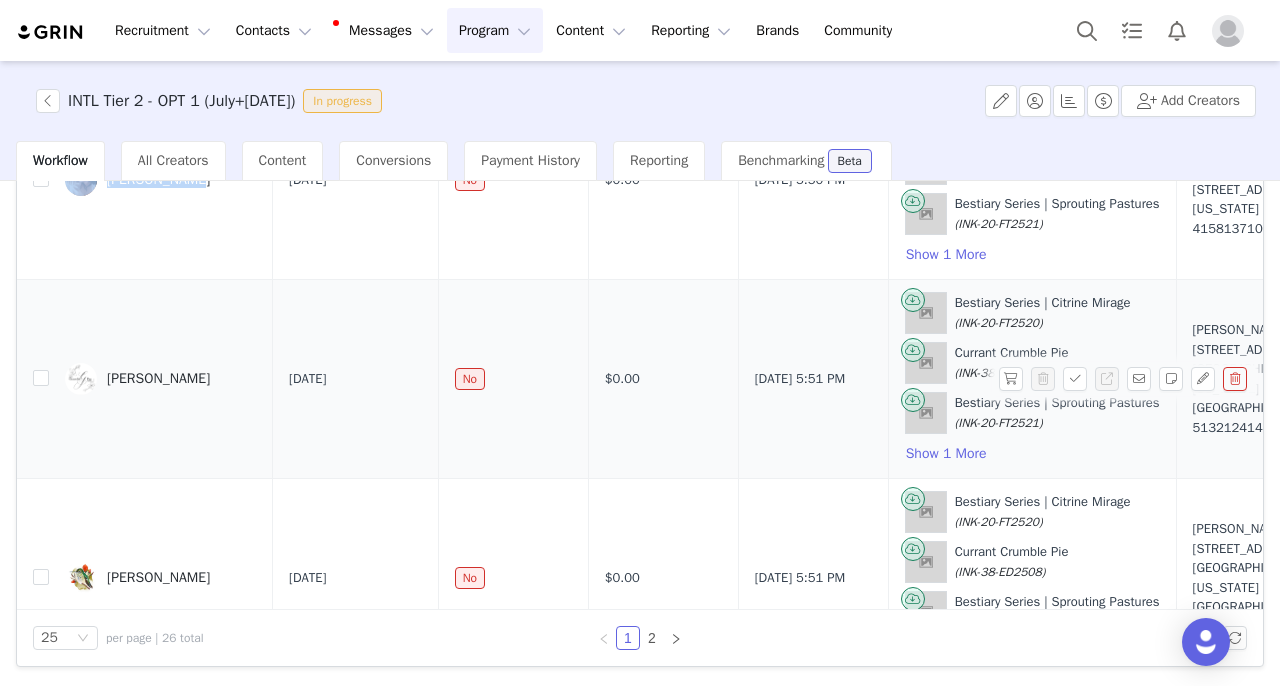 scroll, scrollTop: 1491, scrollLeft: 0, axis: vertical 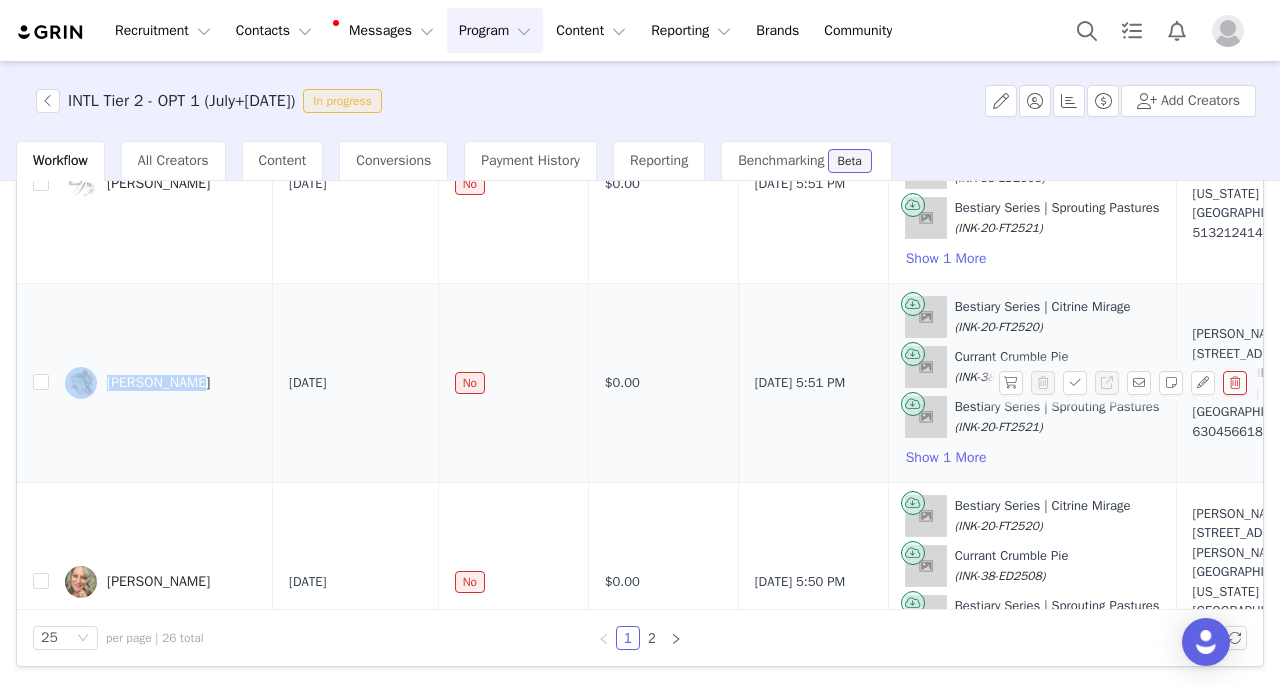 drag, startPoint x: 135, startPoint y: 364, endPoint x: 189, endPoint y: 386, distance: 58.30952 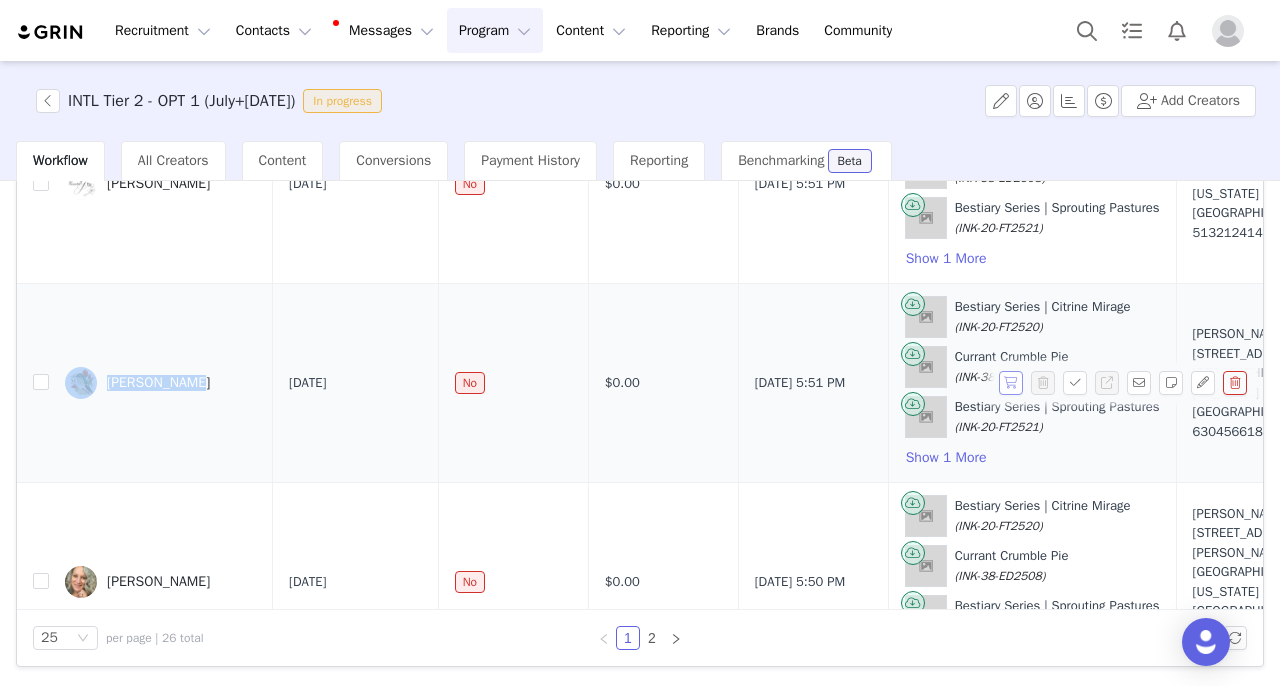 click at bounding box center (1011, 383) 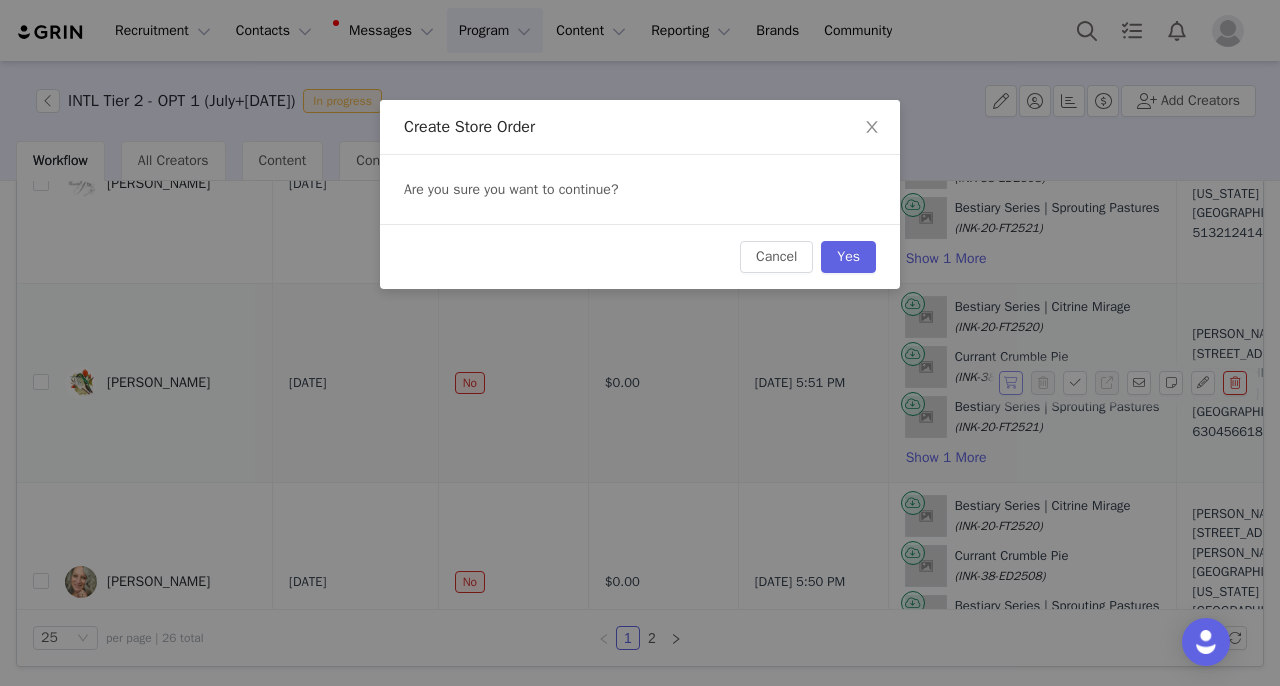 scroll, scrollTop: 1491, scrollLeft: 0, axis: vertical 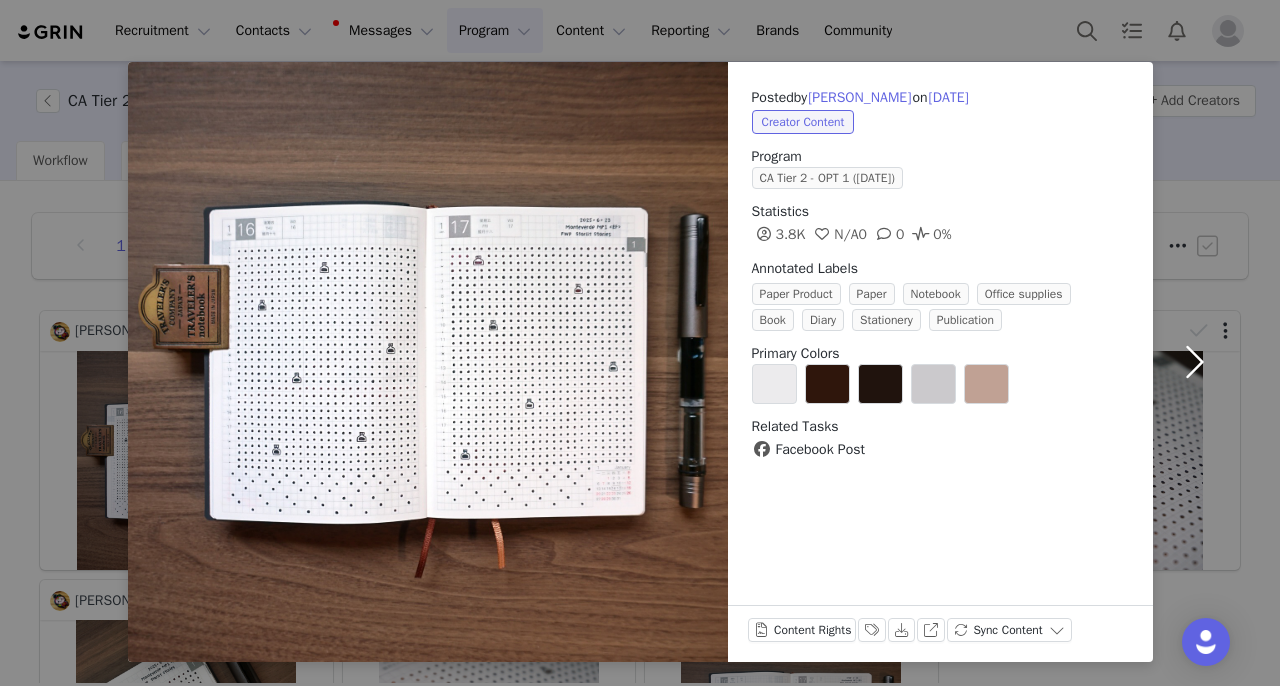 click at bounding box center (1195, 362) 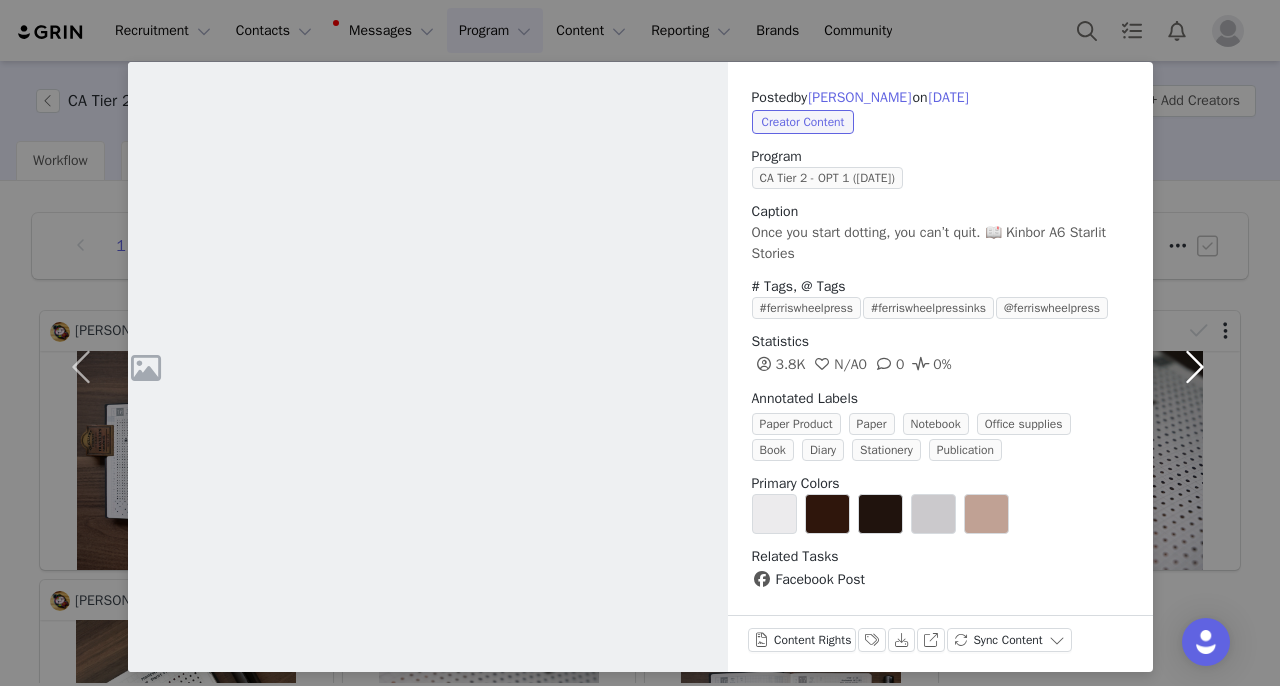 click at bounding box center [1195, 367] 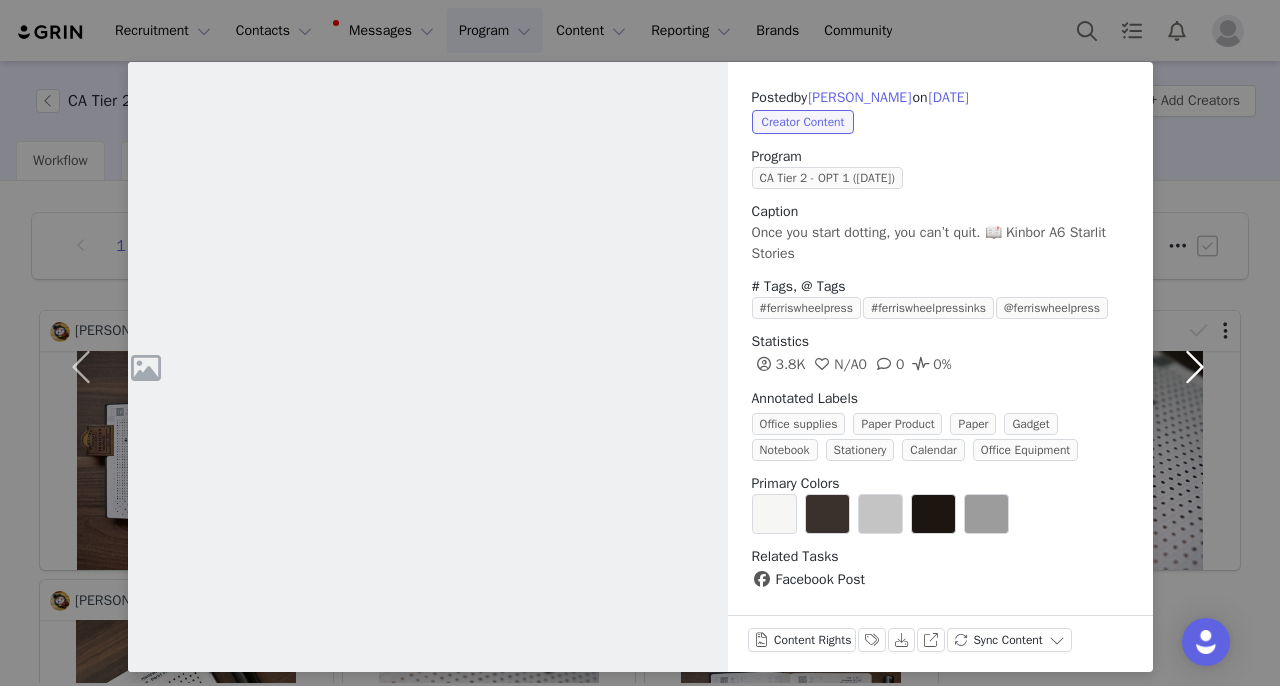 click at bounding box center [1195, 367] 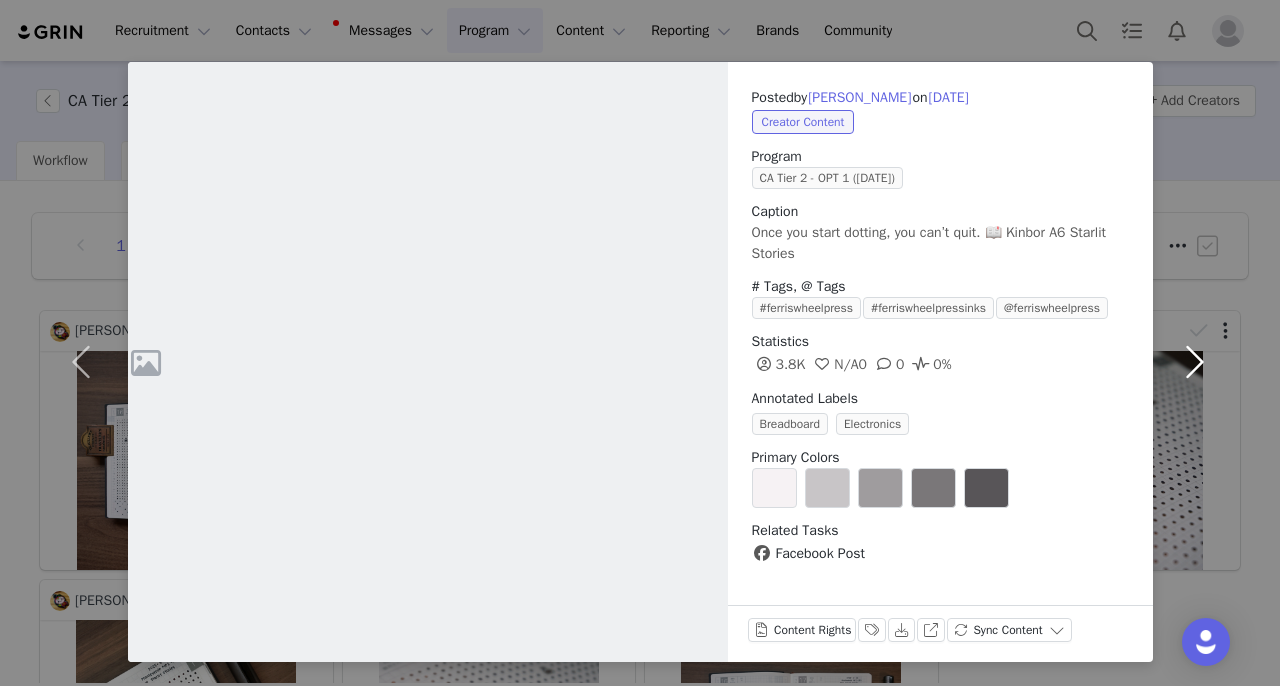 click at bounding box center (1195, 362) 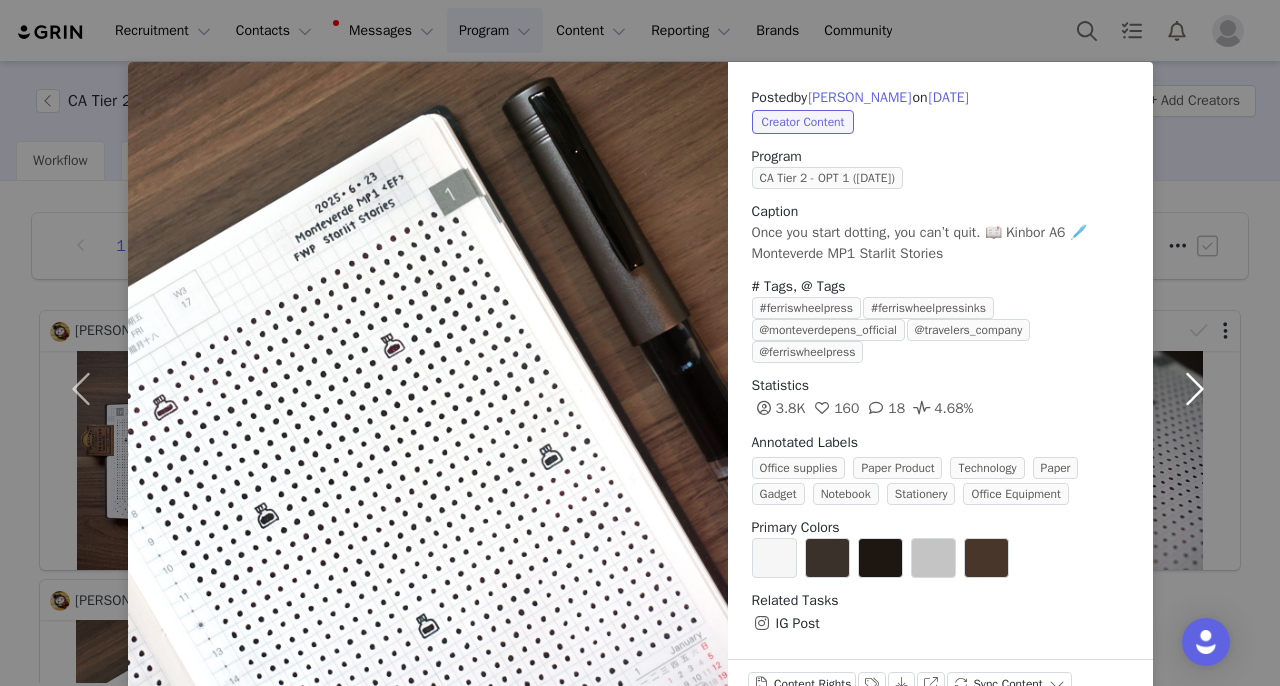 click at bounding box center [1195, 389] 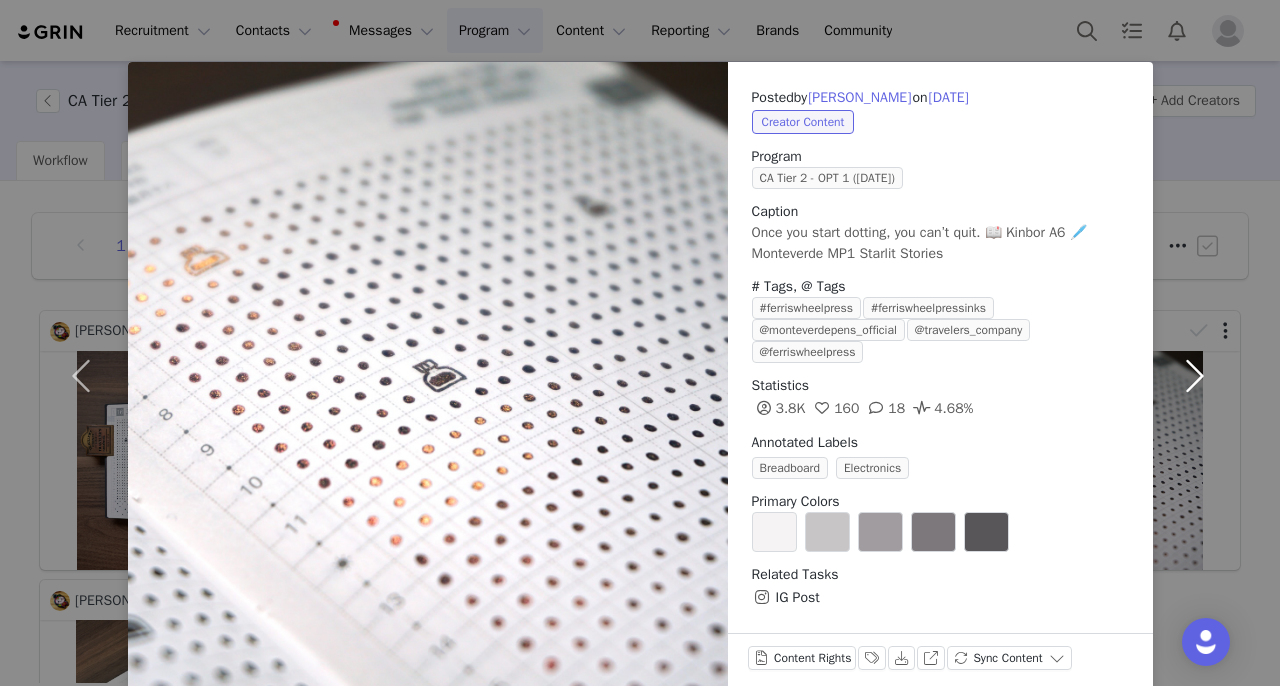 click at bounding box center [1195, 376] 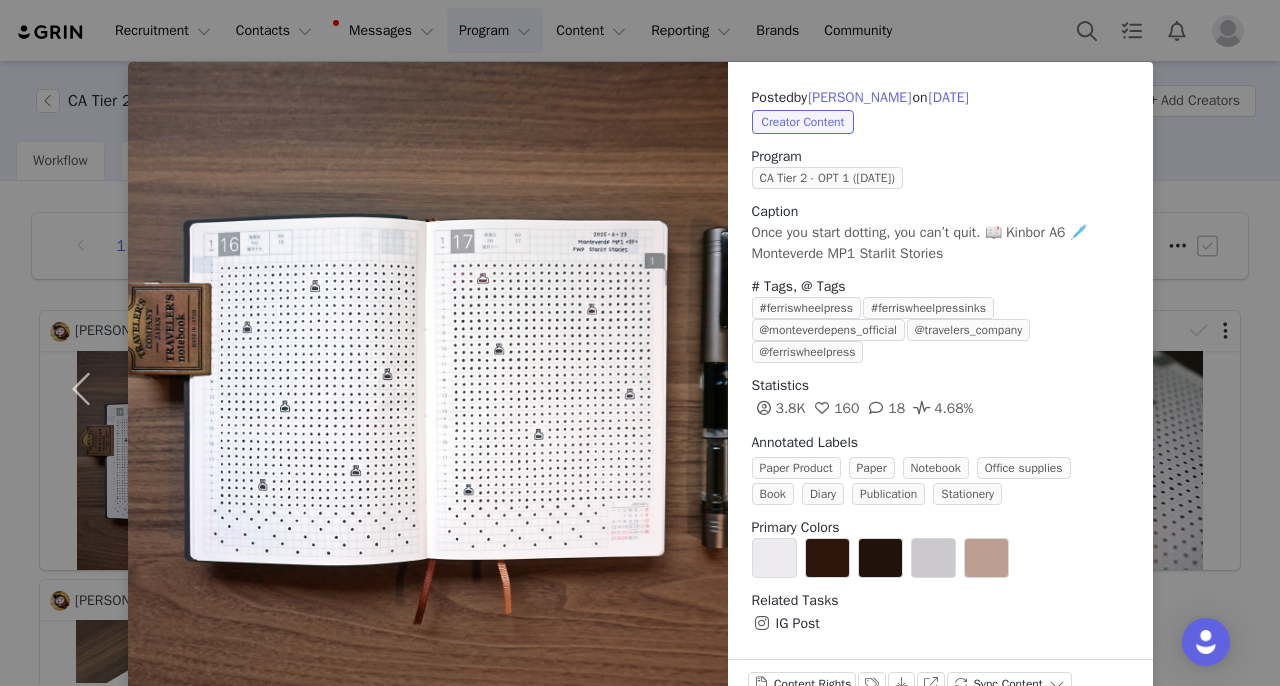 click on "Posted  by  [PERSON_NAME]  on  [DATE]  Creator Content  Program CA Tier 2 - OPT 1 ([DATE]) Caption Once you start dotting, you can’t quit.
📖 Kinbor A6
🖊️ Monteverde MP1
Starlit Stories
# Tags, @ Tags  #ferriswheelpress   #ferriswheelpressinks   @monteverdepens_official   @travelers_company   @ferriswheelpress      Statistics 3.8K  160  18  4.68%  Annotated Labels  Paper Product   Paper   Notebook   Office supplies   Book   Diary   Publication   Stationery  Primary Colors Related Tasks IG Post     Content Rights Labels & Tags Download View on Instagram Sync Content" at bounding box center (640, 343) 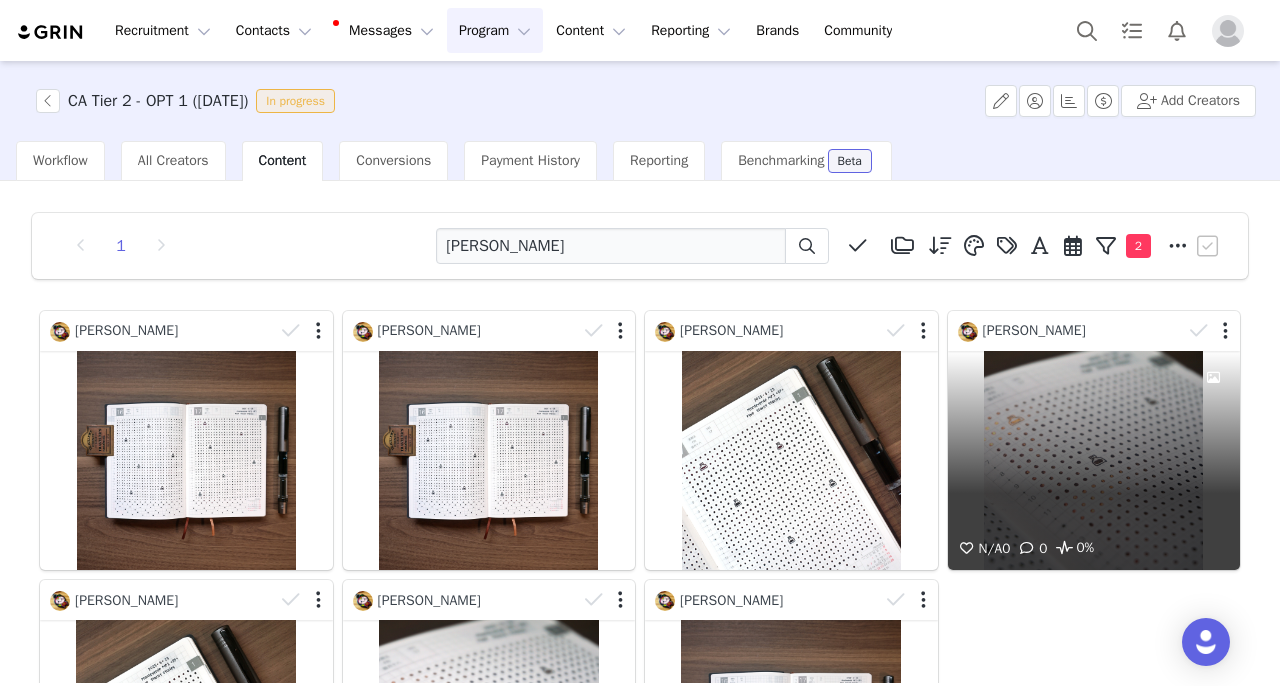 scroll, scrollTop: 284, scrollLeft: 0, axis: vertical 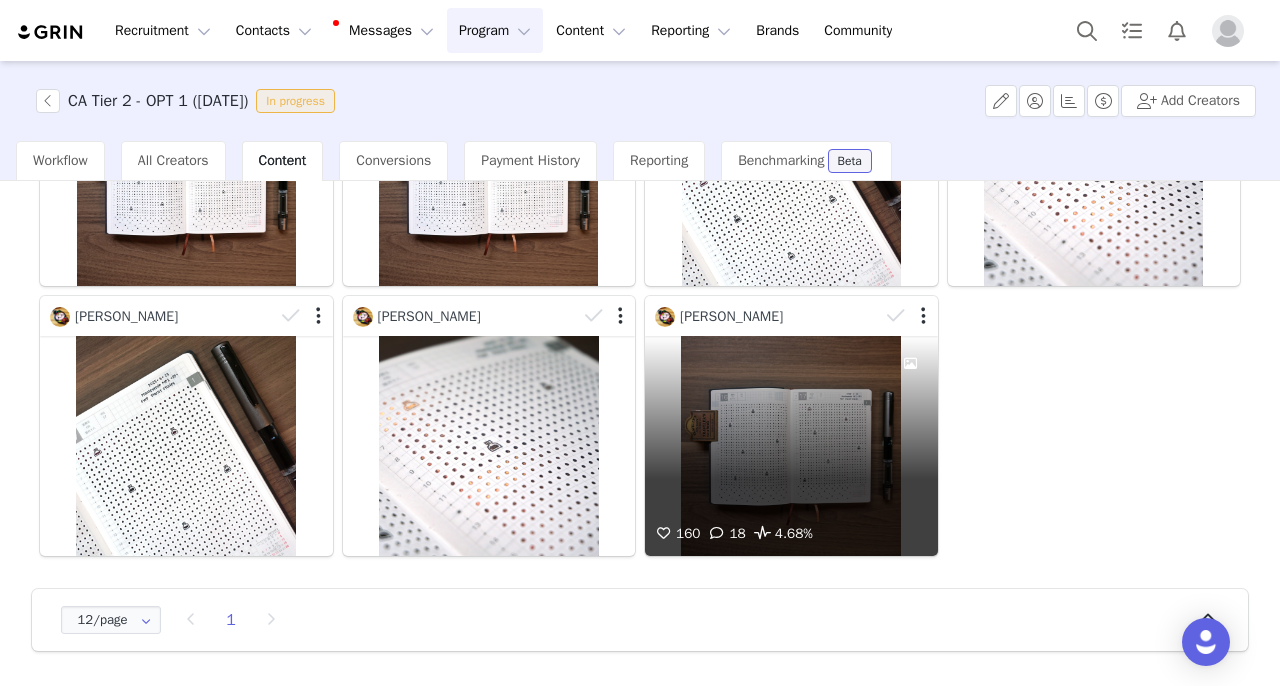 click on "160  18  4.68%" at bounding box center (791, 445) 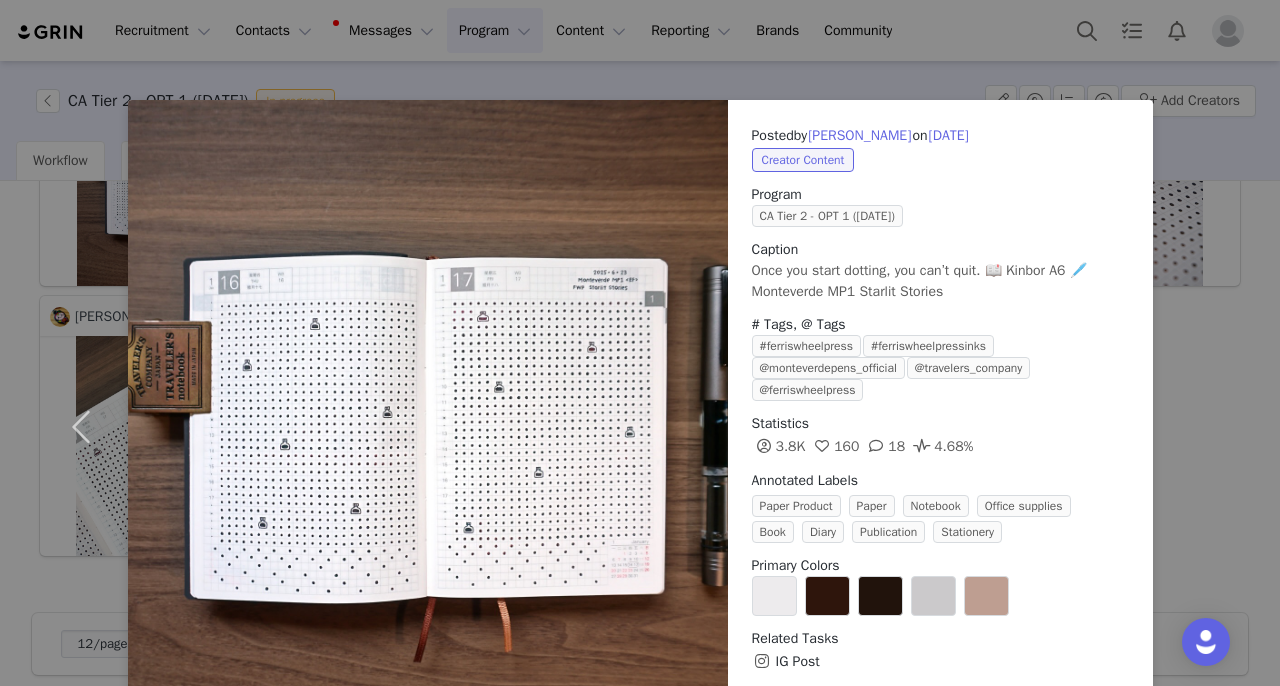 scroll, scrollTop: 284, scrollLeft: 0, axis: vertical 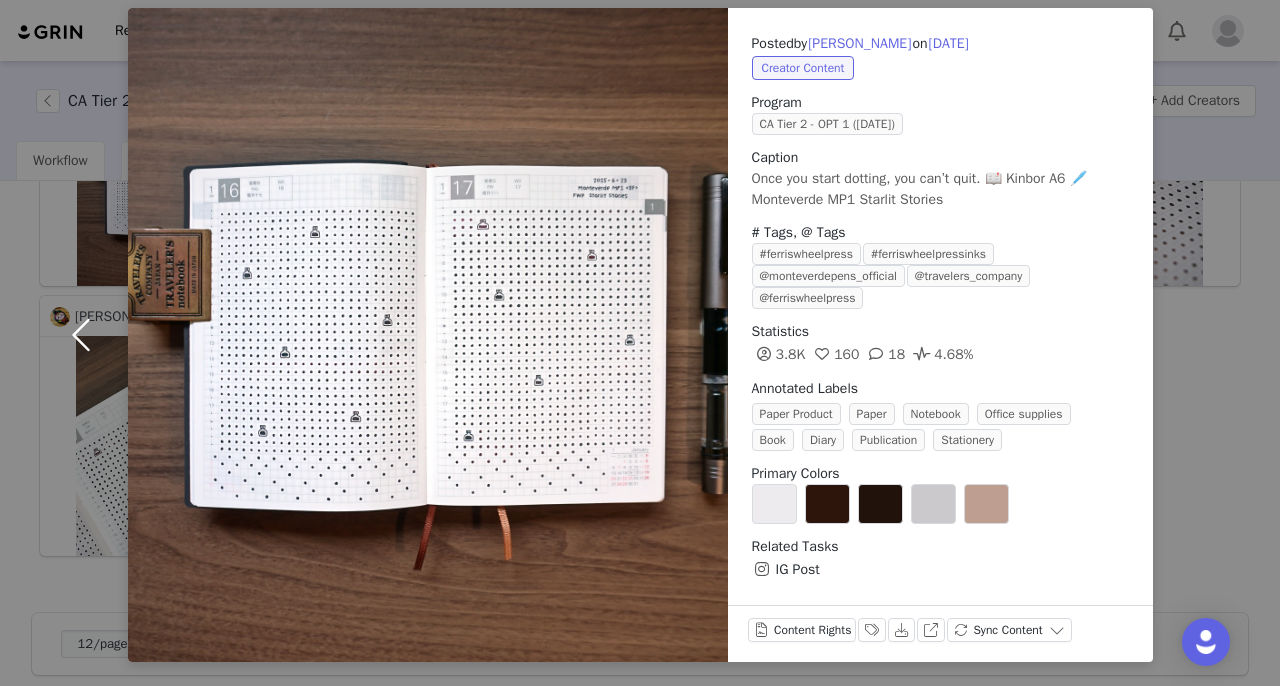 click at bounding box center [86, 335] 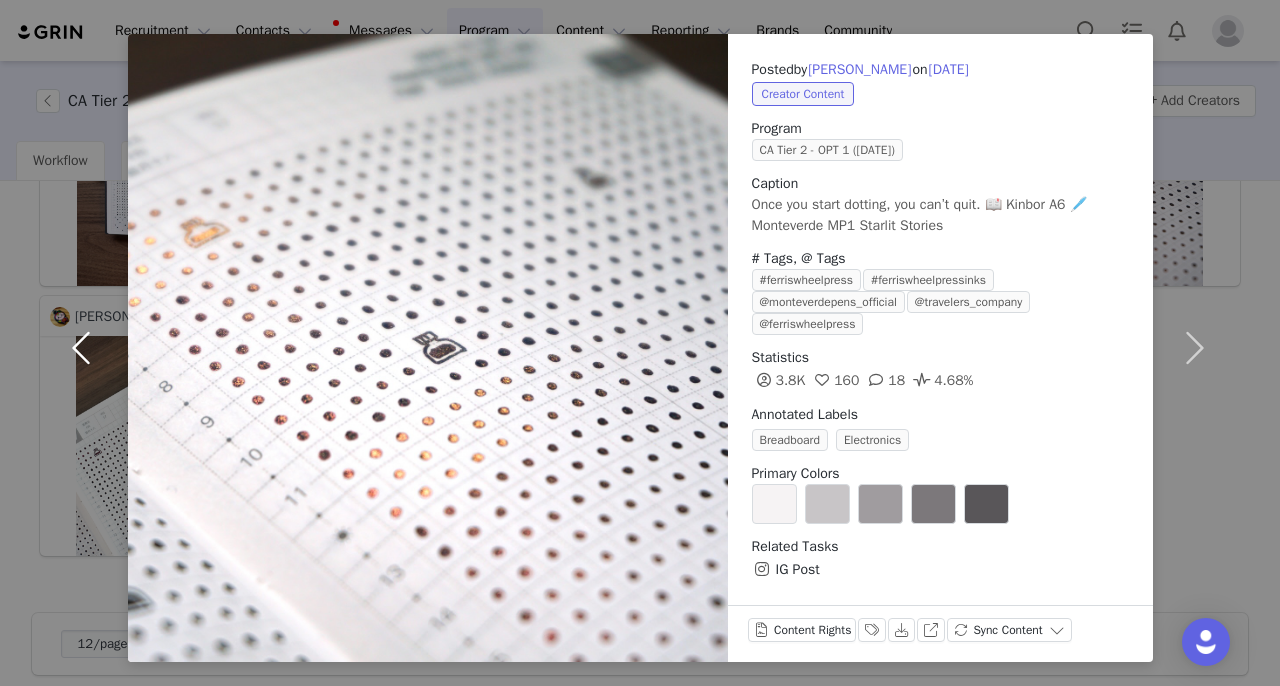 scroll, scrollTop: 67, scrollLeft: 0, axis: vertical 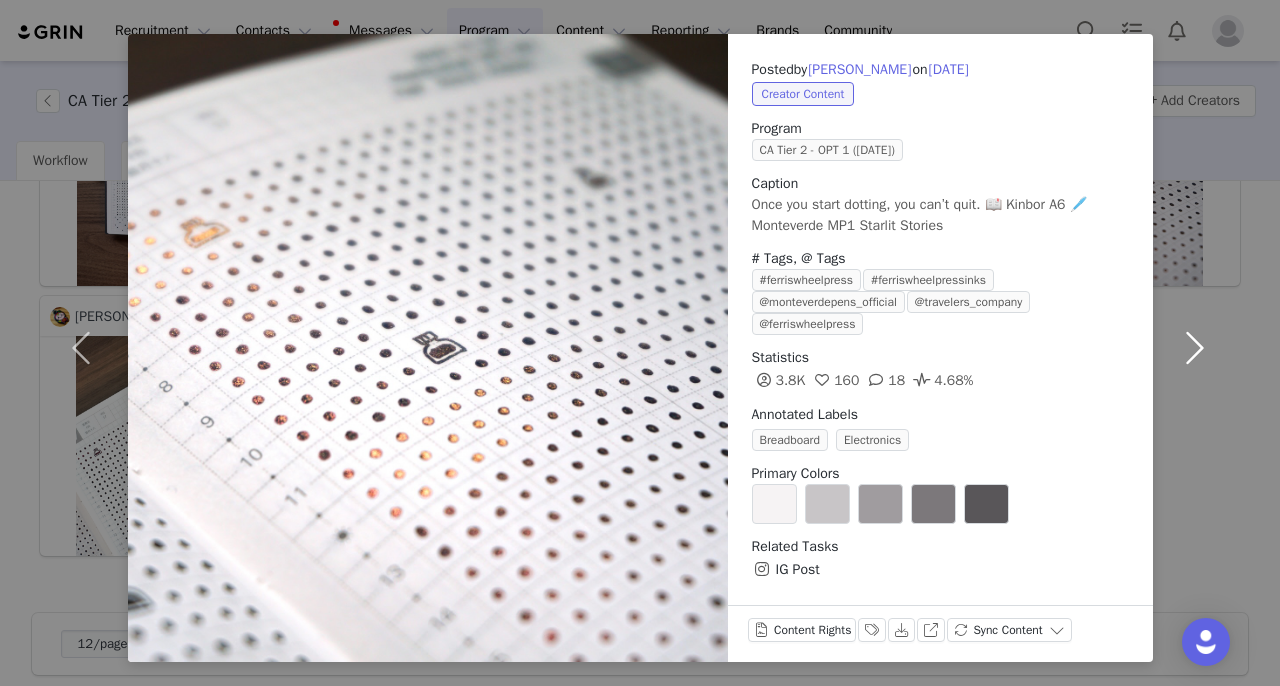 click at bounding box center [1195, 348] 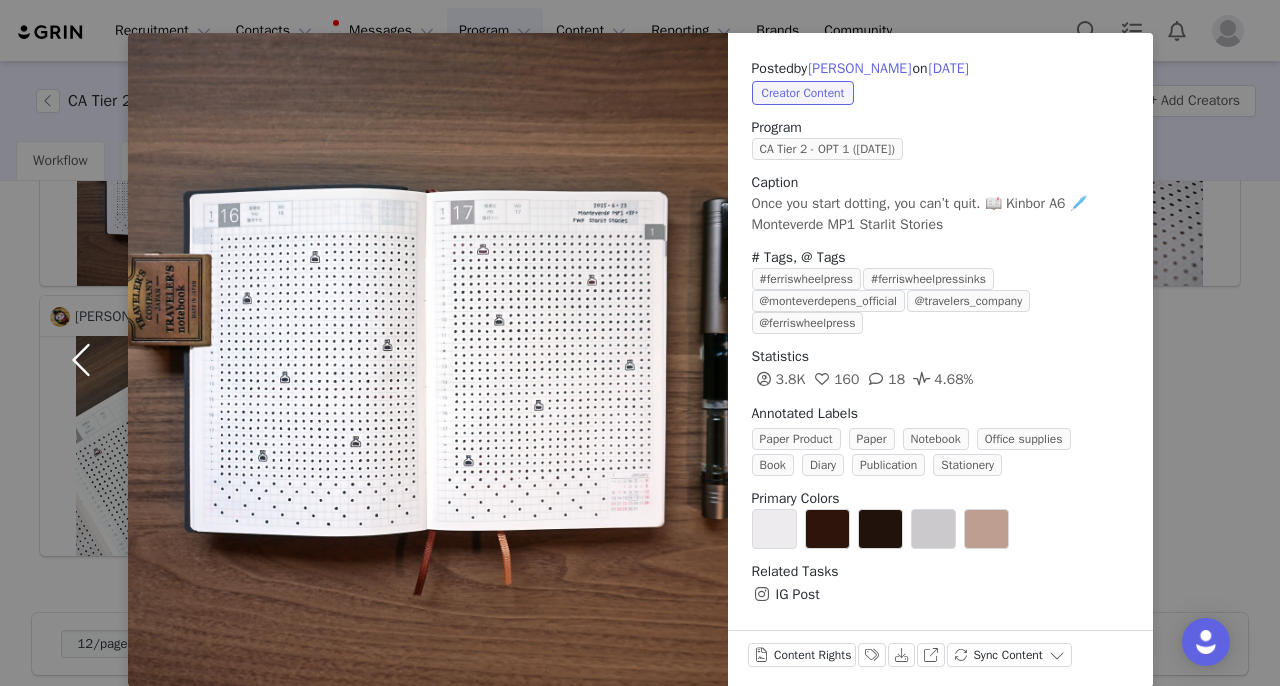 click at bounding box center [86, 360] 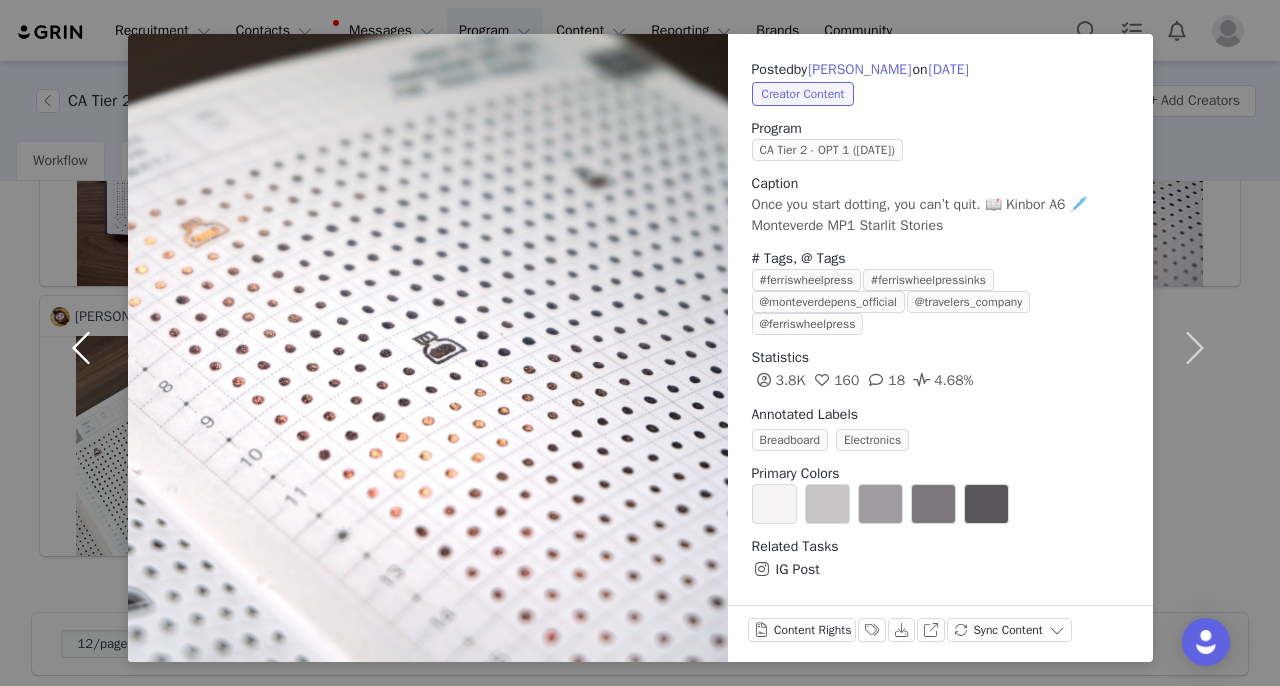 click at bounding box center (86, 348) 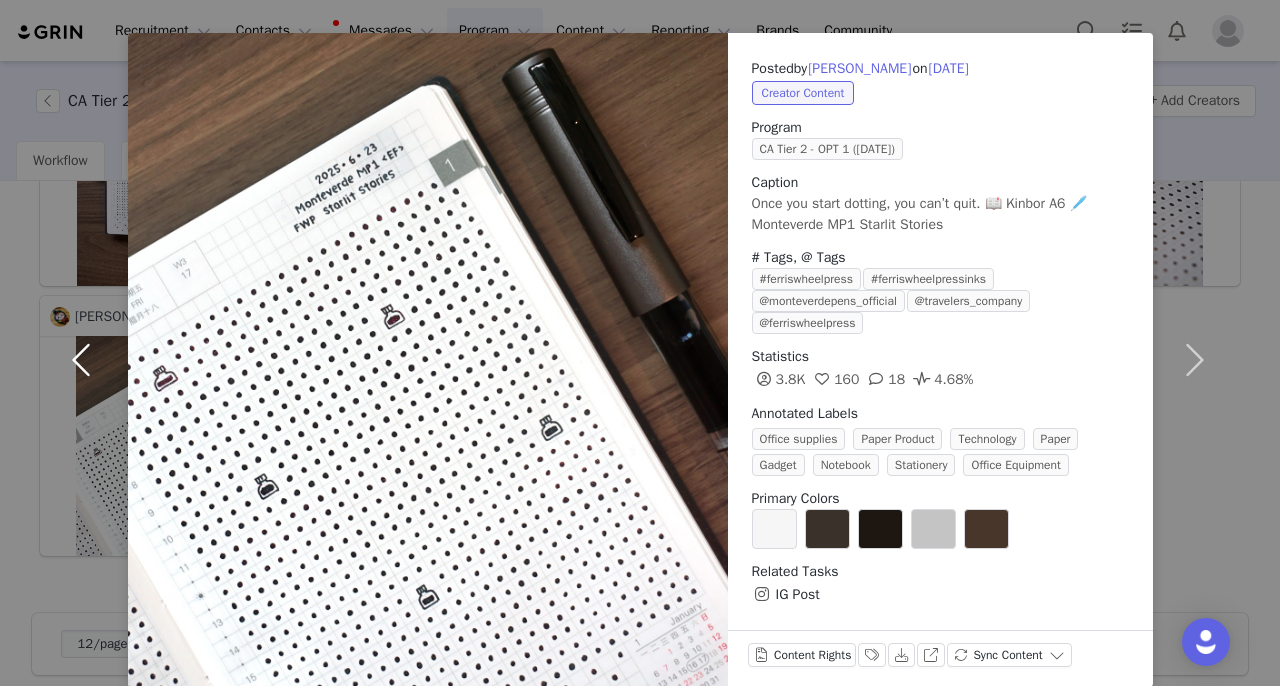 click at bounding box center (86, 360) 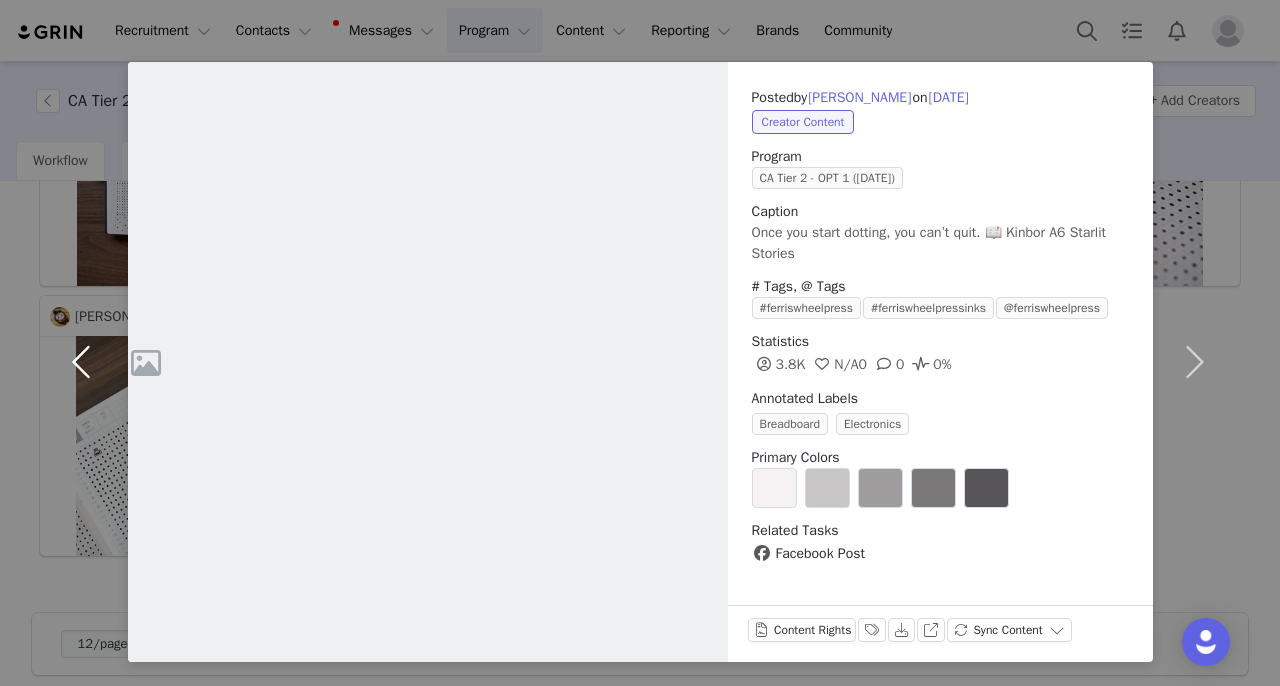 click at bounding box center [86, 362] 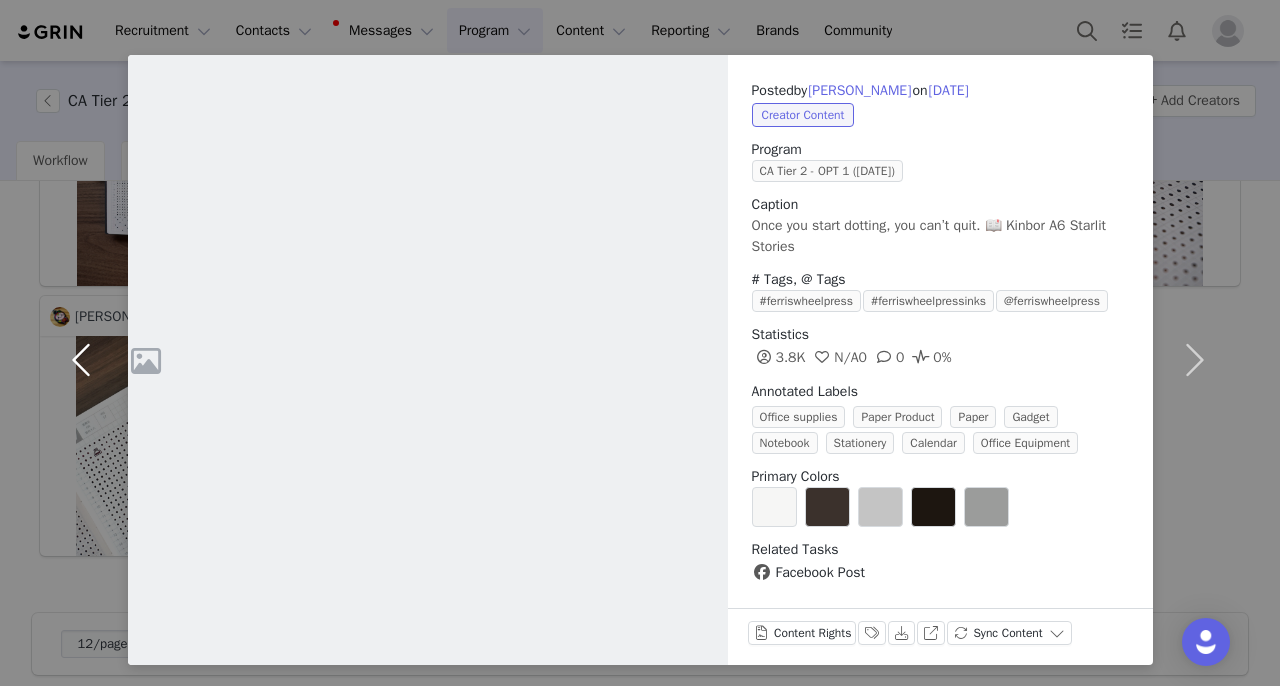 click at bounding box center (86, 360) 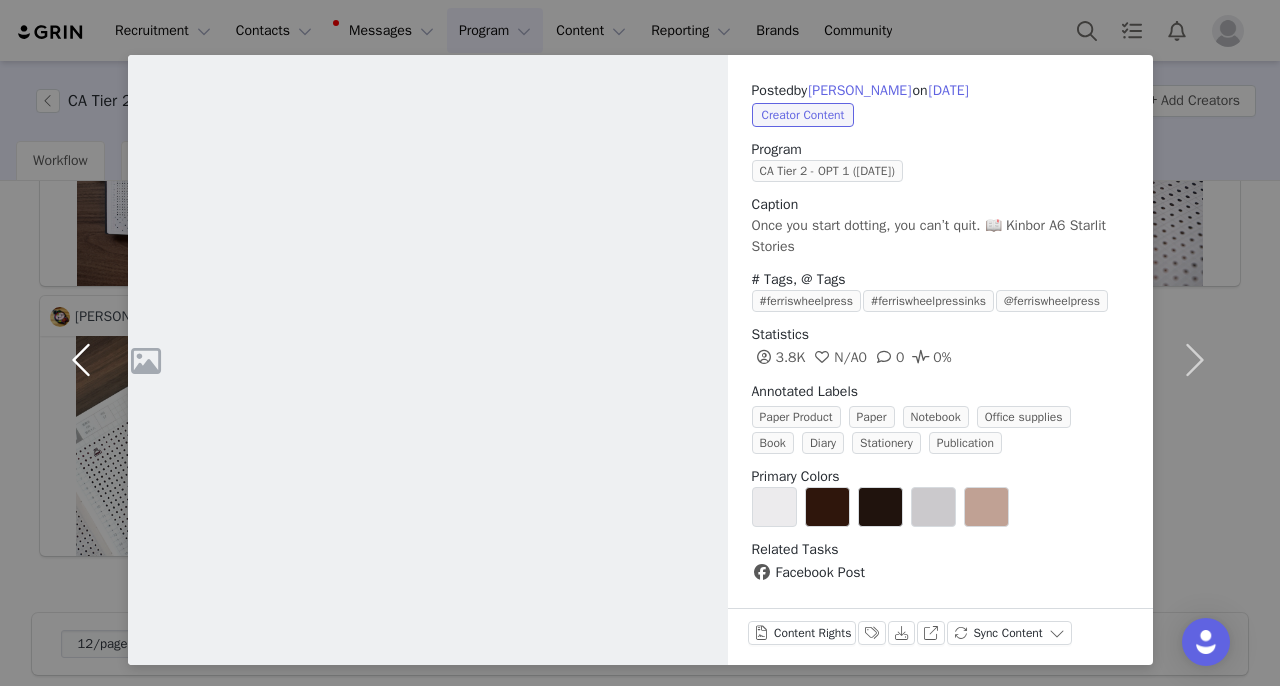 click at bounding box center [86, 360] 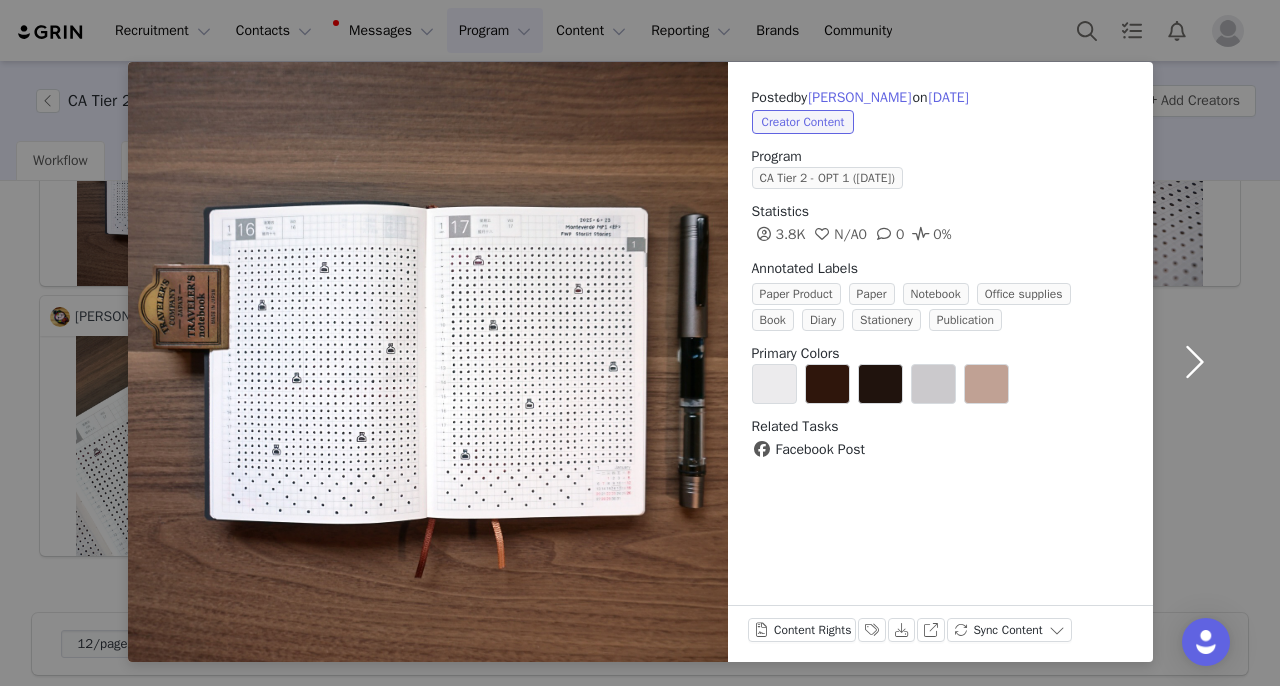 scroll, scrollTop: 38, scrollLeft: 0, axis: vertical 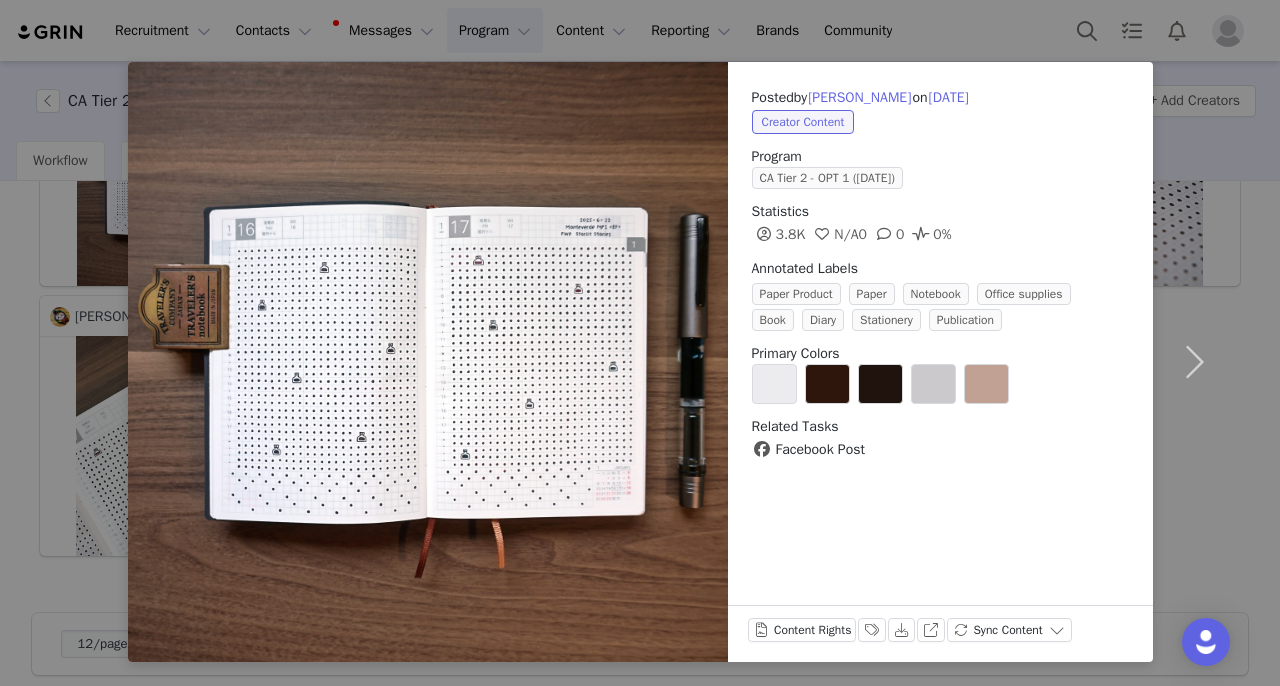 click on "Posted  by  [PERSON_NAME]  on  [DATE]  Creator Content  Program CA Tier 2 - OPT 1 ([DATE]) Statistics 3.8K   N/A  0  0  0%  Annotated Labels  Paper Product   Paper   Notebook   Office supplies   Book   Diary   Stationery   Publication  Primary Colors Related Tasks Facebook Post     Content Rights Labels & Tags Download View on Facebook Sync Content" at bounding box center [640, 343] 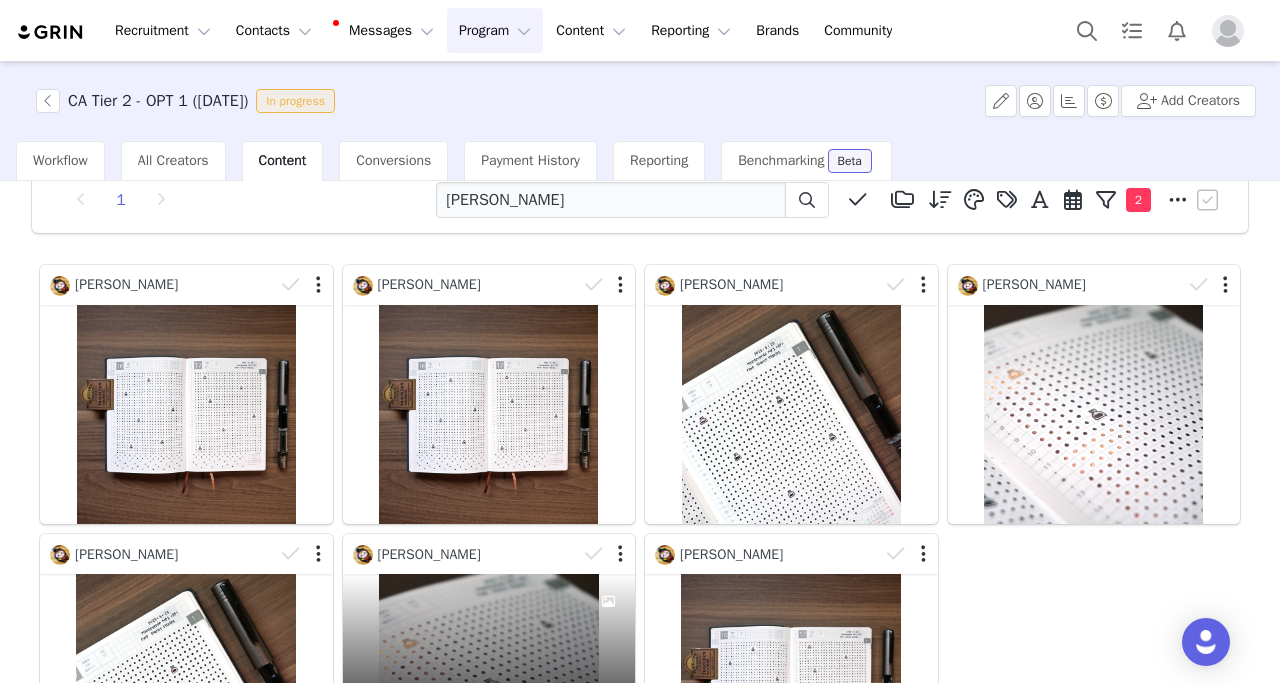 scroll, scrollTop: 42, scrollLeft: 0, axis: vertical 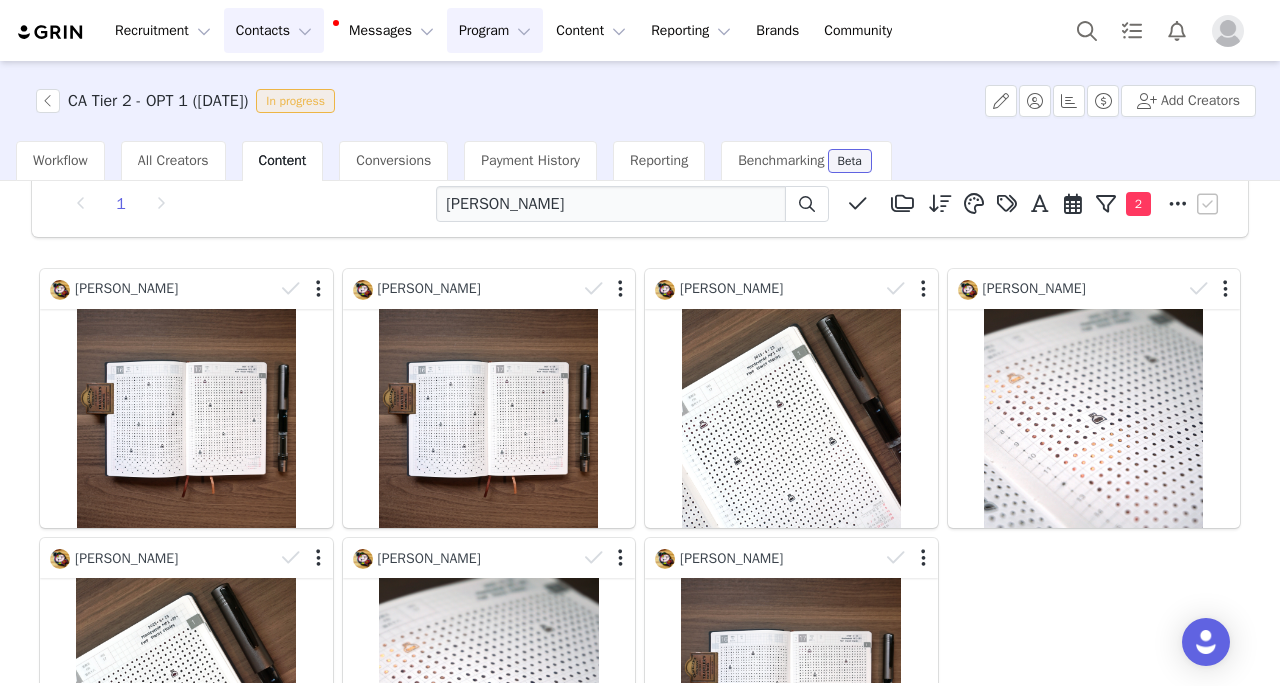 click on "Contacts Contacts" at bounding box center [274, 30] 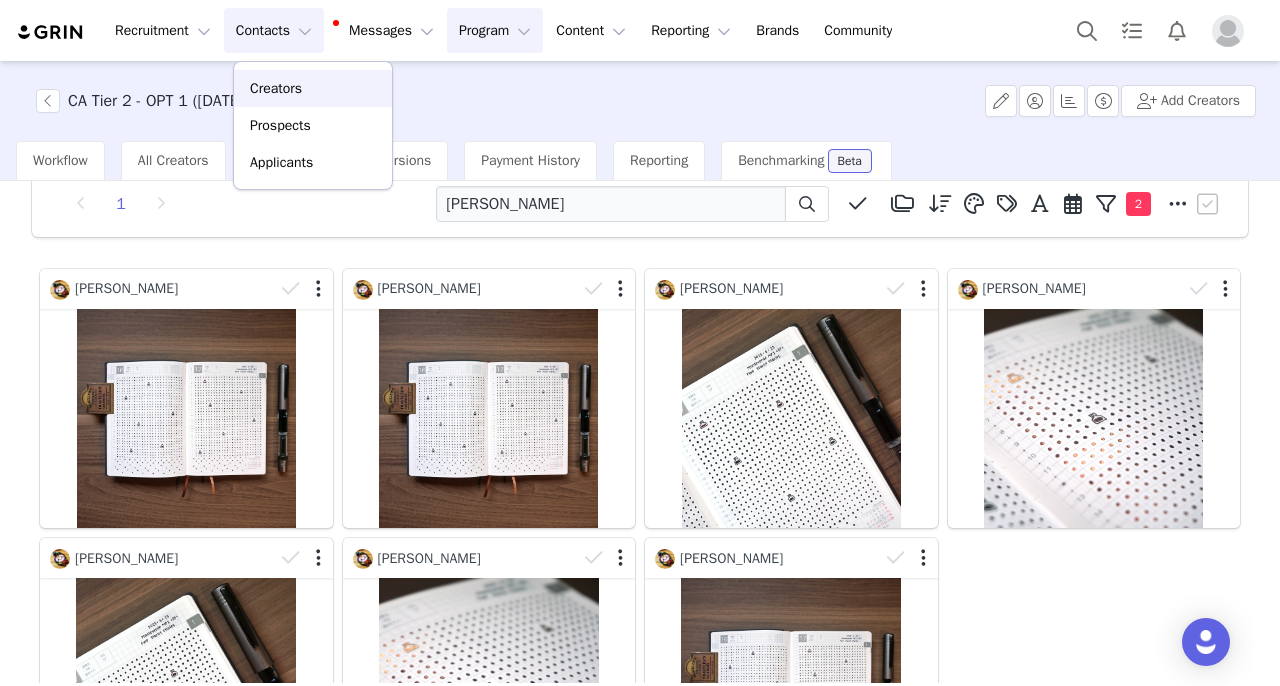 click on "Creators" at bounding box center [276, 88] 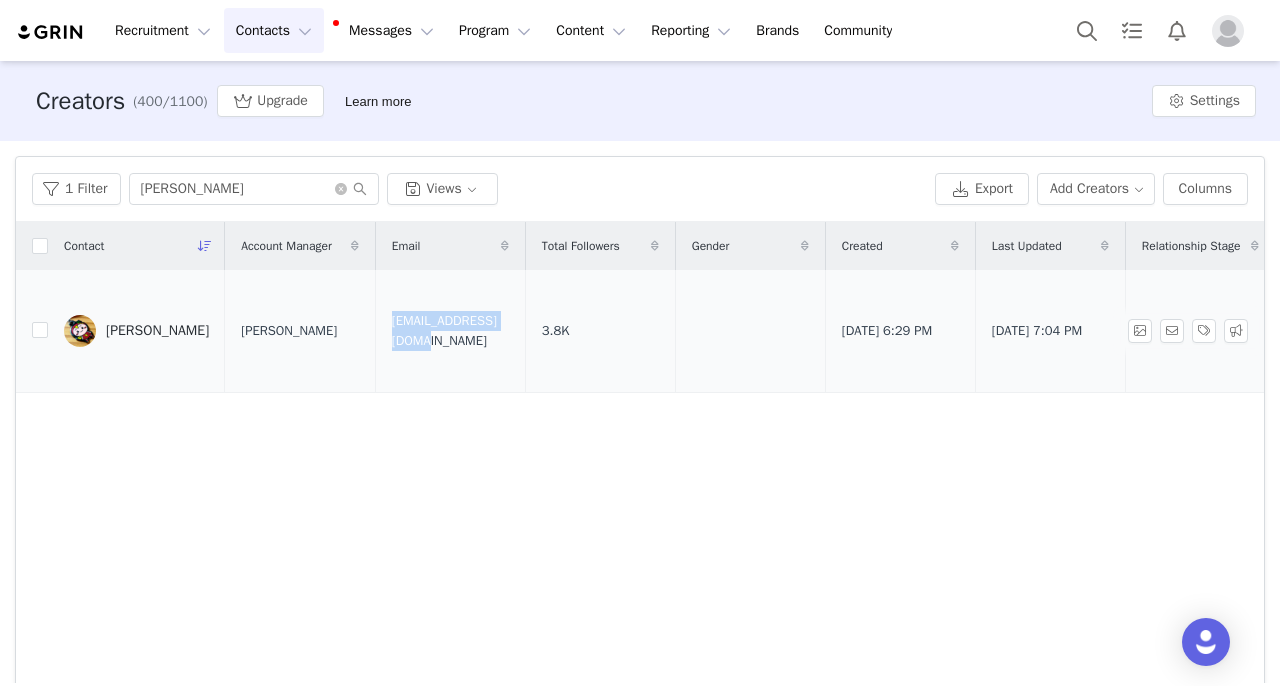 drag, startPoint x: 371, startPoint y: 337, endPoint x: 520, endPoint y: 337, distance: 149 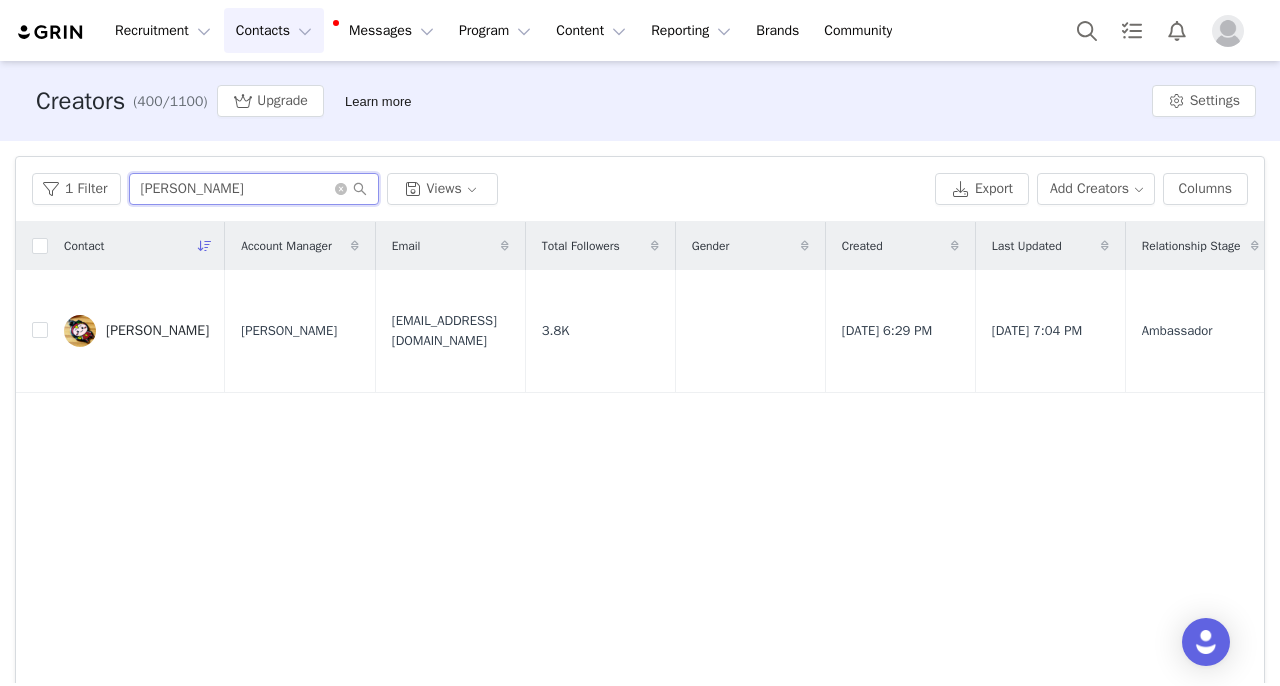 drag, startPoint x: 217, startPoint y: 196, endPoint x: 0, endPoint y: 188, distance: 217.14742 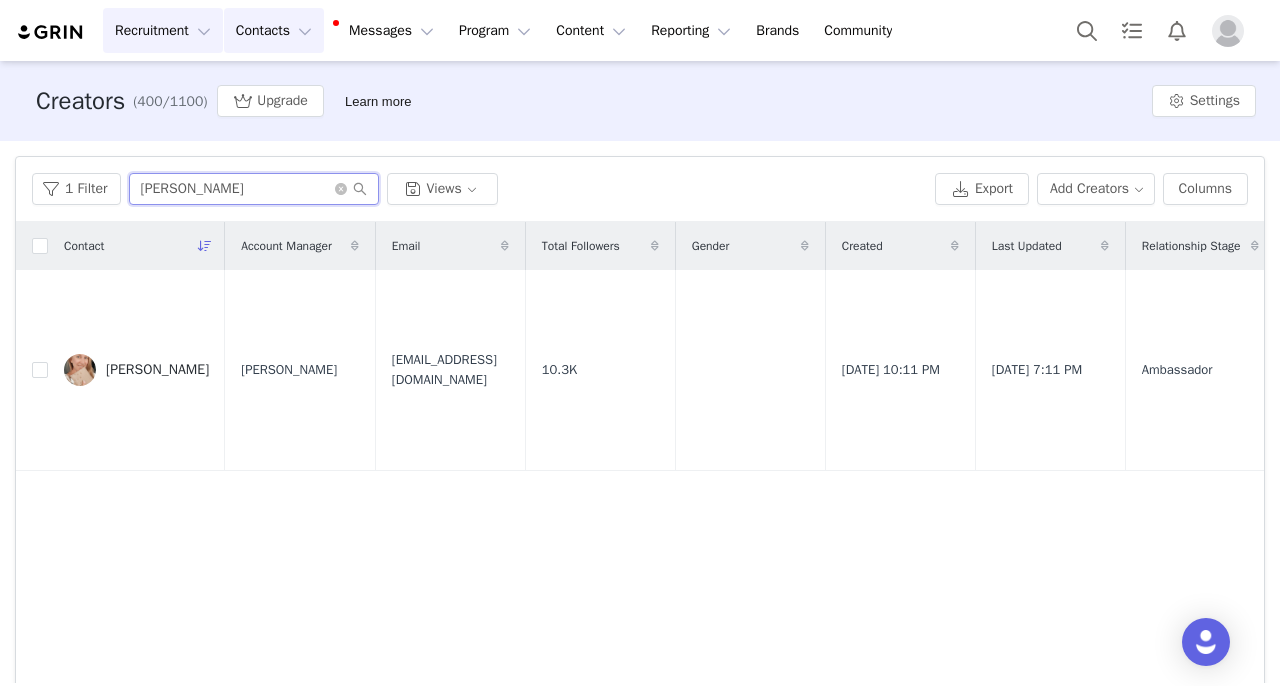 type on "[PERSON_NAME]" 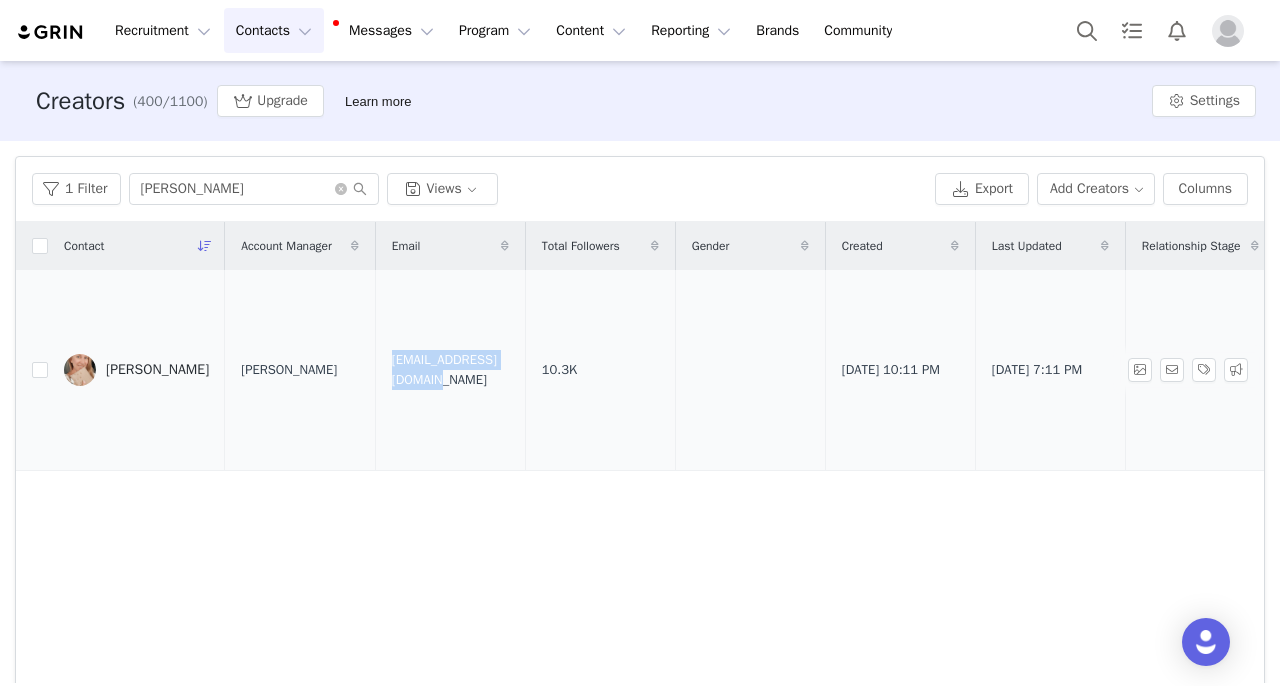drag, startPoint x: 378, startPoint y: 373, endPoint x: 539, endPoint y: 372, distance: 161.00311 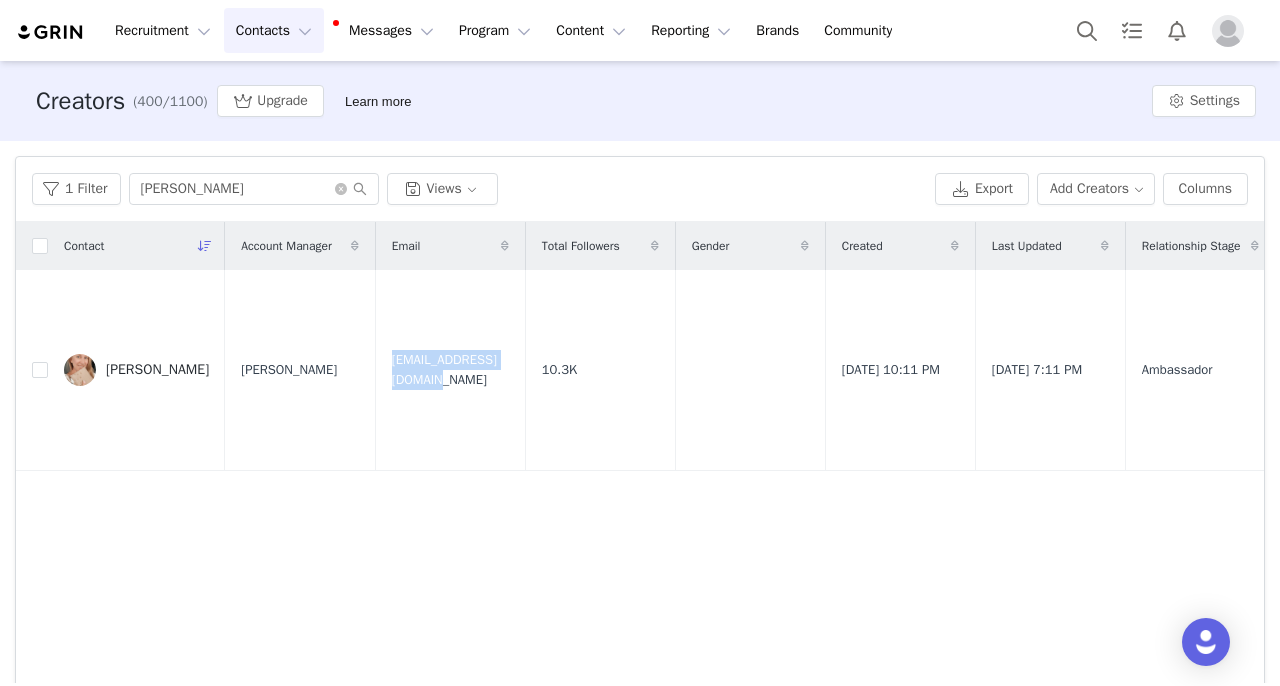 click on "[PERSON_NAME]" at bounding box center (157, 370) 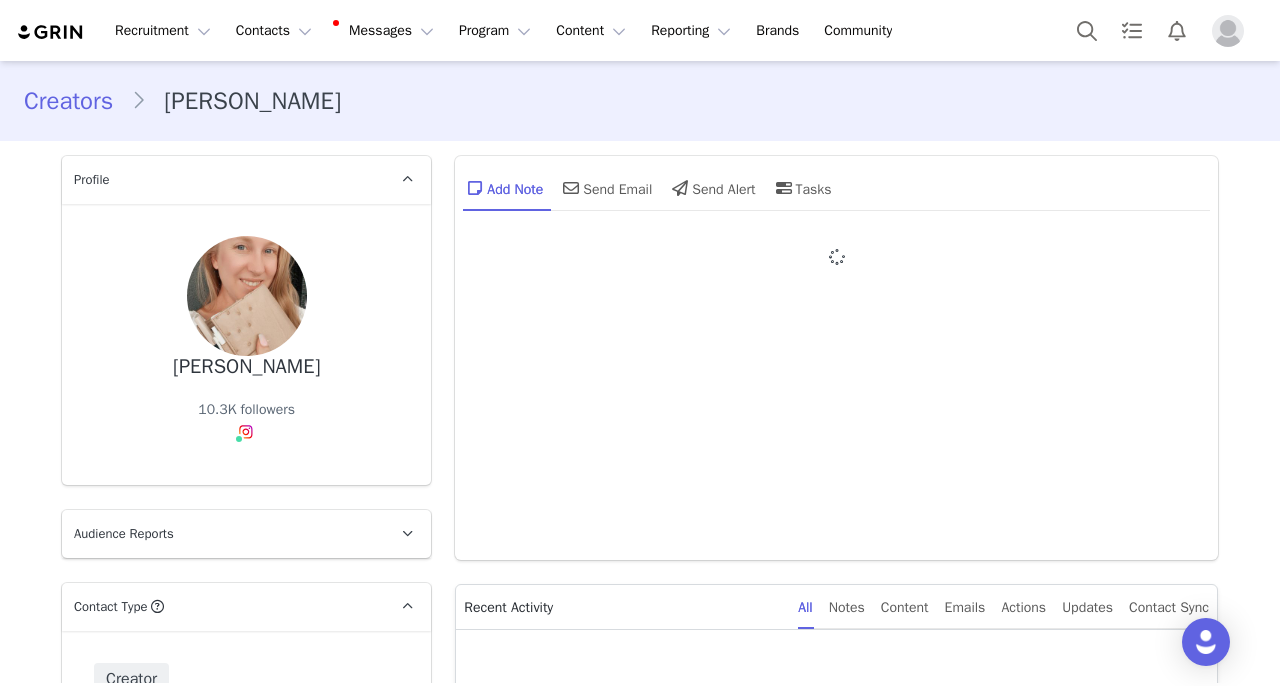 type on "+1 ([GEOGRAPHIC_DATA])" 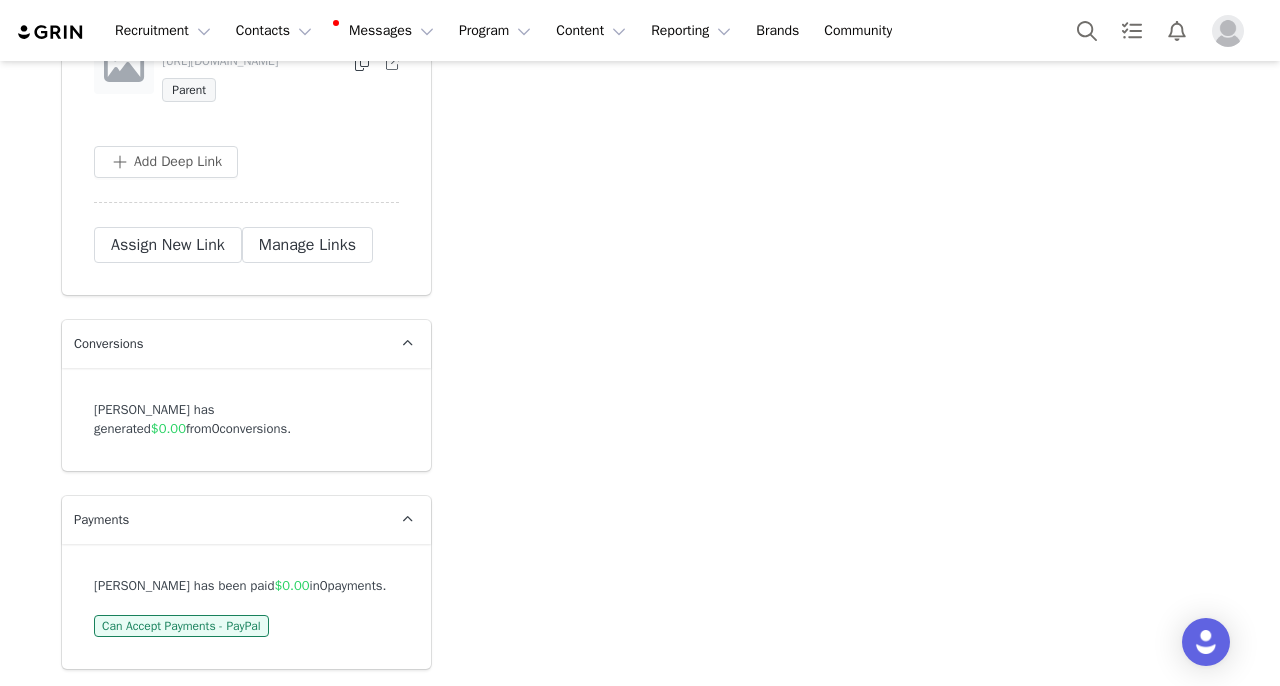 scroll, scrollTop: 5205, scrollLeft: 0, axis: vertical 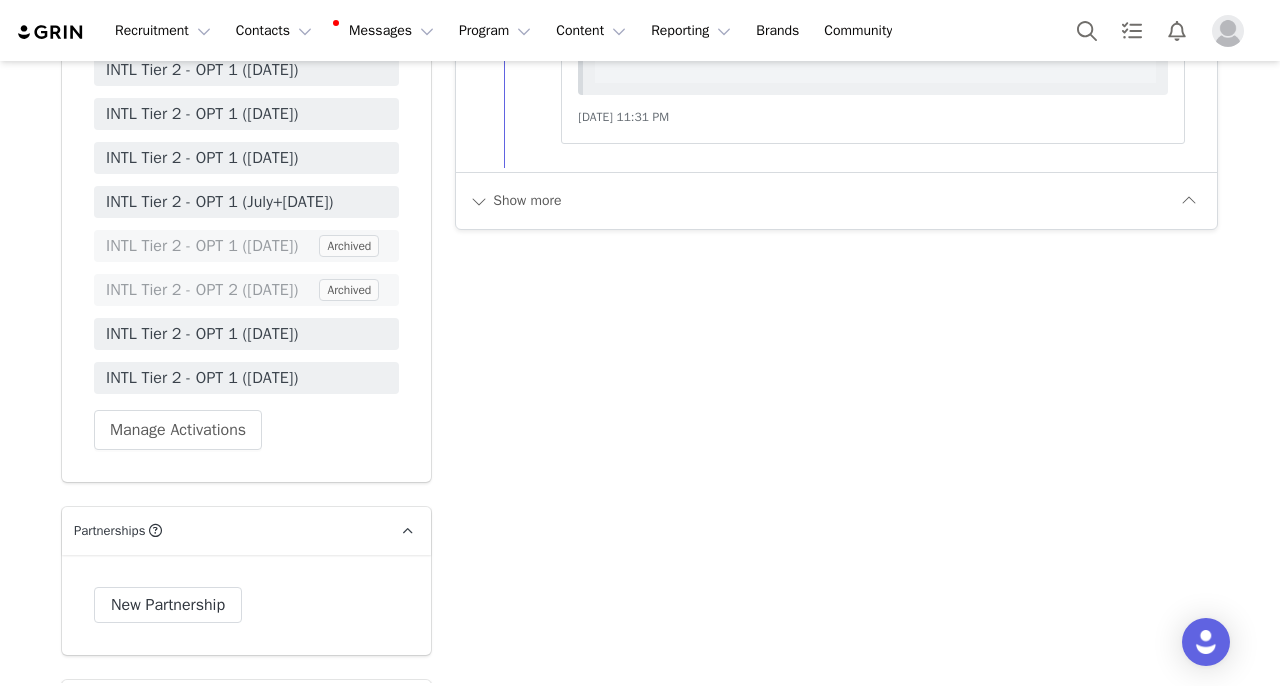 click on "INTL Tier 2 - OPT 1 ([DATE])" at bounding box center (246, 378) 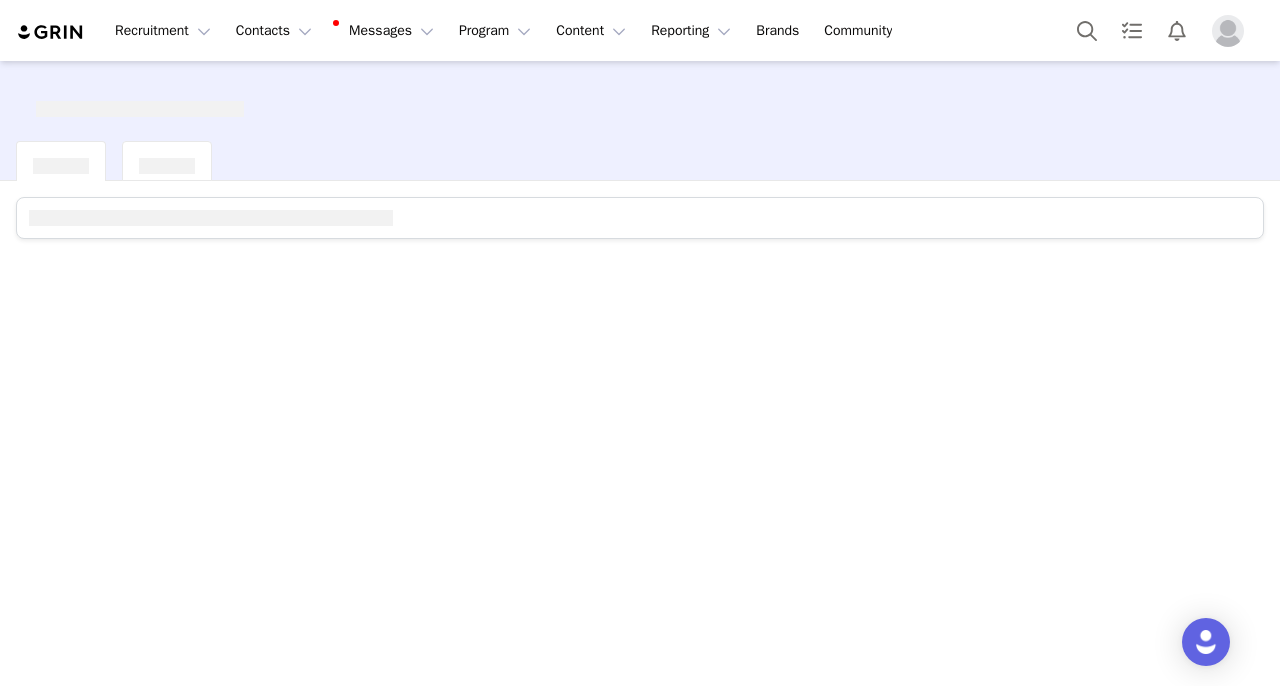 scroll, scrollTop: 0, scrollLeft: 0, axis: both 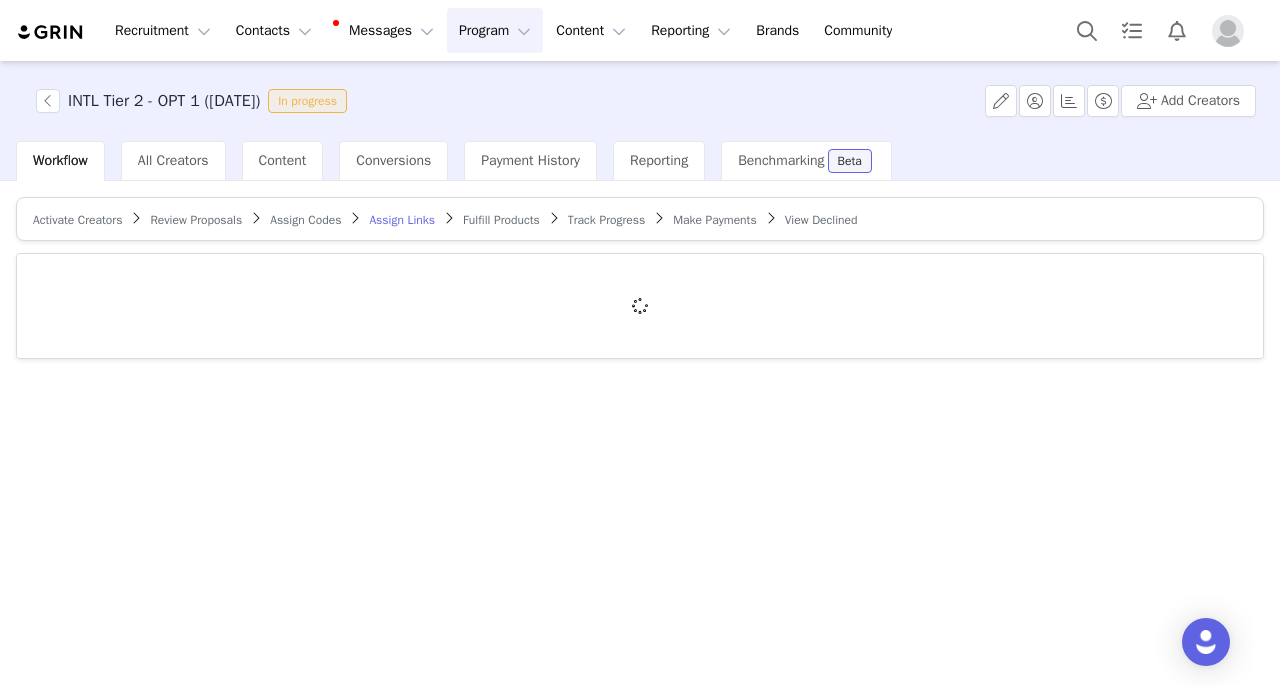 click on "Track Progress" at bounding box center (606, 220) 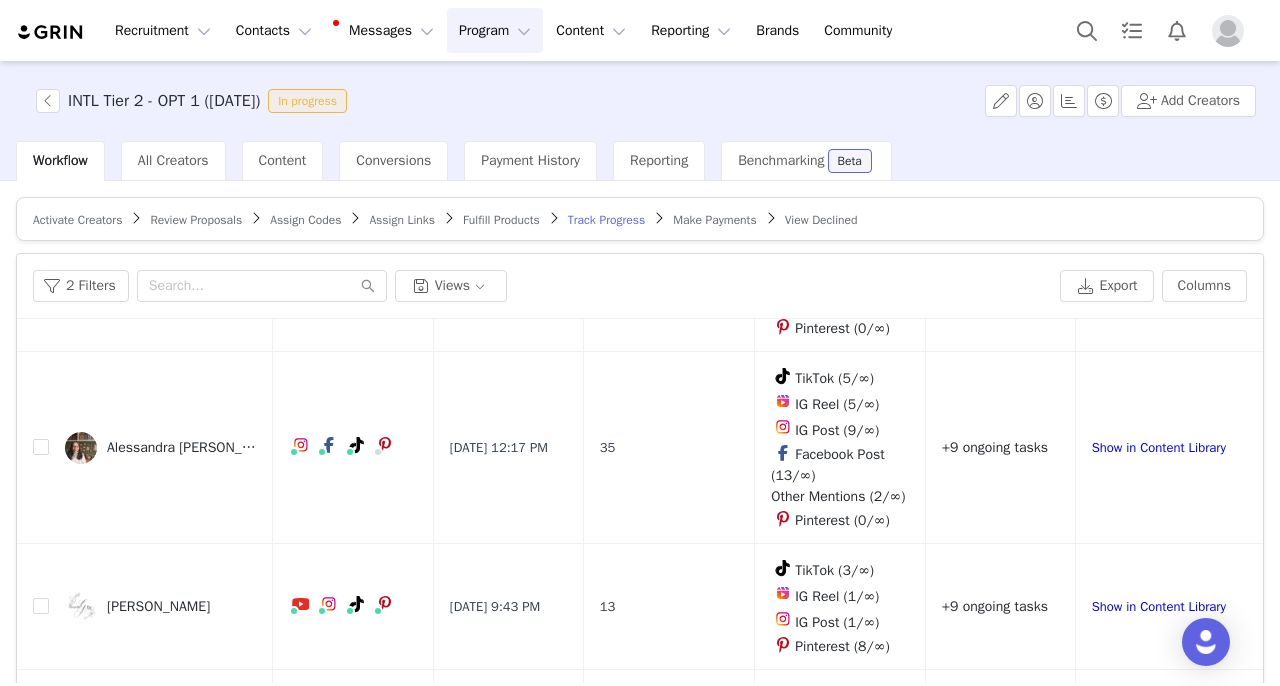 scroll, scrollTop: 3283, scrollLeft: 0, axis: vertical 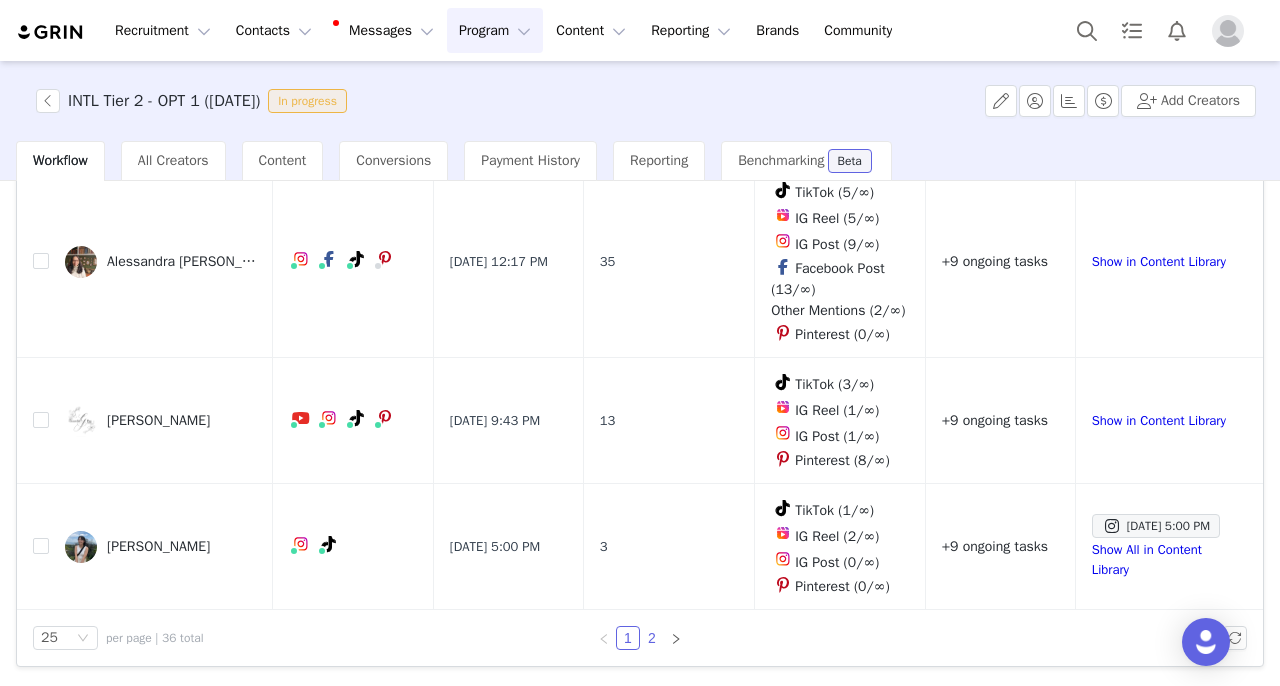 click on "2" at bounding box center (652, 638) 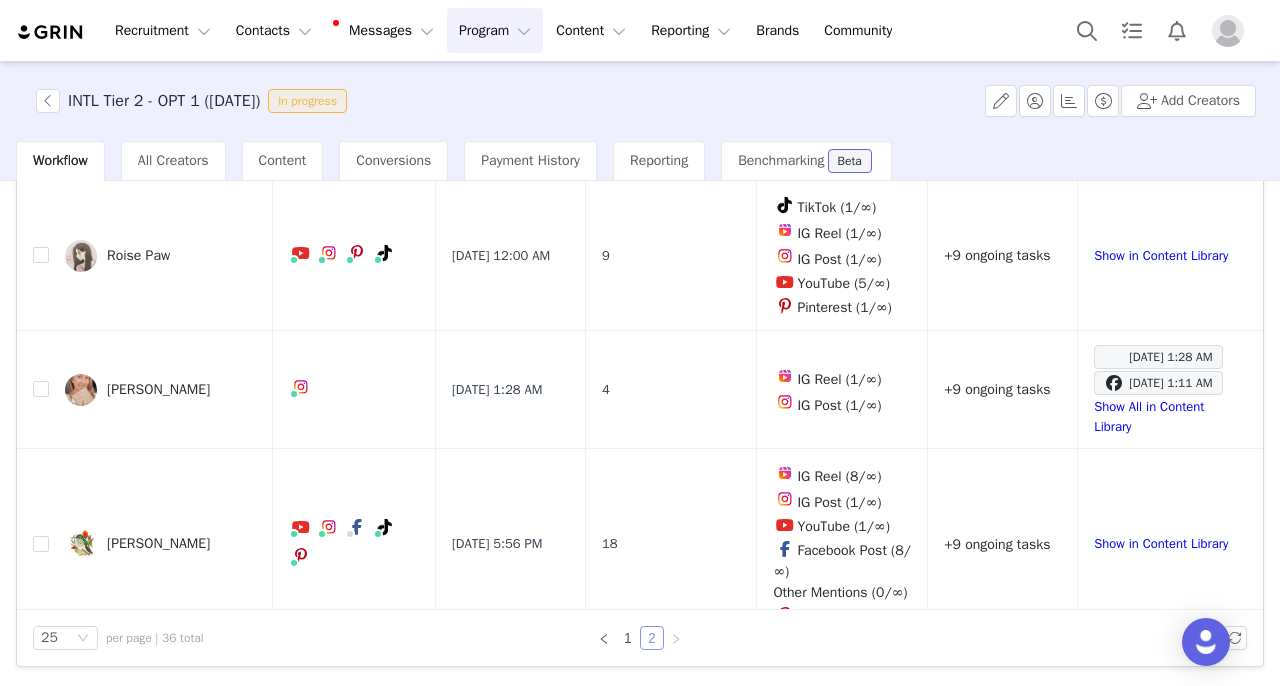 scroll, scrollTop: 571, scrollLeft: 0, axis: vertical 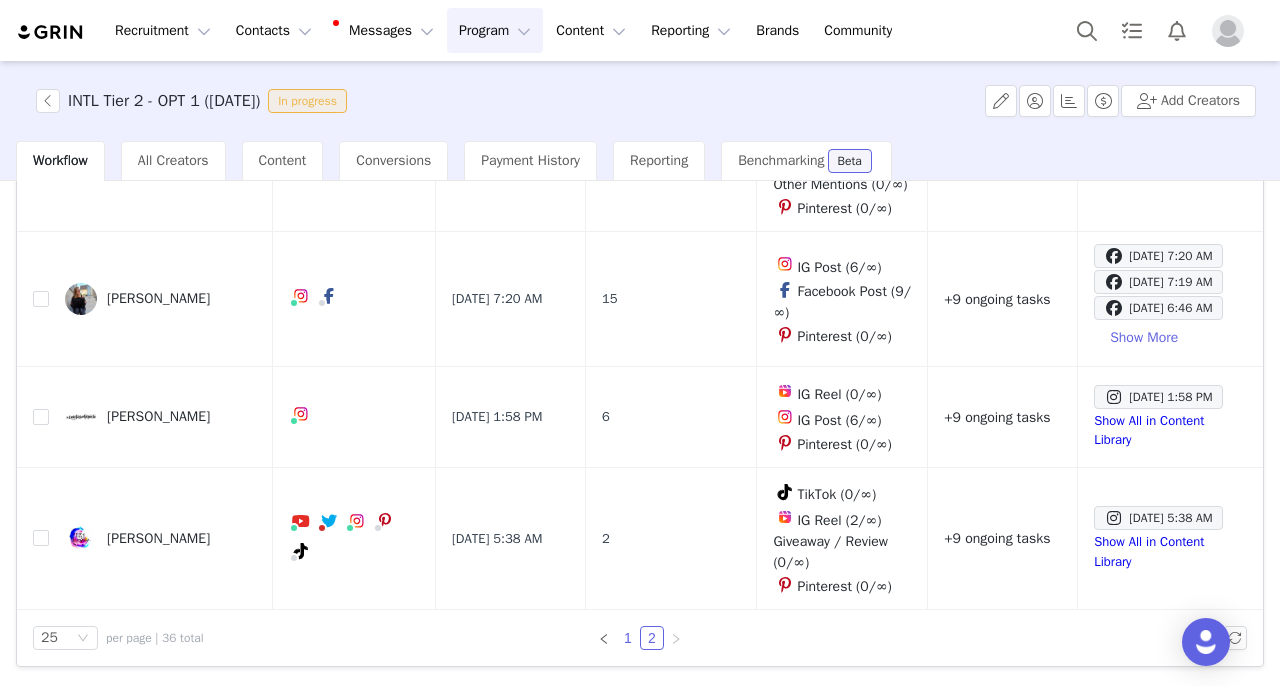 click on "1" at bounding box center (628, 638) 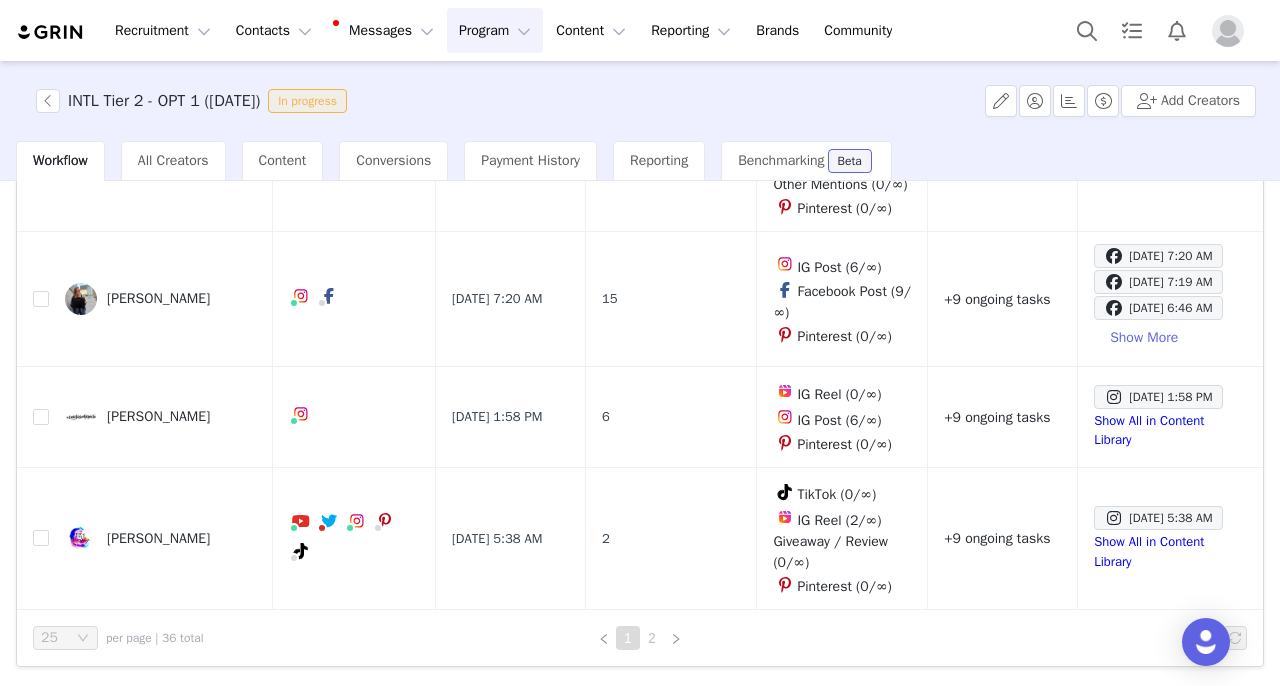 scroll, scrollTop: 0, scrollLeft: 0, axis: both 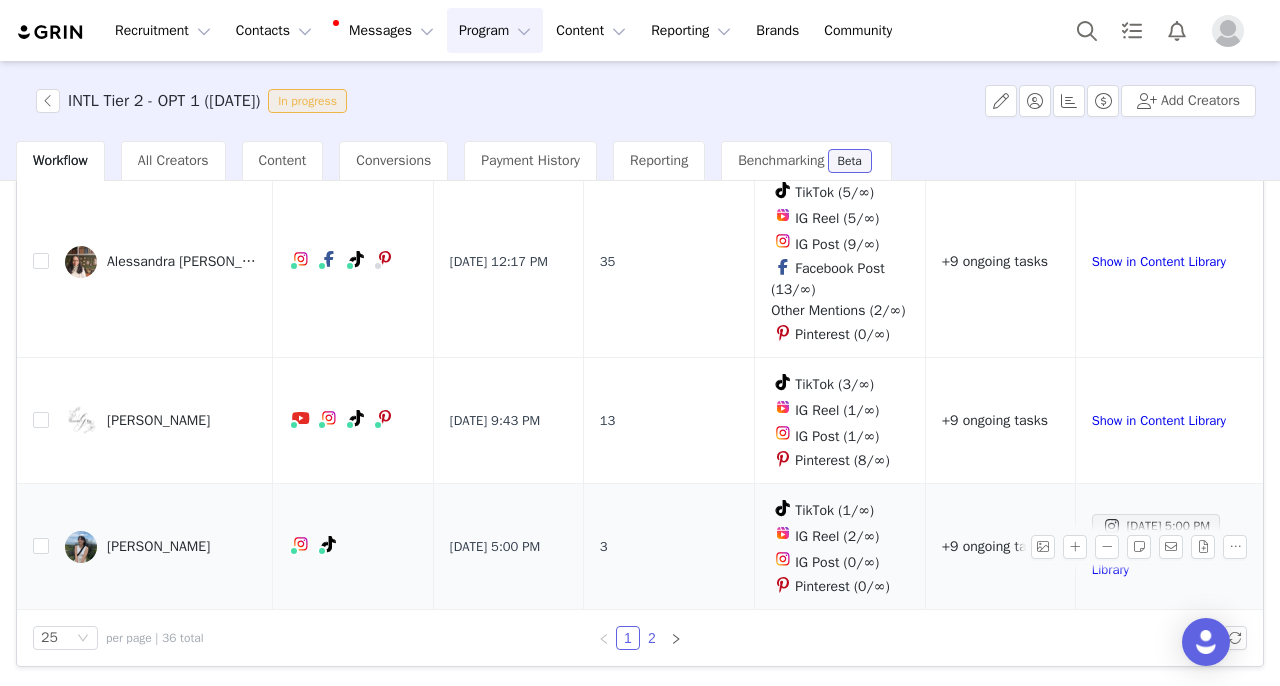 click on "2" at bounding box center (652, 638) 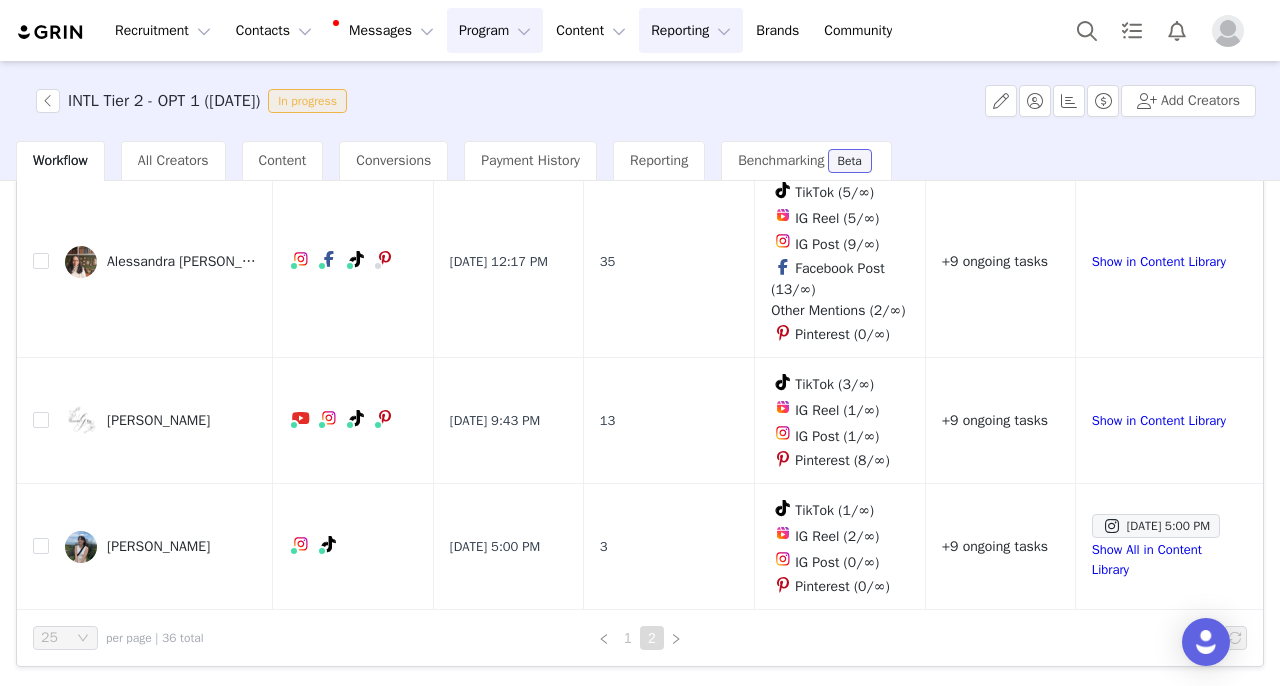 scroll, scrollTop: 0, scrollLeft: 0, axis: both 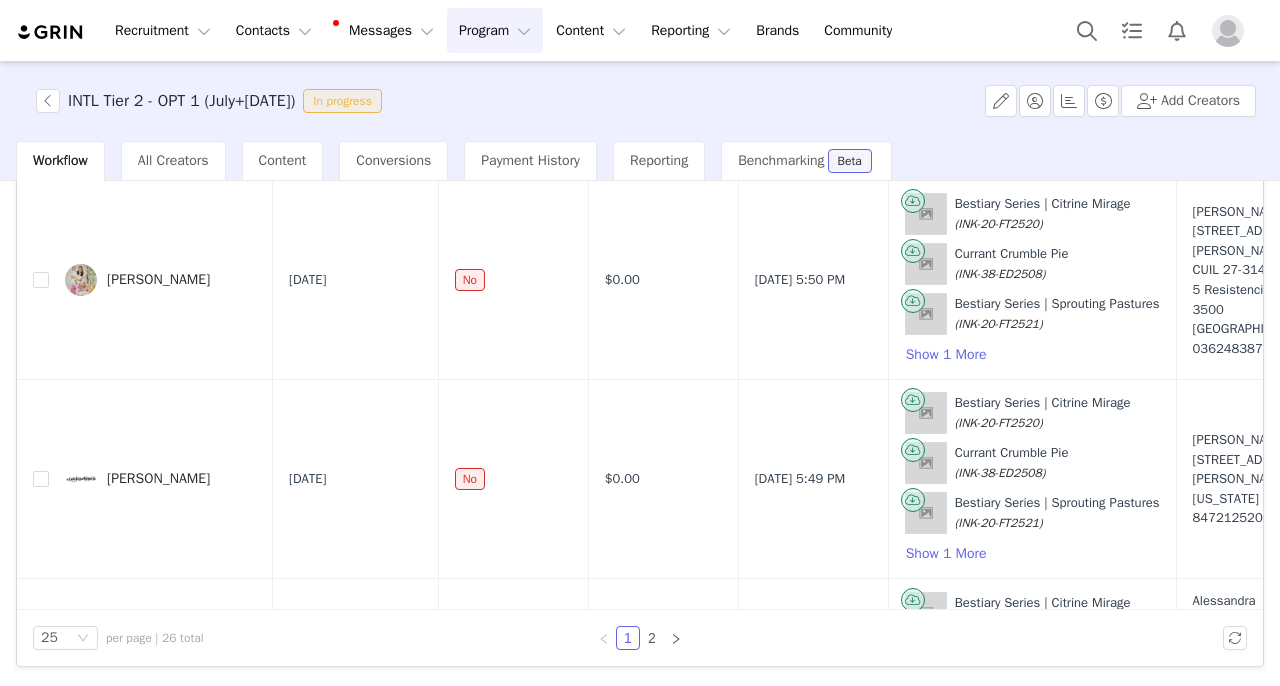 click at bounding box center [1011, 1874] 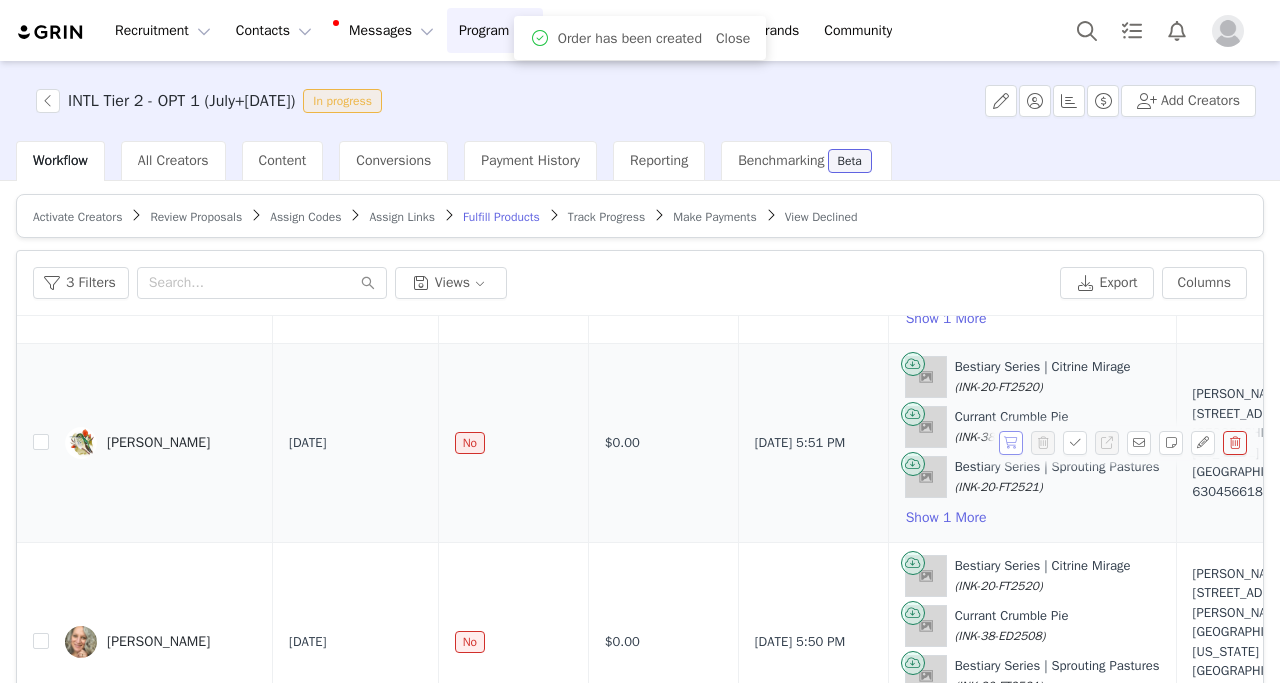 scroll, scrollTop: 0, scrollLeft: 0, axis: both 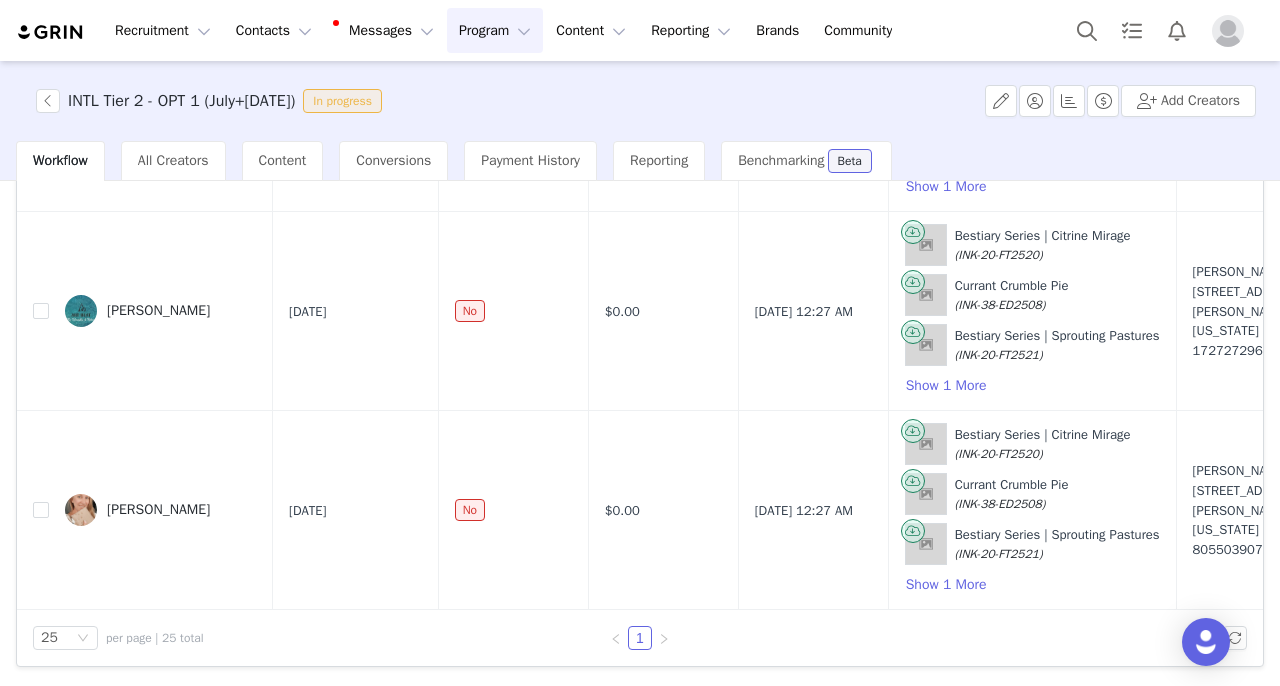 click on "Program Program" at bounding box center [495, 30] 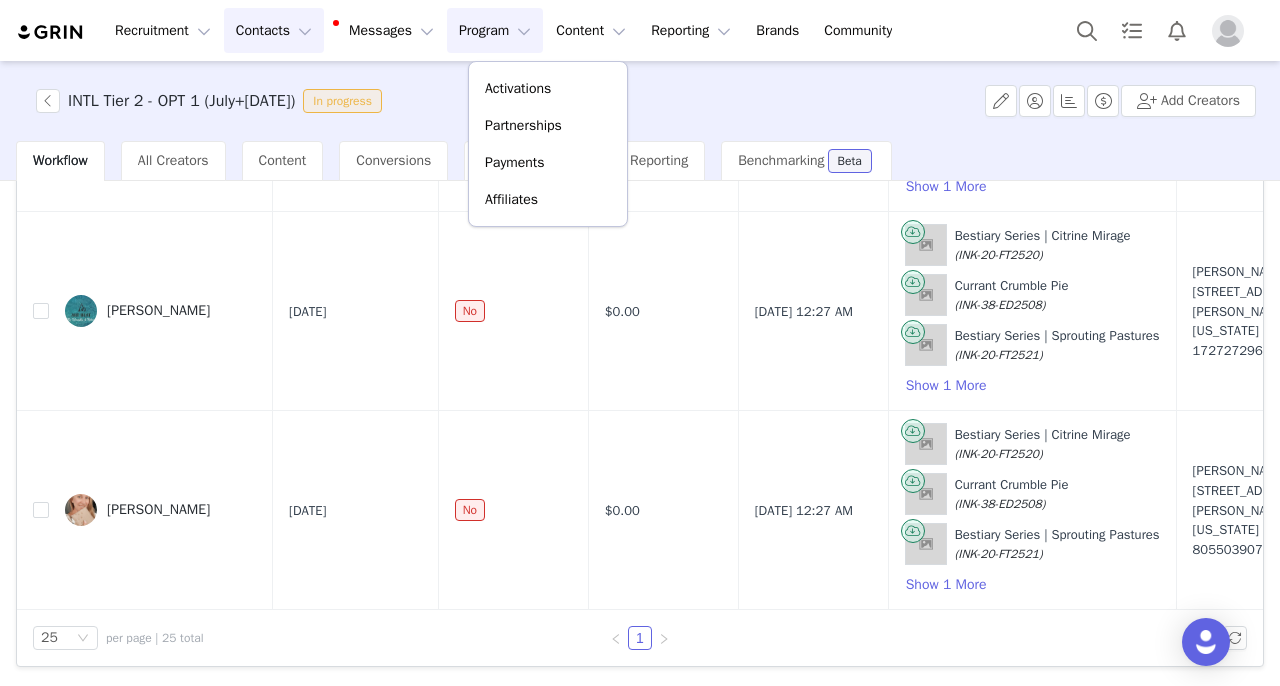 click on "Contacts Contacts" at bounding box center (274, 30) 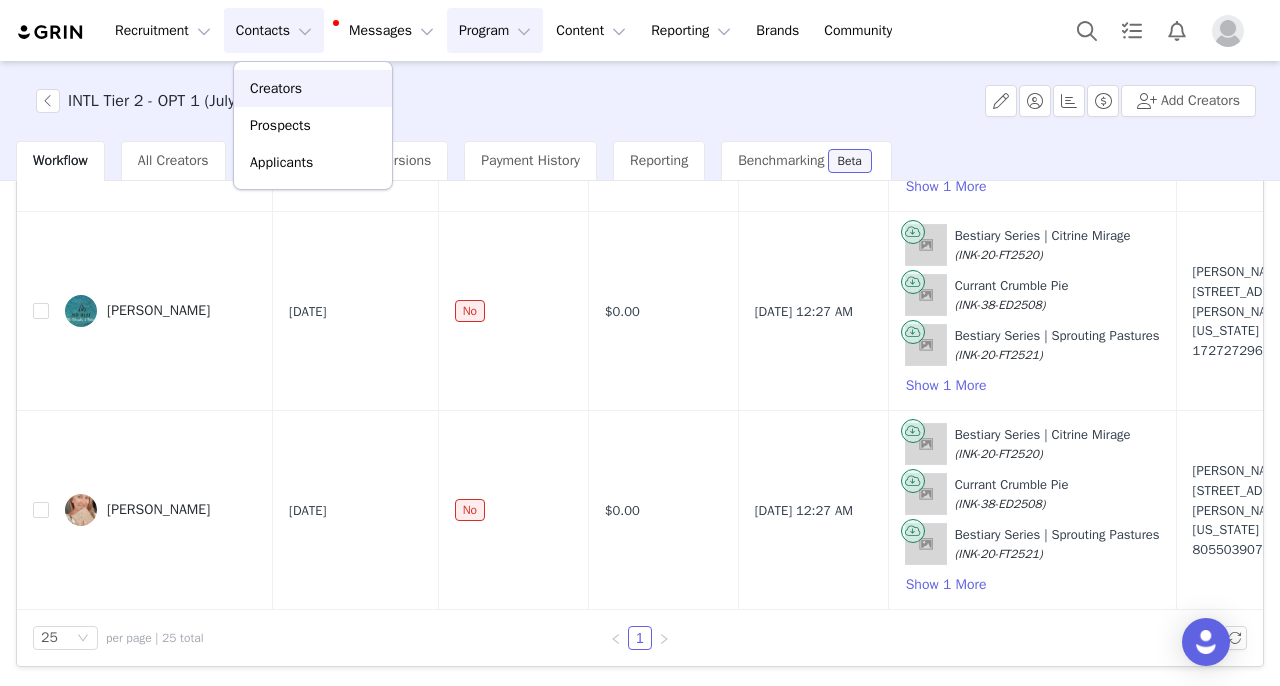 click on "Creators" at bounding box center [276, 88] 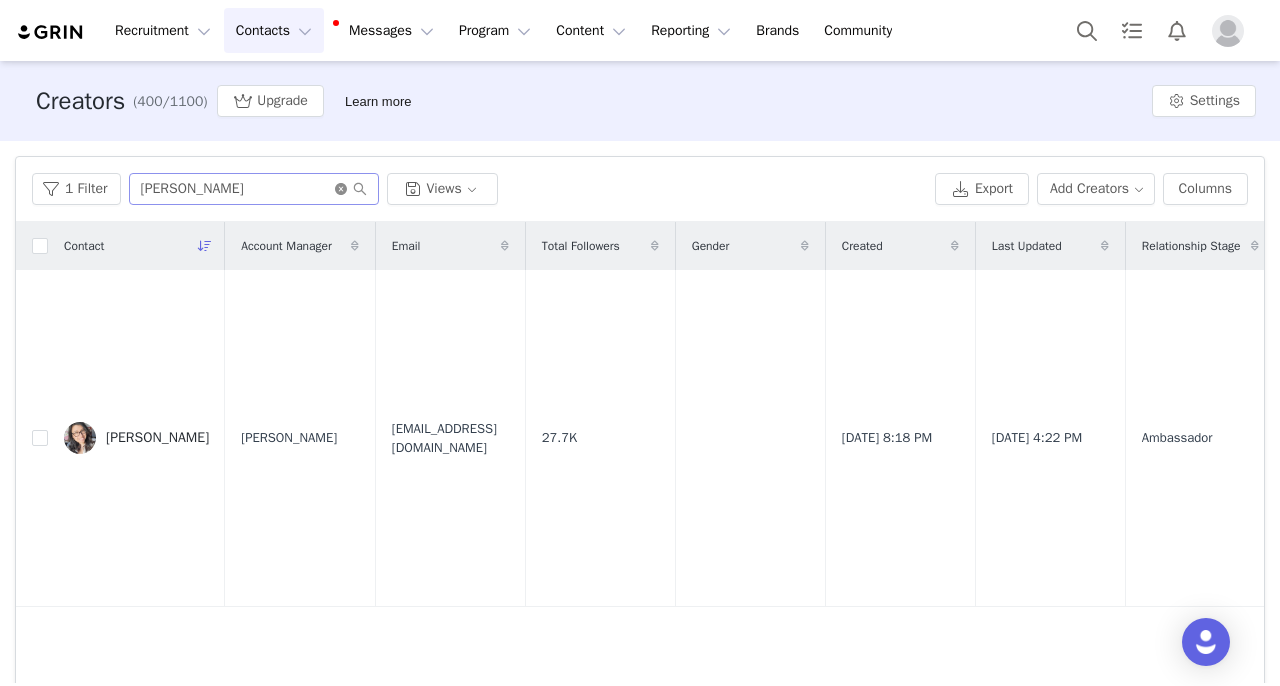 click 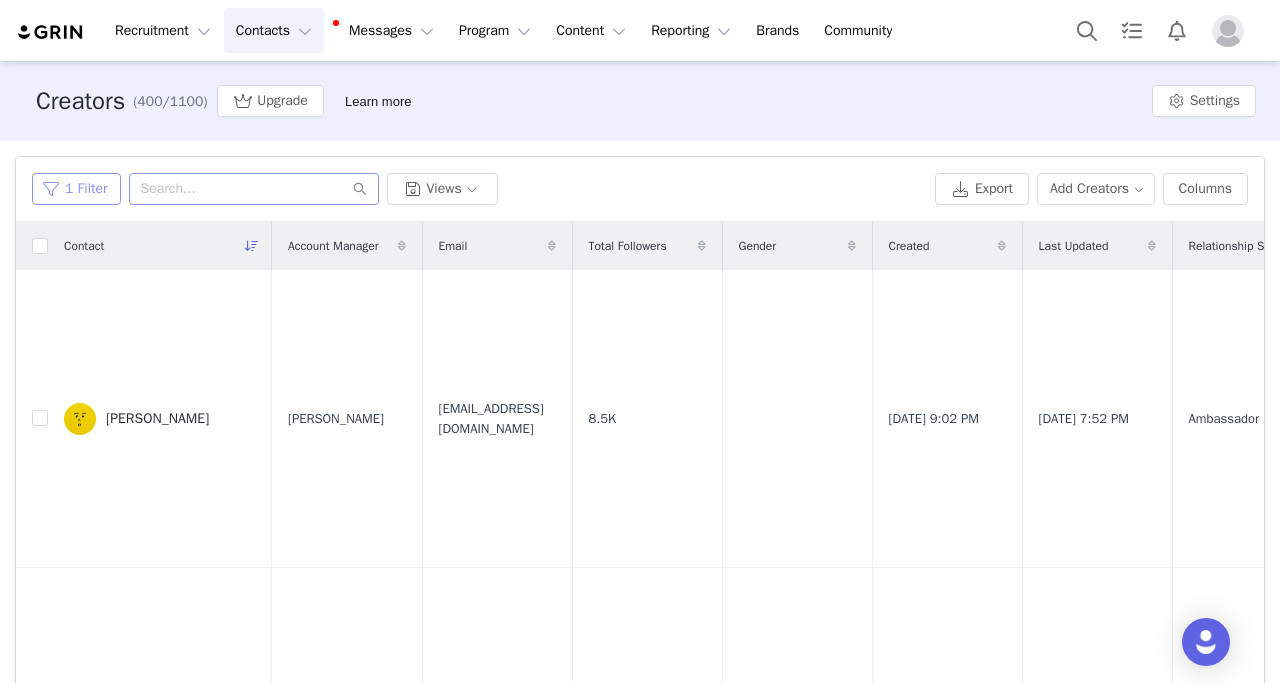 click on "1 Filter" at bounding box center (76, 189) 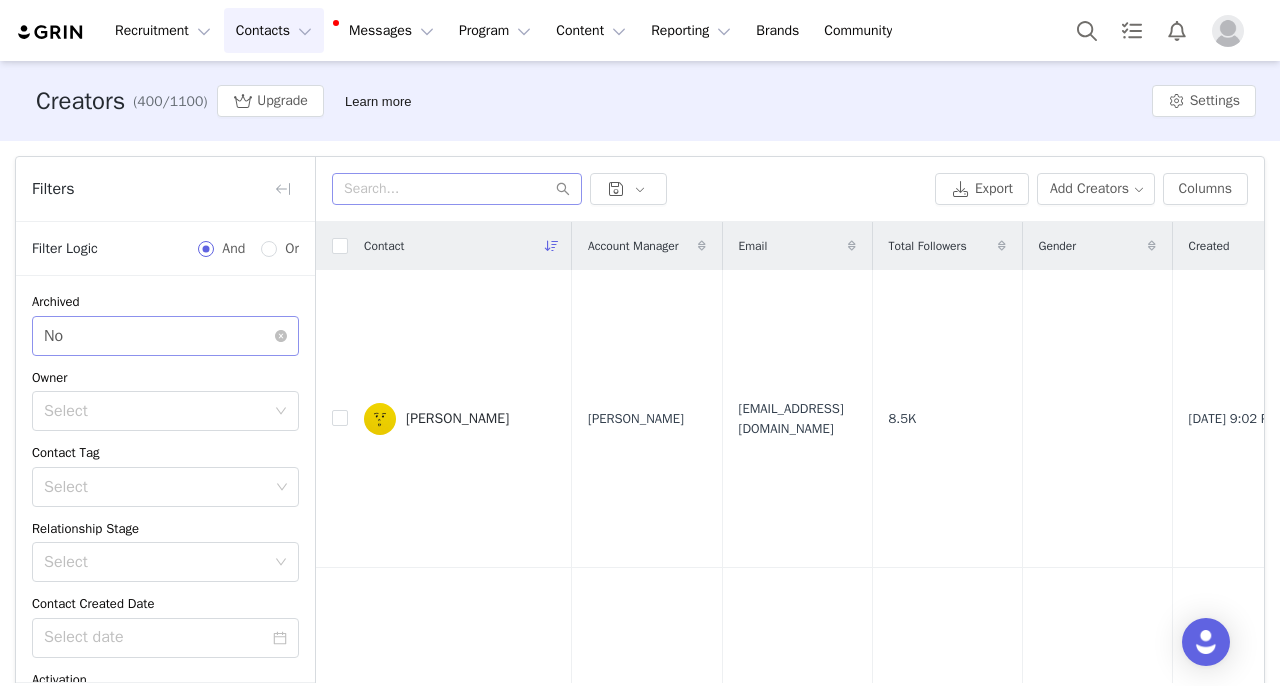 click on "Select No" at bounding box center [159, 336] 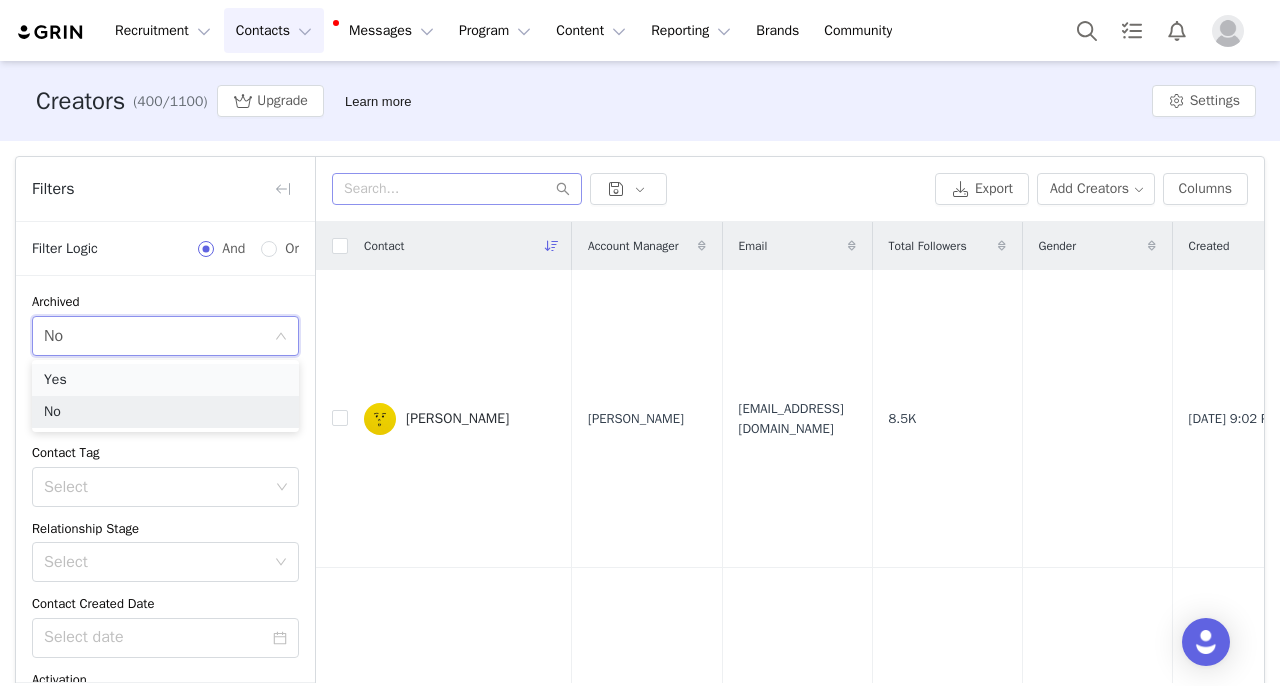 click on "Yes" at bounding box center [165, 380] 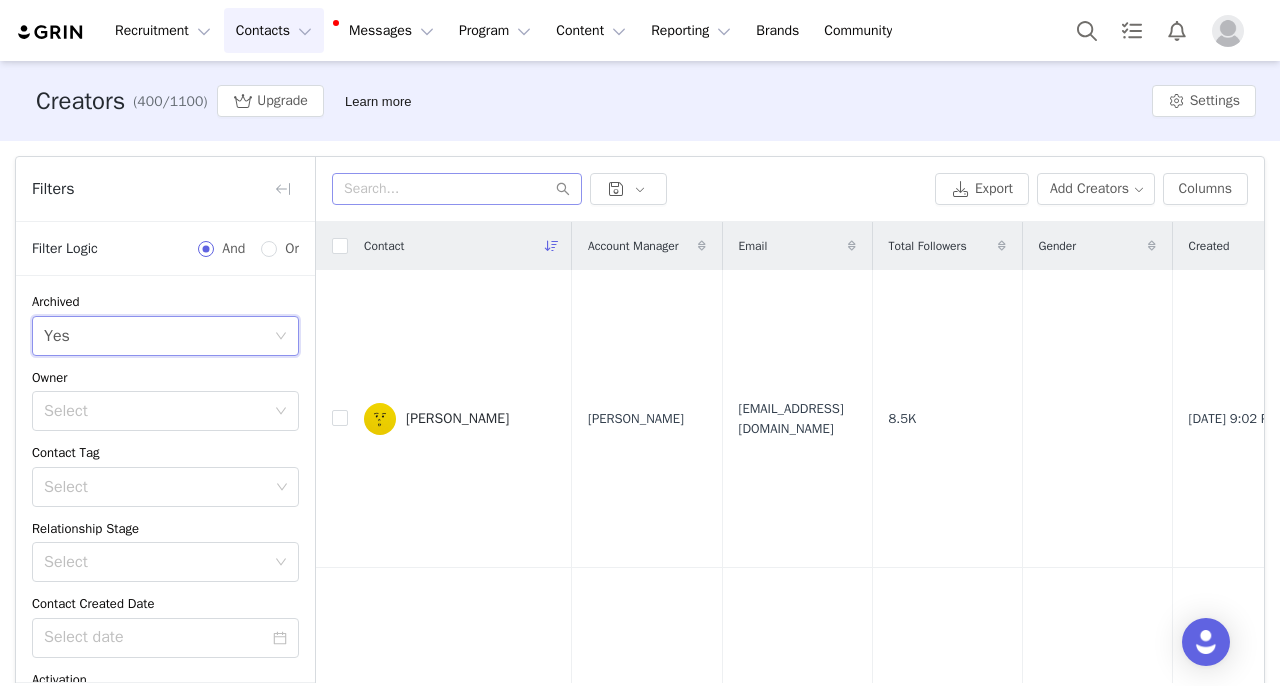 scroll, scrollTop: 283, scrollLeft: 0, axis: vertical 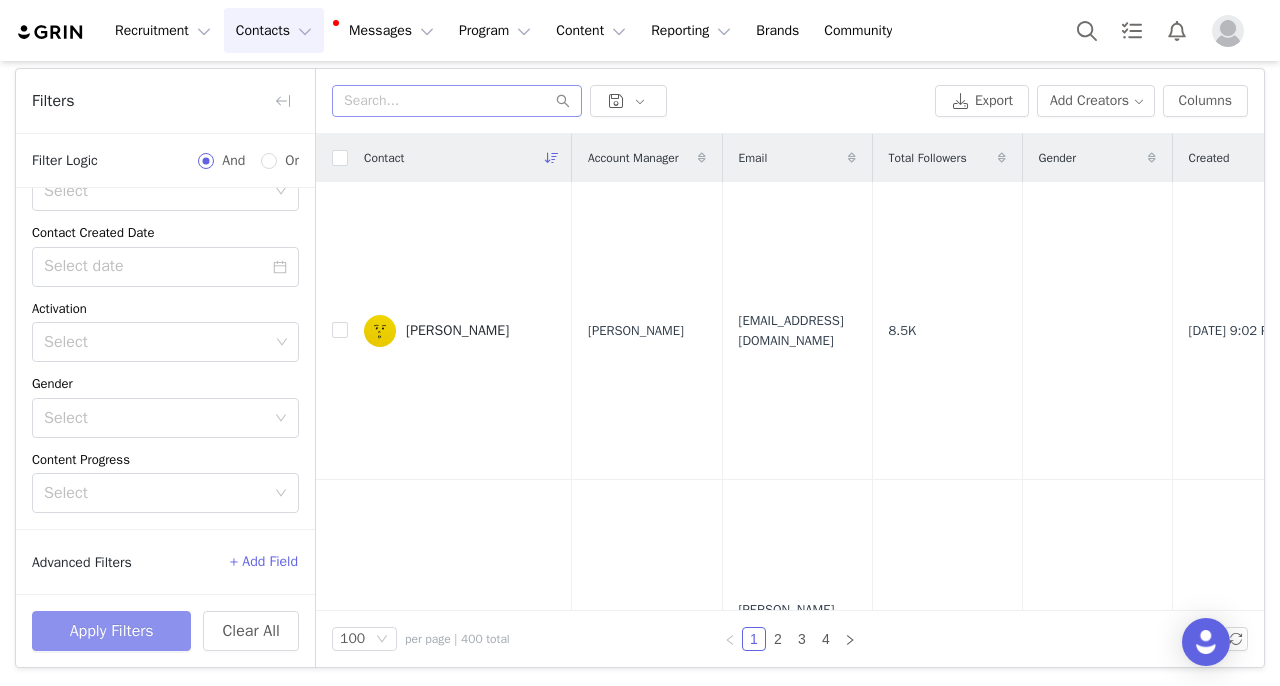 click on "Apply Filters" at bounding box center [111, 631] 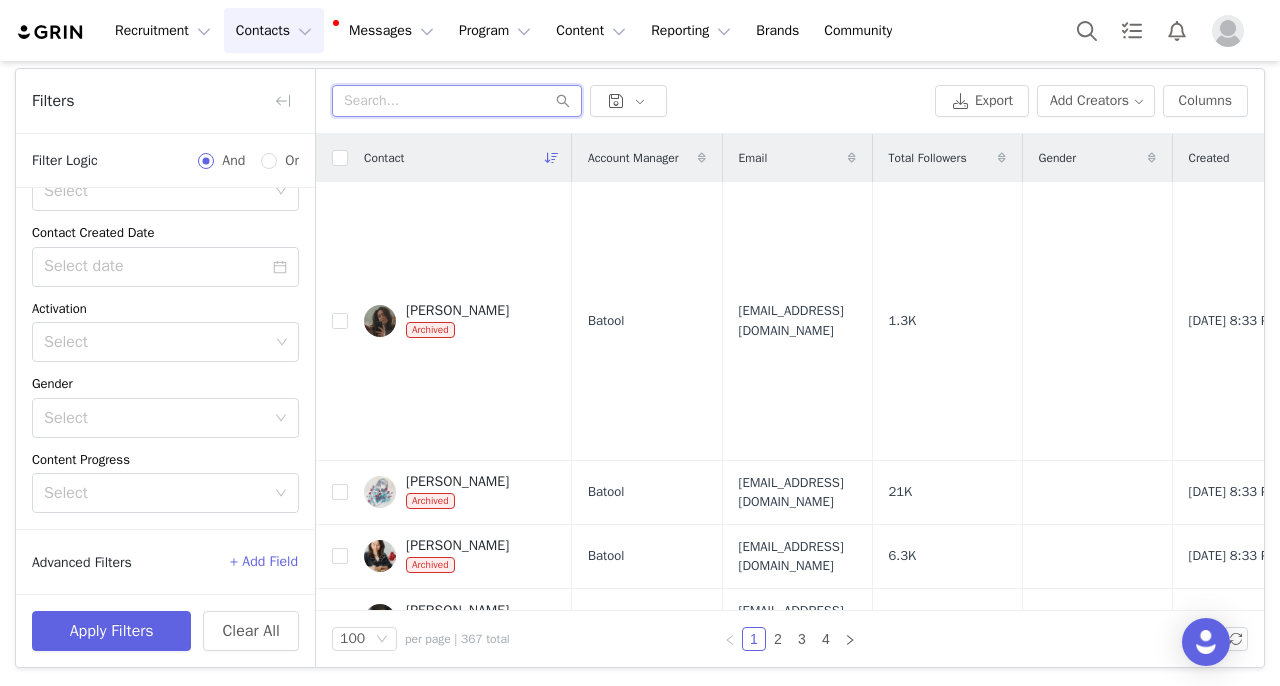 click at bounding box center [457, 101] 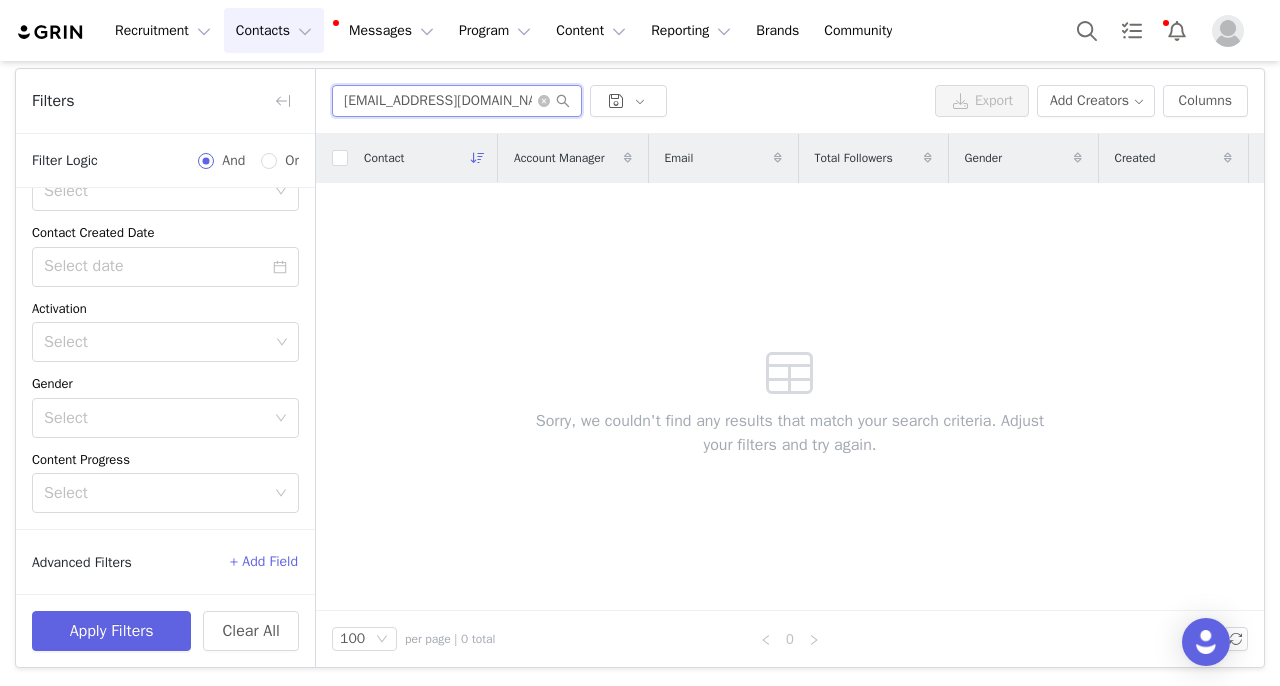 scroll, scrollTop: 0, scrollLeft: 0, axis: both 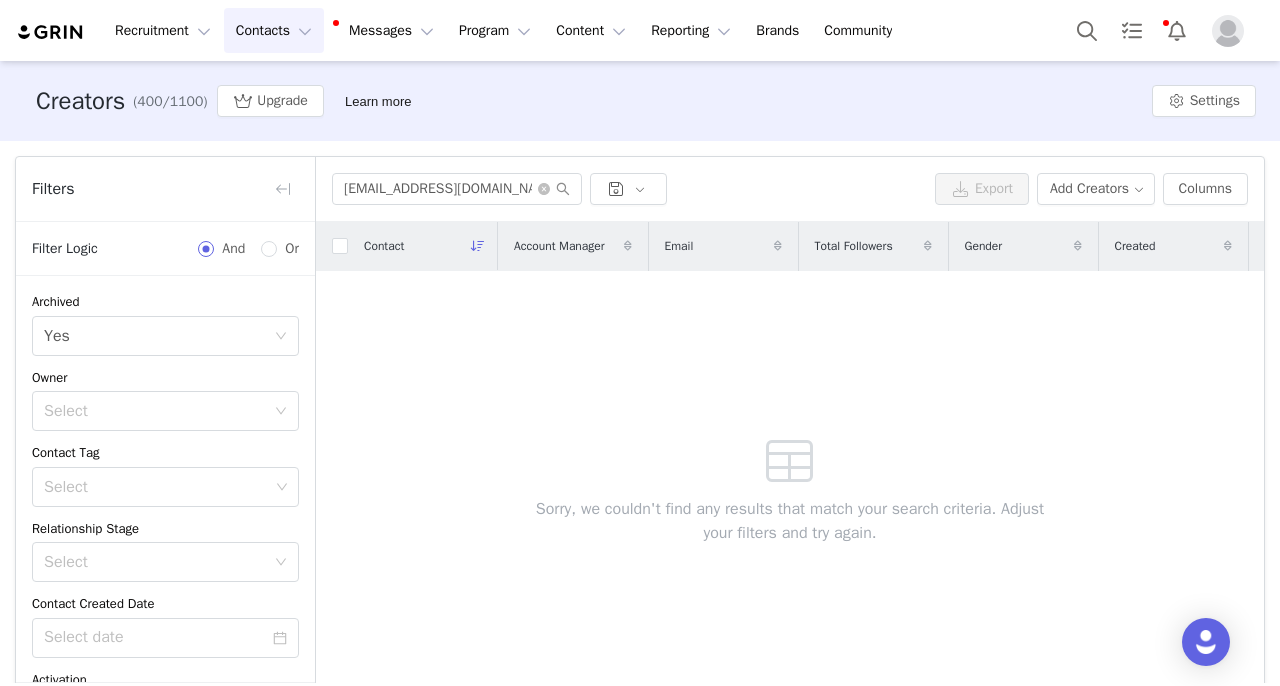 click on "Contact   Account Manager   Email   Total Followers   Gender   Created   Last Updated   Relationship Stage   Owner   City   State   Country   Source   Curated List   Total Revenue   Code: CA - Tier 3 (15%/20%)   Activations   Relationship   Archived   Sorry, we couldn't find any results that match your search criteria. Adjust your filters and try again." at bounding box center [790, 460] 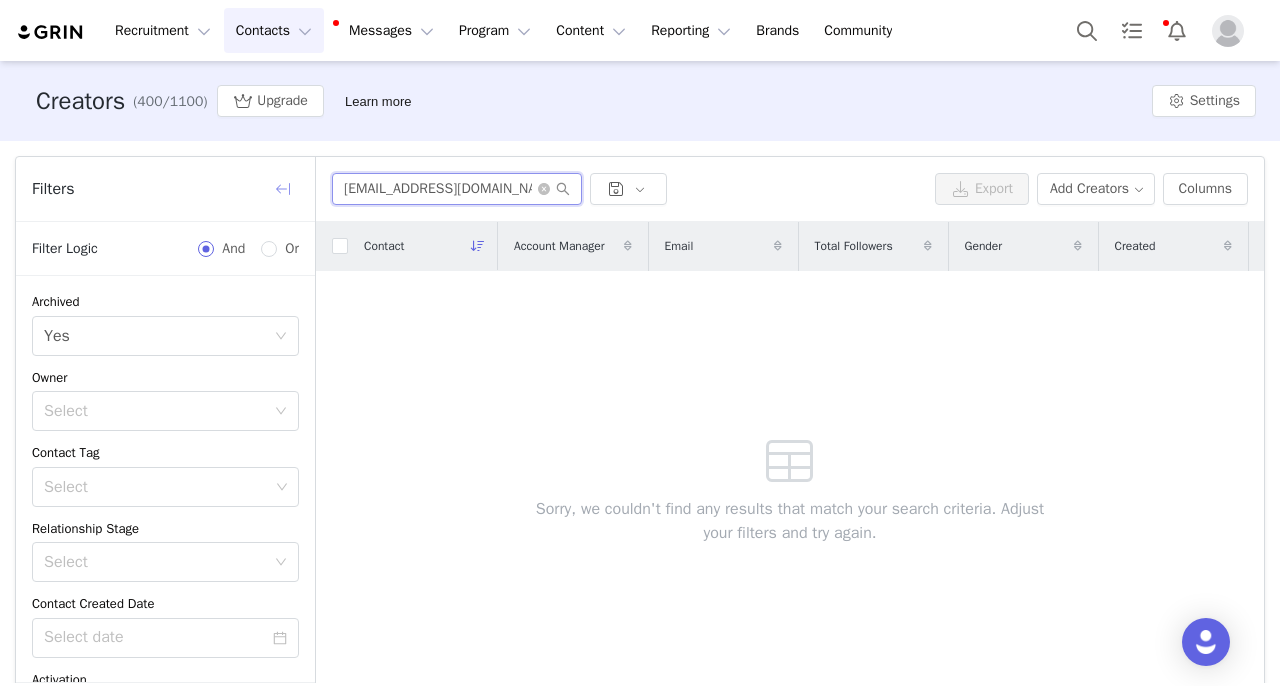drag, startPoint x: 513, startPoint y: 193, endPoint x: 293, endPoint y: 181, distance: 220.32703 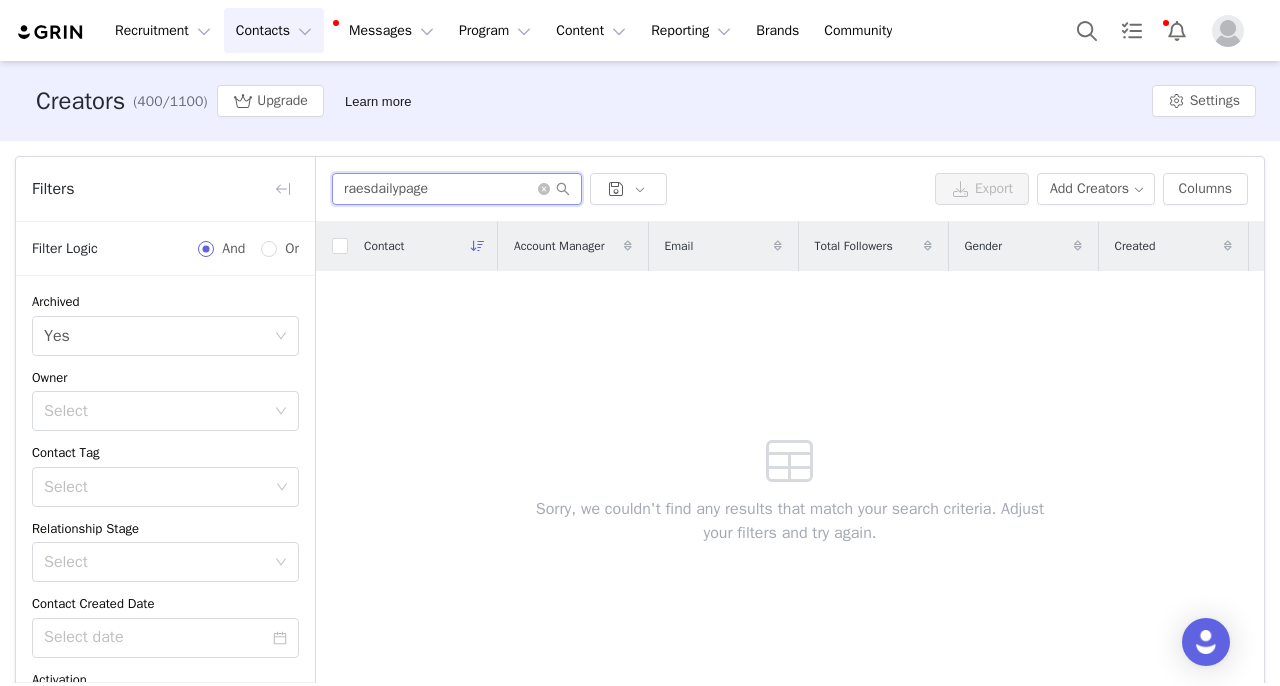 drag, startPoint x: 448, startPoint y: 197, endPoint x: 189, endPoint y: 163, distance: 261.22214 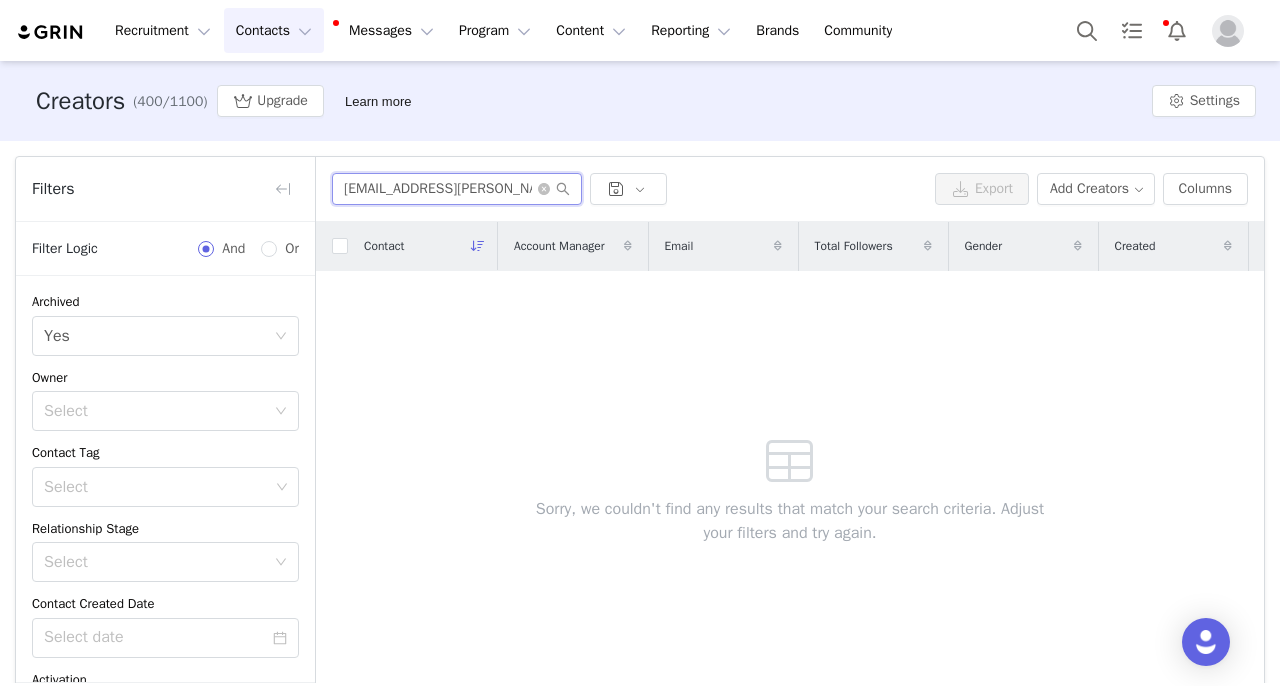 type on "[EMAIL_ADDRESS][PERSON_NAME][DOMAIN_NAME]" 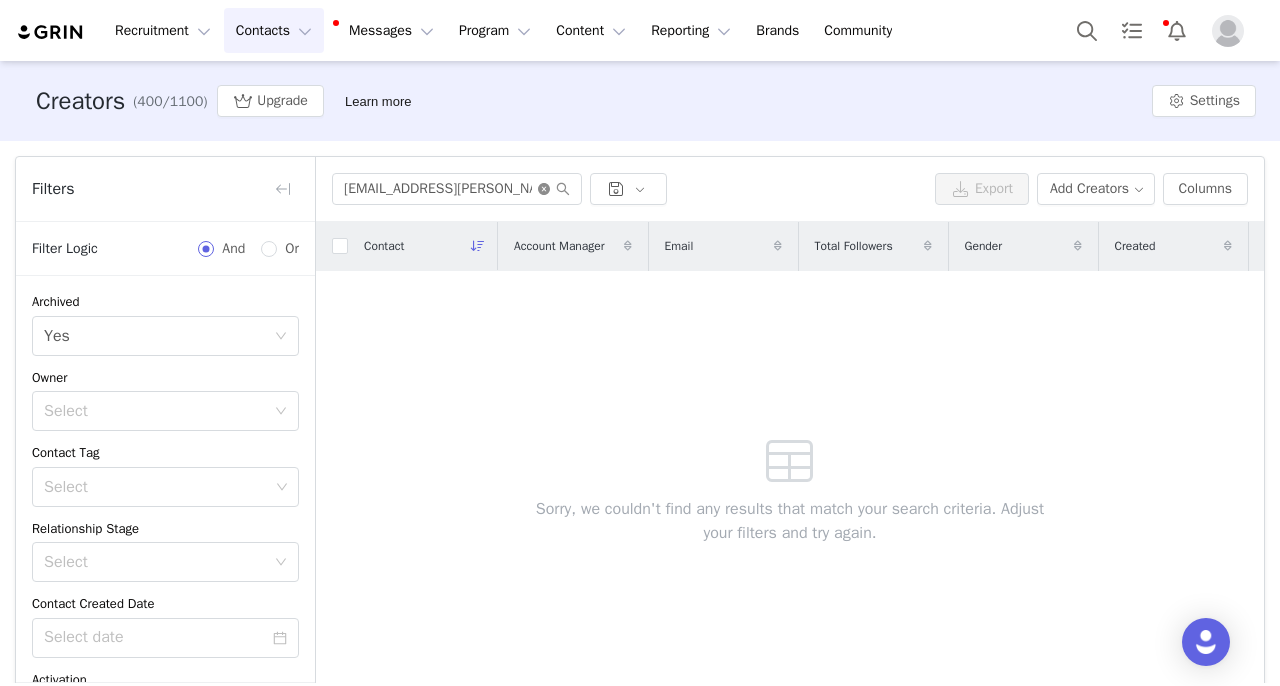 click 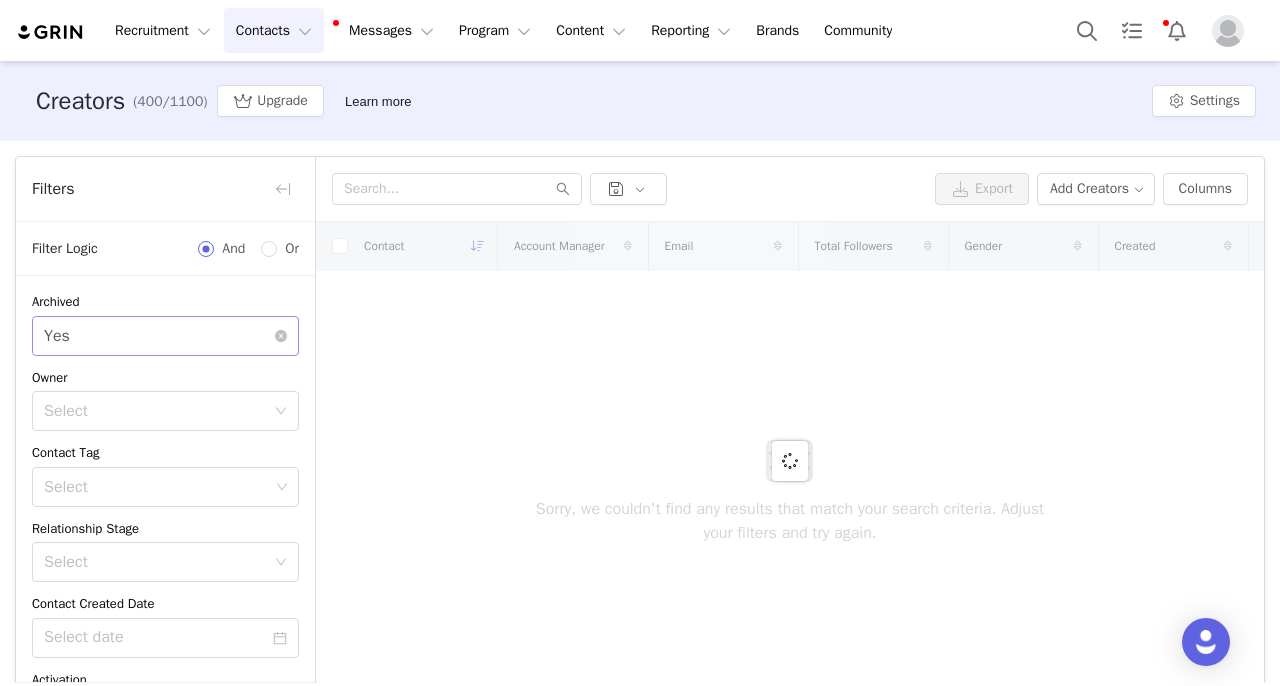 click on "Select Yes" at bounding box center (159, 336) 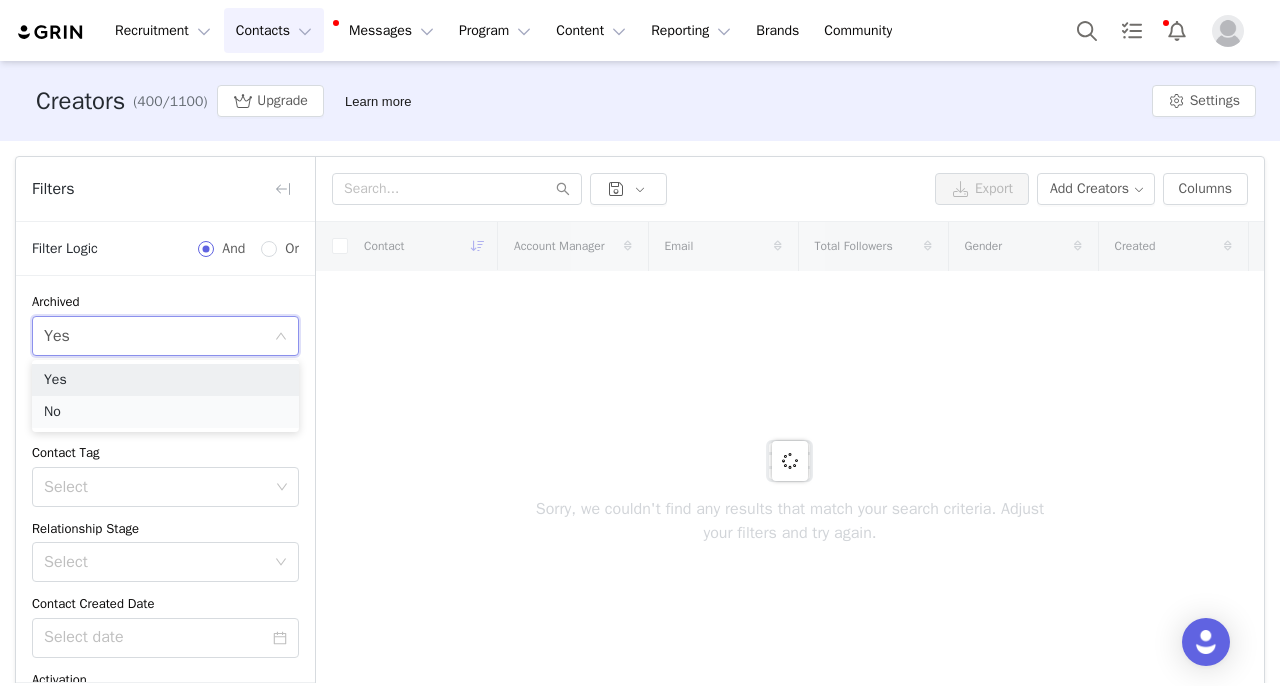 click on "No" at bounding box center [165, 412] 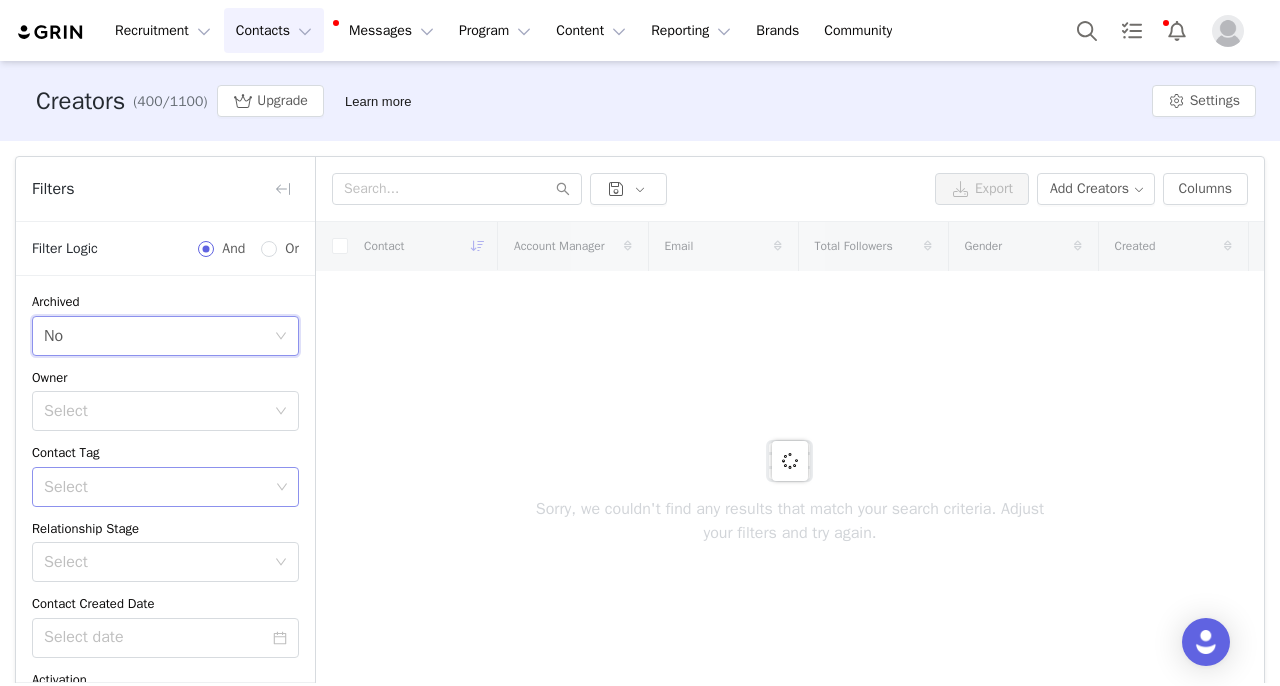 scroll, scrollTop: 283, scrollLeft: 0, axis: vertical 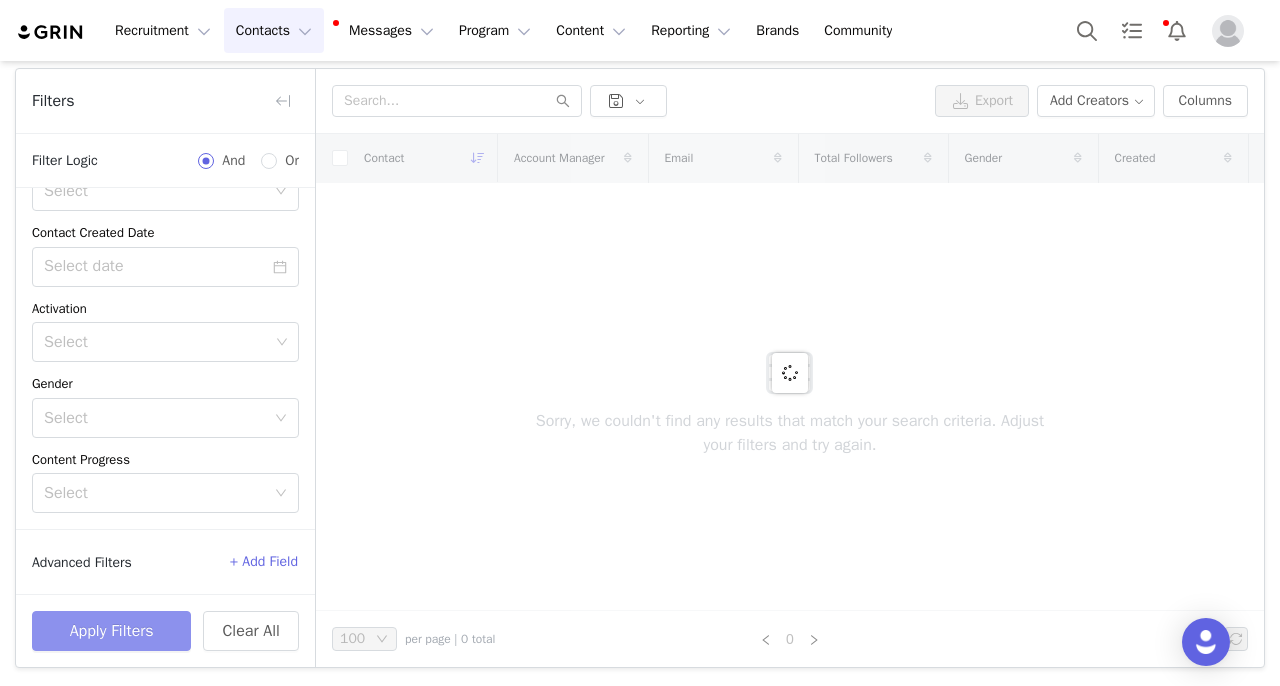 click on "Apply Filters" at bounding box center (111, 631) 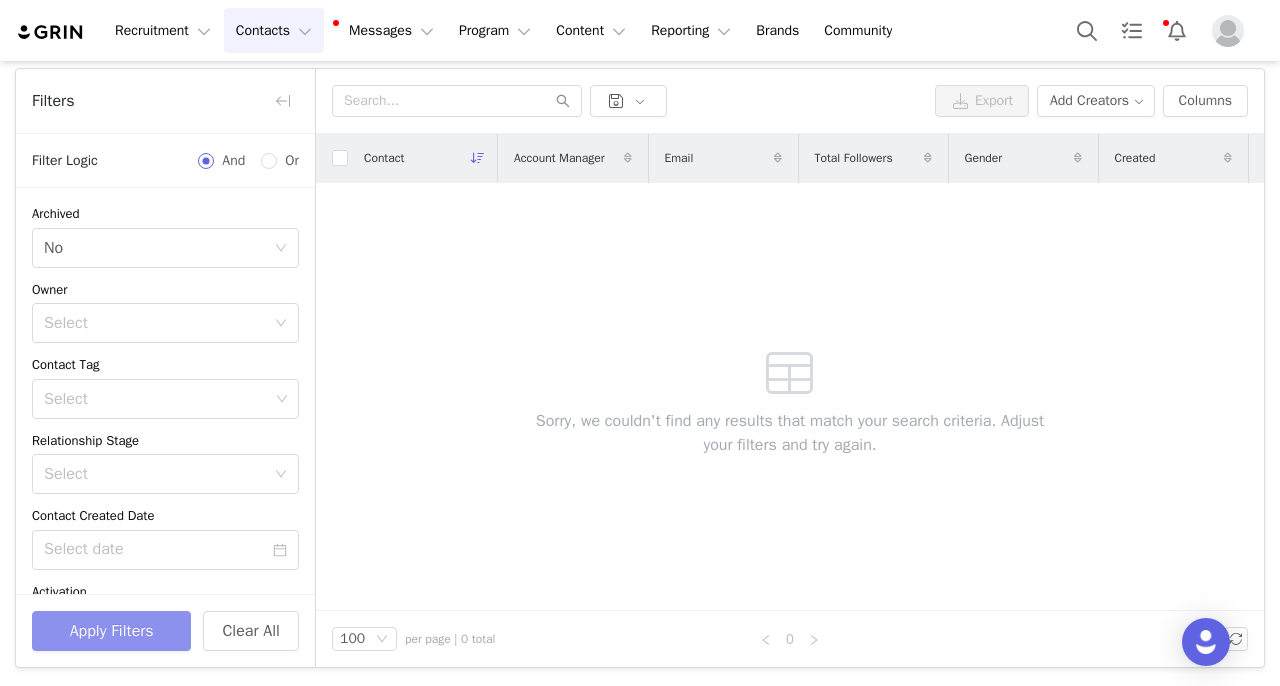 scroll, scrollTop: 0, scrollLeft: 0, axis: both 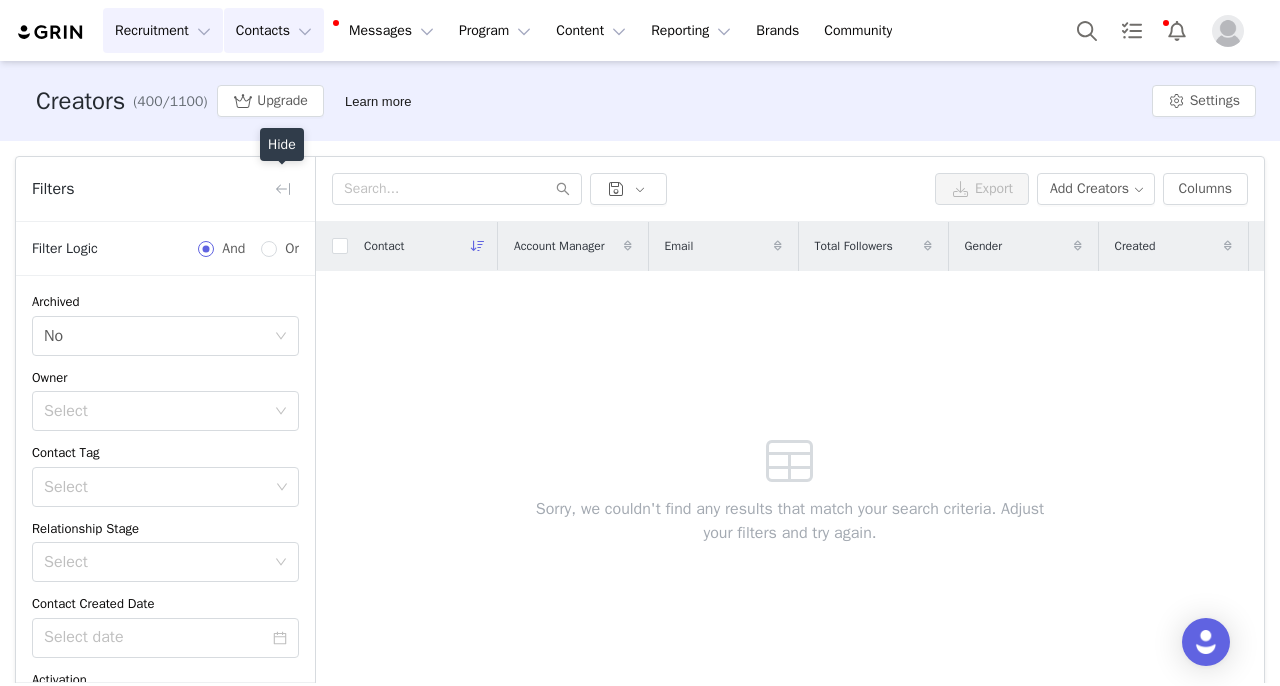 click on "Apply Filters" at bounding box center [111, 719] 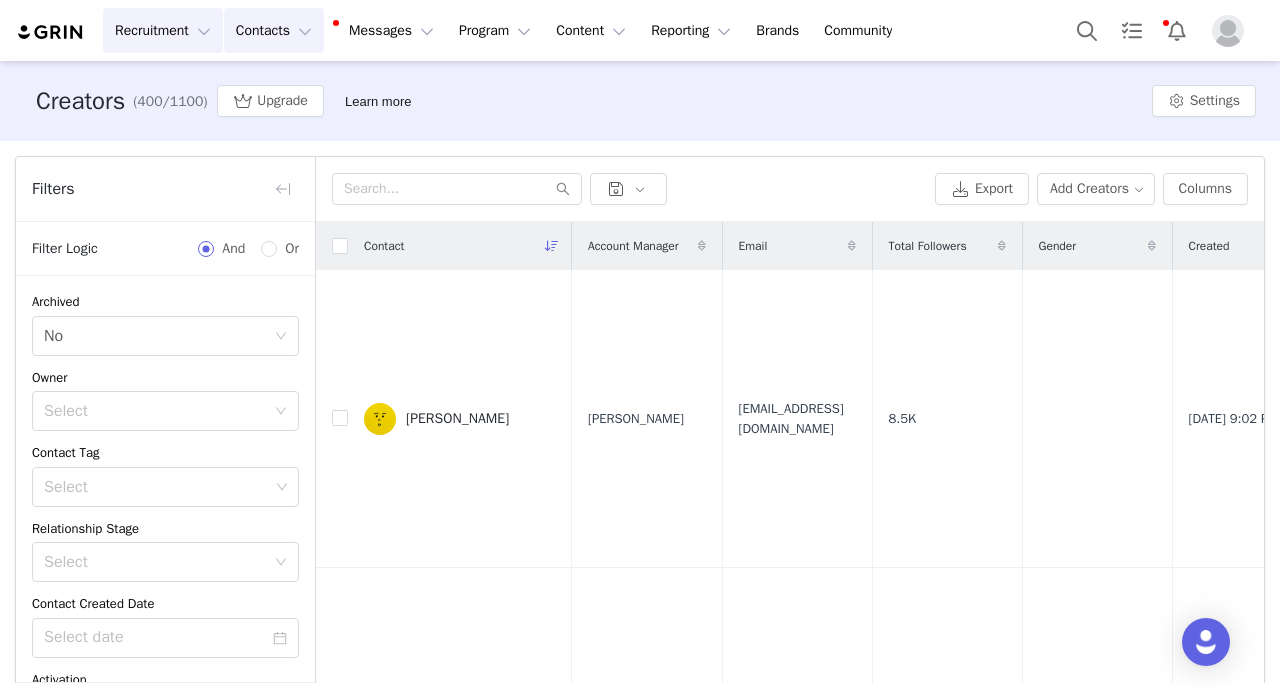 scroll, scrollTop: 88, scrollLeft: 0, axis: vertical 